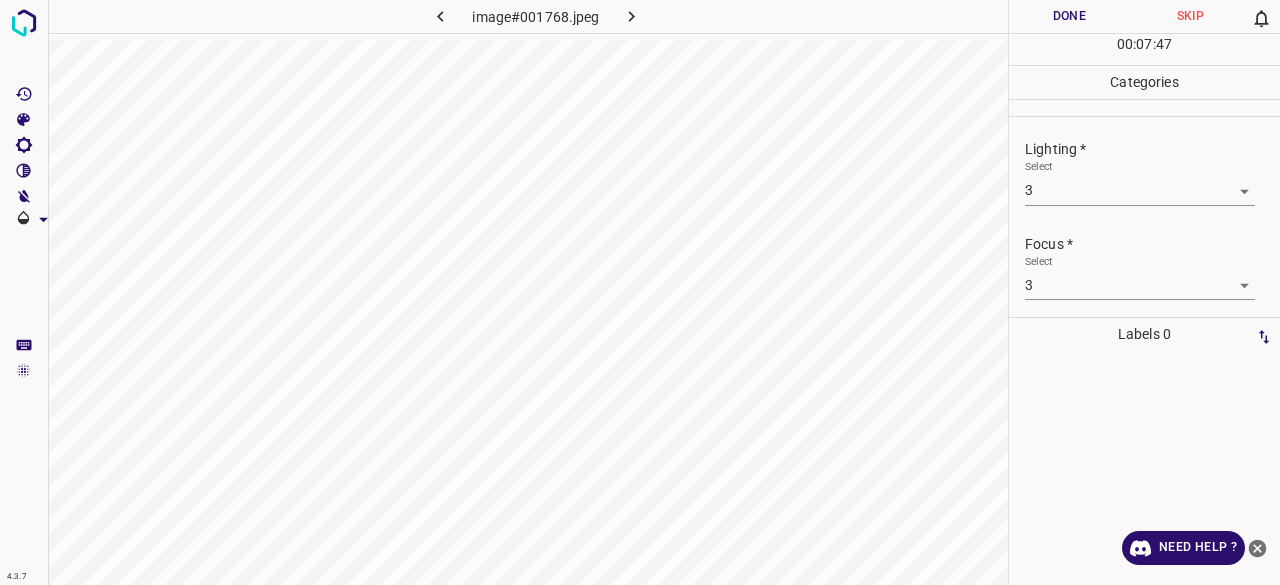 scroll, scrollTop: 0, scrollLeft: 0, axis: both 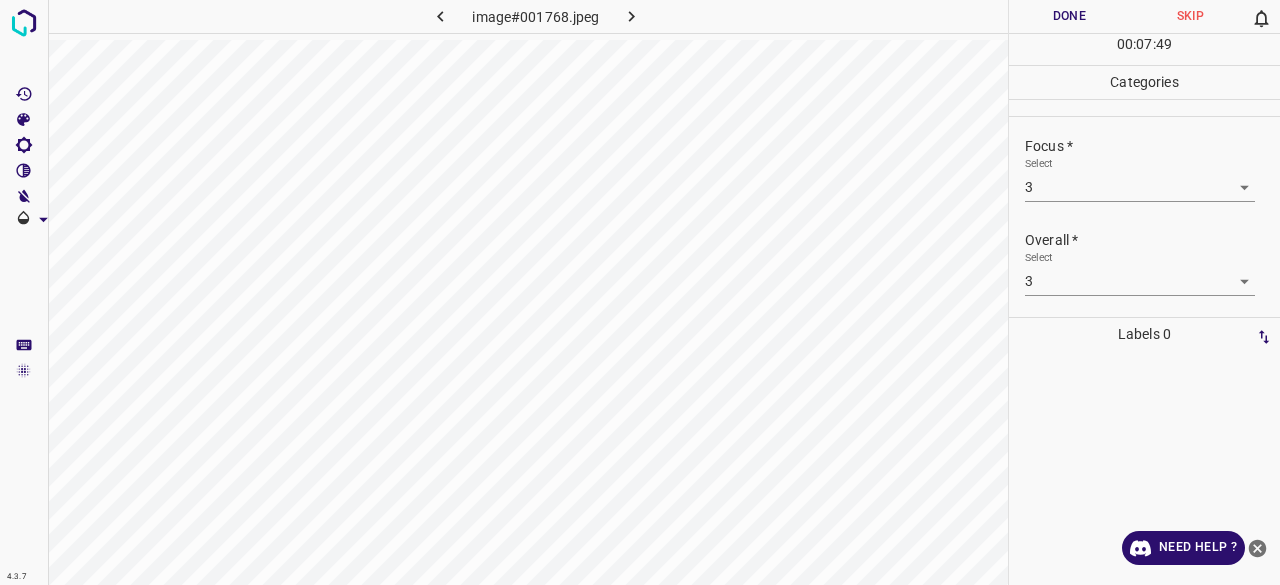 click at bounding box center (1144, 468) 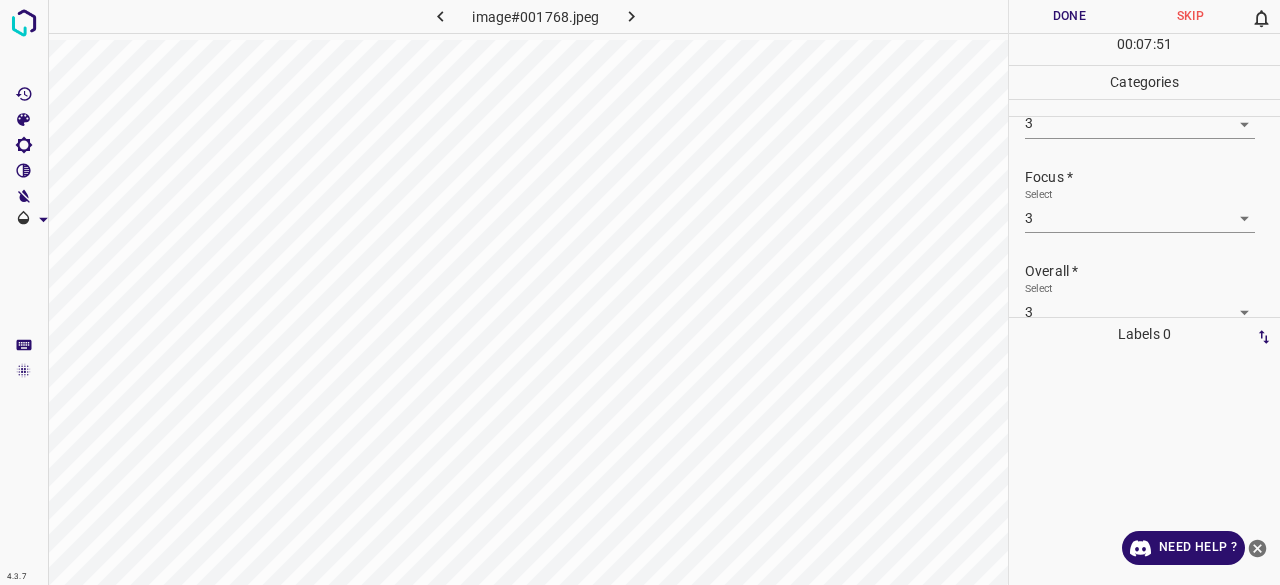 scroll, scrollTop: 98, scrollLeft: 0, axis: vertical 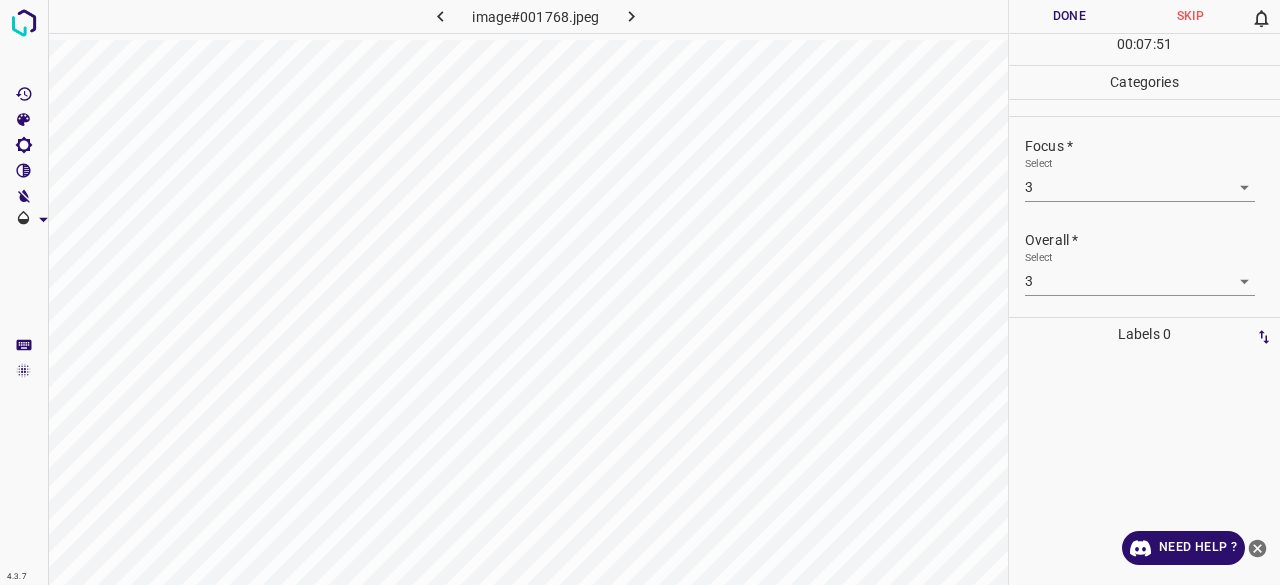 click on "Done" at bounding box center (1069, 16) 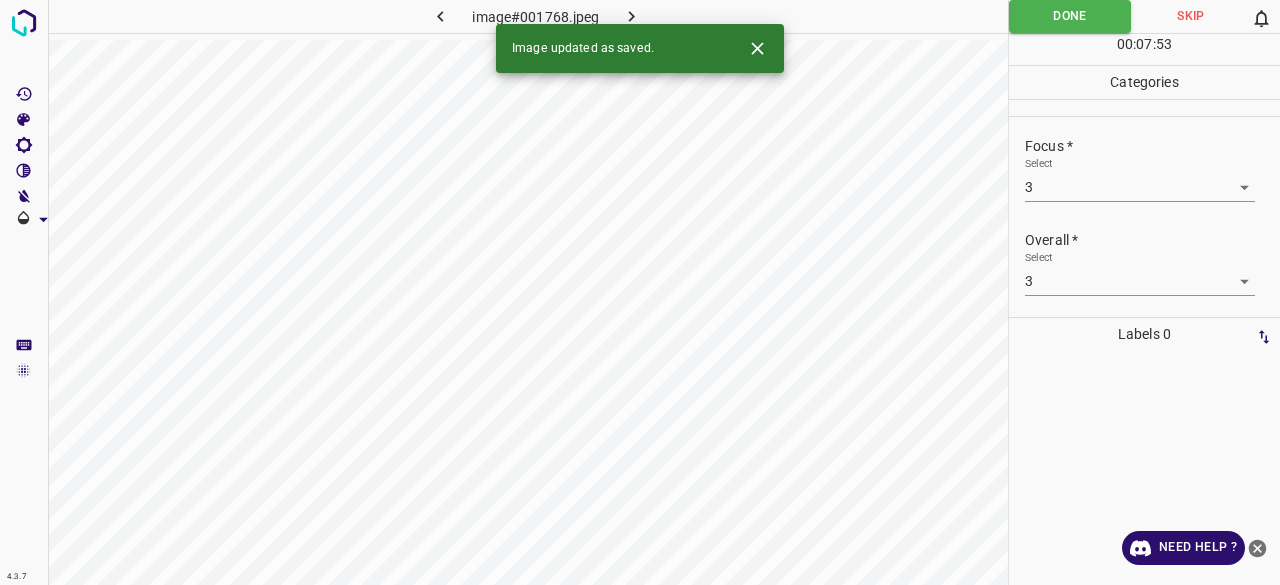 click 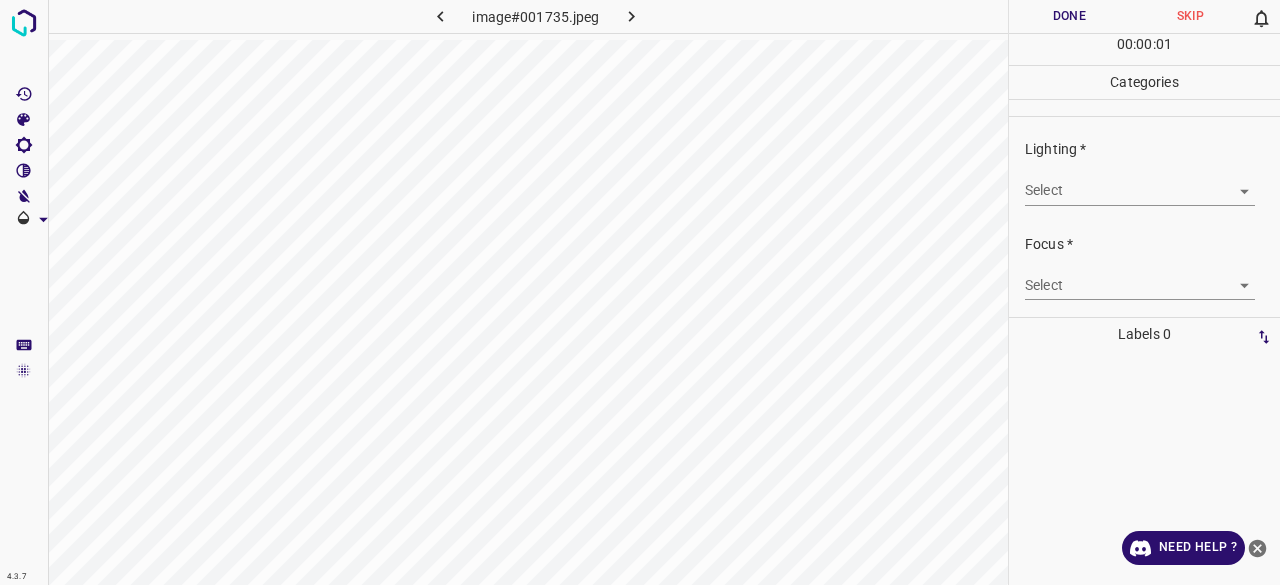click on "4.3.7 image#001735.jpeg Done Skip 0 00   : 00   : 01   Categories Lighting *  Select ​ Focus *  Select ​ Overall *  Select ​ Labels   0 Categories 1 Lighting 2 Focus 3 Overall Tools Space Change between modes (Draw & Edit) I Auto labeling R Restore zoom M Zoom in N Zoom out Delete Delete selecte label Filters Z Restore filters X Saturation filter C Brightness filter V Contrast filter B Gray scale filter General O Download Need Help ? - Text - Hide - Delete" at bounding box center (640, 292) 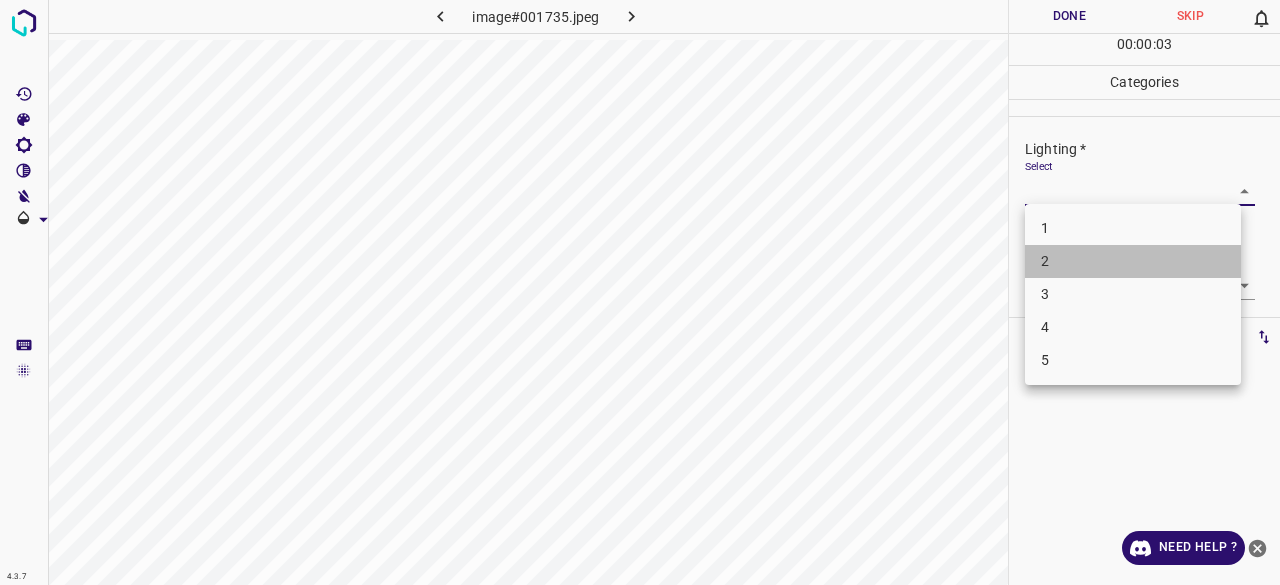 click on "2" at bounding box center [1133, 261] 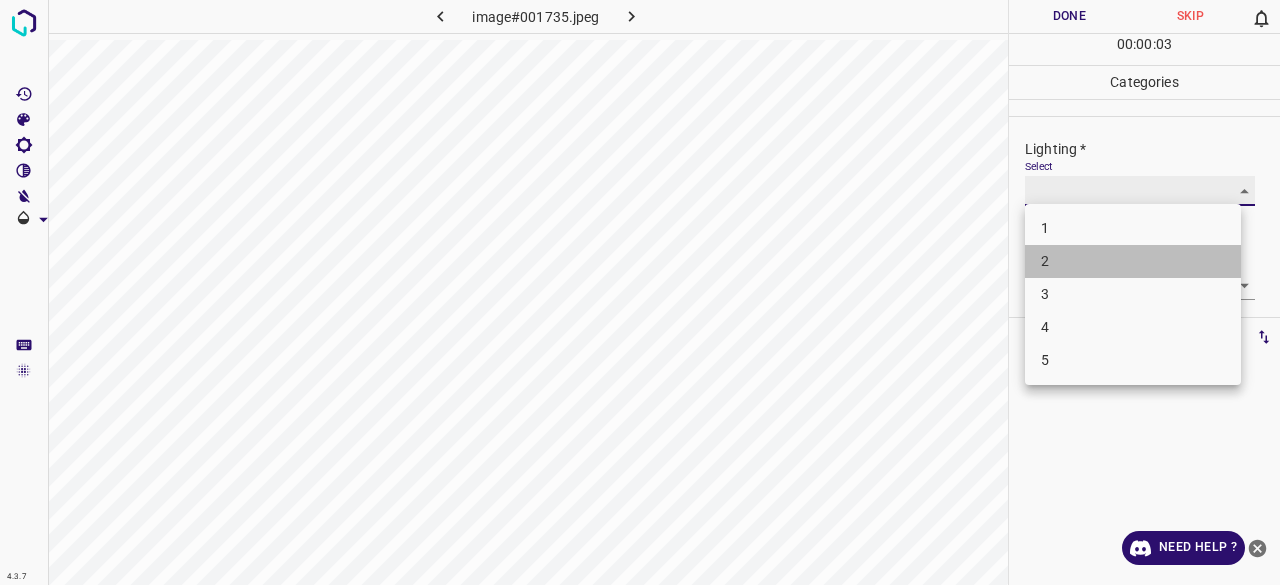 type on "2" 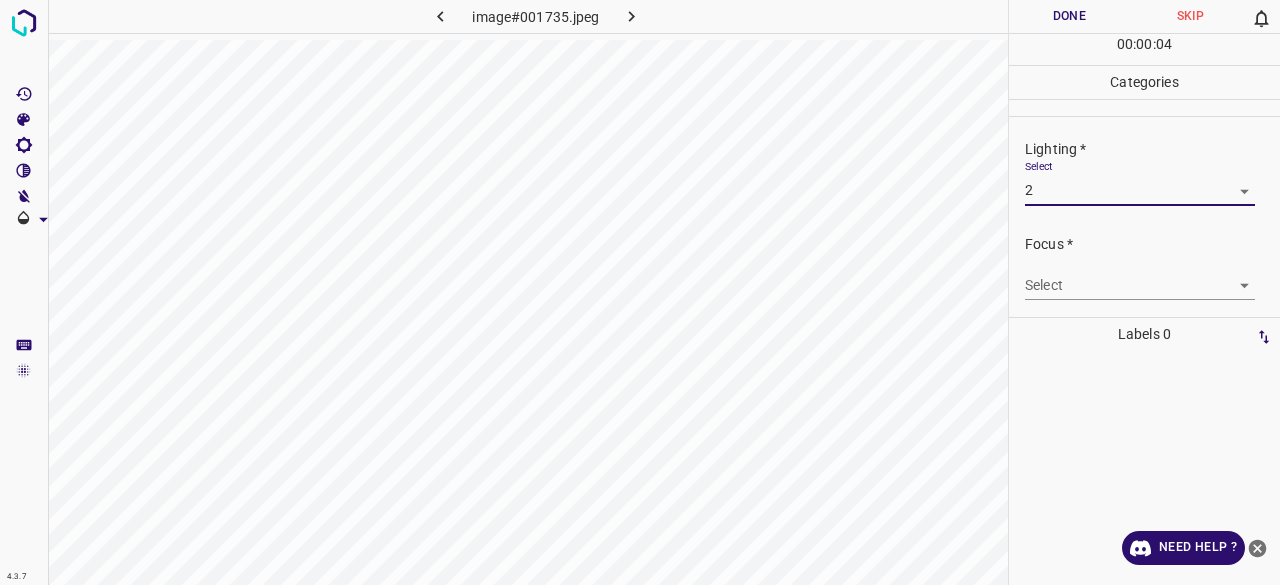 click on "4.3.7 image#001735.jpeg Done Skip 0 00   : 00   : 04   Categories Lighting *  Select 2 2 Focus *  Select ​ Overall *  Select ​ Labels   0 Categories 1 Lighting 2 Focus 3 Overall Tools Space Change between modes (Draw & Edit) I Auto labeling R Restore zoom M Zoom in N Zoom out Delete Delete selecte label Filters Z Restore filters X Saturation filter C Brightness filter V Contrast filter B Gray scale filter General O Download Need Help ? - Text - Hide - Delete" at bounding box center (640, 292) 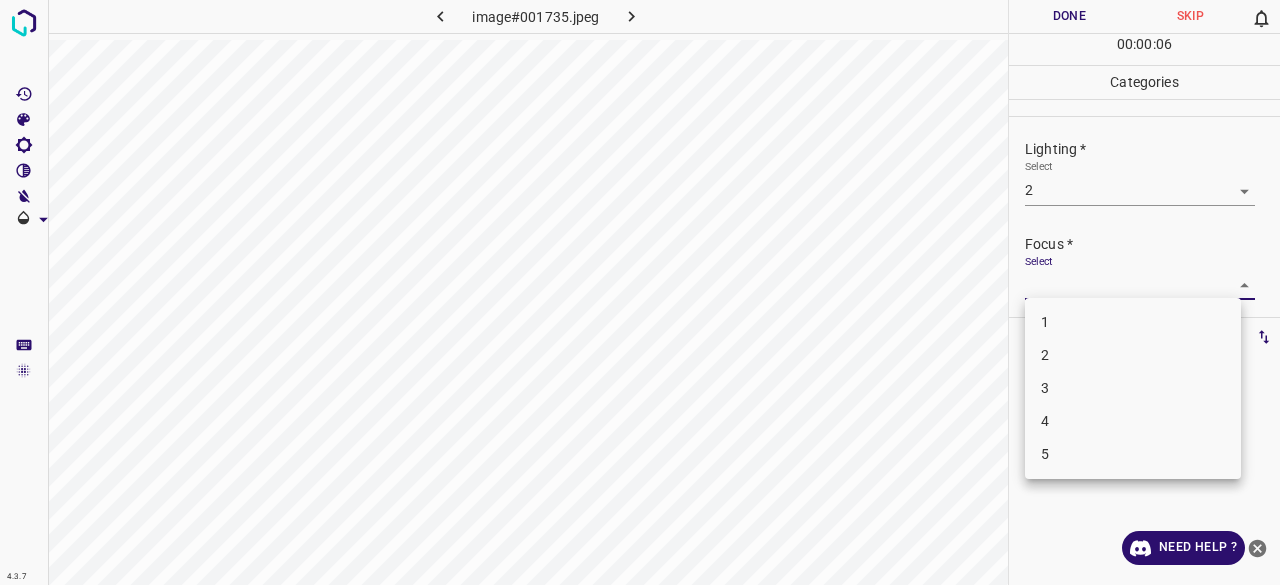 click on "3" at bounding box center (1133, 388) 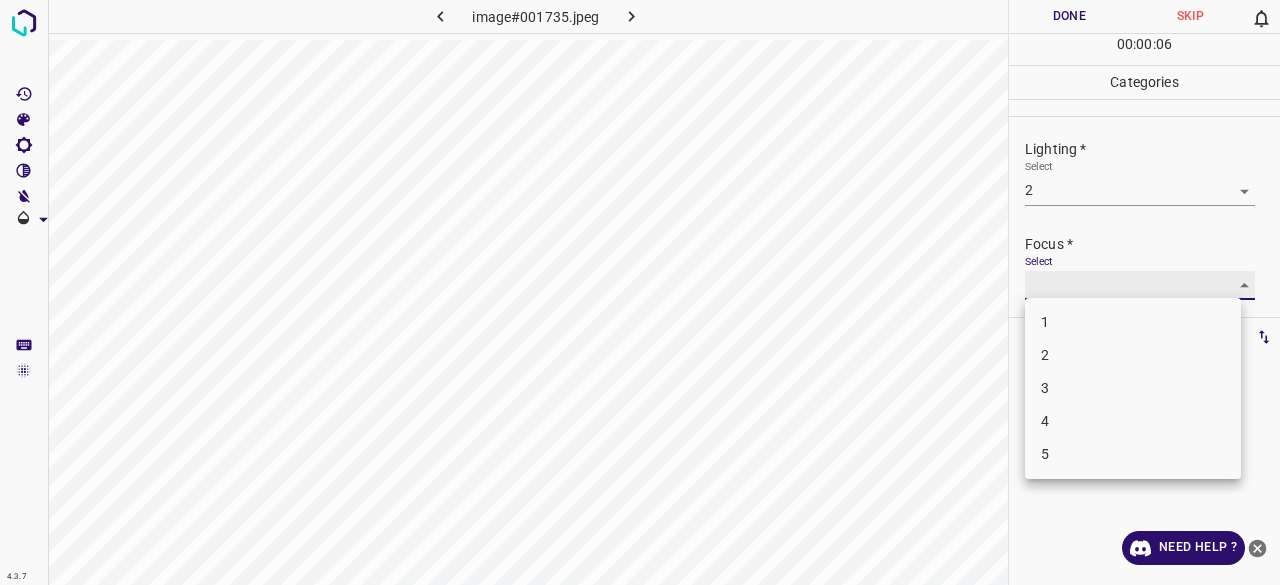 type on "3" 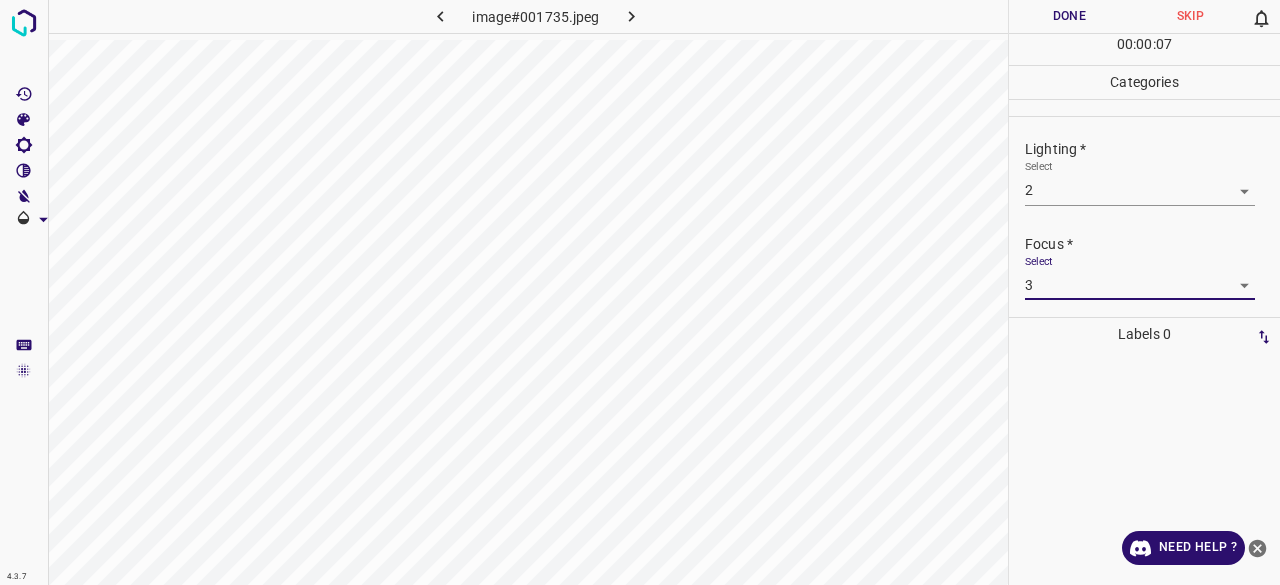 click on "4.3.7 image#001735.jpeg Done Skip 0 00   : 00   : 07   Categories Lighting *  Select 2 2 Focus *  Select 3 3 Overall *  Select ​ Labels   0 Categories 1 Lighting 2 Focus 3 Overall Tools Space Change between modes (Draw & Edit) I Auto labeling R Restore zoom M Zoom in N Zoom out Delete Delete selecte label Filters Z Restore filters X Saturation filter C Brightness filter V Contrast filter B Gray scale filter General O Download Need Help ? - Text - Hide - Delete" at bounding box center (640, 292) 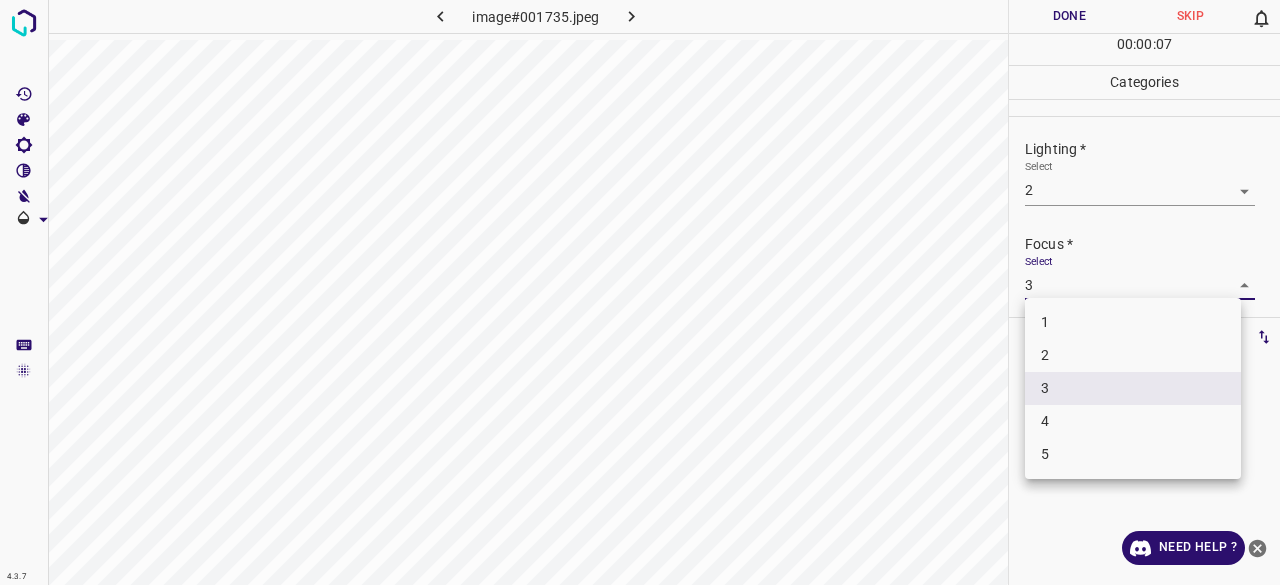 click at bounding box center (640, 292) 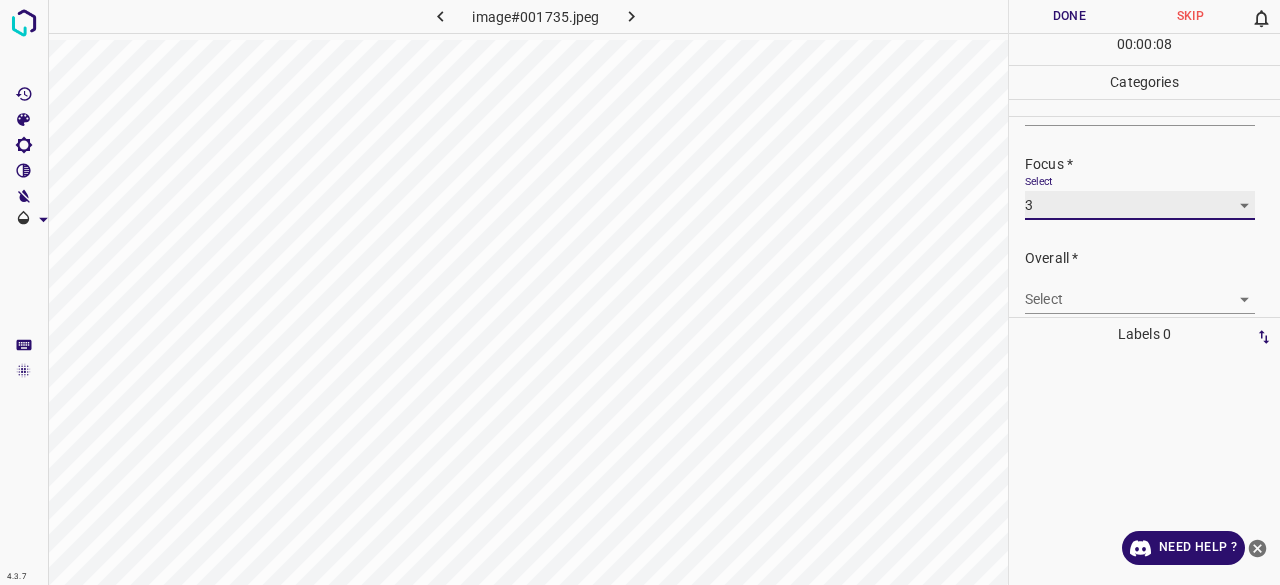 scroll, scrollTop: 98, scrollLeft: 0, axis: vertical 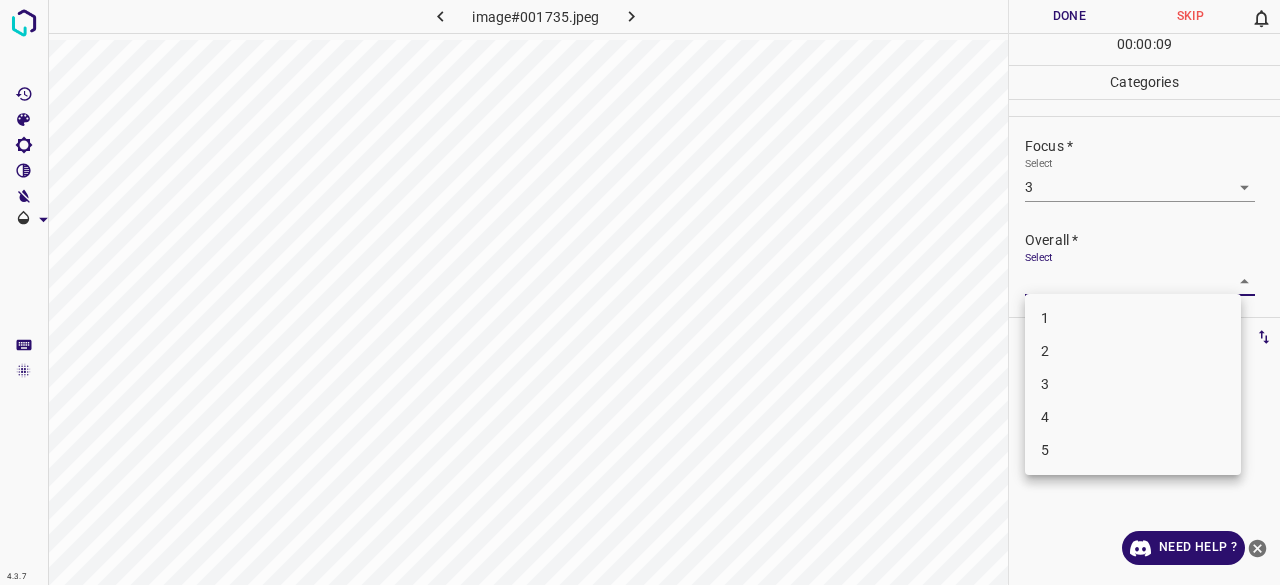 click on "4.3.7 image#001735.jpeg Done Skip 0 00   : 00   : 09   Categories Lighting *  Select 2 2 Focus *  Select 3 3 Overall *  Select ​ Labels   0 Categories 1 Lighting 2 Focus 3 Overall Tools Space Change between modes (Draw & Edit) I Auto labeling R Restore zoom M Zoom in N Zoom out Delete Delete selecte label Filters Z Restore filters X Saturation filter C Brightness filter V Contrast filter B Gray scale filter General O Download Need Help ? - Text - Hide - Delete 1 2 3 4 5" at bounding box center [640, 292] 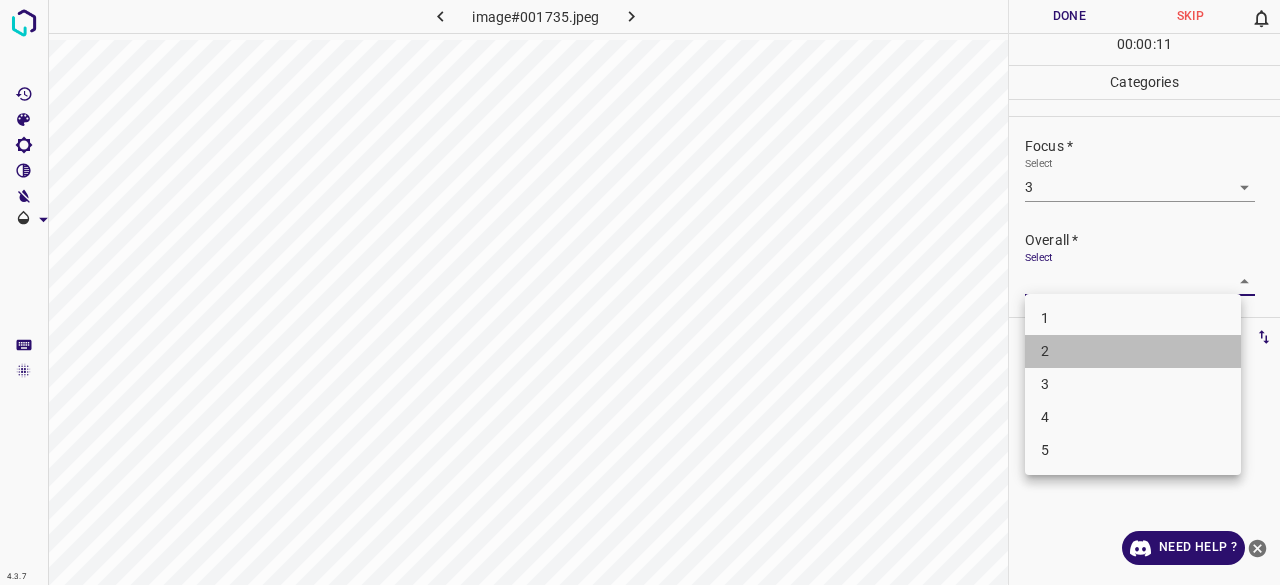 click on "2" at bounding box center (1133, 351) 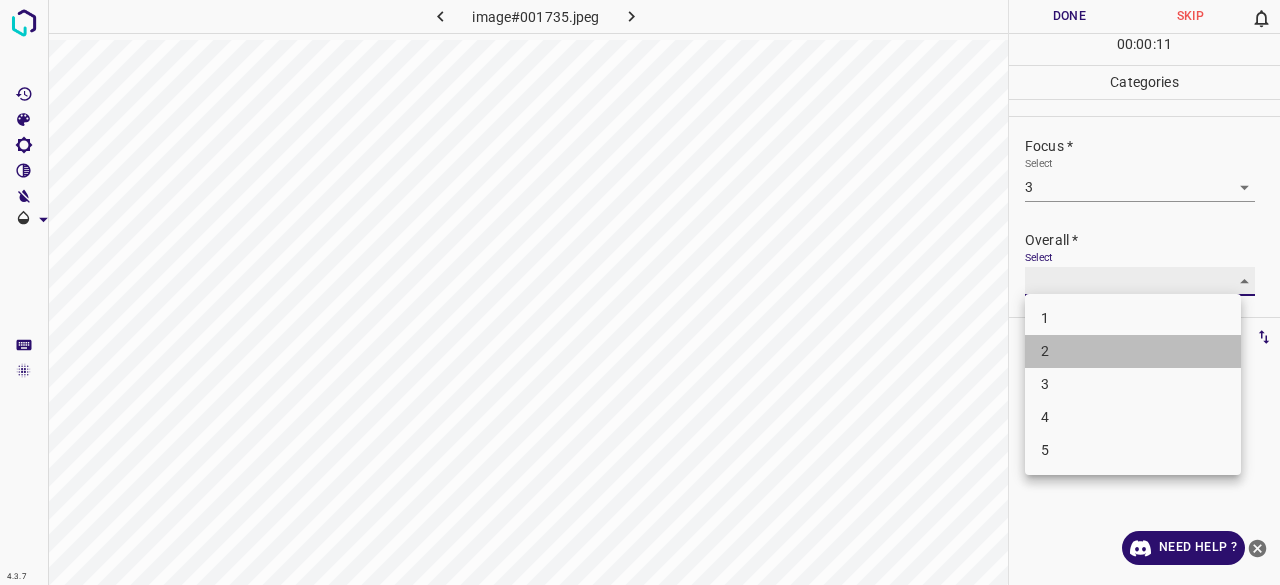 type on "2" 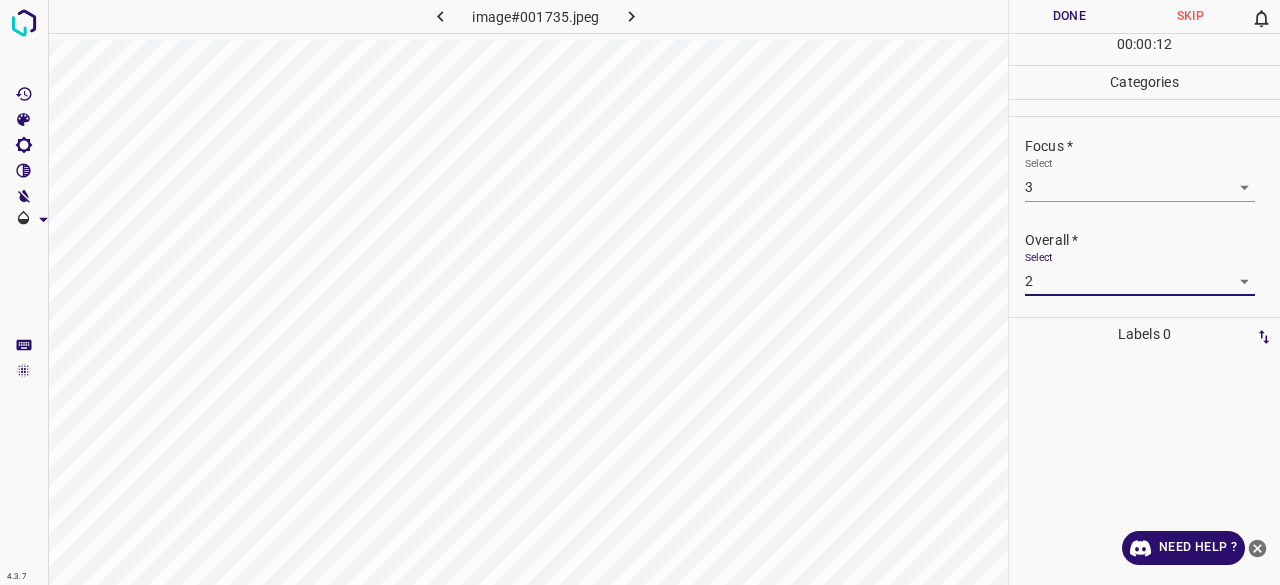 click on "Done" at bounding box center [1069, 16] 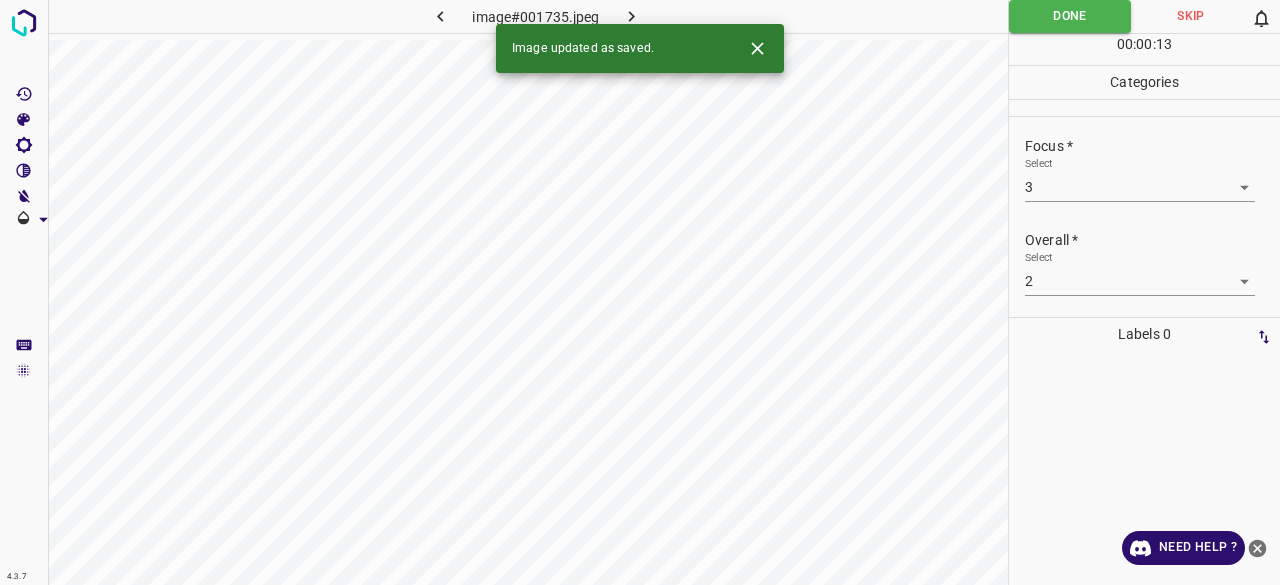 click 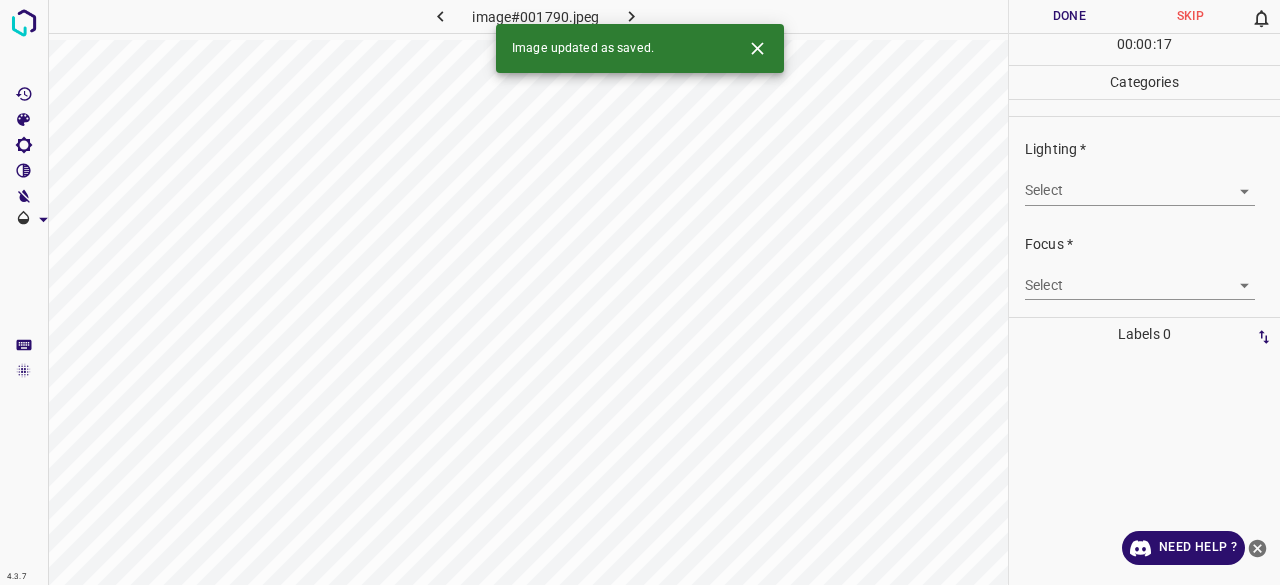 click on "4.3.7 image#001790.jpeg Done Skip 0 00   : 00   : 17   Categories Lighting *  Select ​ Focus *  Select ​ Overall *  Select ​ Labels   0 Categories 1 Lighting 2 Focus 3 Overall Tools Space Change between modes (Draw & Edit) I Auto labeling R Restore zoom M Zoom in N Zoom out Delete Delete selecte label Filters Z Restore filters X Saturation filter C Brightness filter V Contrast filter B Gray scale filter General O Download Image updated as saved. Need Help ? - Text - Hide - Delete" at bounding box center (640, 292) 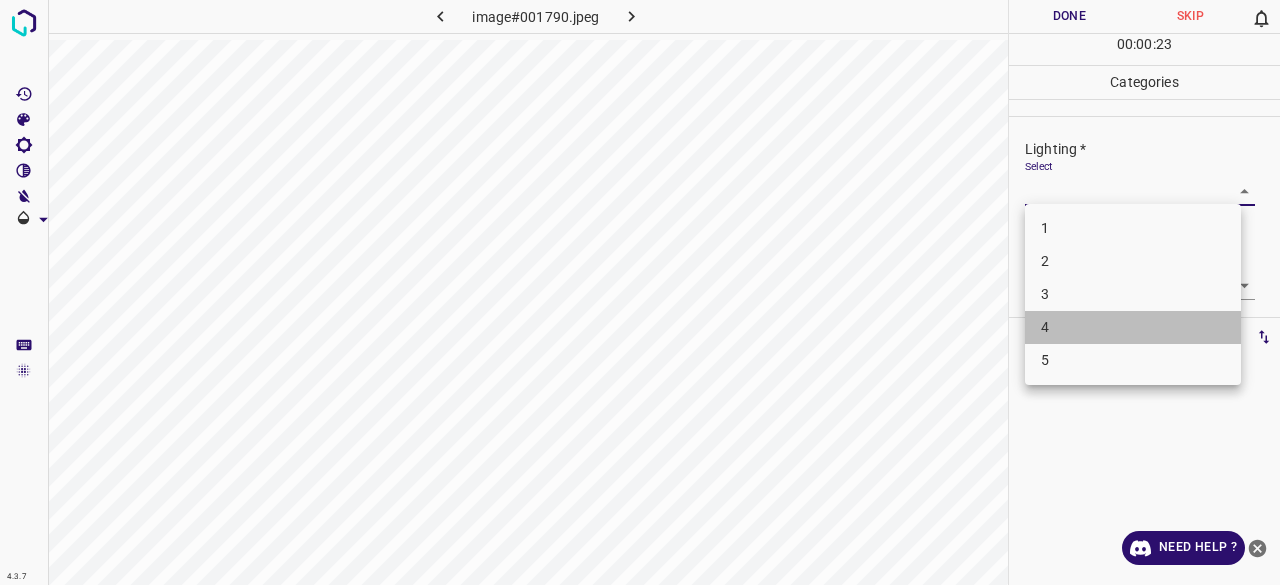 click on "4" at bounding box center (1133, 327) 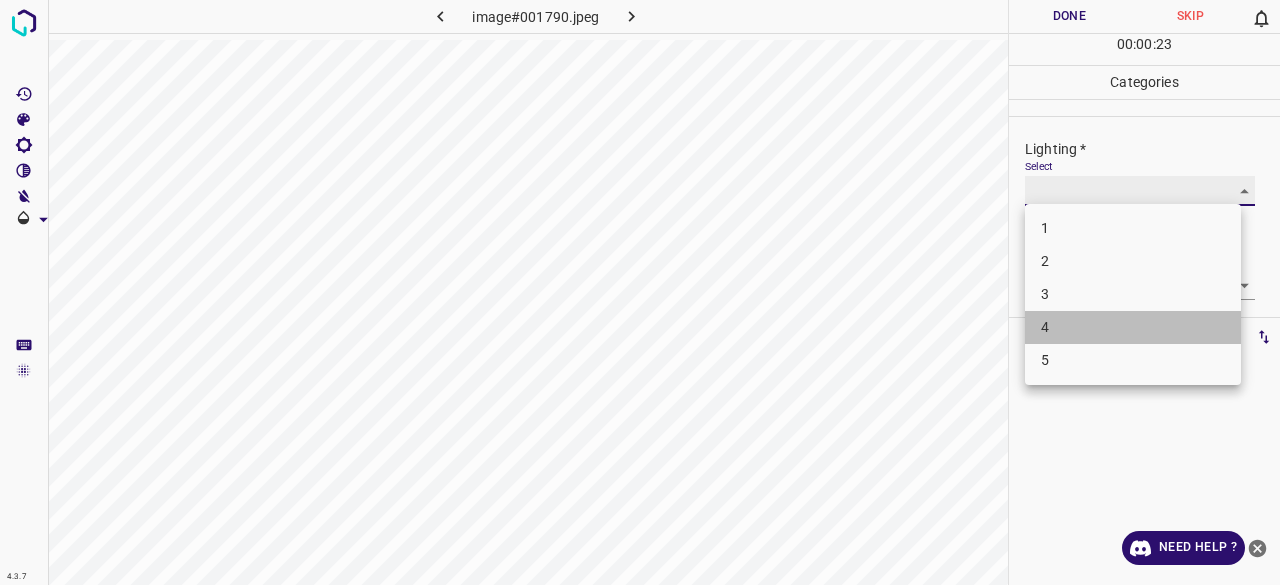type on "4" 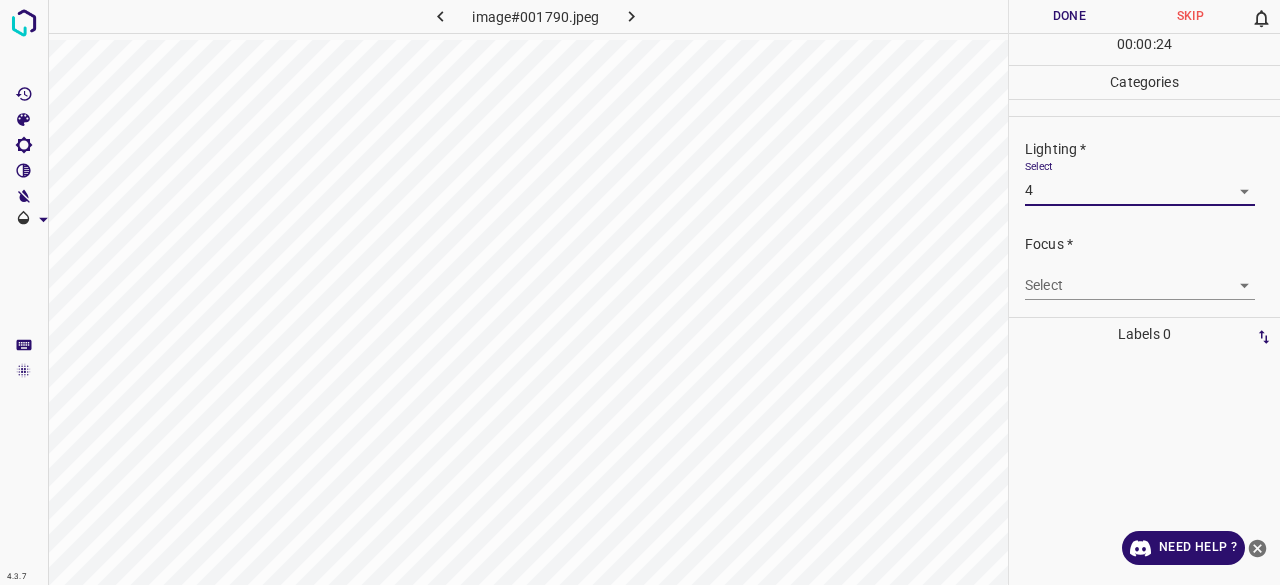 click on "4.3.7 image#001790.jpeg Done Skip 0 00   : 00   : 24   Categories Lighting *  Select 4 4 Focus *  Select ​ Overall *  Select ​ Labels   0 Categories 1 Lighting 2 Focus 3 Overall Tools Space Change between modes (Draw & Edit) I Auto labeling R Restore zoom M Zoom in N Zoom out Delete Delete selecte label Filters Z Restore filters X Saturation filter C Brightness filter V Contrast filter B Gray scale filter General O Download Need Help ? - Text - Hide - Delete" at bounding box center [640, 292] 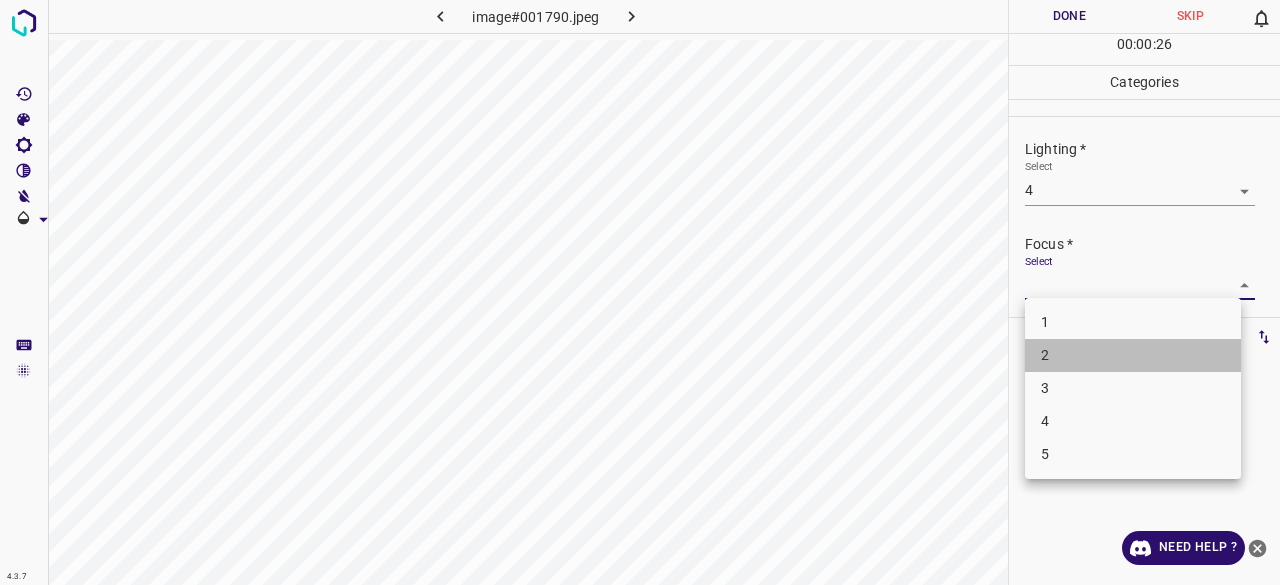 click on "2" at bounding box center (1133, 355) 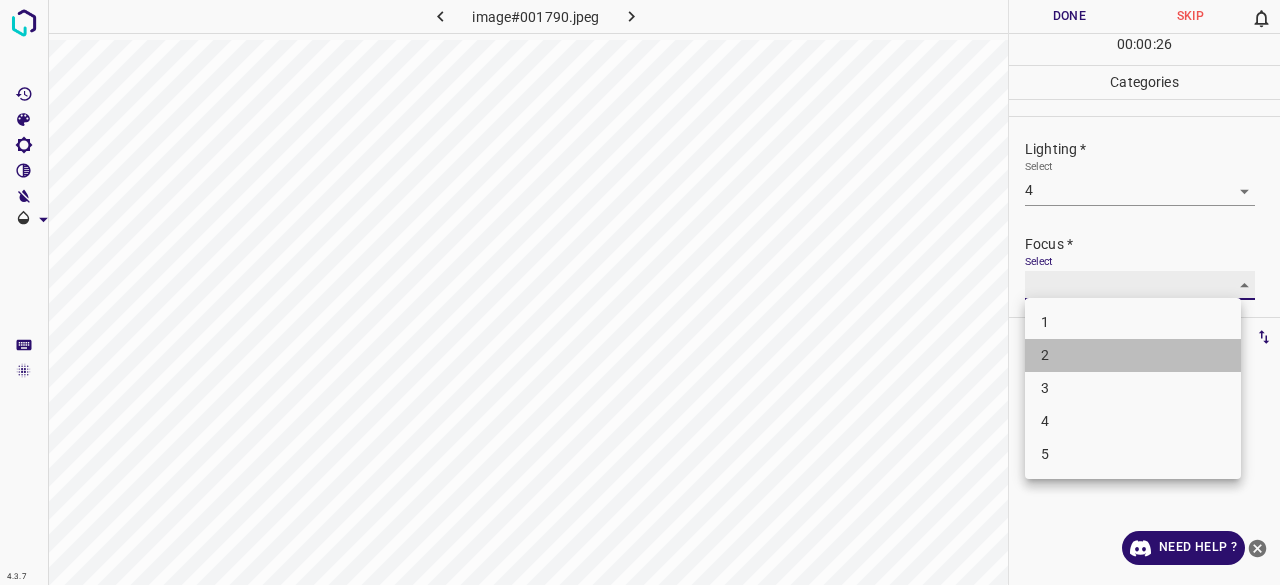 type on "2" 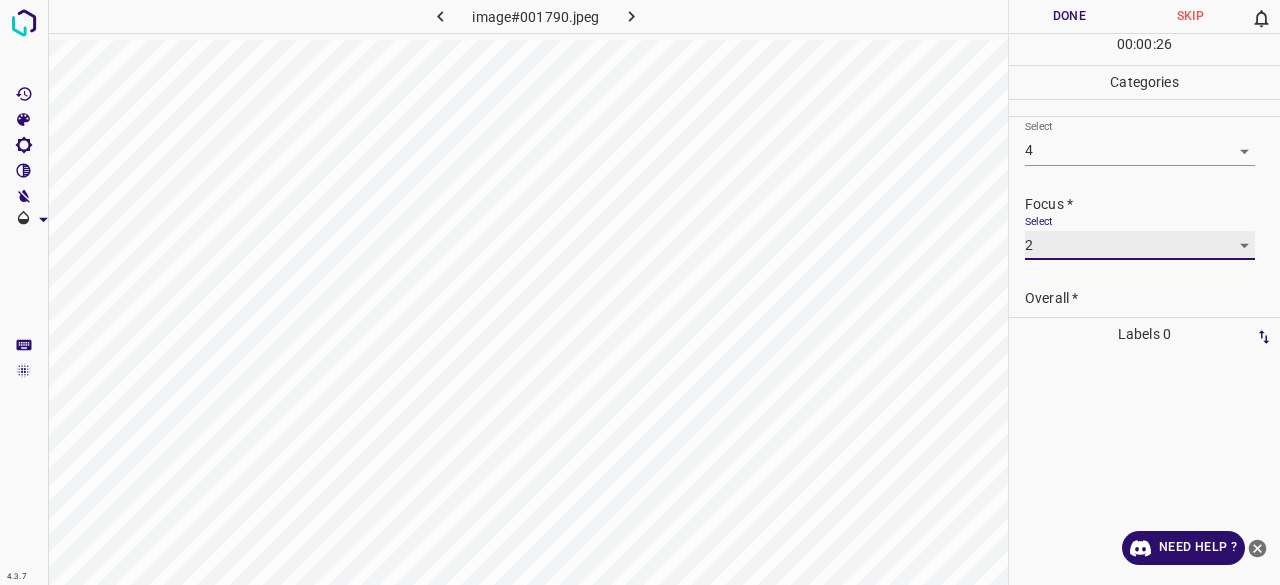 scroll, scrollTop: 98, scrollLeft: 0, axis: vertical 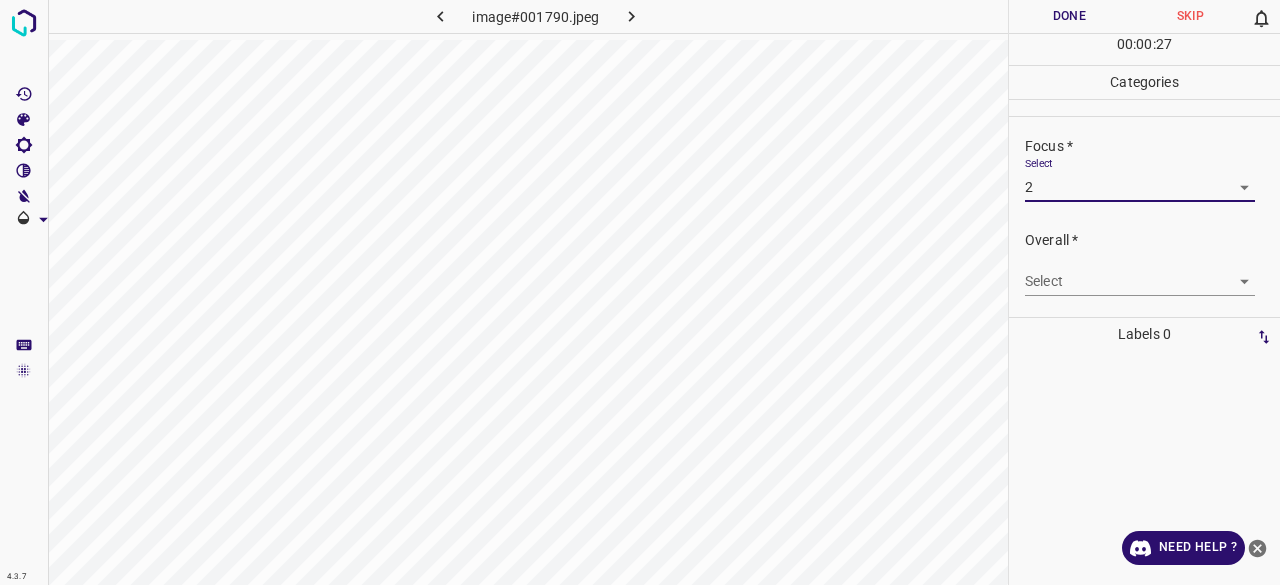 click on "4.3.7 image#001790.jpeg Done Skip 0 00   : 00   : 27   Categories Lighting *  Select 4 4 Focus *  Select 2 2 Overall *  Select ​ Labels   0 Categories 1 Lighting 2 Focus 3 Overall Tools Space Change between modes (Draw & Edit) I Auto labeling R Restore zoom M Zoom in N Zoom out Delete Delete selecte label Filters Z Restore filters X Saturation filter C Brightness filter V Contrast filter B Gray scale filter General O Download Need Help ? - Text - Hide - Delete" at bounding box center (640, 292) 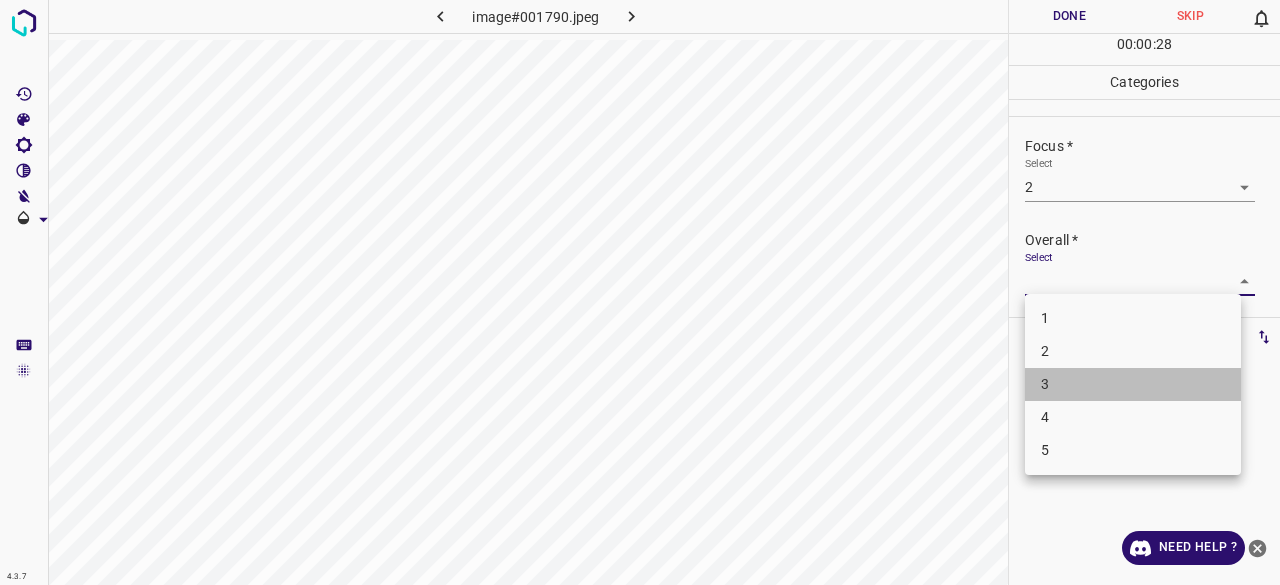 click on "3" at bounding box center [1133, 384] 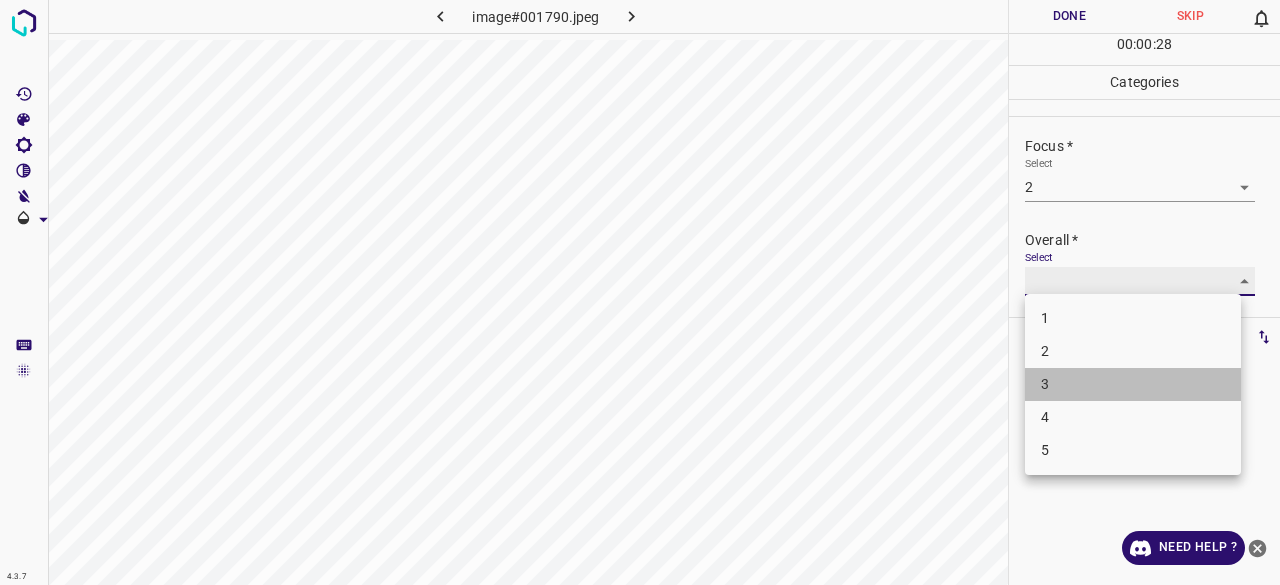 type on "3" 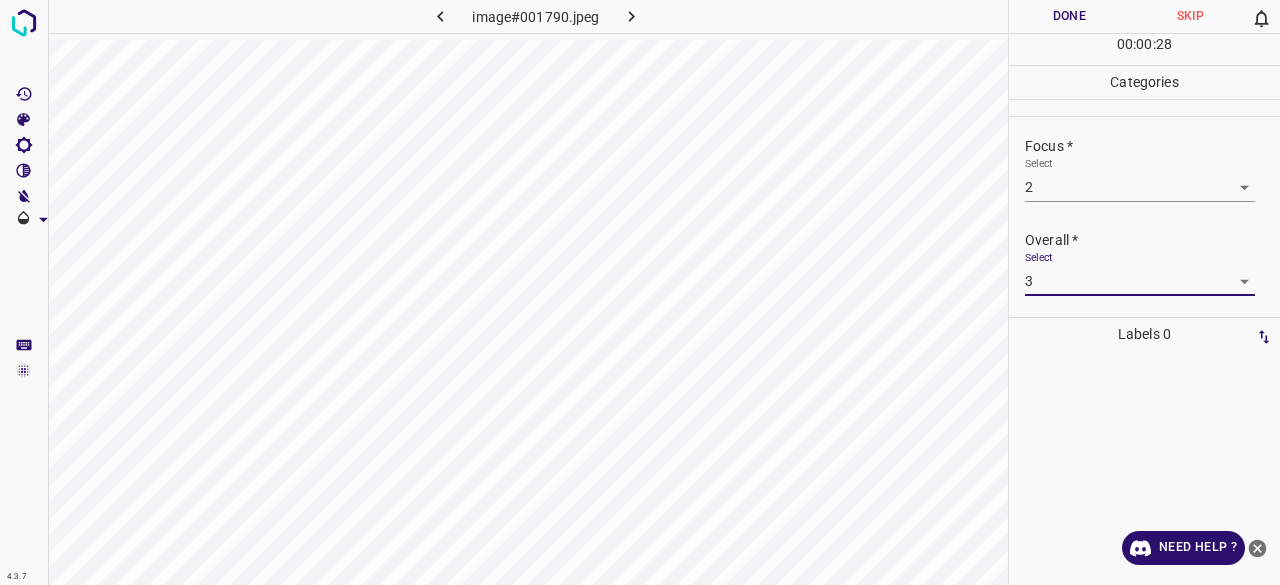 click on "Done" at bounding box center (1069, 16) 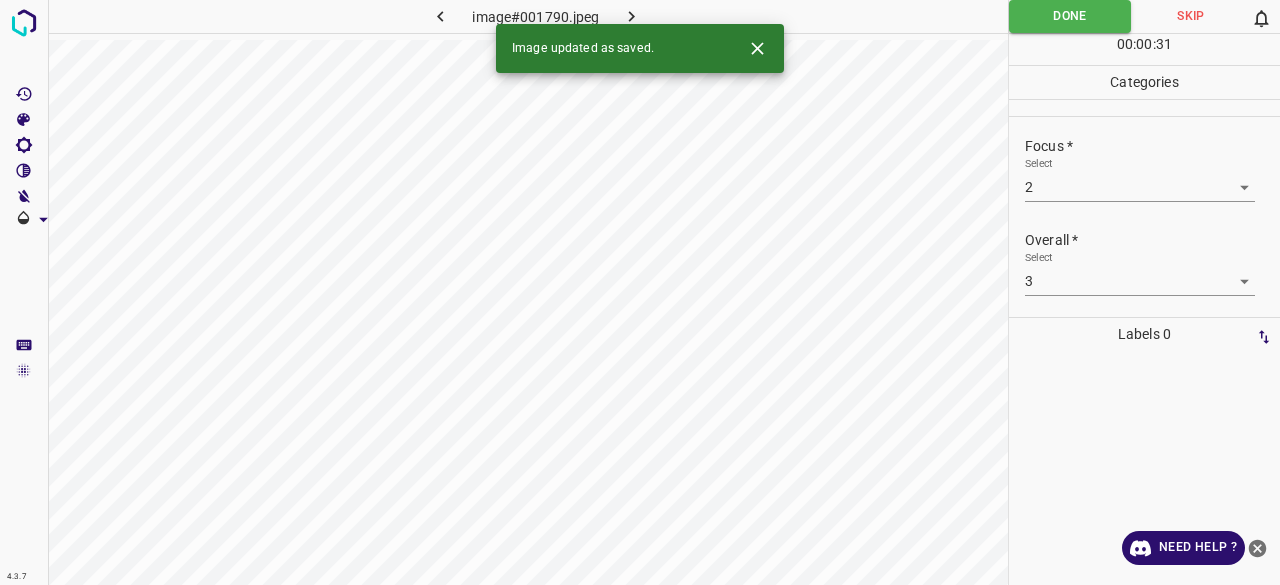 click 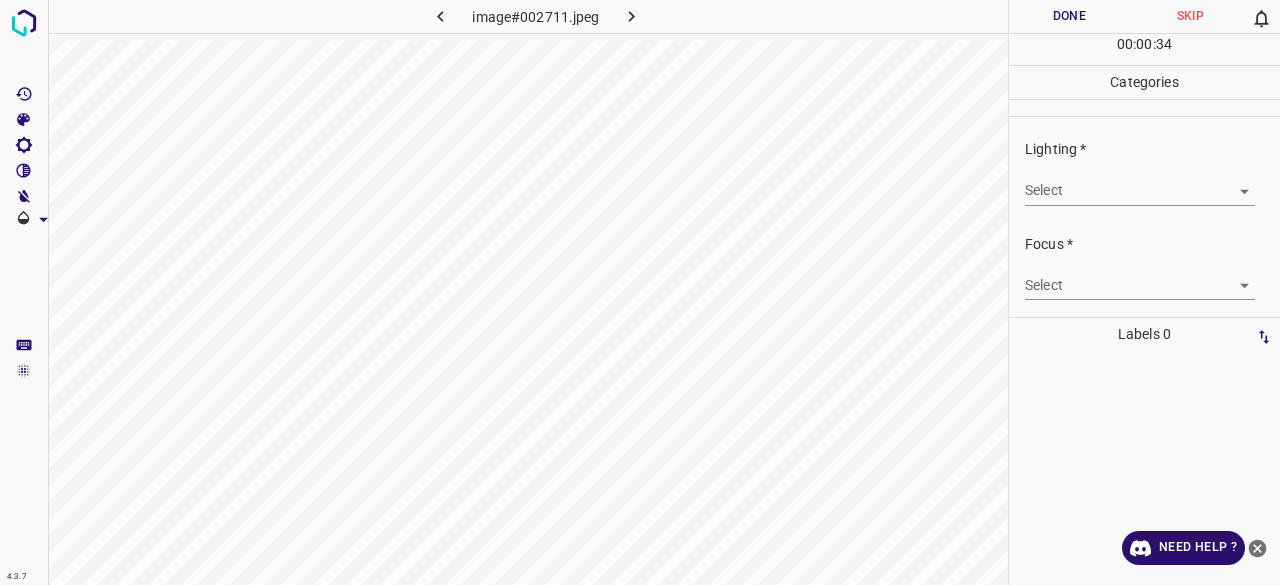 click on "4.3.7 image#002711.jpeg Done Skip 0 00   : 00   : 34   Categories Lighting *  Select ​ Focus *  Select ​ Overall *  Select ​ Labels   0 Categories 1 Lighting 2 Focus 3 Overall Tools Space Change between modes (Draw & Edit) I Auto labeling R Restore zoom M Zoom in N Zoom out Delete Delete selecte label Filters Z Restore filters X Saturation filter C Brightness filter V Contrast filter B Gray scale filter General O Download Need Help ? - Text - Hide - Delete" at bounding box center (640, 292) 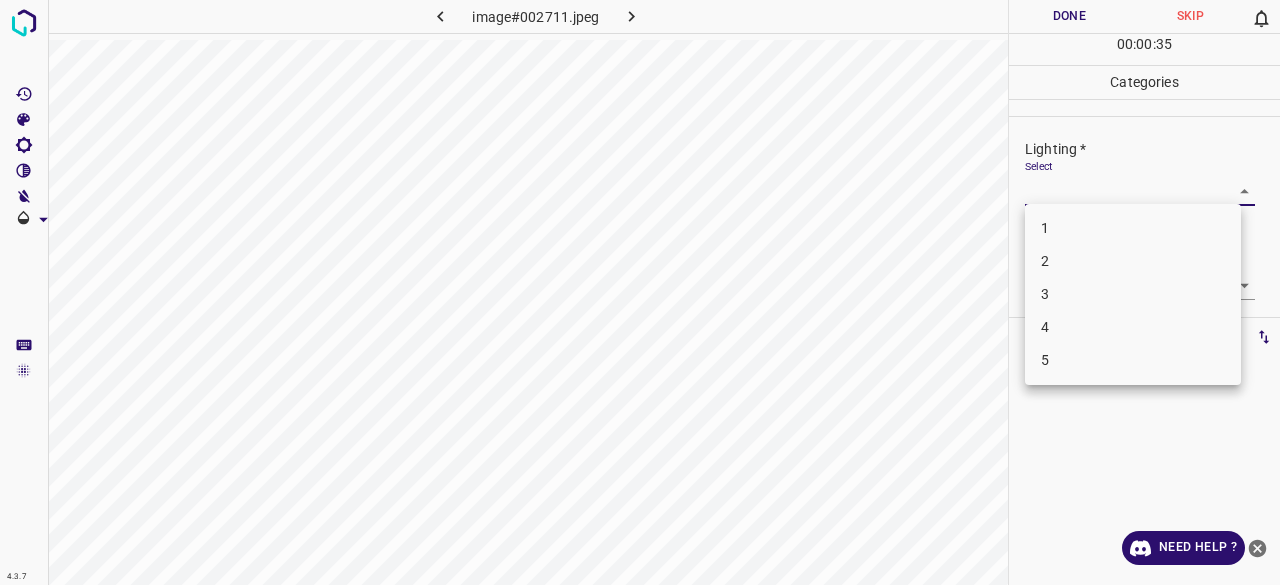 click on "2" at bounding box center (1133, 261) 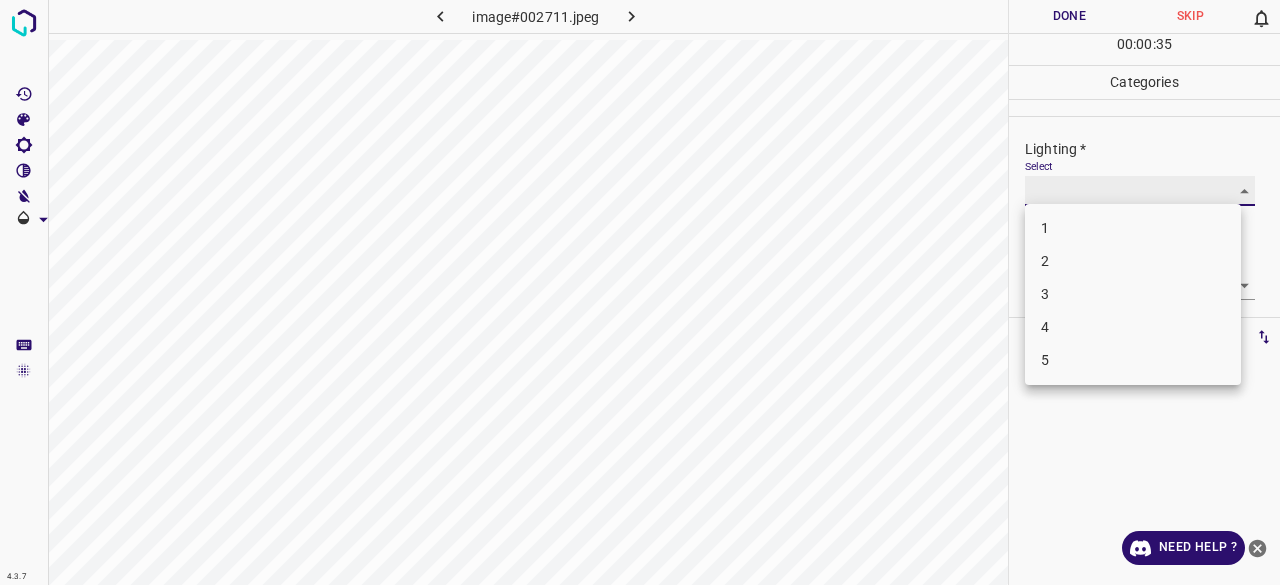 type on "2" 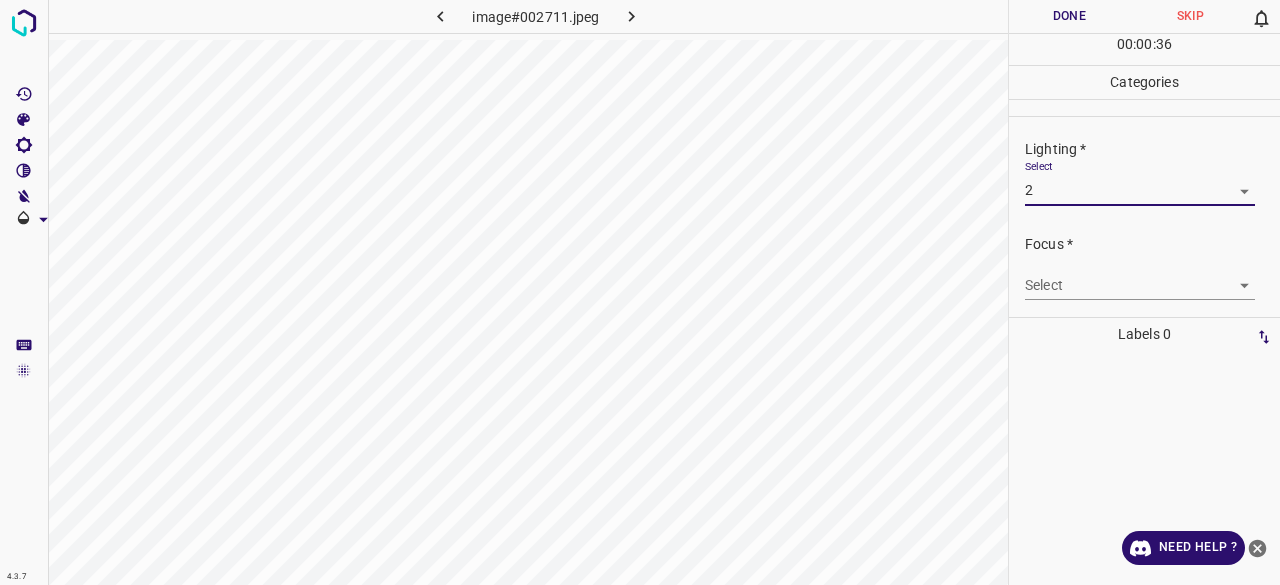 click on "Focus *  Select ​" at bounding box center (1144, 267) 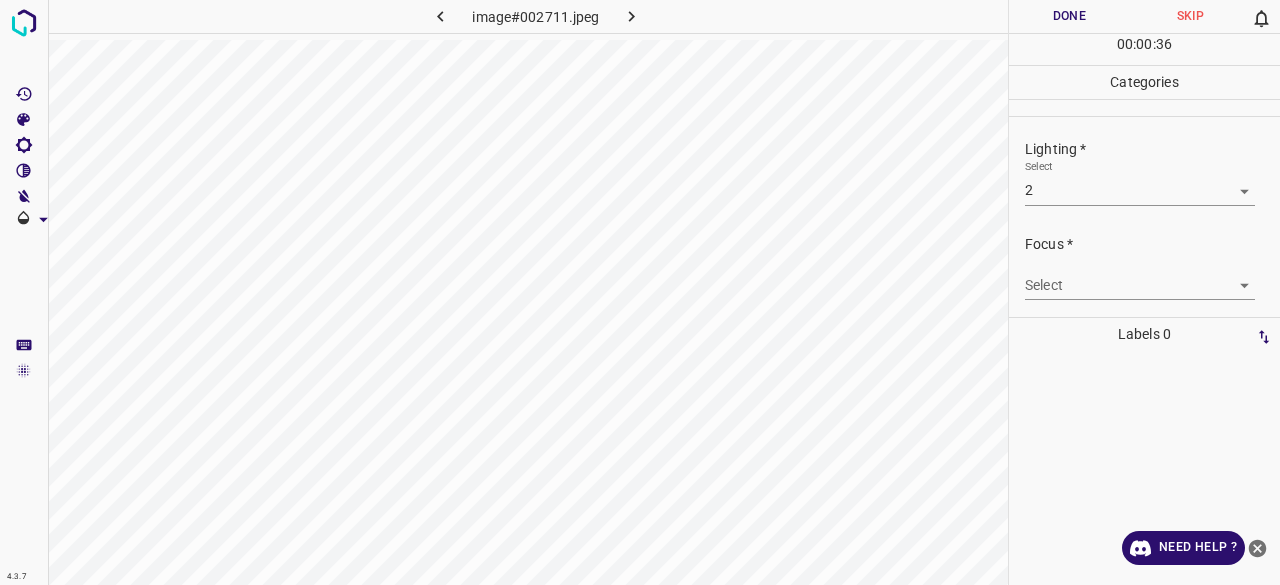 click on "4.3.7 image#002711.jpeg Done Skip 0 00   : 00   : 36   Categories Lighting *  Select 2 2 Focus *  Select ​ Overall *  Select ​ Labels   0 Categories 1 Lighting 2 Focus 3 Overall Tools Space Change between modes (Draw & Edit) I Auto labeling R Restore zoom M Zoom in N Zoom out Delete Delete selecte label Filters Z Restore filters X Saturation filter C Brightness filter V Contrast filter B Gray scale filter General O Download Need Help ? - Text - Hide - Delete" at bounding box center [640, 292] 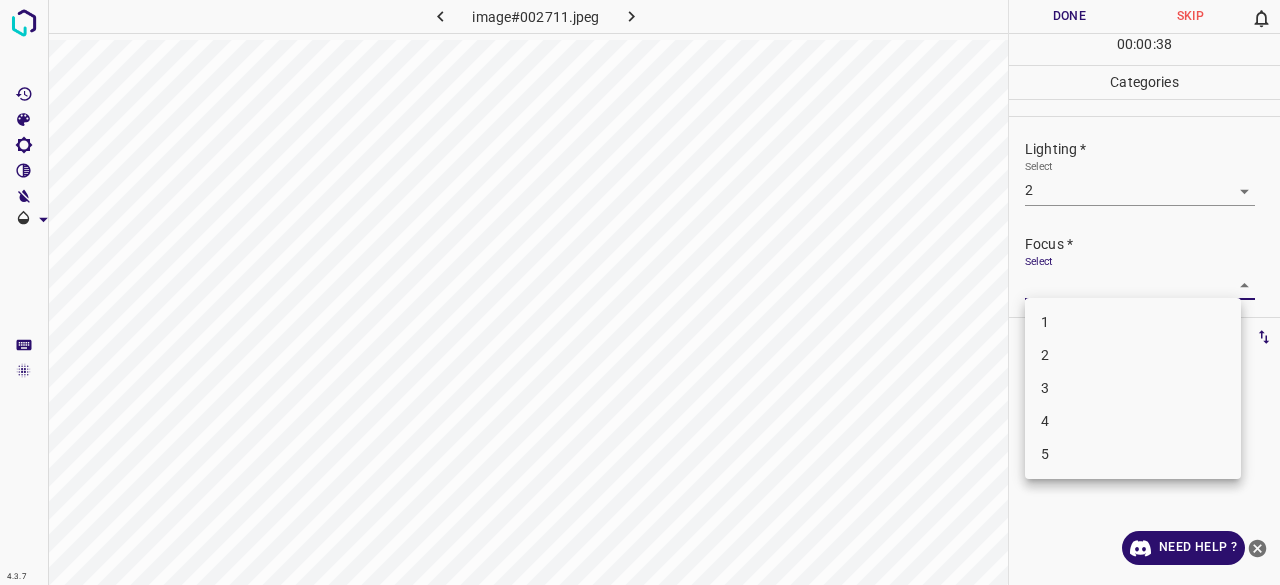 click on "2" at bounding box center [1133, 355] 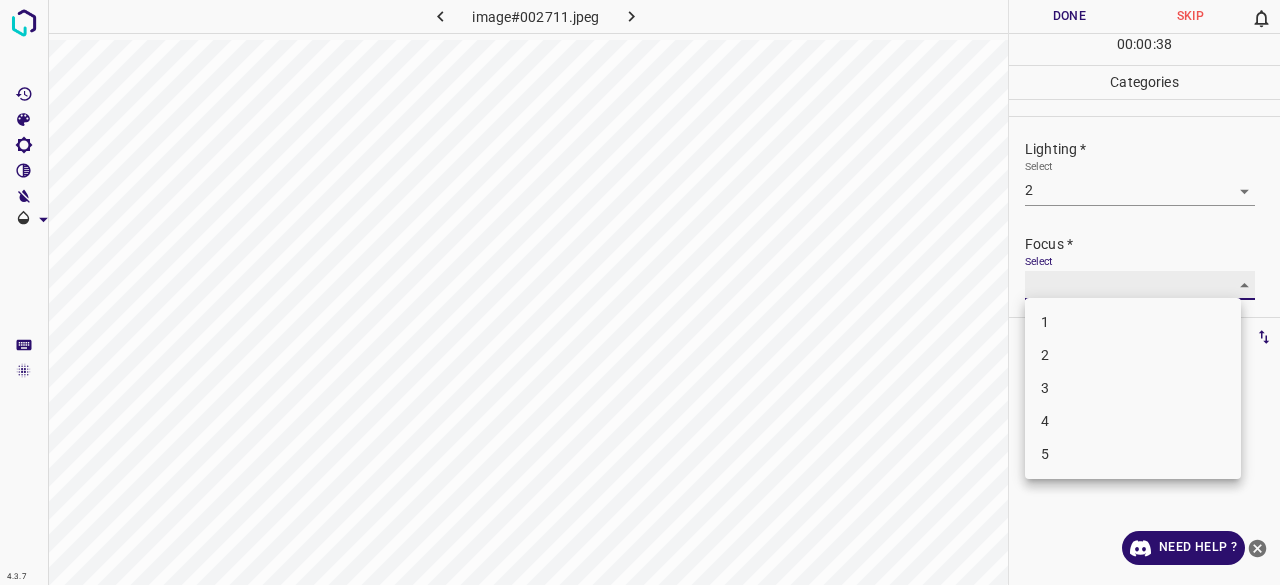 type on "2" 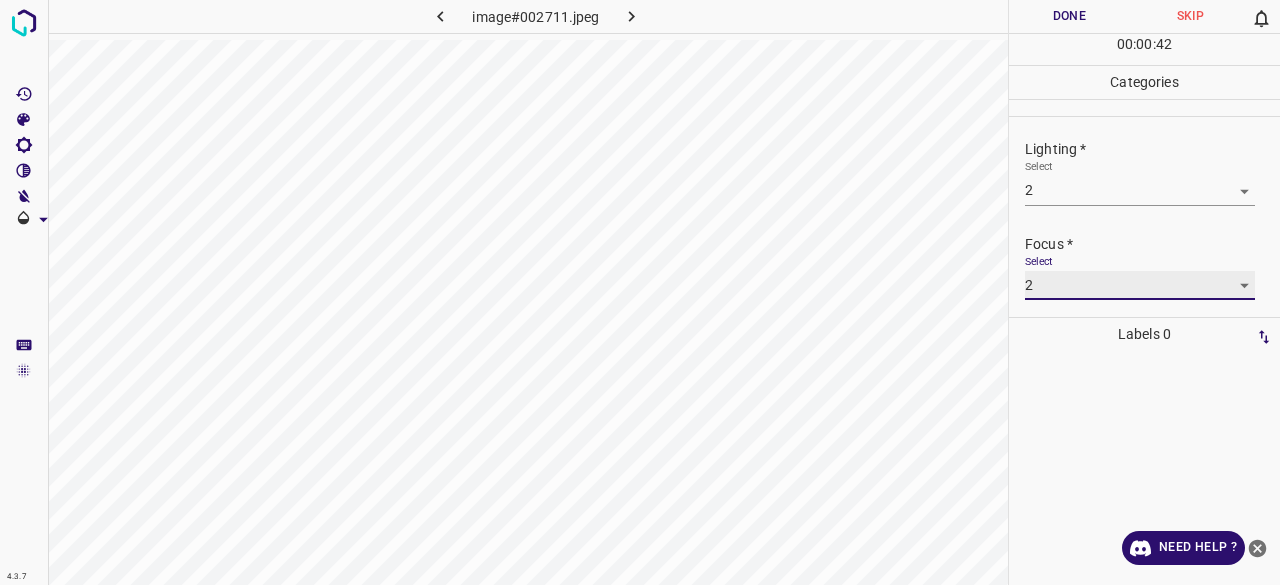 scroll, scrollTop: 98, scrollLeft: 0, axis: vertical 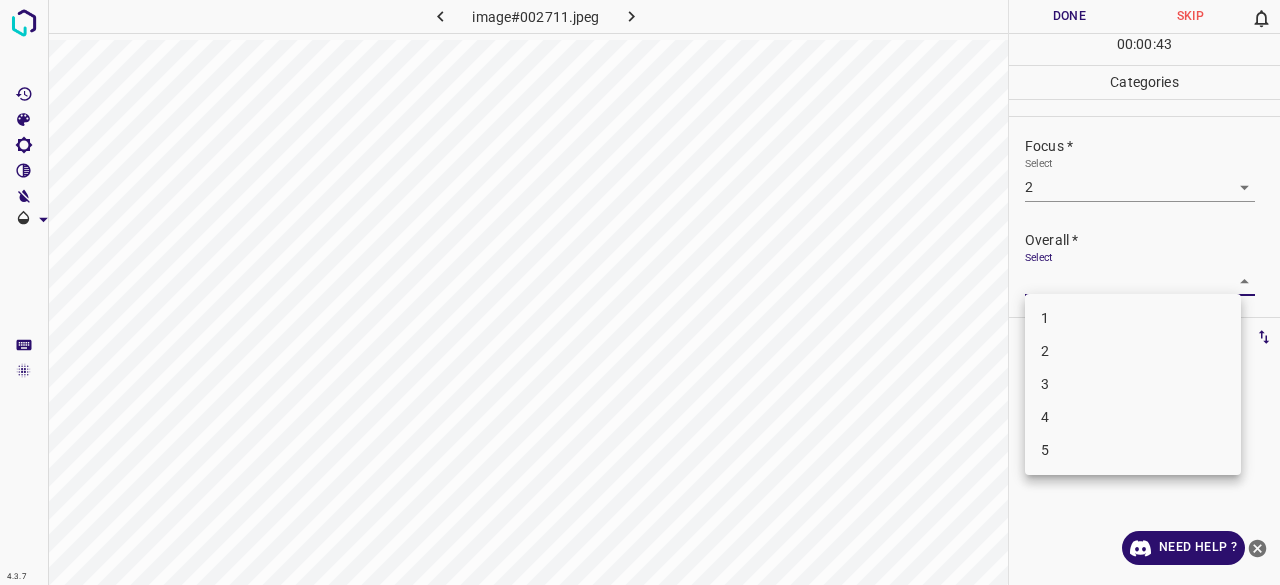 click on "4.3.7 image#002711.jpeg Done Skip 0 00   : 00   : 43   Categories Lighting *  Select 2 2 Focus *  Select 2 2 Overall *  Select ​ Labels   0 Categories 1 Lighting 2 Focus 3 Overall Tools Space Change between modes (Draw & Edit) I Auto labeling R Restore zoom M Zoom in N Zoom out Delete Delete selecte label Filters Z Restore filters X Saturation filter C Brightness filter V Contrast filter B Gray scale filter General O Download Need Help ? - Text - Hide - Delete 1 2 3 4 5" at bounding box center (640, 292) 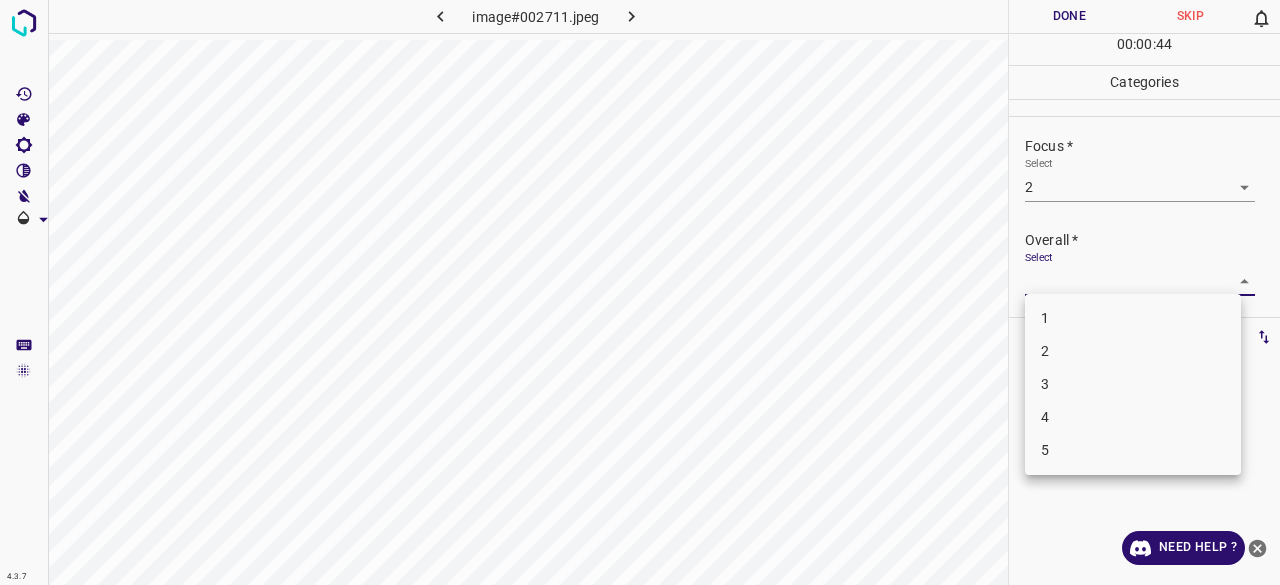 click on "2" at bounding box center [1133, 351] 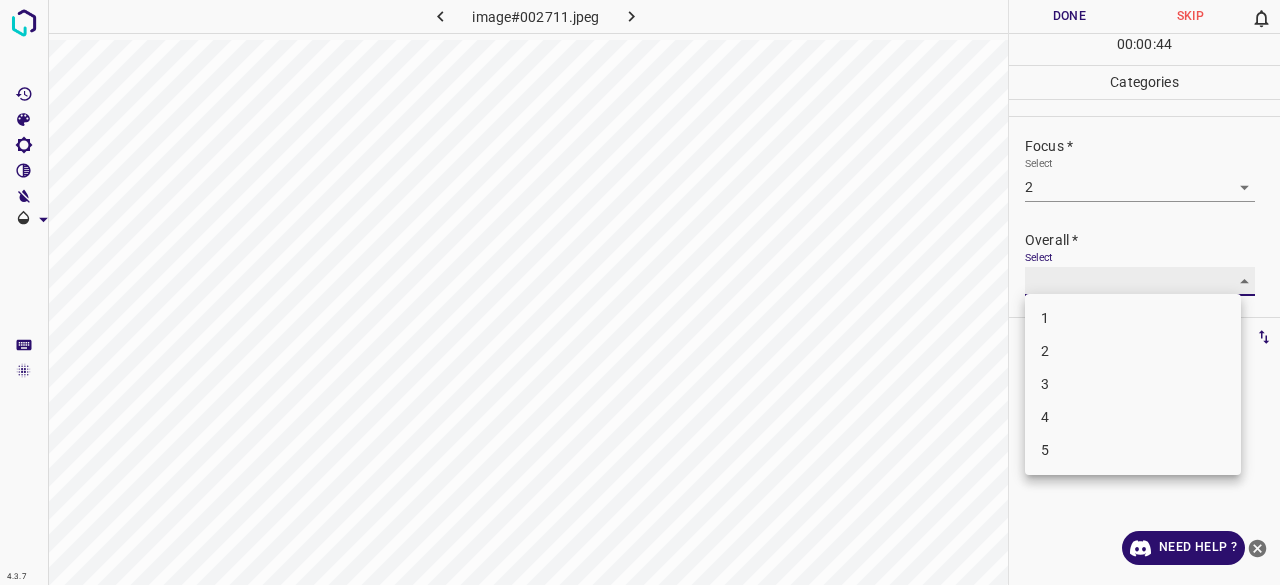 type on "2" 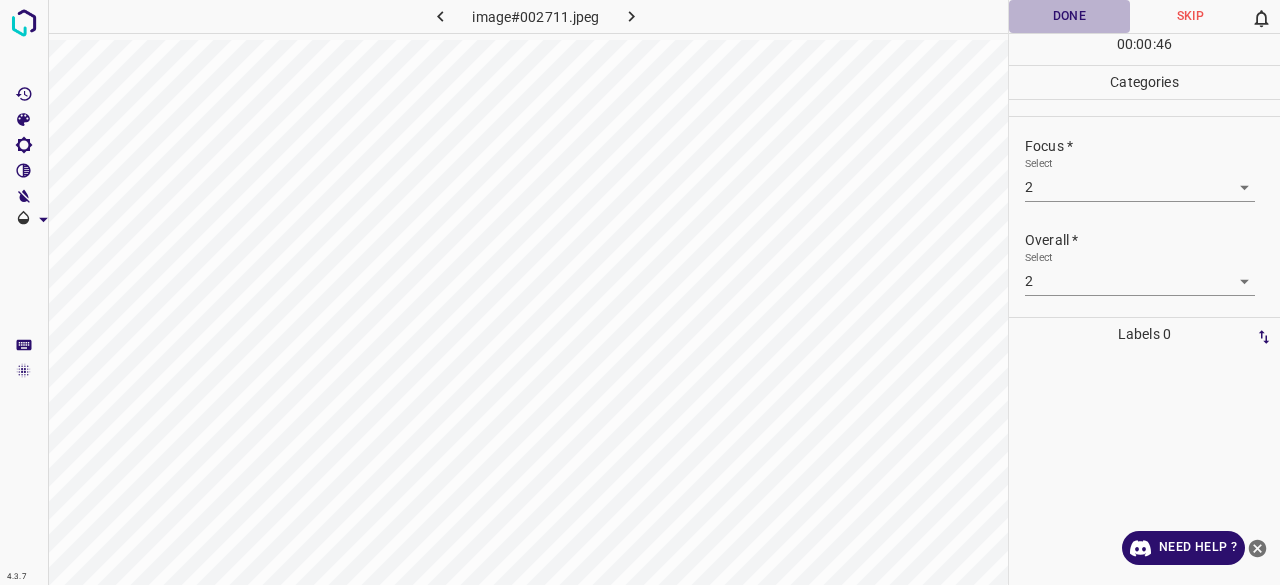 click on "Done" at bounding box center [1069, 16] 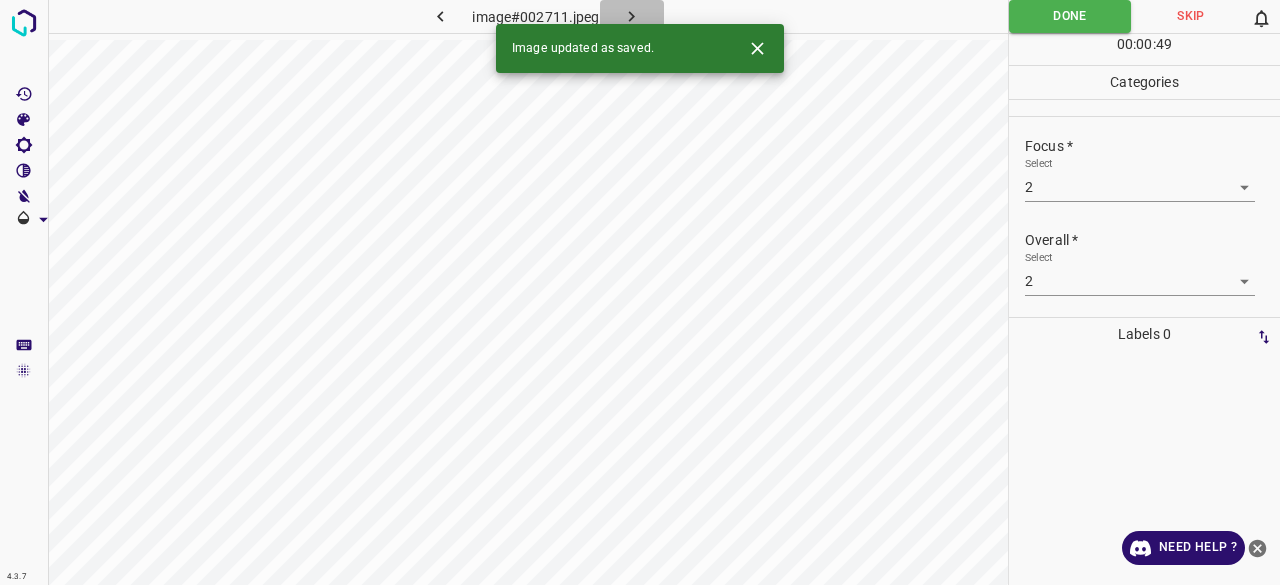 click 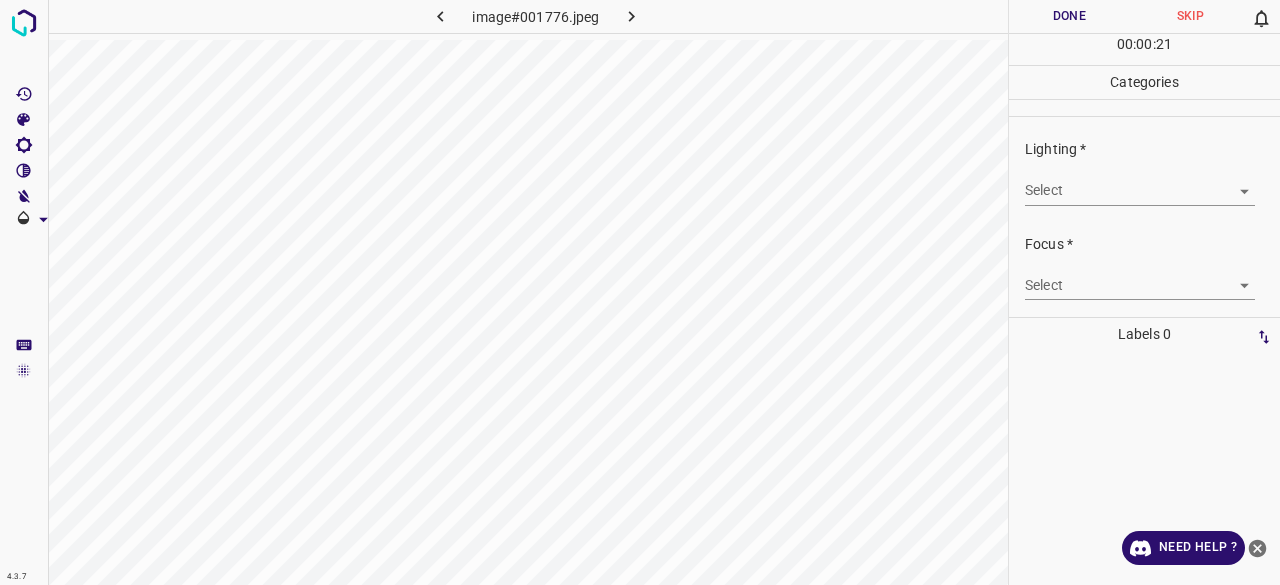 click on "4.3.7 image#001776.jpeg Done Skip 0 00   : 00   : 21   Categories Lighting *  Select ​ Focus *  Select ​ Overall *  Select ​ Labels   0 Categories 1 Lighting 2 Focus 3 Overall Tools Space Change between modes (Draw & Edit) I Auto labeling R Restore zoom M Zoom in N Zoom out Delete Delete selecte label Filters Z Restore filters X Saturation filter C Brightness filter V Contrast filter B Gray scale filter General O Download Need Help ? - Text - Hide - Delete" at bounding box center [640, 292] 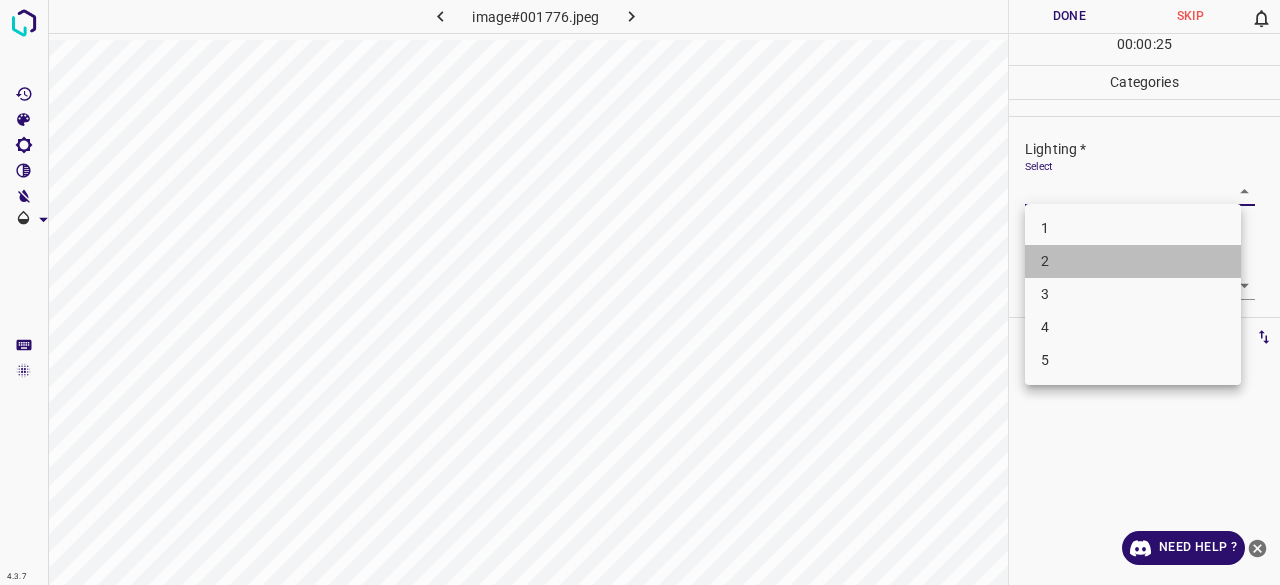 click on "2" at bounding box center [1133, 261] 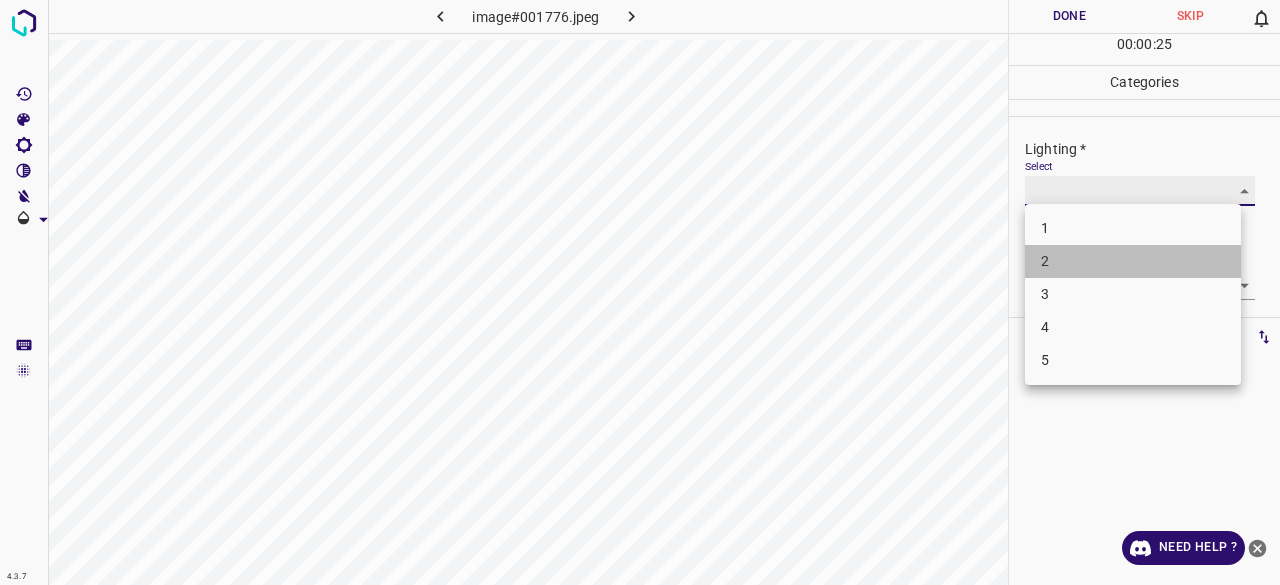 type on "2" 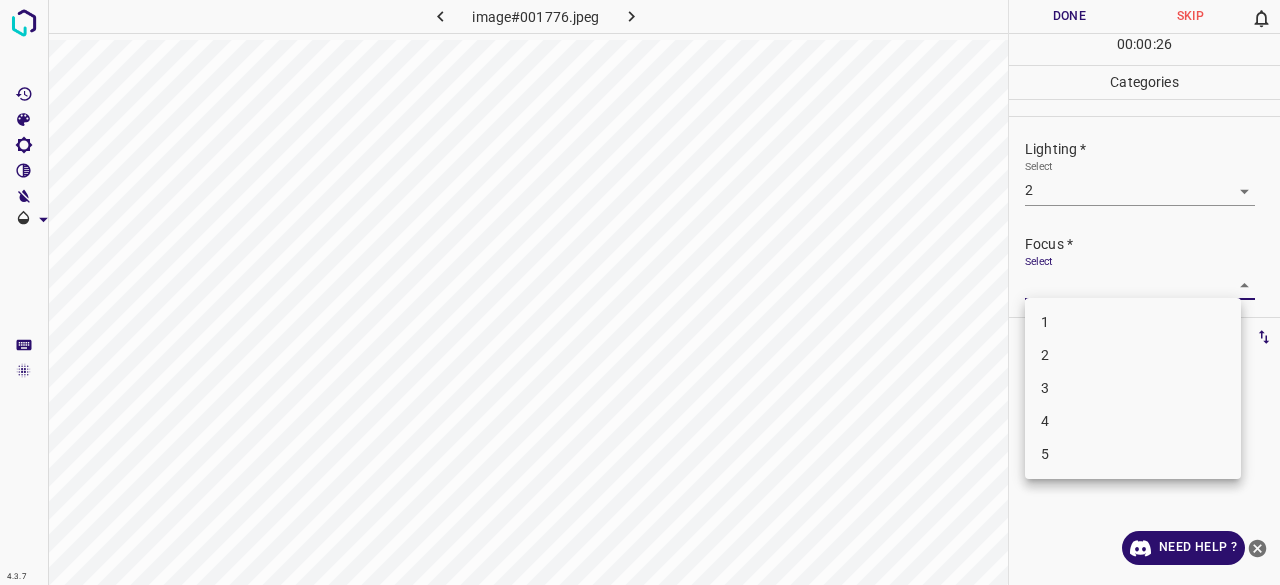 click on "4.3.7 image#001776.jpeg Done Skip 0 00   : 00   : 26   Categories Lighting *  Select 2 2 Focus *  Select ​ Overall *  Select ​ Labels   0 Categories 1 Lighting 2 Focus 3 Overall Tools Space Change between modes (Draw & Edit) I Auto labeling R Restore zoom M Zoom in N Zoom out Delete Delete selecte label Filters Z Restore filters X Saturation filter C Brightness filter V Contrast filter B Gray scale filter General O Download Need Help ? - Text - Hide - Delete 1 2 3 4 5" at bounding box center (640, 292) 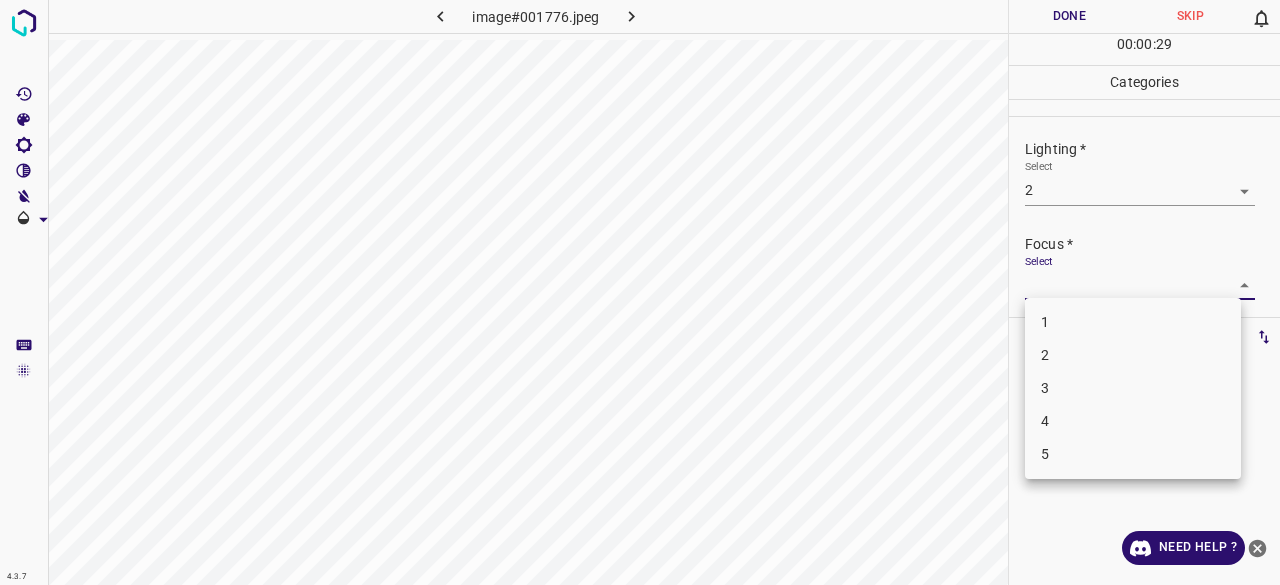 click on "2" at bounding box center [1133, 355] 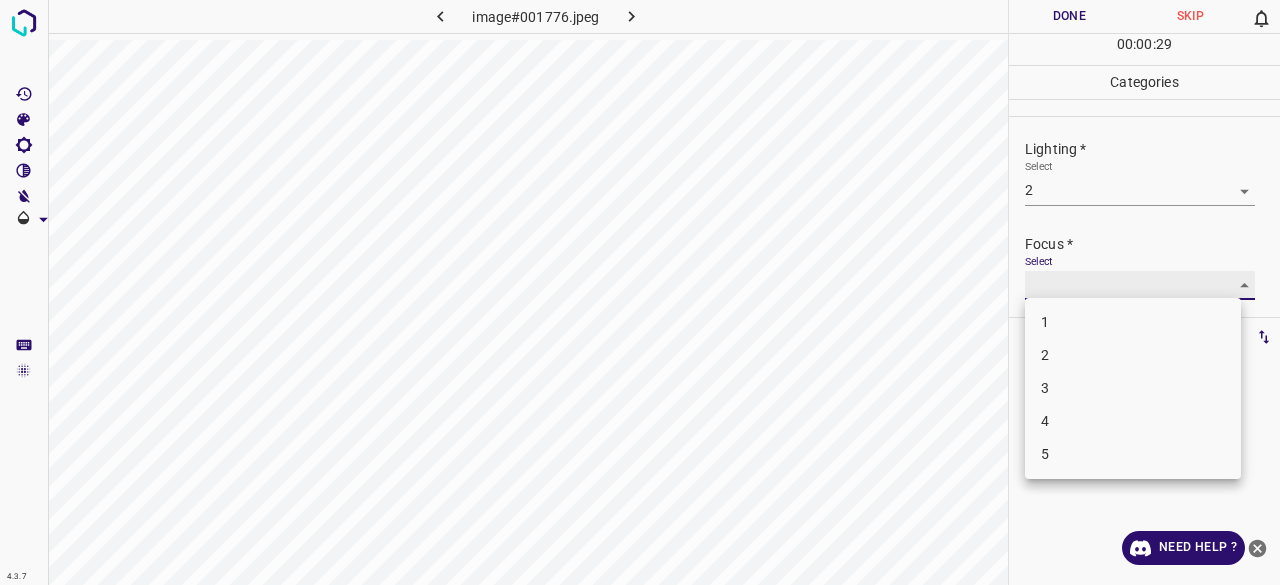 type on "2" 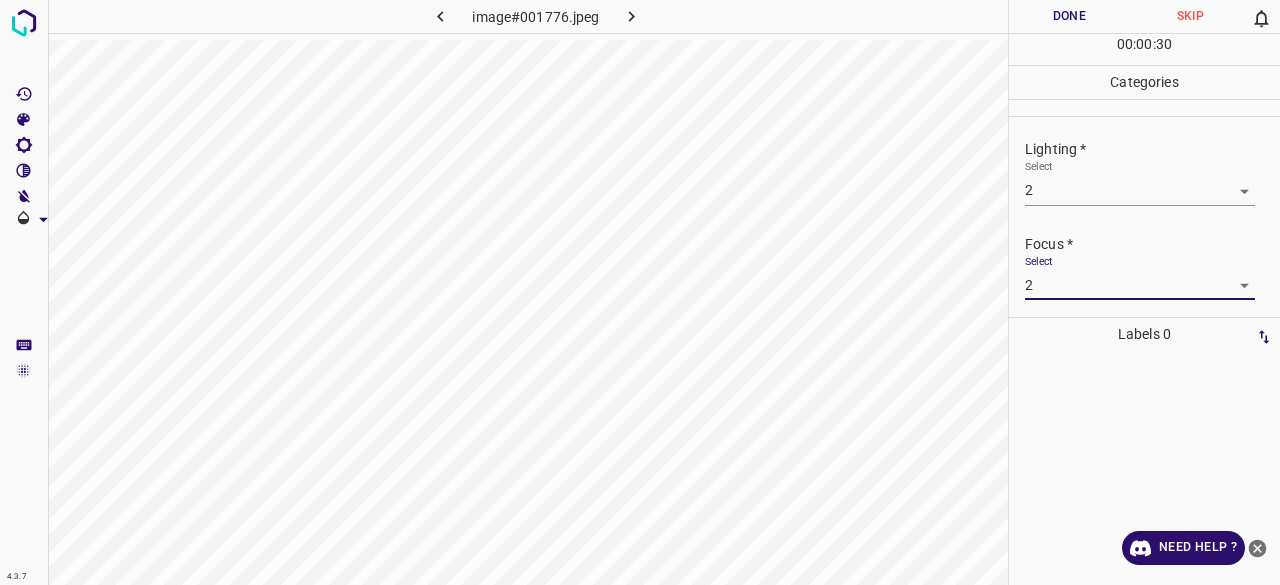 click on "4.3.7 image#001776.jpeg Done Skip 0 00   : 00   : 30   Categories Lighting *  Select 2 2 Focus *  Select 2 2 Overall *  Select ​ Labels   0 Categories 1 Lighting 2 Focus 3 Overall Tools Space Change between modes (Draw & Edit) I Auto labeling R Restore zoom M Zoom in N Zoom out Delete Delete selecte label Filters Z Restore filters X Saturation filter C Brightness filter V Contrast filter B Gray scale filter General O Download Need Help ? - Text - Hide - Delete" at bounding box center (640, 292) 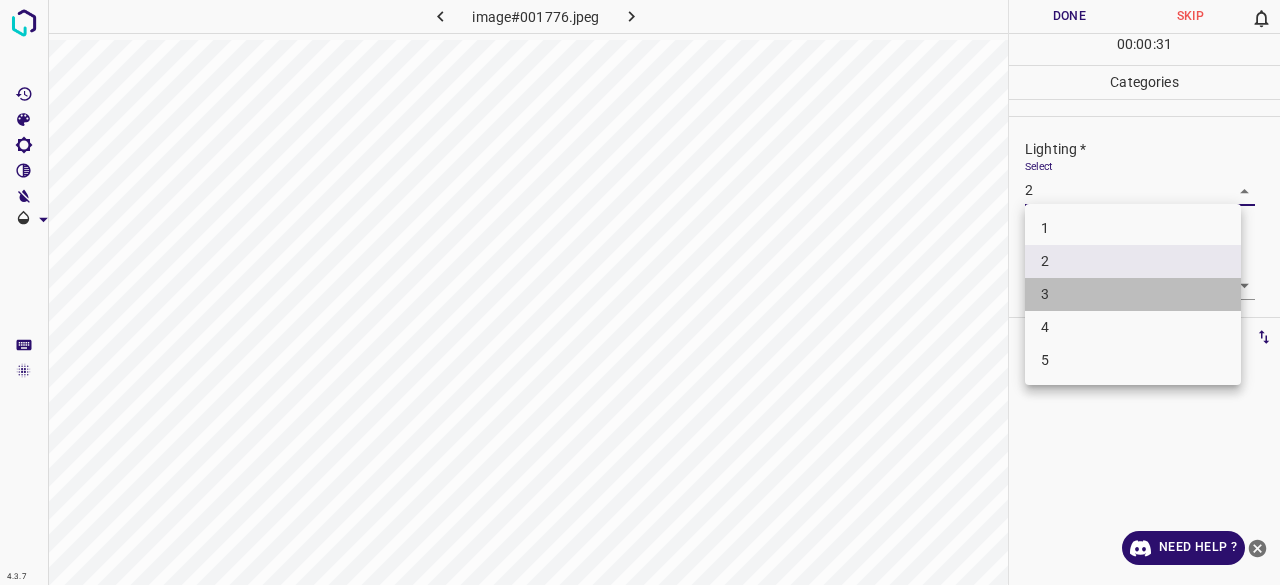 click on "3" at bounding box center [1133, 294] 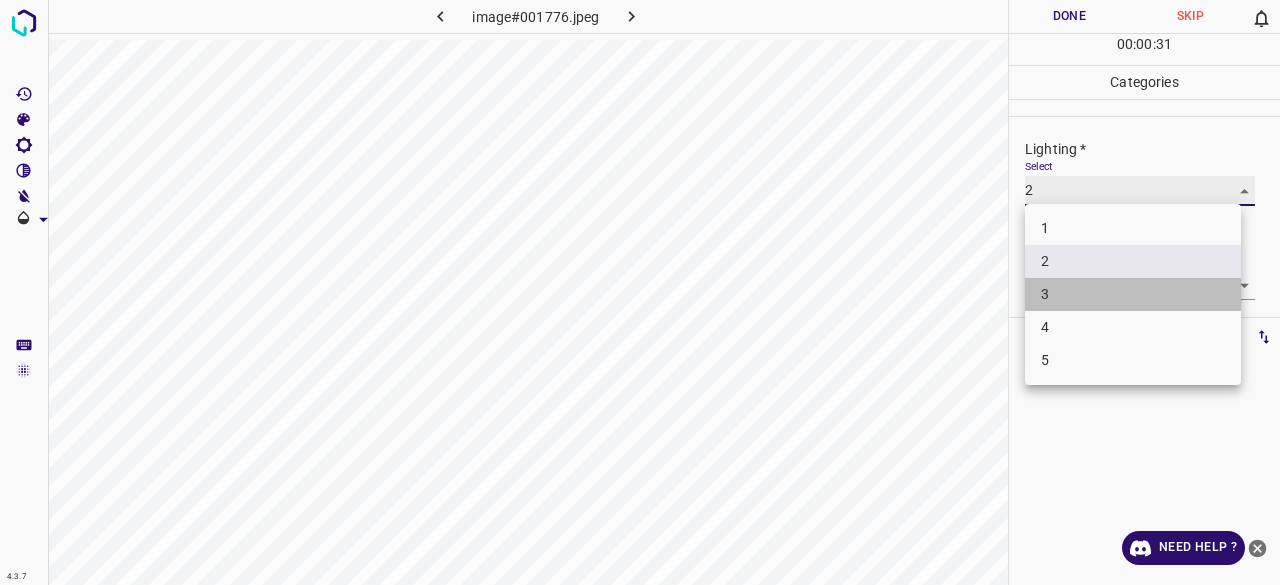 type on "3" 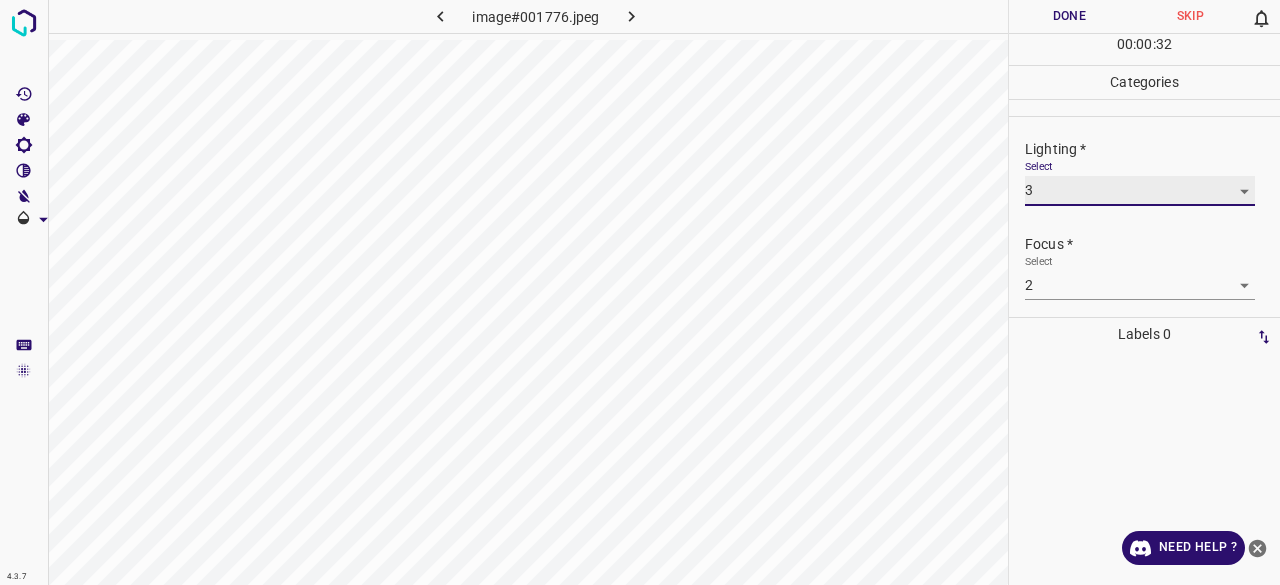 scroll, scrollTop: 98, scrollLeft: 0, axis: vertical 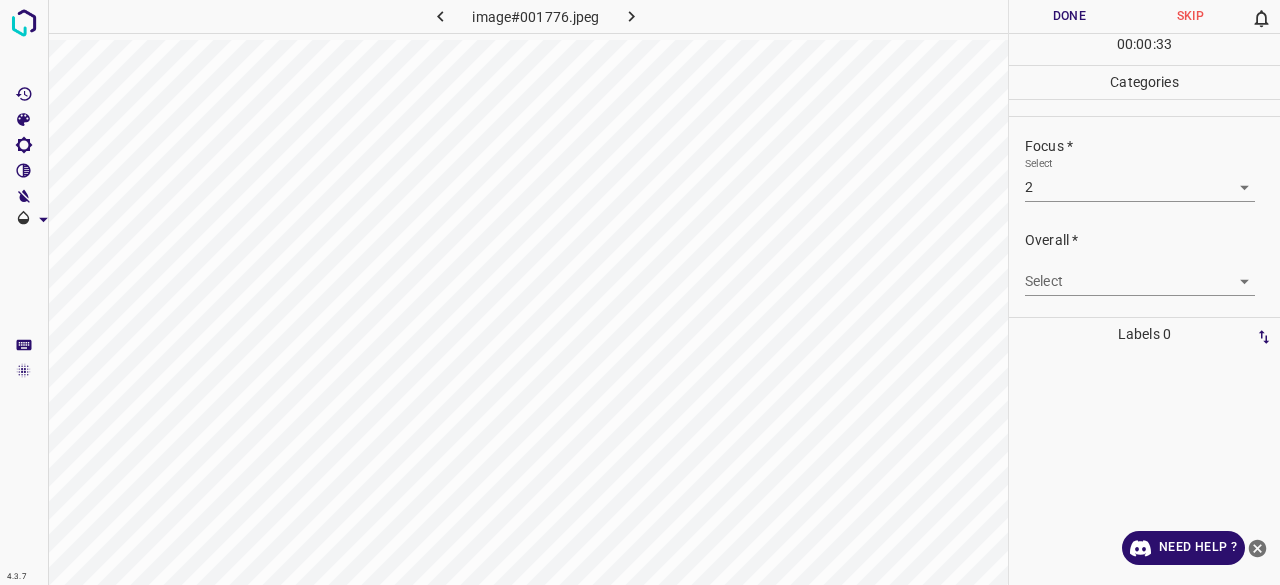 click on "4.3.7 image#001776.jpeg Done Skip 0 00   : 00   : 33   Categories Lighting *  Select 3 3 Focus *  Select 2 2 Overall *  Select ​ Labels   0 Categories 1 Lighting 2 Focus 3 Overall Tools Space Change between modes (Draw & Edit) I Auto labeling R Restore zoom M Zoom in N Zoom out Delete Delete selecte label Filters Z Restore filters X Saturation filter C Brightness filter V Contrast filter B Gray scale filter General O Download Need Help ? - Text - Hide - Delete" at bounding box center [640, 292] 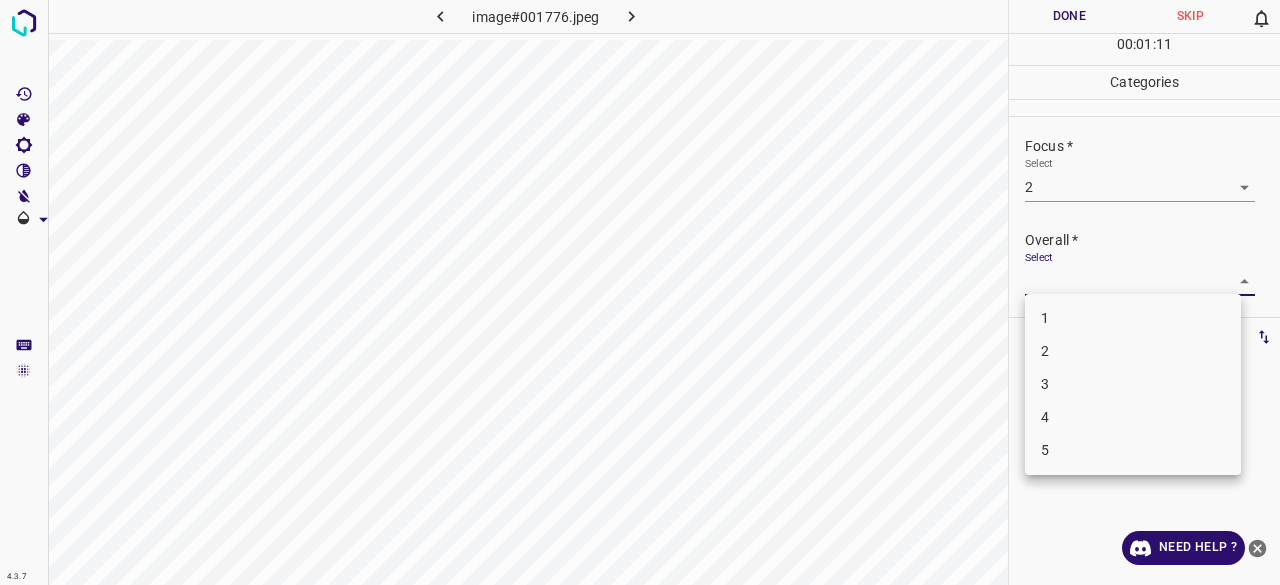 click at bounding box center [640, 292] 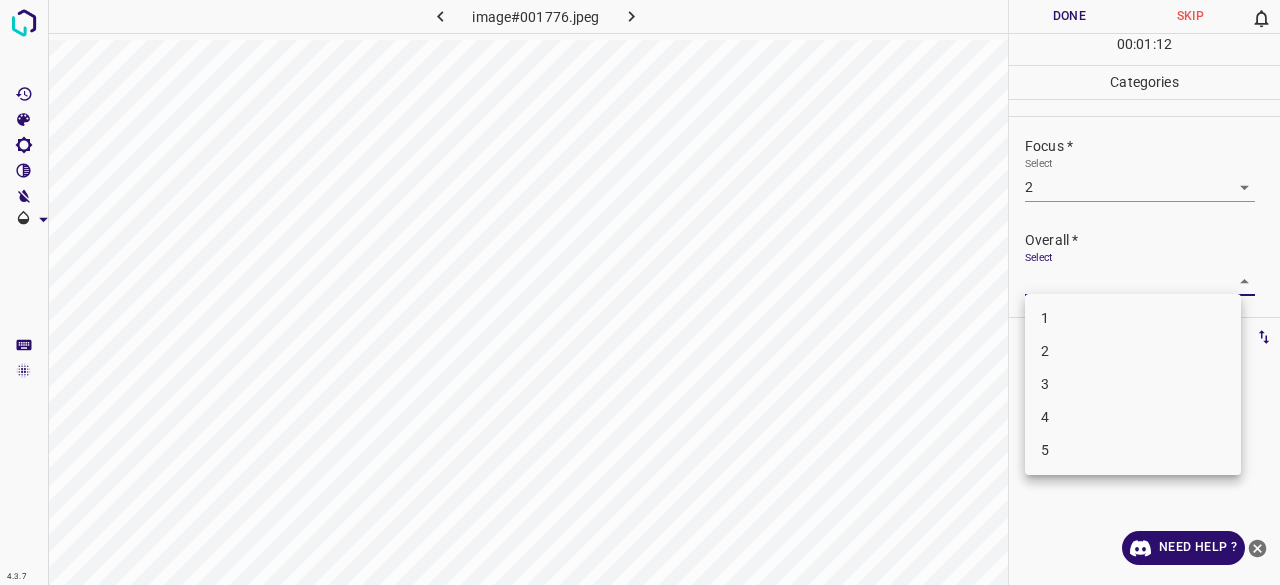 click on "4.3.7 image#001776.jpeg Done Skip 0 00   : 01   : 12   Categories Lighting *  Select 3 3 Focus *  Select 2 2 Overall *  Select ​ Labels   0 Categories 1 Lighting 2 Focus 3 Overall Tools Space Change between modes (Draw & Edit) I Auto labeling R Restore zoom M Zoom in N Zoom out Delete Delete selecte label Filters Z Restore filters X Saturation filter C Brightness filter V Contrast filter B Gray scale filter General O Download Need Help ? - Text - Hide - Delete 1 2 3 4 5" at bounding box center [640, 292] 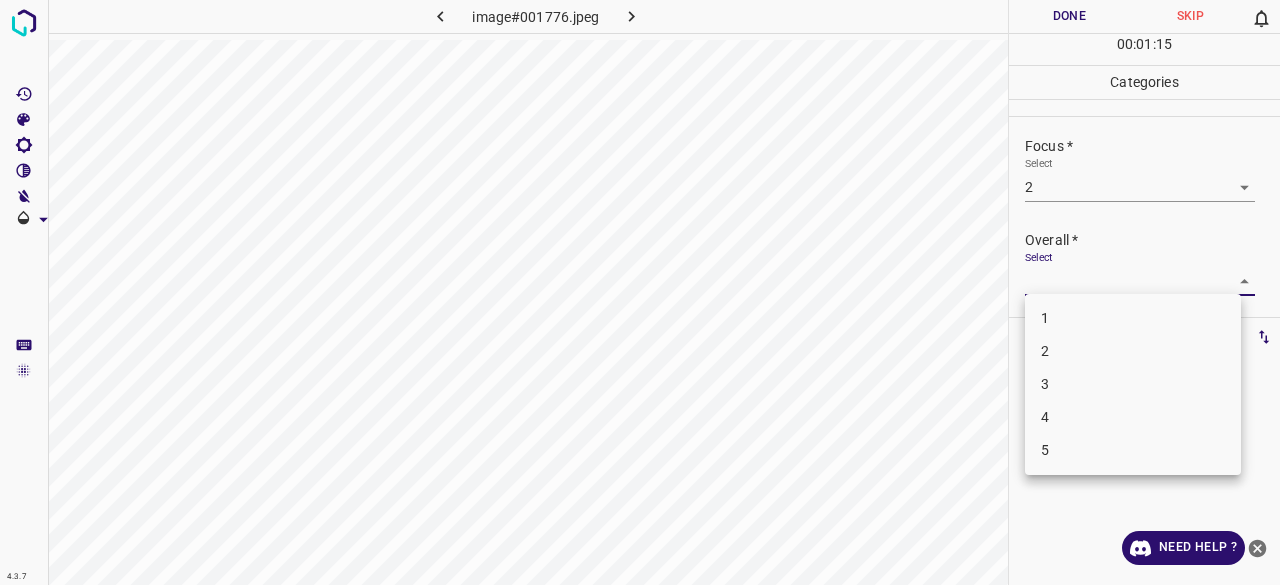 click at bounding box center (640, 292) 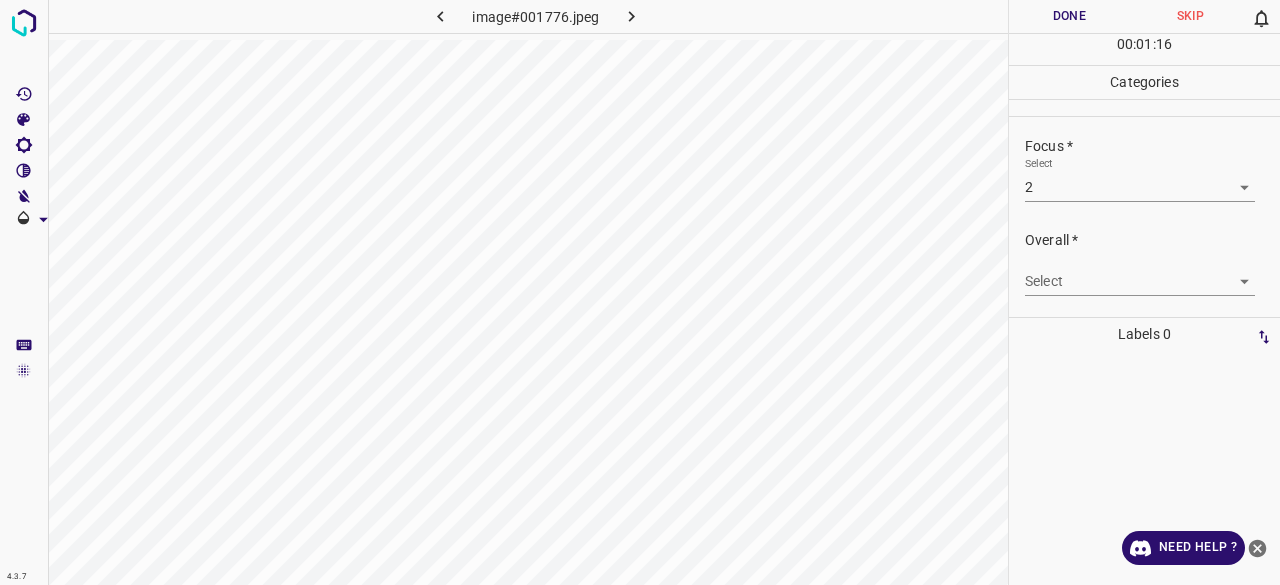click on "Overall *" at bounding box center [1152, 240] 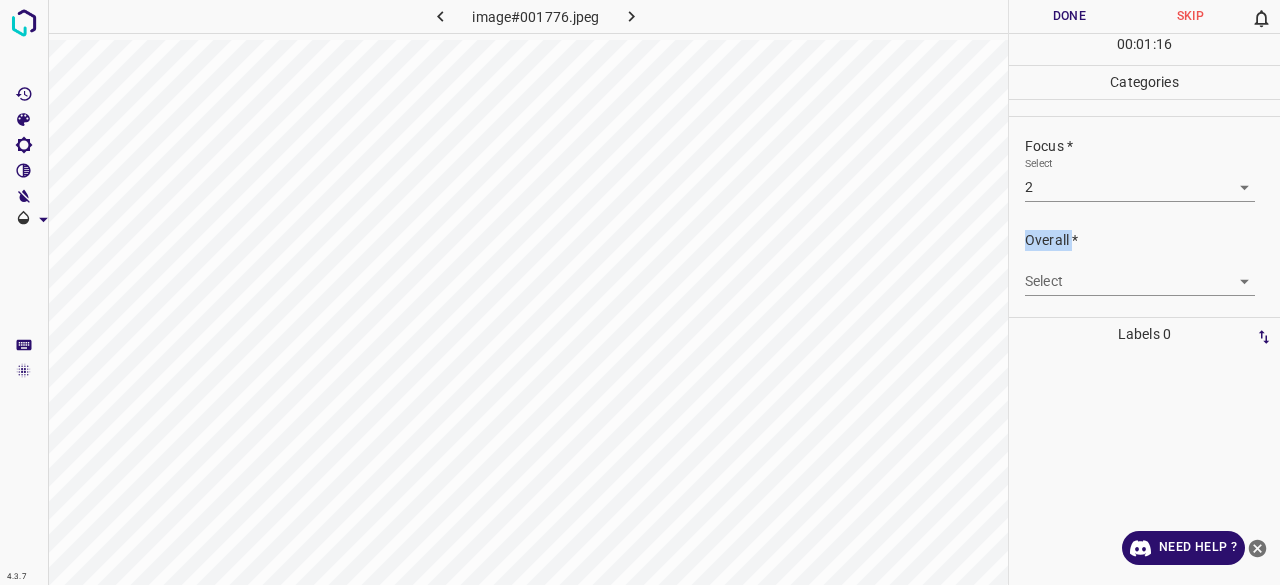 click on "Overall *" at bounding box center (1152, 240) 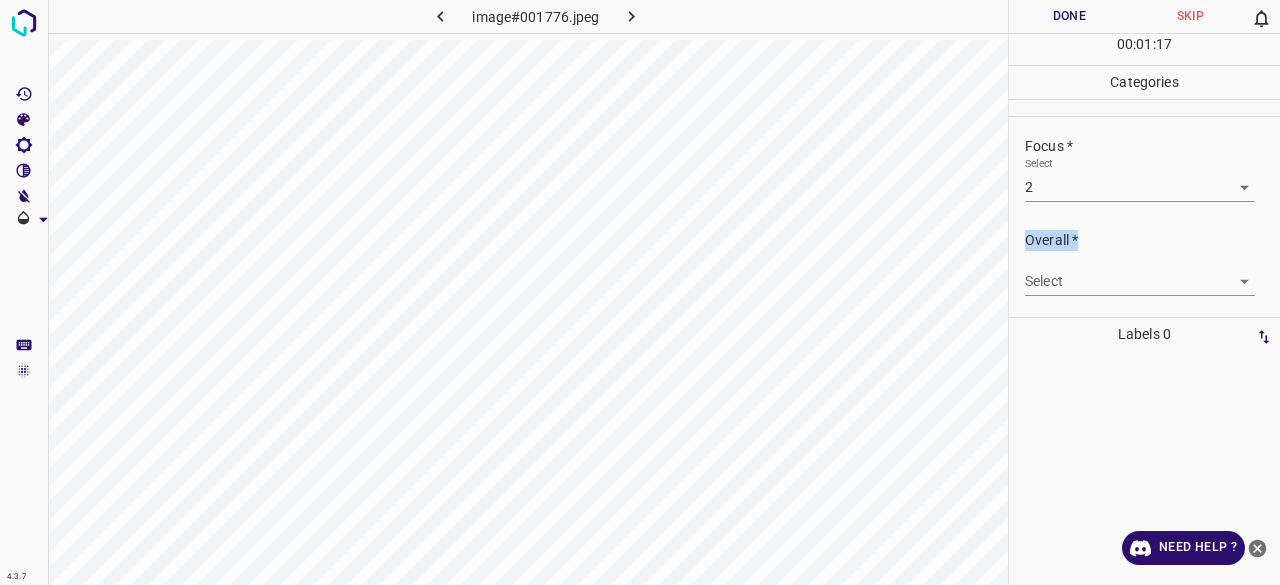 click on "Overall *" at bounding box center [1152, 240] 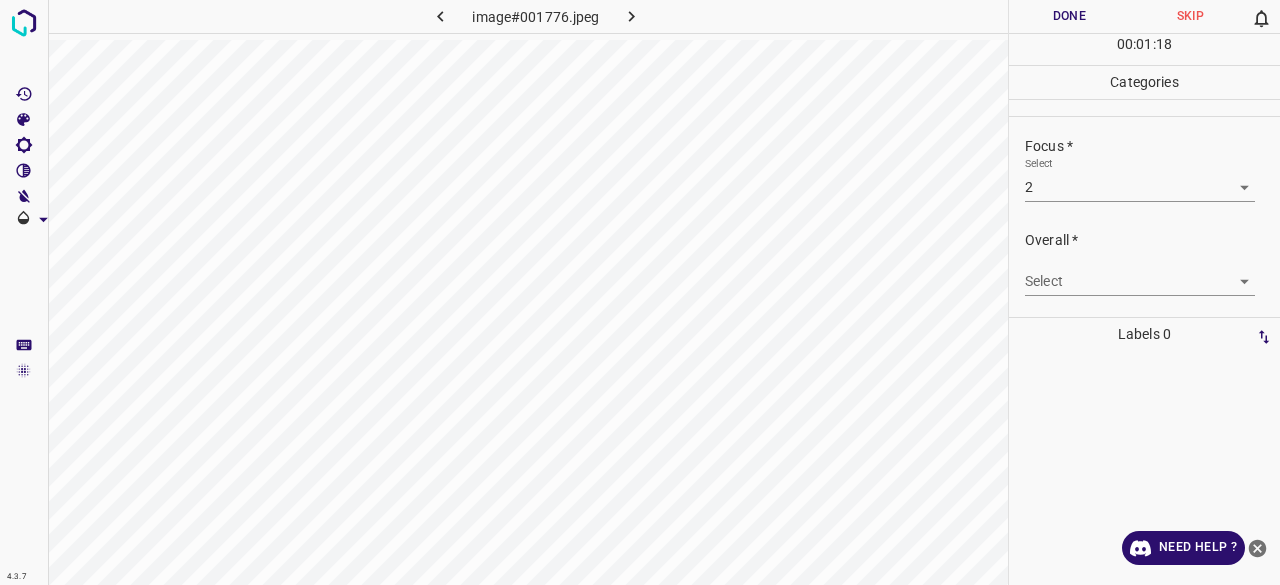 click on "Overall *" at bounding box center [1152, 240] 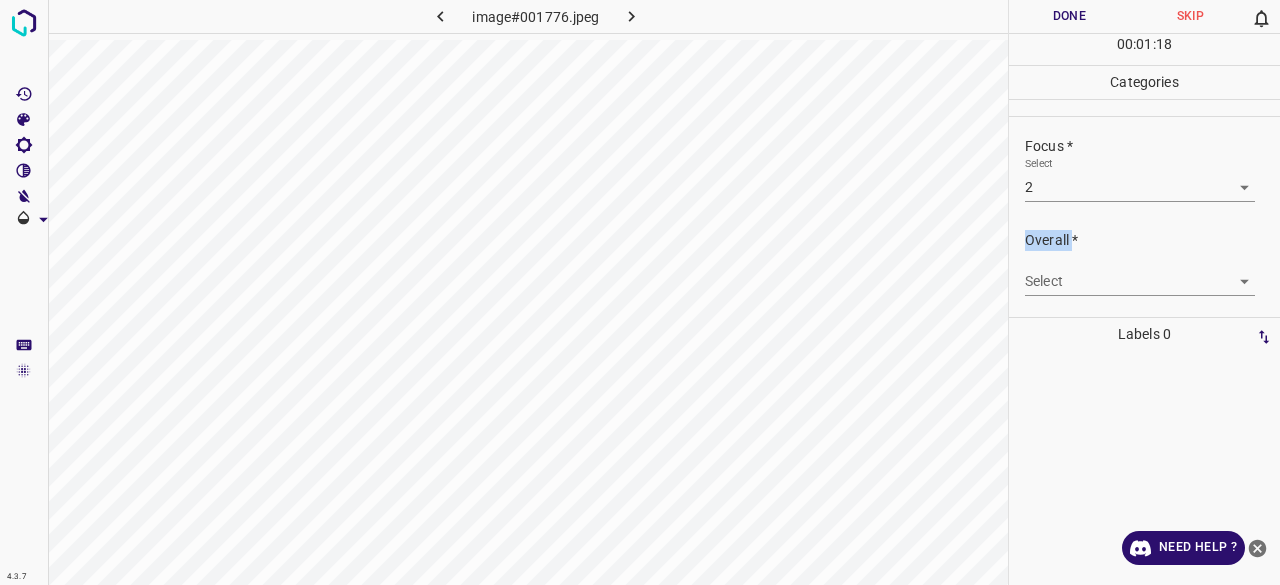 click on "Overall *" at bounding box center (1152, 240) 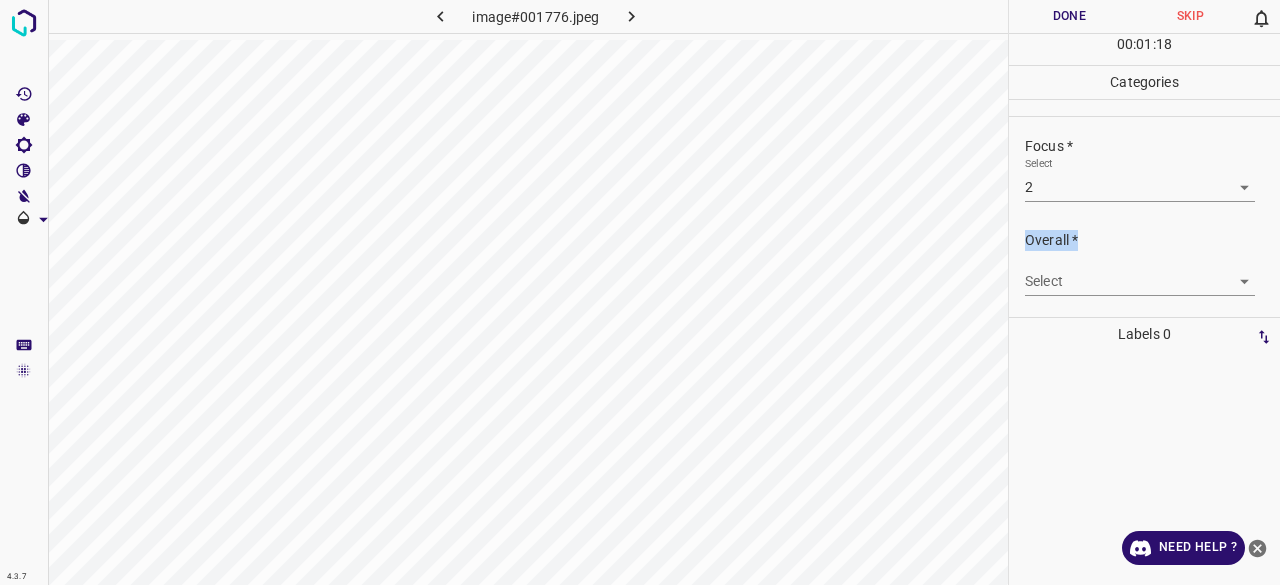 click on "Overall *" at bounding box center (1152, 240) 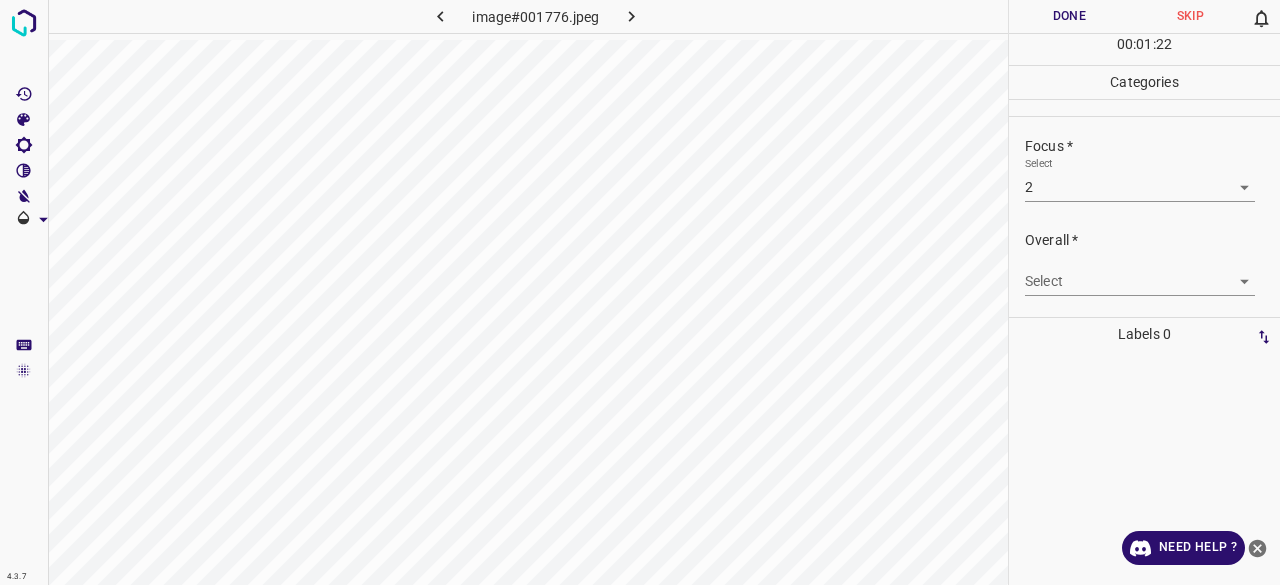 click on "4.3.7 image#001776.jpeg Done Skip 0 00   : 01   : 22   Categories Lighting *  Select 3 3 Focus *  Select 2 2 Overall *  Select ​ Labels   0 Categories 1 Lighting 2 Focus 3 Overall Tools Space Change between modes (Draw & Edit) I Auto labeling R Restore zoom M Zoom in N Zoom out Delete Delete selecte label Filters Z Restore filters X Saturation filter C Brightness filter V Contrast filter B Gray scale filter General O Download Need Help ? - Text - Hide - Delete" at bounding box center (640, 292) 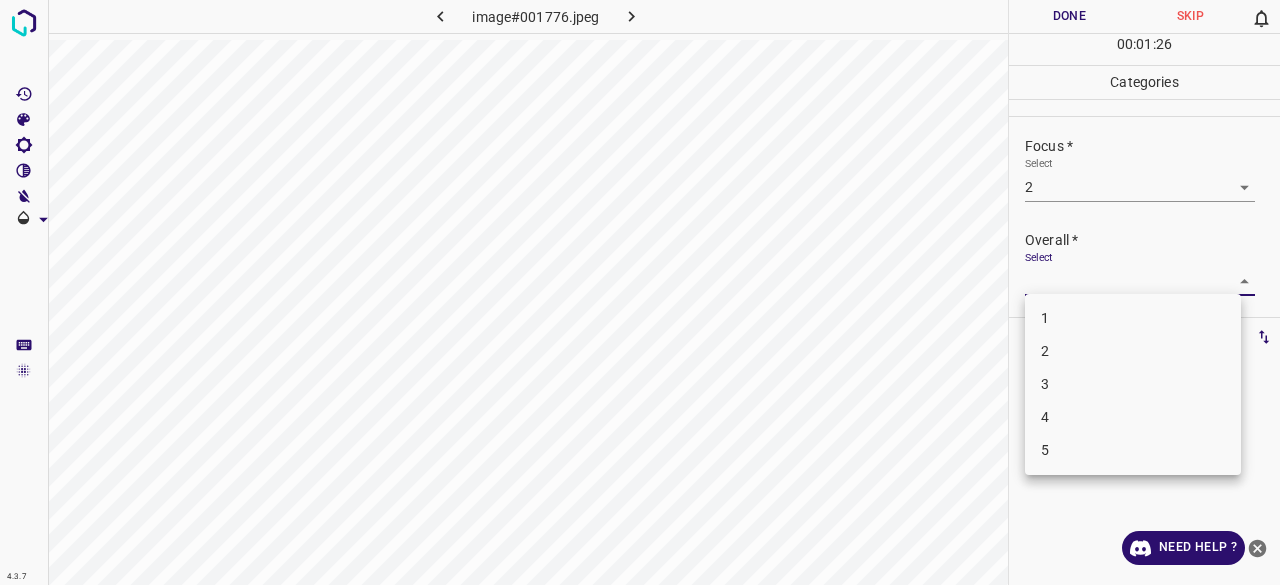 click on "2" at bounding box center (1133, 351) 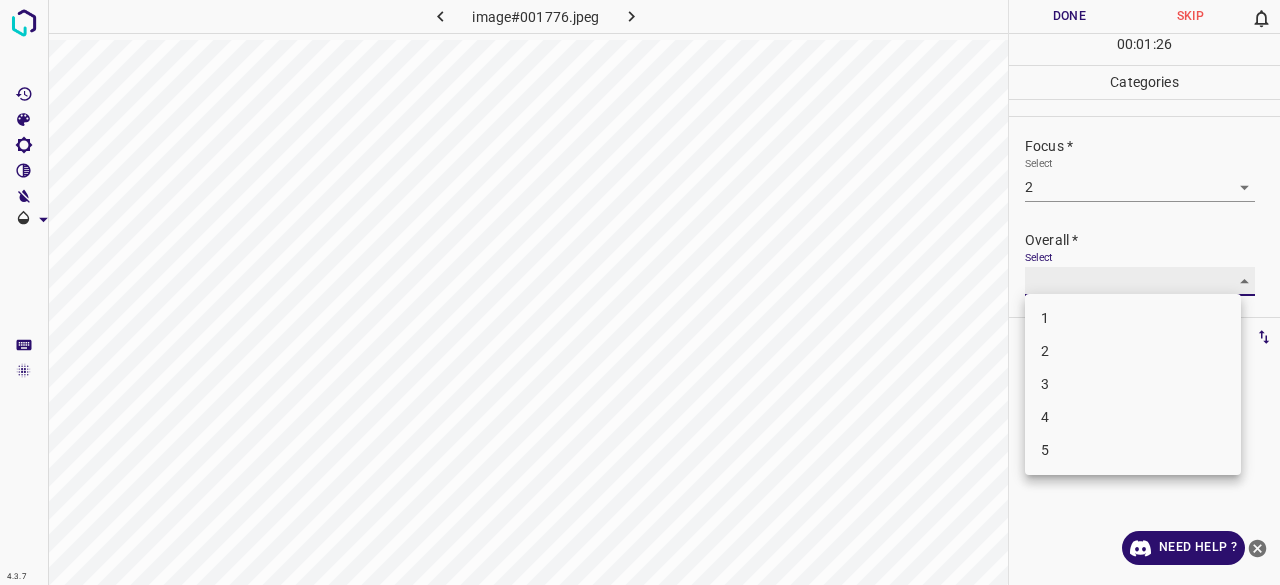 type on "2" 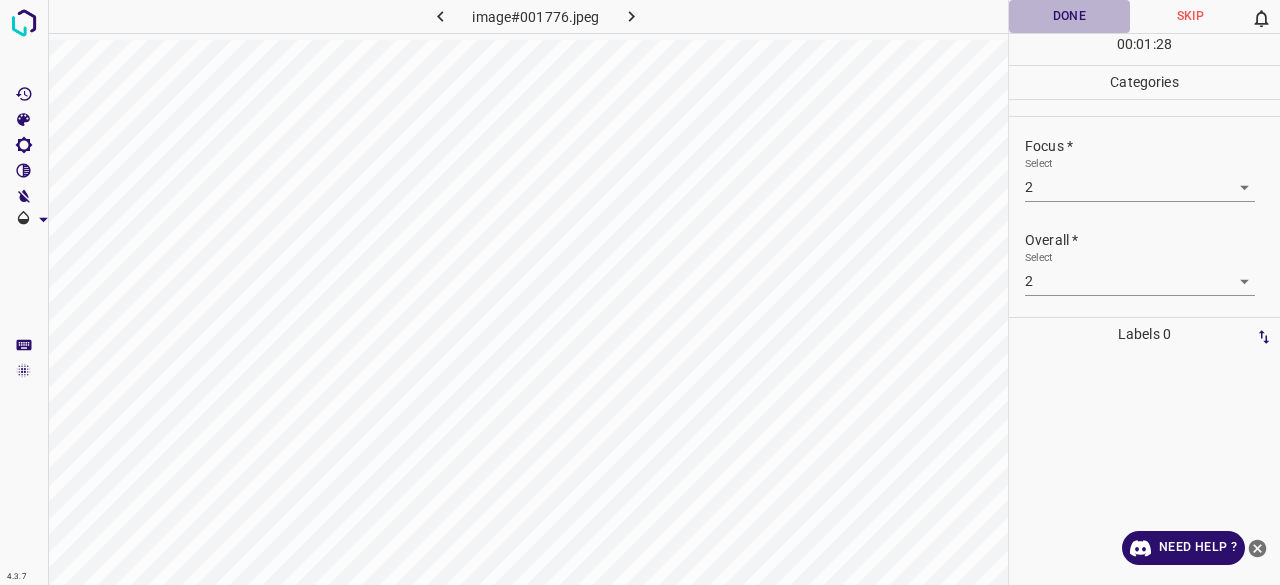 click on "Done" at bounding box center [1069, 16] 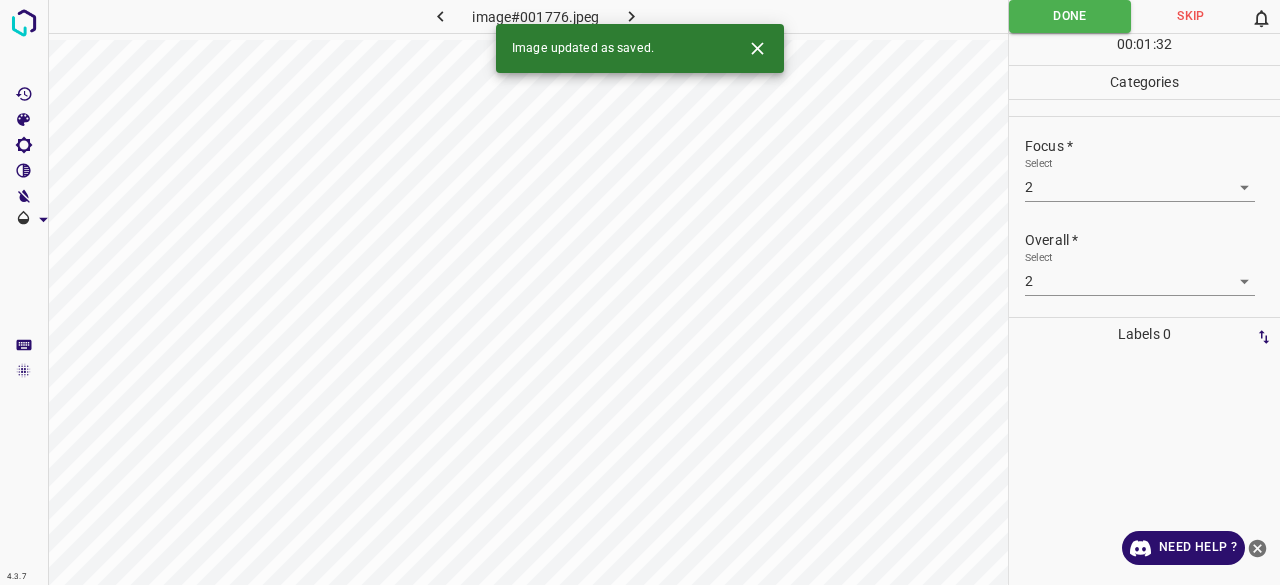 click 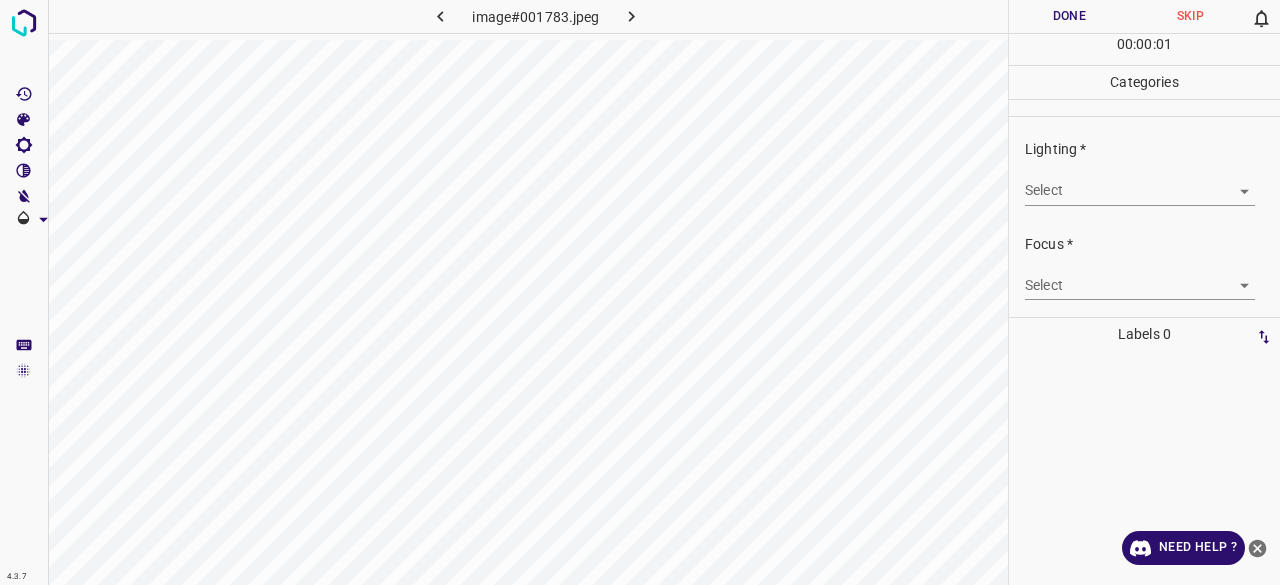click on "4.3.7 image#001783.jpeg Done Skip 0 00   : 00   : 01   Categories Lighting *  Select ​ Focus *  Select ​ Overall *  Select ​ Labels   0 Categories 1 Lighting 2 Focus 3 Overall Tools Space Change between modes (Draw & Edit) I Auto labeling R Restore zoom M Zoom in N Zoom out Delete Delete selecte label Filters Z Restore filters X Saturation filter C Brightness filter V Contrast filter B Gray scale filter General O Download Need Help ? - Text - Hide - Delete" at bounding box center [640, 292] 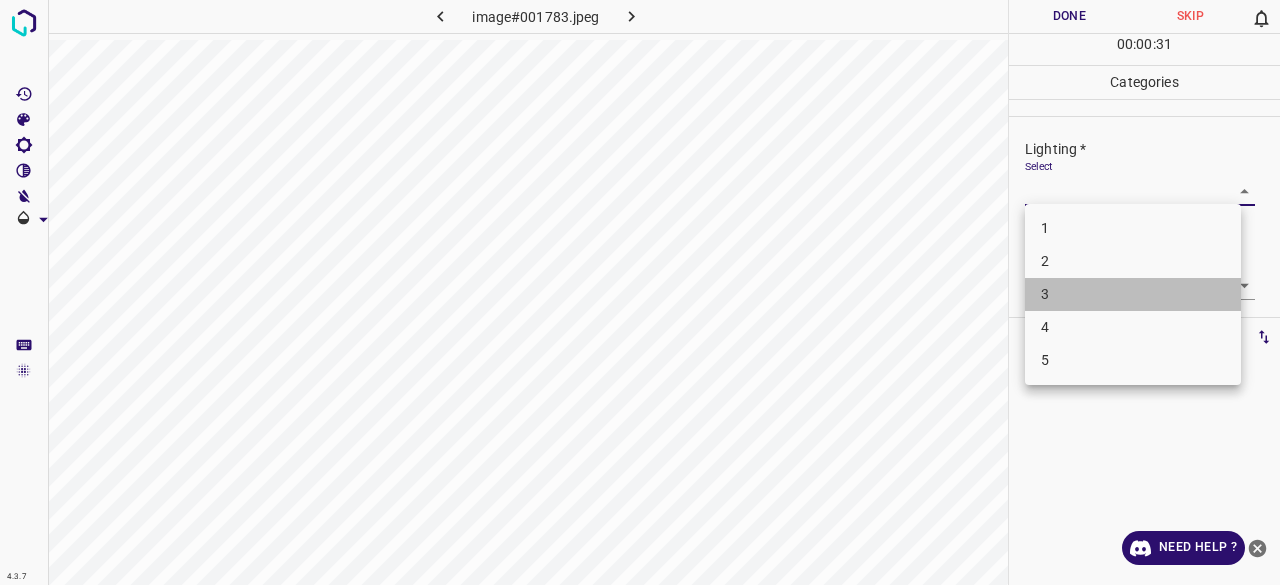 click on "3" at bounding box center [1133, 294] 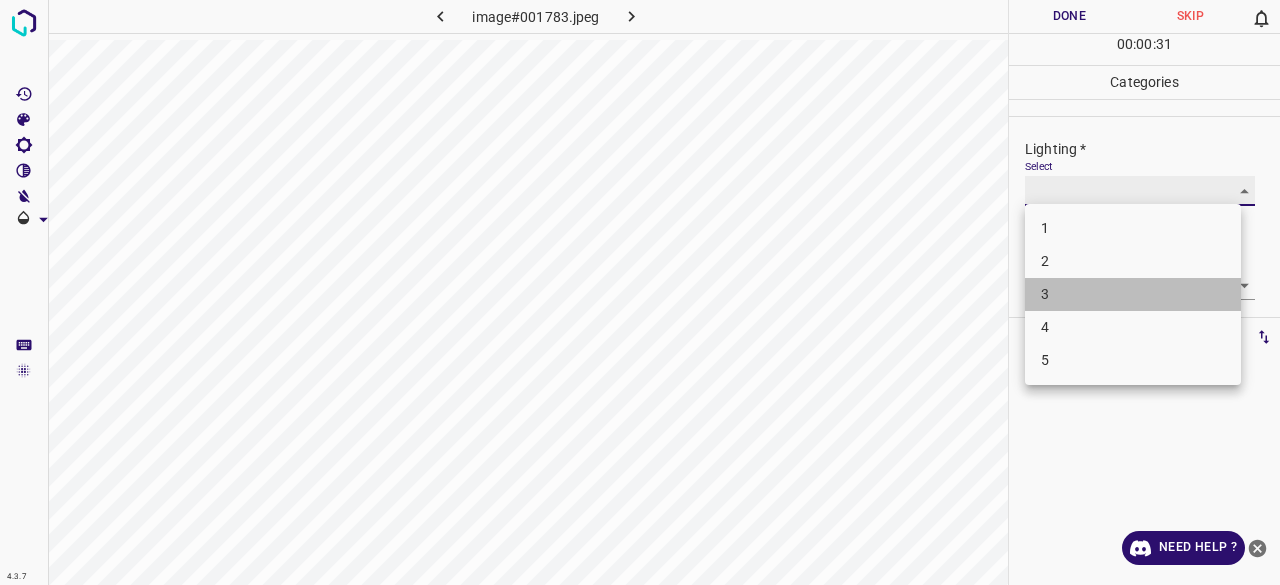 type on "3" 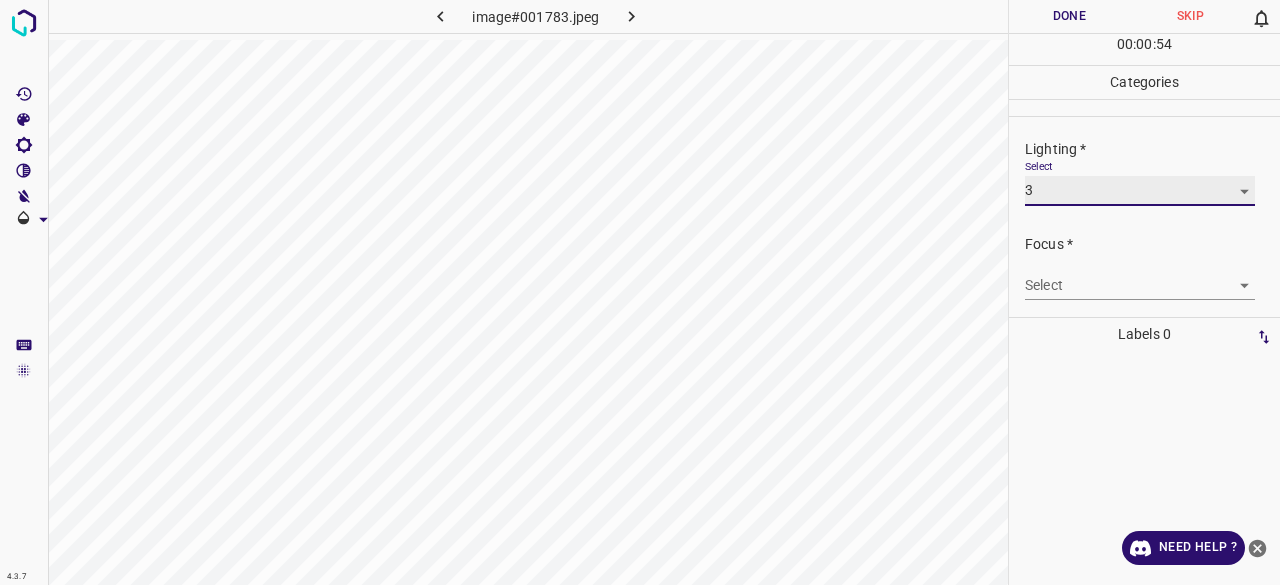 scroll, scrollTop: 98, scrollLeft: 0, axis: vertical 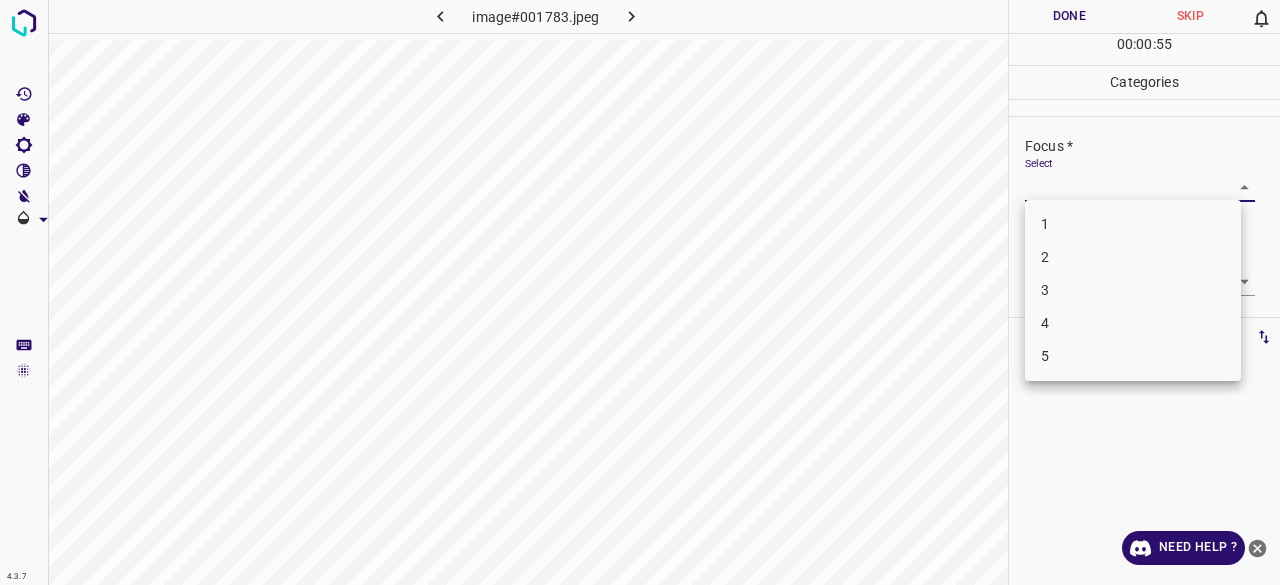 click on "4.3.7 image#001783.jpeg Done Skip 0 00   : 00   : 55   Categories Lighting *  Select 3 3 Focus *  Select ​ Overall *  Select ​ Labels   0 Categories 1 Lighting 2 Focus 3 Overall Tools Space Change between modes (Draw & Edit) I Auto labeling R Restore zoom M Zoom in N Zoom out Delete Delete selecte label Filters Z Restore filters X Saturation filter C Brightness filter V Contrast filter B Gray scale filter General O Download Need Help ? - Text - Hide - Delete 1 2 3 4 5" at bounding box center [640, 292] 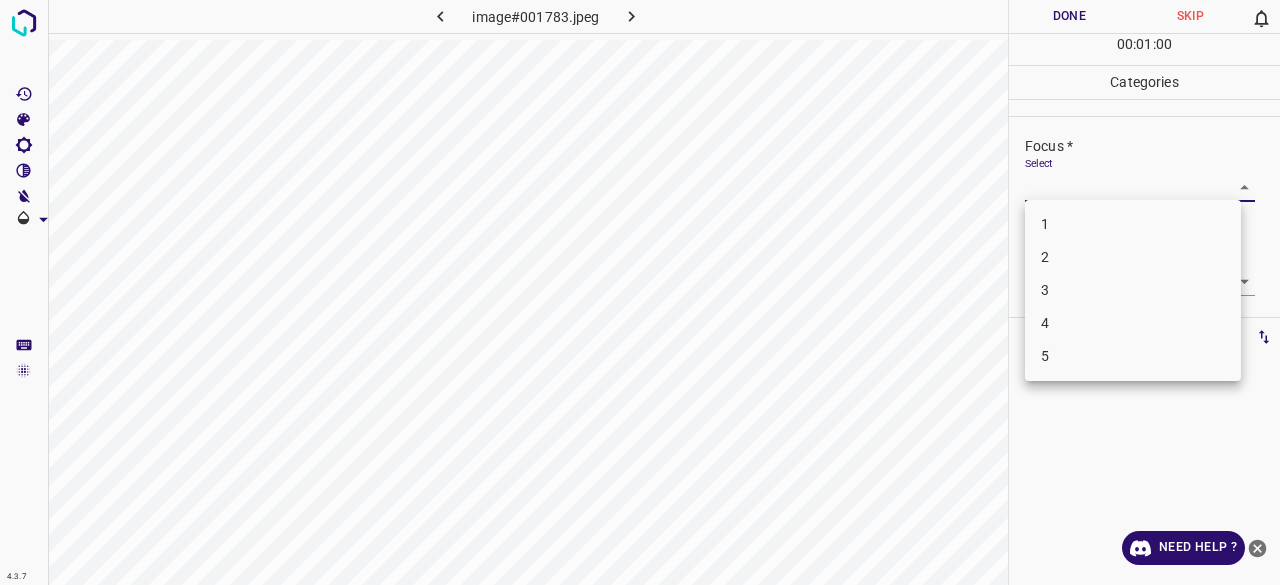 click on "2" at bounding box center [1133, 257] 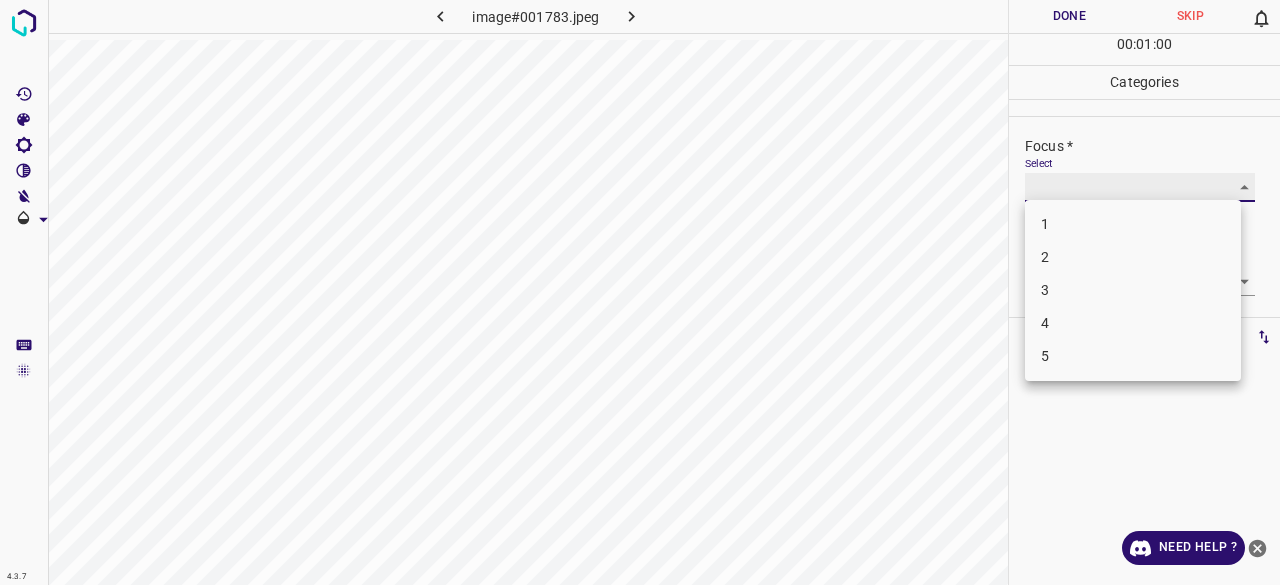type on "2" 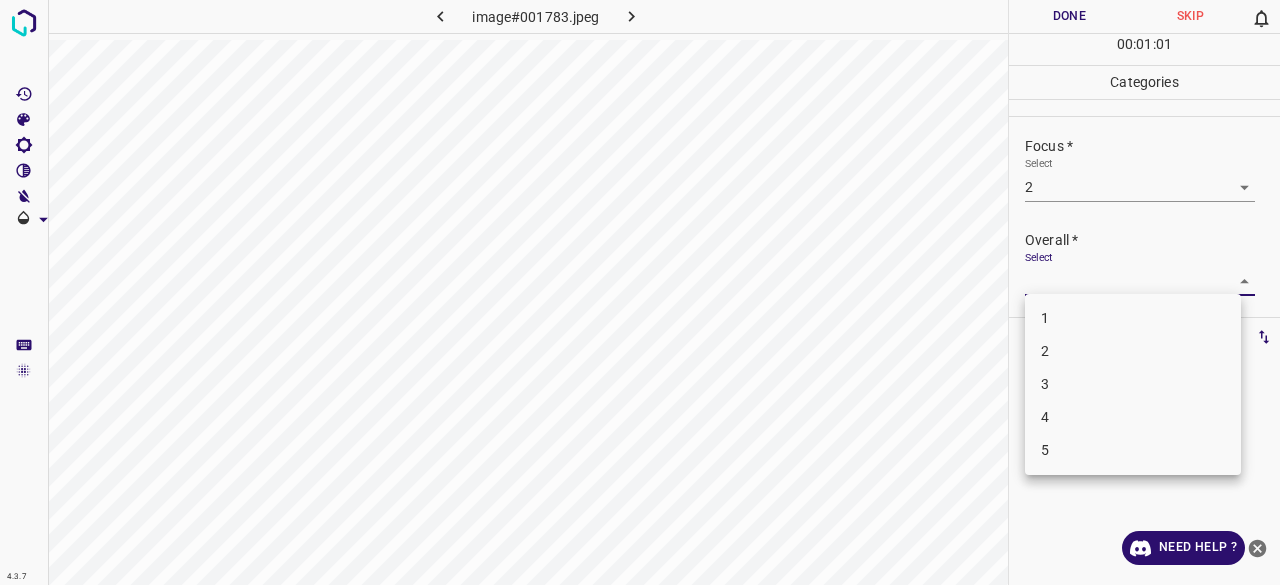 click on "4.3.7 image#001783.jpeg Done Skip 0 00   : 01   : 01   Categories Lighting *  Select 3 3 Focus *  Select 2 2 Overall *  Select ​ Labels   0 Categories 1 Lighting 2 Focus 3 Overall Tools Space Change between modes (Draw & Edit) I Auto labeling R Restore zoom M Zoom in N Zoom out Delete Delete selecte label Filters Z Restore filters X Saturation filter C Brightness filter V Contrast filter B Gray scale filter General O Download Need Help ? - Text - Hide - Delete 1 2 3 4 5" at bounding box center [640, 292] 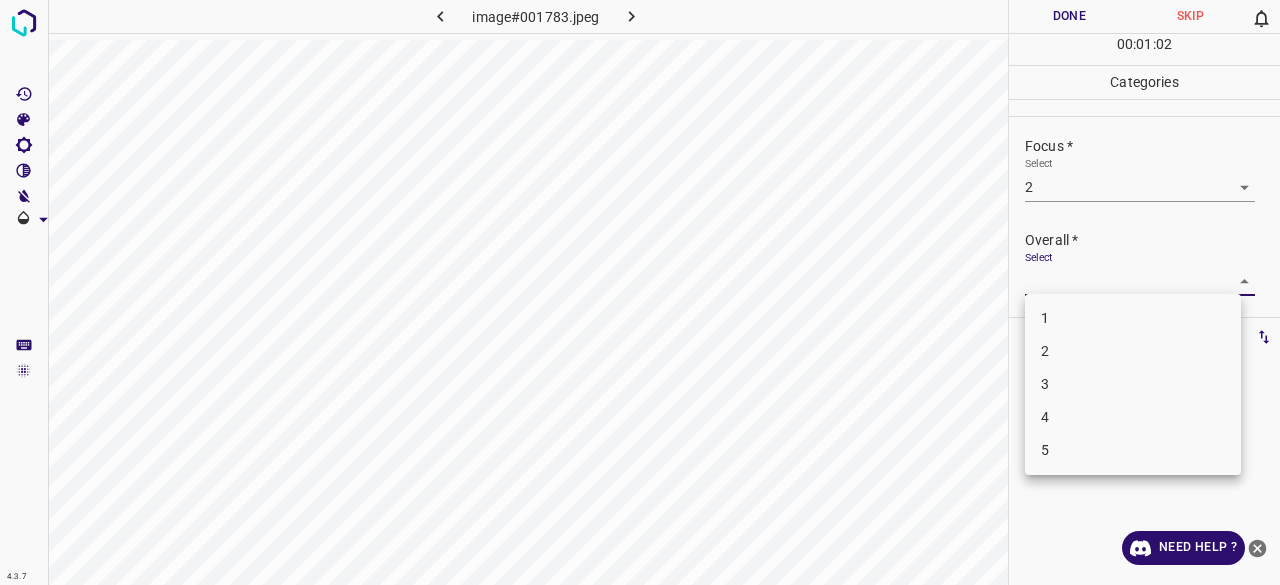 click at bounding box center [640, 292] 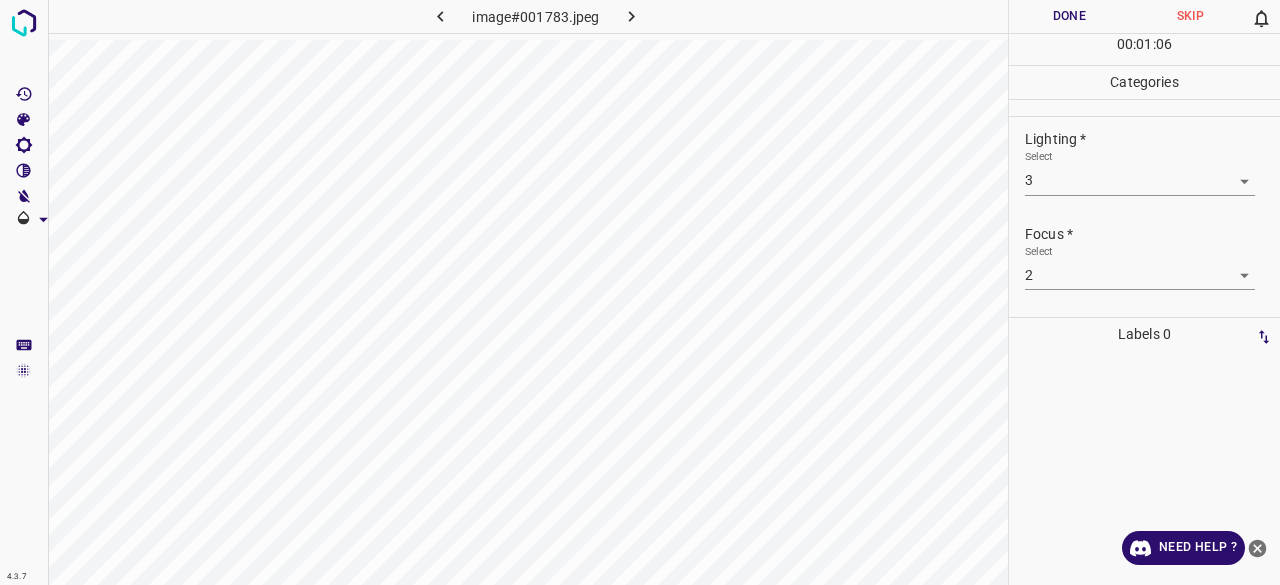scroll, scrollTop: 20, scrollLeft: 0, axis: vertical 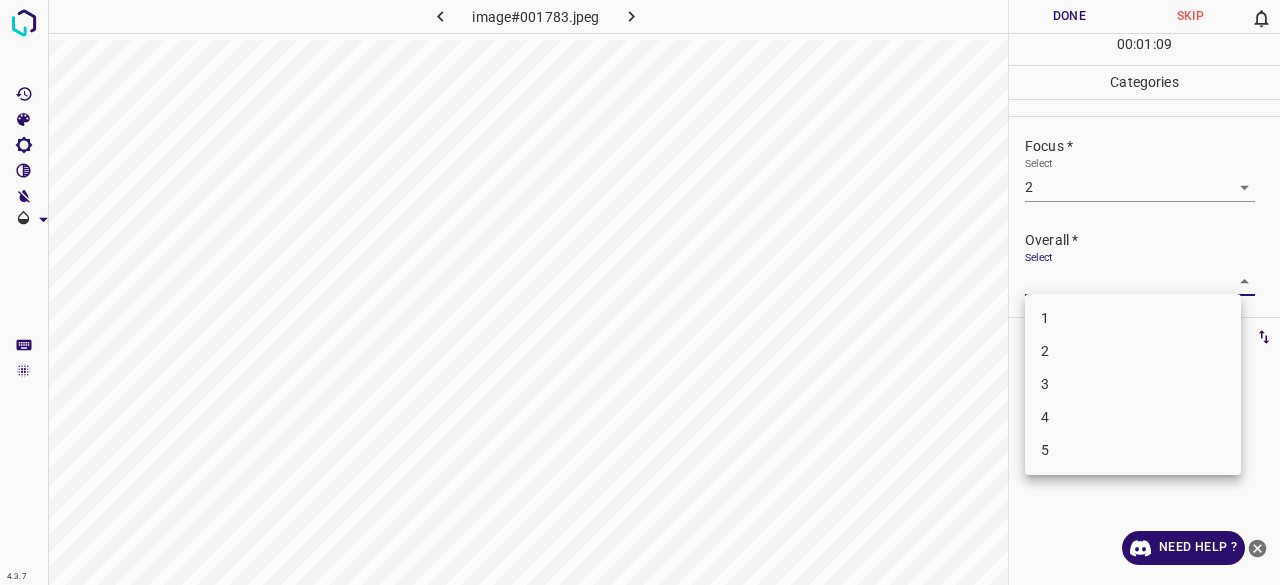 click on "4.3.7 image#001783.jpeg Done Skip 0 00   : 01   : 09   Categories Lighting *  Select 3 3 Focus *  Select 2 2 Overall *  Select ​ Labels   0 Categories 1 Lighting 2 Focus 3 Overall Tools Space Change between modes (Draw & Edit) I Auto labeling R Restore zoom M Zoom in N Zoom out Delete Delete selecte label Filters Z Restore filters X Saturation filter C Brightness filter V Contrast filter B Gray scale filter General O Download Need Help ? - Text - Hide - Delete 1 2 3 4 5" at bounding box center [640, 292] 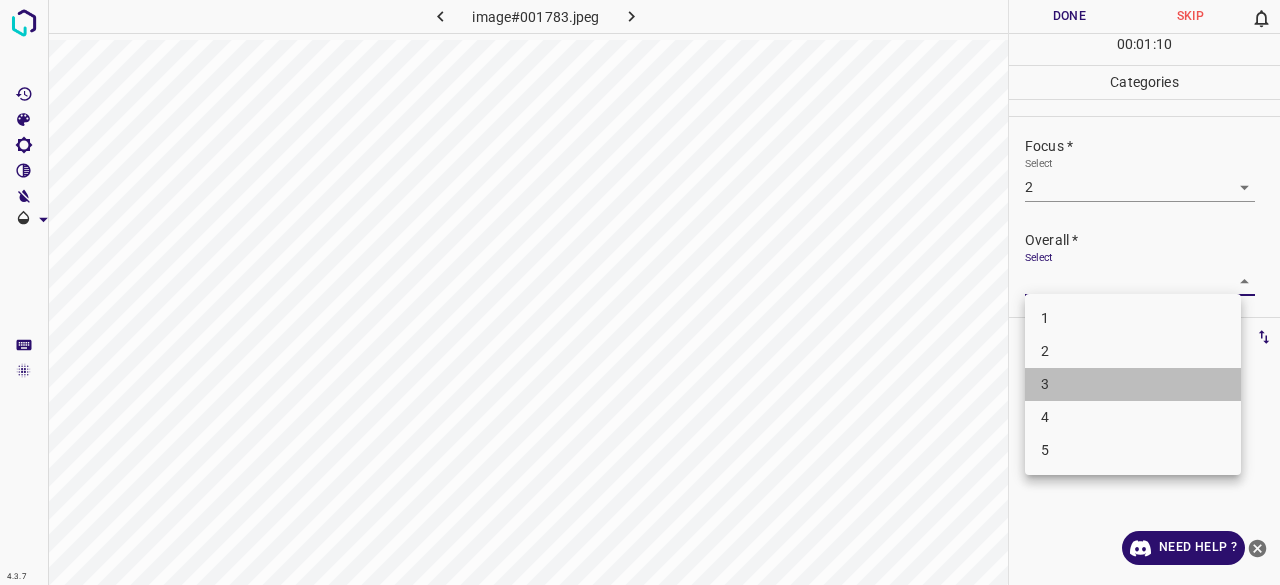 click on "3" at bounding box center (1133, 384) 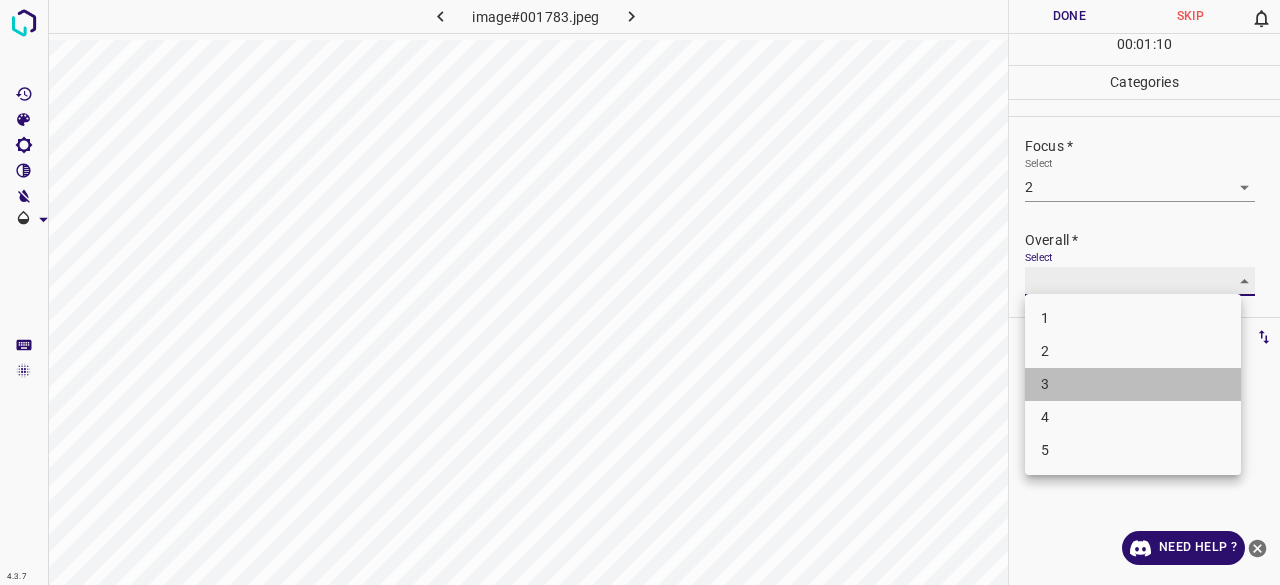 type on "3" 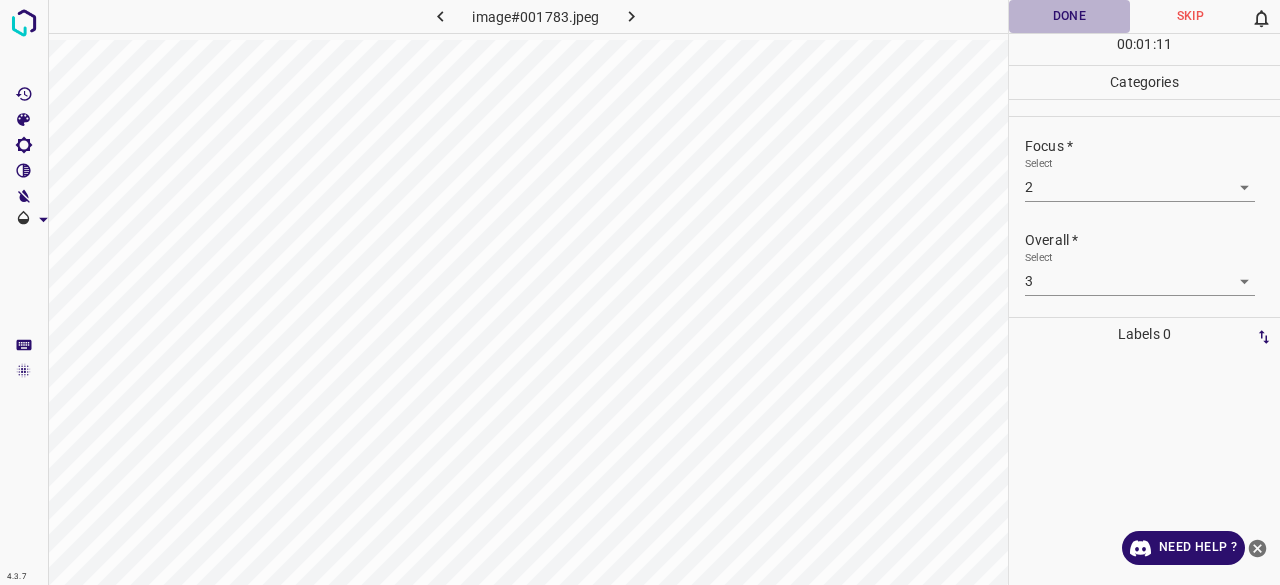 click on "Done" at bounding box center (1069, 16) 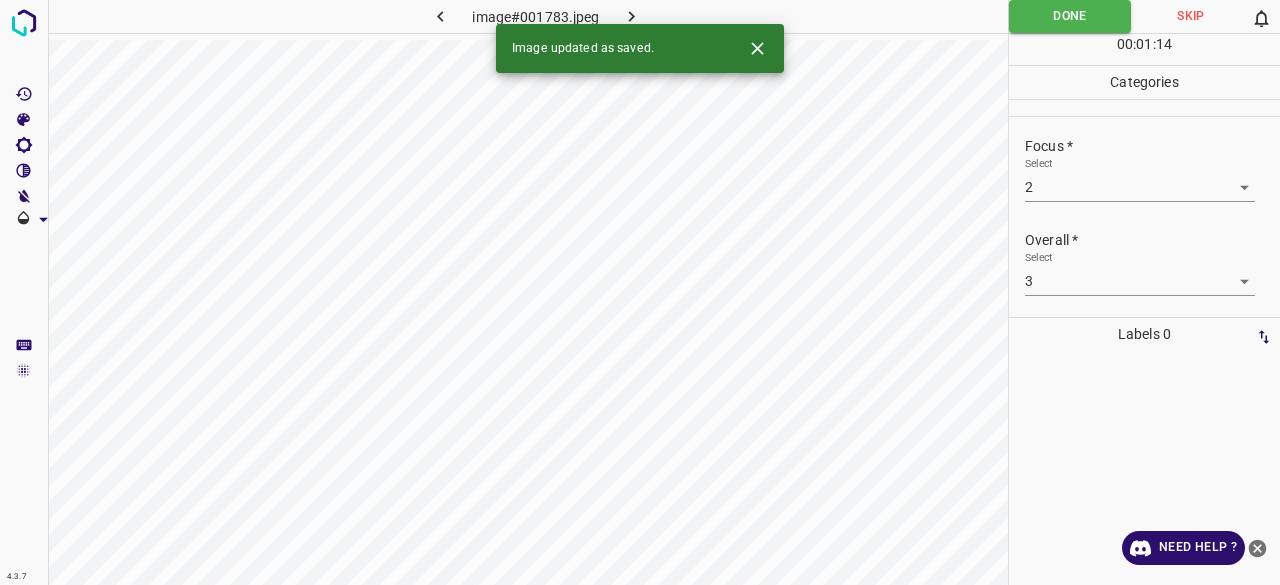click 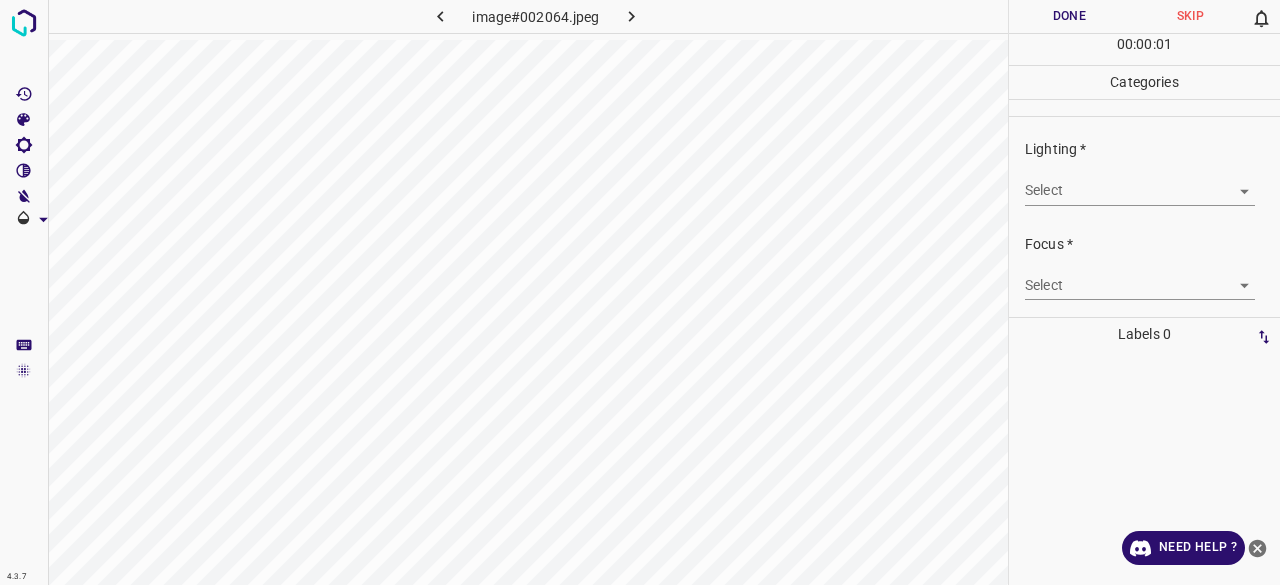 click on "4.3.7 image#002064.jpeg Done Skip 0 00   : 00   : 01   Categories Lighting *  Select ​ Focus *  Select ​ Overall *  Select ​ Labels   0 Categories 1 Lighting 2 Focus 3 Overall Tools Space Change between modes (Draw & Edit) I Auto labeling R Restore zoom M Zoom in N Zoom out Delete Delete selecte label Filters Z Restore filters X Saturation filter C Brightness filter V Contrast filter B Gray scale filter General O Download Need Help ? - Text - Hide - Delete" at bounding box center [640, 292] 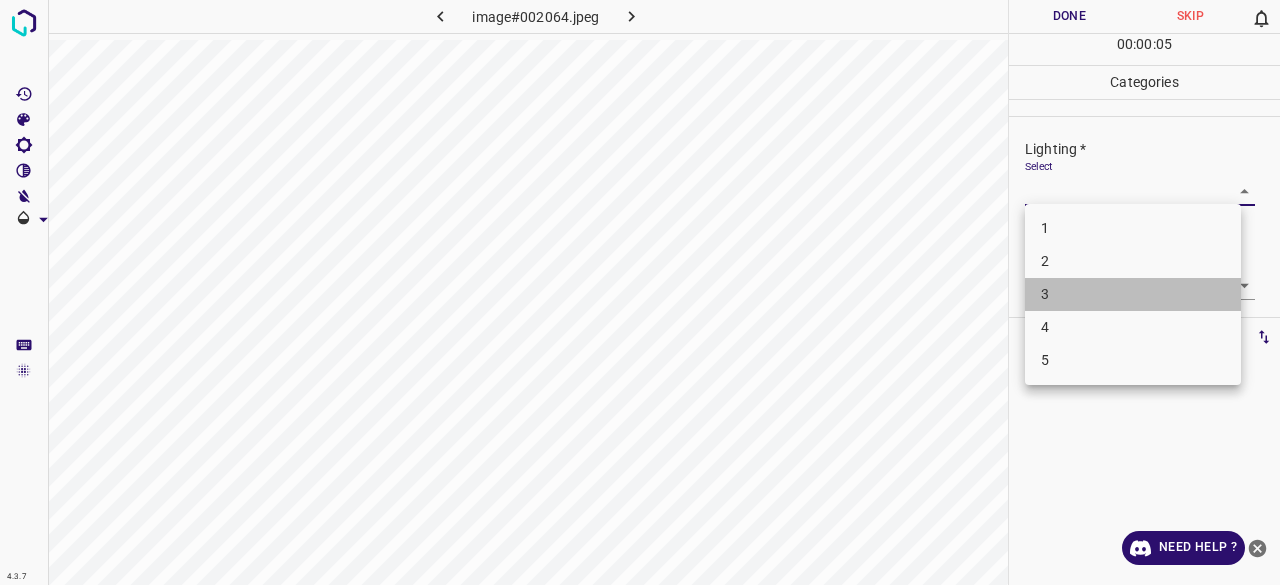 click on "3" at bounding box center (1133, 294) 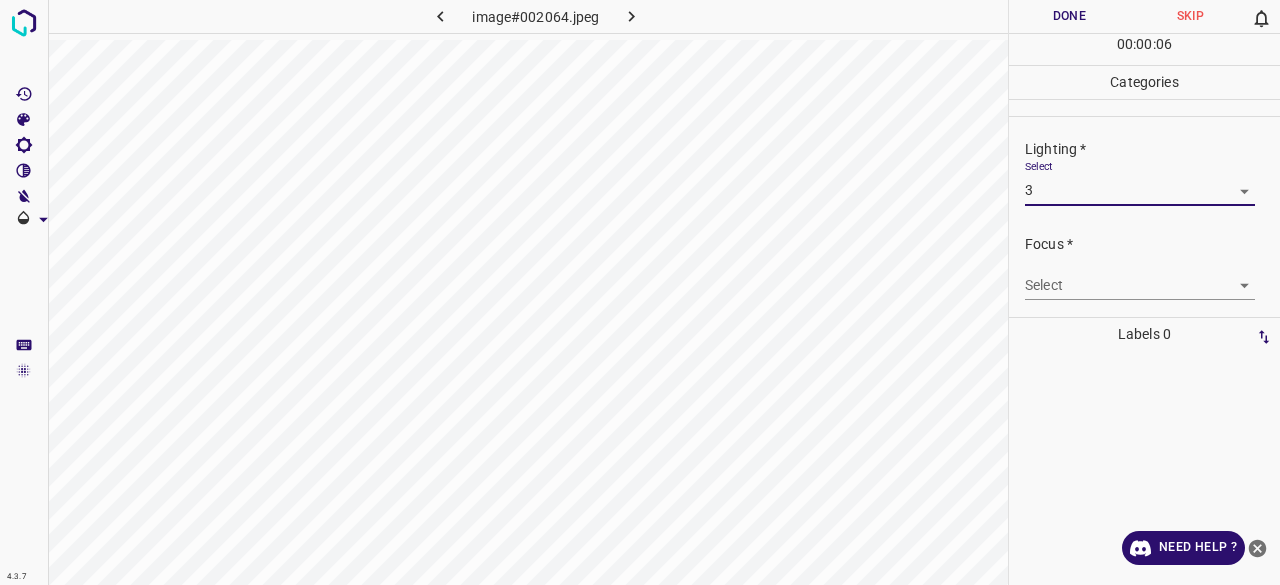 click on "4.3.7 image#002064.jpeg Done Skip 0 00   : 00   : 06   Categories Lighting *  Select 3 3 Focus *  Select ​ Overall *  Select ​ Labels   0 Categories 1 Lighting 2 Focus 3 Overall Tools Space Change between modes (Draw & Edit) I Auto labeling R Restore zoom M Zoom in N Zoom out Delete Delete selecte label Filters Z Restore filters X Saturation filter C Brightness filter V Contrast filter B Gray scale filter General O Download Need Help ? - Text - Hide - Delete" at bounding box center (640, 292) 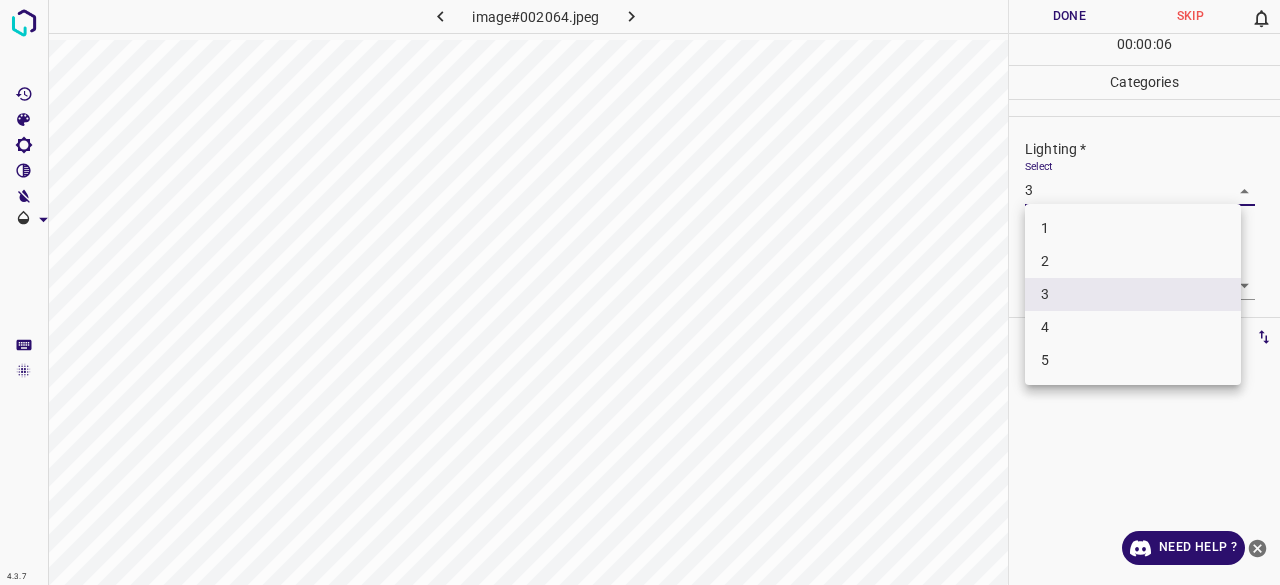click on "4" at bounding box center (1133, 327) 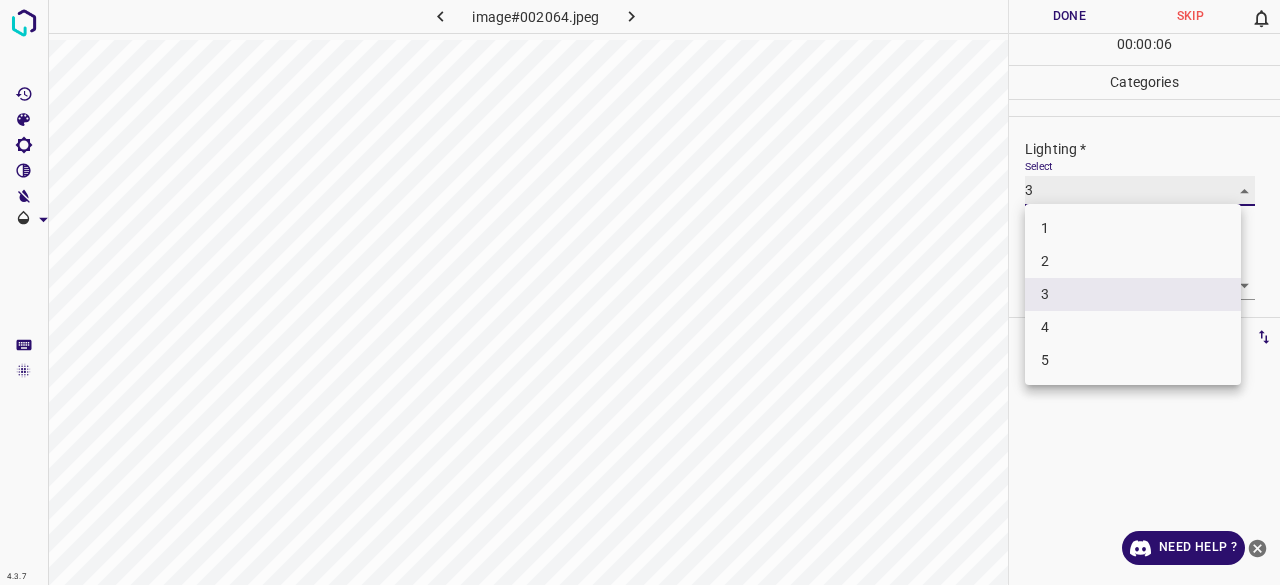 type on "4" 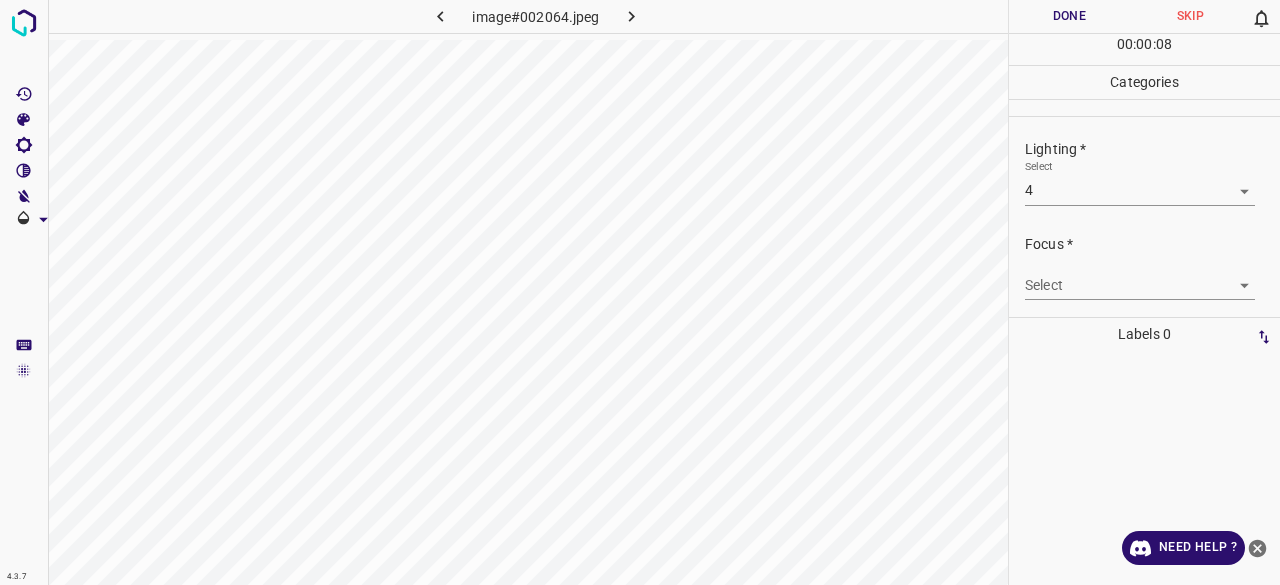 click on "Focus *  Select ​" at bounding box center [1144, 267] 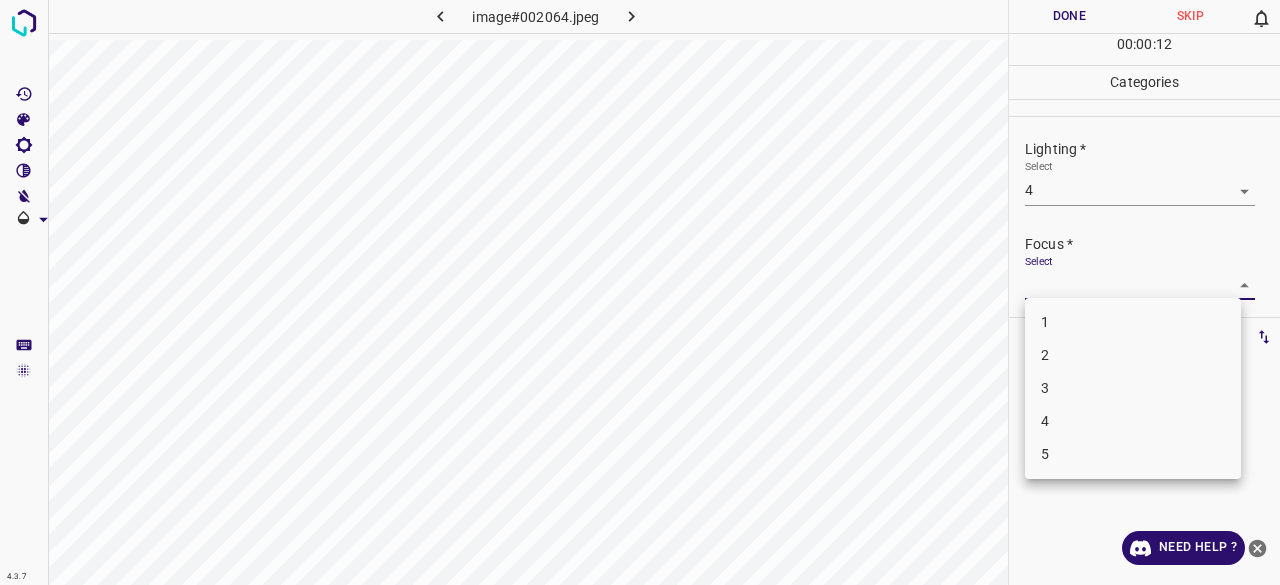 click on "2" at bounding box center [1133, 355] 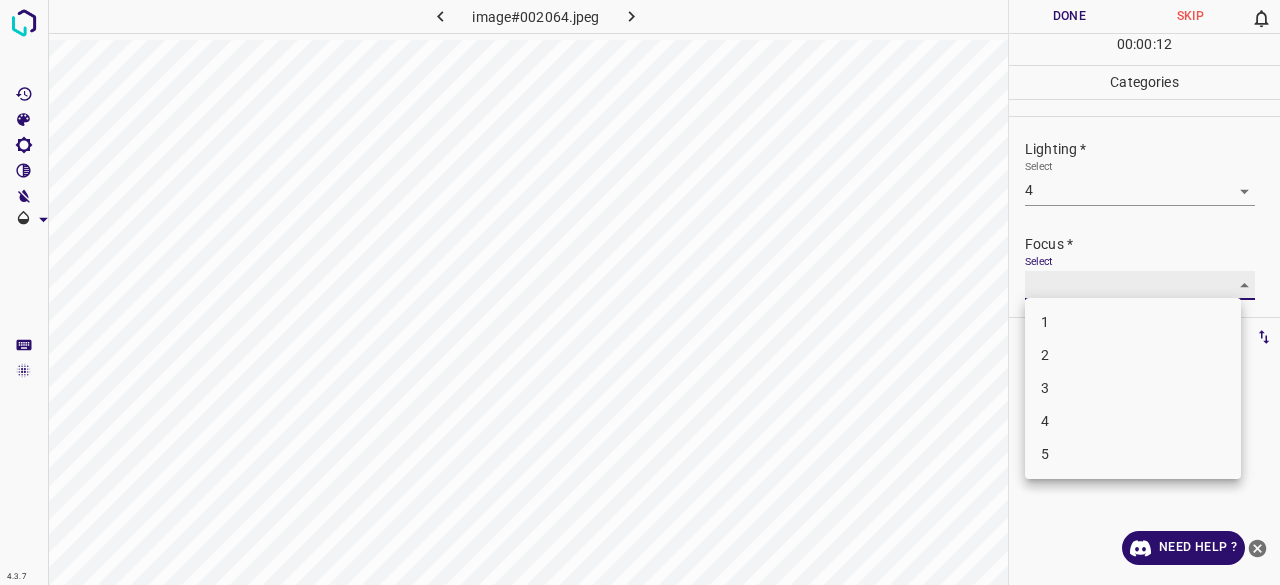 type on "2" 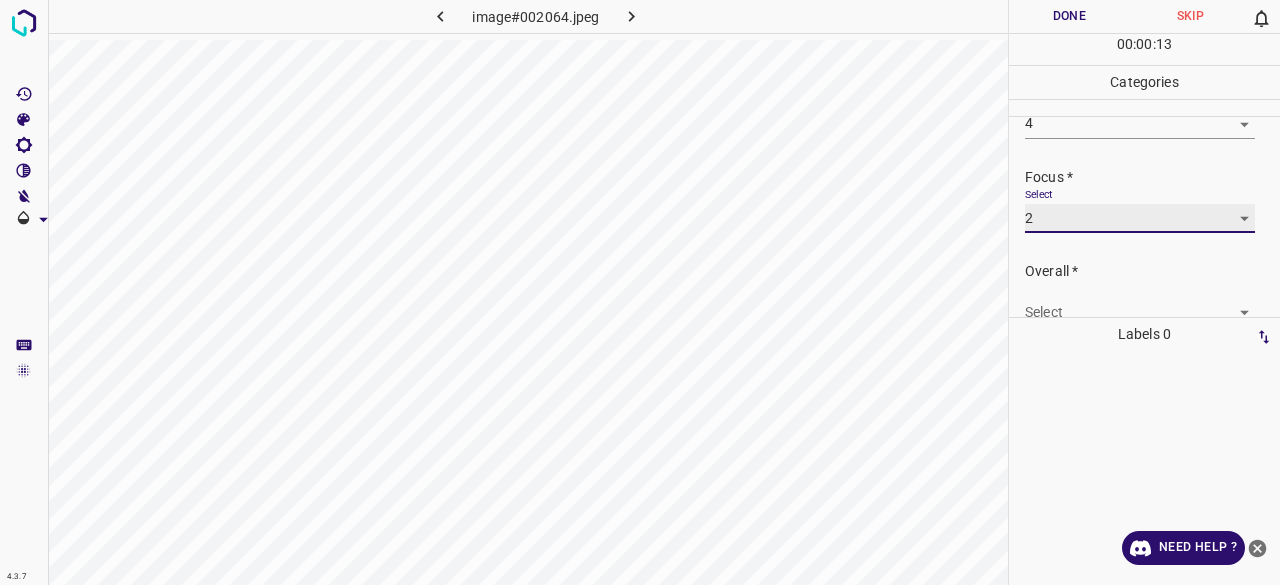 scroll, scrollTop: 98, scrollLeft: 0, axis: vertical 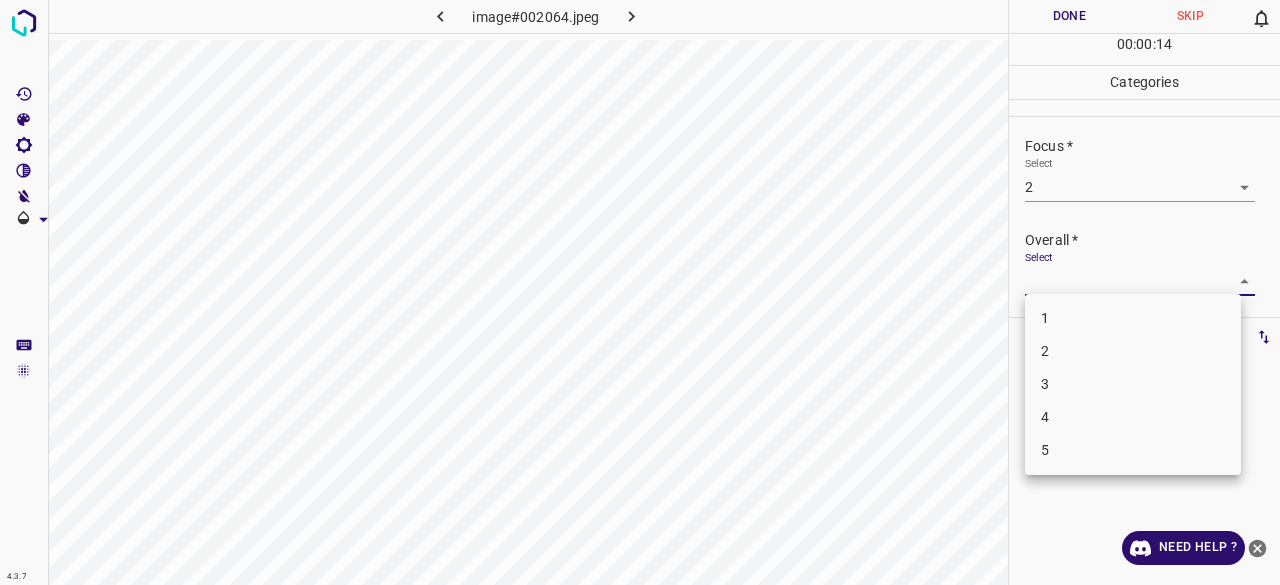 click on "4.3.7 image#002064.jpeg Done Skip 0 00   : 00   : 14   Categories Lighting *  Select 4 4 Focus *  Select 2 2 Overall *  Select ​ Labels   0 Categories 1 Lighting 2 Focus 3 Overall Tools Space Change between modes (Draw & Edit) I Auto labeling R Restore zoom M Zoom in N Zoom out Delete Delete selecte label Filters Z Restore filters X Saturation filter C Brightness filter V Contrast filter B Gray scale filter General O Download Need Help ? - Text - Hide - Delete 1 2 3 4 5" at bounding box center (640, 292) 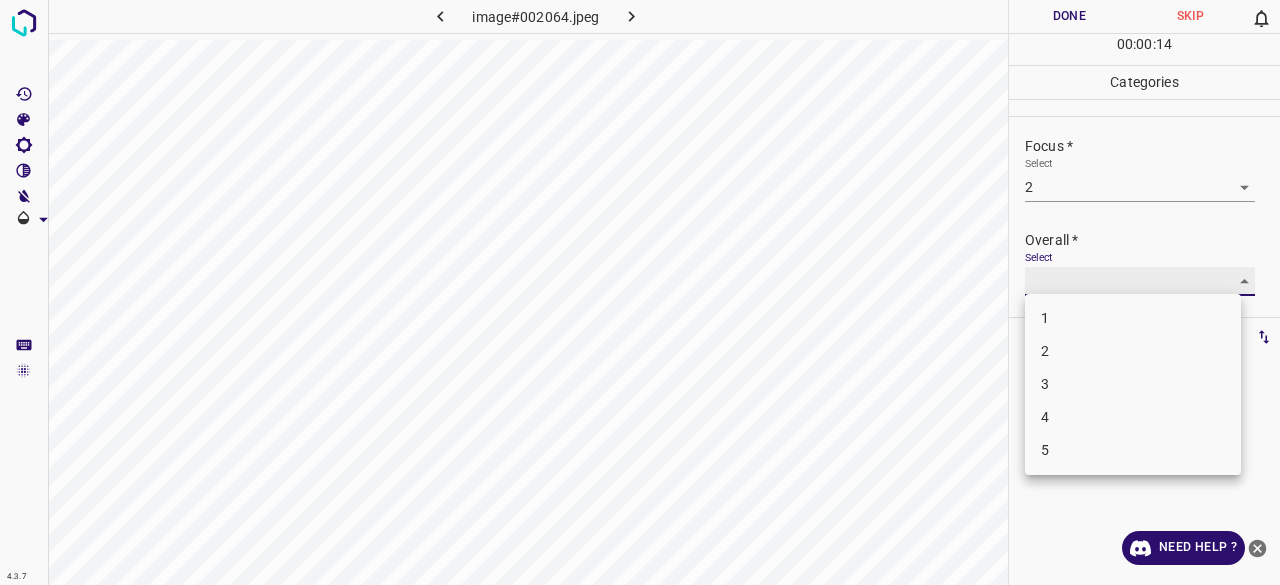 type on "3" 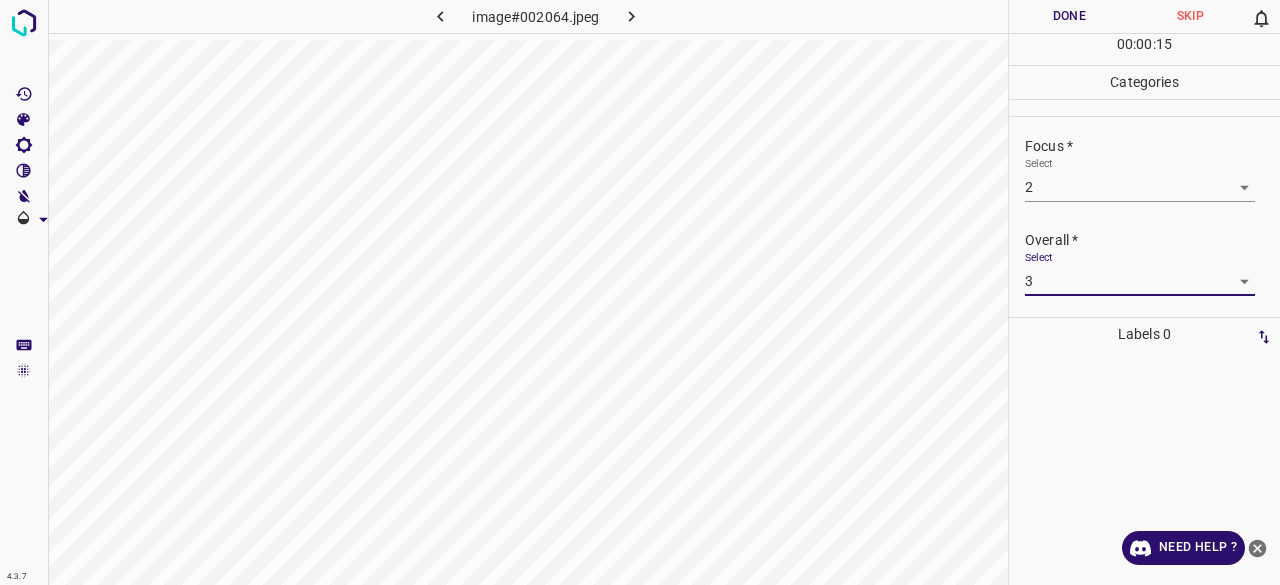 click on "Done" at bounding box center (1069, 16) 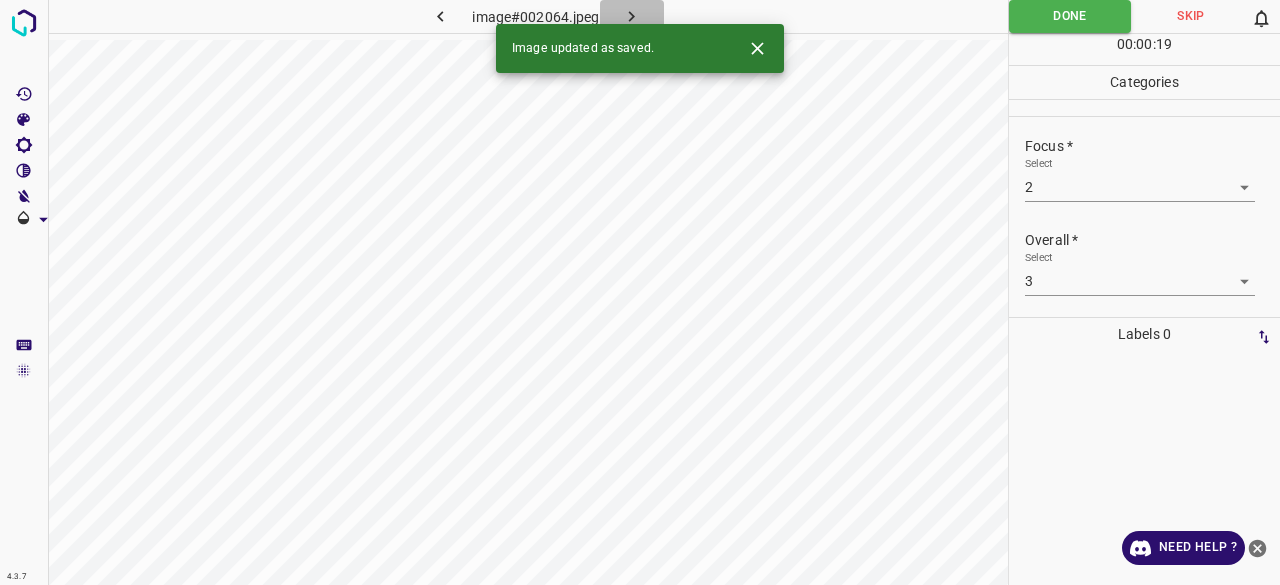 click 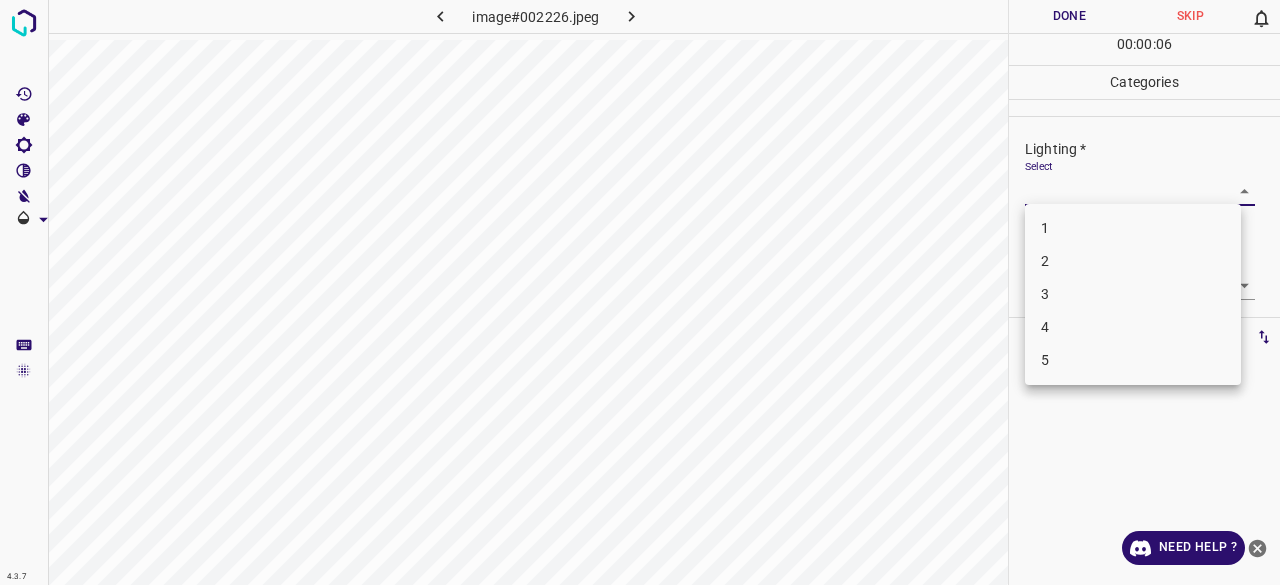 click on "4.3.7 image#002226.jpeg Done Skip 0 00   : 00   : 06   Categories Lighting *  Select ​ Focus *  Select ​ Overall *  Select ​ Labels   0 Categories 1 Lighting 2 Focus 3 Overall Tools Space Change between modes (Draw & Edit) I Auto labeling R Restore zoom M Zoom in N Zoom out Delete Delete selecte label Filters Z Restore filters X Saturation filter C Brightness filter V Contrast filter B Gray scale filter General O Download Need Help ? - Text - Hide - Delete 1 2 3 4 5" at bounding box center (640, 292) 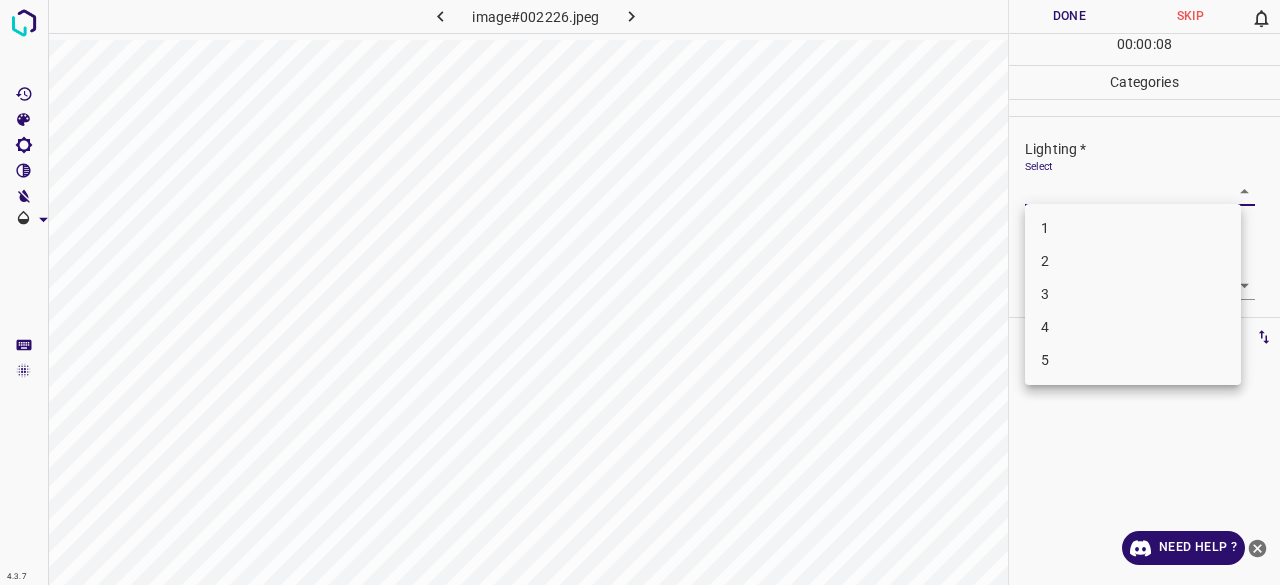 click on "3" at bounding box center [1133, 294] 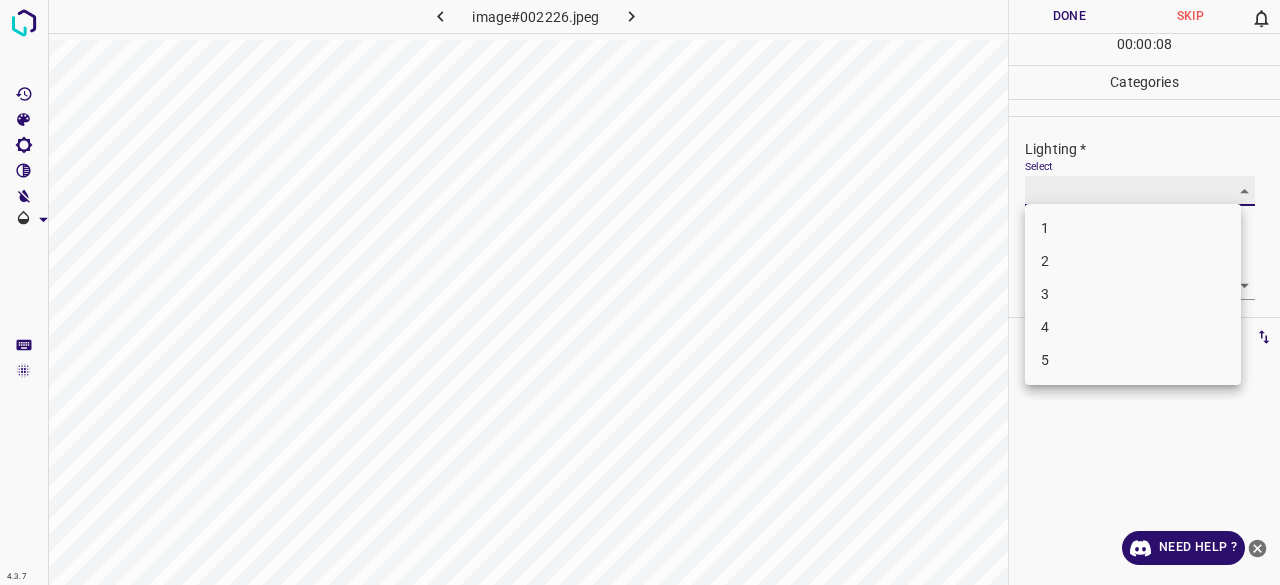 type on "3" 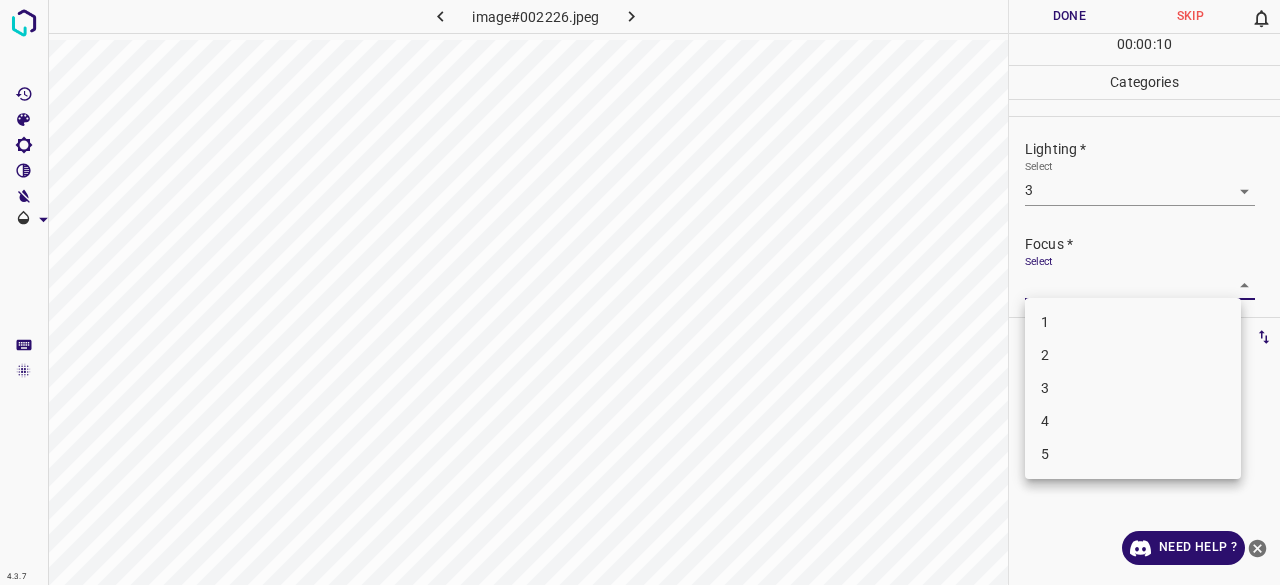 click on "4.3.7 image#002226.jpeg Done Skip 0 00   : 00   : 10   Categories Lighting *  Select 3 3 Focus *  Select ​ Overall *  Select ​ Labels   0 Categories 1 Lighting 2 Focus 3 Overall Tools Space Change between modes (Draw & Edit) I Auto labeling R Restore zoom M Zoom in N Zoom out Delete Delete selecte label Filters Z Restore filters X Saturation filter C Brightness filter V Contrast filter B Gray scale filter General O Download Need Help ? - Text - Hide - Delete 1 2 3 4 5" at bounding box center [640, 292] 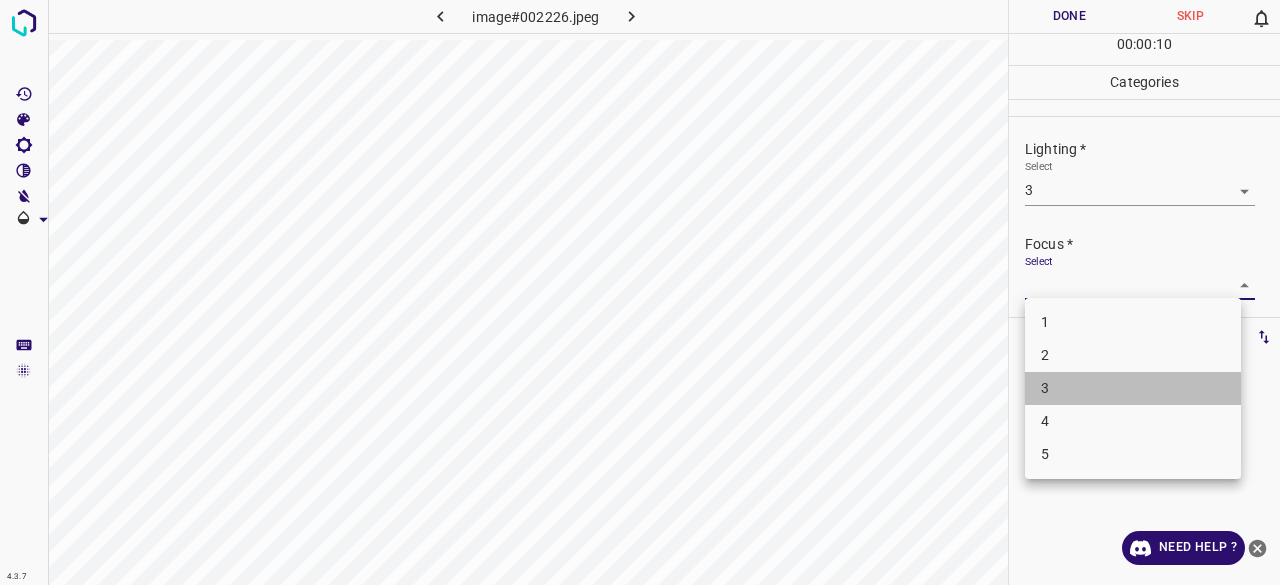 click on "3" at bounding box center (1133, 388) 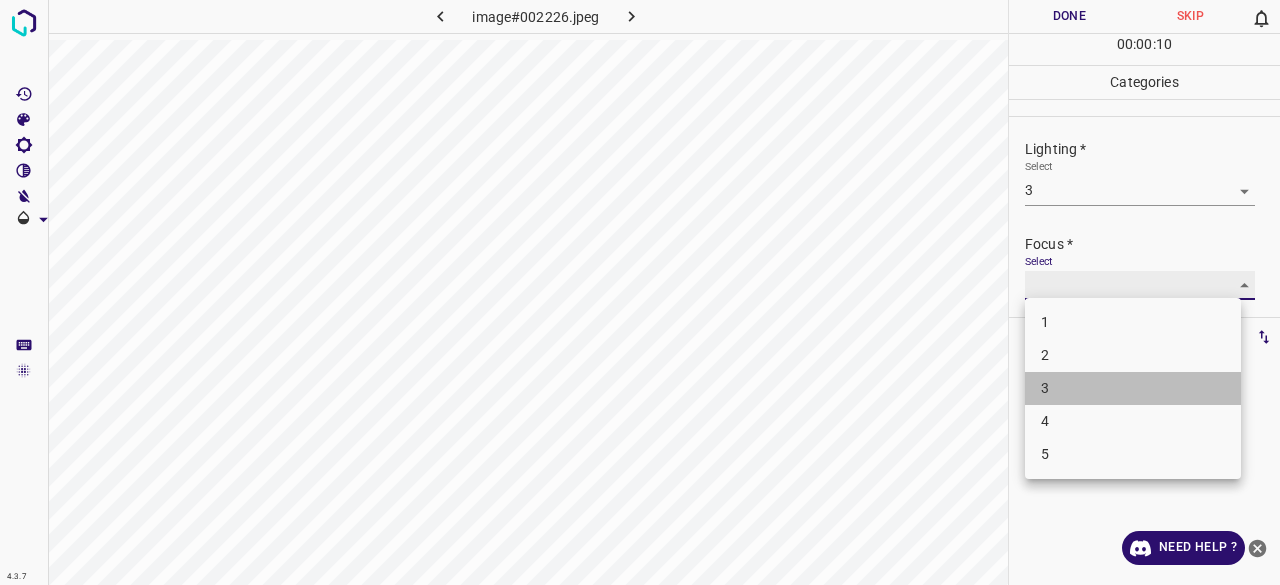 type on "3" 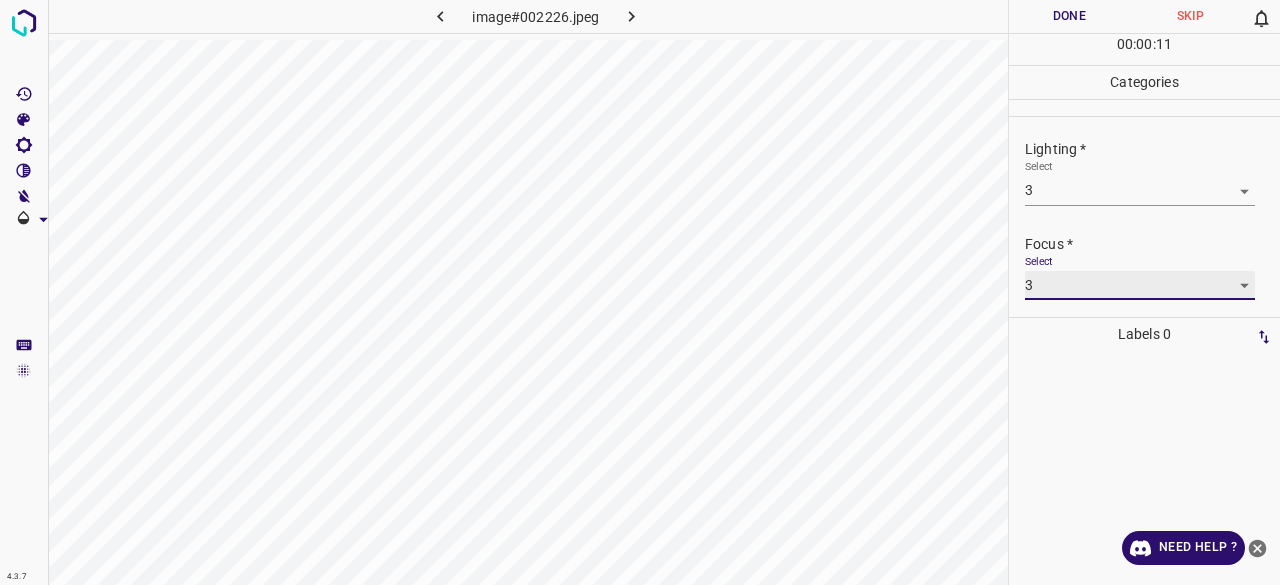 scroll, scrollTop: 98, scrollLeft: 0, axis: vertical 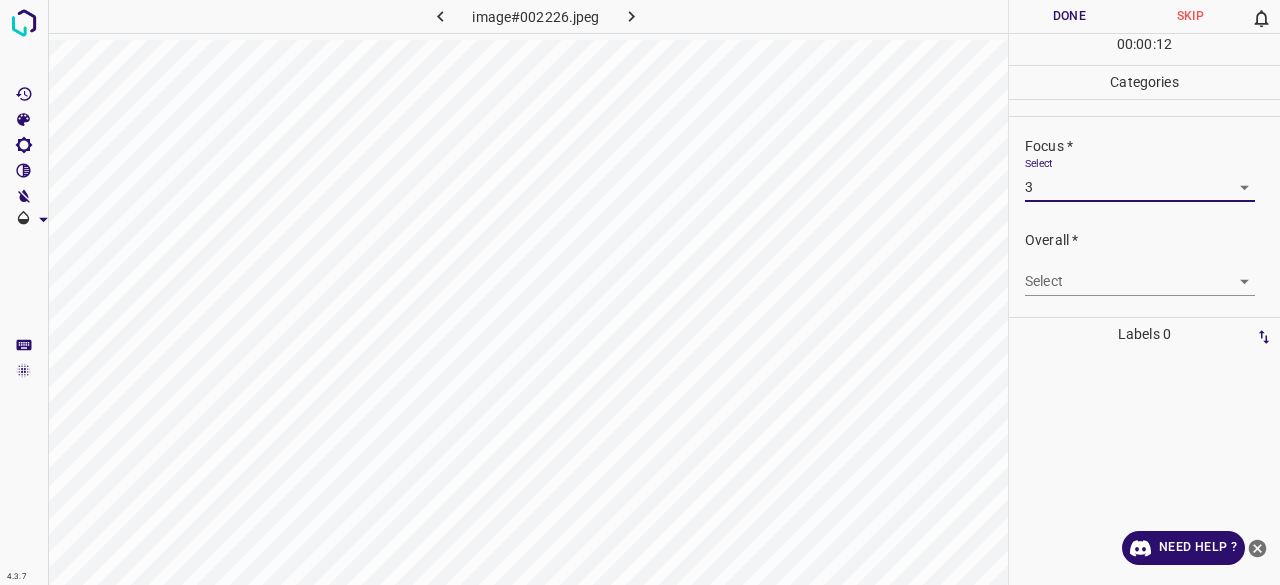 click on "4.3.7 image#002226.jpeg Done Skip 0 00   : 00   : 12   Categories Lighting *  Select 3 3 Focus *  Select 3 3 Overall *  Select ​ Labels   0 Categories 1 Lighting 2 Focus 3 Overall Tools Space Change between modes (Draw & Edit) I Auto labeling R Restore zoom M Zoom in N Zoom out Delete Delete selecte label Filters Z Restore filters X Saturation filter C Brightness filter V Contrast filter B Gray scale filter General O Download Need Help ? - Text - Hide - Delete" at bounding box center [640, 292] 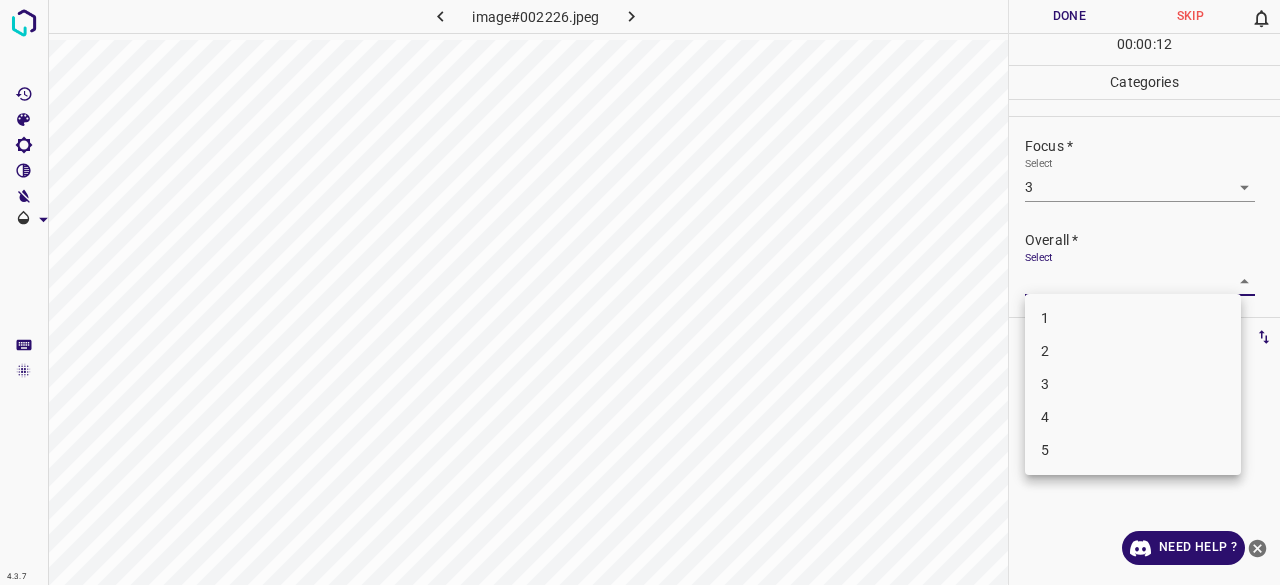 click on "3" at bounding box center [1133, 384] 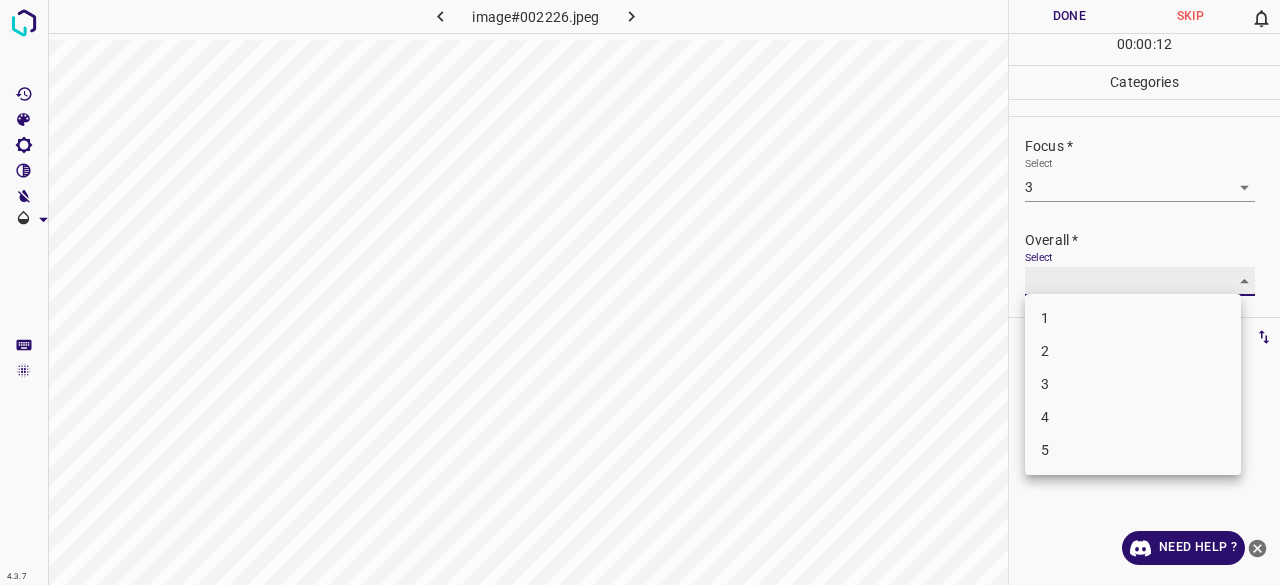 type on "3" 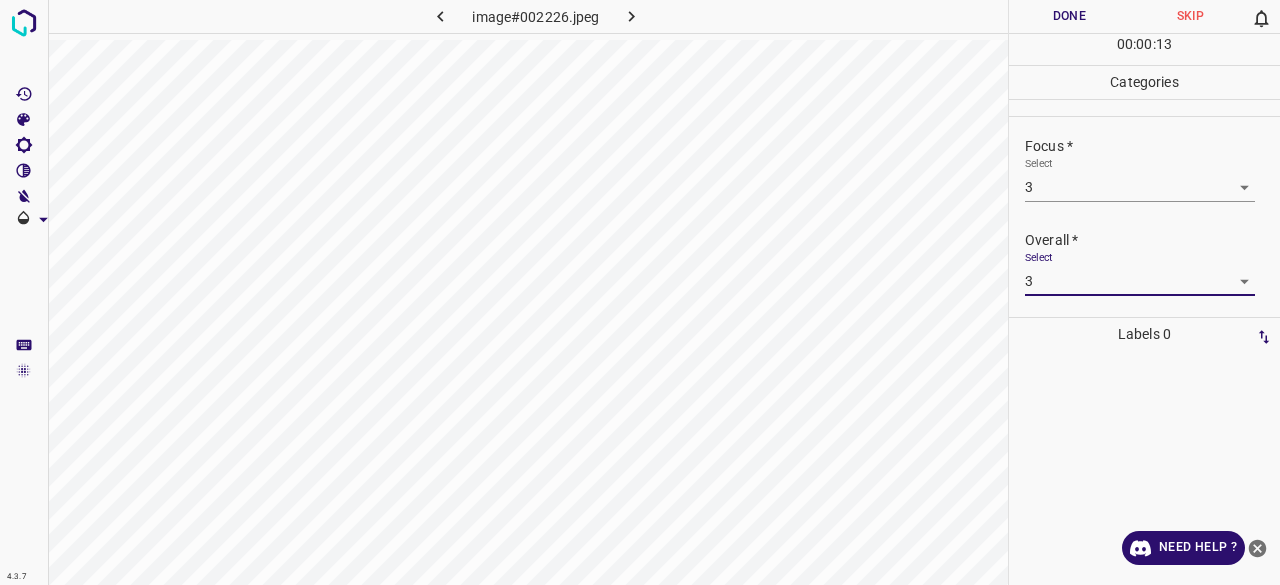 click on "Done" at bounding box center [1069, 16] 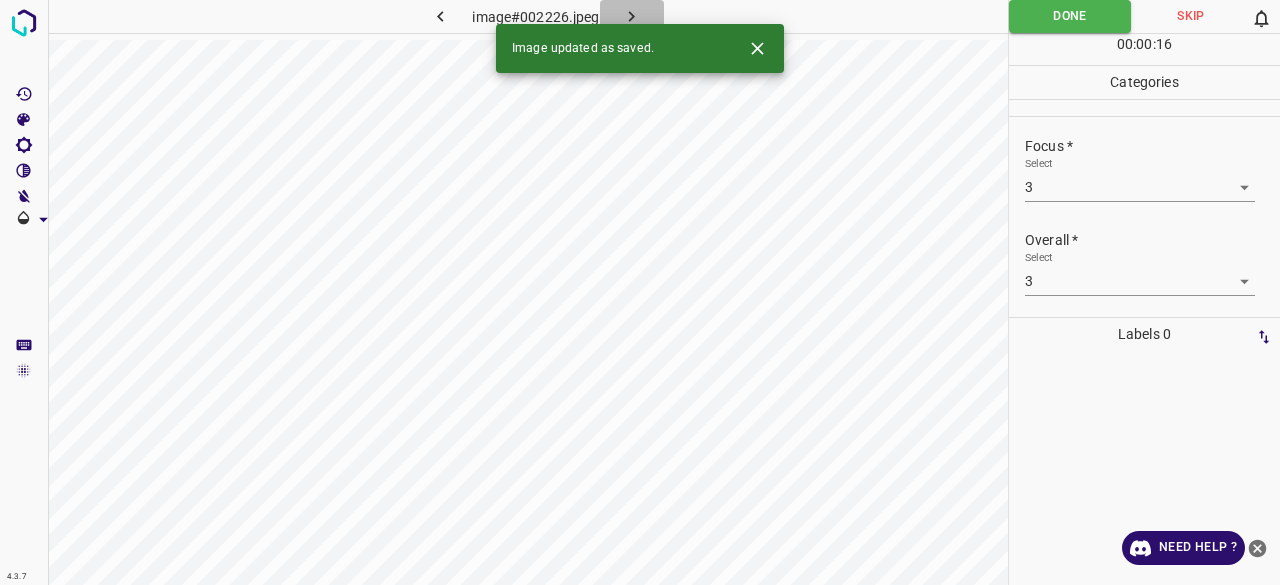 click 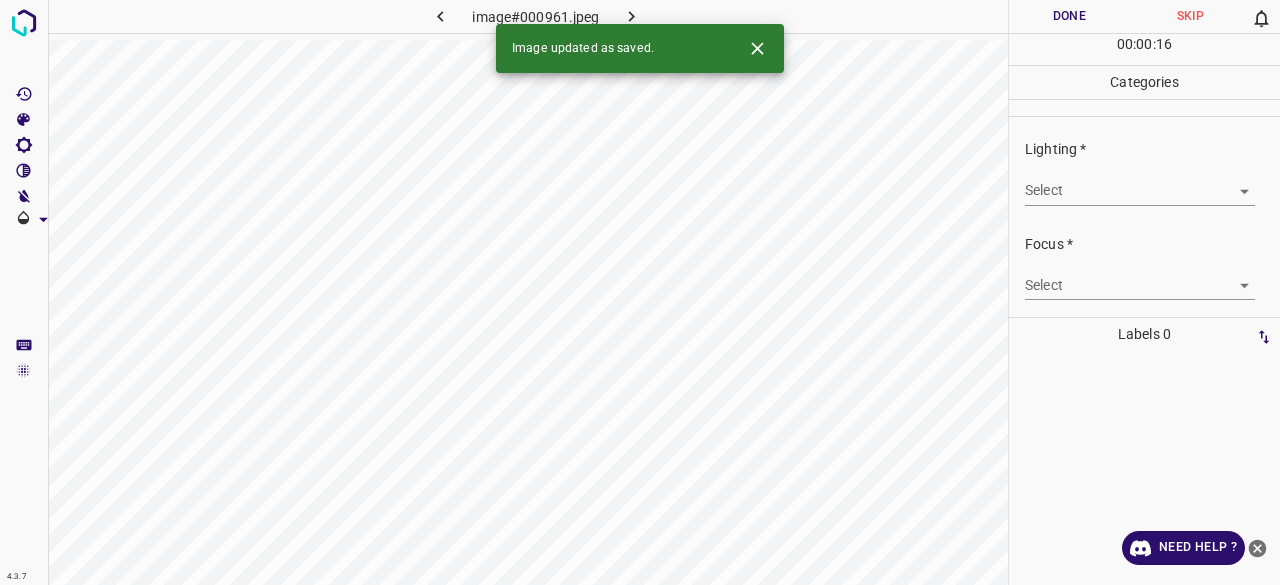 click on "4.3.7 image#000961.jpeg Done Skip 0 00   : 00   : 16   Categories Lighting *  Select ​ Focus *  Select ​ Overall *  Select ​ Labels   0 Categories 1 Lighting 2 Focus 3 Overall Tools Space Change between modes (Draw & Edit) I Auto labeling R Restore zoom M Zoom in N Zoom out Delete Delete selecte label Filters Z Restore filters X Saturation filter C Brightness filter V Contrast filter B Gray scale filter General O Download Image updated as saved. Need Help ? - Text - Hide - Delete" at bounding box center (640, 292) 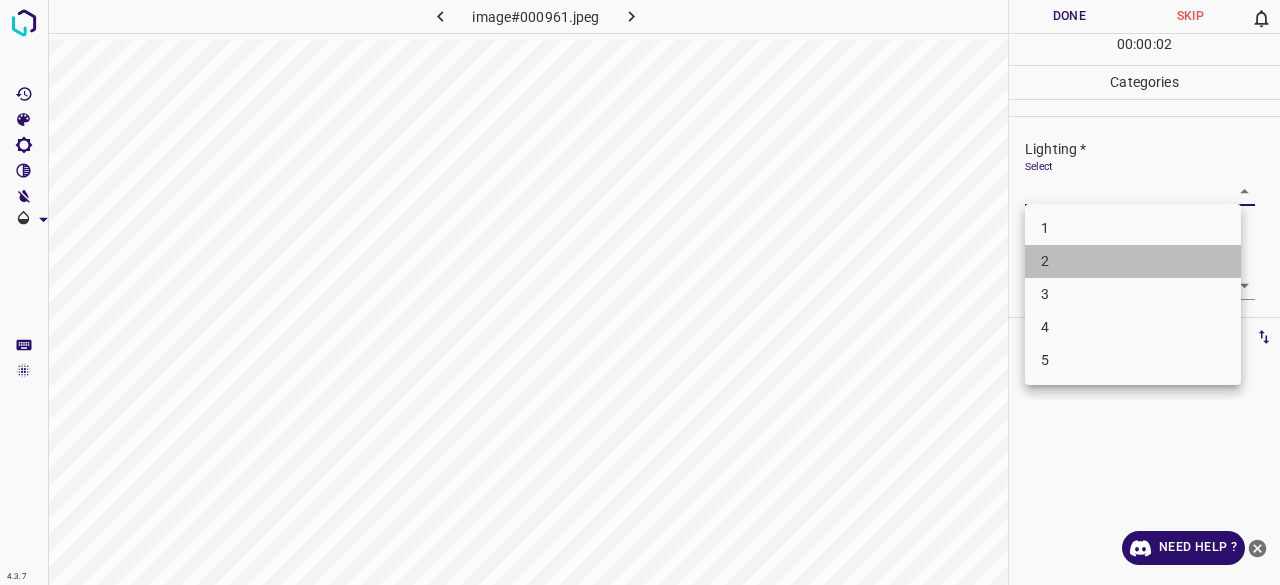 click on "2" at bounding box center [1133, 261] 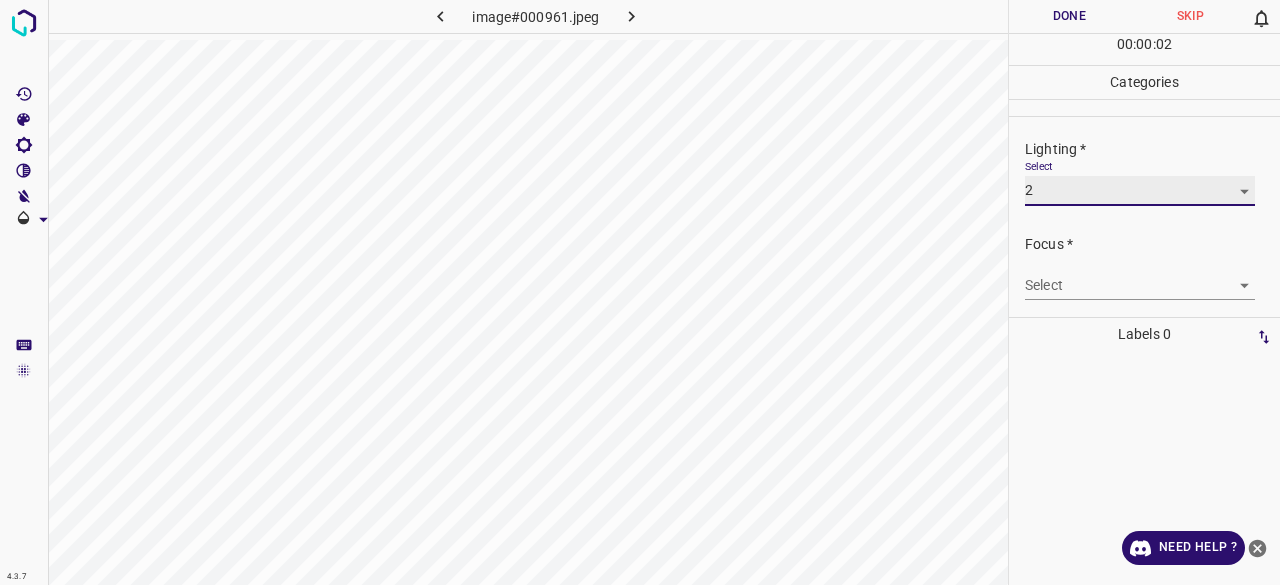 scroll, scrollTop: 98, scrollLeft: 0, axis: vertical 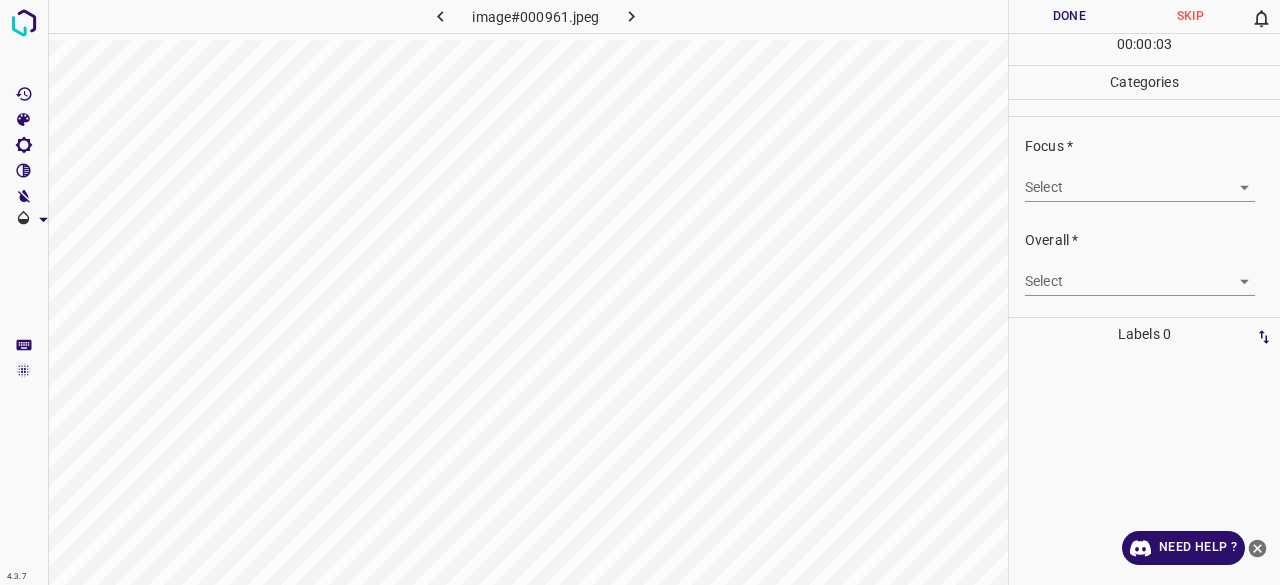 click on "Select ​" at bounding box center (1140, 179) 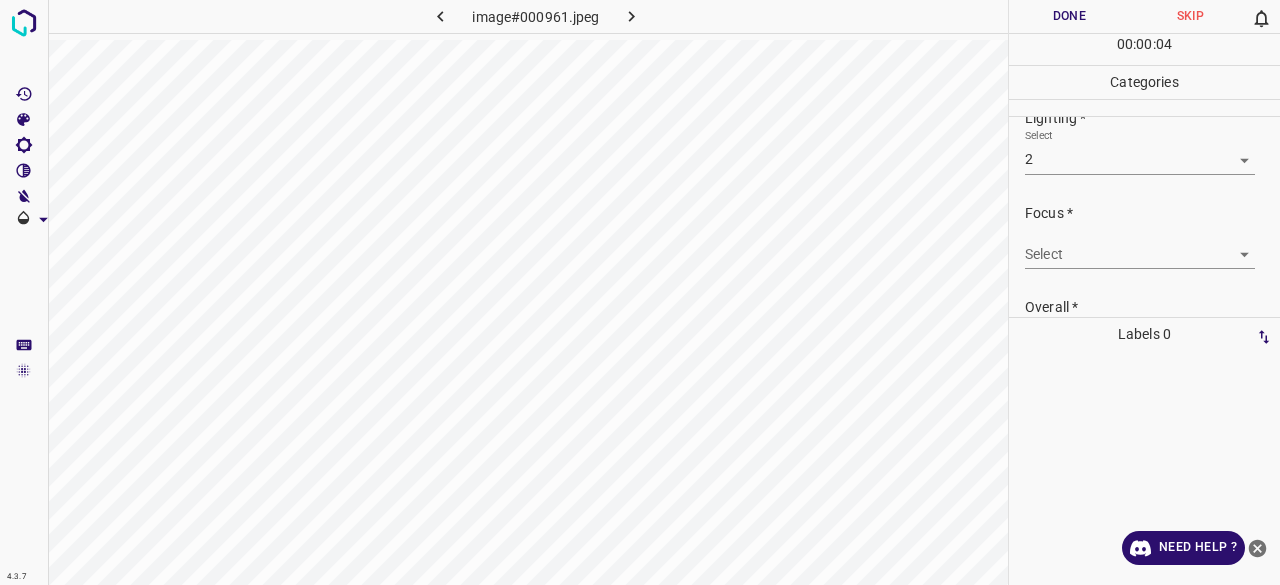 scroll, scrollTop: 0, scrollLeft: 0, axis: both 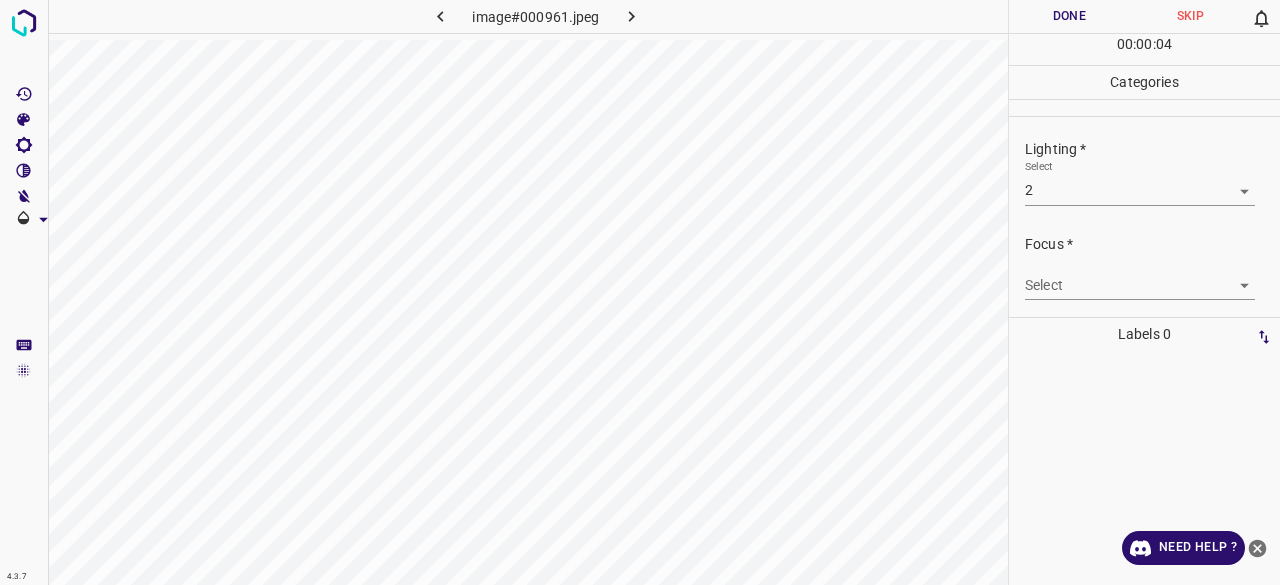 click on "4.3.7 image#000961.jpeg Done Skip 0 00   : 00   : 04   Categories Lighting *  Select 2 2 Focus *  Select ​ Overall *  Select ​ Labels   0 Categories 1 Lighting 2 Focus 3 Overall Tools Space Change between modes (Draw & Edit) I Auto labeling R Restore zoom M Zoom in N Zoom out Delete Delete selecte label Filters Z Restore filters X Saturation filter C Brightness filter V Contrast filter B Gray scale filter General O Download Need Help ? - Text - Hide - Delete" at bounding box center [640, 292] 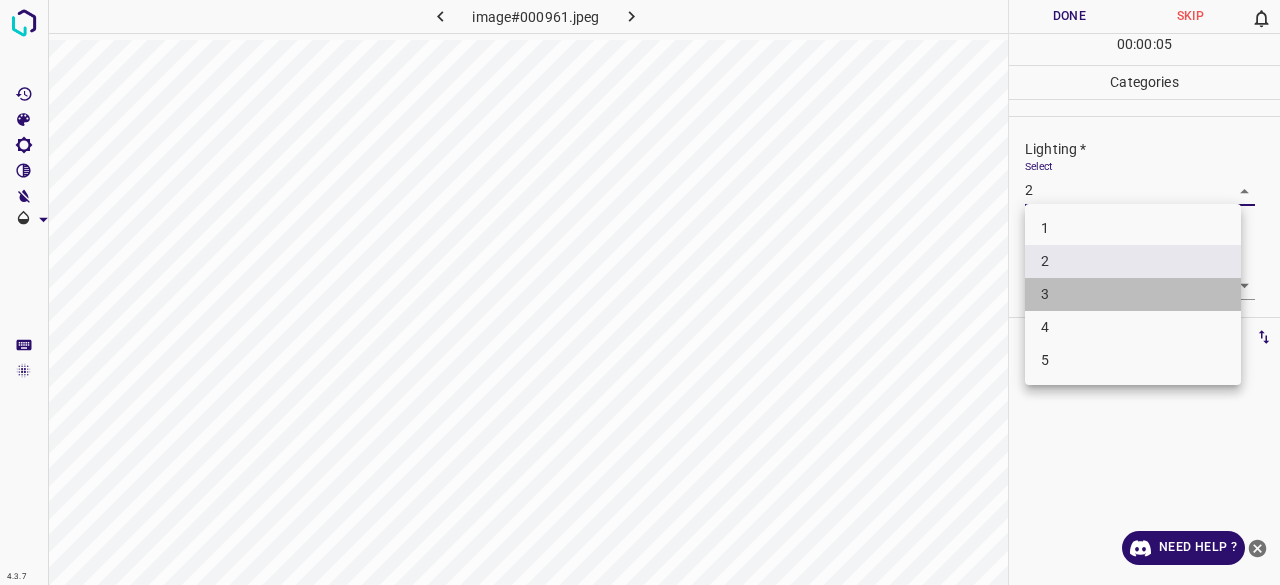 click on "3" at bounding box center [1133, 294] 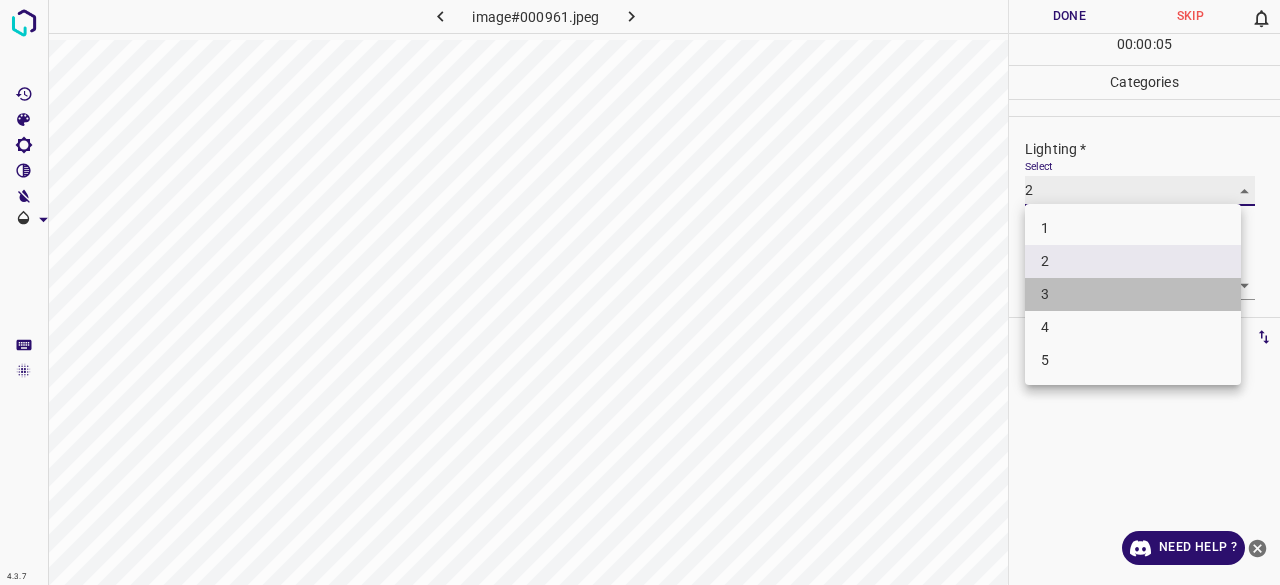 type on "3" 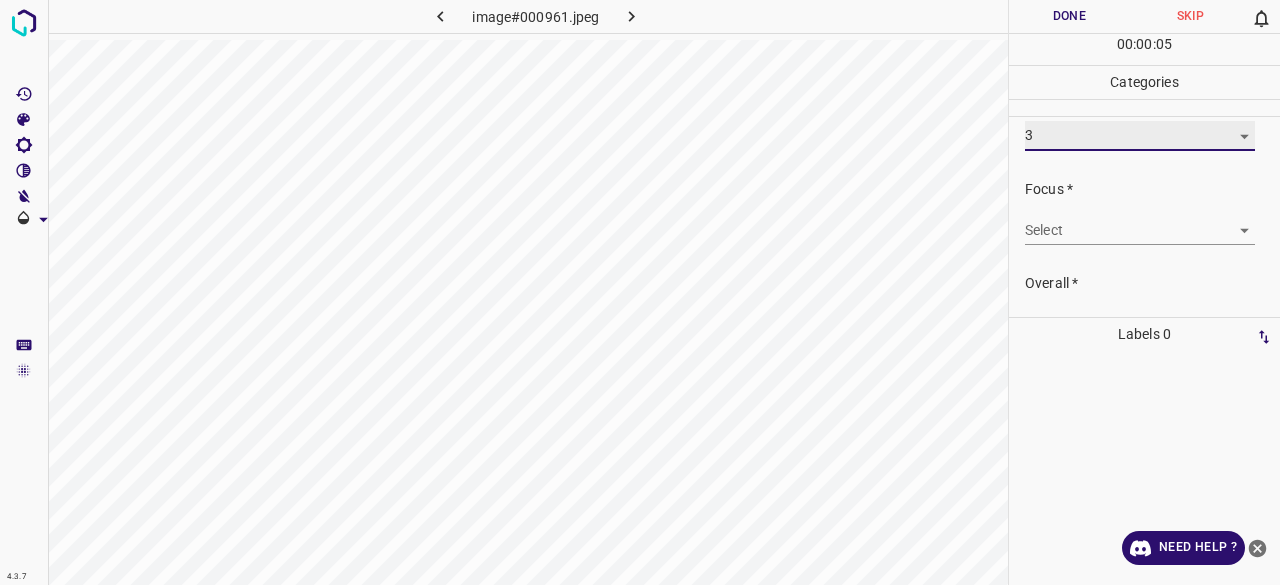 scroll, scrollTop: 98, scrollLeft: 0, axis: vertical 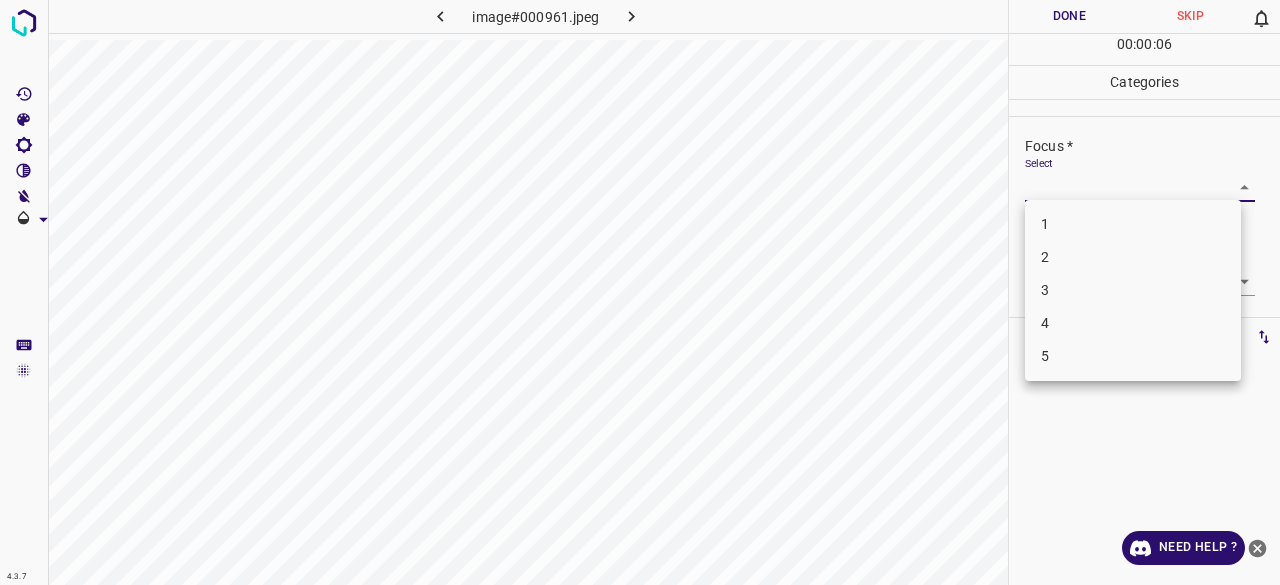 click on "4.3.7 image#000961.jpeg Done Skip 0 00   : 00   : 06   Categories Lighting *  Select 3 3 Focus *  Select ​ Overall *  Select ​ Labels   0 Categories 1 Lighting 2 Focus 3 Overall Tools Space Change between modes (Draw & Edit) I Auto labeling R Restore zoom M Zoom in N Zoom out Delete Delete selecte label Filters Z Restore filters X Saturation filter C Brightness filter V Contrast filter B Gray scale filter General O Download Need Help ? - Text - Hide - Delete 1 2 3 4 5" at bounding box center (640, 292) 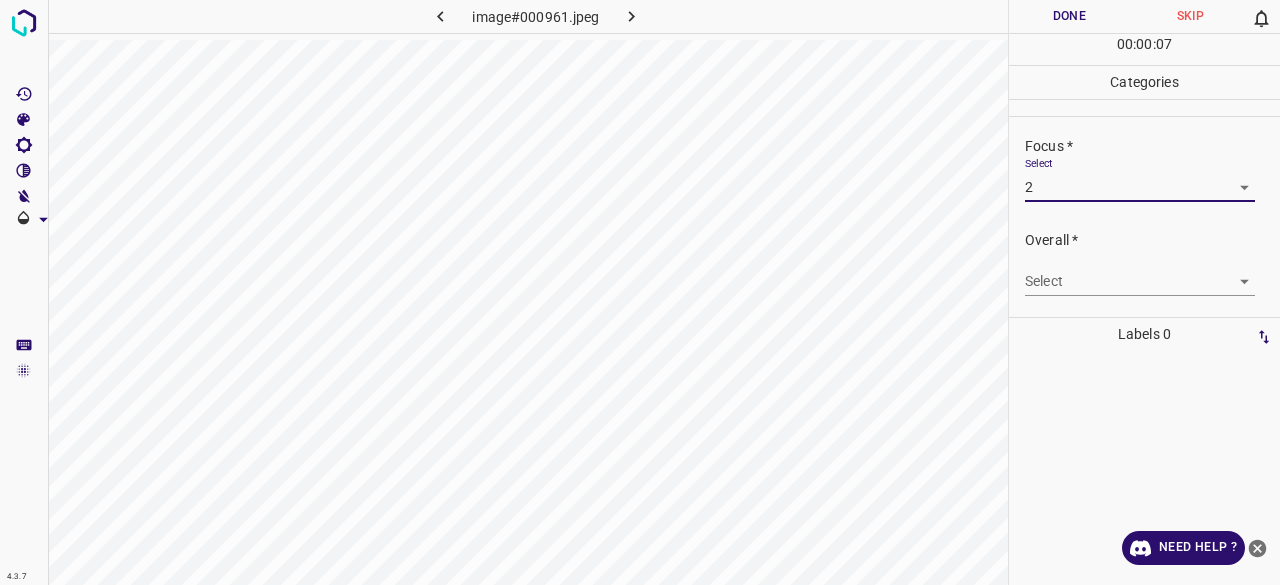click on "4.3.7 image#000961.jpeg Done Skip 0 00   : 00   : 07   Categories Lighting *  Select 3 3 Focus *  Select 2 2 Overall *  Select ​ Labels   0 Categories 1 Lighting 2 Focus 3 Overall Tools Space Change between modes (Draw & Edit) I Auto labeling R Restore zoom M Zoom in N Zoom out Delete Delete selecte label Filters Z Restore filters X Saturation filter C Brightness filter V Contrast filter B Gray scale filter General O Download Need Help ? - Text - Hide - Delete" at bounding box center (640, 292) 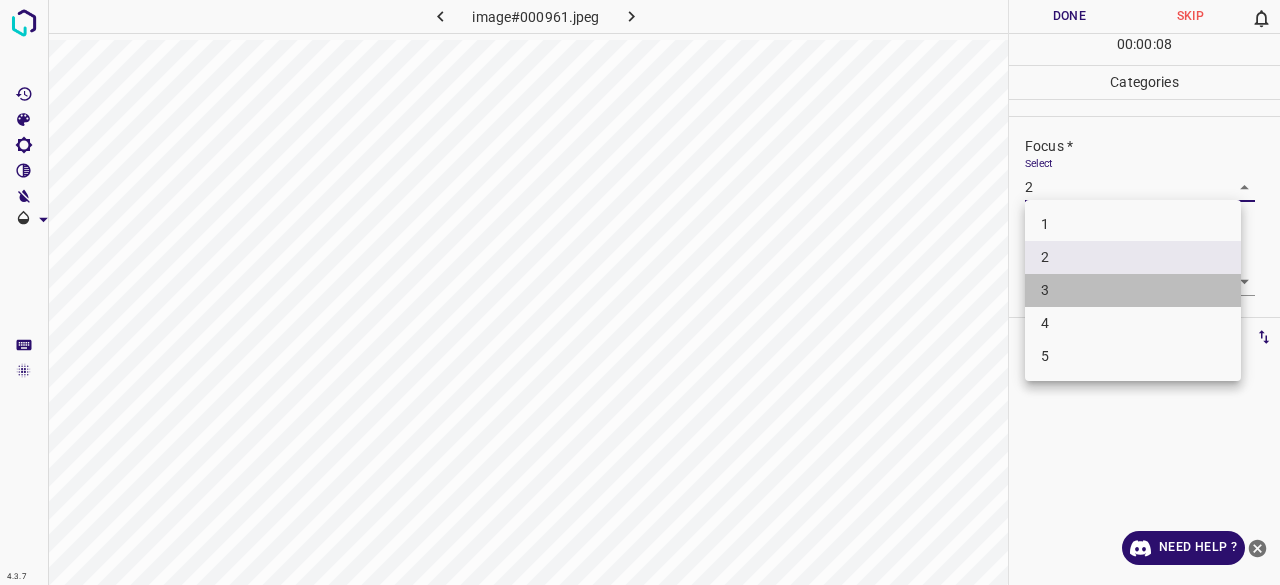 click on "3" at bounding box center (1133, 290) 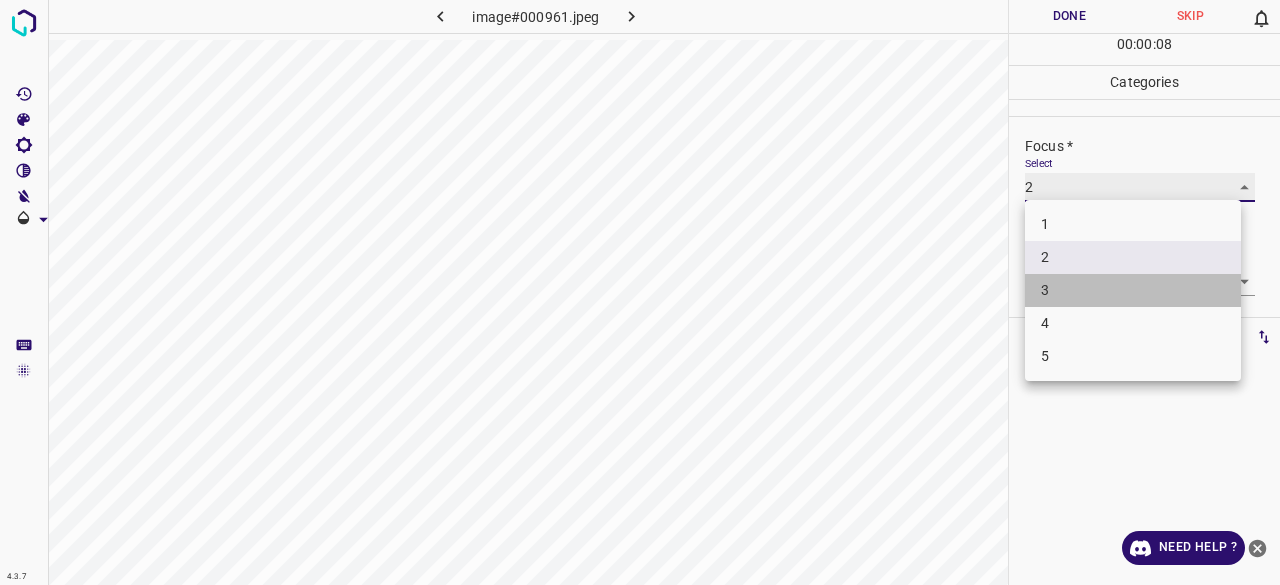 type on "3" 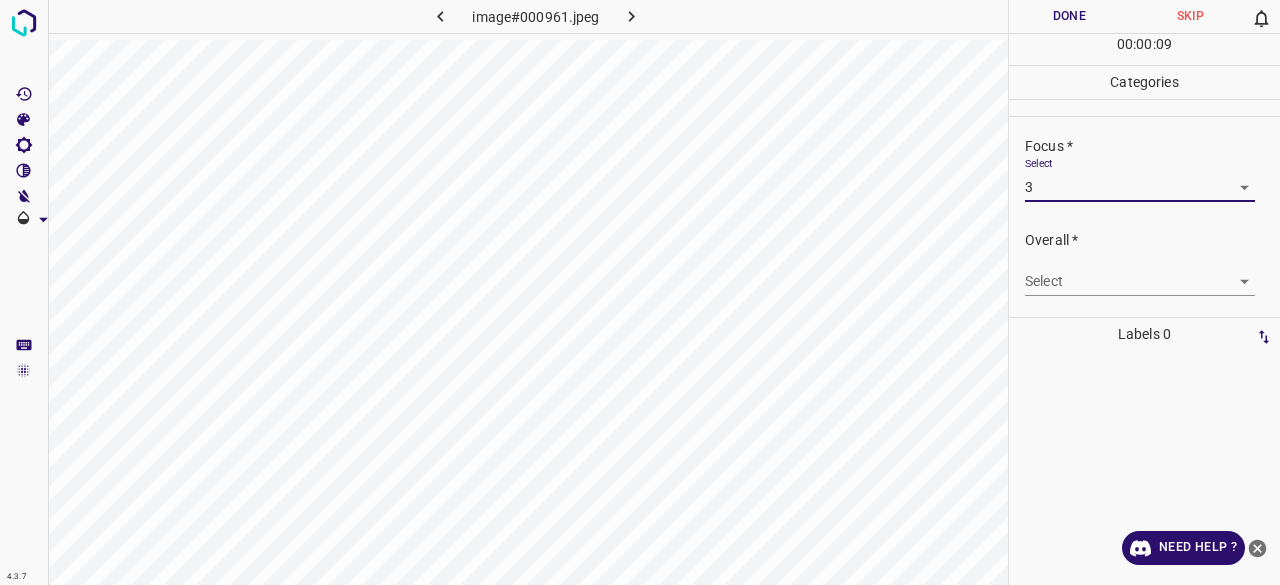 click on "4.3.7 image#000961.jpeg Done Skip 0 00   : 00   : 09   Categories Lighting *  Select 3 3 Focus *  Select 3 3 Overall *  Select ​ Labels   0 Categories 1 Lighting 2 Focus 3 Overall Tools Space Change between modes (Draw & Edit) I Auto labeling R Restore zoom M Zoom in N Zoom out Delete Delete selecte label Filters Z Restore filters X Saturation filter C Brightness filter V Contrast filter B Gray scale filter General O Download Need Help ? - Text - Hide - Delete" at bounding box center [640, 292] 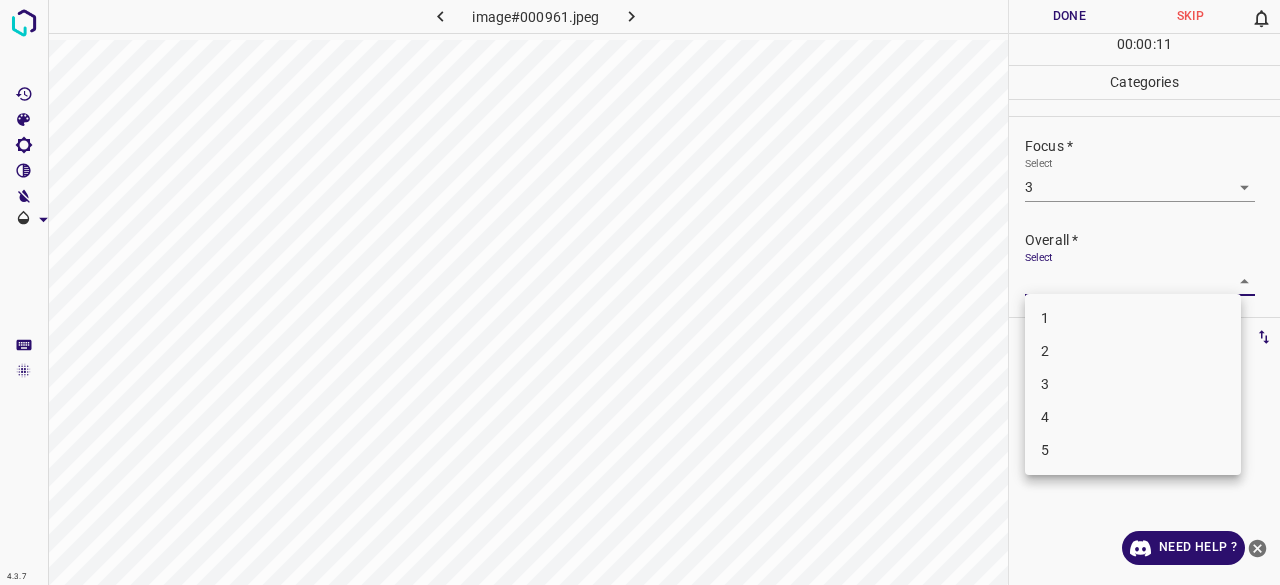 click on "2" at bounding box center [1133, 351] 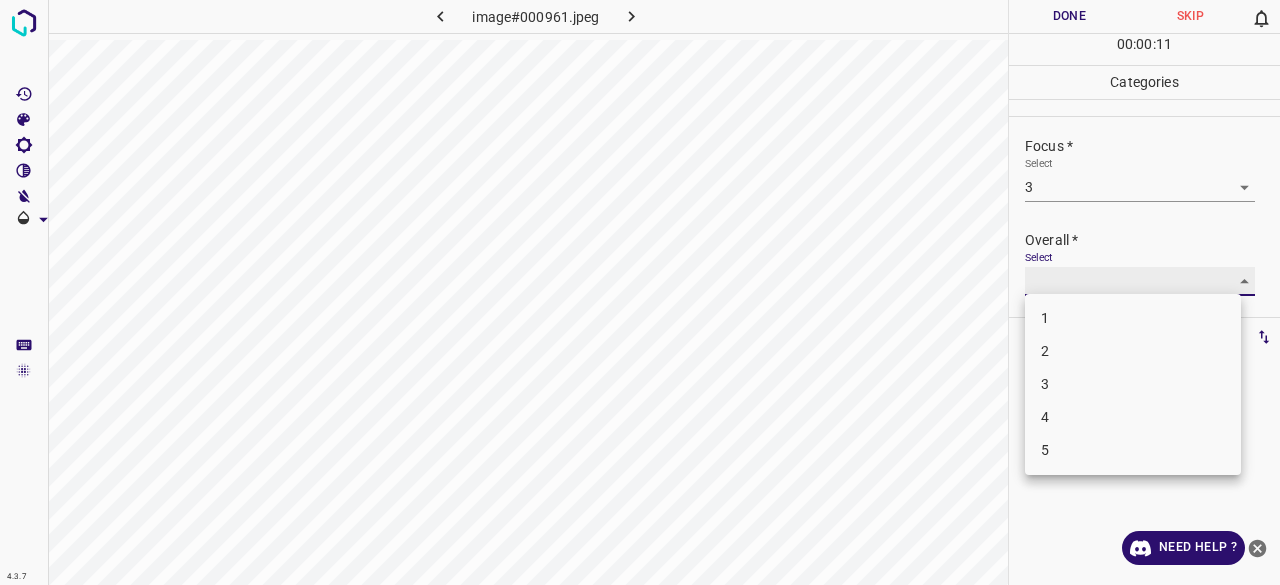 type on "2" 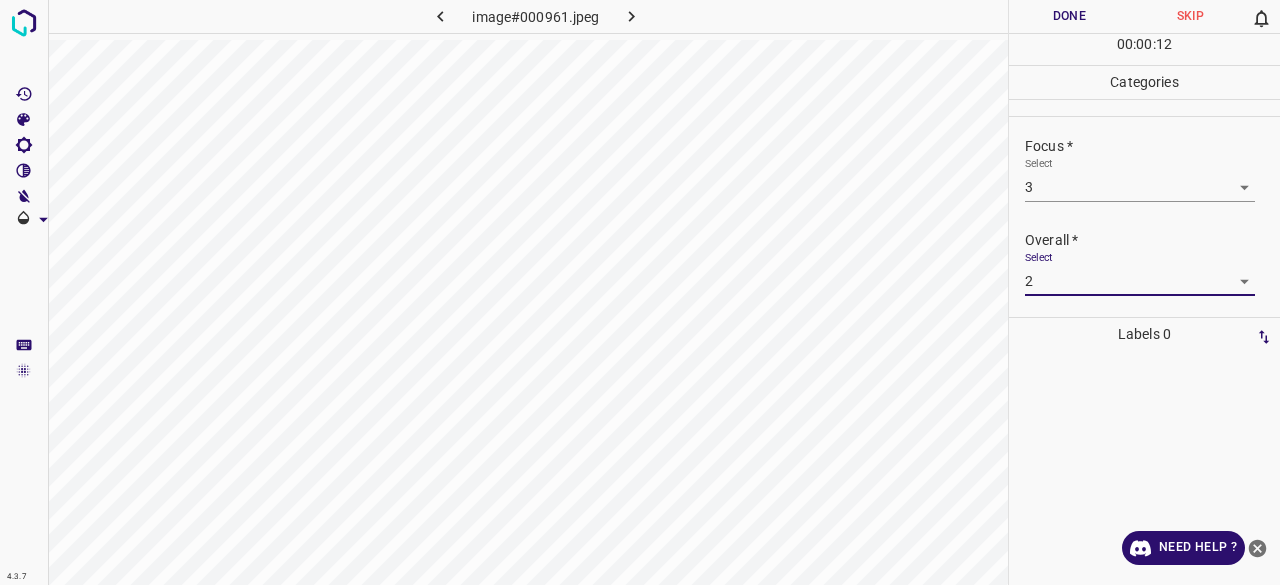 click on "Done" at bounding box center (1069, 16) 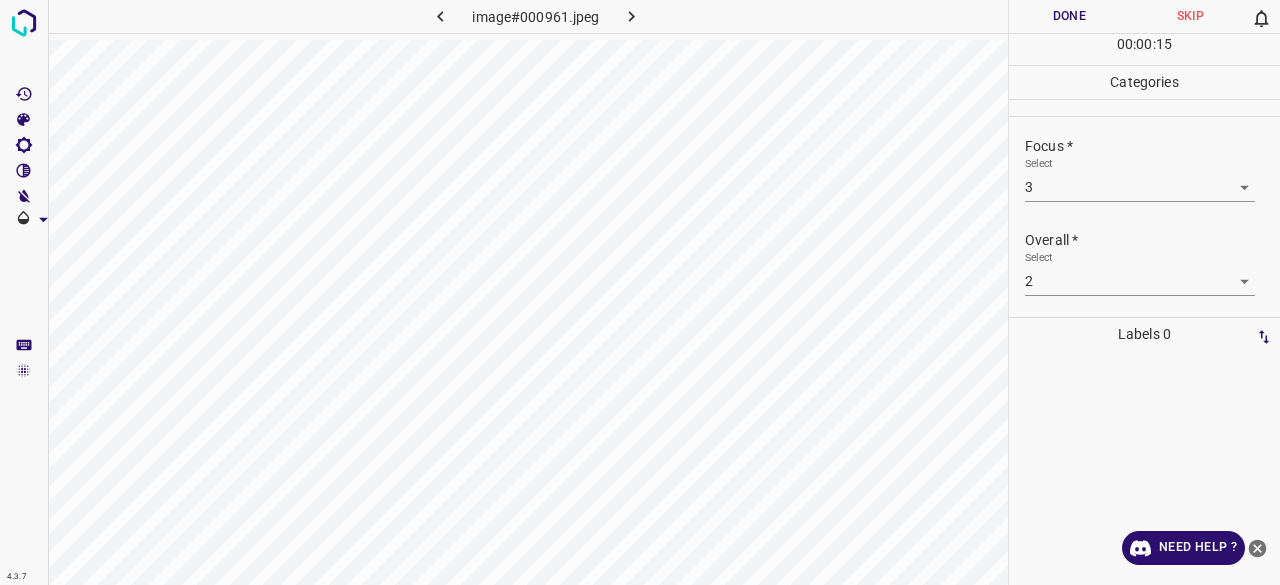 click on "Done" at bounding box center [1069, 16] 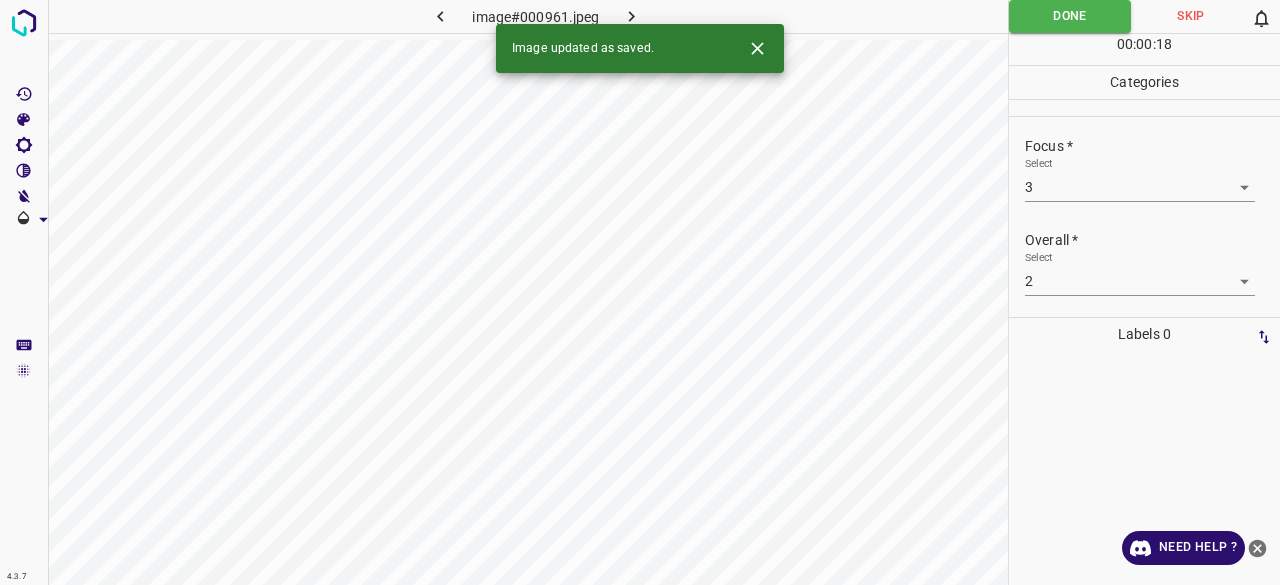click 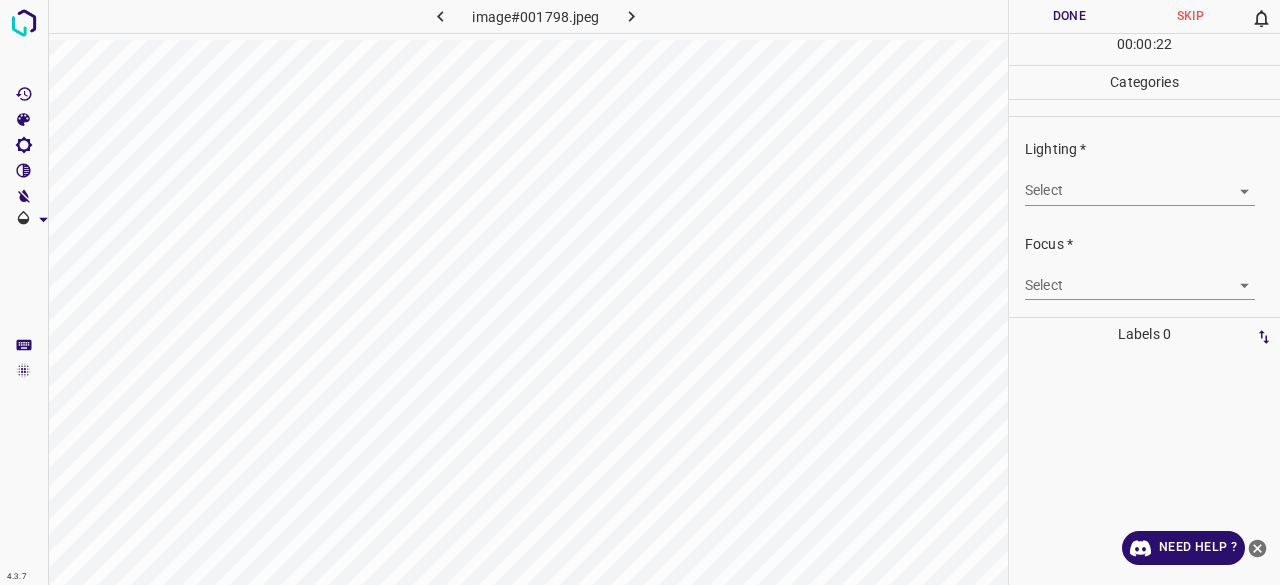 click on "4.3.7 image#001798.jpeg Done Skip 0 00   : 00   : 22   Categories Lighting *  Select ​ Focus *  Select ​ Overall *  Select ​ Labels   0 Categories 1 Lighting 2 Focus 3 Overall Tools Space Change between modes (Draw & Edit) I Auto labeling R Restore zoom M Zoom in N Zoom out Delete Delete selecte label Filters Z Restore filters X Saturation filter C Brightness filter V Contrast filter B Gray scale filter General O Download Need Help ? - Text - Hide - Delete" at bounding box center (640, 292) 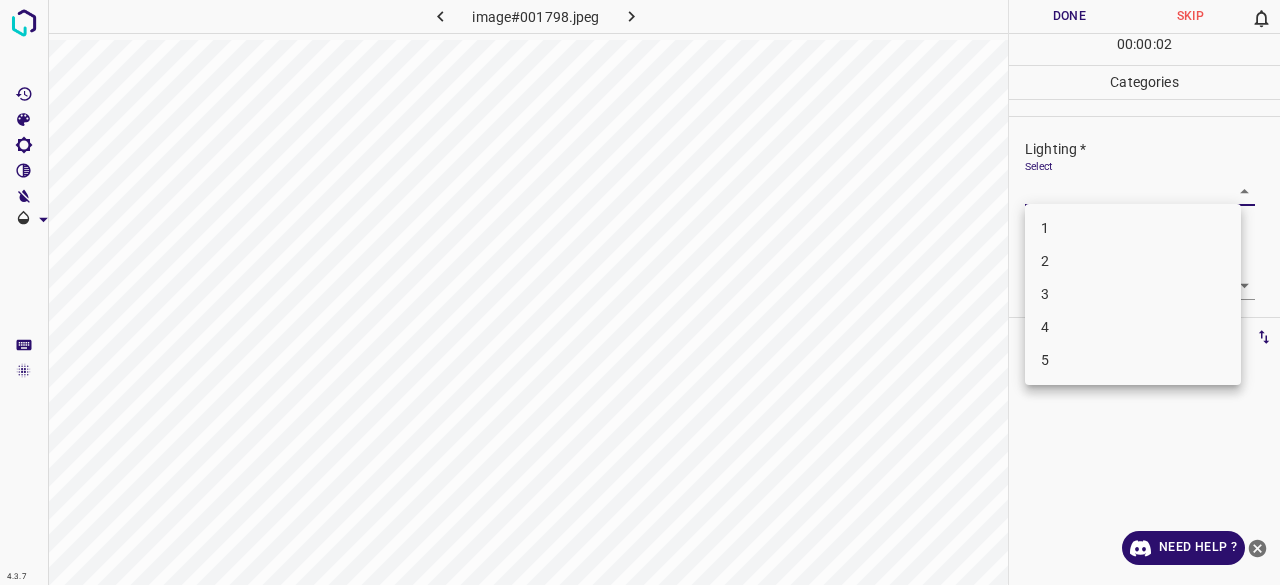 click on "2" at bounding box center (1133, 261) 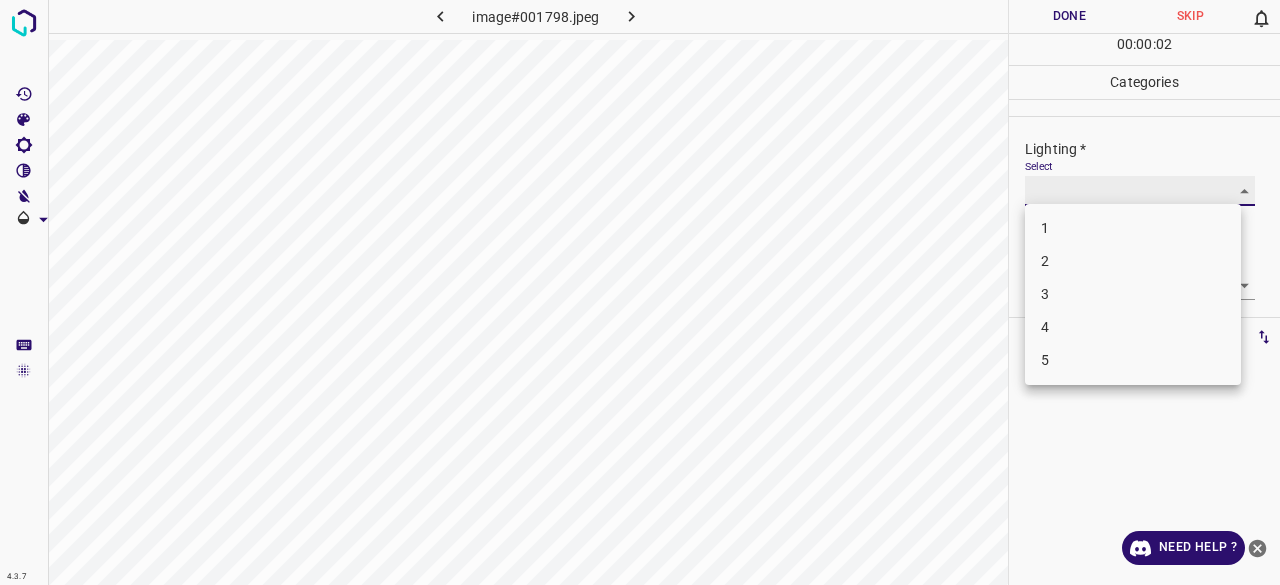 type on "2" 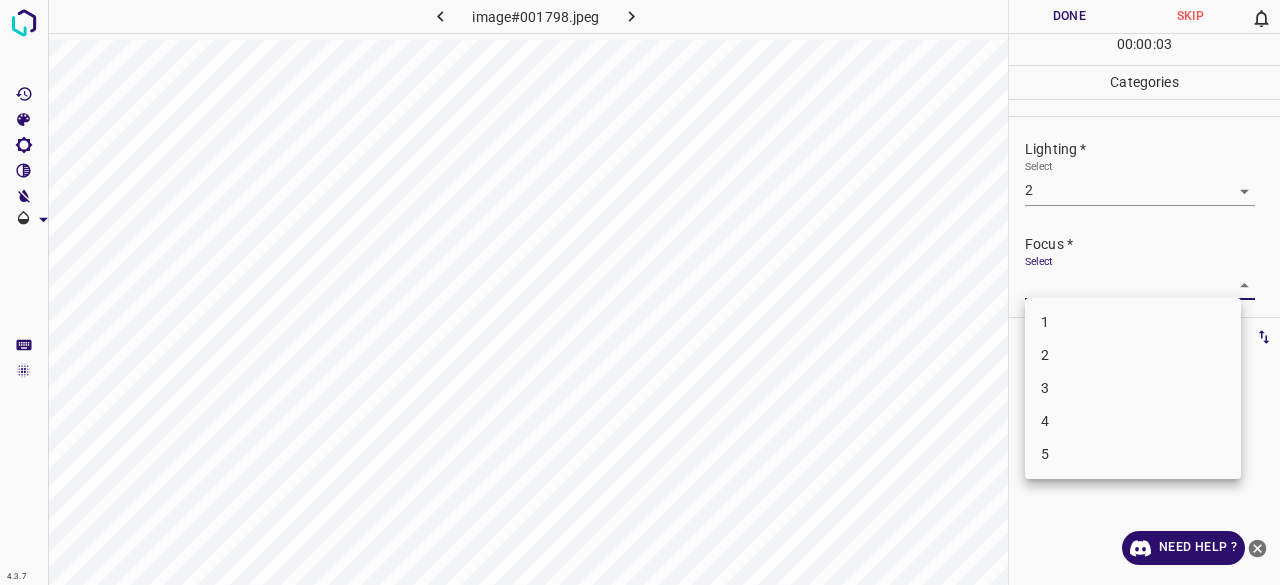 click on "4.3.7 image#001798.jpeg Done Skip 0 00   : 00   : 03   Categories Lighting *  Select 2 2 Focus *  Select ​ Overall *  Select ​ Labels   0 Categories 1 Lighting 2 Focus 3 Overall Tools Space Change between modes (Draw & Edit) I Auto labeling R Restore zoom M Zoom in N Zoom out Delete Delete selecte label Filters Z Restore filters X Saturation filter C Brightness filter V Contrast filter B Gray scale filter General O Download Need Help ? - Text - Hide - Delete 1 2 3 4 5" at bounding box center [640, 292] 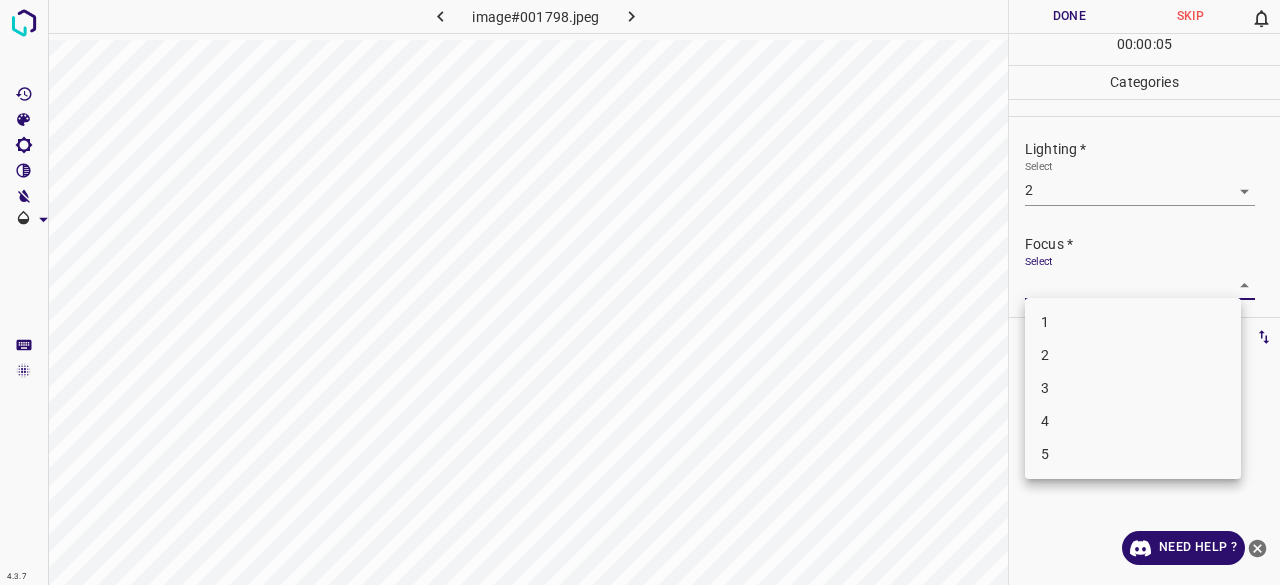 click on "2" at bounding box center (1133, 355) 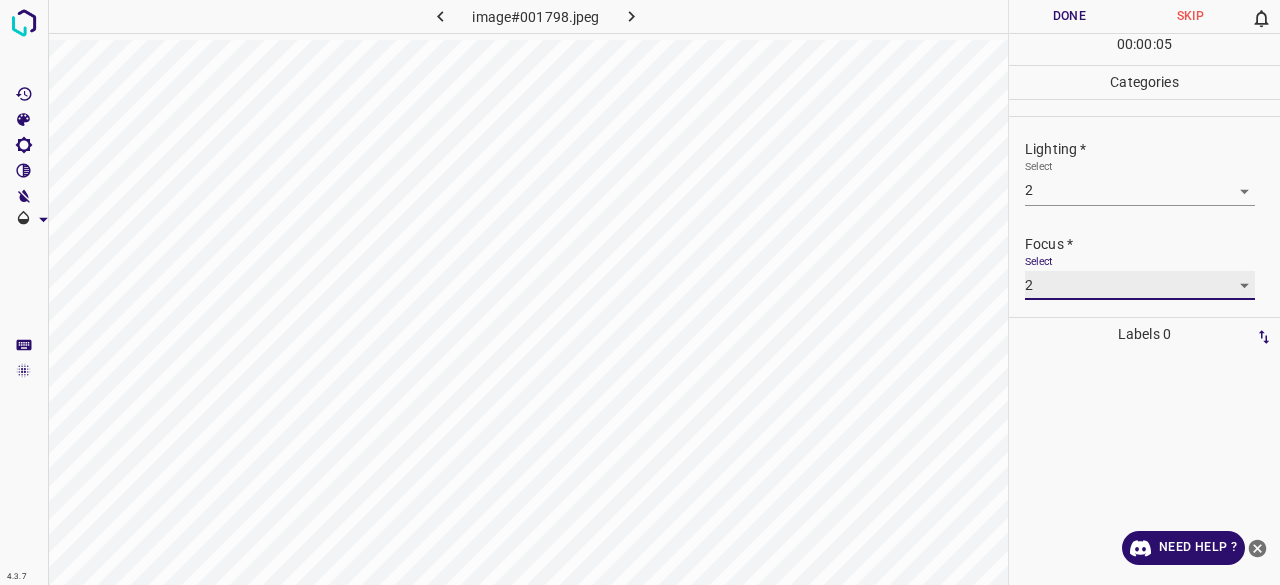 type on "2" 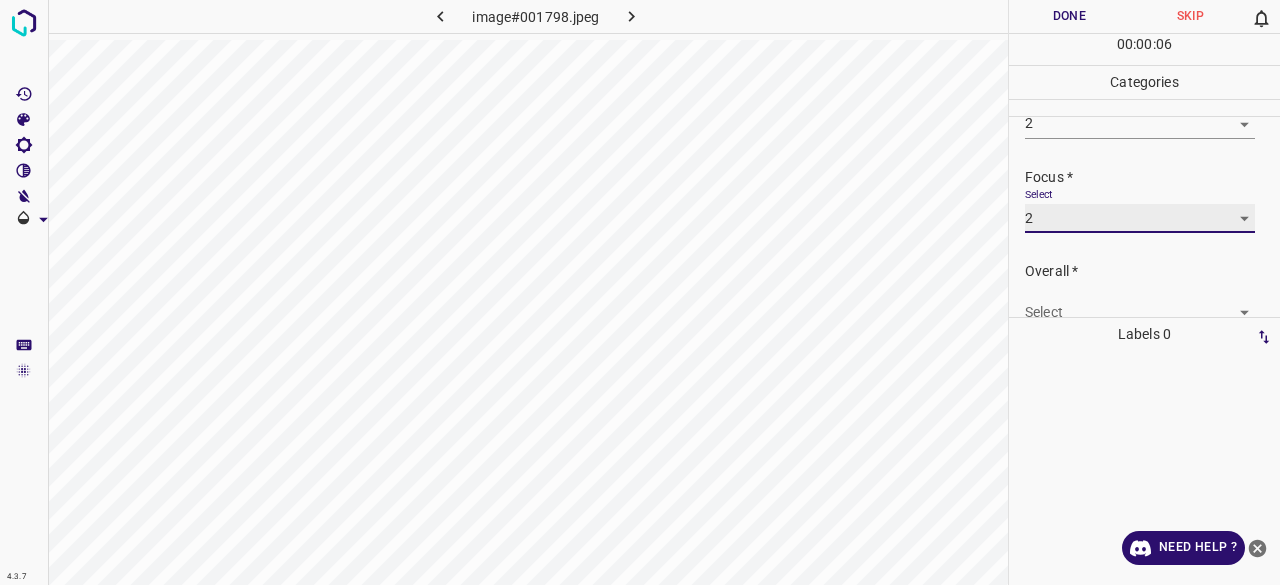 scroll, scrollTop: 98, scrollLeft: 0, axis: vertical 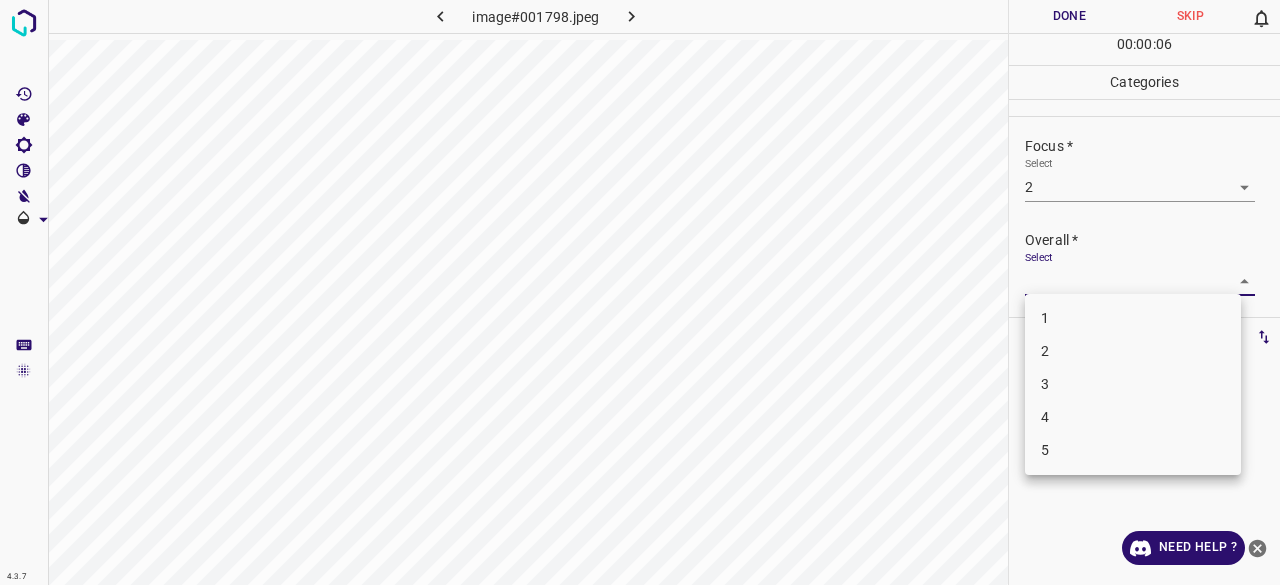 click on "4.3.7 image#001798.jpeg Done Skip 0 00   : 00   : 06   Categories Lighting *  Select 2 2 Focus *  Select 2 2 Overall *  Select ​ Labels   0 Categories 1 Lighting 2 Focus 3 Overall Tools Space Change between modes (Draw & Edit) I Auto labeling R Restore zoom M Zoom in N Zoom out Delete Delete selecte label Filters Z Restore filters X Saturation filter C Brightness filter V Contrast filter B Gray scale filter General O Download Need Help ? - Text - Hide - Delete 1 2 3 4 5" at bounding box center [640, 292] 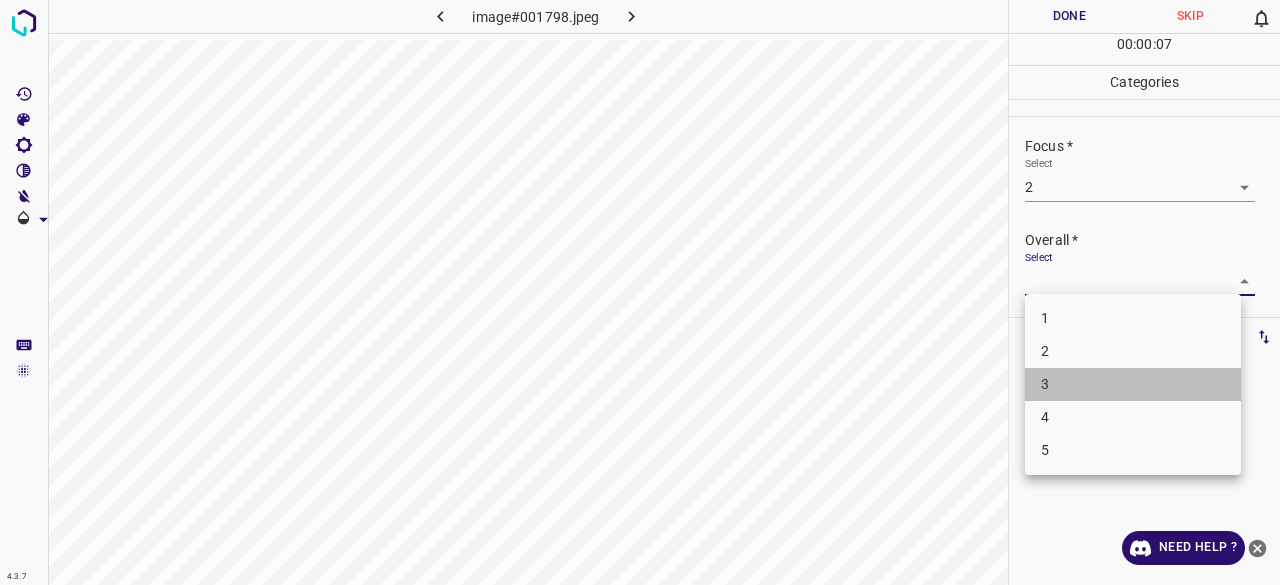 click on "3" at bounding box center (1133, 384) 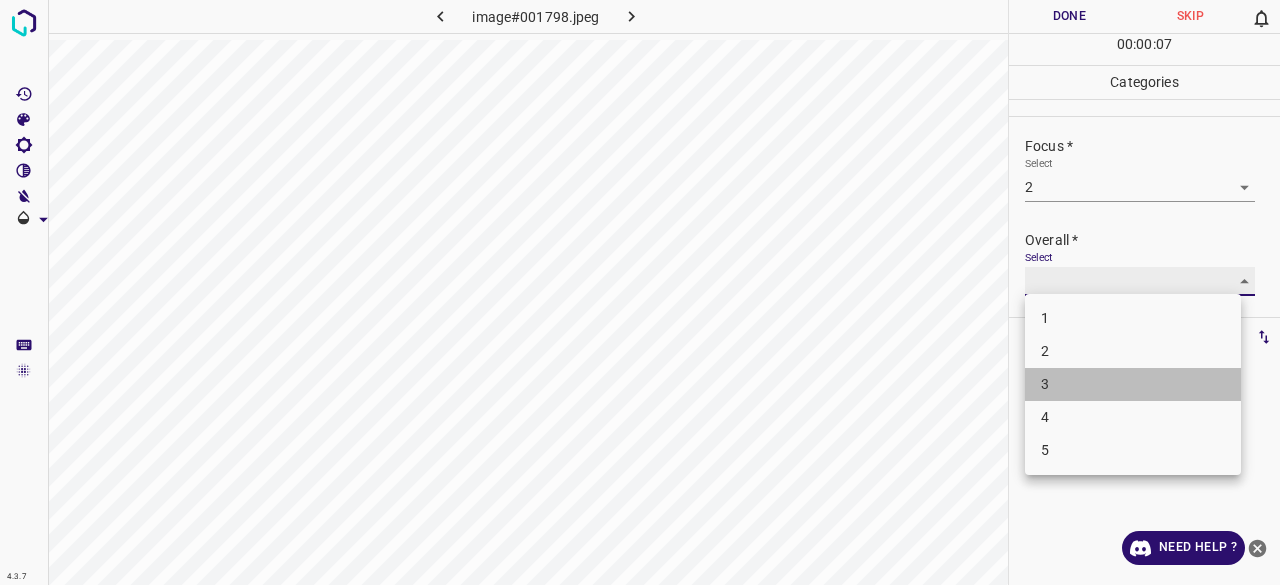 type on "3" 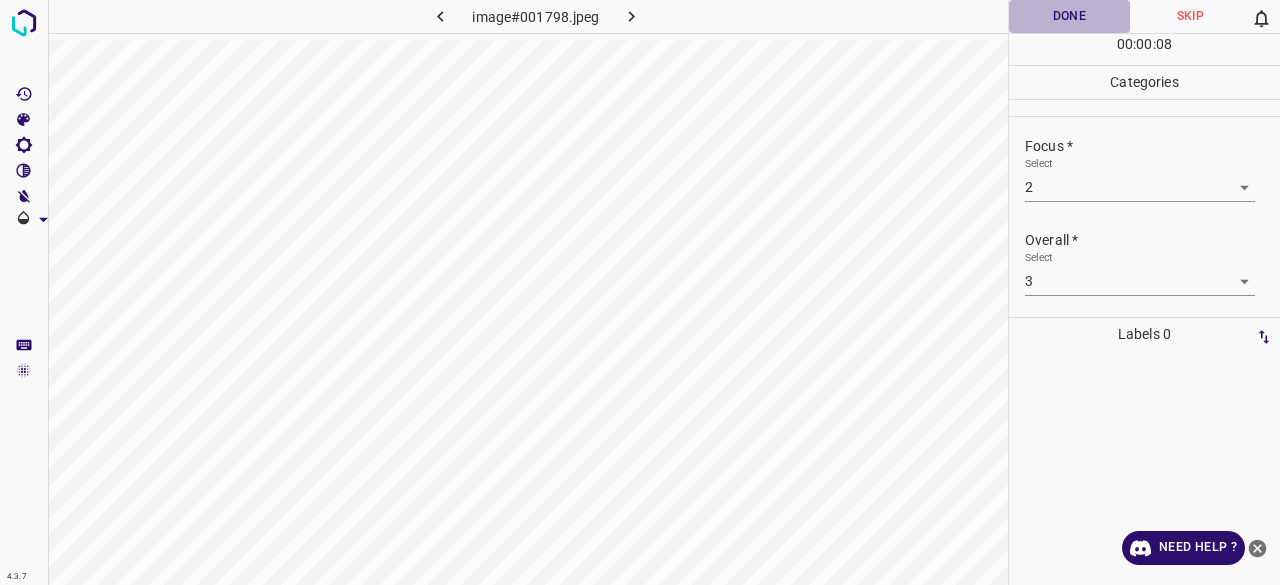click on "Done" at bounding box center [1069, 16] 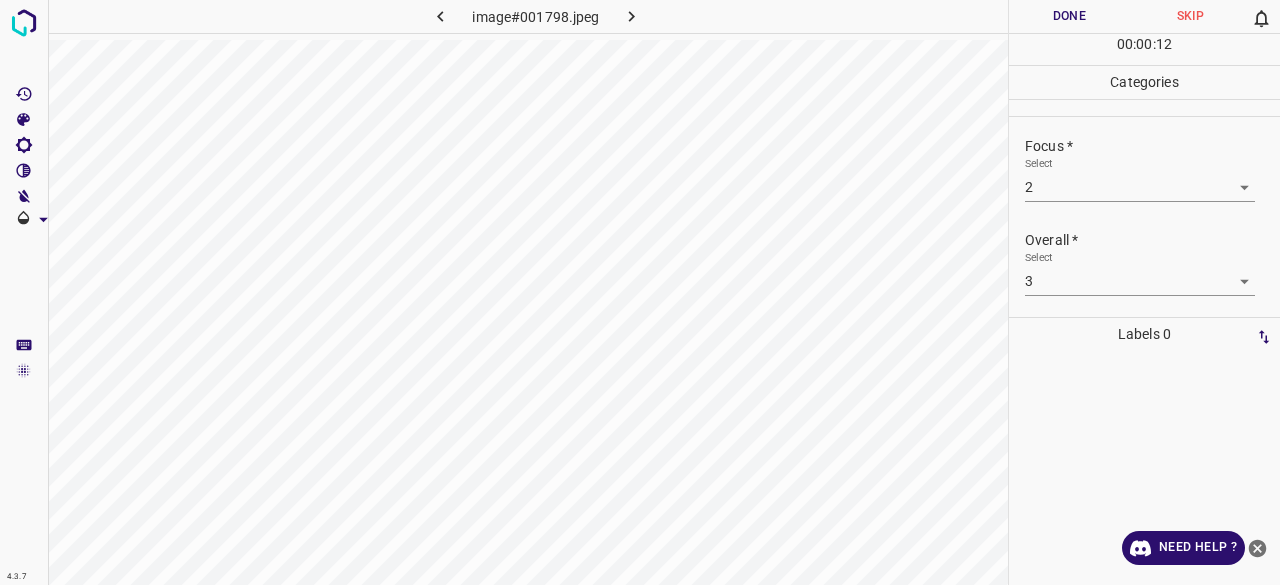 click on "Done" at bounding box center [1069, 16] 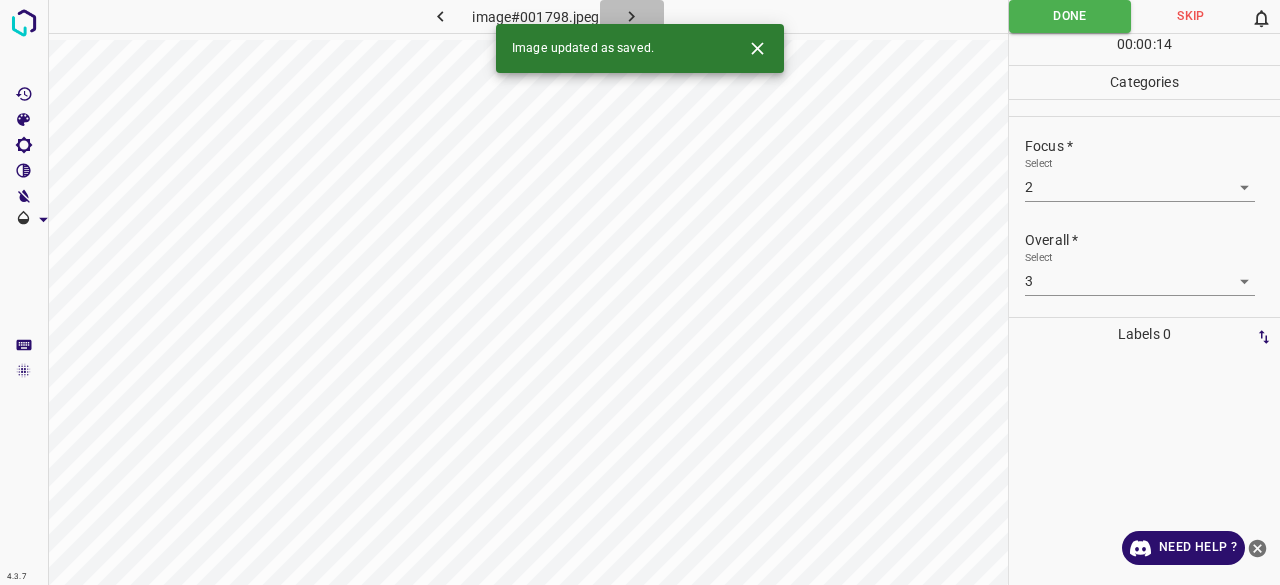 click 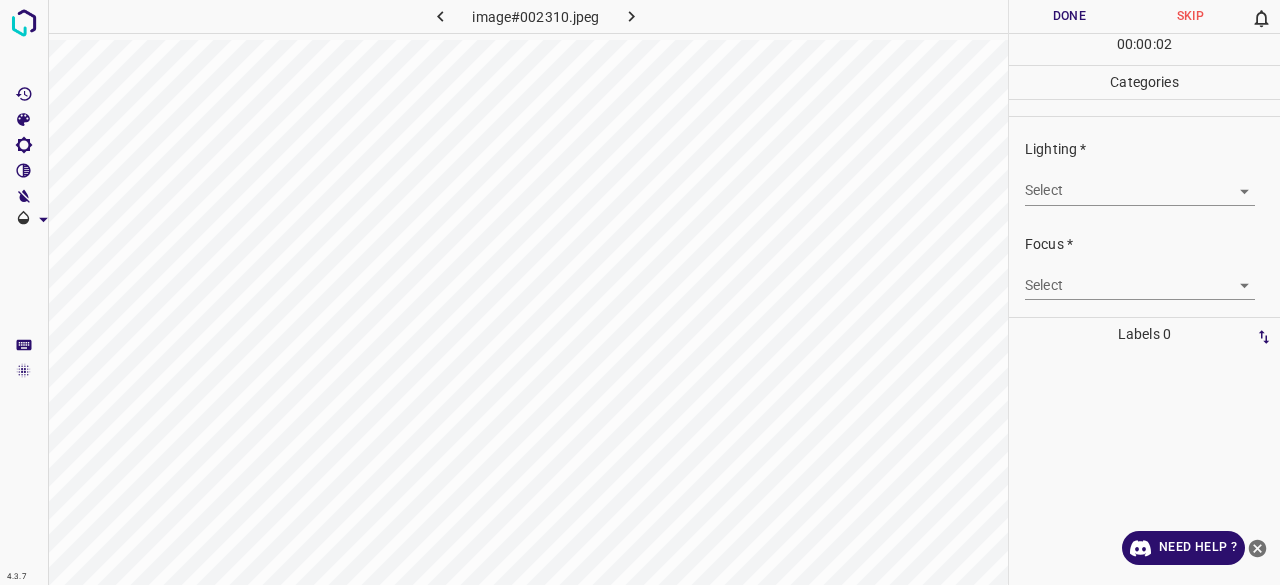 click on "4.3.7 image#002310.jpeg Done Skip 0 00   : 00   : 02   Categories Lighting *  Select ​ Focus *  Select ​ Overall *  Select ​ Labels   0 Categories 1 Lighting 2 Focus 3 Overall Tools Space Change between modes (Draw & Edit) I Auto labeling R Restore zoom M Zoom in N Zoom out Delete Delete selecte label Filters Z Restore filters X Saturation filter C Brightness filter V Contrast filter B Gray scale filter General O Download Need Help ? - Text - Hide - Delete" at bounding box center [640, 292] 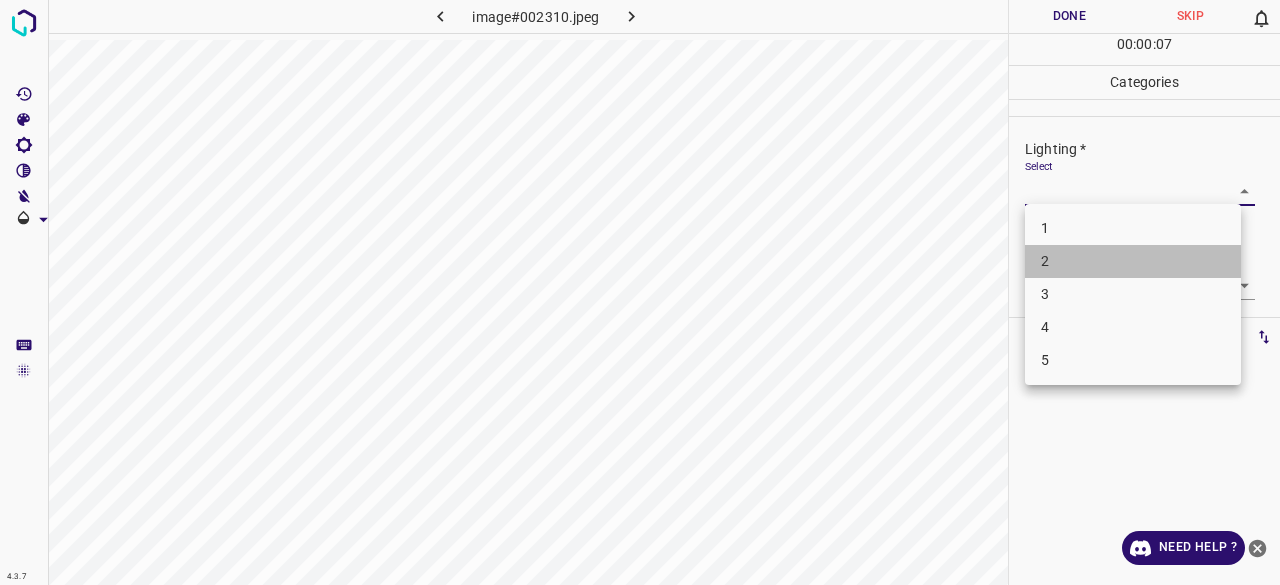 click on "2" at bounding box center [1133, 261] 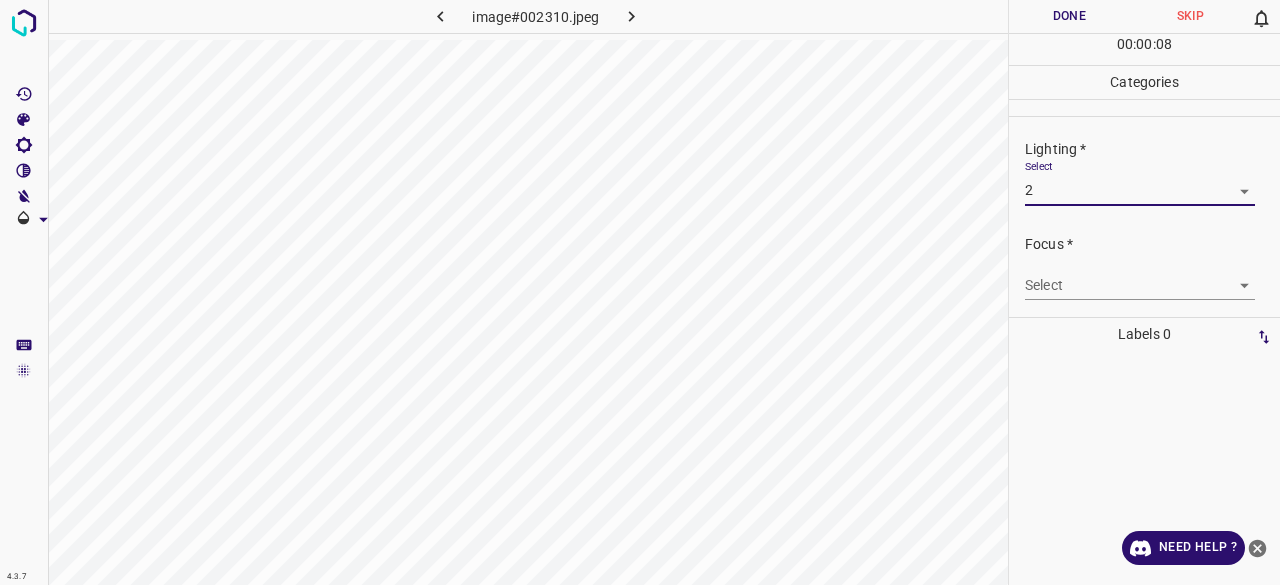 click on "4.3.7 image#002310.jpeg Done Skip 0 00   : 00   : 08   Categories Lighting *  Select 2 2 Focus *  Select ​ Overall *  Select ​ Labels   0 Categories 1 Lighting 2 Focus 3 Overall Tools Space Change between modes (Draw & Edit) I Auto labeling R Restore zoom M Zoom in N Zoom out Delete Delete selecte label Filters Z Restore filters X Saturation filter C Brightness filter V Contrast filter B Gray scale filter General O Download Need Help ? - Text - Hide - Delete" at bounding box center (640, 292) 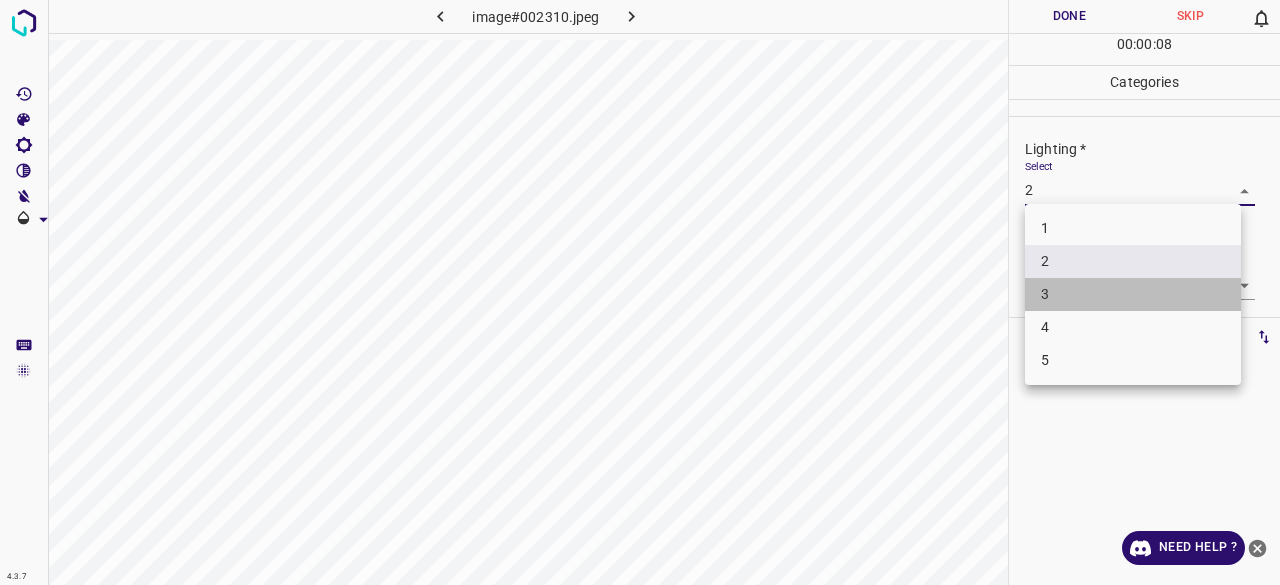 click on "3" at bounding box center (1133, 294) 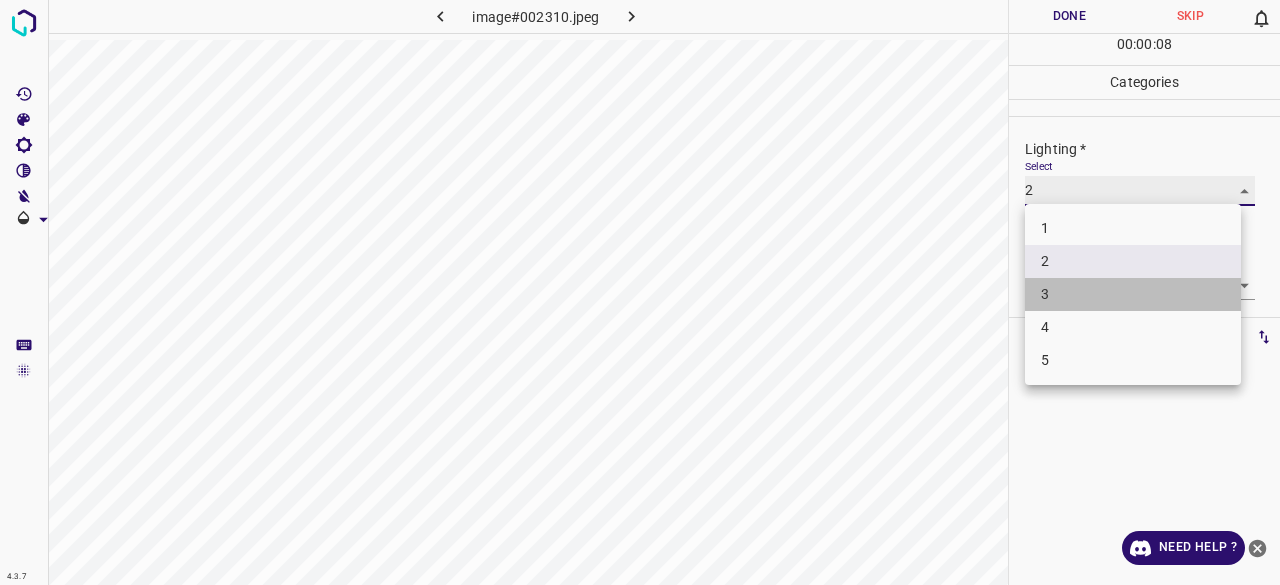type on "3" 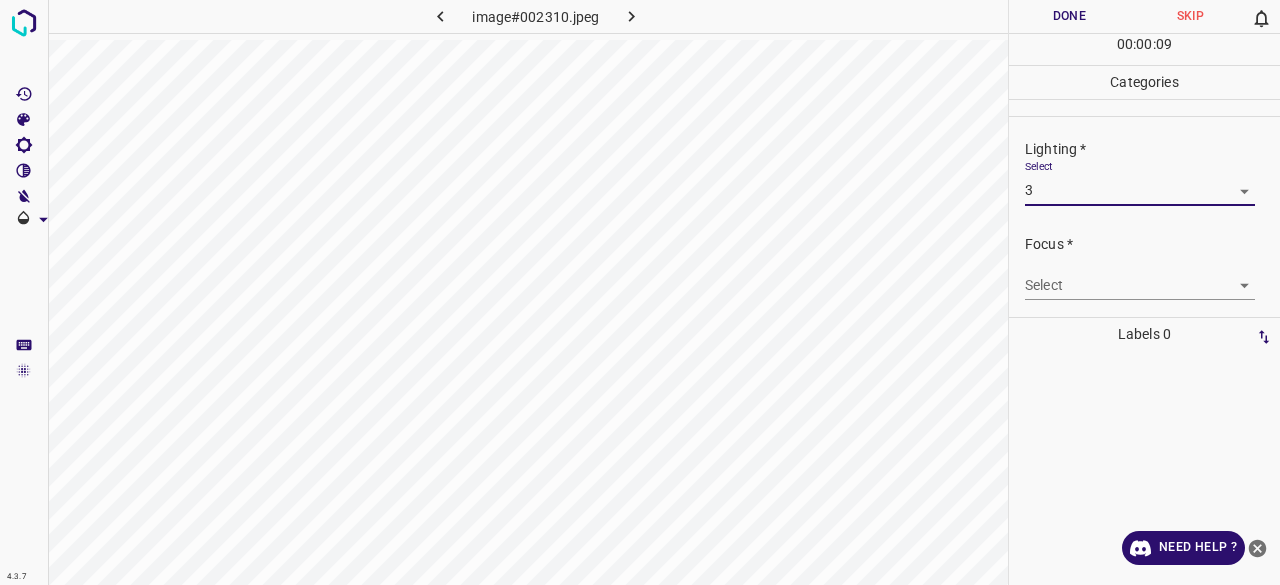 click on "Select ​" at bounding box center (1140, 277) 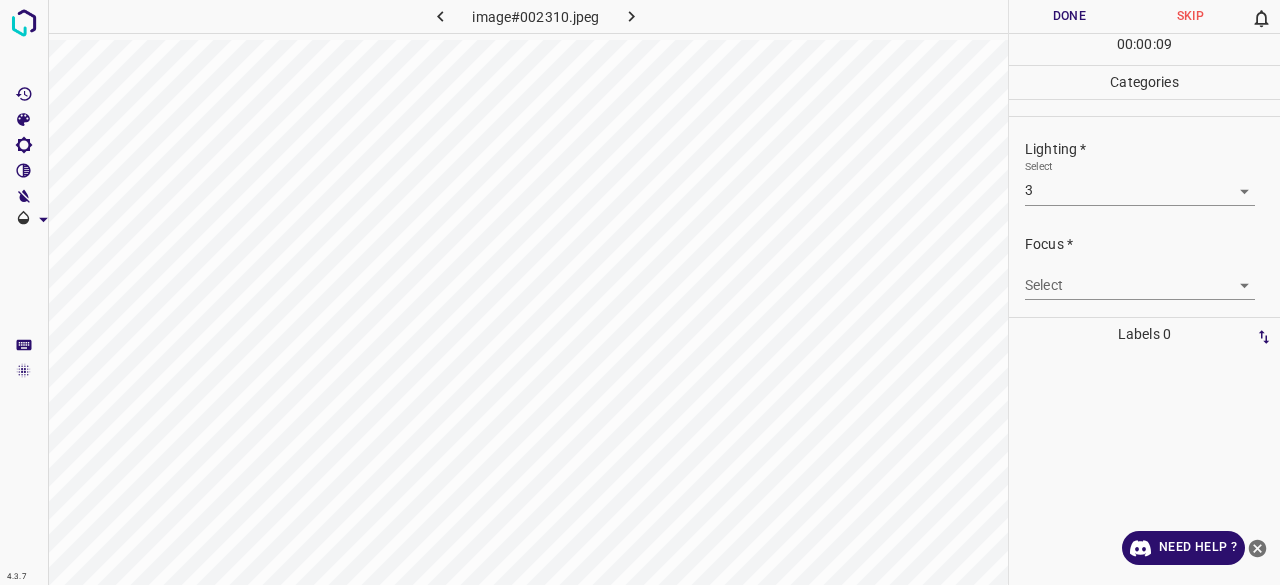 click on "4.3.7 image#002310.jpeg Done Skip 0 00   : 00   : 09   Categories Lighting *  Select 3 3 Focus *  Select ​ Overall *  Select ​ Labels   0 Categories 1 Lighting 2 Focus 3 Overall Tools Space Change between modes (Draw & Edit) I Auto labeling R Restore zoom M Zoom in N Zoom out Delete Delete selecte label Filters Z Restore filters X Saturation filter C Brightness filter V Contrast filter B Gray scale filter General O Download Need Help ? - Text - Hide - Delete" at bounding box center (640, 292) 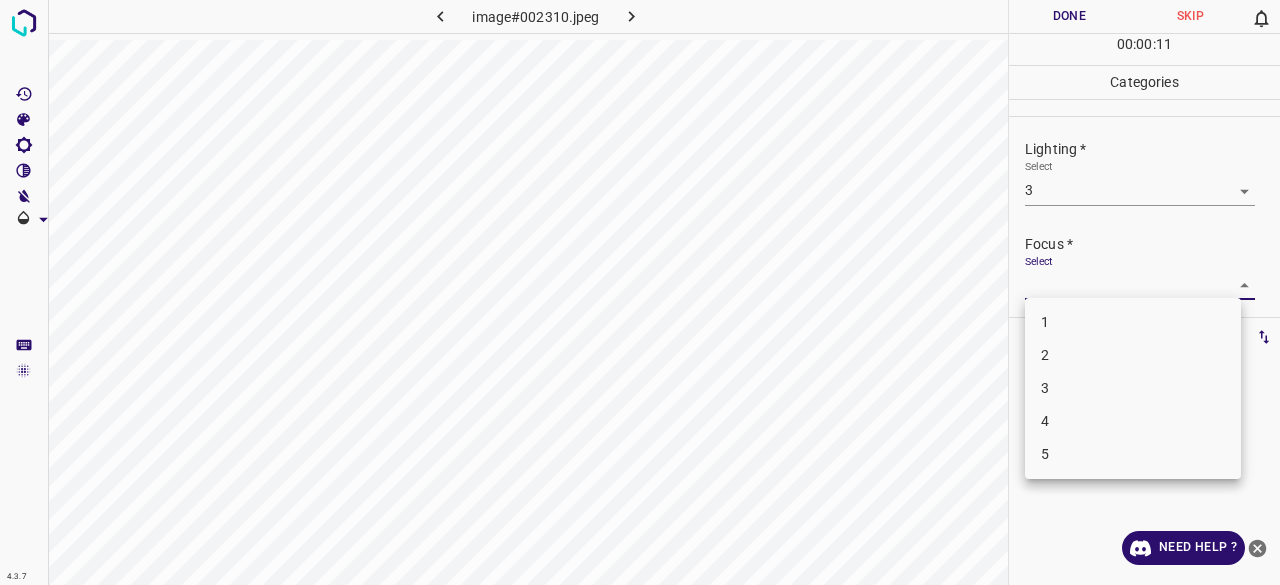 click on "3" at bounding box center (1133, 388) 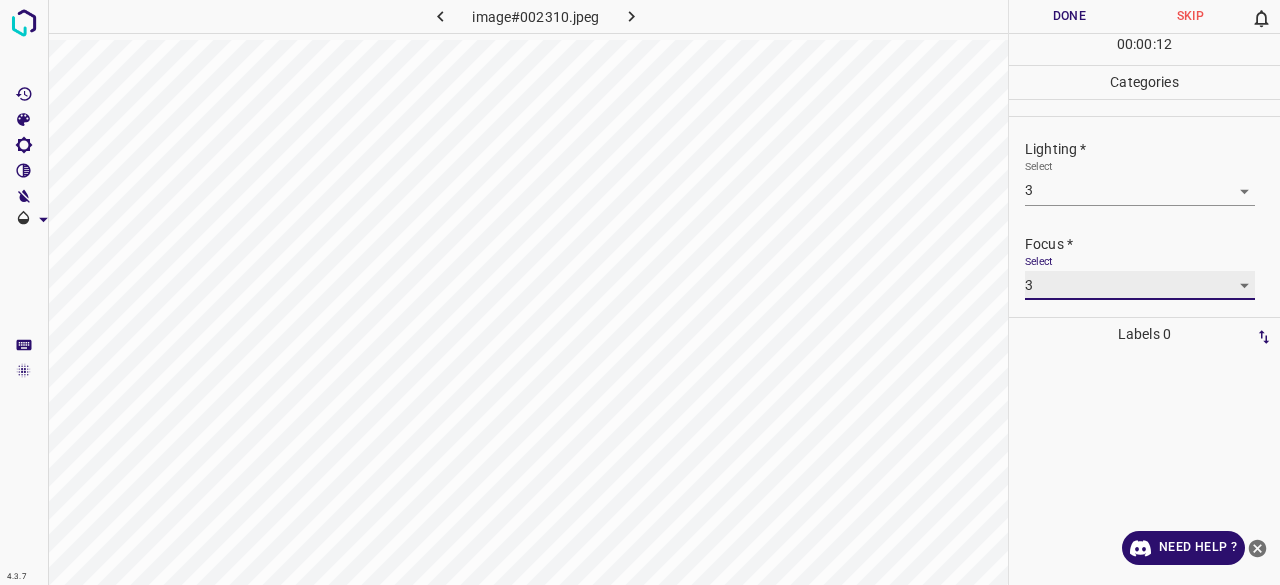 type on "3" 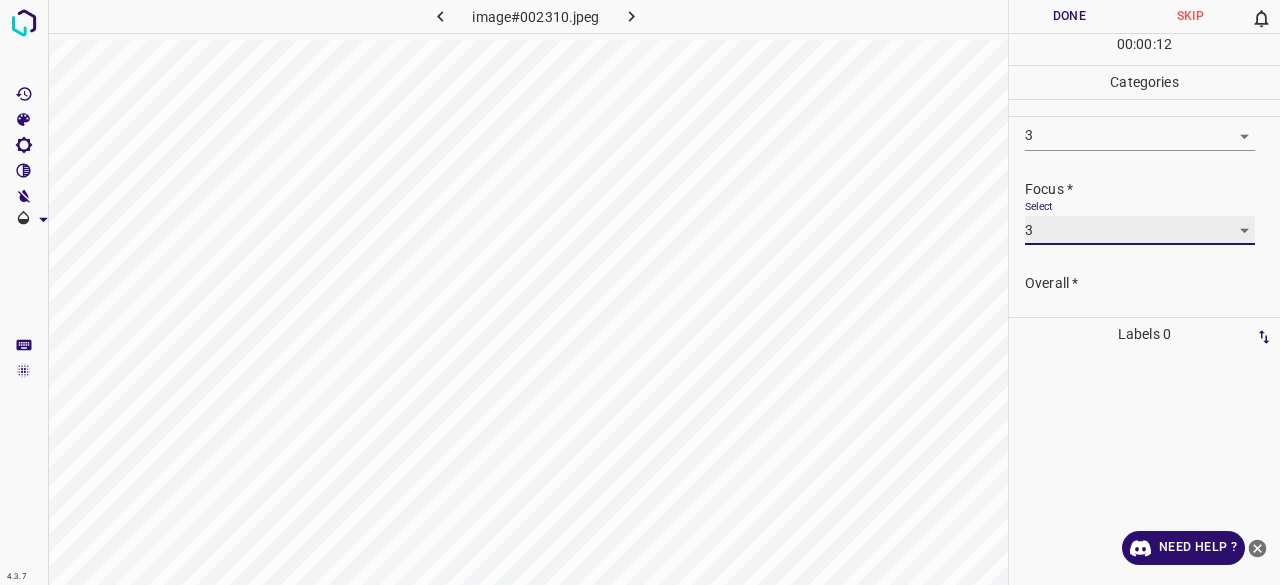 scroll, scrollTop: 98, scrollLeft: 0, axis: vertical 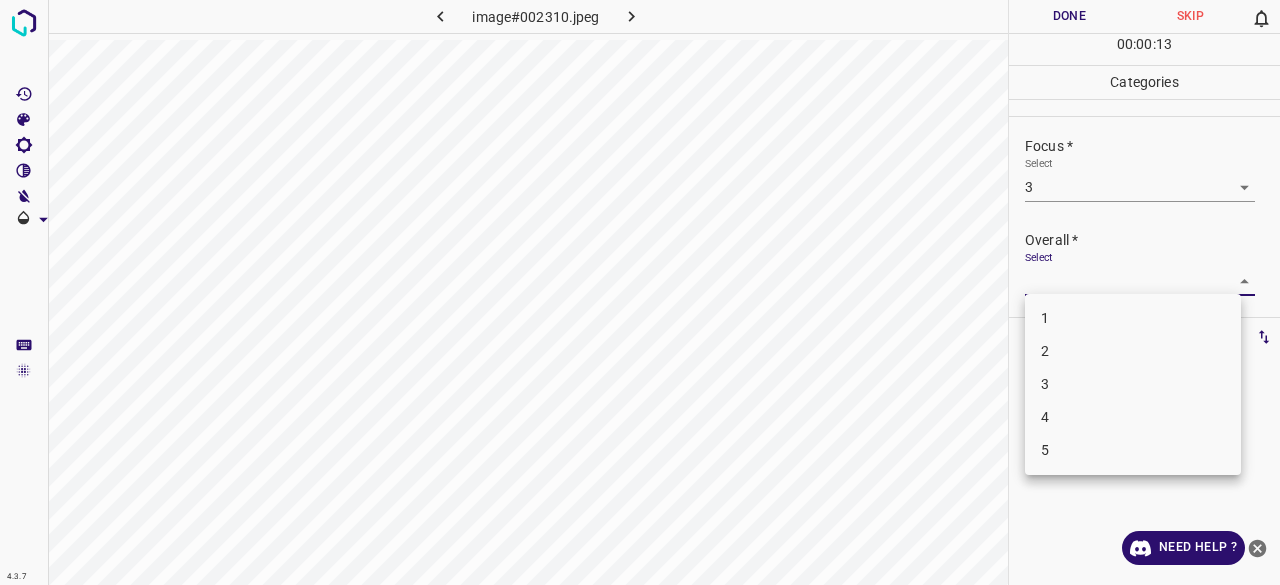 click on "4.3.7 image#002310.jpeg Done Skip 0 00   : 00   : 13   Categories Lighting *  Select 3 3 Focus *  Select 3 3 Overall *  Select ​ Labels   0 Categories 1 Lighting 2 Focus 3 Overall Tools Space Change between modes (Draw & Edit) I Auto labeling R Restore zoom M Zoom in N Zoom out Delete Delete selecte label Filters Z Restore filters X Saturation filter C Brightness filter V Contrast filter B Gray scale filter General O Download Need Help ? - Text - Hide - Delete 1 2 3 4 5" at bounding box center (640, 292) 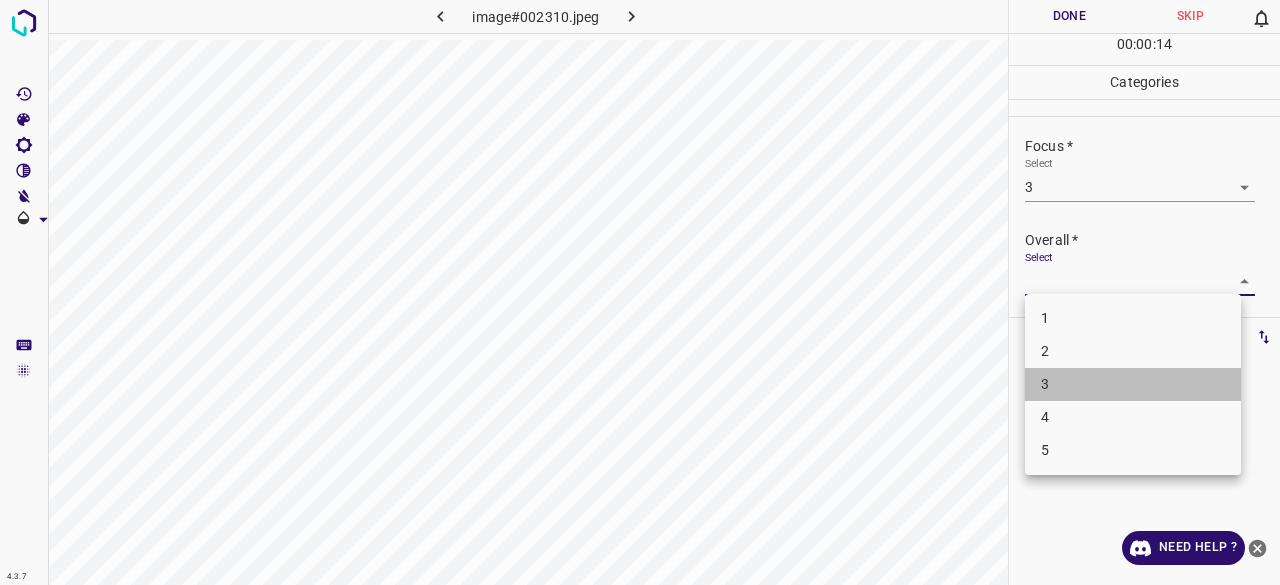 click on "3" at bounding box center [1133, 384] 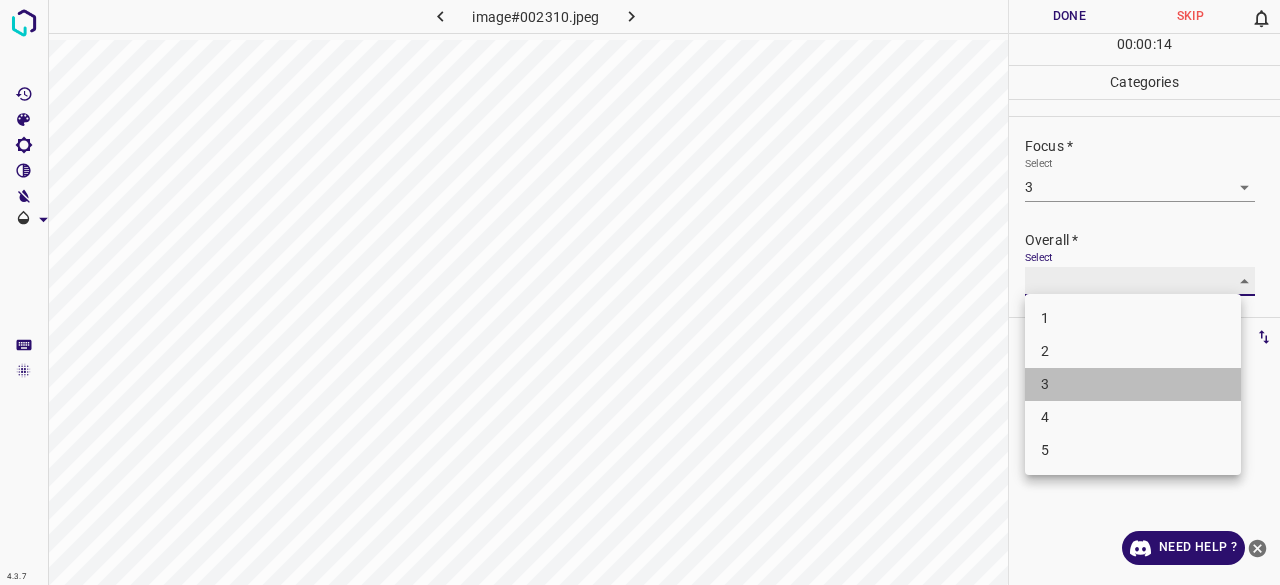 type on "3" 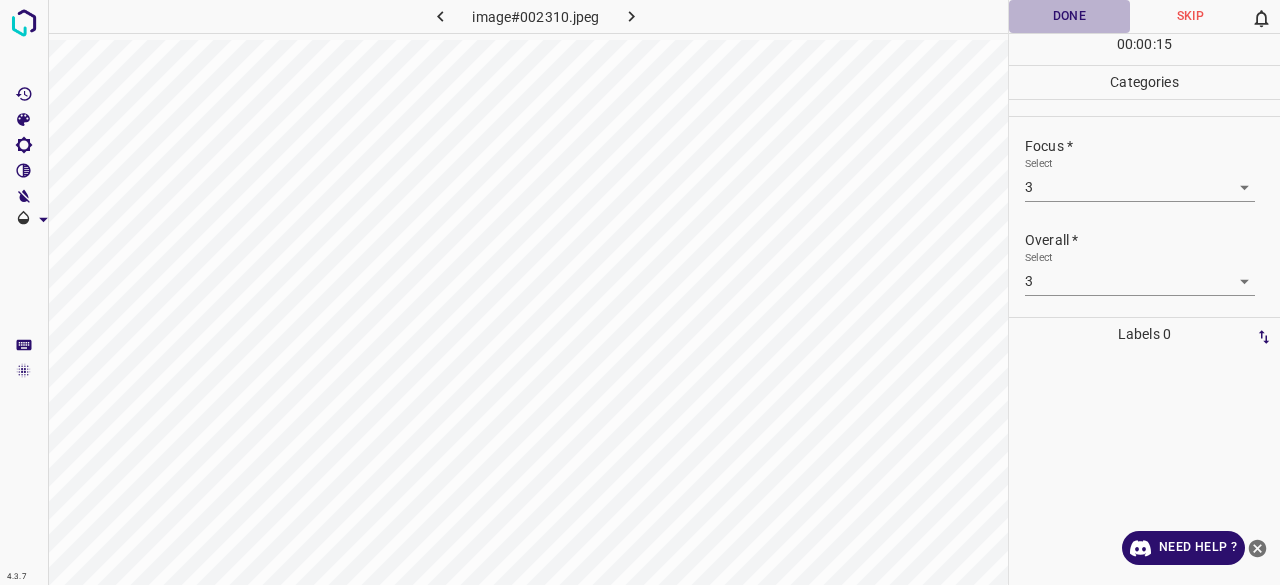click on "Done" at bounding box center (1069, 16) 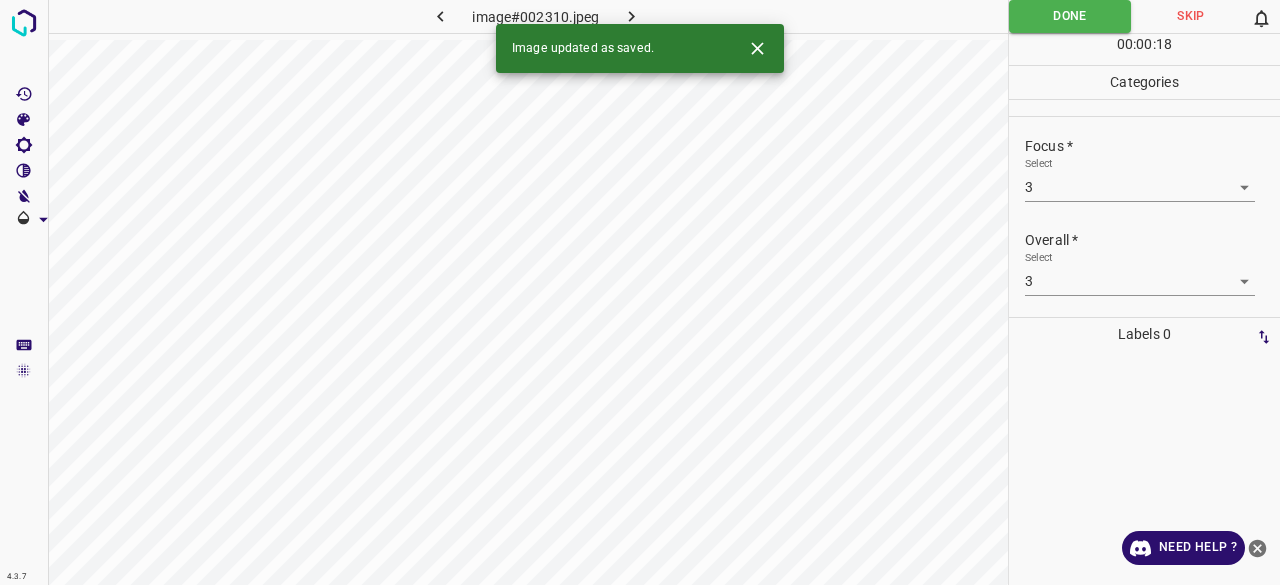 click 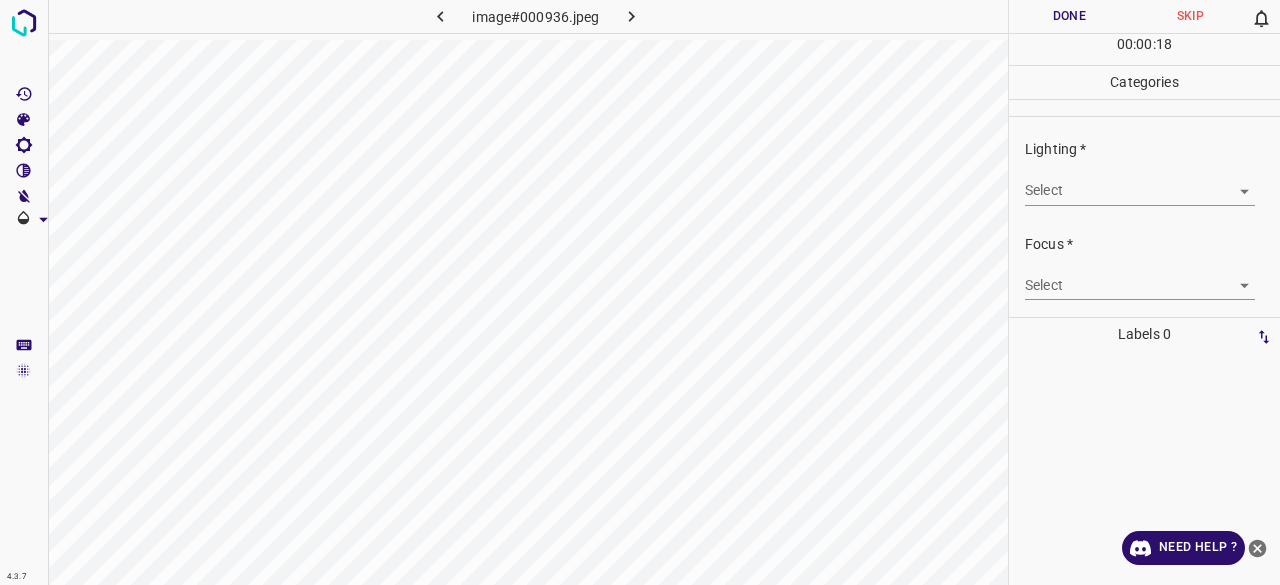 click on "4.3.7 image#000936.jpeg Done Skip 0 00   : 00   : 18   Categories Lighting *  Select ​ Focus *  Select ​ Overall *  Select ​ Labels   0 Categories 1 Lighting 2 Focus 3 Overall Tools Space Change between modes (Draw & Edit) I Auto labeling R Restore zoom M Zoom in N Zoom out Delete Delete selecte label Filters Z Restore filters X Saturation filter C Brightness filter V Contrast filter B Gray scale filter General O Download Need Help ? - Text - Hide - Delete" at bounding box center (640, 292) 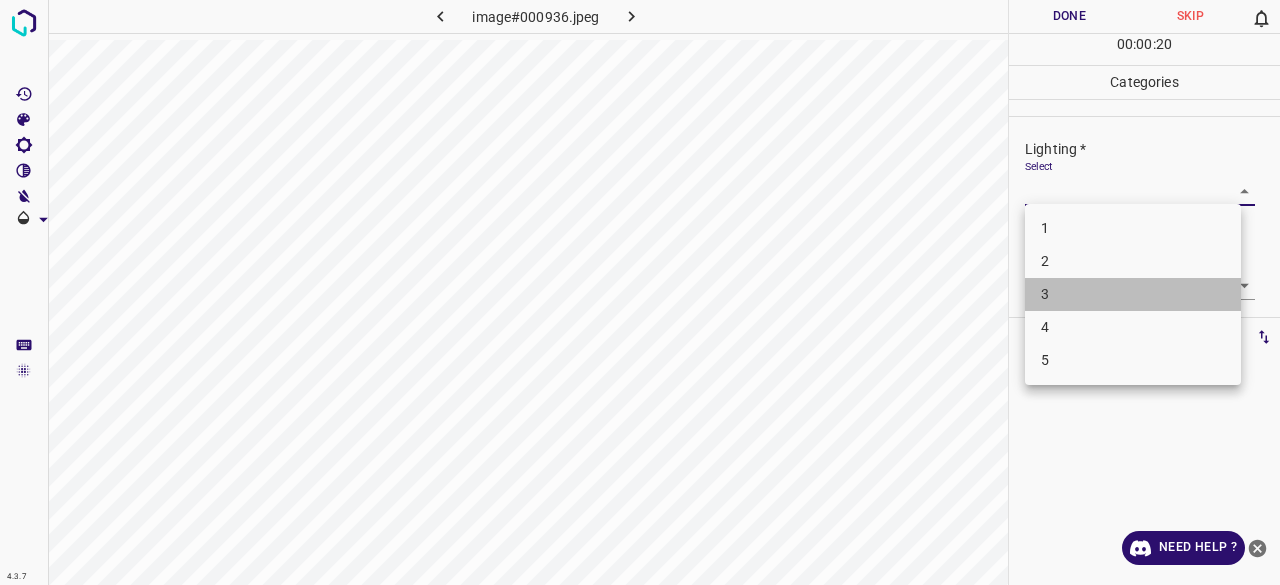 click on "3" at bounding box center (1133, 294) 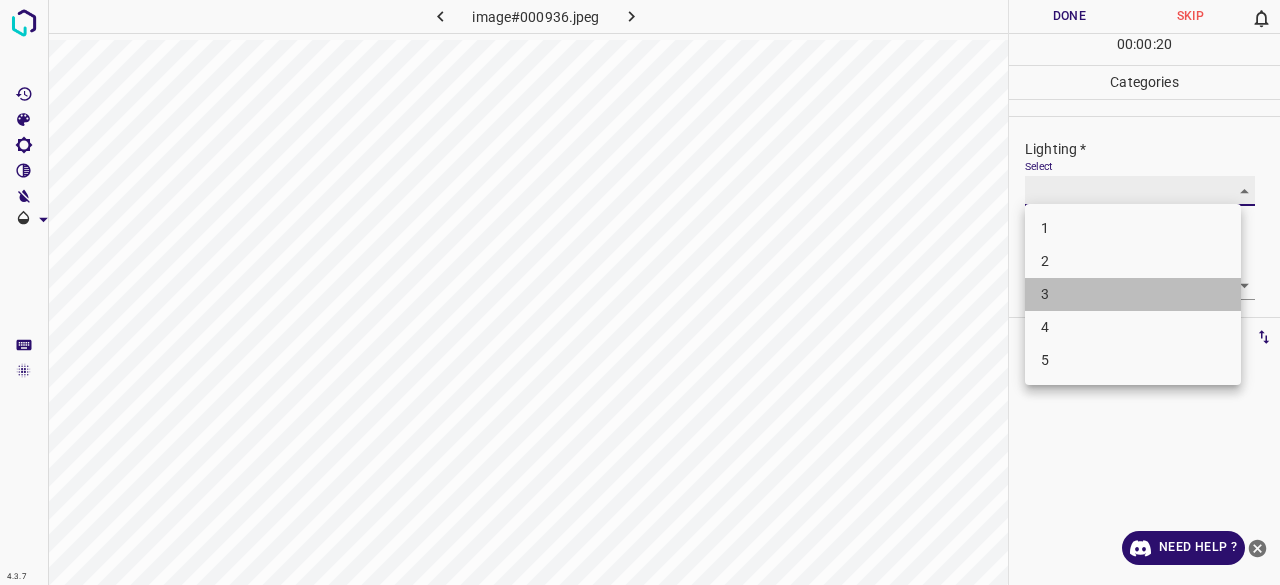type on "3" 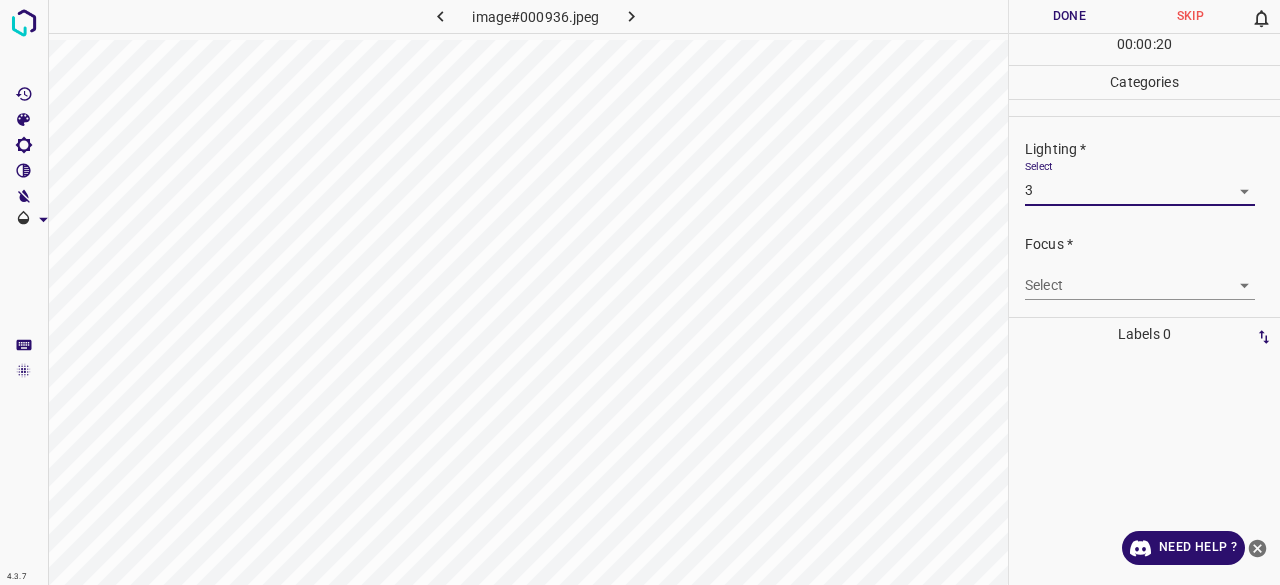 click on "4.3.7 image#000936.jpeg Done Skip 0 00   : 00   : 20   Categories Lighting *  Select 3 3 Focus *  Select ​ Overall *  Select ​ Labels   0 Categories 1 Lighting 2 Focus 3 Overall Tools Space Change between modes (Draw & Edit) I Auto labeling R Restore zoom M Zoom in N Zoom out Delete Delete selecte label Filters Z Restore filters X Saturation filter C Brightness filter V Contrast filter B Gray scale filter General O Download Need Help ? - Text - Hide - Delete" at bounding box center [640, 292] 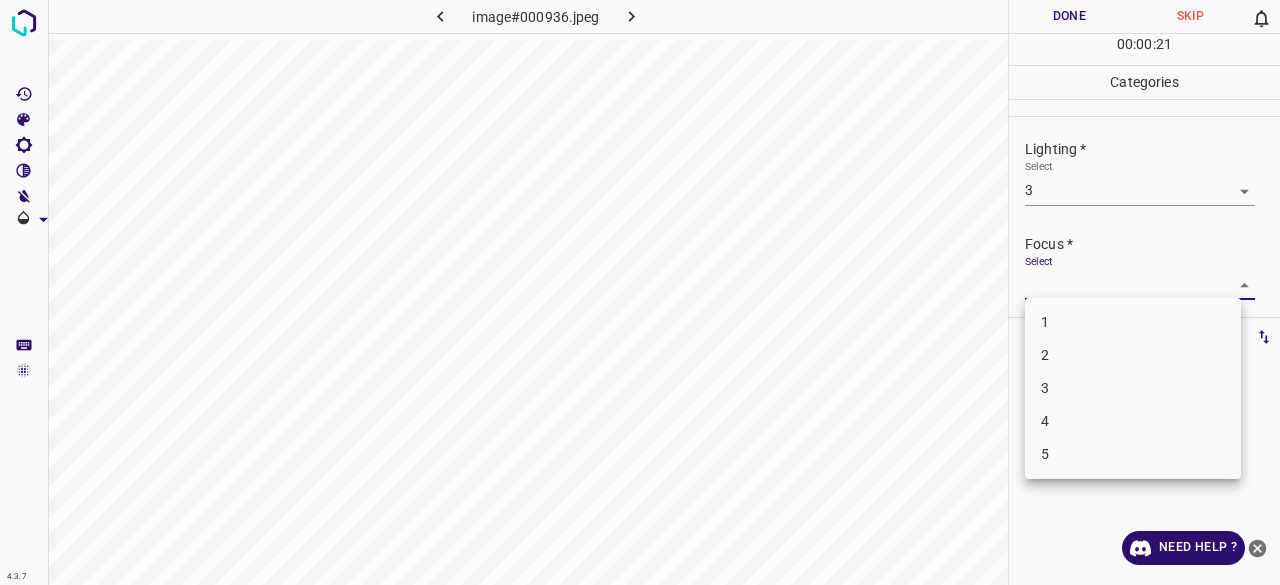 click on "2" at bounding box center (1133, 355) 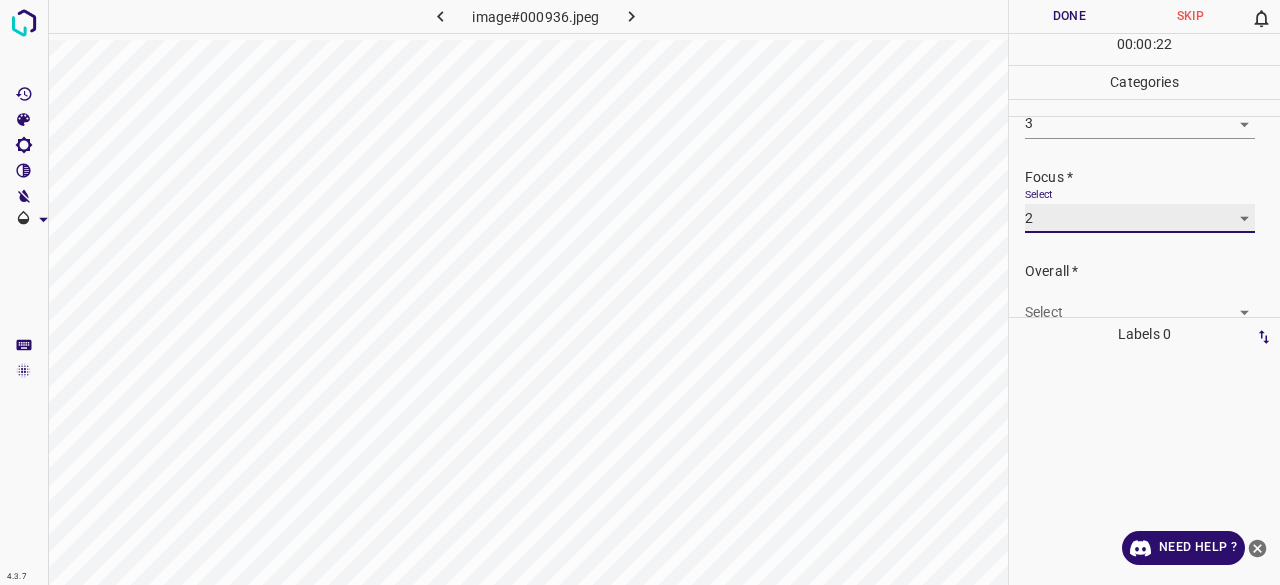 scroll, scrollTop: 98, scrollLeft: 0, axis: vertical 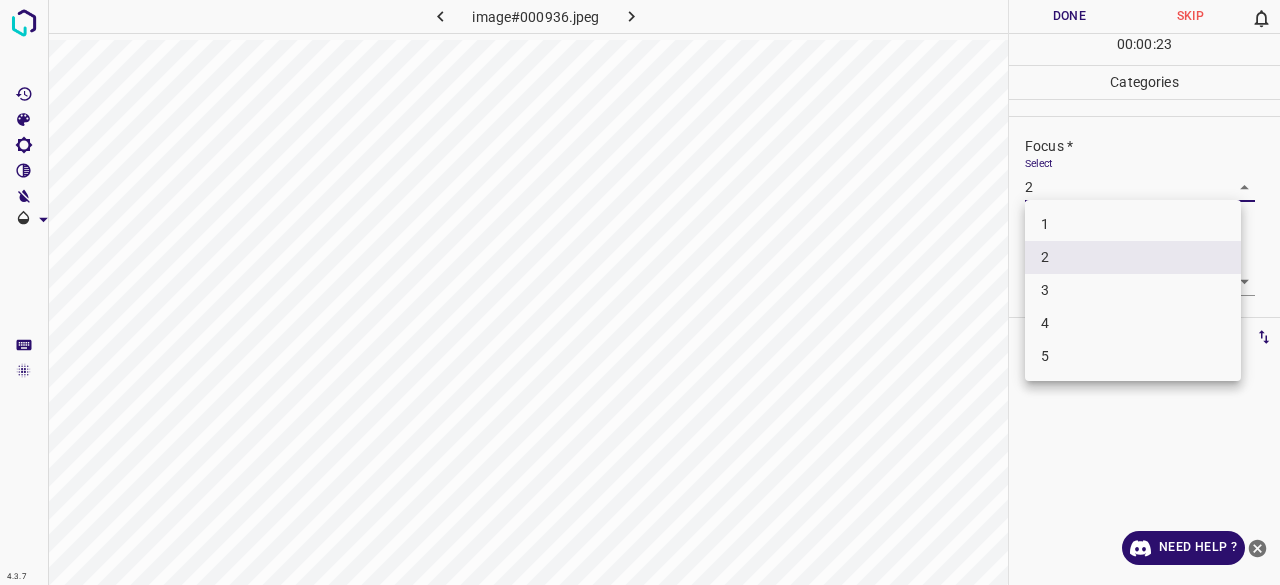 click on "4.3.7 image#000936.jpeg Done Skip 0 00   : 00   : 23   Categories Lighting *  Select 3 3 Focus *  Select 2 2 Overall *  Select ​ Labels   0 Categories 1 Lighting 2 Focus 3 Overall Tools Space Change between modes (Draw & Edit) I Auto labeling R Restore zoom M Zoom in N Zoom out Delete Delete selecte label Filters Z Restore filters X Saturation filter C Brightness filter V Contrast filter B Gray scale filter General O Download Need Help ? - Text - Hide - Delete 1 2 3 4 5" at bounding box center [640, 292] 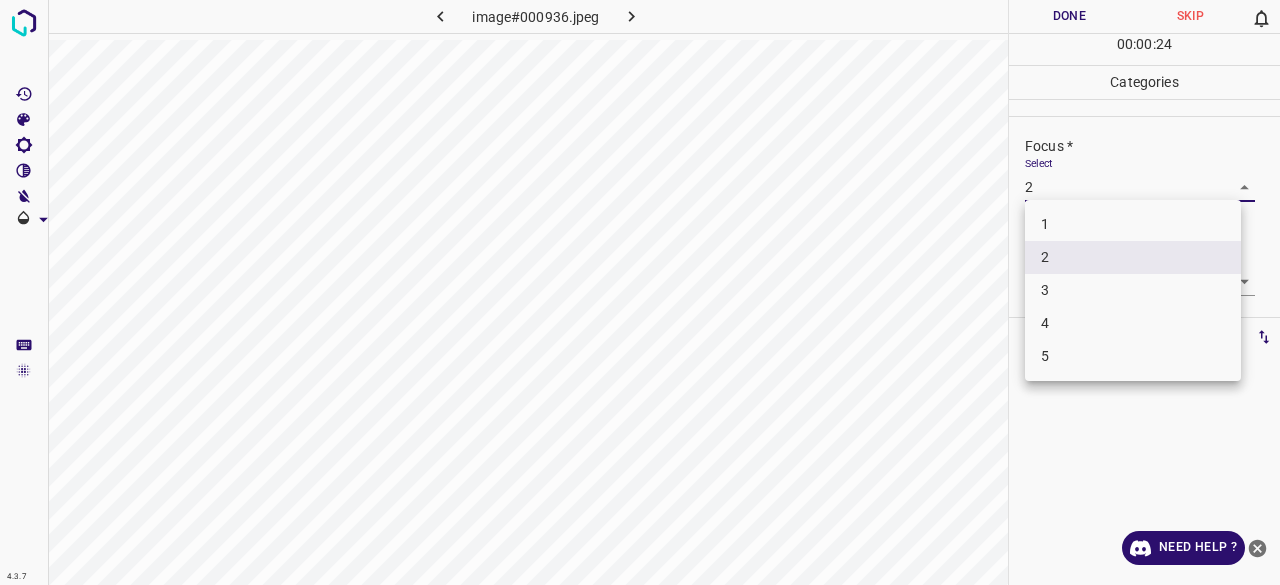 click on "3" at bounding box center [1133, 290] 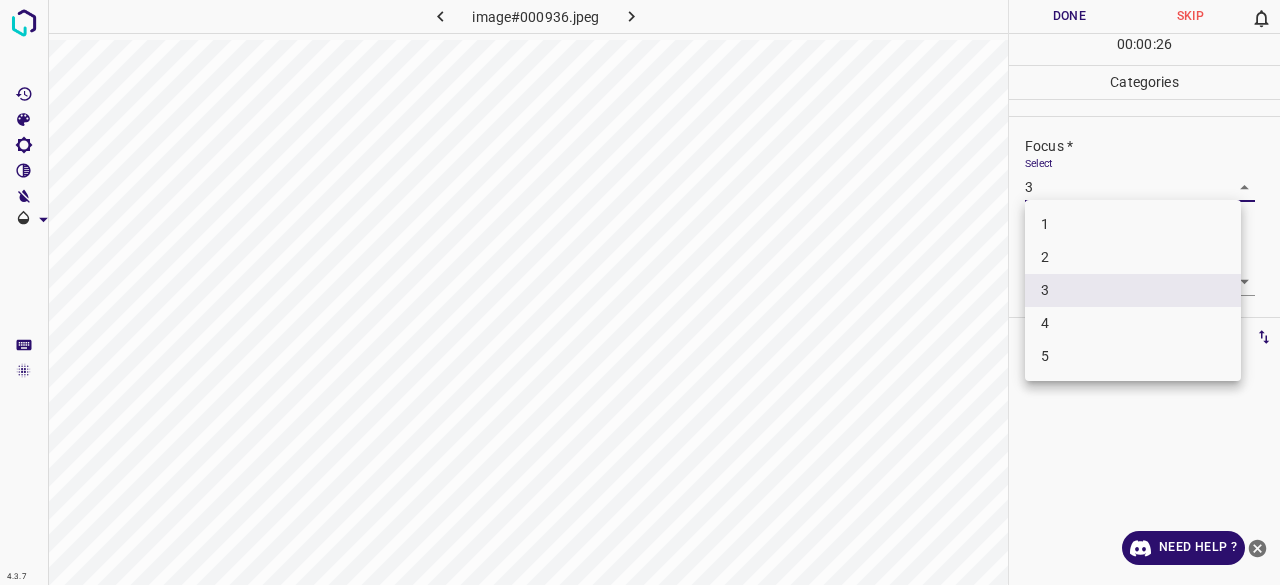 click on "4.3.7 image#000936.jpeg Done Skip 0 00   : 00   : 26   Categories Lighting *  Select 3 3 Focus *  Select 3 3 Overall *  Select ​ Labels   0 Categories 1 Lighting 2 Focus 3 Overall Tools Space Change between modes (Draw & Edit) I Auto labeling R Restore zoom M Zoom in N Zoom out Delete Delete selecte label Filters Z Restore filters X Saturation filter C Brightness filter V Contrast filter B Gray scale filter General O Download Need Help ? - Text - Hide - Delete 1 2 3 4 5" at bounding box center [640, 292] 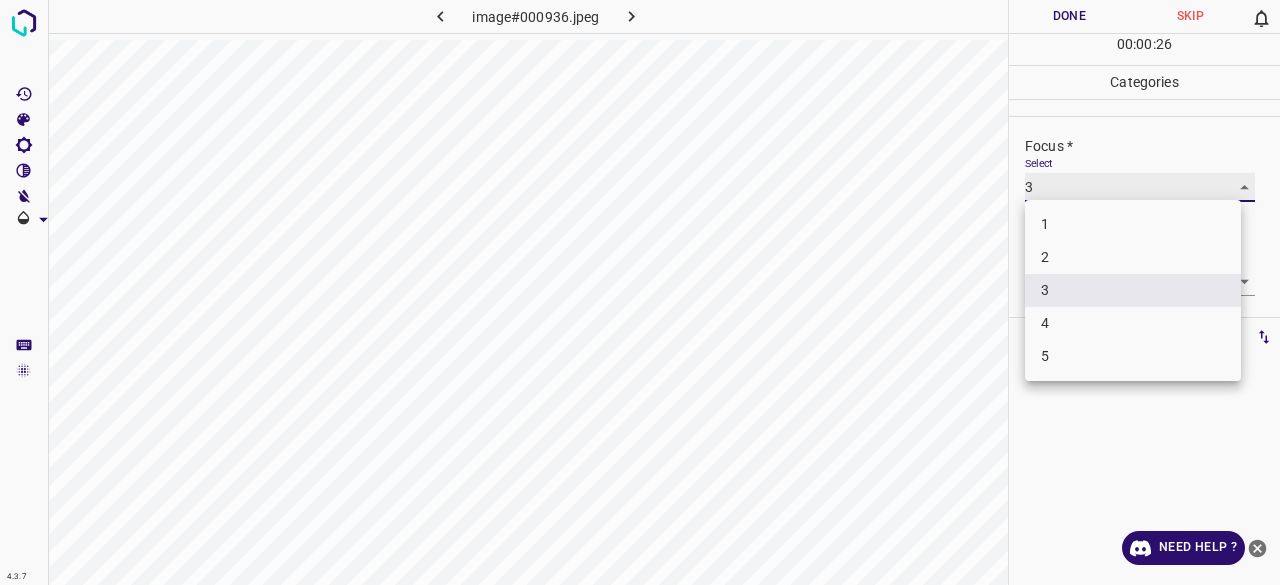type on "4" 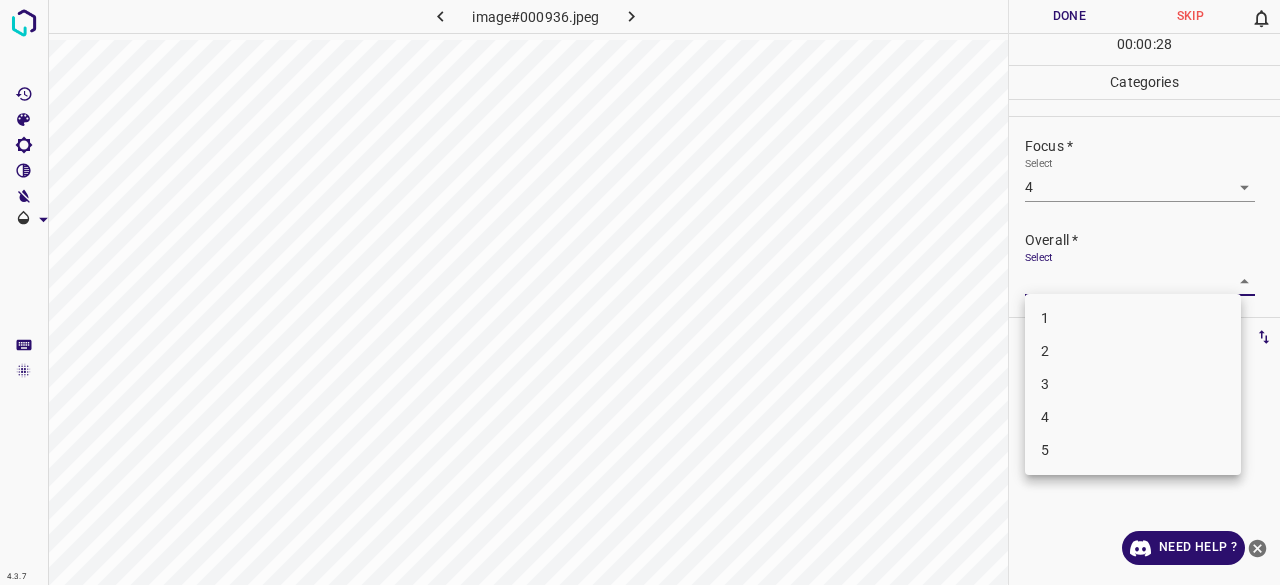 click on "4.3.7 image#000936.jpeg Done Skip 0 00   : 00   : 28   Categories Lighting *  Select 3 3 Focus *  Select 4 4 Overall *  Select ​ Labels   0 Categories 1 Lighting 2 Focus 3 Overall Tools Space Change between modes (Draw & Edit) I Auto labeling R Restore zoom M Zoom in N Zoom out Delete Delete selecte label Filters Z Restore filters X Saturation filter C Brightness filter V Contrast filter B Gray scale filter General O Download Need Help ? - Text - Hide - Delete 1 2 3 4 5" at bounding box center (640, 292) 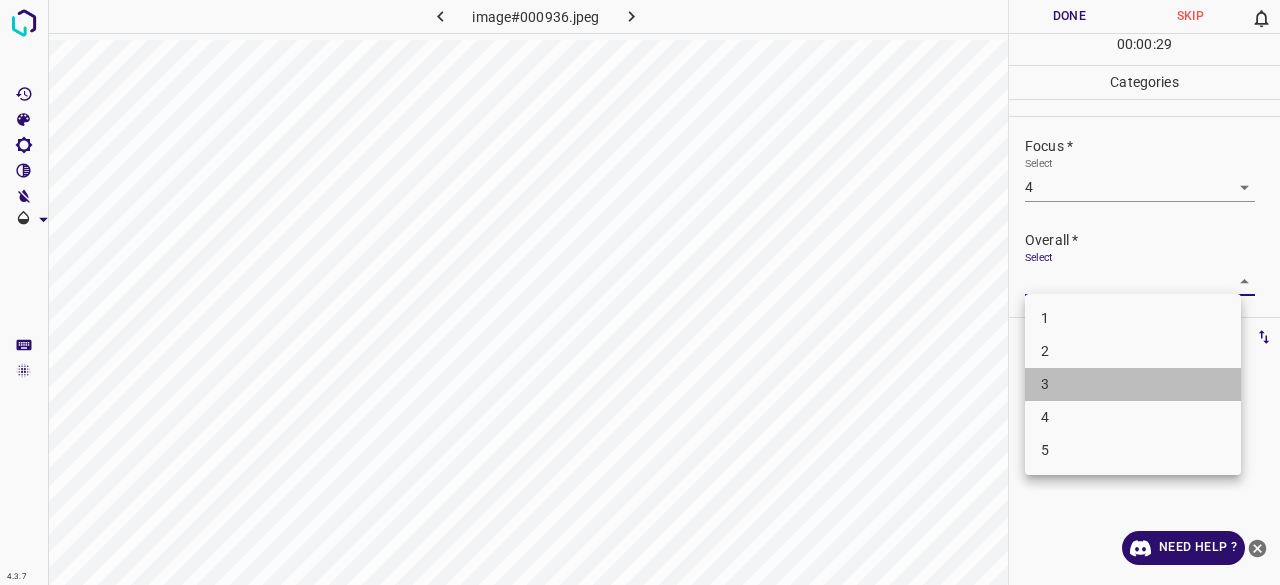 click on "3" at bounding box center (1133, 384) 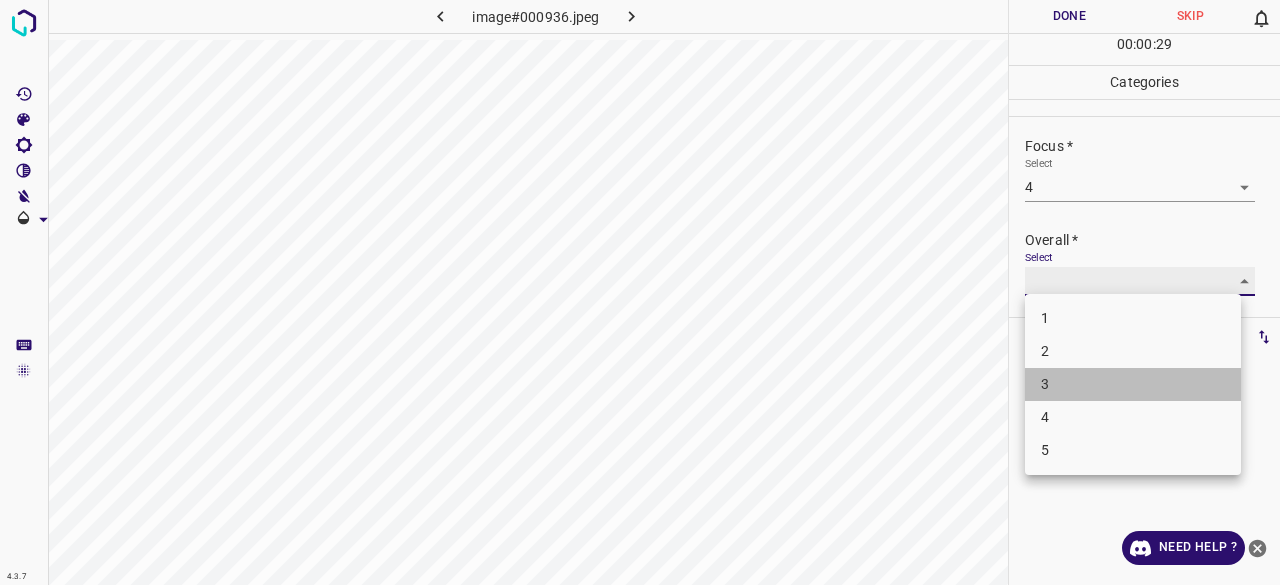 type on "3" 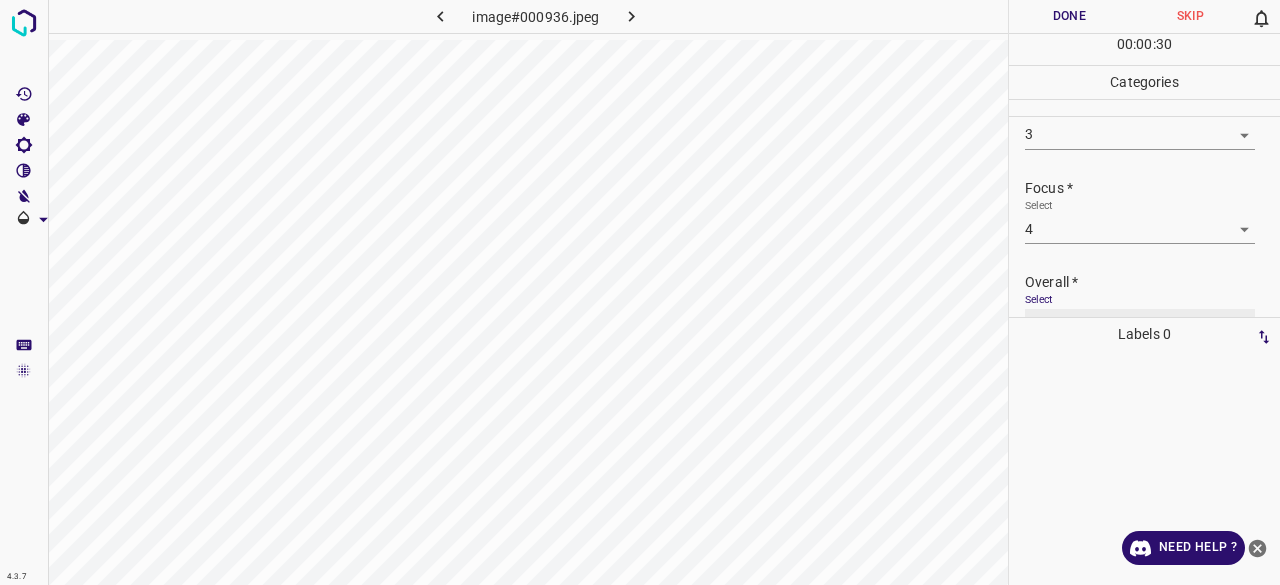 scroll, scrollTop: 98, scrollLeft: 0, axis: vertical 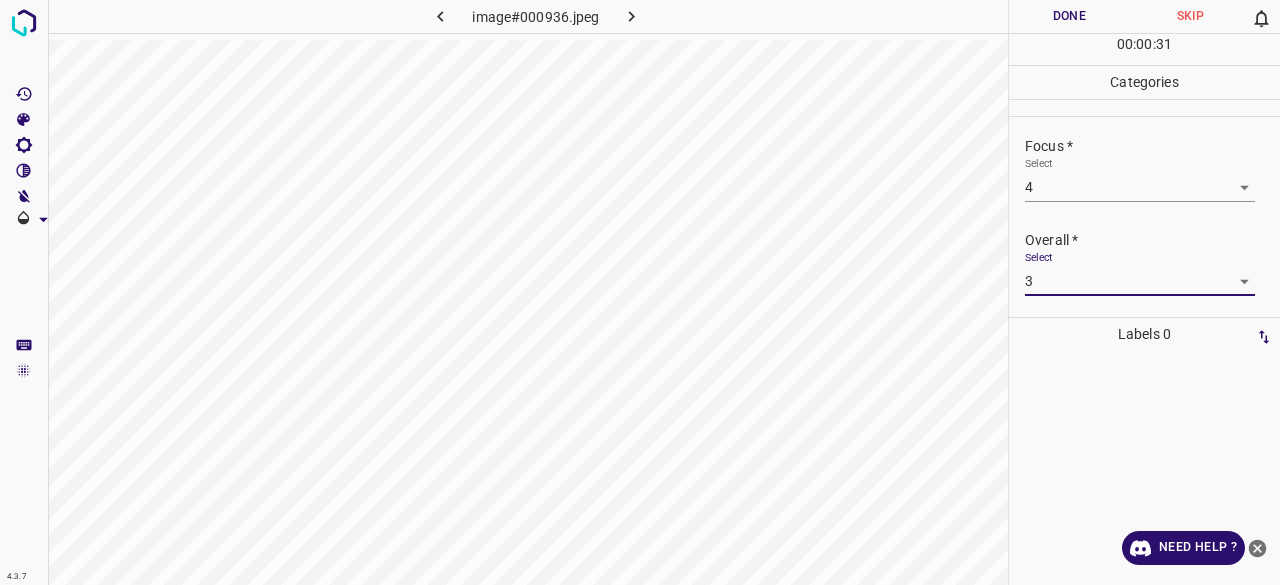 click on "Done" at bounding box center (1069, 16) 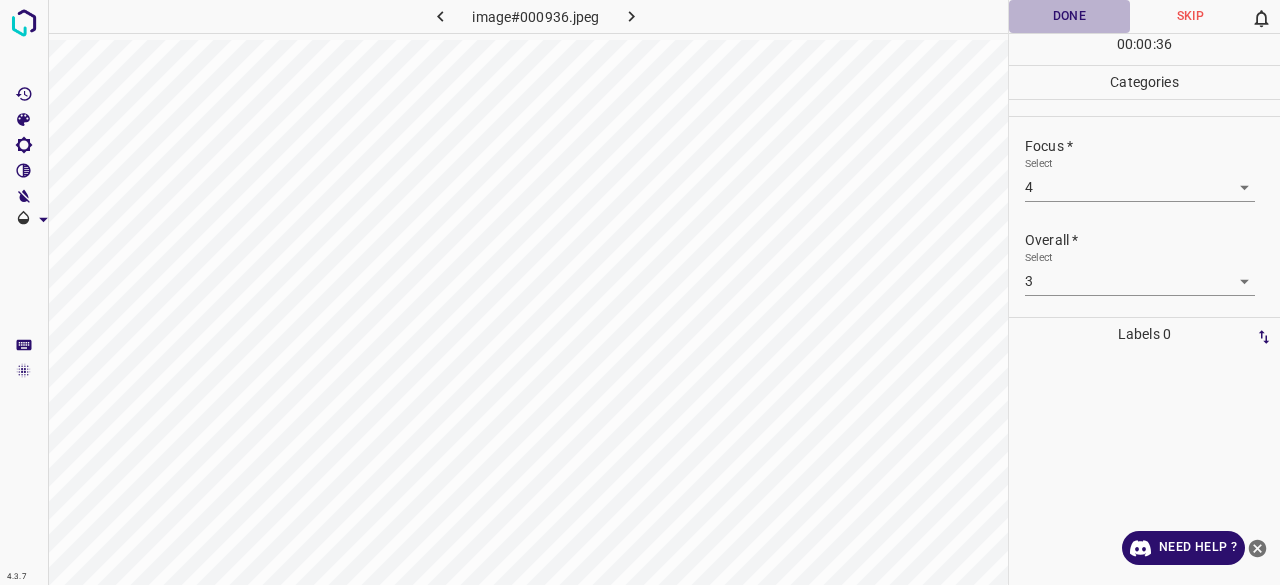 click on "Done" at bounding box center [1069, 16] 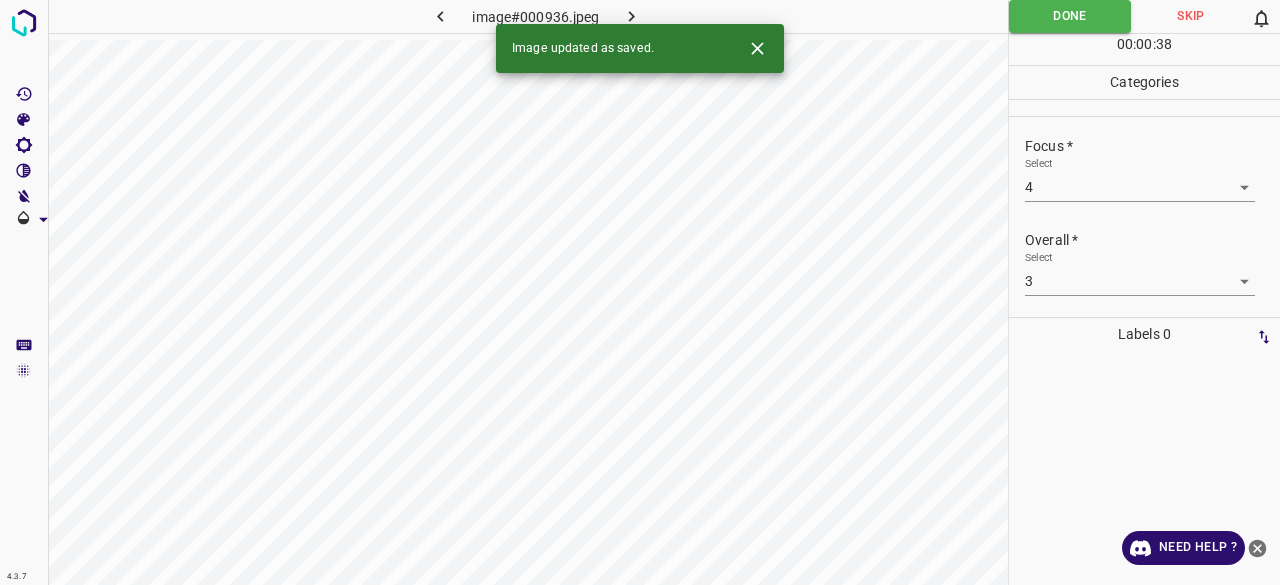 click 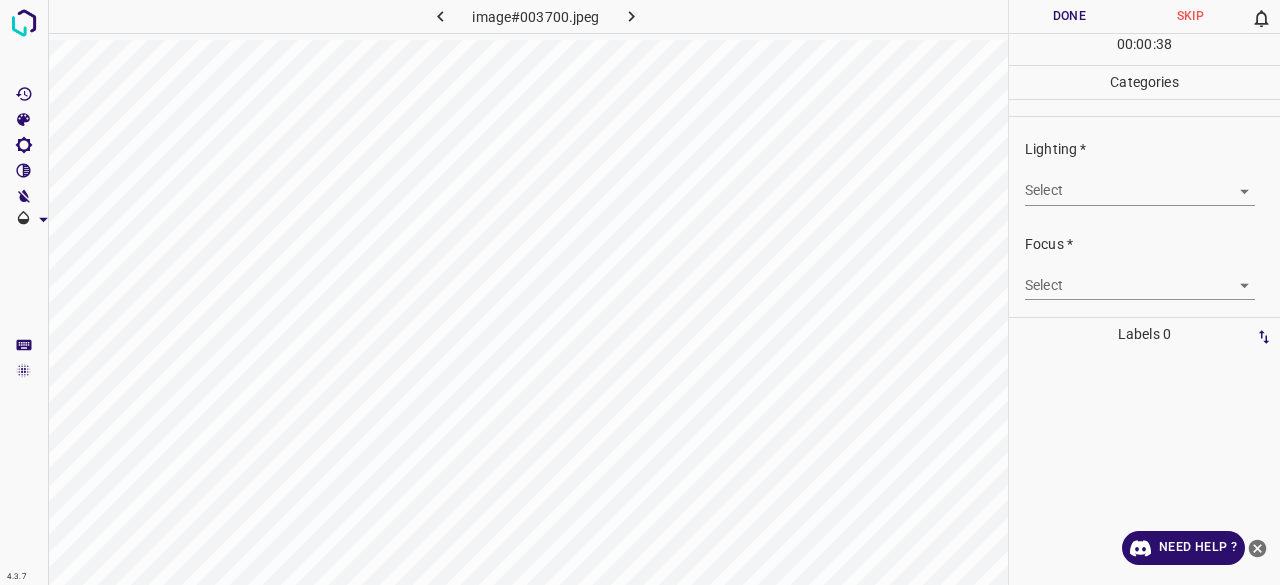 click on "4.3.7 image#003700.jpeg Done Skip 0 00   : 00   : 38   Categories Lighting *  Select ​ Focus *  Select ​ Overall *  Select ​ Labels   0 Categories 1 Lighting 2 Focus 3 Overall Tools Space Change between modes (Draw & Edit) I Auto labeling R Restore zoom M Zoom in N Zoom out Delete Delete selecte label Filters Z Restore filters X Saturation filter C Brightness filter V Contrast filter B Gray scale filter General O Download Need Help ? - Text - Hide - Delete" at bounding box center [640, 292] 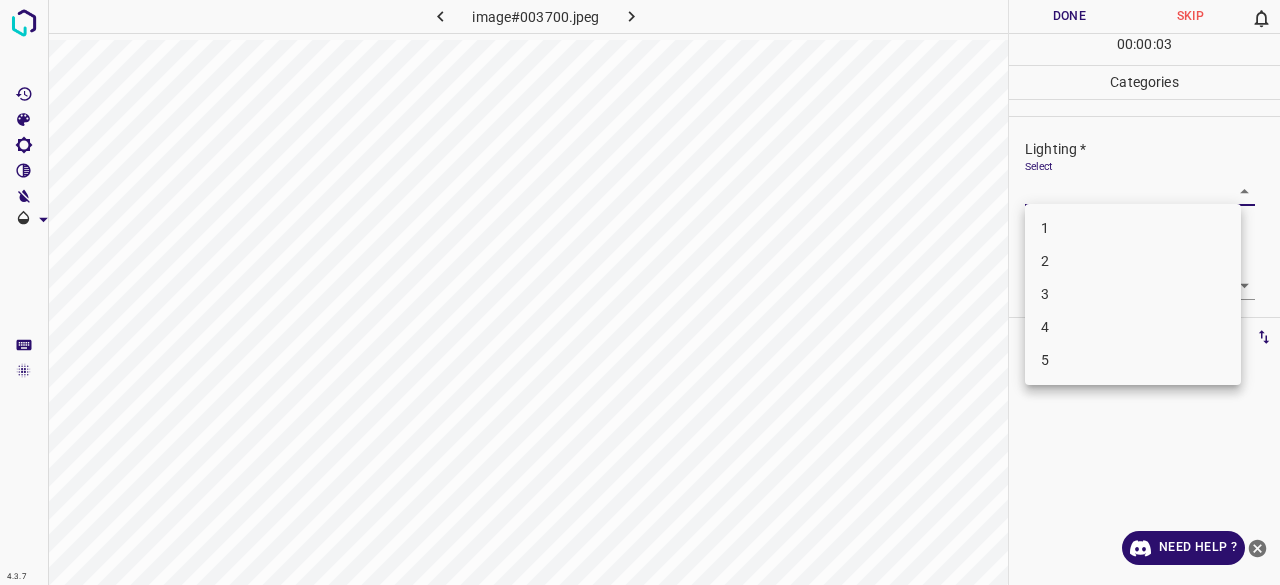 click on "3" at bounding box center [1133, 294] 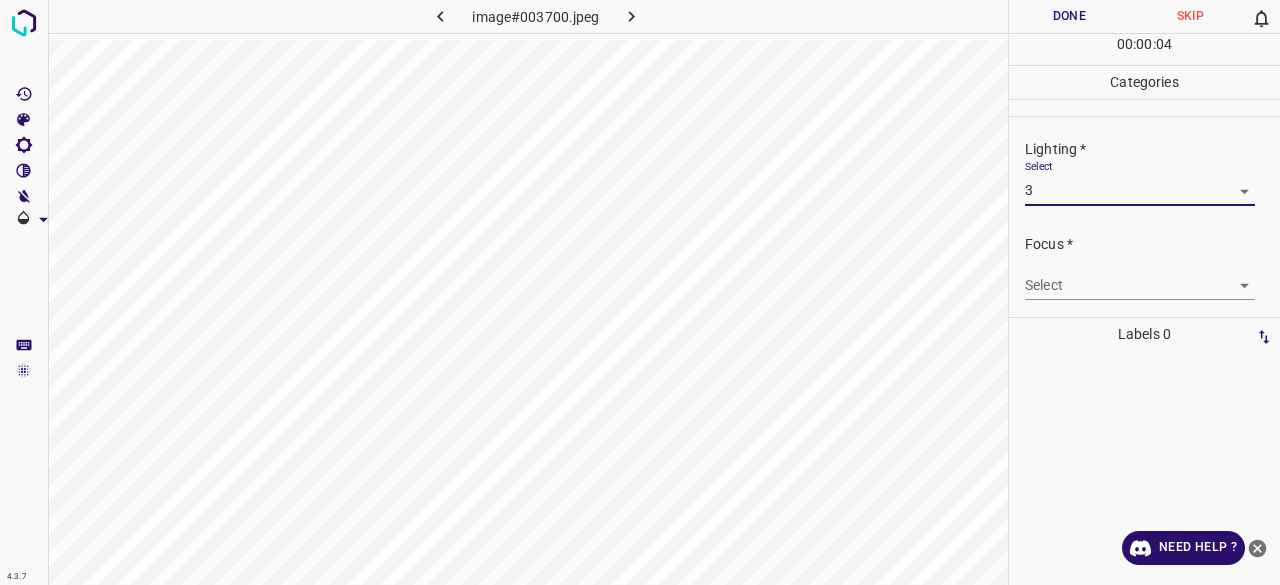 click on "4.3.7 image#003700.jpeg Done Skip 0 00   : 00   : 04   Categories Lighting *  Select 3 3 Focus *  Select ​ Overall *  Select ​ Labels   0 Categories 1 Lighting 2 Focus 3 Overall Tools Space Change between modes (Draw & Edit) I Auto labeling R Restore zoom M Zoom in N Zoom out Delete Delete selecte label Filters Z Restore filters X Saturation filter C Brightness filter V Contrast filter B Gray scale filter General O Download Need Help ? - Text - Hide - Delete" at bounding box center (640, 292) 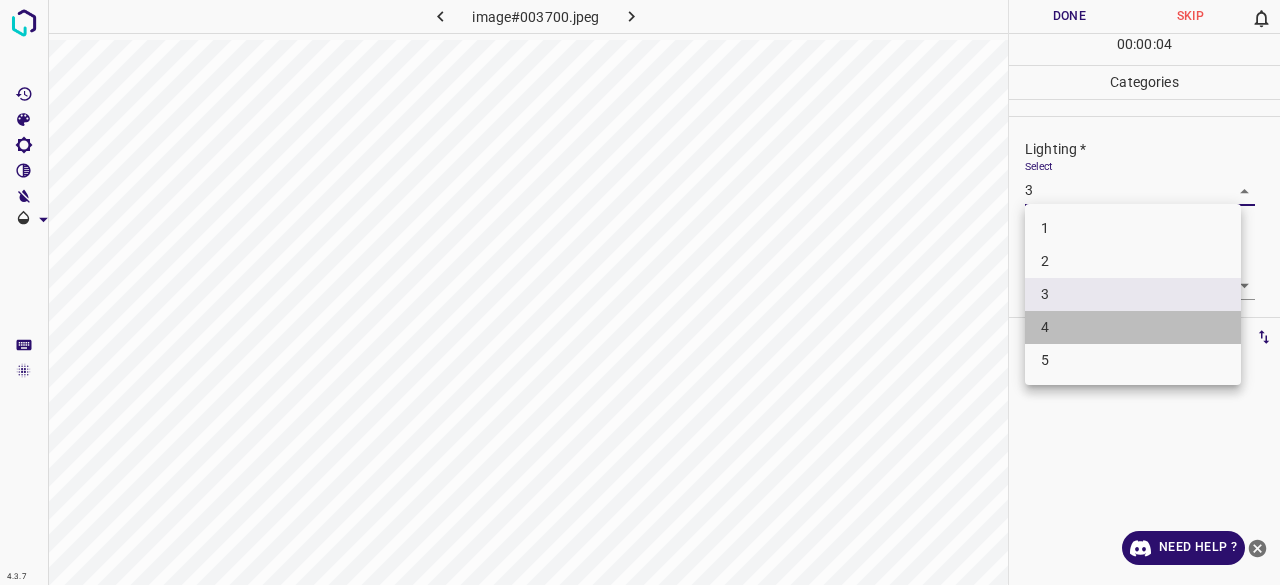 click on "4" at bounding box center [1133, 327] 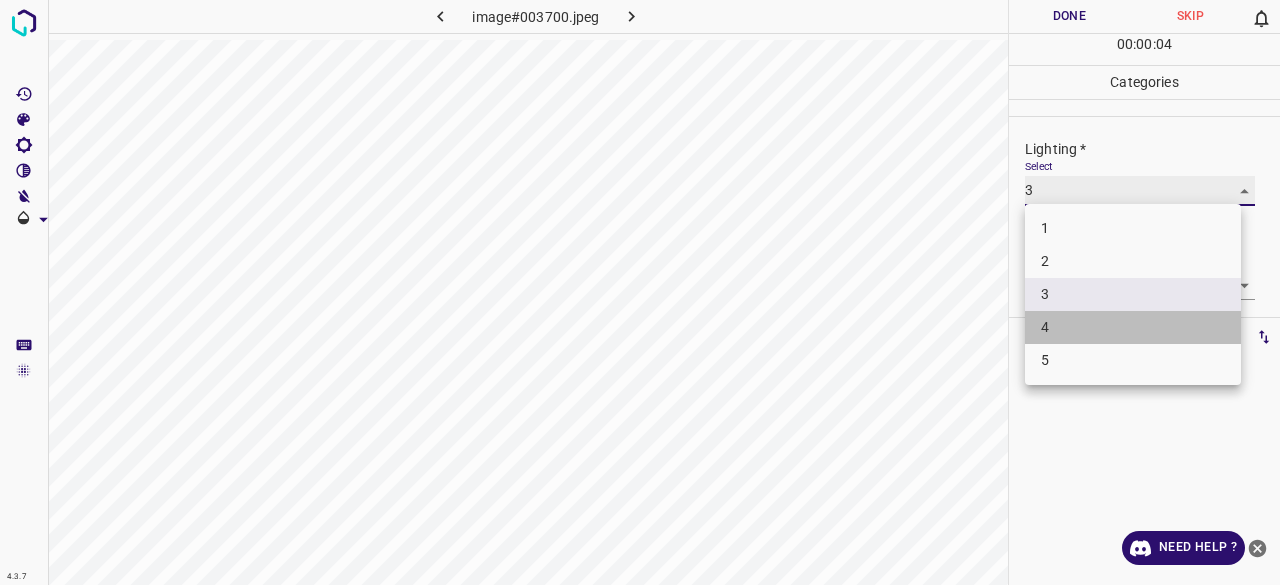type on "4" 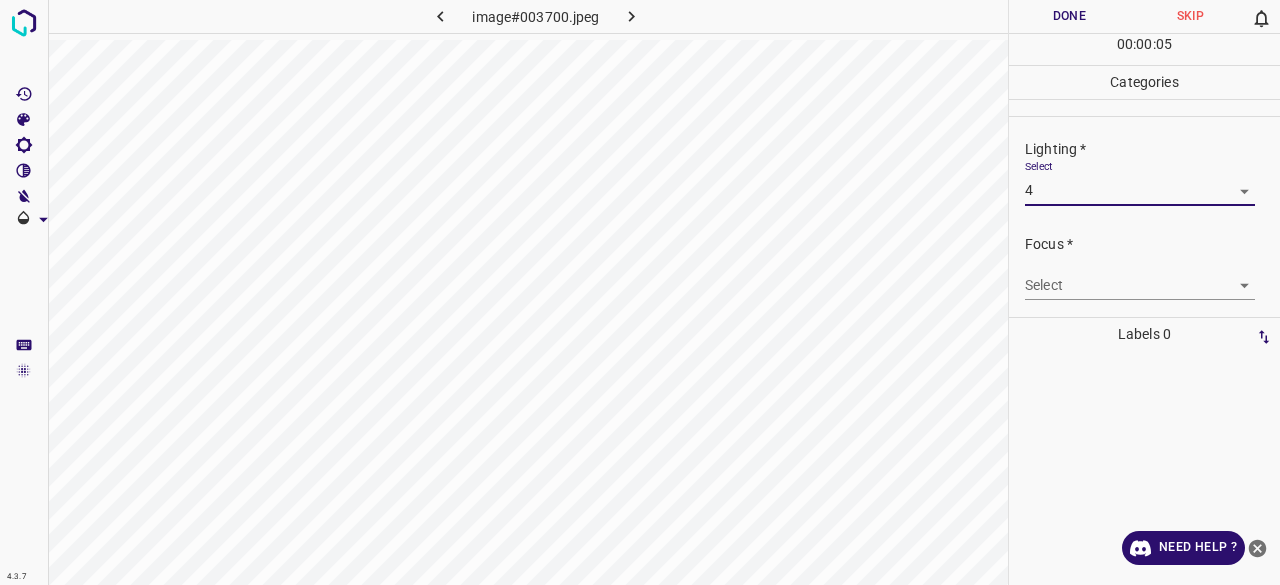 click on "4.3.7 image#003700.jpeg Done Skip 0 00   : 00   : 05   Categories Lighting *  Select 4 4 Focus *  Select ​ Overall *  Select ​ Labels   0 Categories 1 Lighting 2 Focus 3 Overall Tools Space Change between modes (Draw & Edit) I Auto labeling R Restore zoom M Zoom in N Zoom out Delete Delete selecte label Filters Z Restore filters X Saturation filter C Brightness filter V Contrast filter B Gray scale filter General O Download Need Help ? - Text - Hide - Delete" at bounding box center (640, 292) 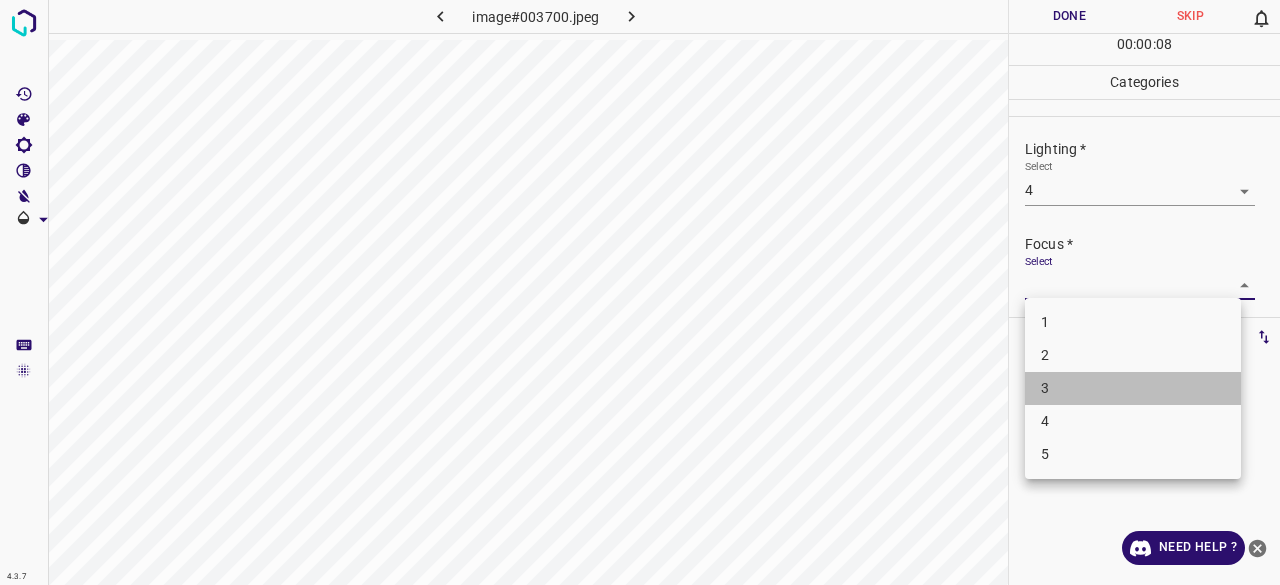 click on "3" at bounding box center (1133, 388) 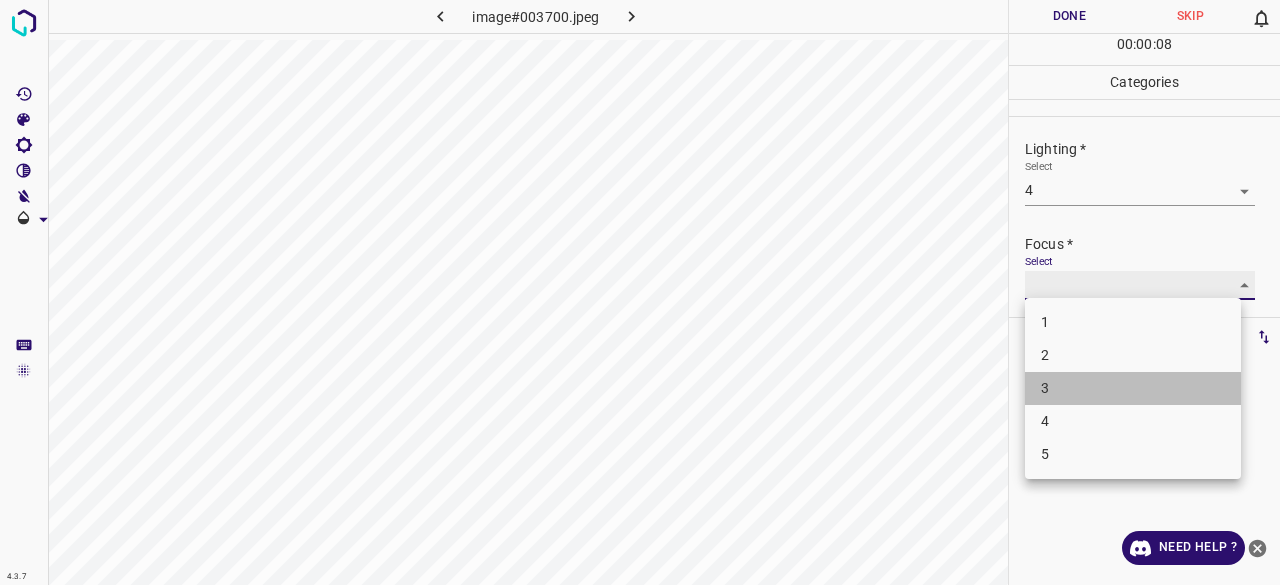 type on "3" 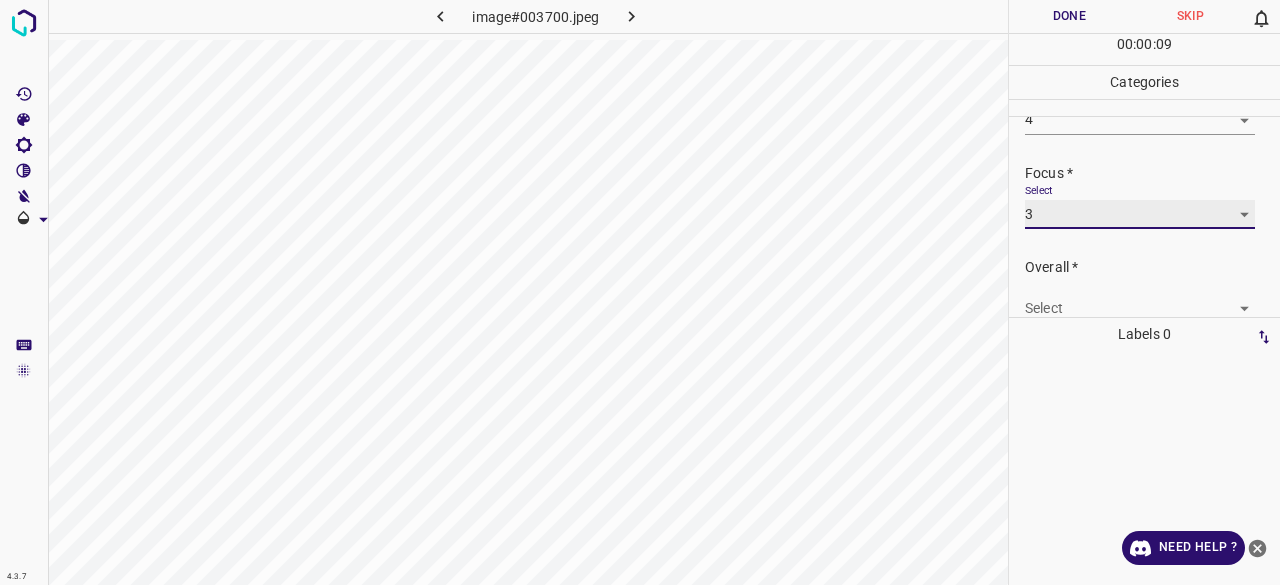 scroll, scrollTop: 98, scrollLeft: 0, axis: vertical 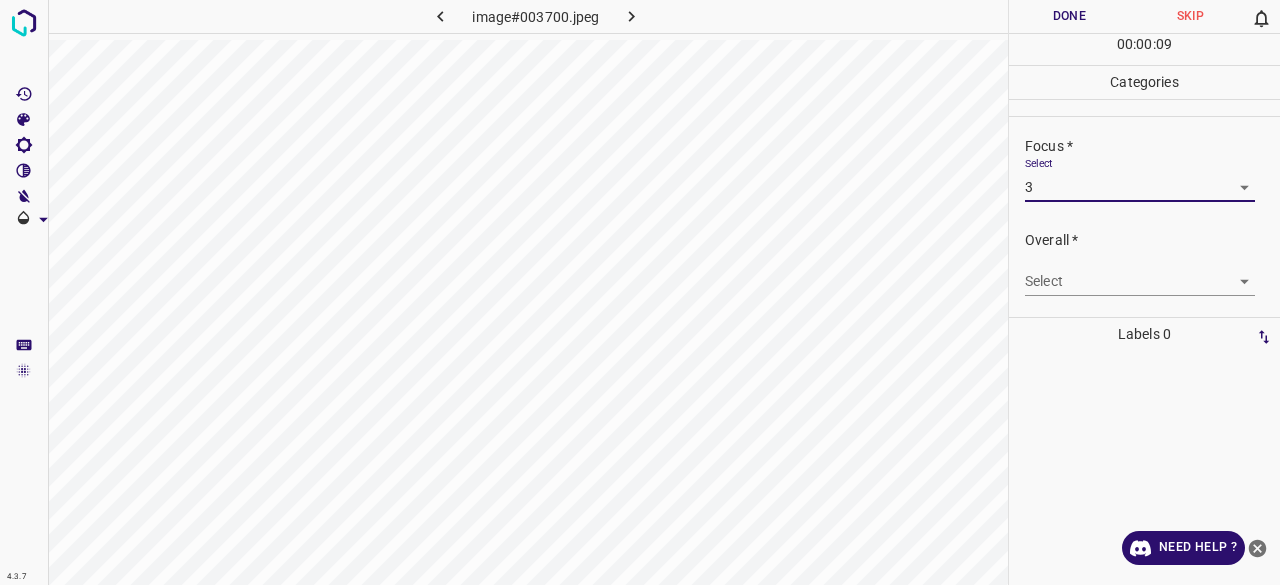 click on "Overall *  Select ​" at bounding box center (1144, 263) 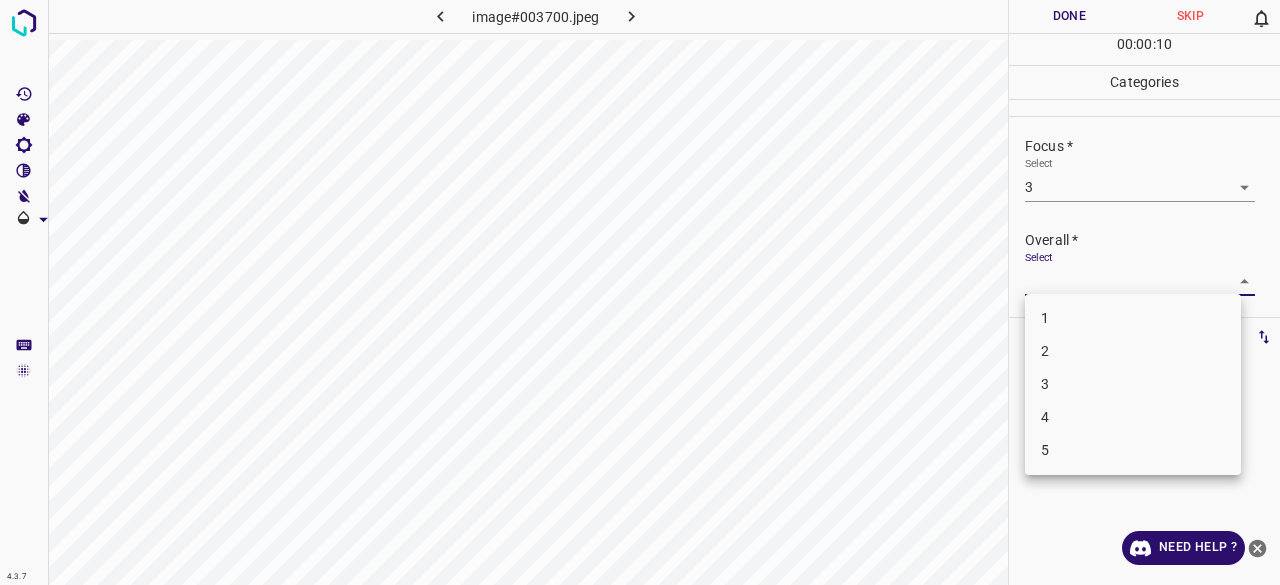 click on "4.3.7 image#003700.jpeg Done Skip 0 00   : 00   : 10   Categories Lighting *  Select 4 4 Focus *  Select 3 3 Overall *  Select ​ Labels   0 Categories 1 Lighting 2 Focus 3 Overall Tools Space Change between modes (Draw & Edit) I Auto labeling R Restore zoom M Zoom in N Zoom out Delete Delete selecte label Filters Z Restore filters X Saturation filter C Brightness filter V Contrast filter B Gray scale filter General O Download Need Help ? - Text - Hide - Delete 1 2 3 4 5" at bounding box center [640, 292] 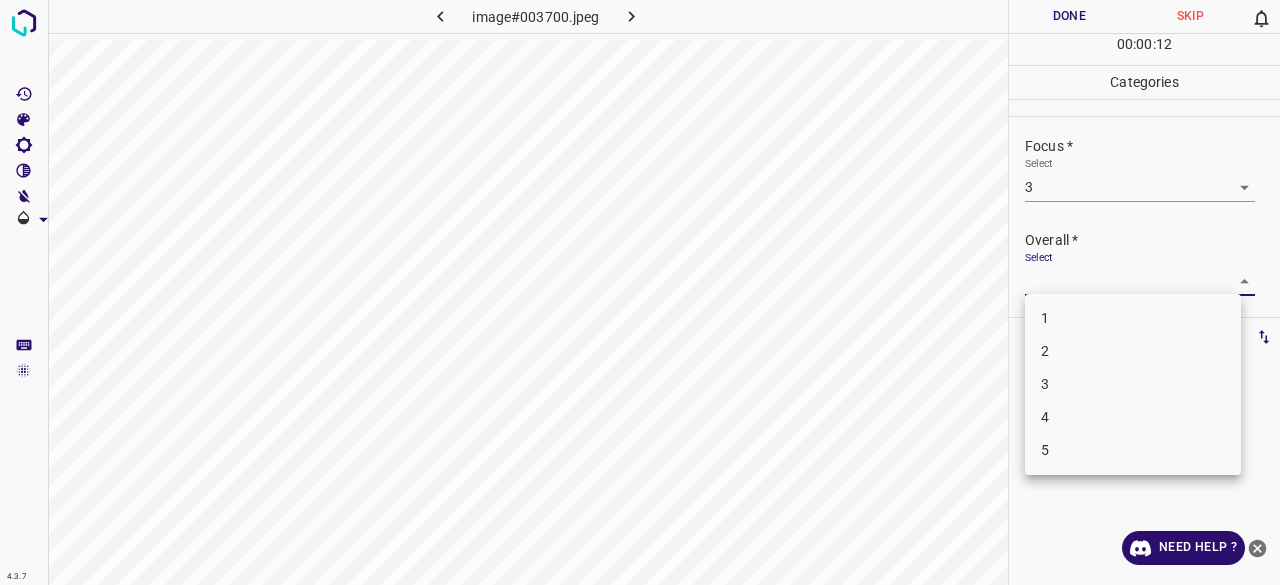 click on "3" at bounding box center (1133, 384) 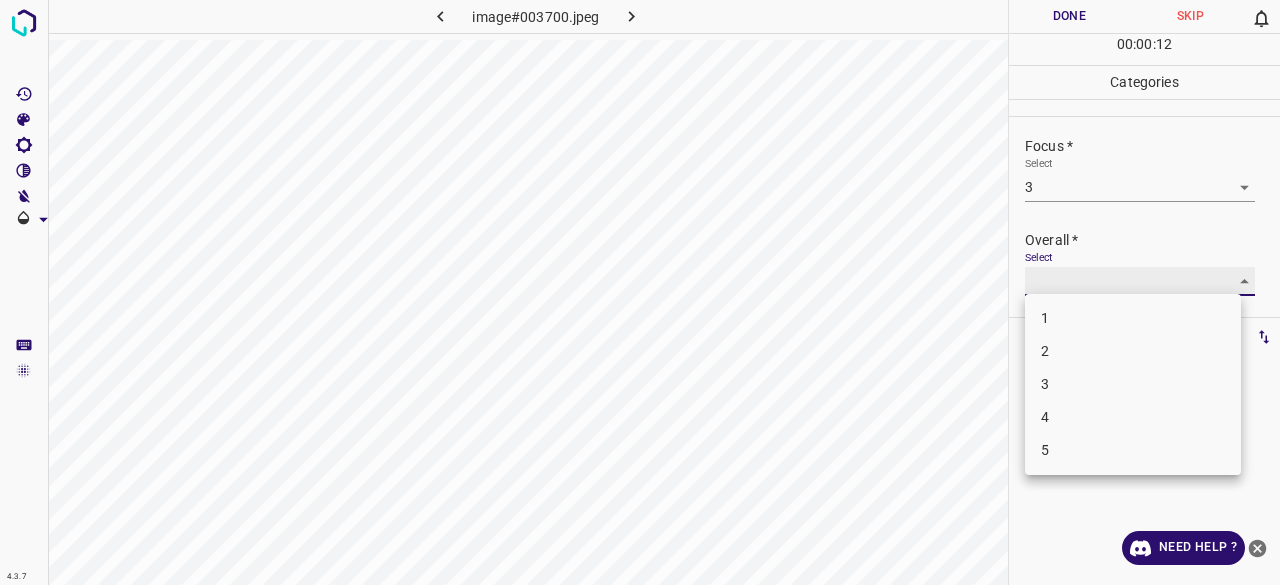 type on "3" 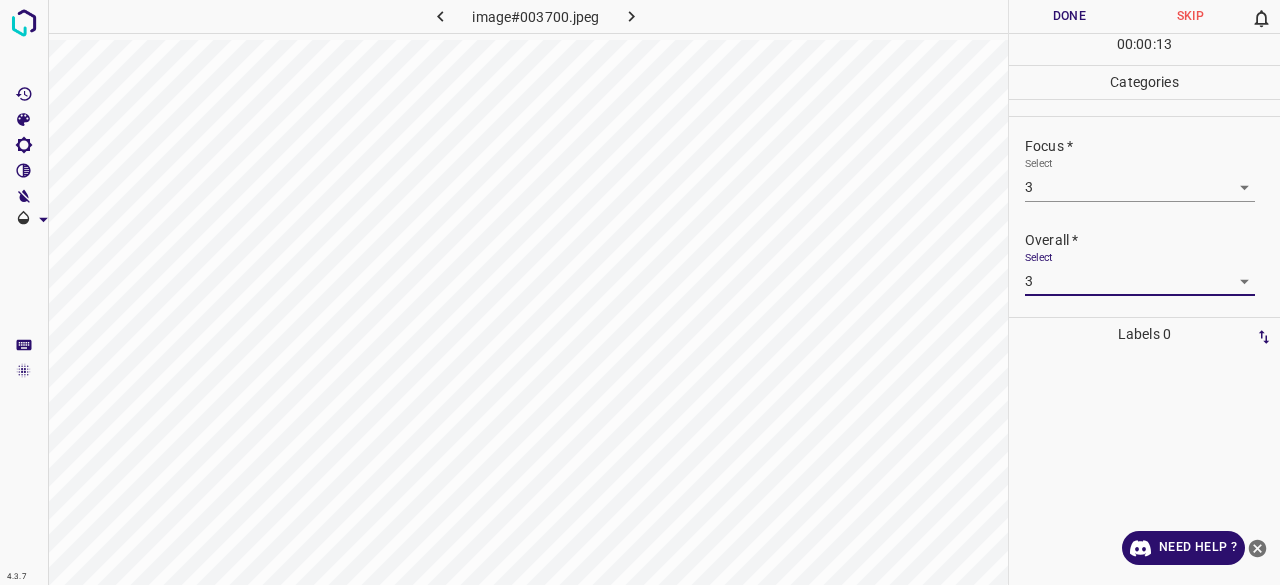 click on "4.3.7 image#003700.jpeg Done Skip 0 00   : 00   : 13   Categories Lighting *  Select 4 4 Focus *  Select 3 3 Overall *  Select 3 3 Labels   0 Categories 1 Lighting 2 Focus 3 Overall Tools Space Change between modes (Draw & Edit) I Auto labeling R Restore zoom M Zoom in N Zoom out Delete Delete selecte label Filters Z Restore filters X Saturation filter C Brightness filter V Contrast filter B Gray scale filter General O Download Need Help ? - Text - Hide - Delete" at bounding box center [640, 292] 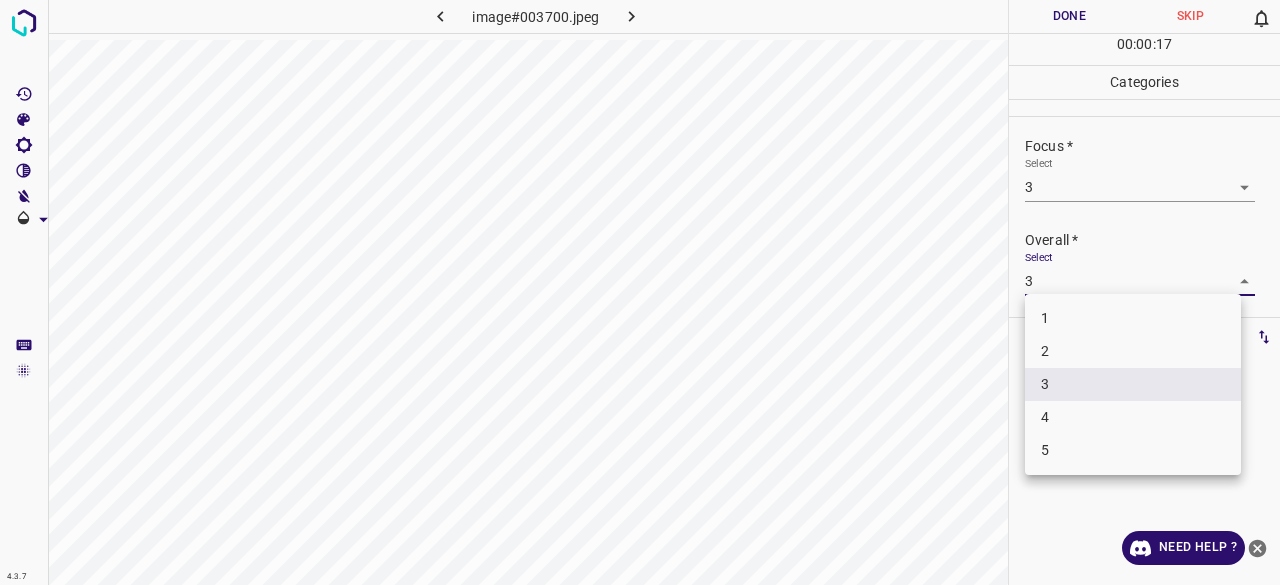 click on "3" at bounding box center (1133, 384) 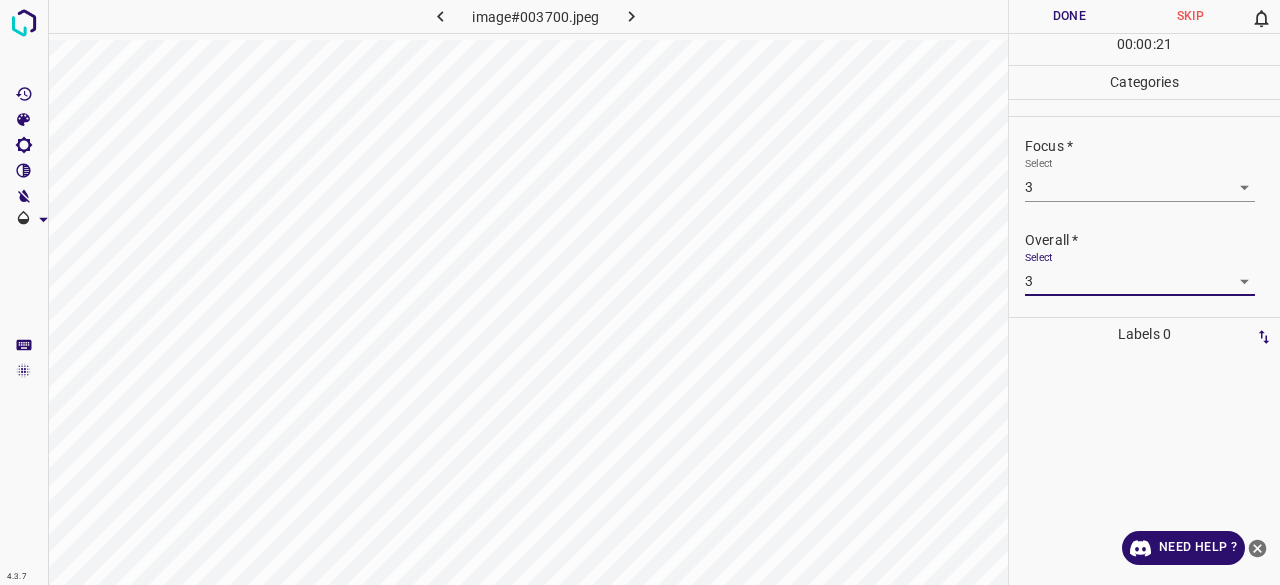 click on "Done" at bounding box center (1069, 16) 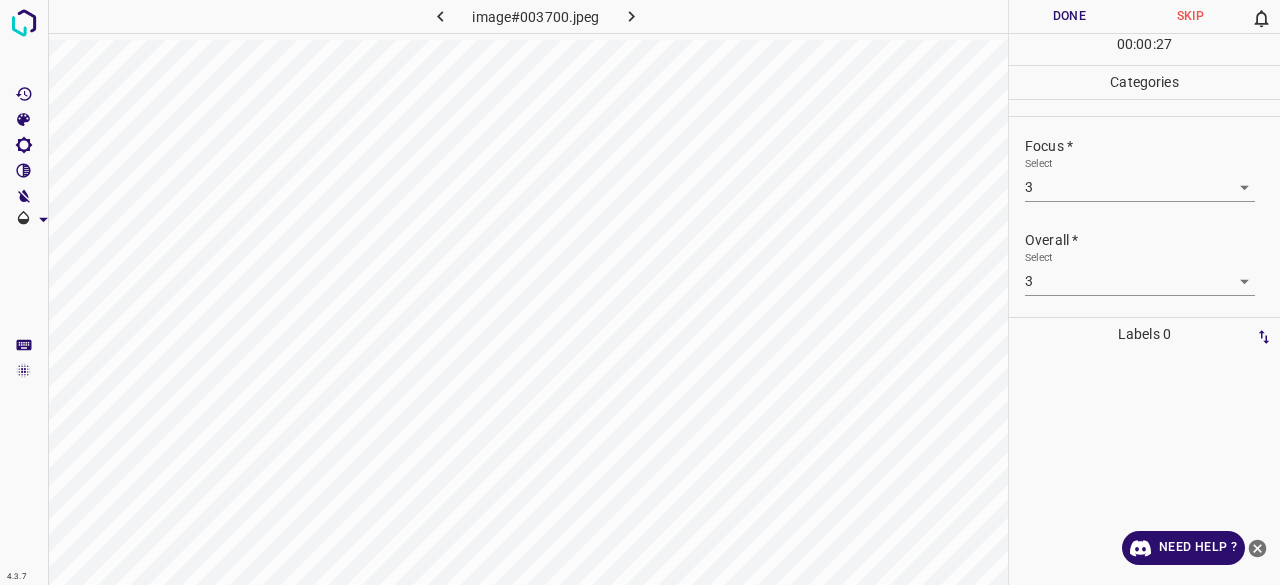 click on "Done" at bounding box center (1069, 16) 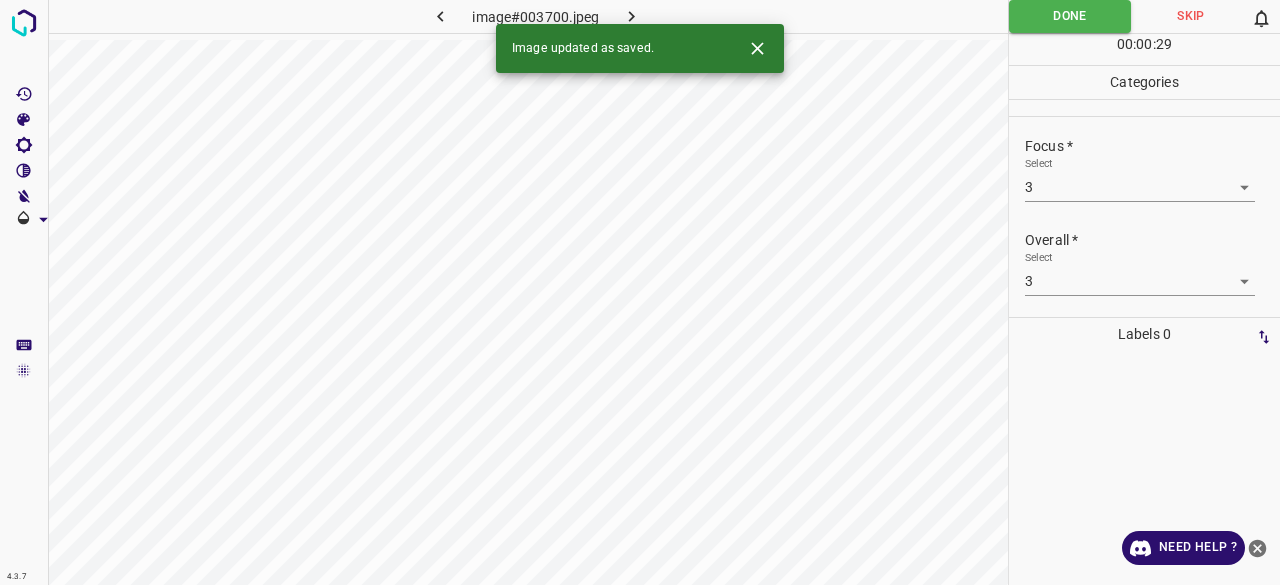 click 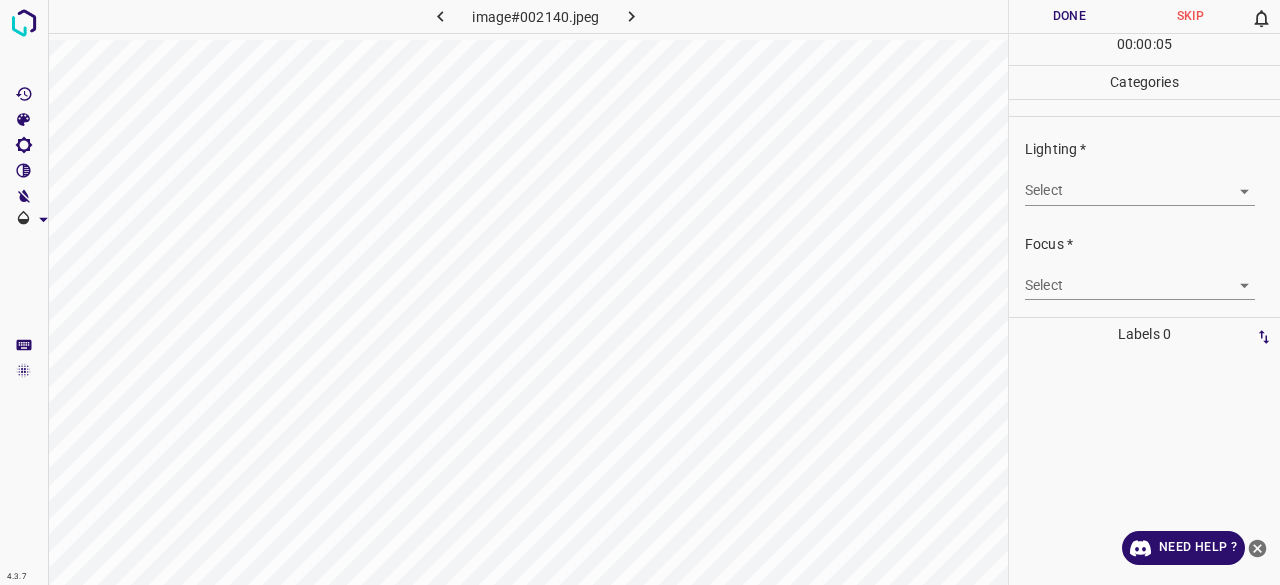 click on "4.3.7 image#002140.jpeg Done Skip 0 00   : 00   : 05   Categories Lighting *  Select ​ Focus *  Select ​ Overall *  Select ​ Labels   0 Categories 1 Lighting 2 Focus 3 Overall Tools Space Change between modes (Draw & Edit) I Auto labeling R Restore zoom M Zoom in N Zoom out Delete Delete selecte label Filters Z Restore filters X Saturation filter C Brightness filter V Contrast filter B Gray scale filter General O Download Need Help ? - Text - Hide - Delete" at bounding box center [640, 292] 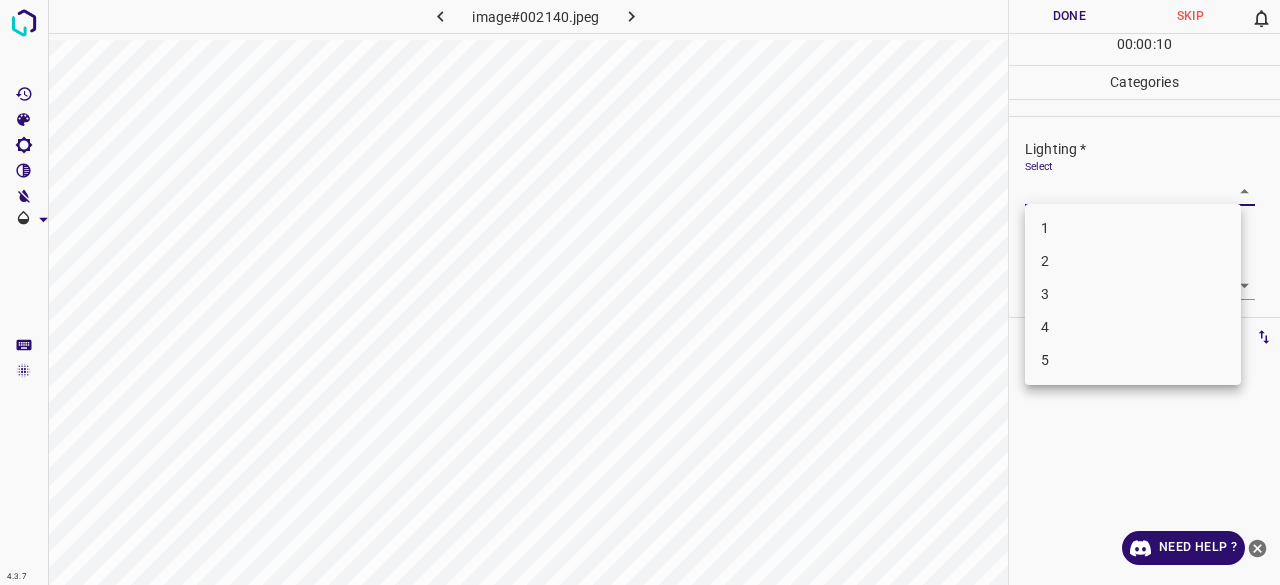 click on "5" at bounding box center (1133, 360) 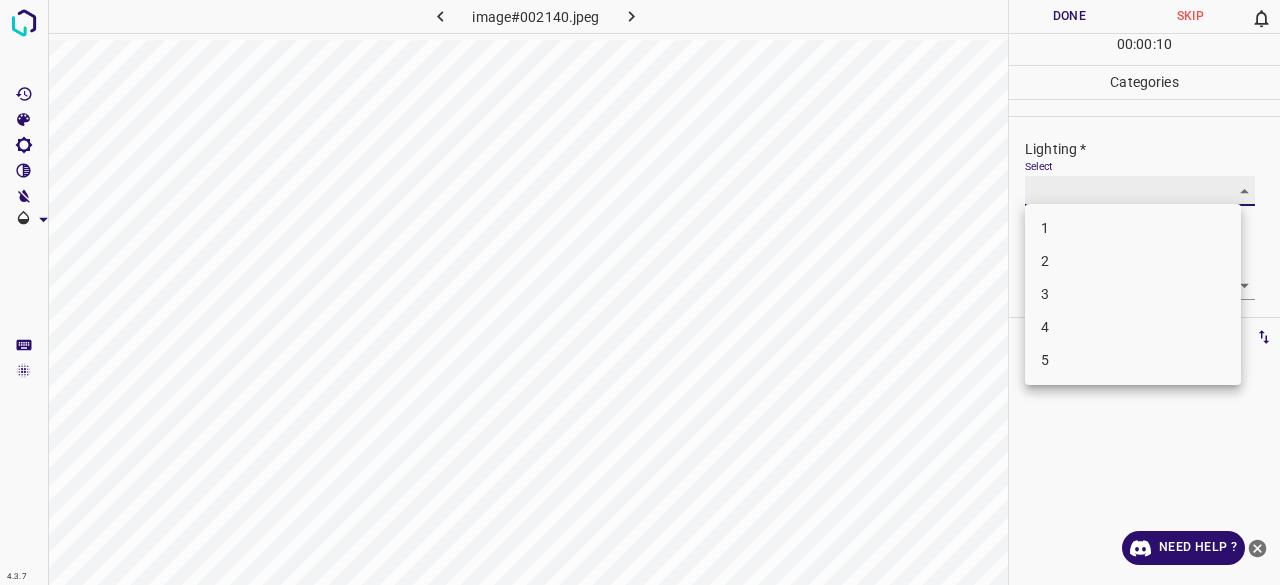 type on "5" 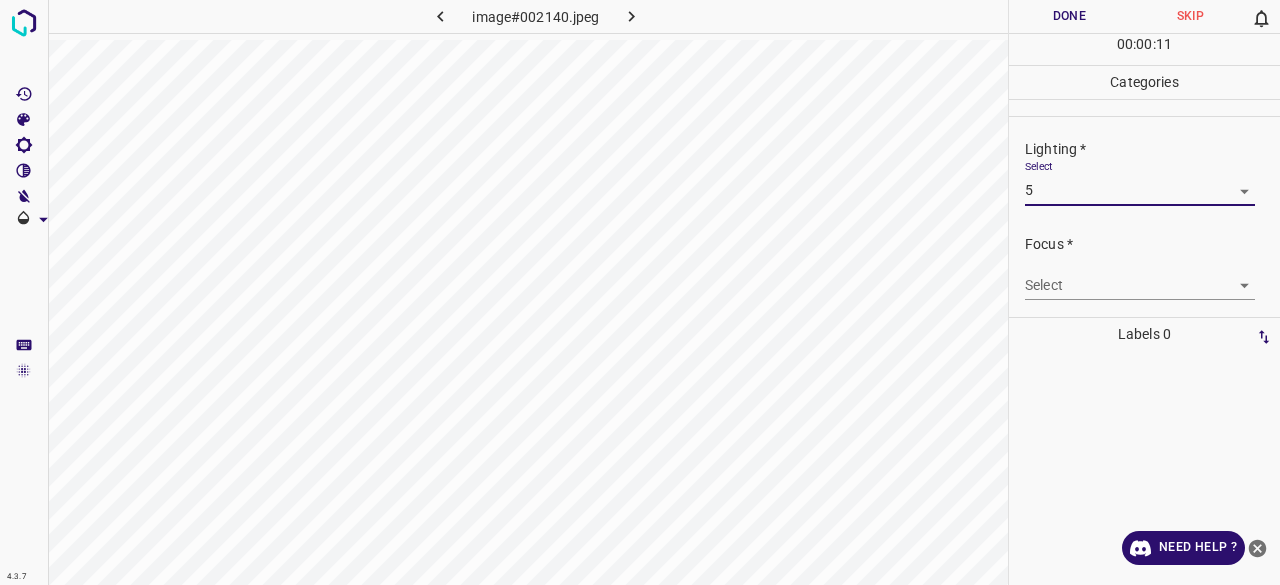 click on "4.3.7 image#002140.jpeg Done Skip 0 00   : 00   : 11   Categories Lighting *  Select 5 5 Focus *  Select ​ Overall *  Select ​ Labels   0 Categories 1 Lighting 2 Focus 3 Overall Tools Space Change between modes (Draw & Edit) I Auto labeling R Restore zoom M Zoom in N Zoom out Delete Delete selecte label Filters Z Restore filters X Saturation filter C Brightness filter V Contrast filter B Gray scale filter General O Download Need Help ? - Text - Hide - Delete" at bounding box center [640, 292] 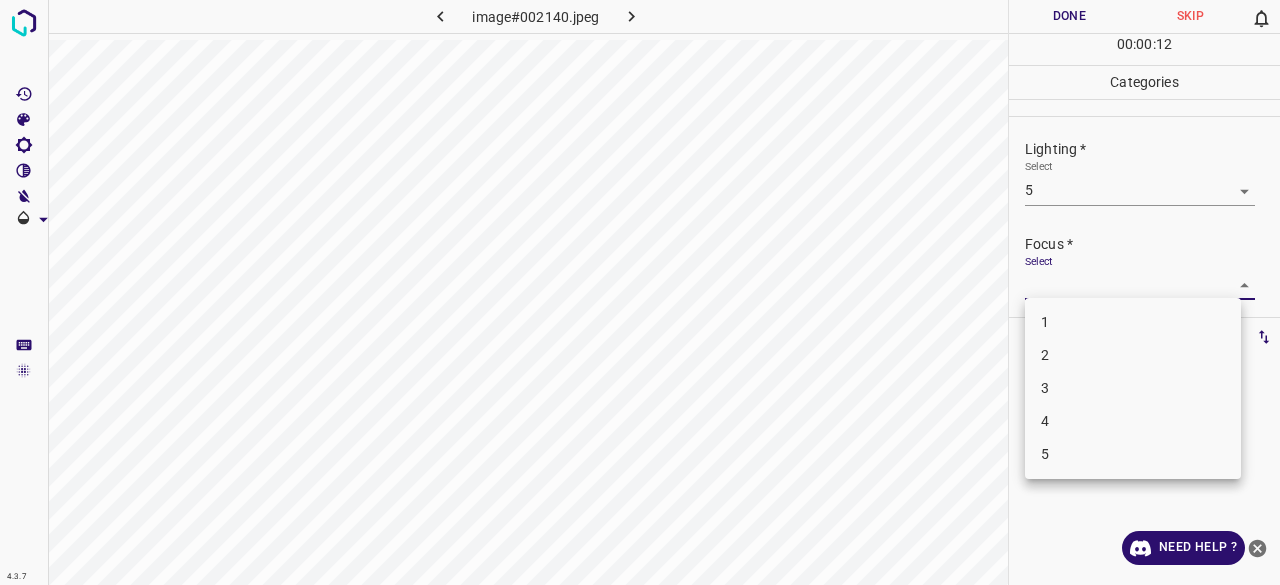 click on "2" at bounding box center [1133, 355] 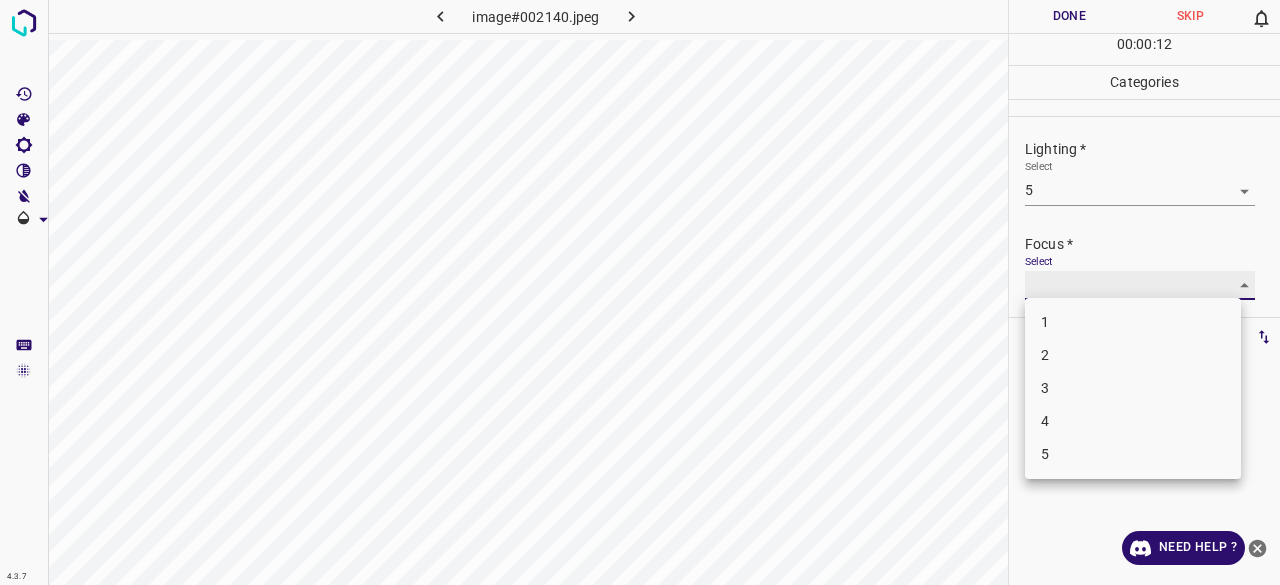 type on "2" 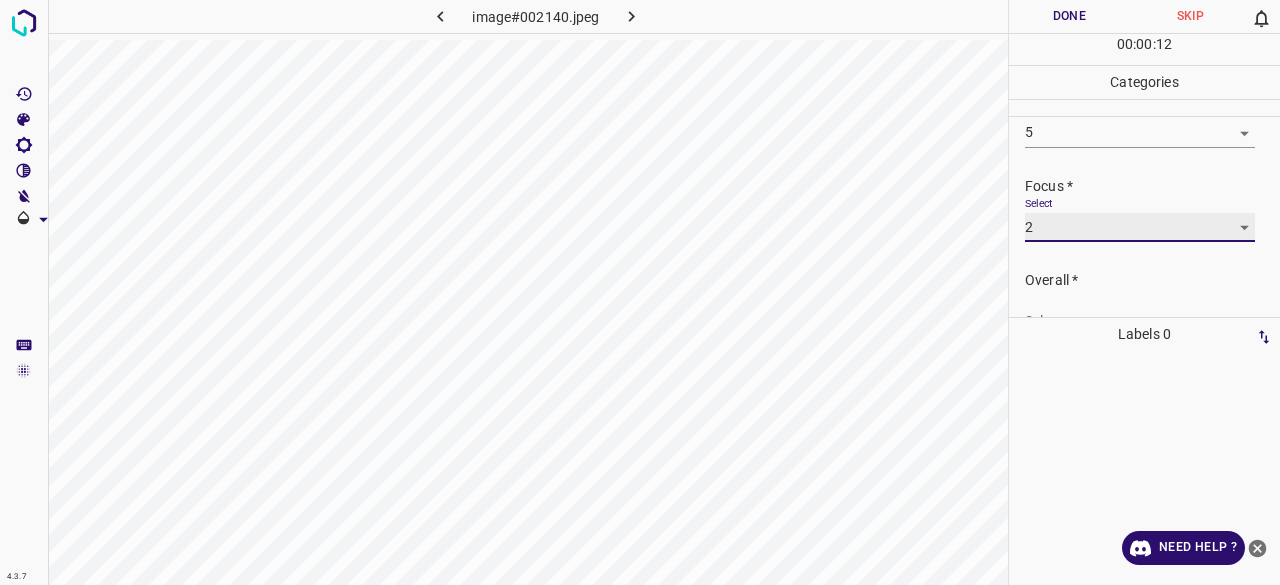 scroll, scrollTop: 98, scrollLeft: 0, axis: vertical 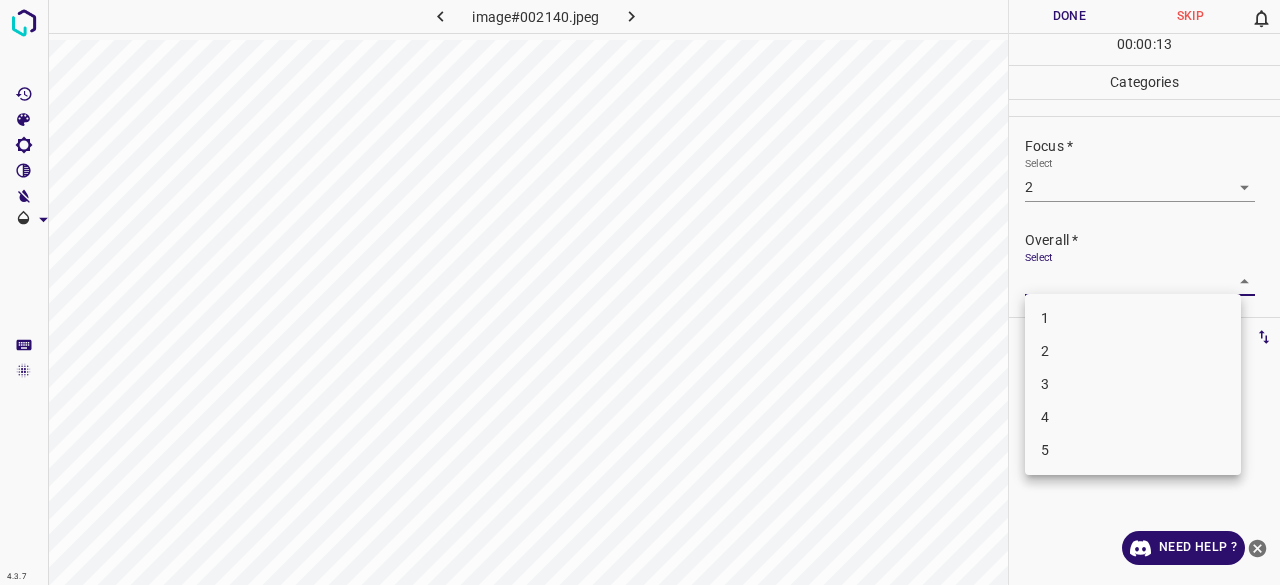 click on "4.3.7 image#002140.jpeg Done Skip 0 00   : 00   : 13   Categories Lighting *  Select 5 5 Focus *  Select 2 2 Overall *  Select ​ Labels   0 Categories 1 Lighting 2 Focus 3 Overall Tools Space Change between modes (Draw & Edit) I Auto labeling R Restore zoom M Zoom in N Zoom out Delete Delete selecte label Filters Z Restore filters X Saturation filter C Brightness filter V Contrast filter B Gray scale filter General O Download Need Help ? - Text - Hide - Delete 1 2 3 4 5" at bounding box center (640, 292) 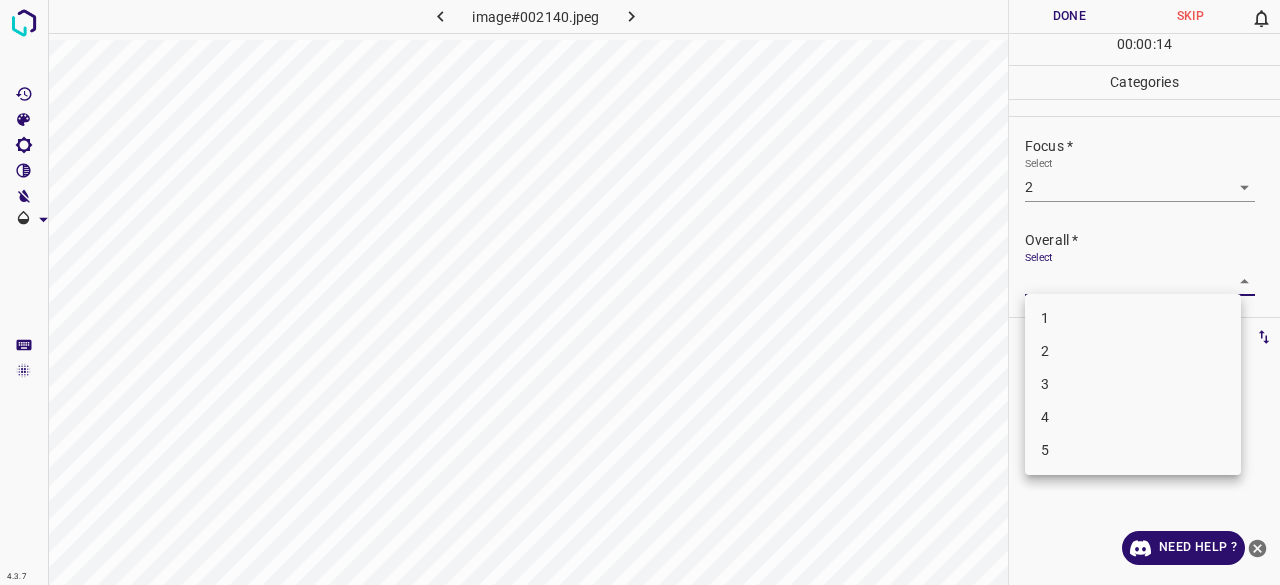 click on "3" at bounding box center [1133, 384] 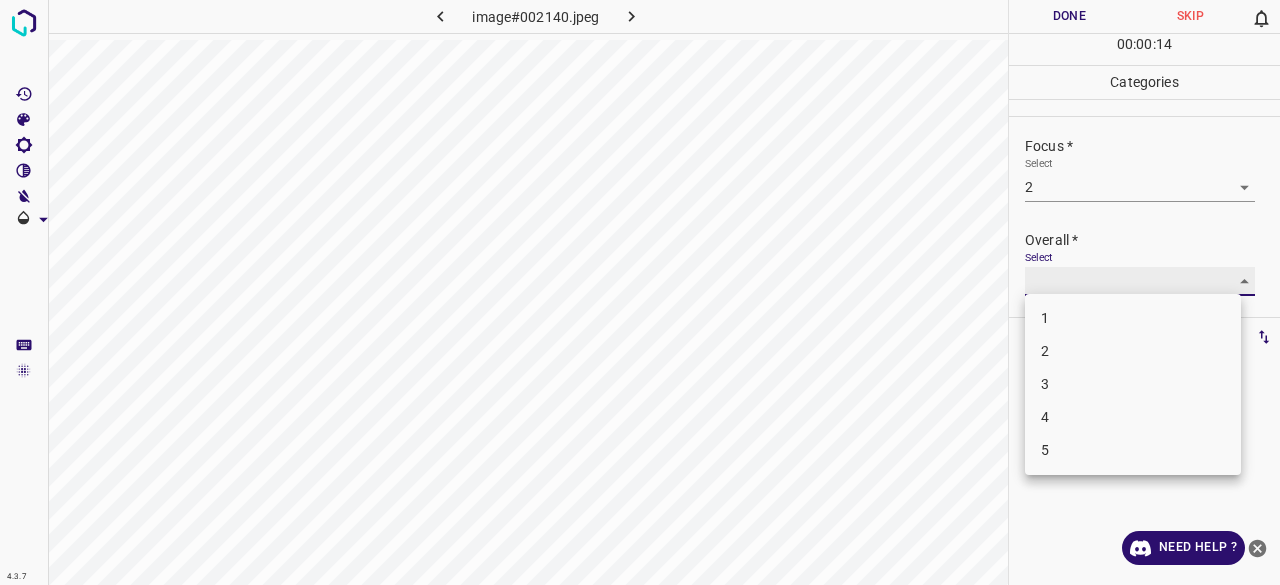 type on "3" 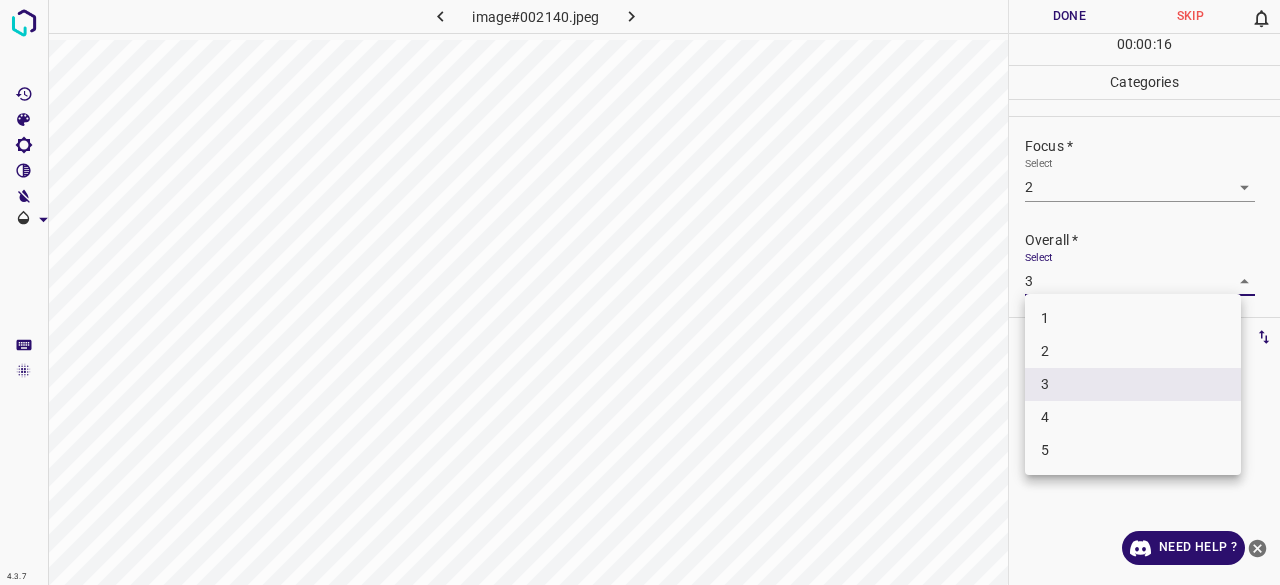 click on "4.3.7 image#002140.jpeg Done Skip 0 00   : 00   : 16   Categories Lighting *  Select 5 5 Focus *  Select 2 2 Overall *  Select 3 3 Labels   0 Categories 1 Lighting 2 Focus 3 Overall Tools Space Change between modes (Draw & Edit) I Auto labeling R Restore zoom M Zoom in N Zoom out Delete Delete selecte label Filters Z Restore filters X Saturation filter C Brightness filter V Contrast filter B Gray scale filter General O Download Need Help ? - Text - Hide - Delete 1 2 3 4 5" at bounding box center [640, 292] 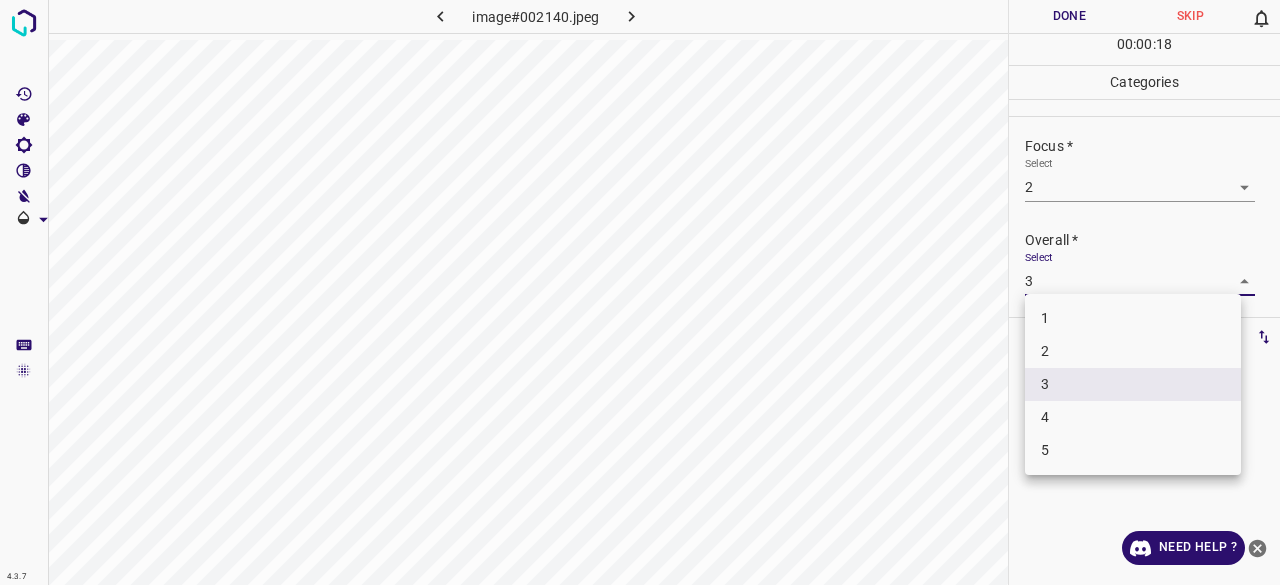 click on "3" at bounding box center (1133, 384) 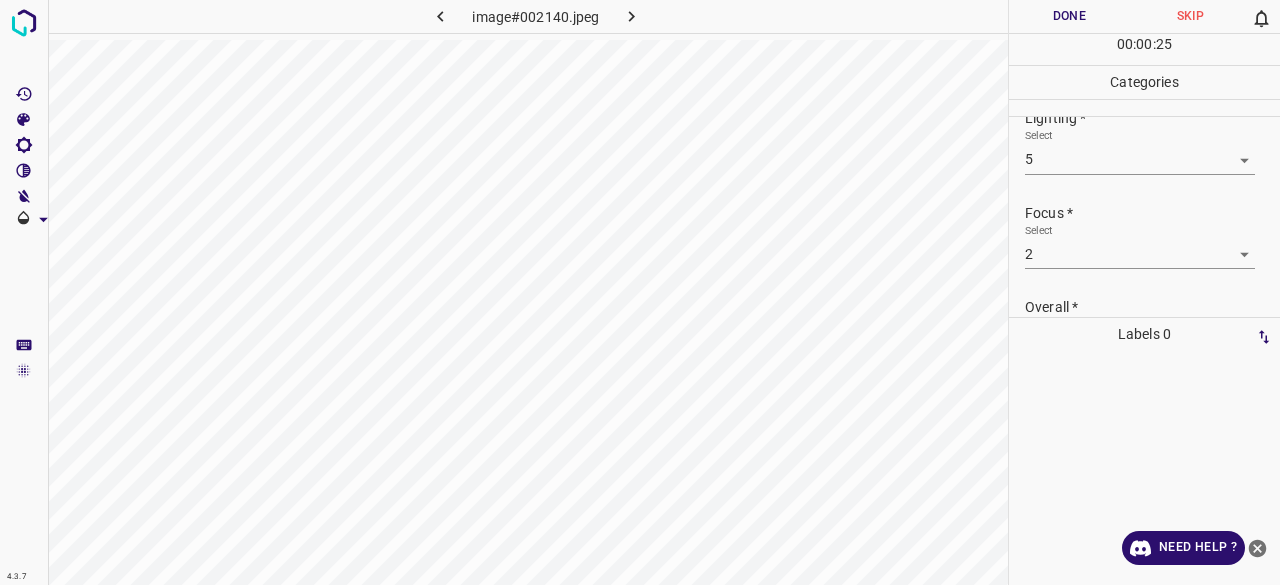 scroll, scrollTop: 0, scrollLeft: 0, axis: both 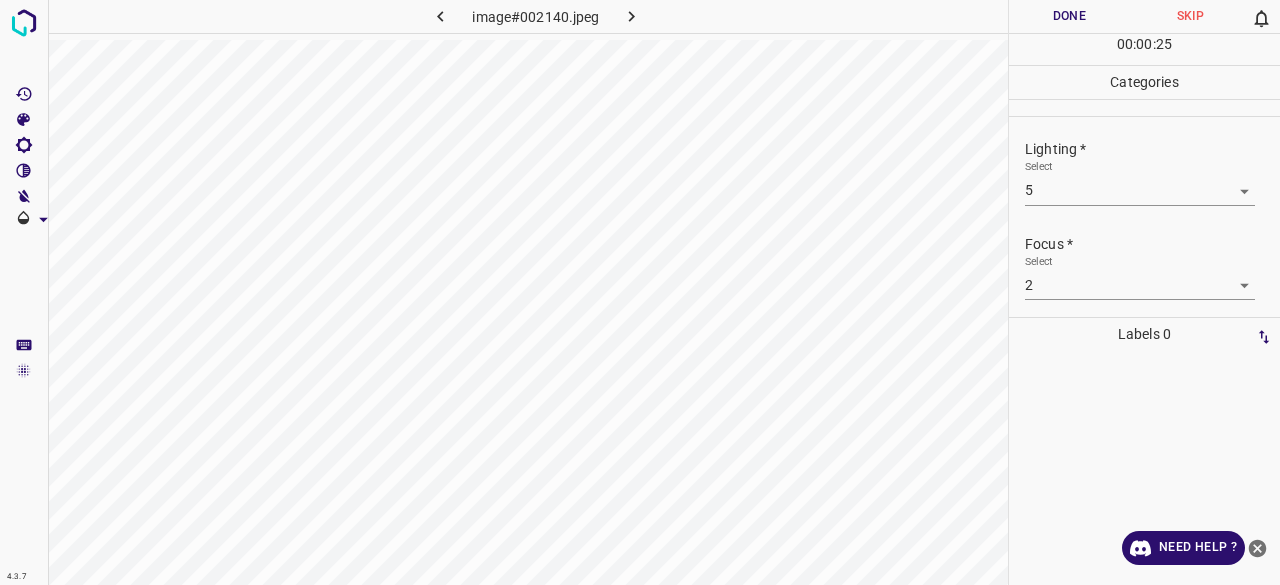 click on "4.3.7 image#002140.jpeg Done Skip 0 00   : 00   : 25   Categories Lighting *  Select 5 5 Focus *  Select 2 2 Overall *  Select 3 3 Labels   0 Categories 1 Lighting 2 Focus 3 Overall Tools Space Change between modes (Draw & Edit) I Auto labeling R Restore zoom M Zoom in N Zoom out Delete Delete selecte label Filters Z Restore filters X Saturation filter C Brightness filter V Contrast filter B Gray scale filter General O Download Need Help ? - Text - Hide - Delete" at bounding box center [640, 292] 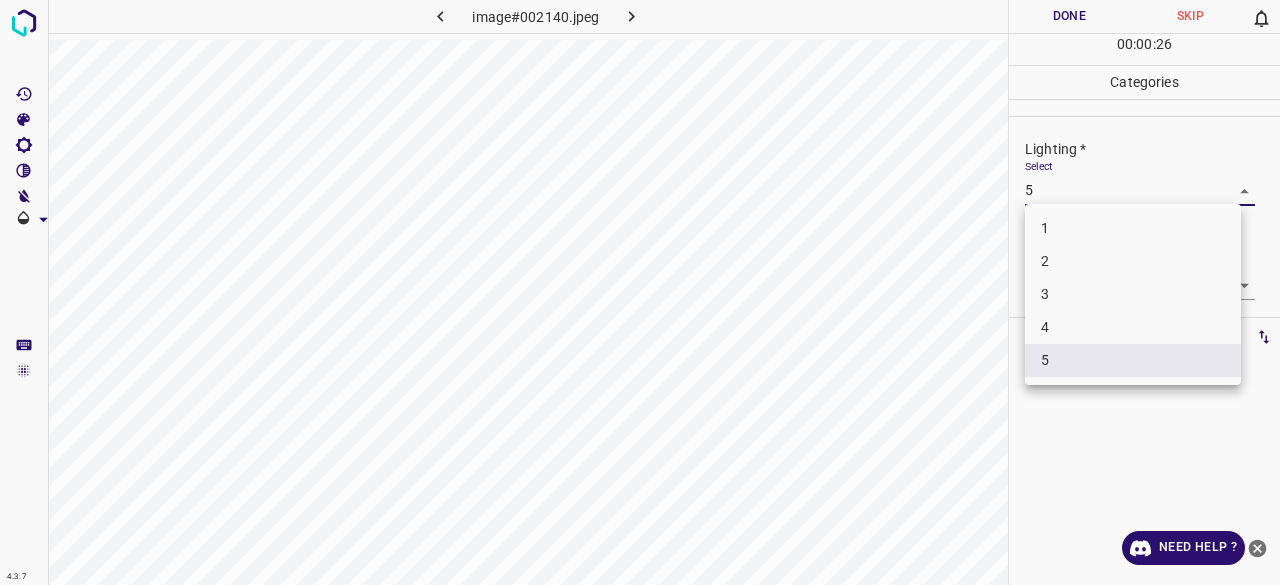 click on "4" at bounding box center (1133, 327) 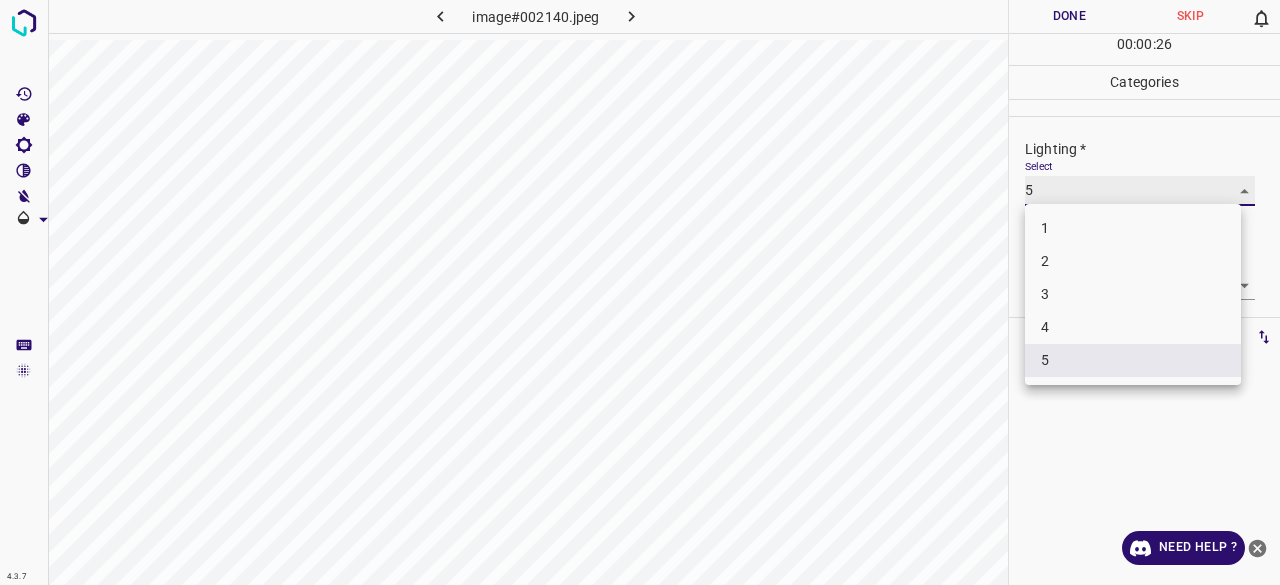 type on "4" 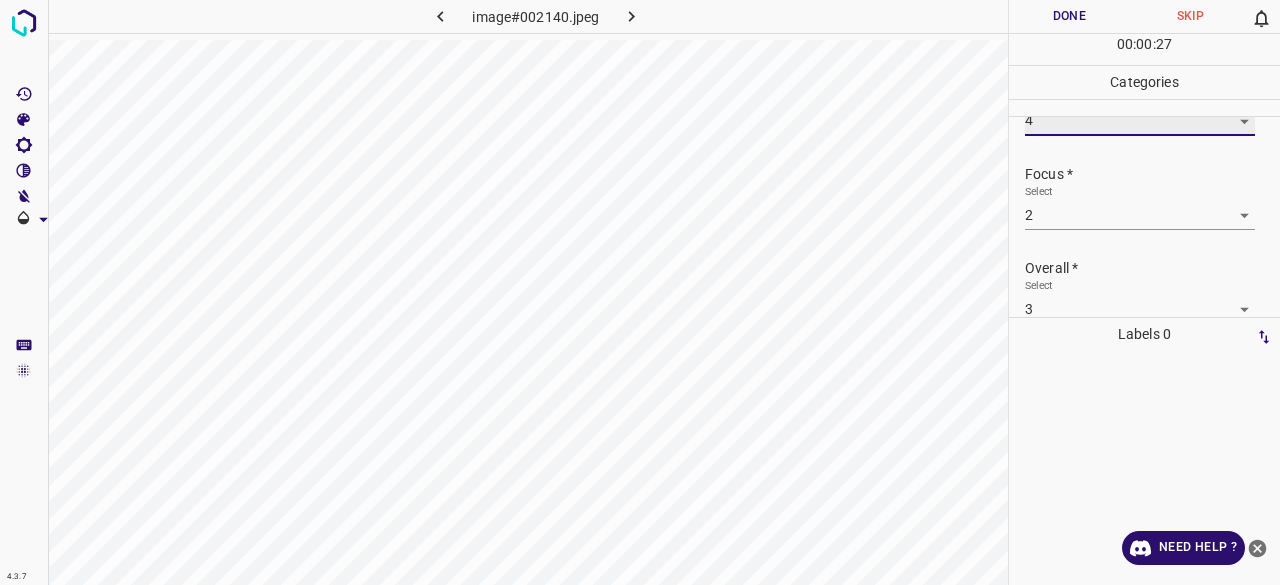 scroll, scrollTop: 98, scrollLeft: 0, axis: vertical 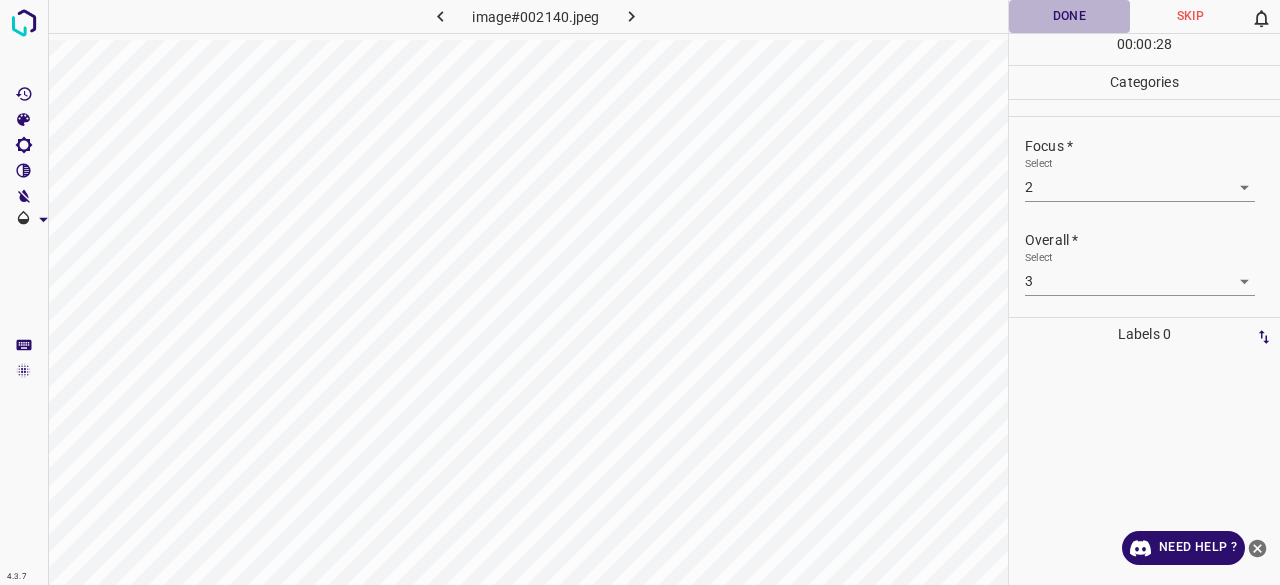click on "Done" at bounding box center (1069, 16) 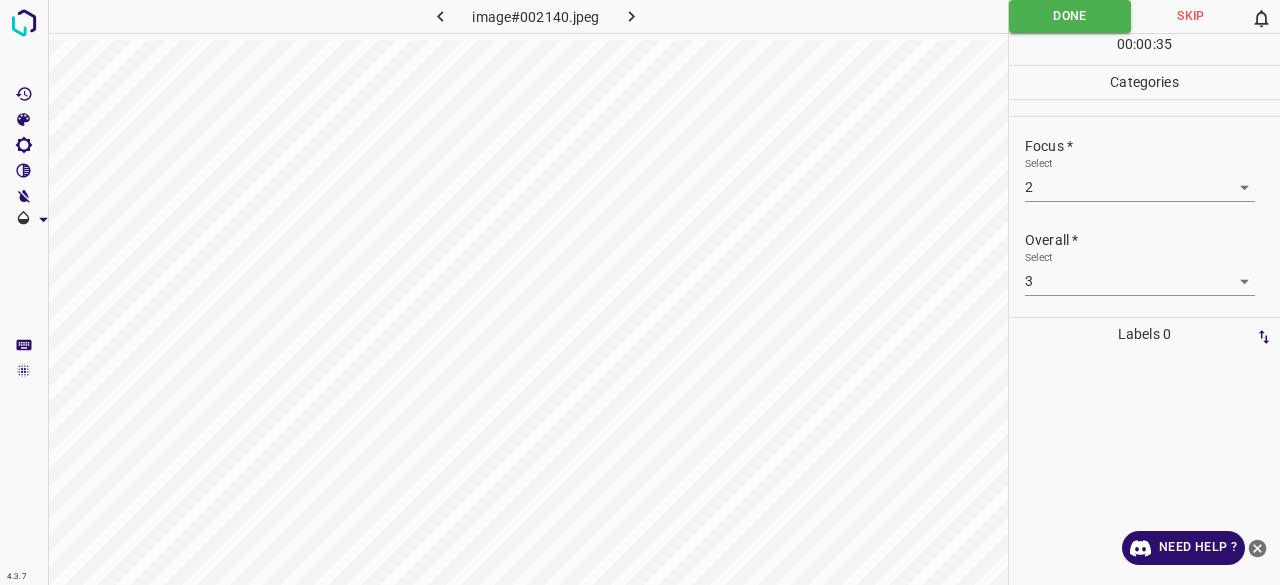 click 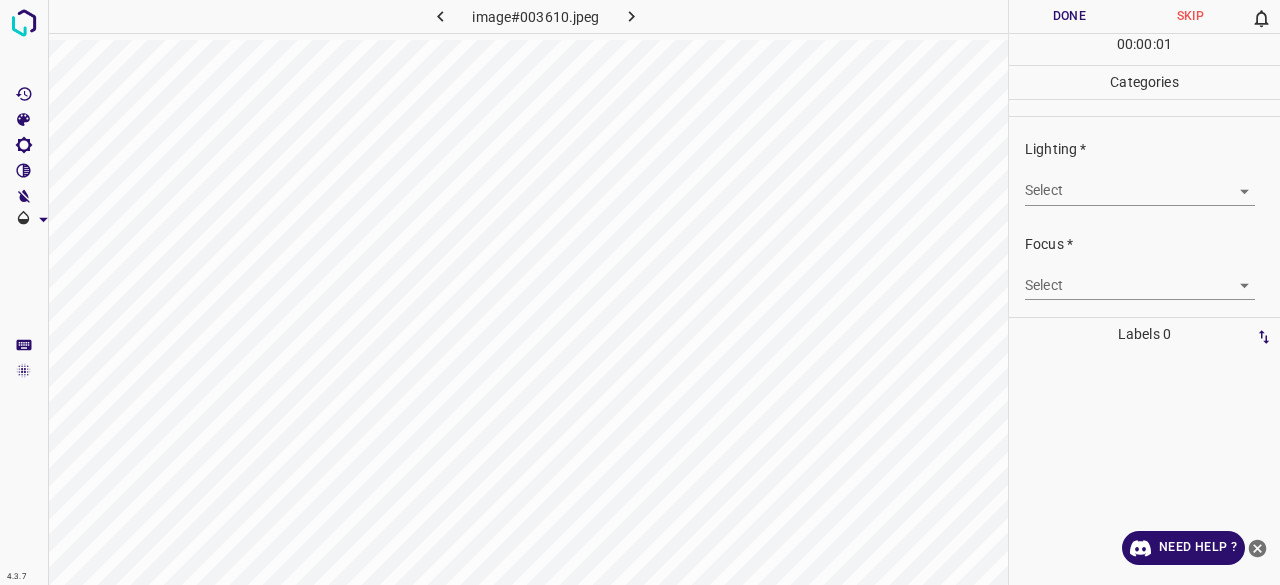 click on "4.3.7 image#003610.jpeg Done Skip 0 00   : 00   : 01   Categories Lighting *  Select ​ Focus *  Select ​ Overall *  Select ​ Labels   0 Categories 1 Lighting 2 Focus 3 Overall Tools Space Change between modes (Draw & Edit) I Auto labeling R Restore zoom M Zoom in N Zoom out Delete Delete selecte label Filters Z Restore filters X Saturation filter C Brightness filter V Contrast filter B Gray scale filter General O Download Need Help ? - Text - Hide - Delete" at bounding box center [640, 292] 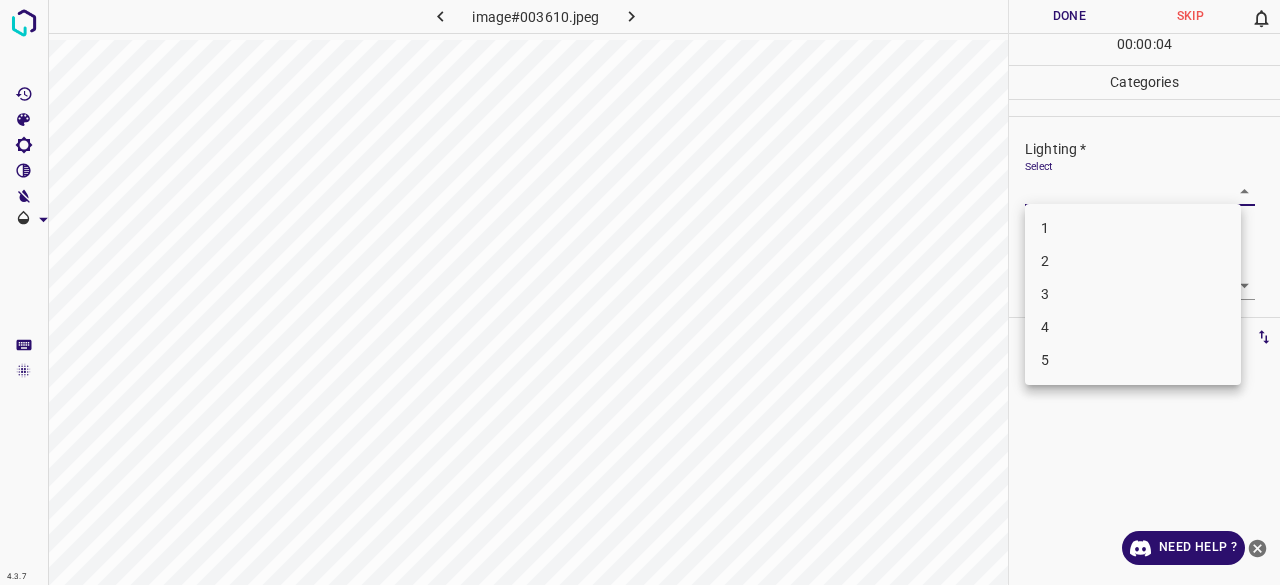 click on "5" at bounding box center (1133, 360) 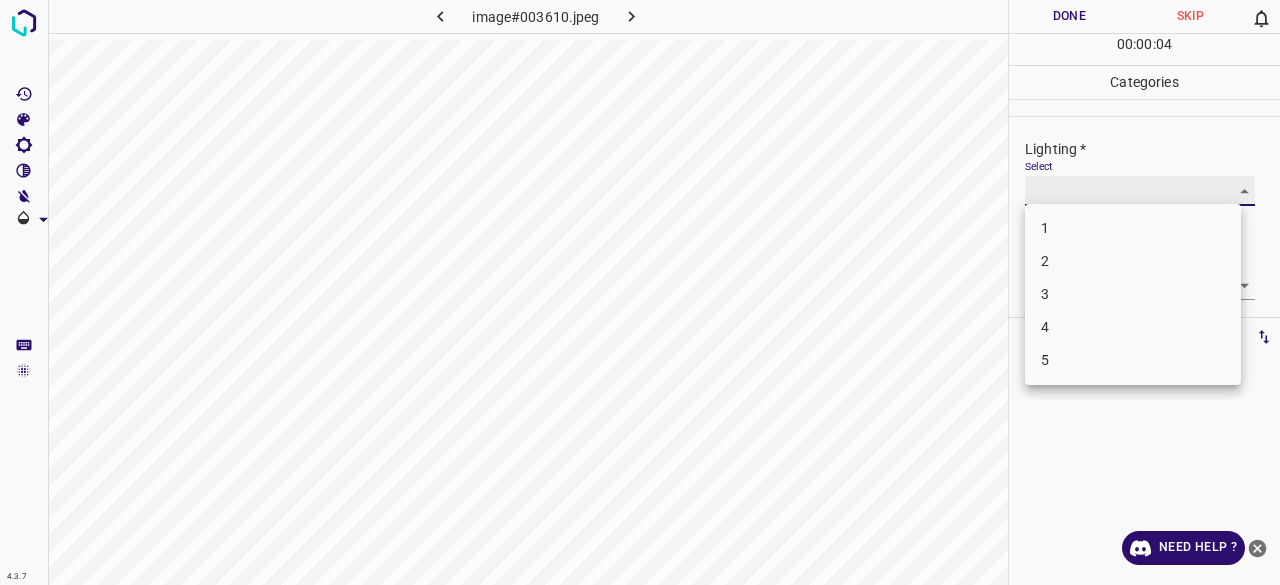type on "5" 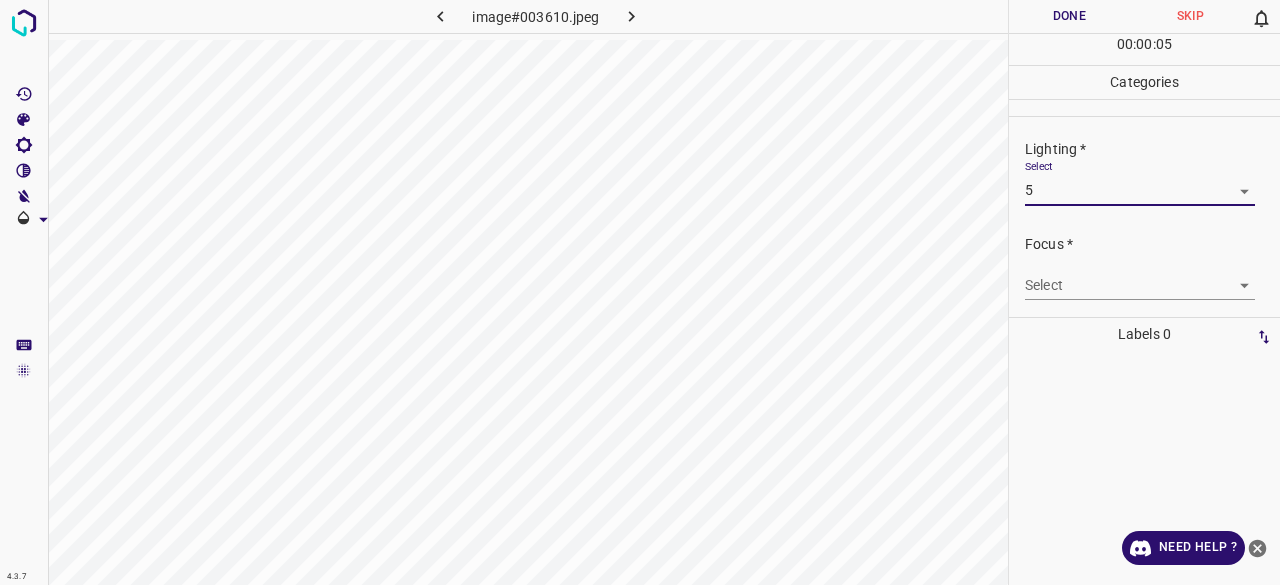 click on "4.3.7 image#003610.jpeg Done Skip 0 00   : 00   : 05   Categories Lighting *  Select 5 5 Focus *  Select ​ Overall *  Select ​ Labels   0 Categories 1 Lighting 2 Focus 3 Overall Tools Space Change between modes (Draw & Edit) I Auto labeling R Restore zoom M Zoom in N Zoom out Delete Delete selecte label Filters Z Restore filters X Saturation filter C Brightness filter V Contrast filter B Gray scale filter General O Download Need Help ? - Text - Hide - Delete" at bounding box center [640, 292] 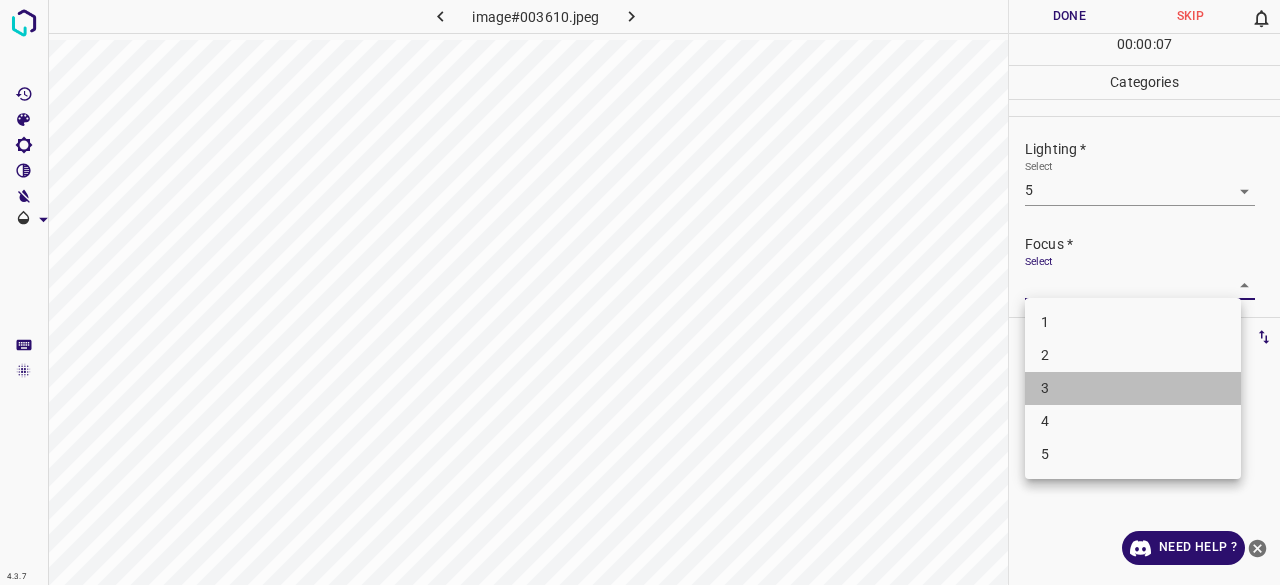 click on "3" at bounding box center [1133, 388] 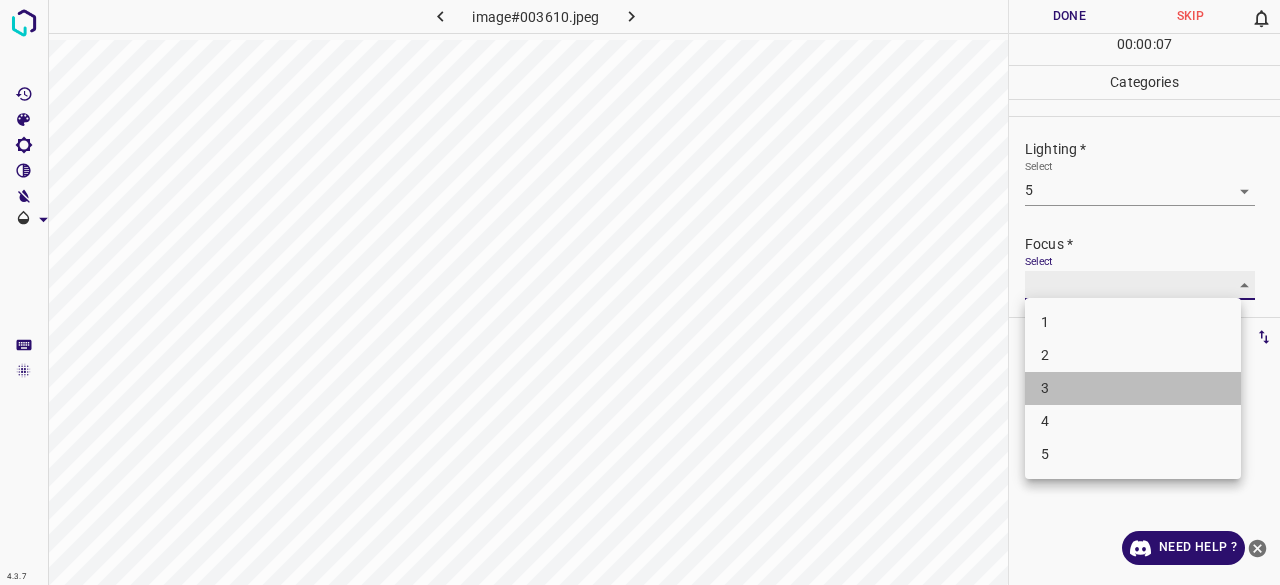 type on "3" 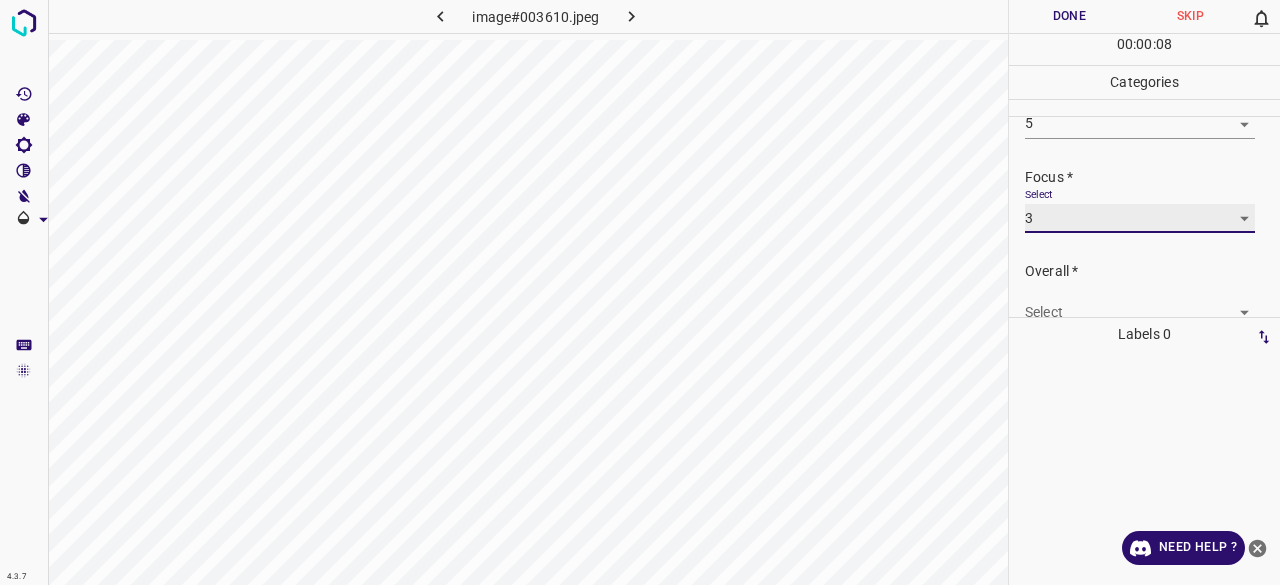 scroll, scrollTop: 98, scrollLeft: 0, axis: vertical 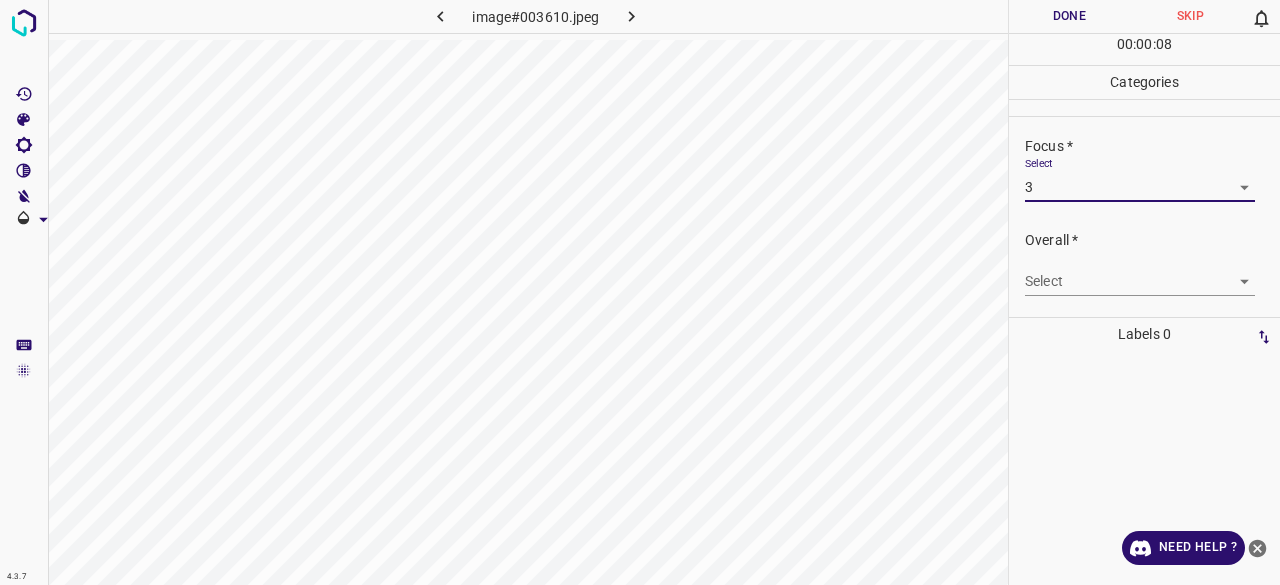 click on "4.3.7 image#003610.jpeg Done Skip 0 00   : 00   : 08   Categories Lighting *  Select 5 5 Focus *  Select 3 3 Overall *  Select ​ Labels   0 Categories 1 Lighting 2 Focus 3 Overall Tools Space Change between modes (Draw & Edit) I Auto labeling R Restore zoom M Zoom in N Zoom out Delete Delete selecte label Filters Z Restore filters X Saturation filter C Brightness filter V Contrast filter B Gray scale filter General O Download Need Help ? - Text - Hide - Delete" at bounding box center (640, 292) 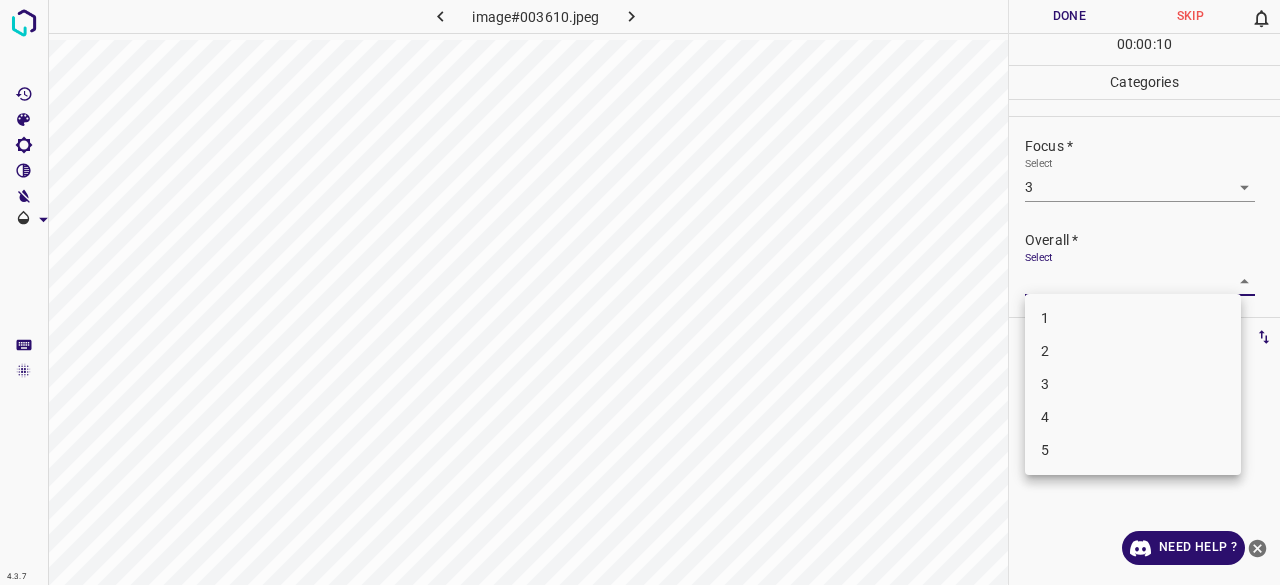 click on "4" at bounding box center (1133, 417) 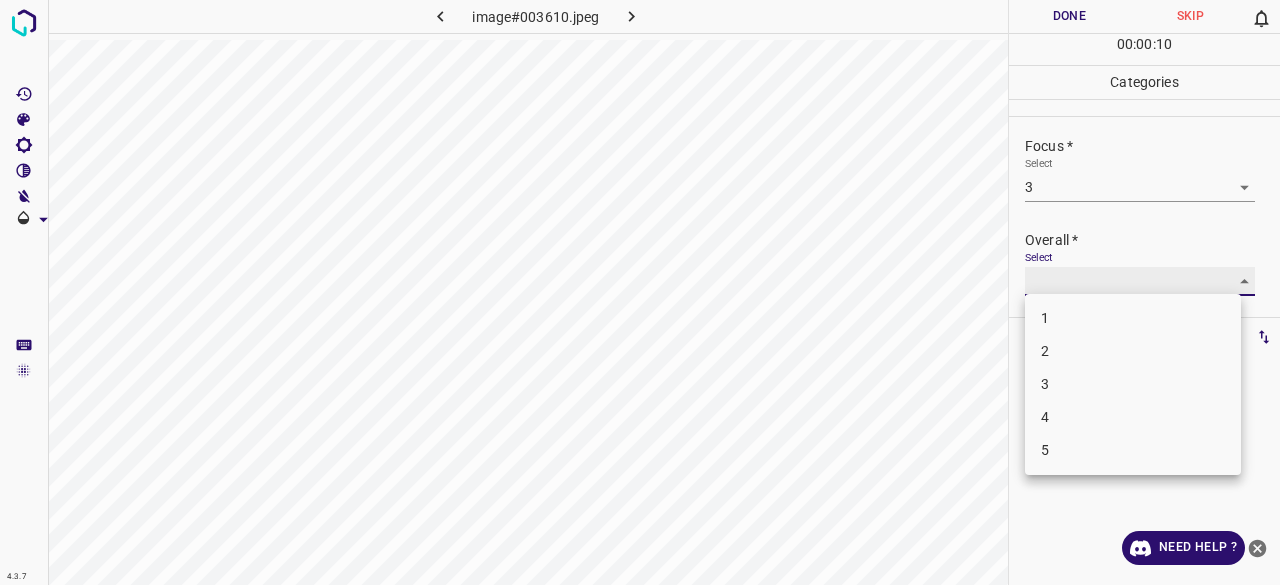 type on "4" 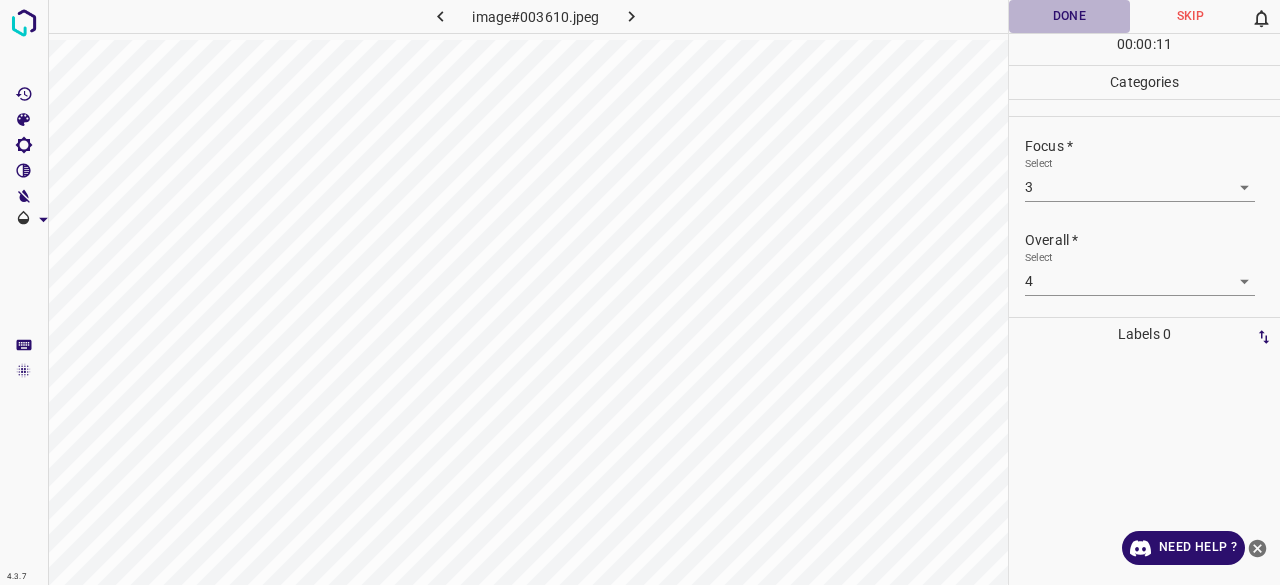 click on "Done" at bounding box center (1069, 16) 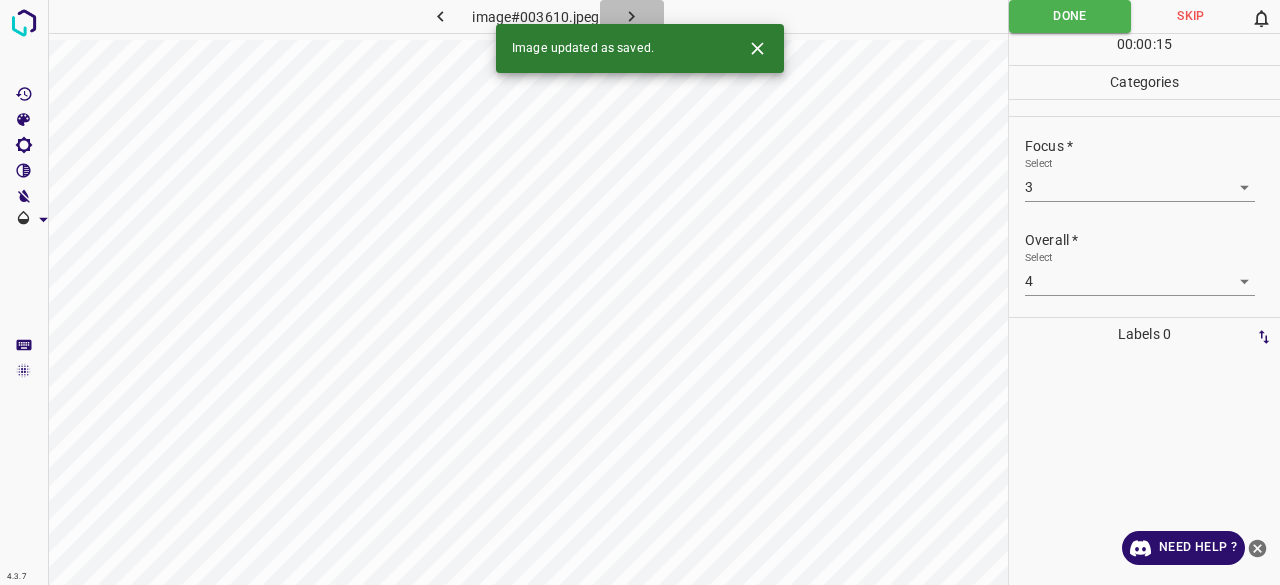 click 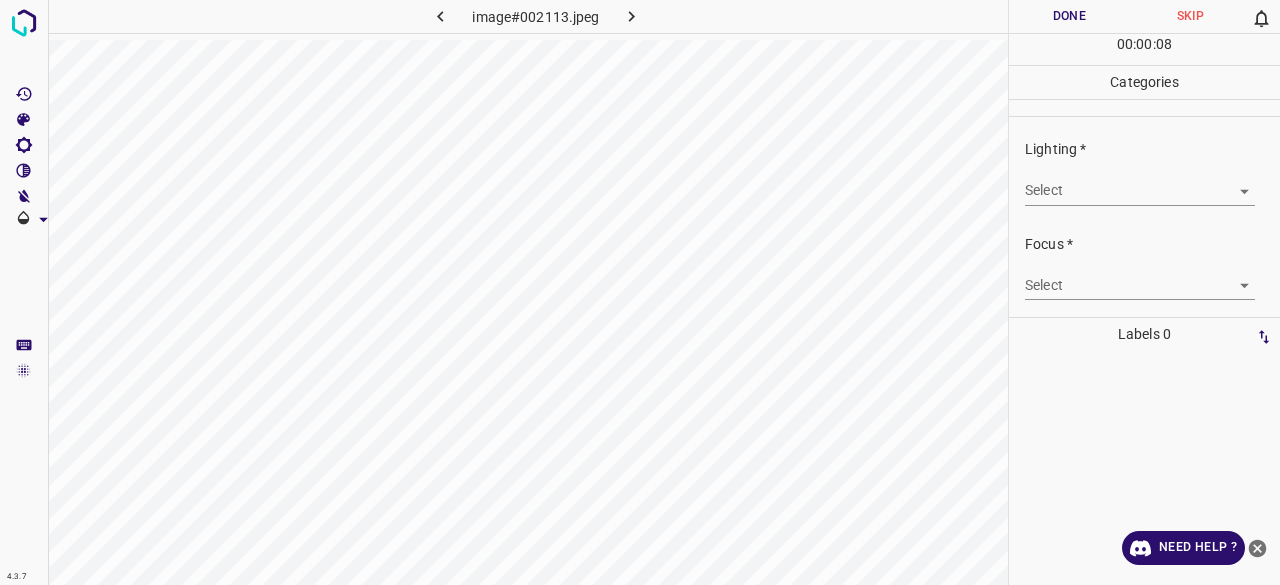 click on "4.3.7 image#002113.jpeg Done Skip 0 00   : 00   : 08   Categories Lighting *  Select ​ Focus *  Select ​ Overall *  Select ​ Labels   0 Categories 1 Lighting 2 Focus 3 Overall Tools Space Change between modes (Draw & Edit) I Auto labeling R Restore zoom M Zoom in N Zoom out Delete Delete selecte label Filters Z Restore filters X Saturation filter C Brightness filter V Contrast filter B Gray scale filter General O Download Need Help ? - Text - Hide - Delete" at bounding box center (640, 292) 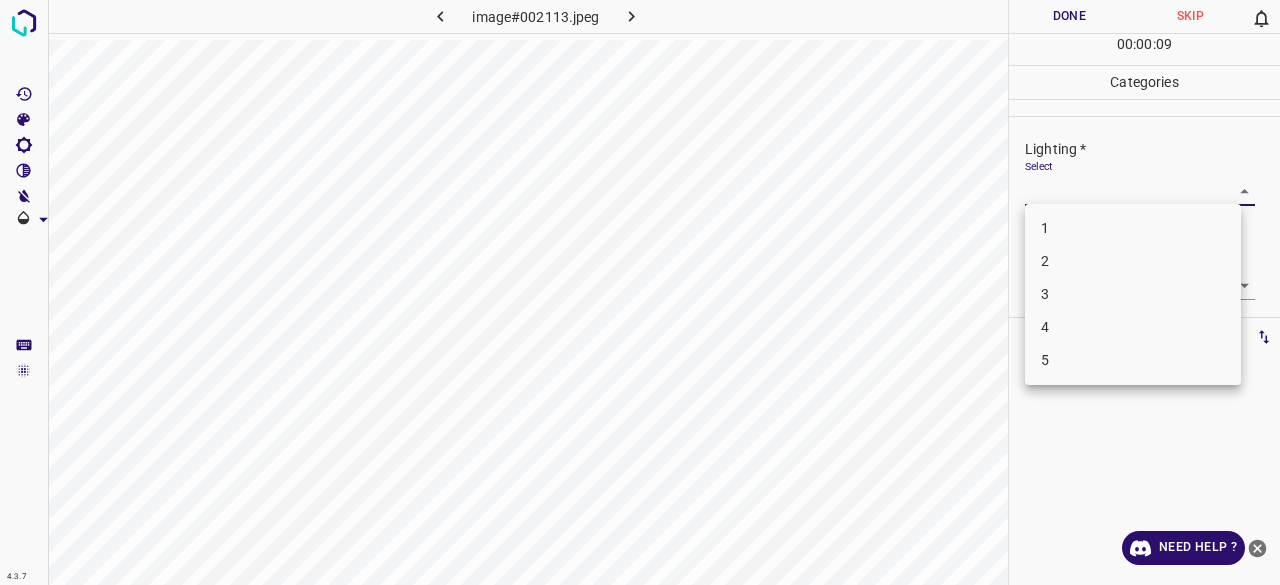 click on "2" at bounding box center (1133, 261) 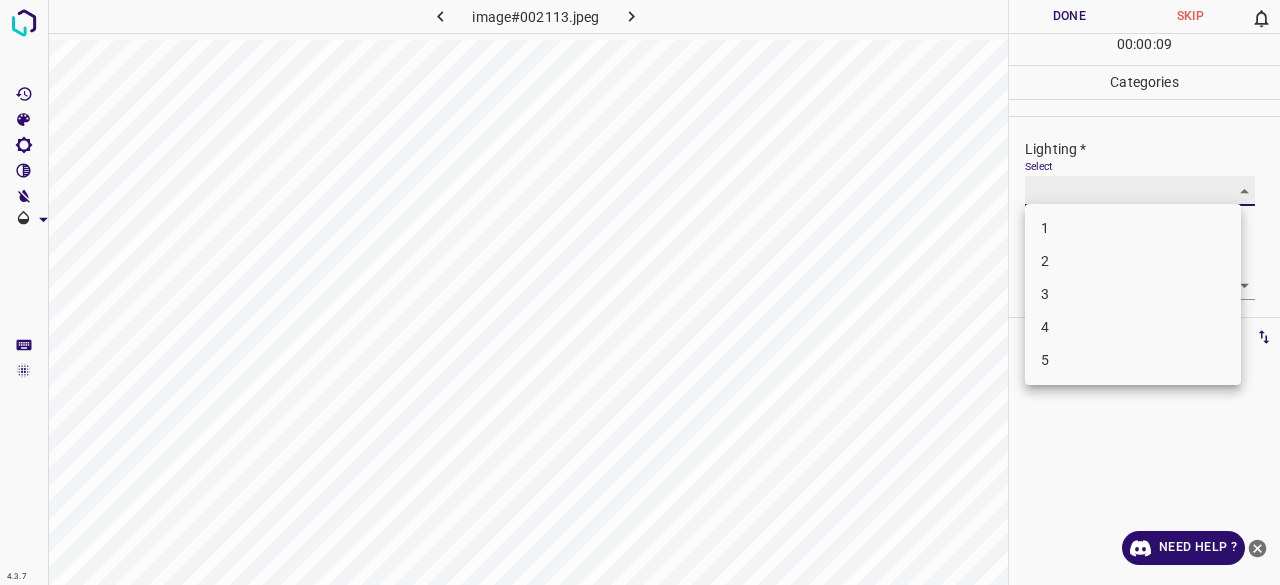 type on "2" 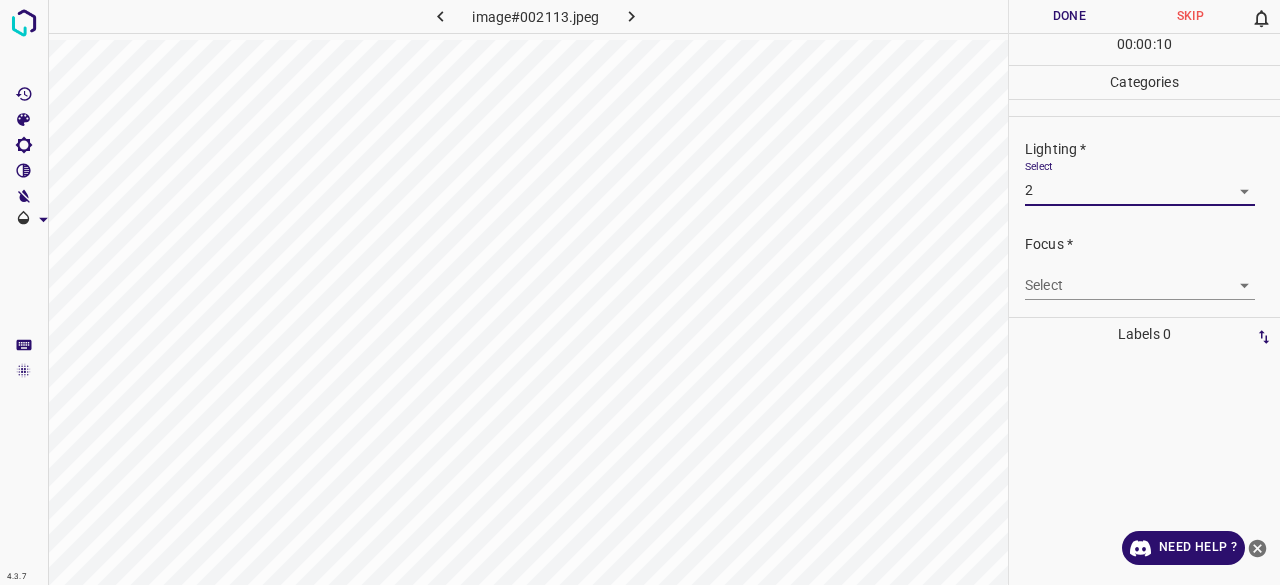 click on "4.3.7 image#002113.jpeg Done Skip 0 00   : 00   : 10   Categories Lighting *  Select 2 2 Focus *  Select ​ Overall *  Select ​ Labels   0 Categories 1 Lighting 2 Focus 3 Overall Tools Space Change between modes (Draw & Edit) I Auto labeling R Restore zoom M Zoom in N Zoom out Delete Delete selecte label Filters Z Restore filters X Saturation filter C Brightness filter V Contrast filter B Gray scale filter General O Download Need Help ? - Text - Hide - Delete" at bounding box center (640, 292) 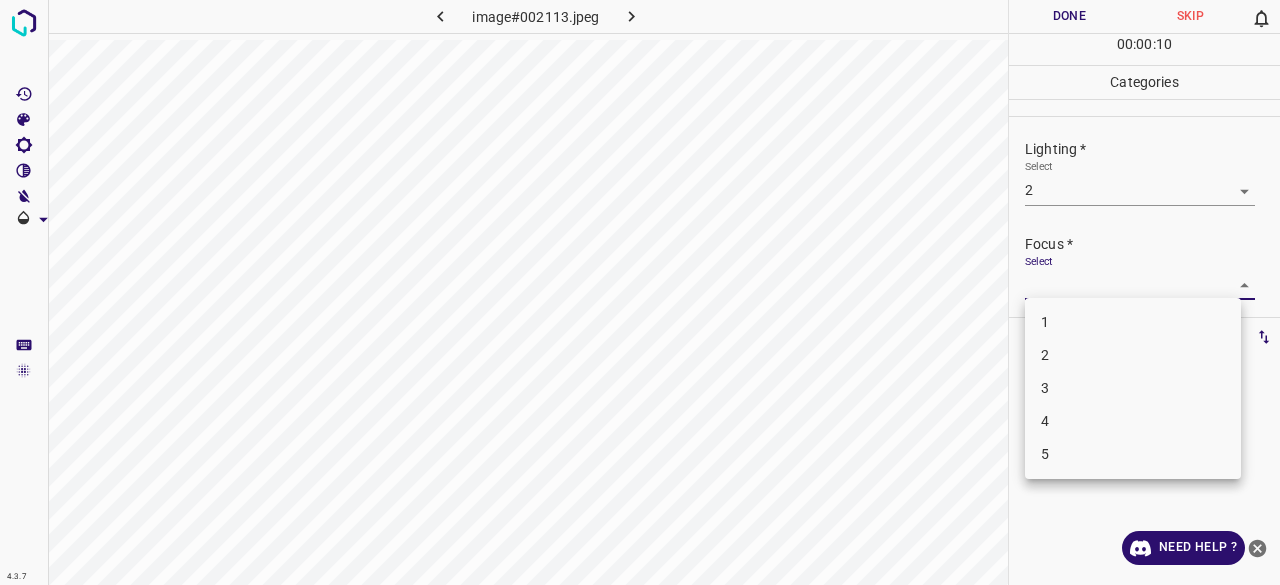 click on "2" at bounding box center [1133, 355] 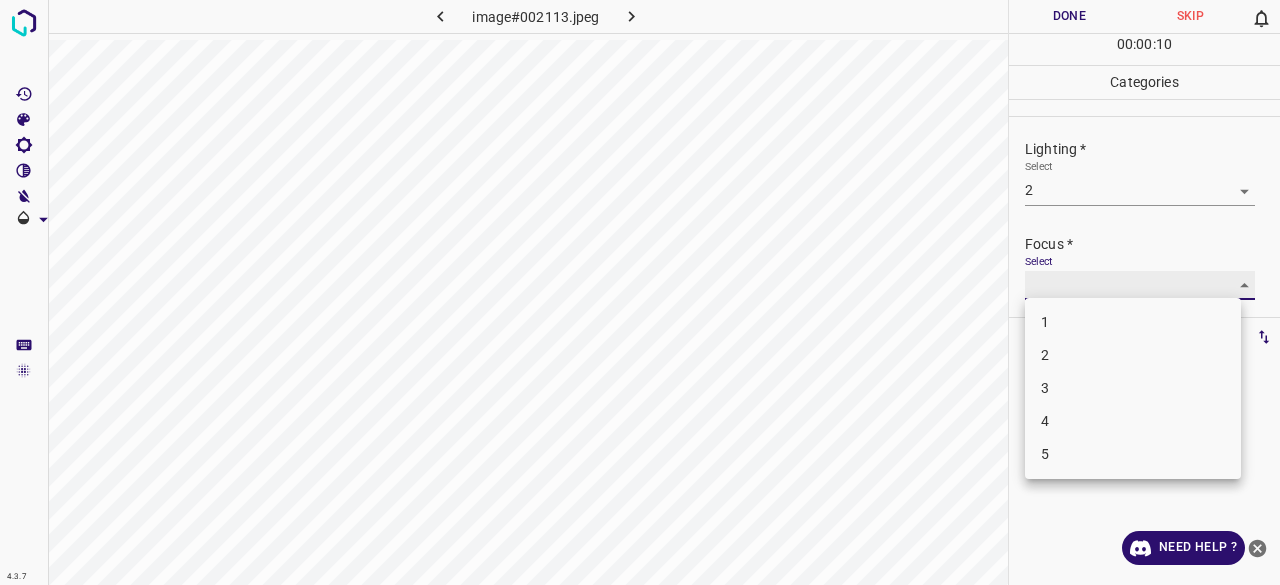 type on "2" 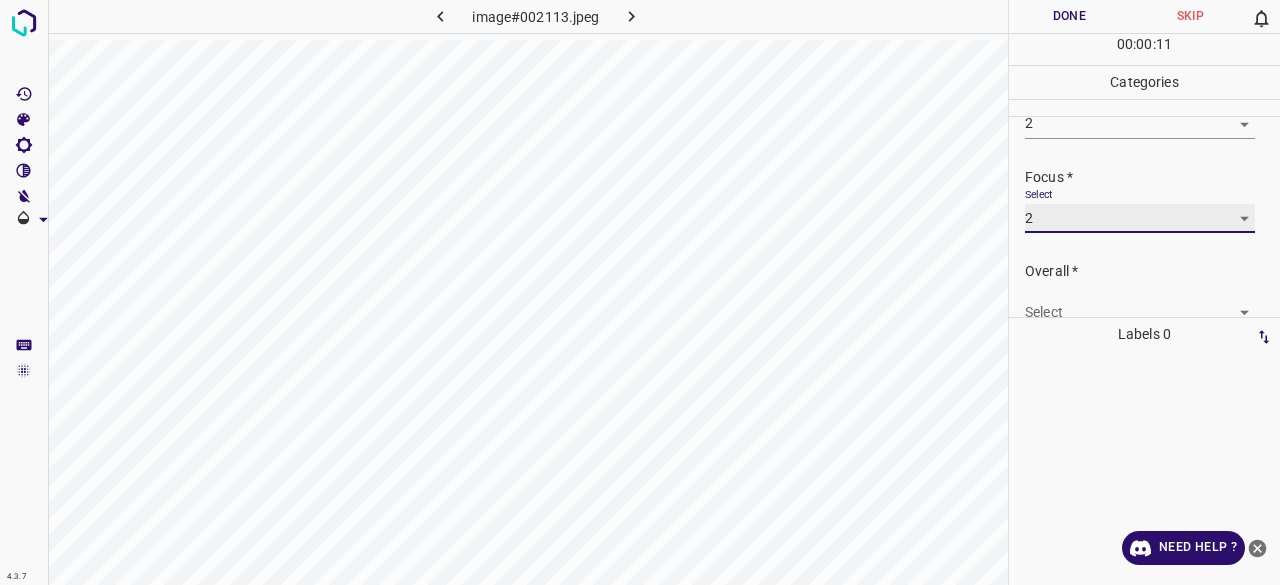 scroll, scrollTop: 98, scrollLeft: 0, axis: vertical 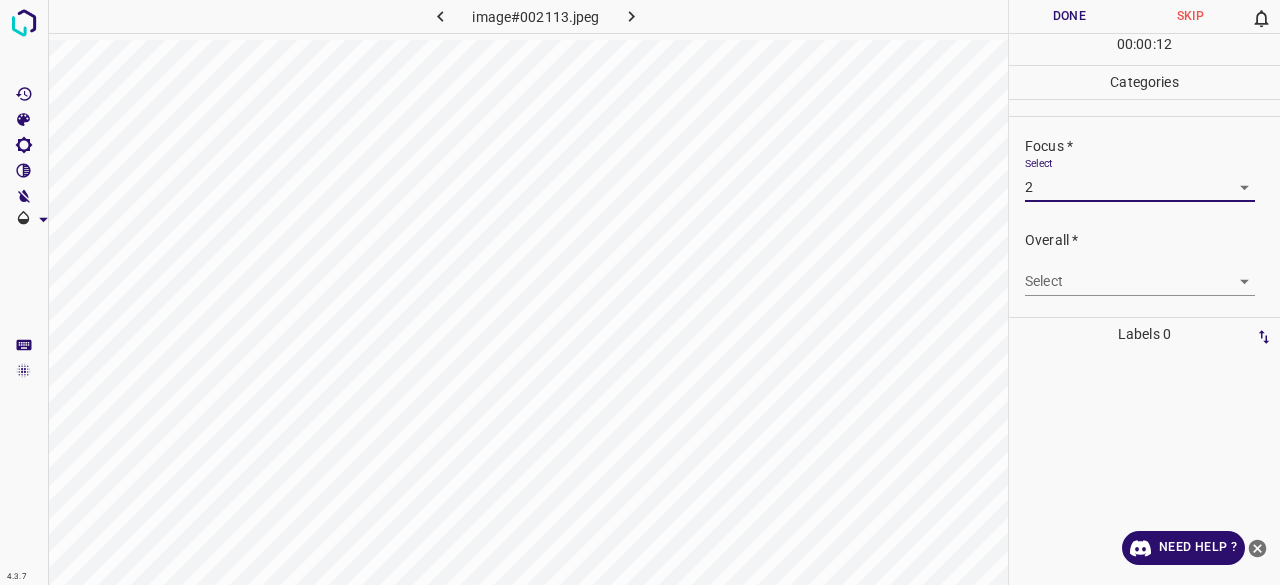click on "4.3.7 image#002113.jpeg Done Skip 0 00   : 00   : 12   Categories Lighting *  Select 2 2 Focus *  Select 2 2 Overall *  Select ​ Labels   0 Categories 1 Lighting 2 Focus 3 Overall Tools Space Change between modes (Draw & Edit) I Auto labeling R Restore zoom M Zoom in N Zoom out Delete Delete selecte label Filters Z Restore filters X Saturation filter C Brightness filter V Contrast filter B Gray scale filter General O Download Need Help ? - Text - Hide - Delete" at bounding box center [640, 292] 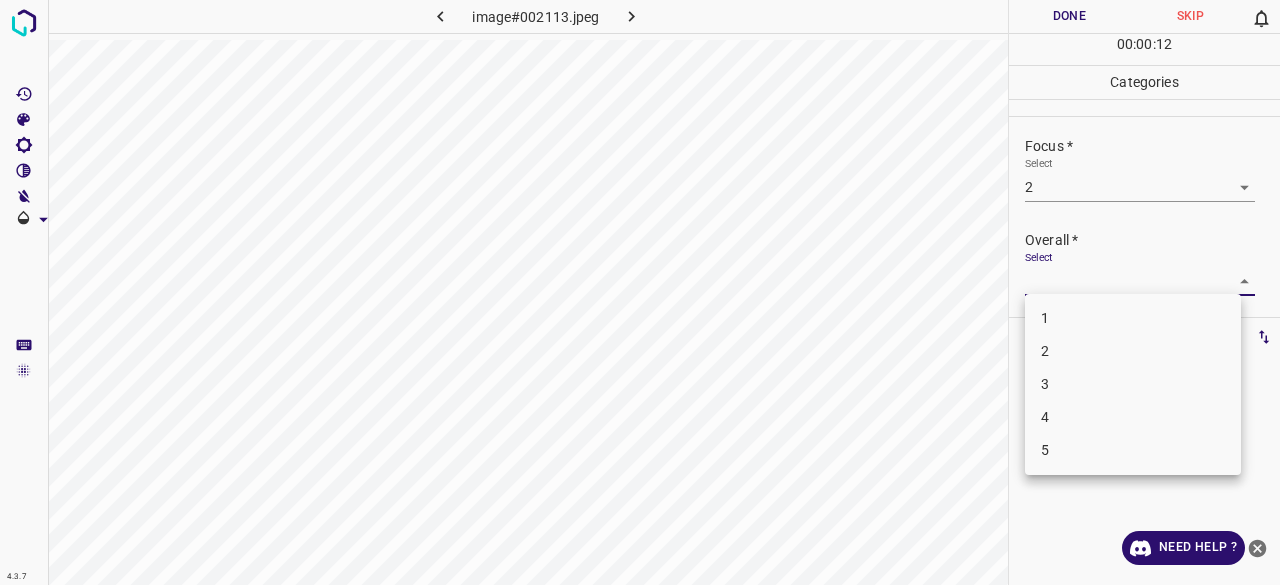 click on "2" at bounding box center [1133, 351] 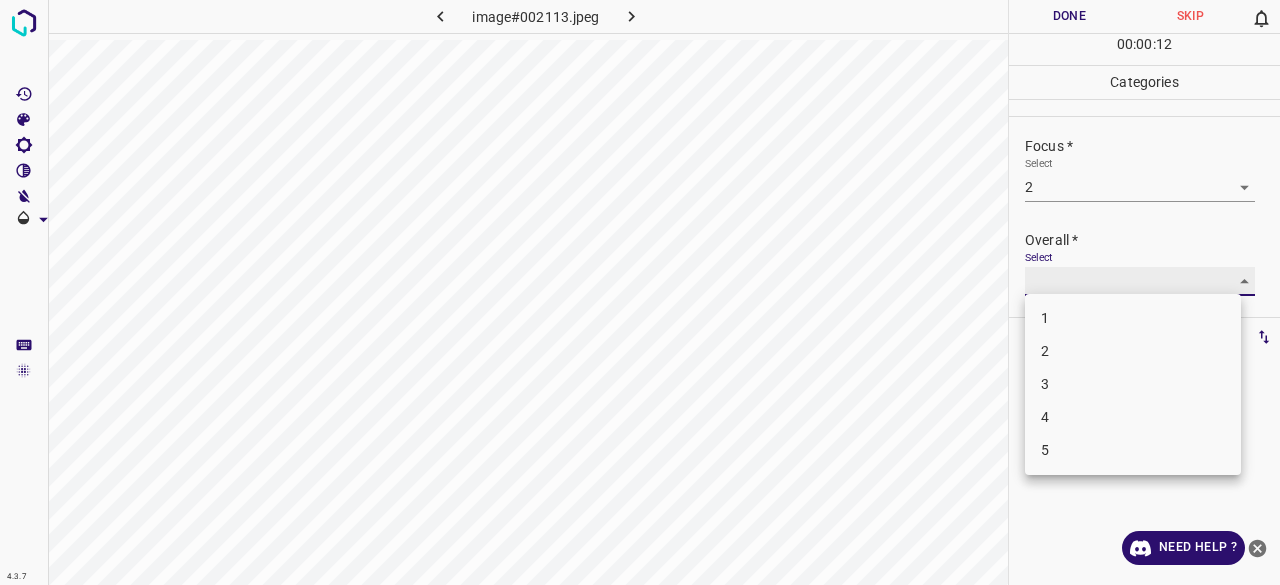 type on "2" 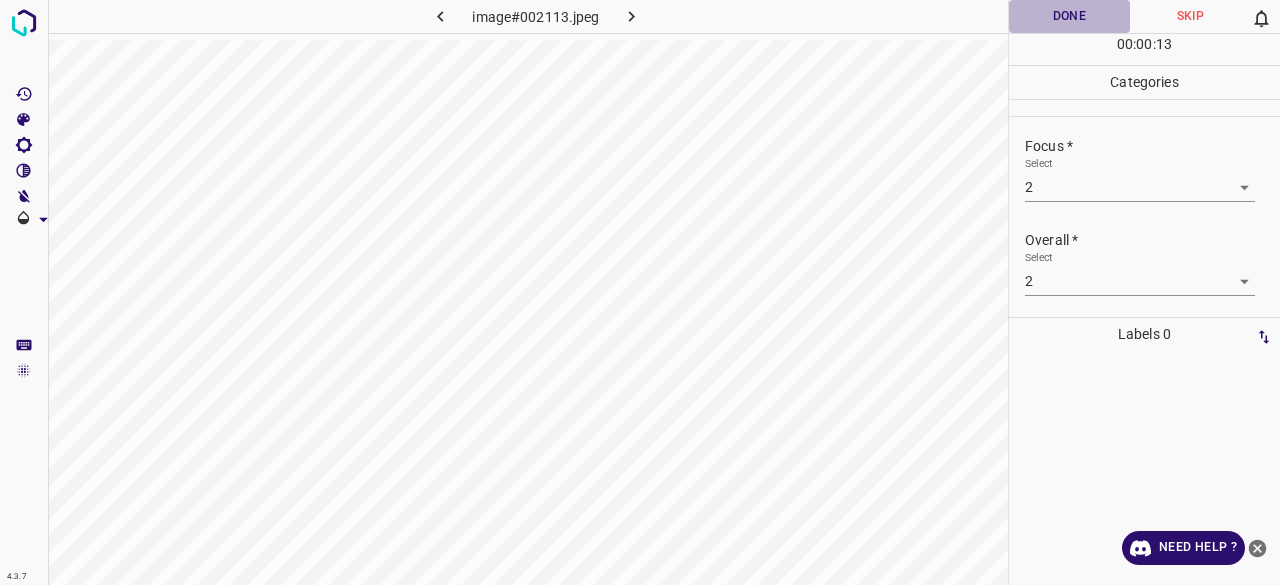click on "Done" at bounding box center (1069, 16) 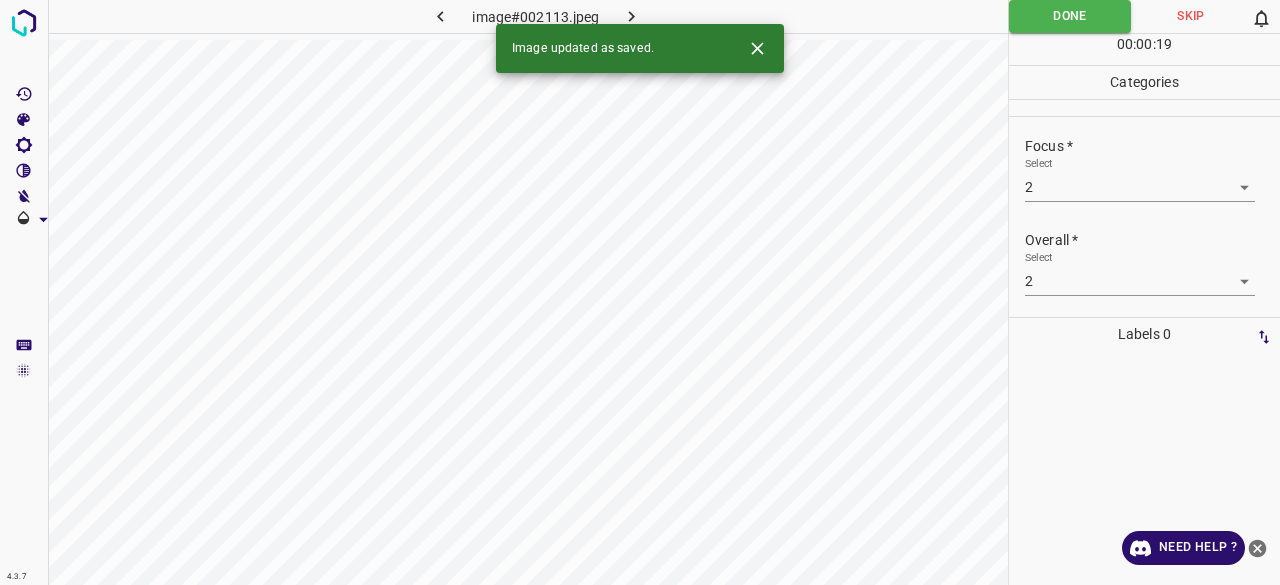 click 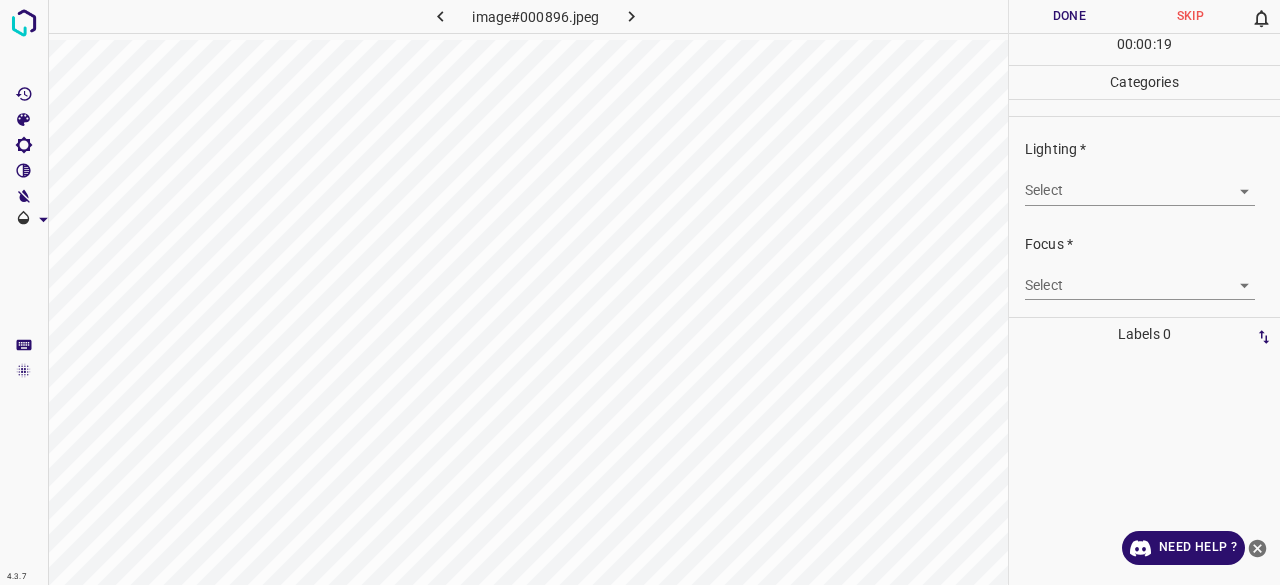 click on "4.3.7 image#000896.jpeg Done Skip 0 00   : 00   : 19   Categories Lighting *  Select ​ Focus *  Select ​ Overall *  Select ​ Labels   0 Categories 1 Lighting 2 Focus 3 Overall Tools Space Change between modes (Draw & Edit) I Auto labeling R Restore zoom M Zoom in N Zoom out Delete Delete selecte label Filters Z Restore filters X Saturation filter C Brightness filter V Contrast filter B Gray scale filter General O Download Need Help ? - Text - Hide - Delete" at bounding box center (640, 292) 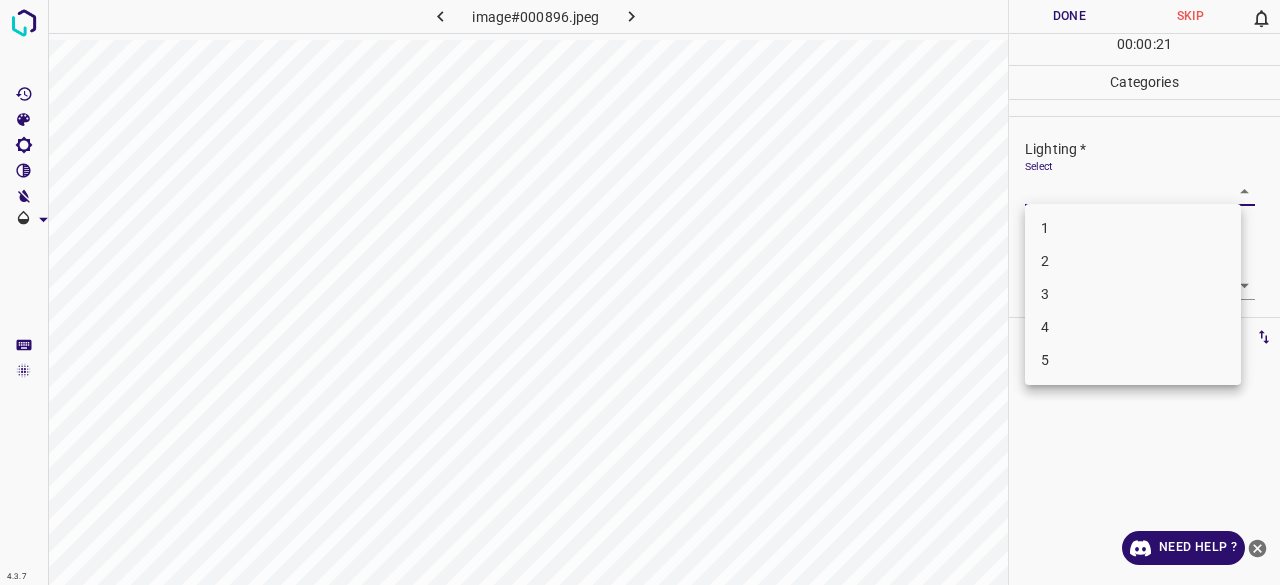 click on "3" at bounding box center (1133, 294) 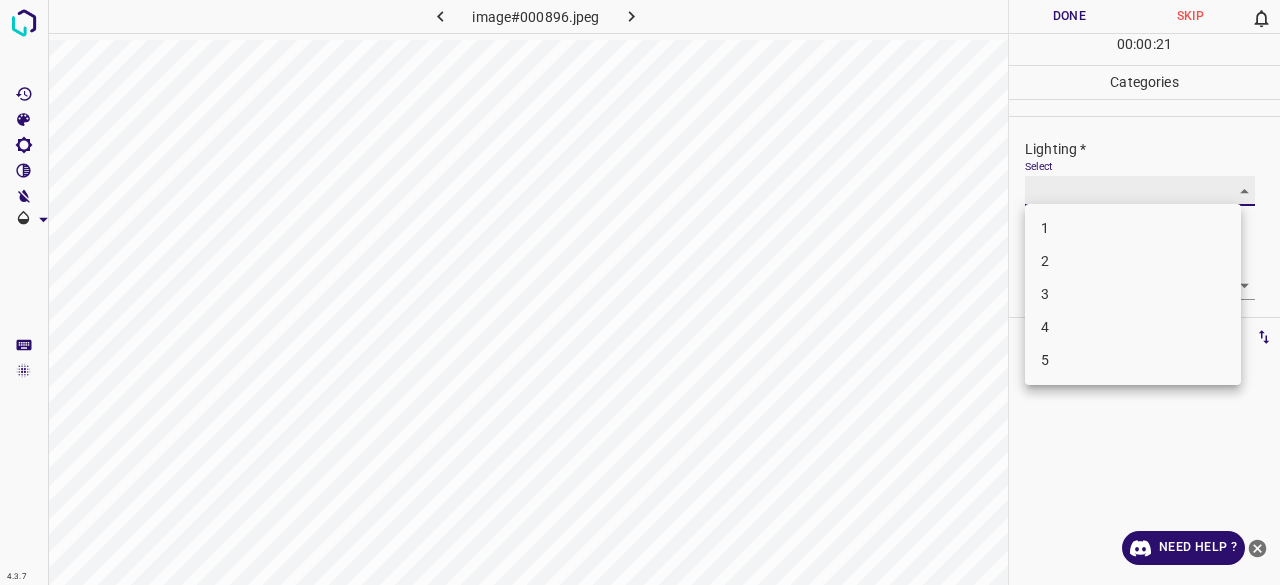 type on "3" 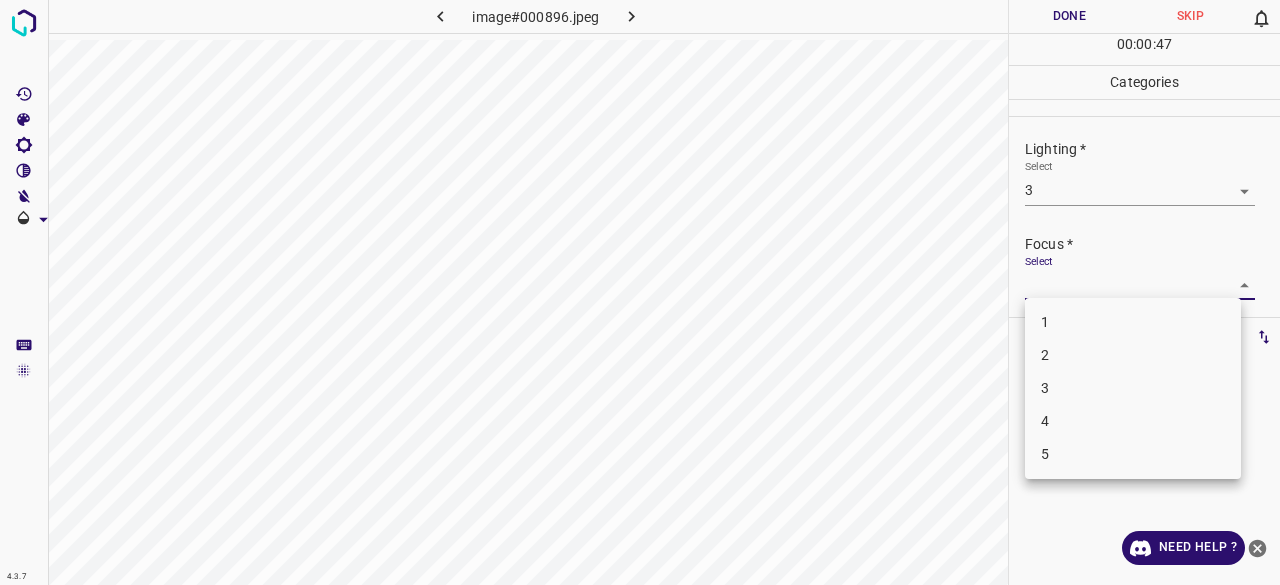 click on "4.3.7 image#000896.jpeg Done Skip 0 00   : 00   : 47   Categories Lighting *  Select 3 3 Focus *  Select ​ Overall *  Select ​ Labels   0 Categories 1 Lighting 2 Focus 3 Overall Tools Space Change between modes (Draw & Edit) I Auto labeling R Restore zoom M Zoom in N Zoom out Delete Delete selecte label Filters Z Restore filters X Saturation filter C Brightness filter V Contrast filter B Gray scale filter General O Download Need Help ? - Text - Hide - Delete 1 2 3 4 5" at bounding box center (640, 292) 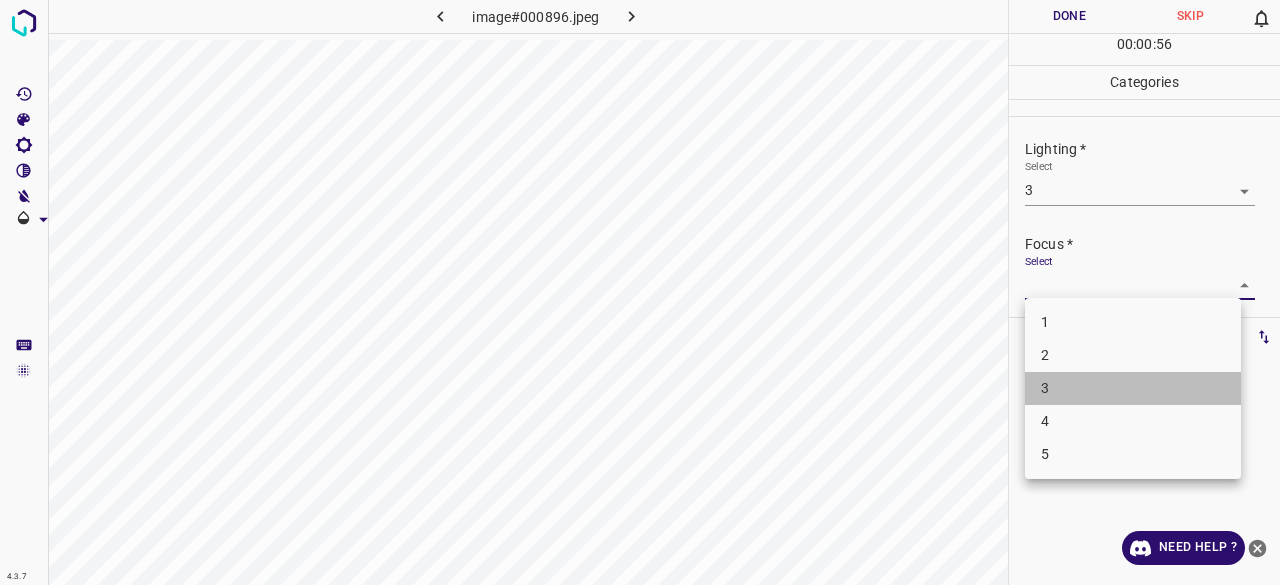 click on "3" at bounding box center [1133, 388] 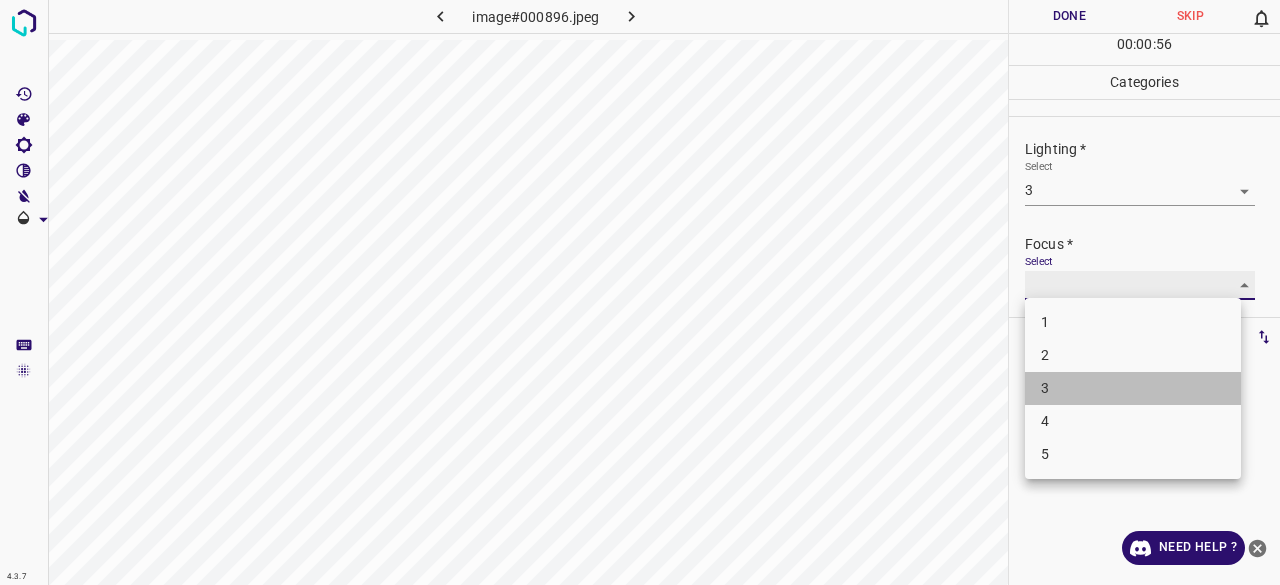 type on "3" 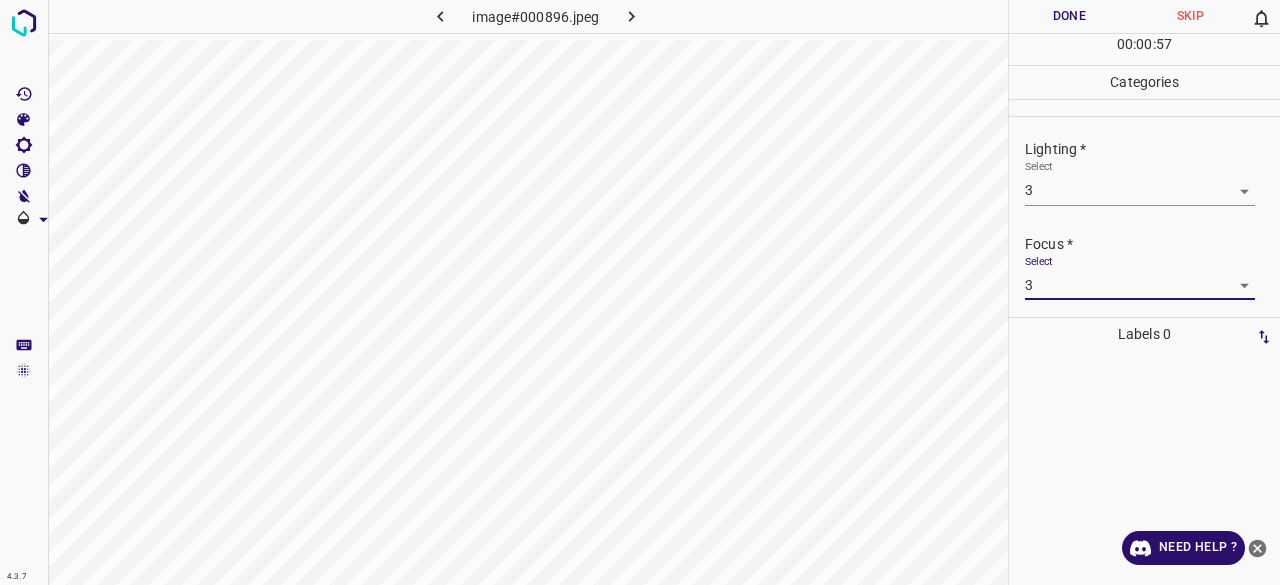 click on "4.3.7 image#000896.jpeg Done Skip 0 00   : 00   : 57   Categories Lighting *  Select 3 3 Focus *  Select 3 3 Overall *  Select ​ Labels   0 Categories 1 Lighting 2 Focus 3 Overall Tools Space Change between modes (Draw & Edit) I Auto labeling R Restore zoom M Zoom in N Zoom out Delete Delete selecte label Filters Z Restore filters X Saturation filter C Brightness filter V Contrast filter B Gray scale filter General O Download Need Help ? - Text - Hide - Delete" at bounding box center (640, 292) 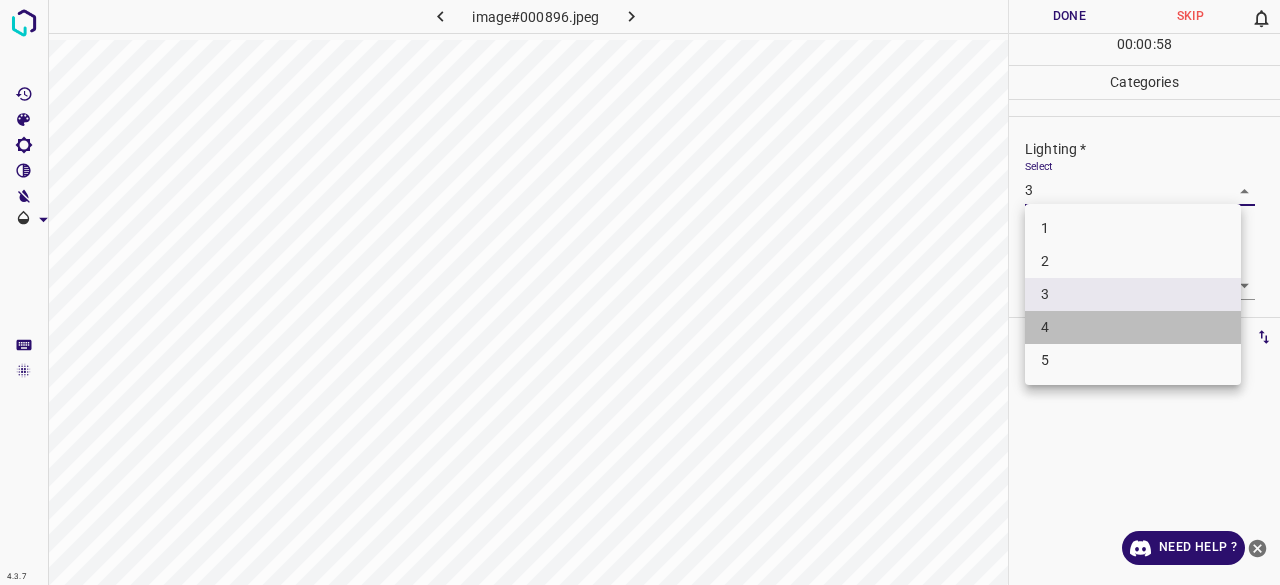 click on "4" at bounding box center (1133, 327) 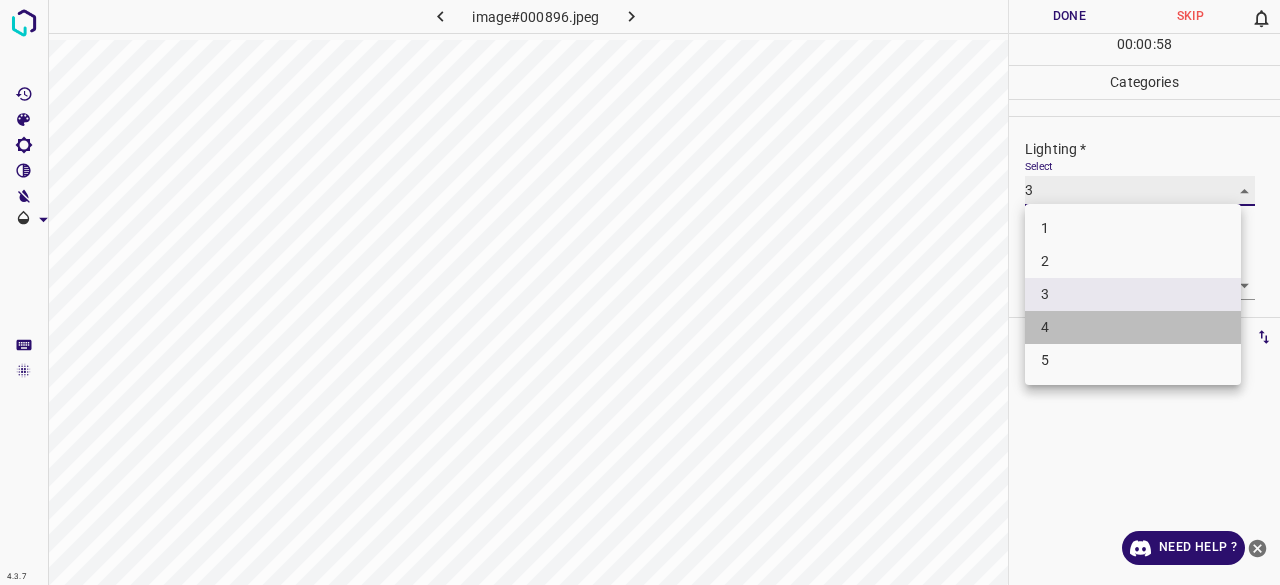 type on "4" 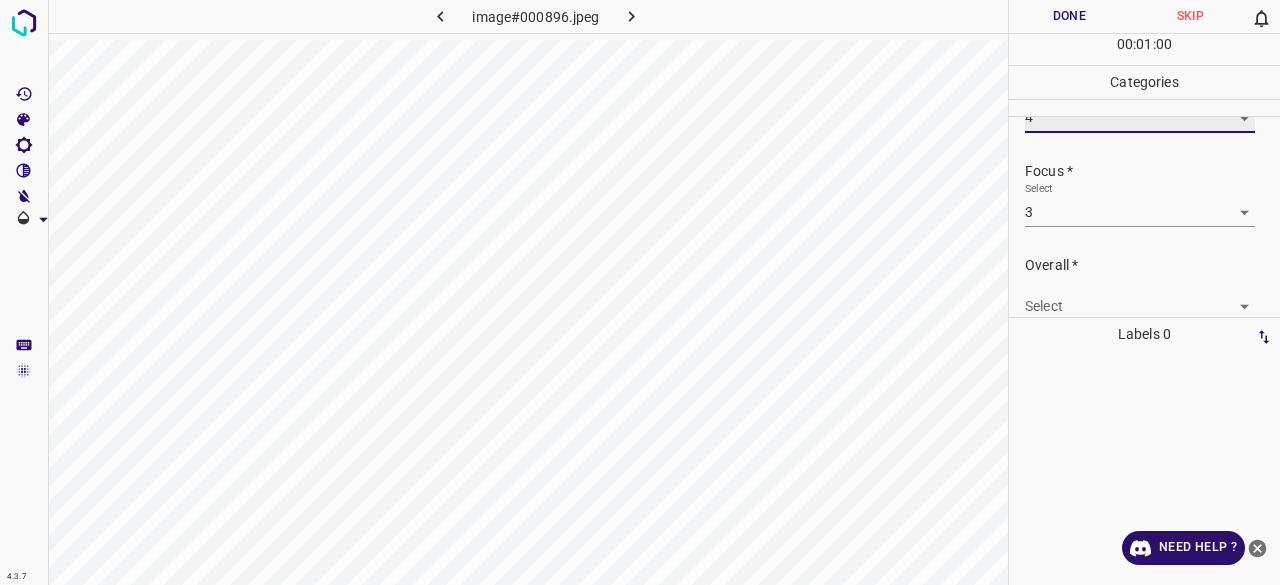 scroll, scrollTop: 98, scrollLeft: 0, axis: vertical 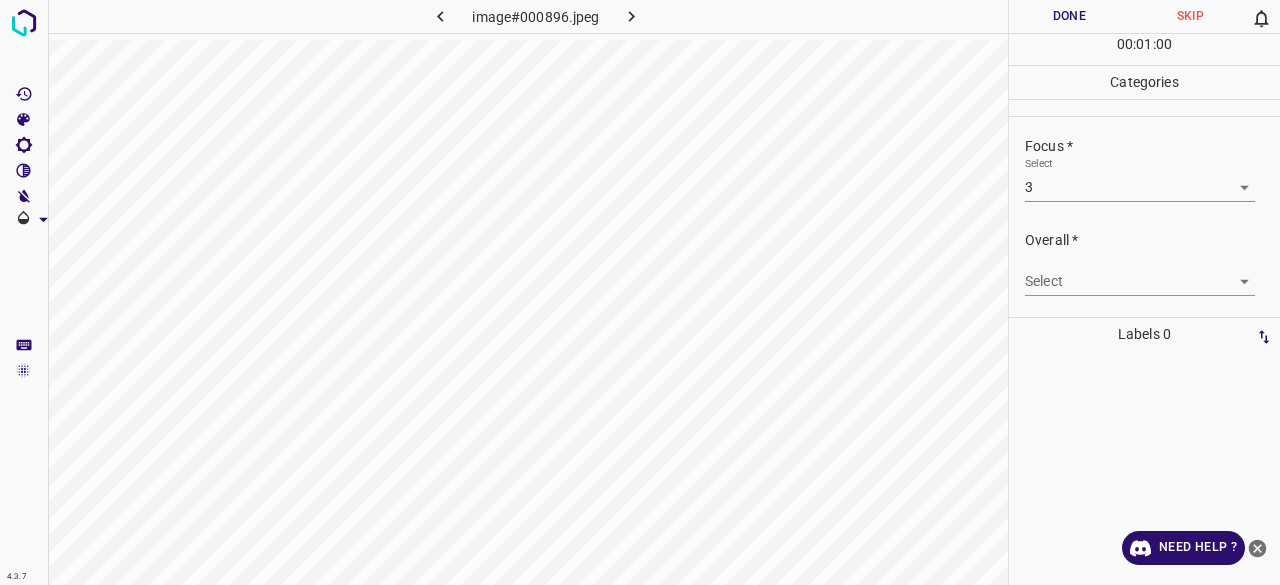 click on "4.3.7 image#000896.jpeg Done Skip 0 00   : 01   : 00   Categories Lighting *  Select 4 4 Focus *  Select 3 3 Overall *  Select ​ Labels   0 Categories 1 Lighting 2 Focus 3 Overall Tools Space Change between modes (Draw & Edit) I Auto labeling R Restore zoom M Zoom in N Zoom out Delete Delete selecte label Filters Z Restore filters X Saturation filter C Brightness filter V Contrast filter B Gray scale filter General O Download Need Help ? - Text - Hide - Delete" at bounding box center [640, 292] 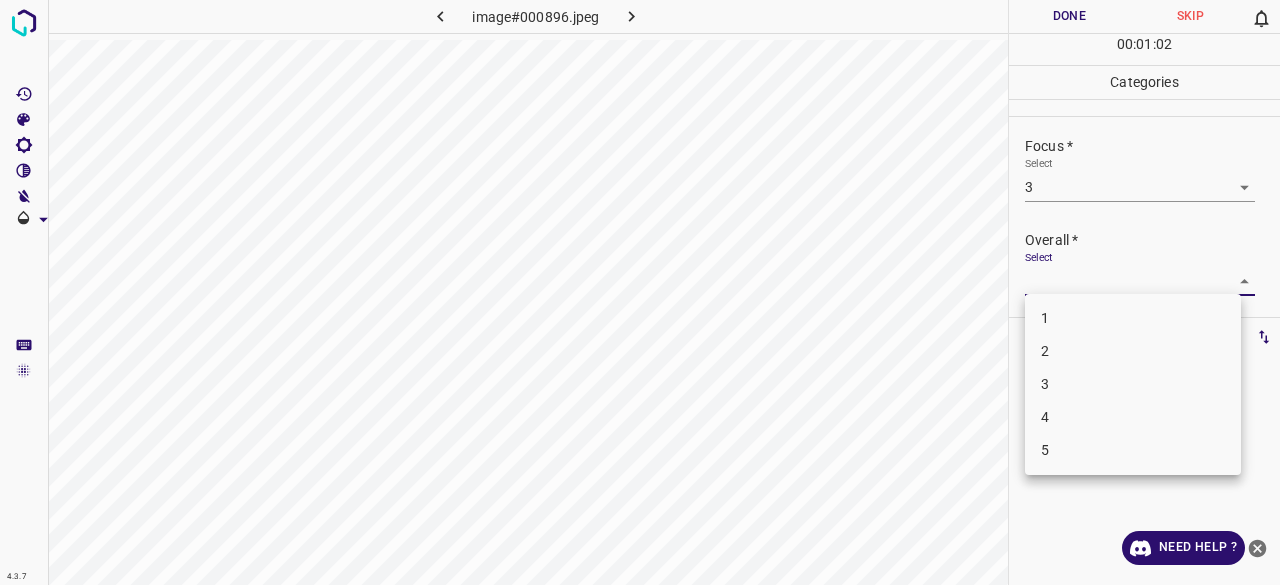 click on "3" at bounding box center (1133, 384) 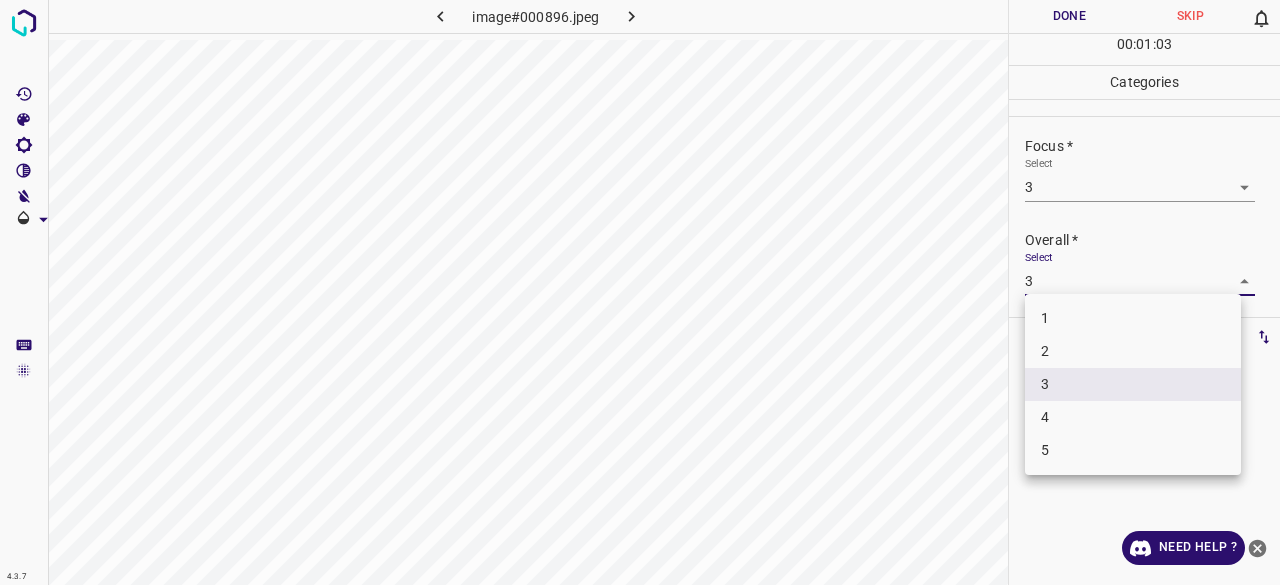 click on "4.3.7 image#000896.jpeg Done Skip 0 00   : 01   : 03   Categories Lighting *  Select 4 4 Focus *  Select 3 3 Overall *  Select 3 3 Labels   0 Categories 1 Lighting 2 Focus 3 Overall Tools Space Change between modes (Draw & Edit) I Auto labeling R Restore zoom M Zoom in N Zoom out Delete Delete selecte label Filters Z Restore filters X Saturation filter C Brightness filter V Contrast filter B Gray scale filter General O Download Need Help ? - Text - Hide - Delete 1 2 3 4 5" at bounding box center [640, 292] 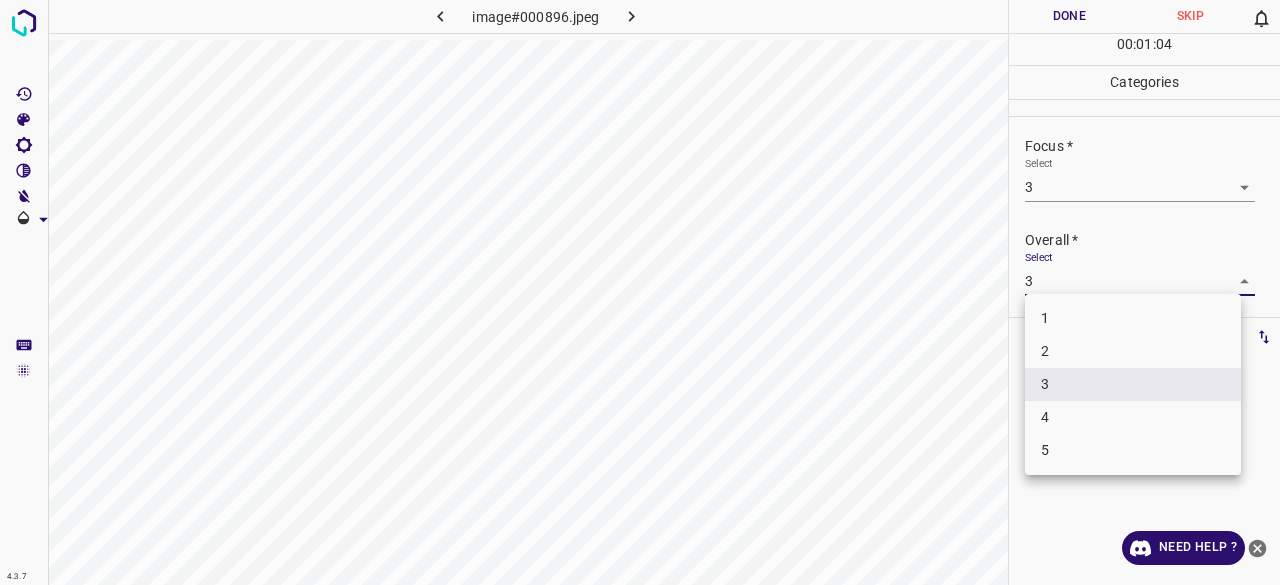 click on "4" at bounding box center (1133, 417) 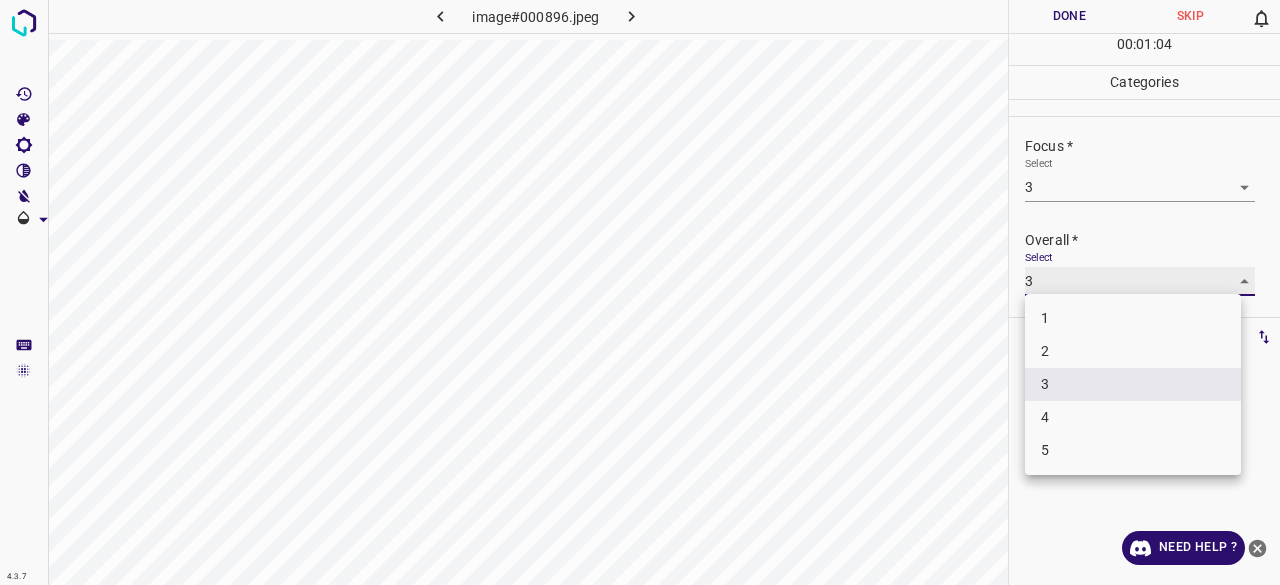 type on "4" 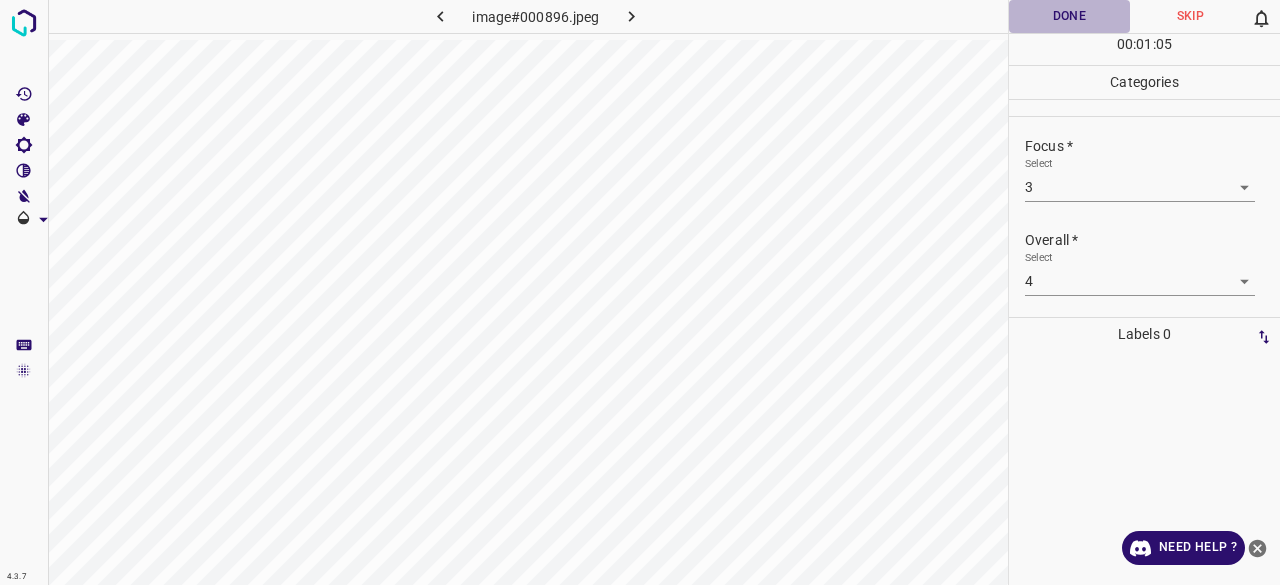 click on "Done" at bounding box center [1069, 16] 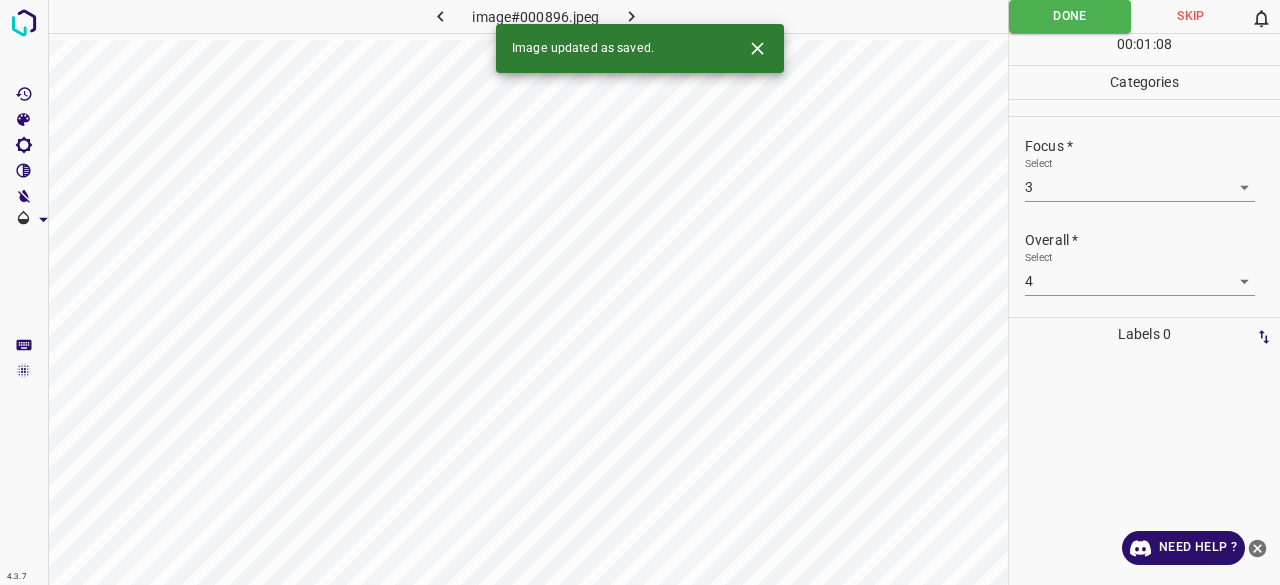 click 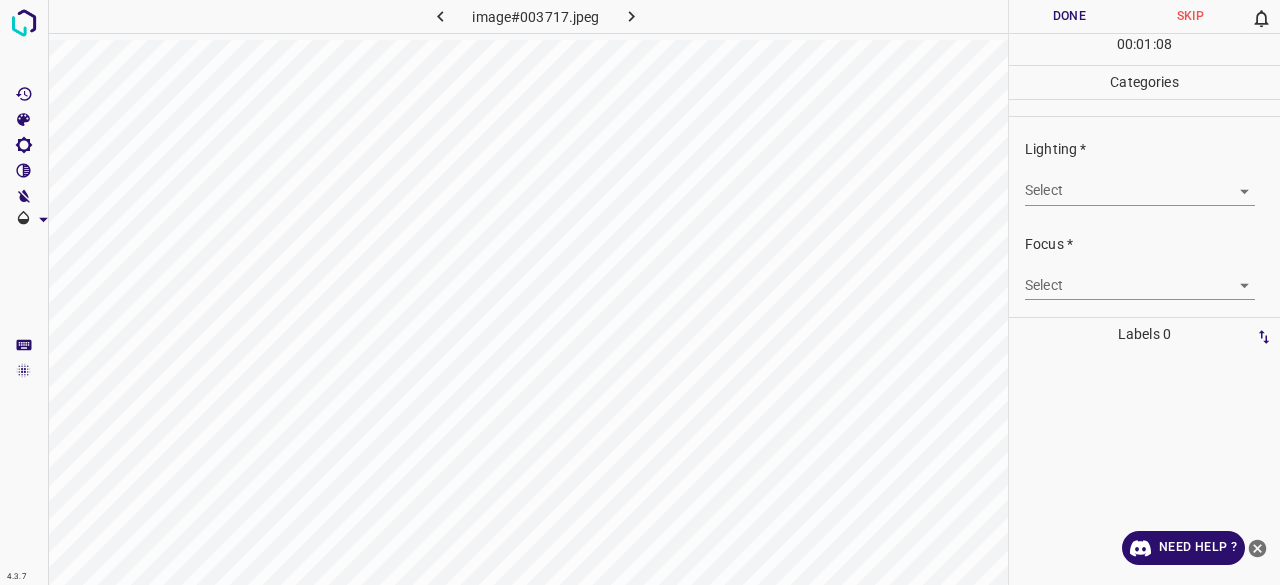click on "4.3.7 image#003717.jpeg Done Skip 0 00   : 01   : 08   Categories Lighting *  Select ​ Focus *  Select ​ Overall *  Select ​ Labels   0 Categories 1 Lighting 2 Focus 3 Overall Tools Space Change between modes (Draw & Edit) I Auto labeling R Restore zoom M Zoom in N Zoom out Delete Delete selecte label Filters Z Restore filters X Saturation filter C Brightness filter V Contrast filter B Gray scale filter General O Download Need Help ? - Text - Hide - Delete" at bounding box center (640, 292) 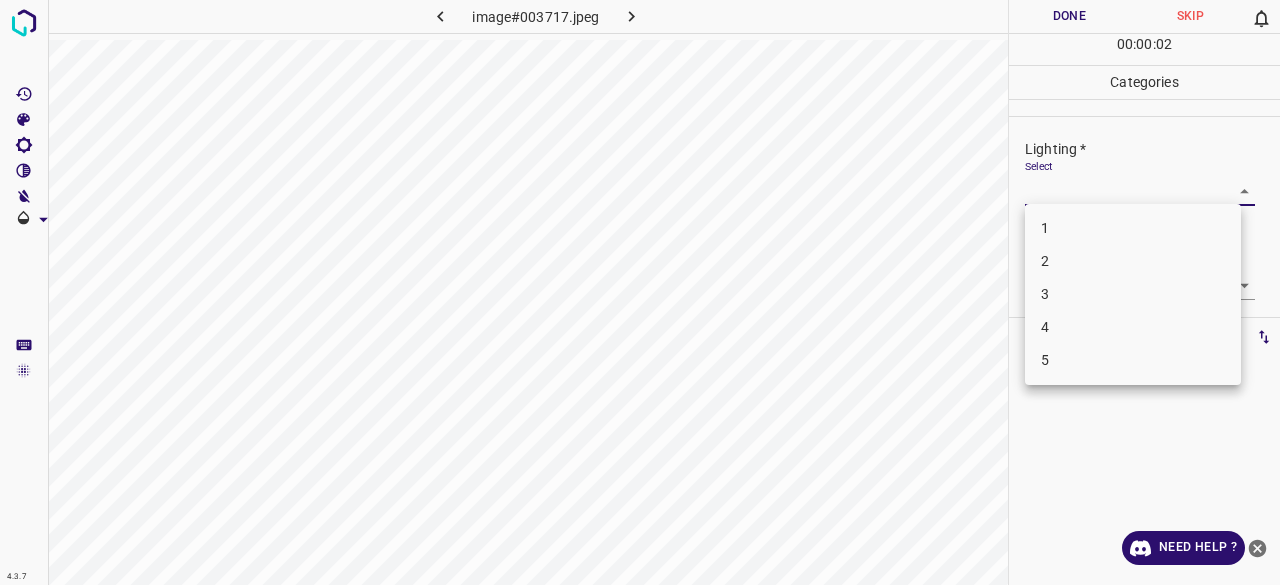 click on "2" at bounding box center [1133, 261] 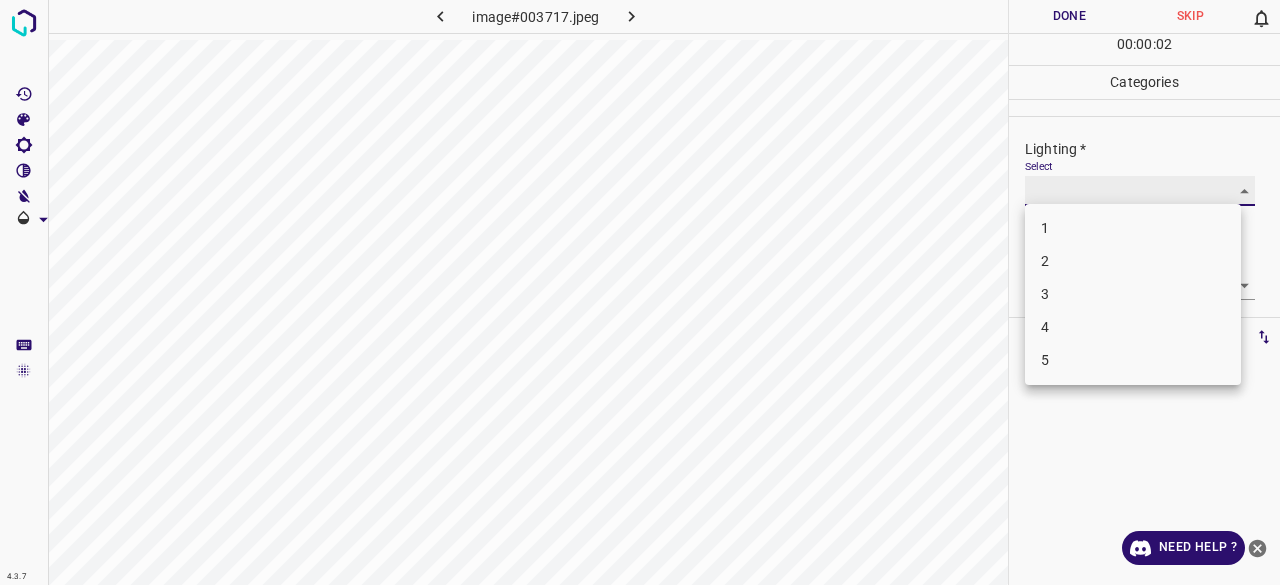 type on "2" 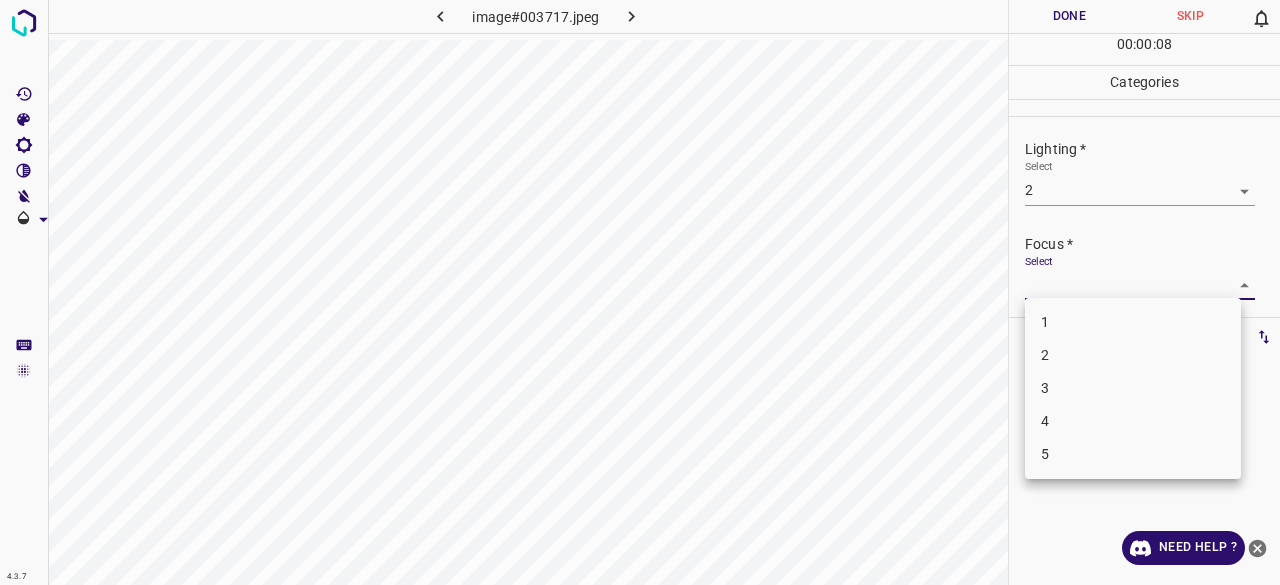 click on "4.3.7 image#003717.jpeg Done Skip 0 00   : 00   : 08   Categories Lighting *  Select 2 2 Focus *  Select ​ Overall *  Select ​ Labels   0 Categories 1 Lighting 2 Focus 3 Overall Tools Space Change between modes (Draw & Edit) I Auto labeling R Restore zoom M Zoom in N Zoom out Delete Delete selecte label Filters Z Restore filters X Saturation filter C Brightness filter V Contrast filter B Gray scale filter General O Download Need Help ? - Text - Hide - Delete 1 2 3 4 5" at bounding box center [640, 292] 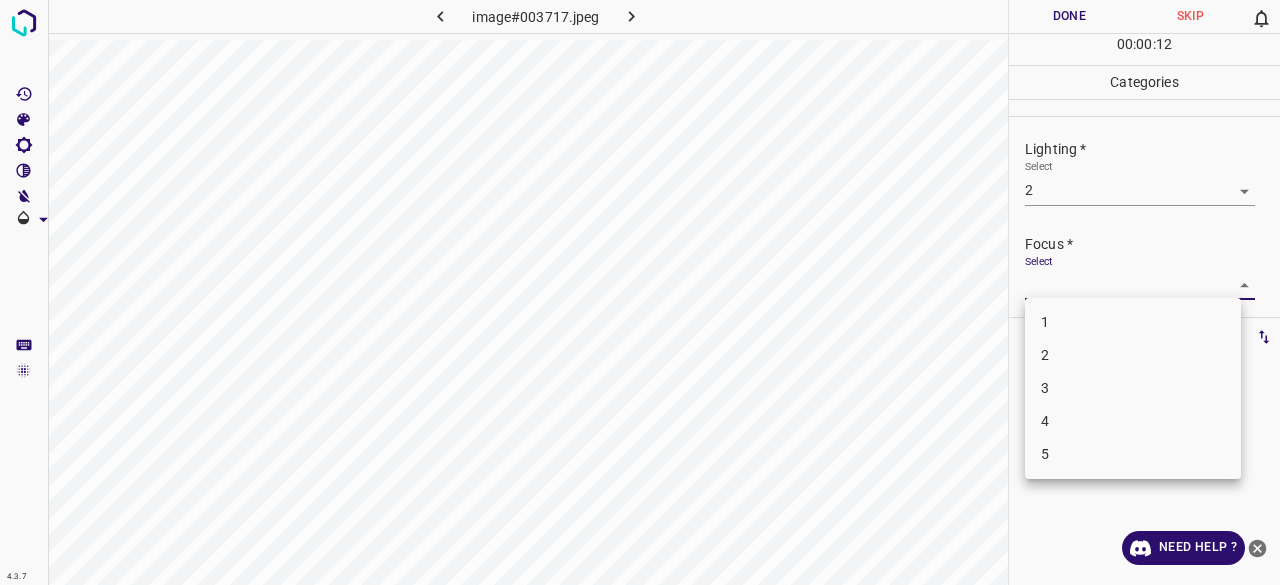 click on "2" at bounding box center (1133, 355) 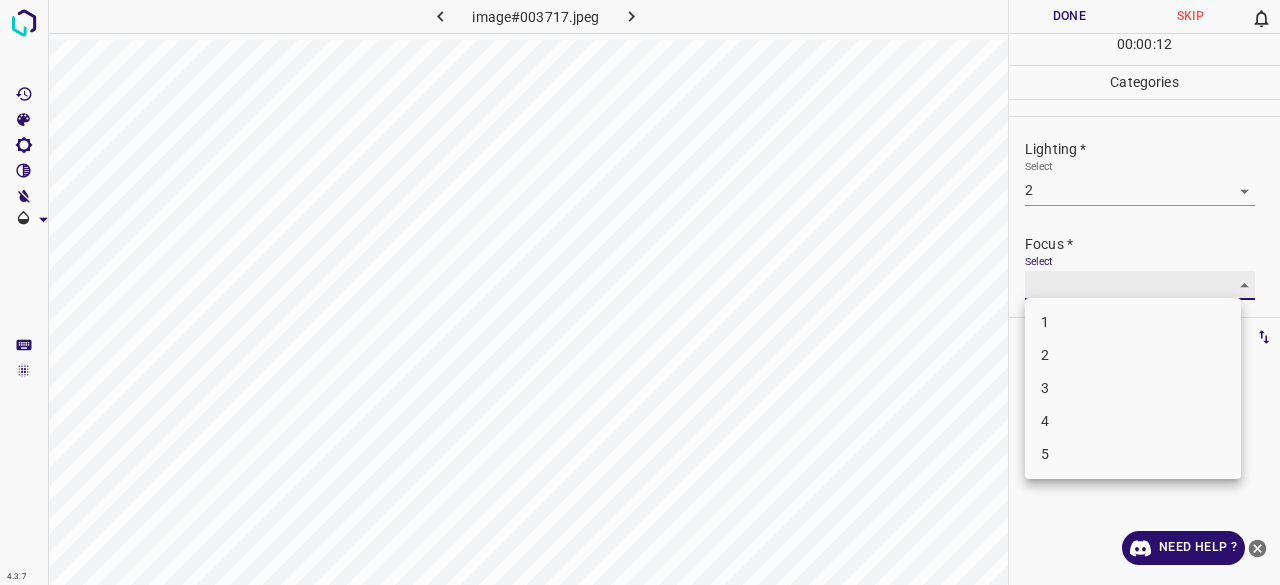 type on "2" 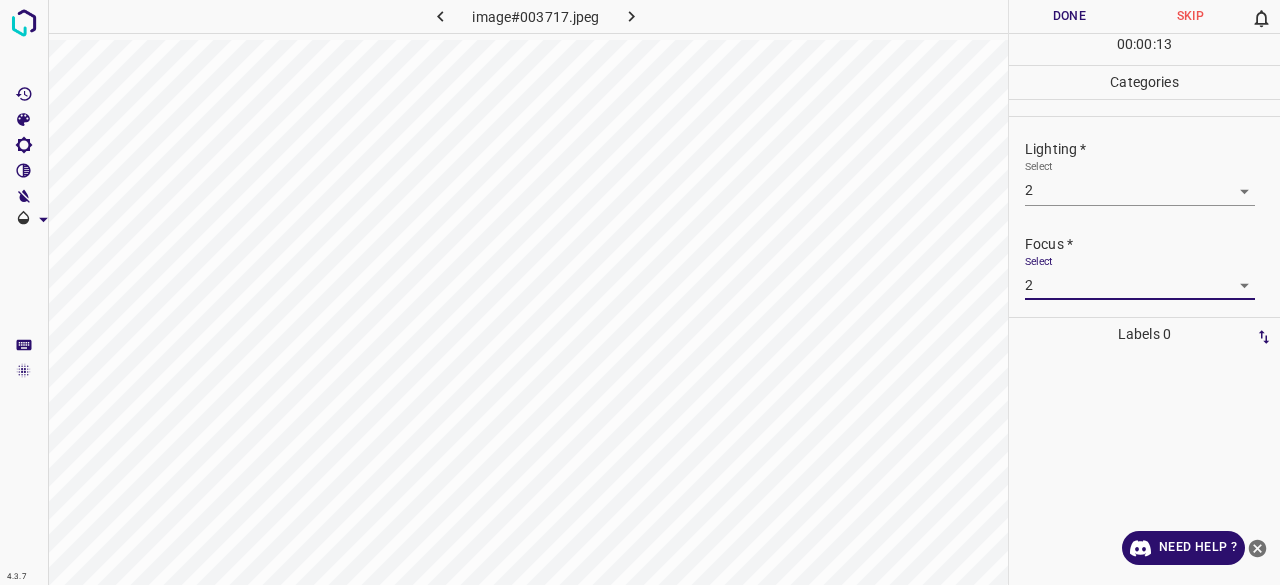 click on "4.3.7 image#003717.jpeg Done Skip 0 00   : 00   : 13   Categories Lighting *  Select 2 2 Focus *  Select 2 2 Overall *  Select ​ Labels   0 Categories 1 Lighting 2 Focus 3 Overall Tools Space Change between modes (Draw & Edit) I Auto labeling R Restore zoom M Zoom in N Zoom out Delete Delete selecte label Filters Z Restore filters X Saturation filter C Brightness filter V Contrast filter B Gray scale filter General O Download Need Help ? - Text - Hide - Delete" at bounding box center (640, 292) 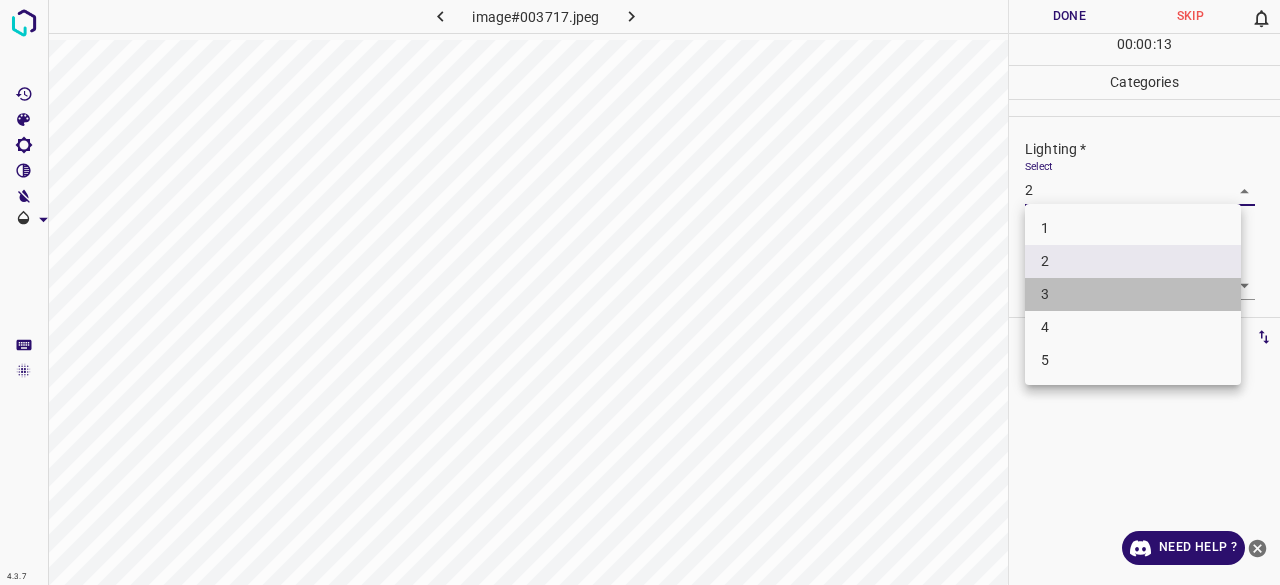 click on "3" at bounding box center [1133, 294] 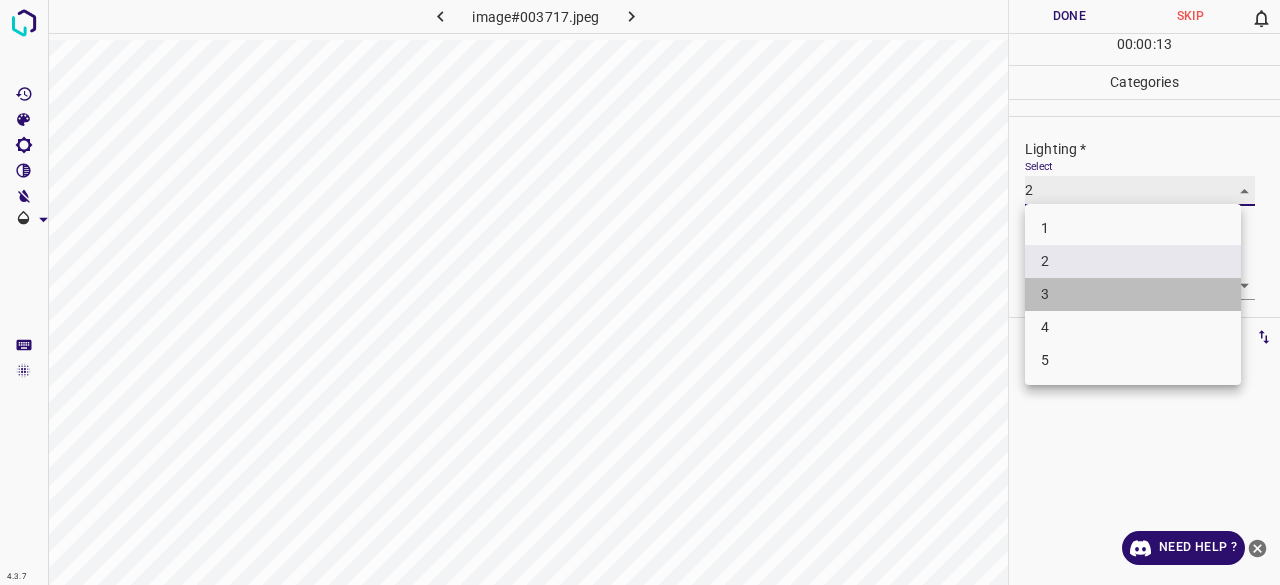 type on "3" 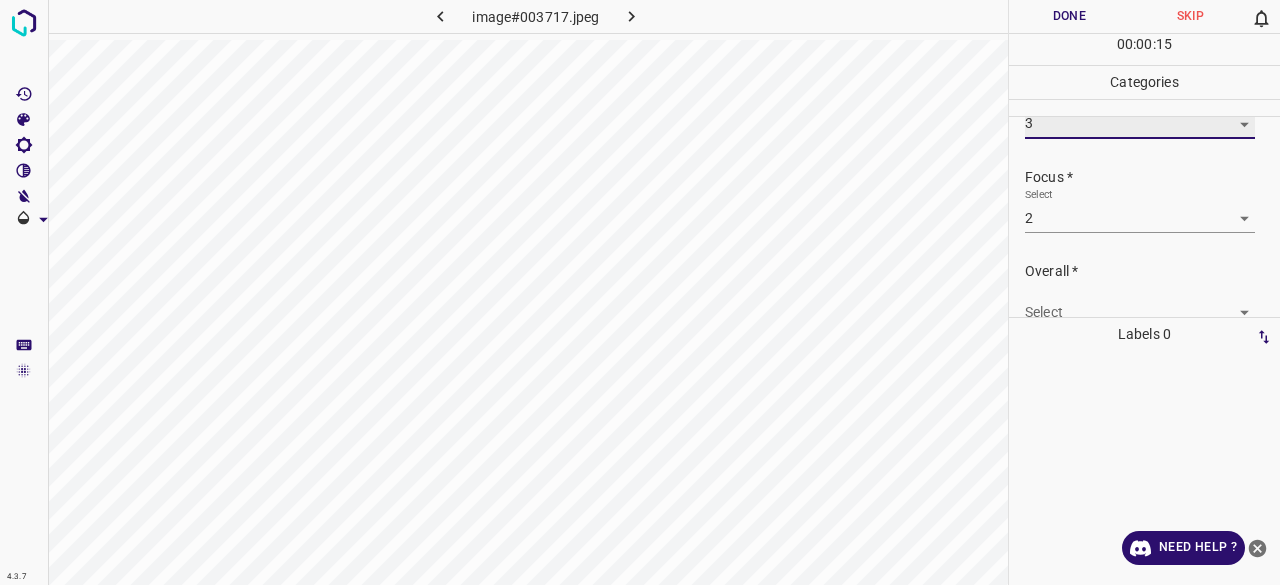 scroll, scrollTop: 98, scrollLeft: 0, axis: vertical 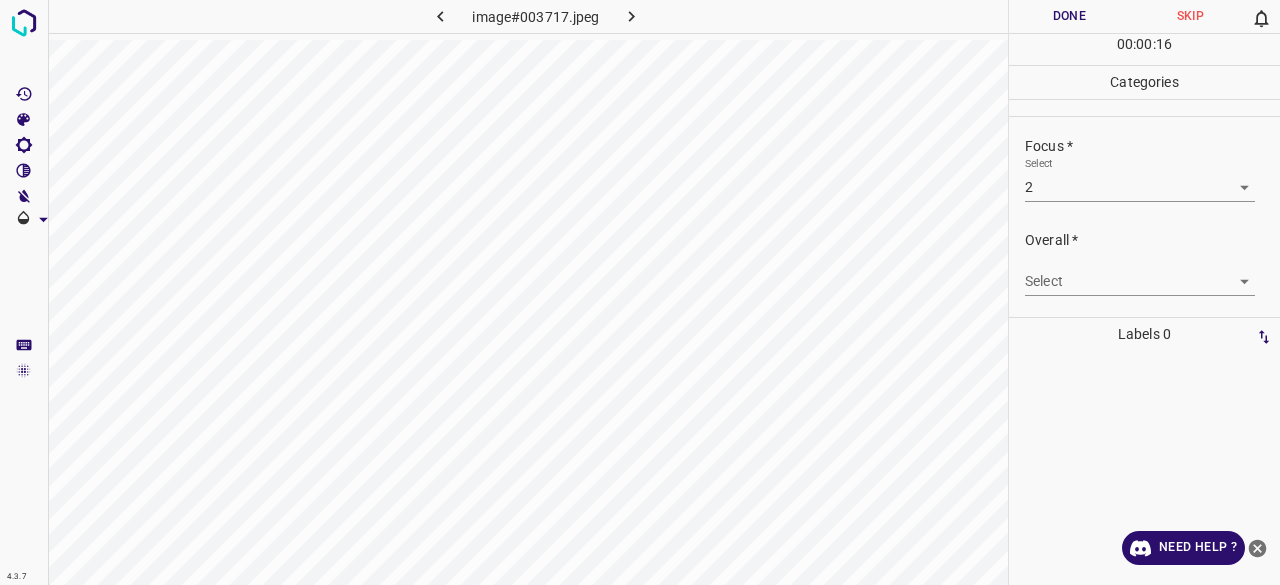 click on "4.3.7 image#003717.jpeg Done Skip 0 00   : 00   : 16   Categories Lighting *  Select 3 3 Focus *  Select 2 2 Overall *  Select ​ Labels   0 Categories 1 Lighting 2 Focus 3 Overall Tools Space Change between modes (Draw & Edit) I Auto labeling R Restore zoom M Zoom in N Zoom out Delete Delete selecte label Filters Z Restore filters X Saturation filter C Brightness filter V Contrast filter B Gray scale filter General O Download Need Help ? - Text - Hide - Delete" at bounding box center (640, 292) 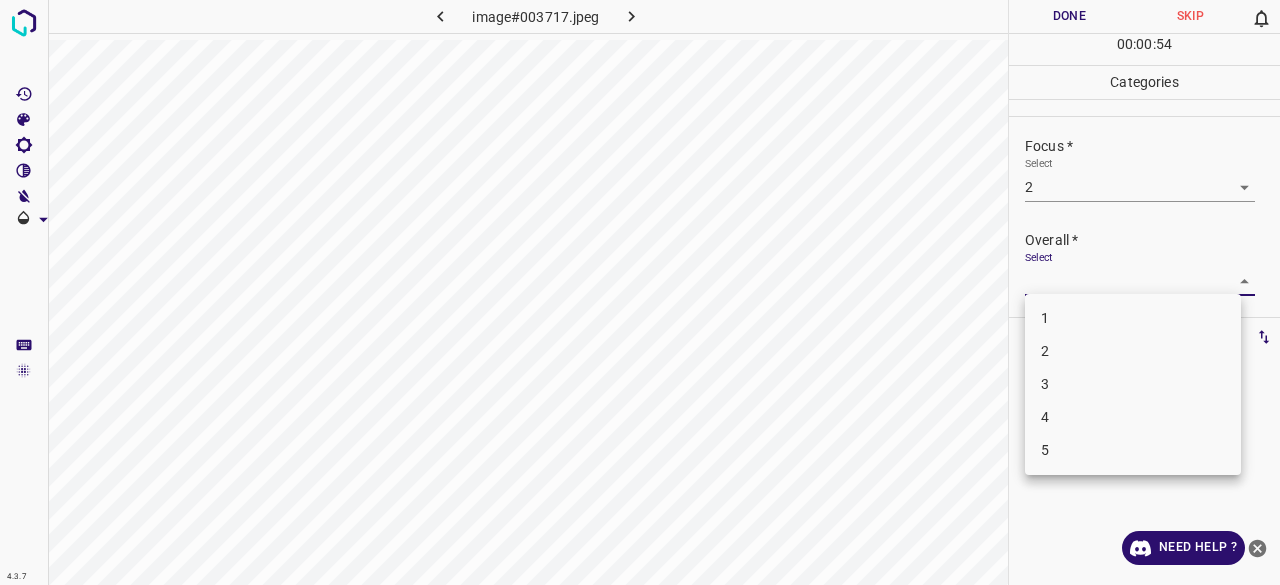 click on "3" at bounding box center [1133, 384] 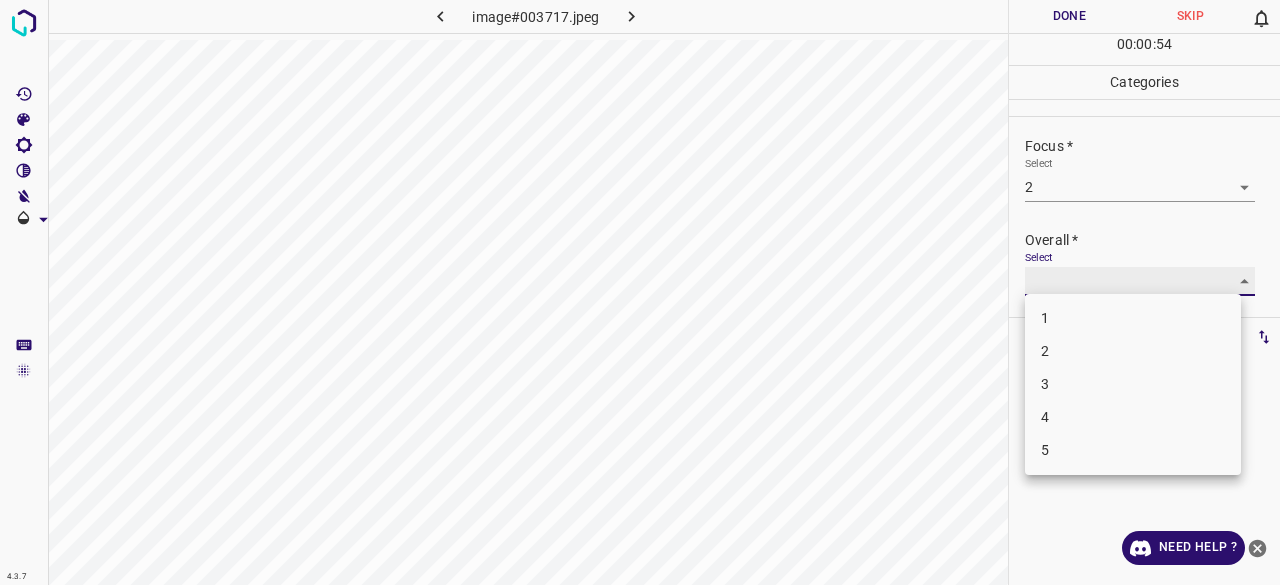 type on "3" 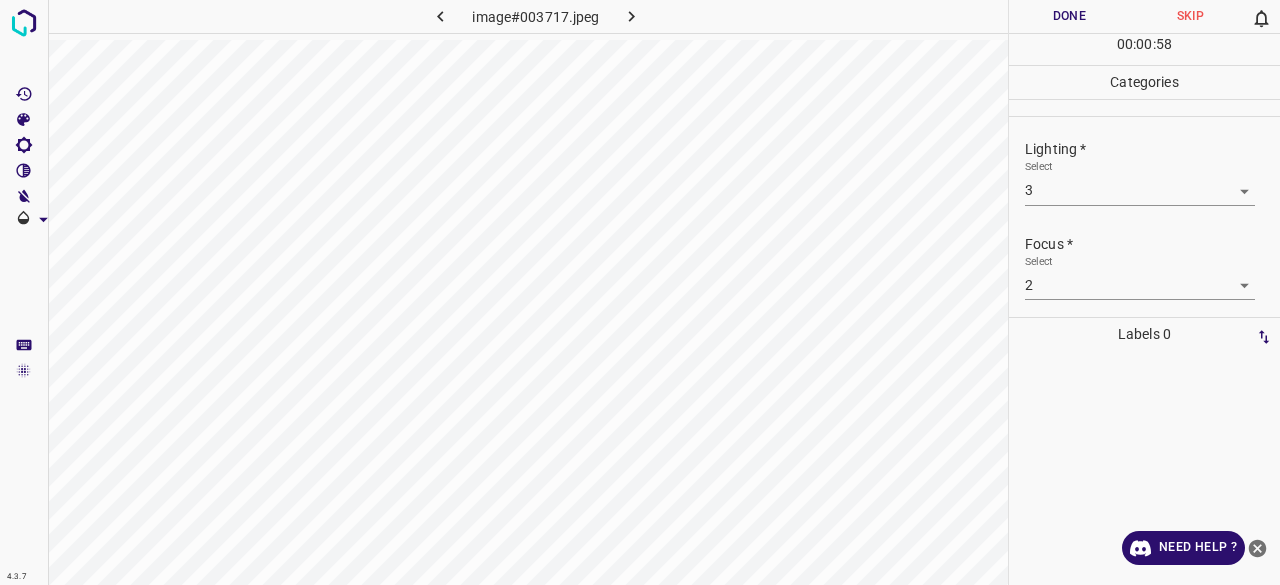scroll, scrollTop: 98, scrollLeft: 0, axis: vertical 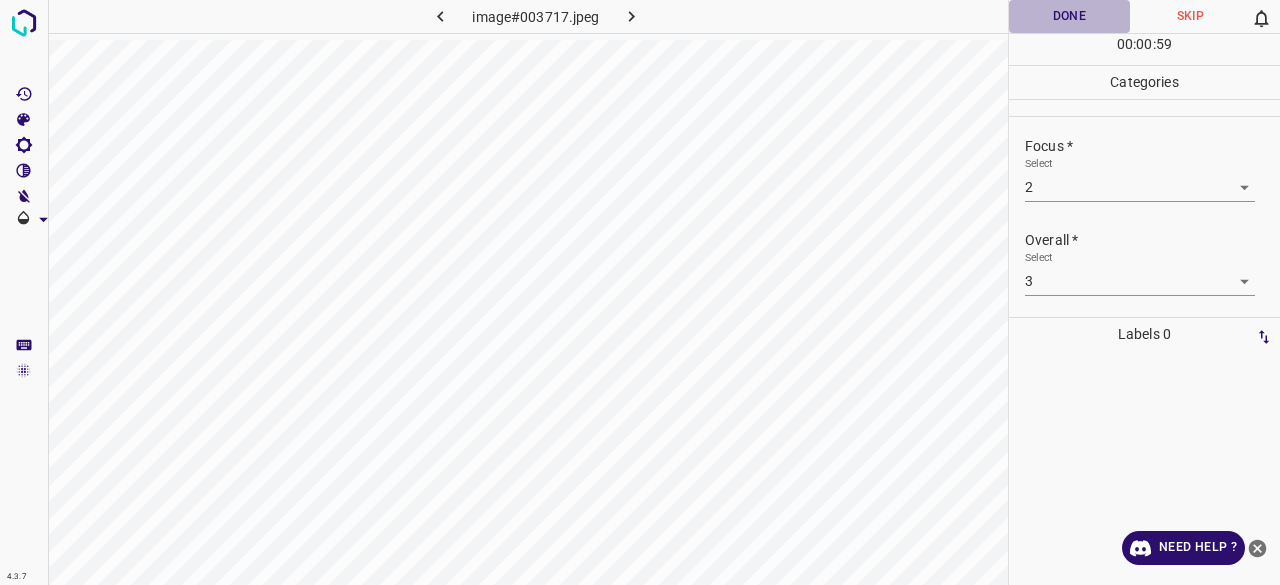 click on "Done" at bounding box center (1069, 16) 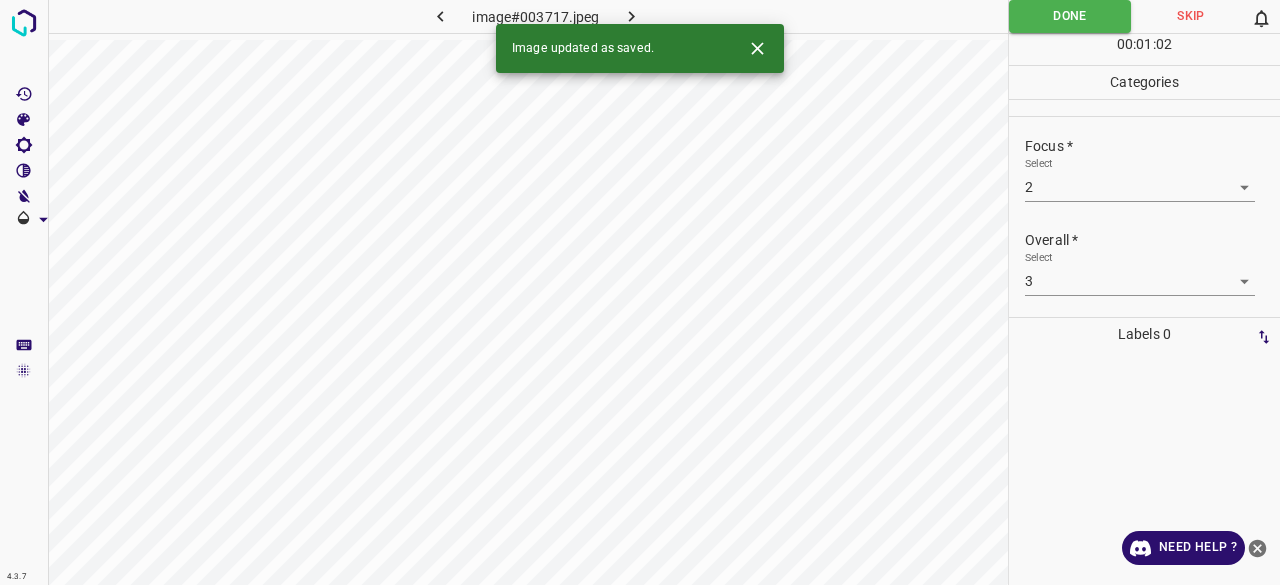 click 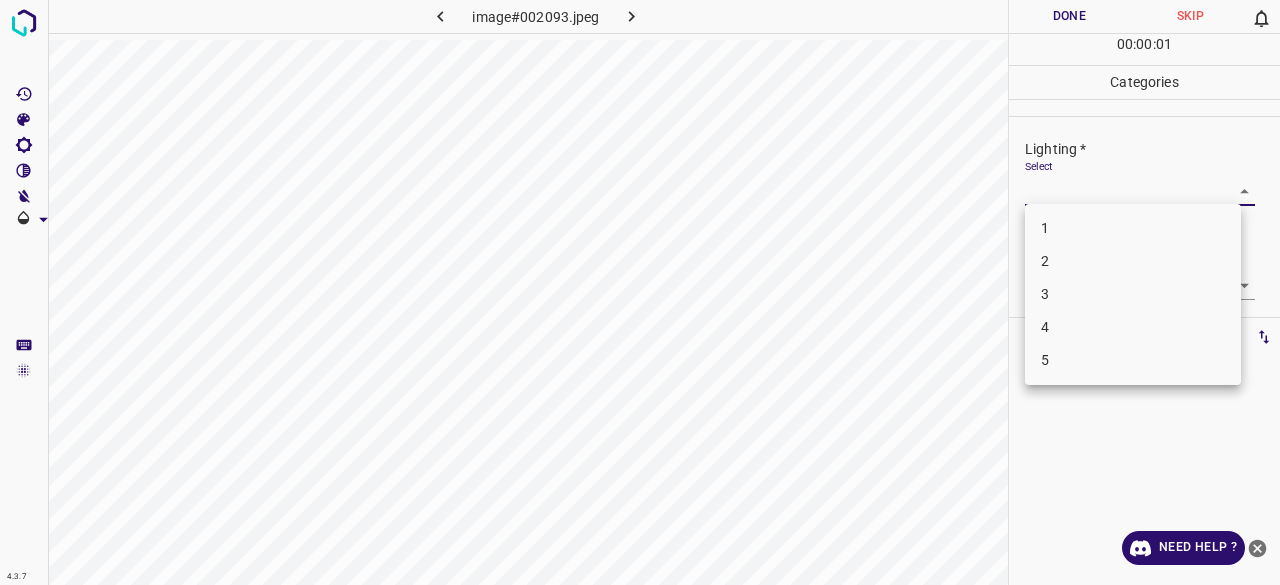 click on "4.3.7 image#002093.jpeg Done Skip 0 00   : 00   : 01   Categories Lighting *  Select ​ Focus *  Select ​ Overall *  Select ​ Labels   0 Categories 1 Lighting 2 Focus 3 Overall Tools Space Change between modes (Draw & Edit) I Auto labeling R Restore zoom M Zoom in N Zoom out Delete Delete selecte label Filters Z Restore filters X Saturation filter C Brightness filter V Contrast filter B Gray scale filter General O Download Need Help ? - Text - Hide - Delete 1 2 3 4 5" at bounding box center (640, 292) 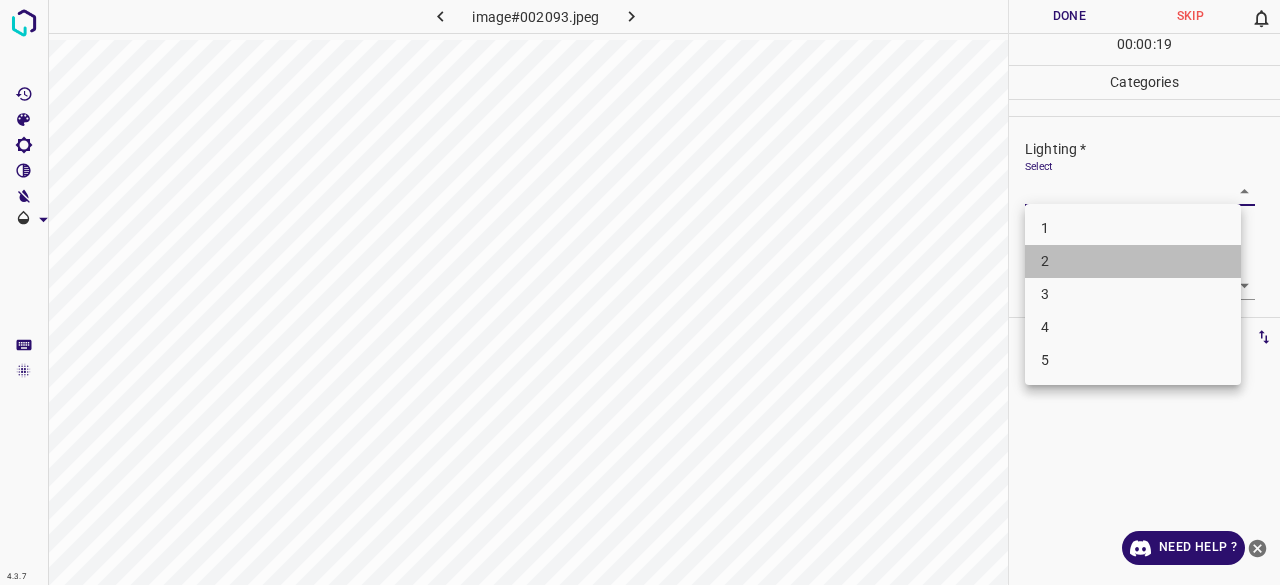 click on "2" at bounding box center (1133, 261) 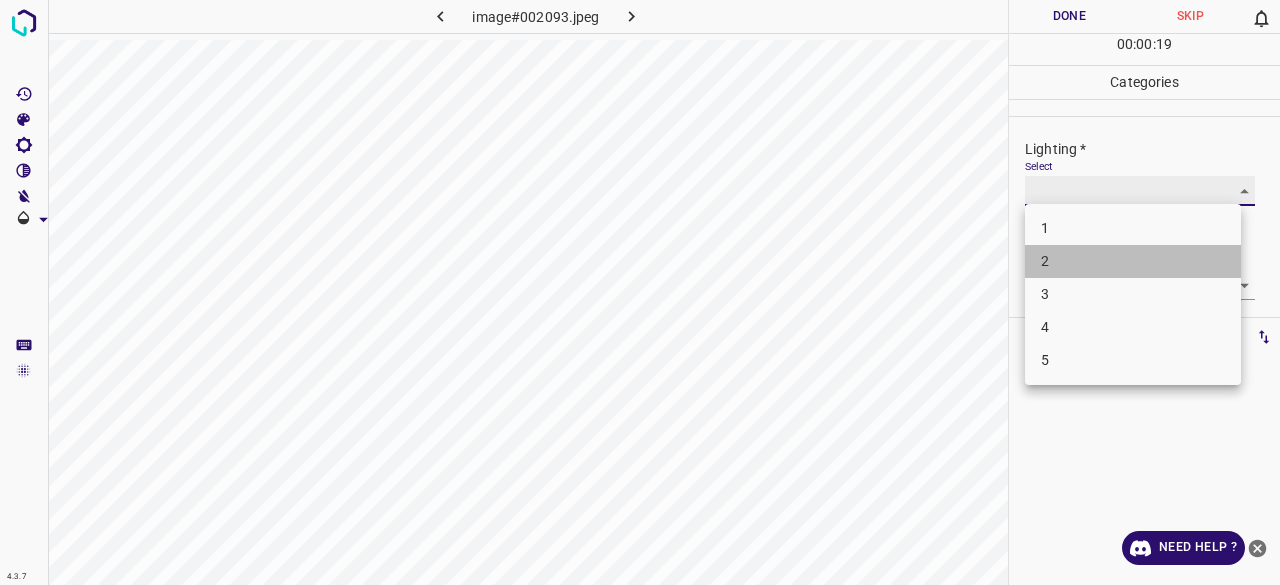 type on "2" 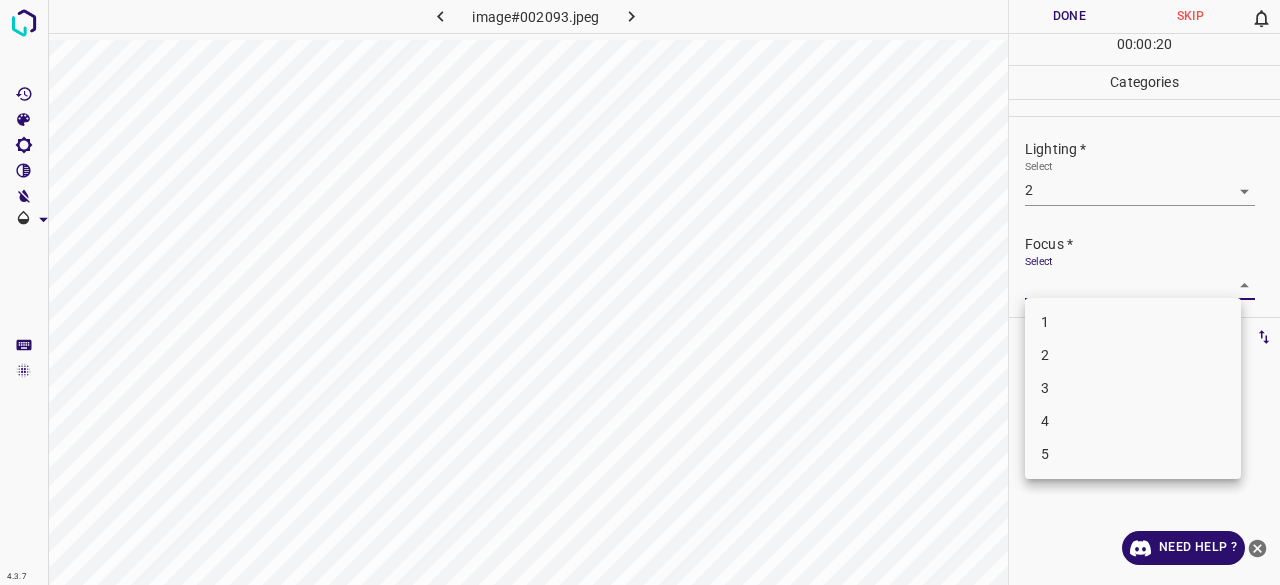 click on "4.3.7 image#002093.jpeg Done Skip 0 00   : 00   : 20   Categories Lighting *  Select 2 2 Focus *  Select ​ Overall *  Select ​ Labels   0 Categories 1 Lighting 2 Focus 3 Overall Tools Space Change between modes (Draw & Edit) I Auto labeling R Restore zoom M Zoom in N Zoom out Delete Delete selecte label Filters Z Restore filters X Saturation filter C Brightness filter V Contrast filter B Gray scale filter General O Download Need Help ? - Text - Hide - Delete 1 2 3 4 5" at bounding box center [640, 292] 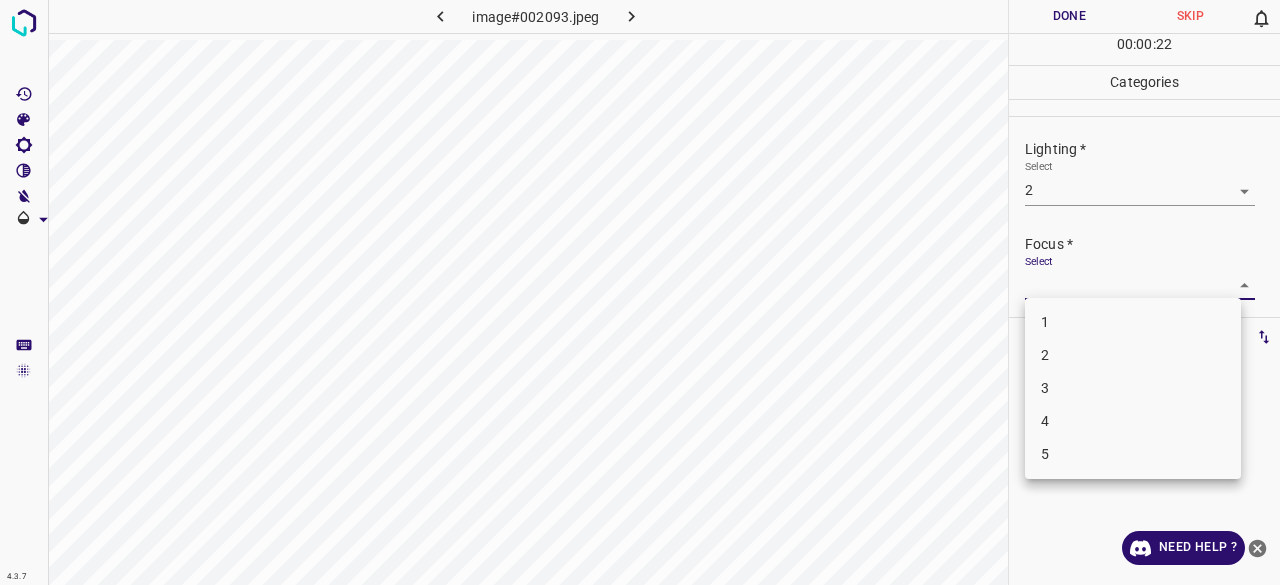 click on "4" at bounding box center [1133, 421] 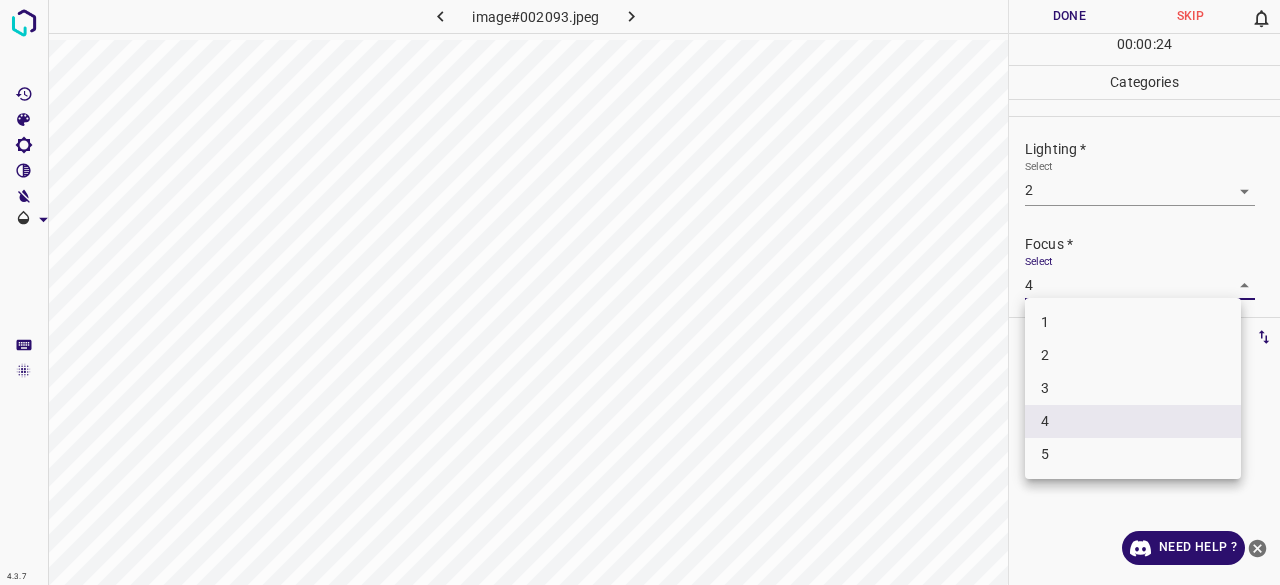 click on "4.3.7 image#002093.jpeg Done Skip 0 00   : 00   : 24   Categories Lighting *  Select 2 2 Focus *  Select 4 4 Overall *  Select ​ Labels   0 Categories 1 Lighting 2 Focus 3 Overall Tools Space Change between modes (Draw & Edit) I Auto labeling R Restore zoom M Zoom in N Zoom out Delete Delete selecte label Filters Z Restore filters X Saturation filter C Brightness filter V Contrast filter B Gray scale filter General O Download Need Help ? - Text - Hide - Delete 1 2 3 4 5" at bounding box center (640, 292) 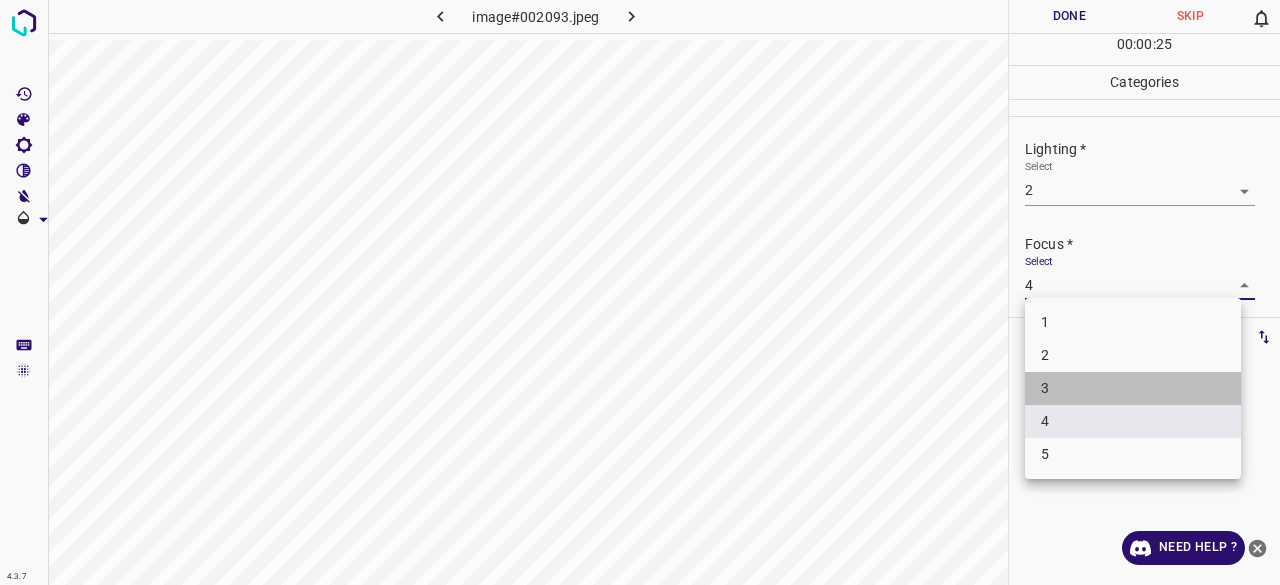 click on "3" at bounding box center (1133, 388) 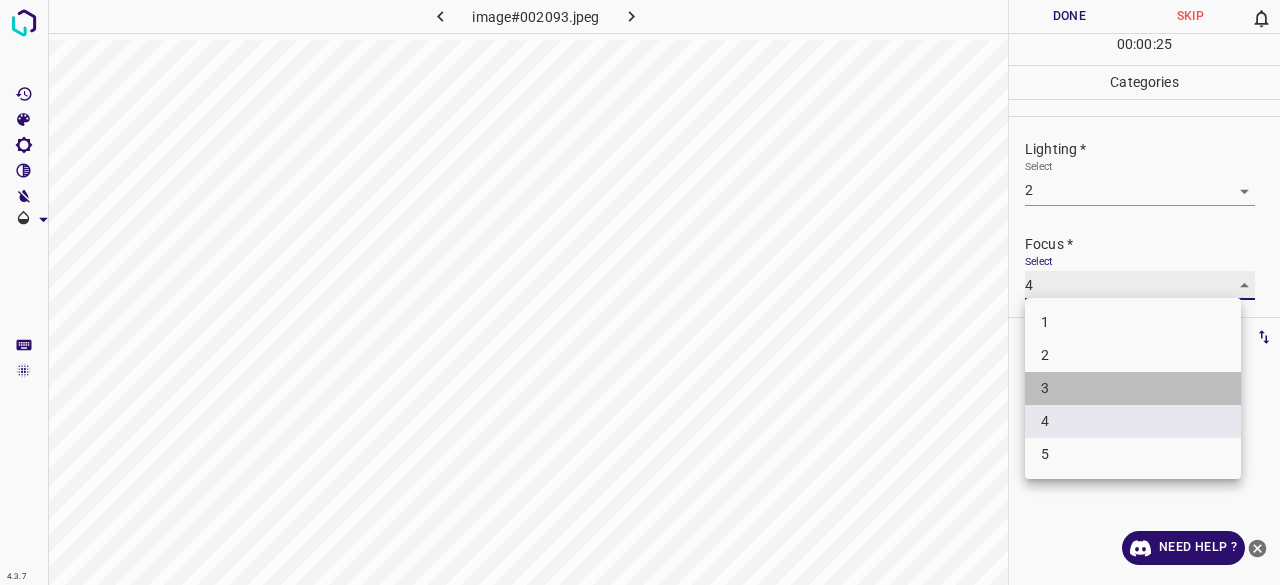 type on "3" 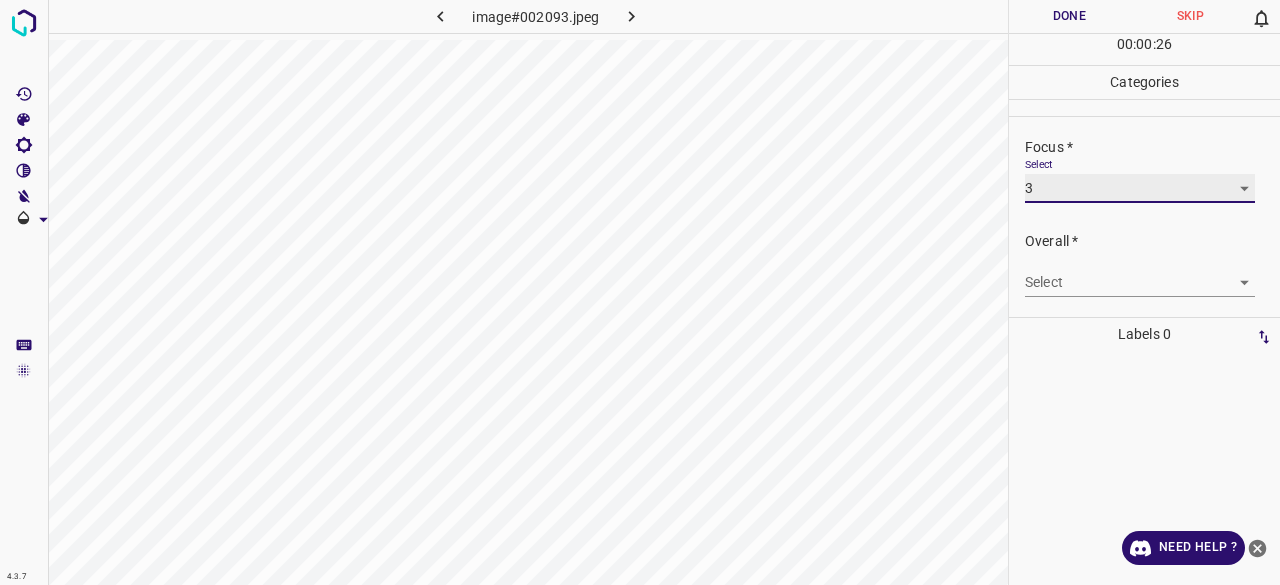 scroll, scrollTop: 98, scrollLeft: 0, axis: vertical 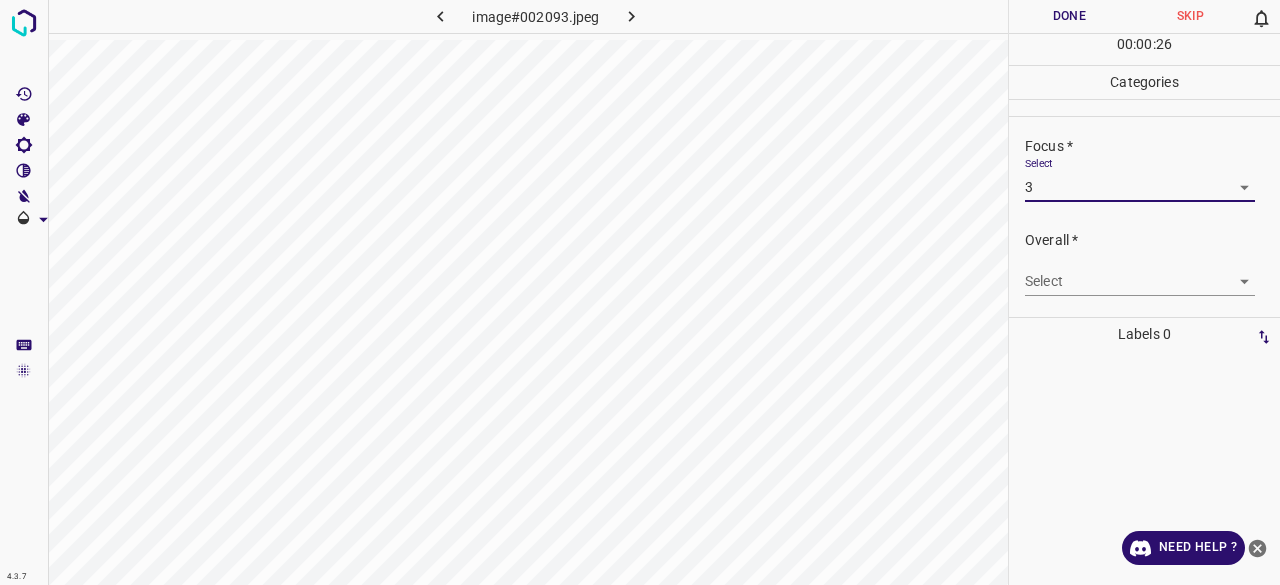 click on "4.3.7 image#002093.jpeg Done Skip 0 00   : 00   : 26   Categories Lighting *  Select 2 2 Focus *  Select 3 3 Overall *  Select ​ Labels   0 Categories 1 Lighting 2 Focus 3 Overall Tools Space Change between modes (Draw & Edit) I Auto labeling R Restore zoom M Zoom in N Zoom out Delete Delete selecte label Filters Z Restore filters X Saturation filter C Brightness filter V Contrast filter B Gray scale filter General O Download Need Help ? - Text - Hide - Delete" at bounding box center [640, 292] 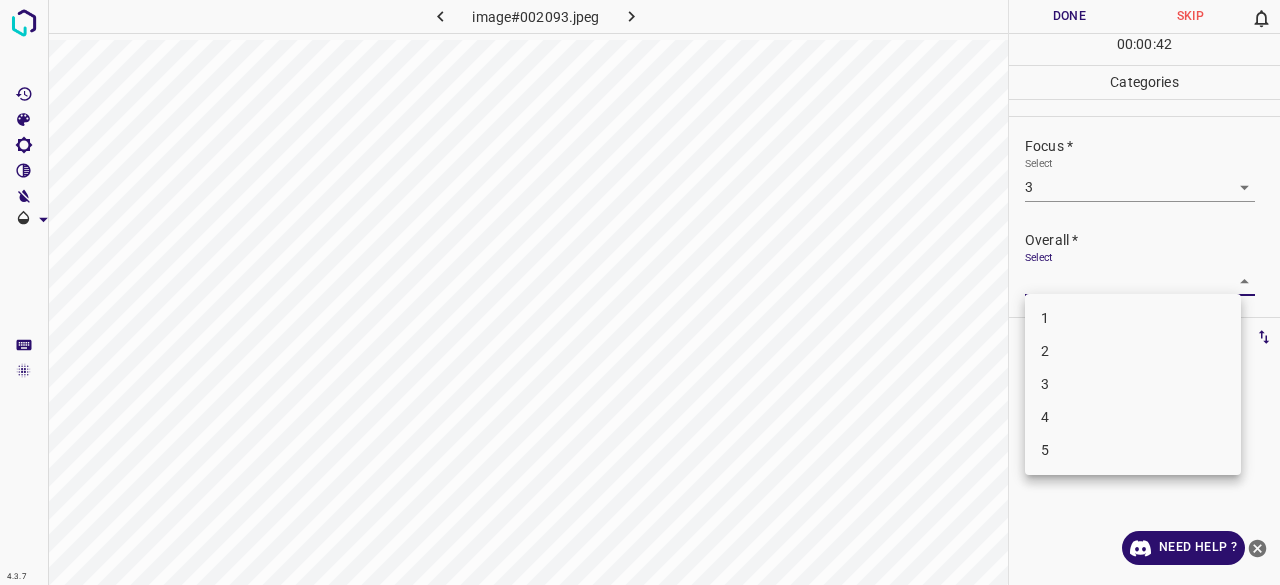 click on "3" at bounding box center [1133, 384] 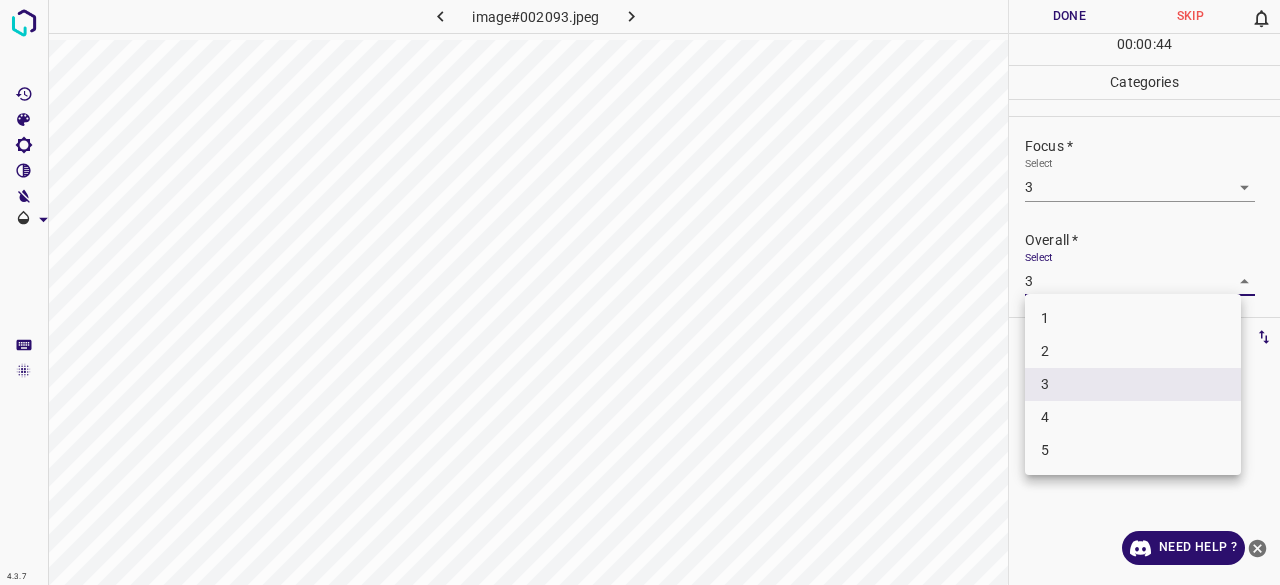 click on "4.3.7 image#002093.jpeg Done Skip 0 00   : 00   : 44   Categories Lighting *  Select 2 2 Focus *  Select 3 3 Overall *  Select 3 3 Labels   0 Categories 1 Lighting 2 Focus 3 Overall Tools Space Change between modes (Draw & Edit) I Auto labeling R Restore zoom M Zoom in N Zoom out Delete Delete selecte label Filters Z Restore filters X Saturation filter C Brightness filter V Contrast filter B Gray scale filter General O Download Need Help ? - Text - Hide - Delete 1 2 3 4 5" at bounding box center (640, 292) 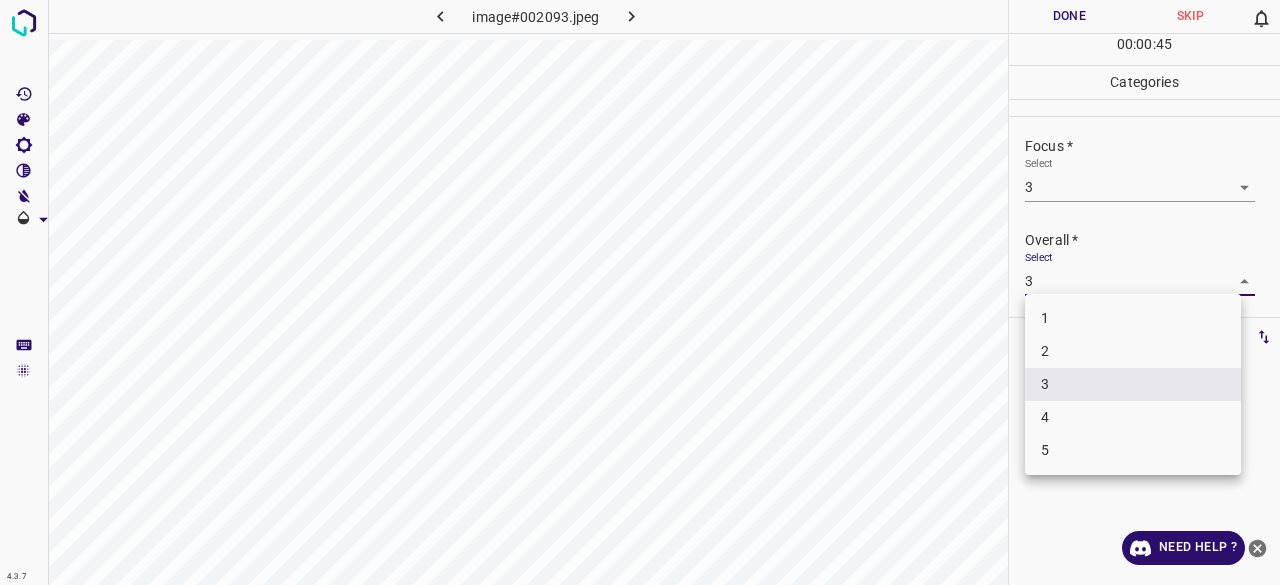 click on "2" at bounding box center [1133, 351] 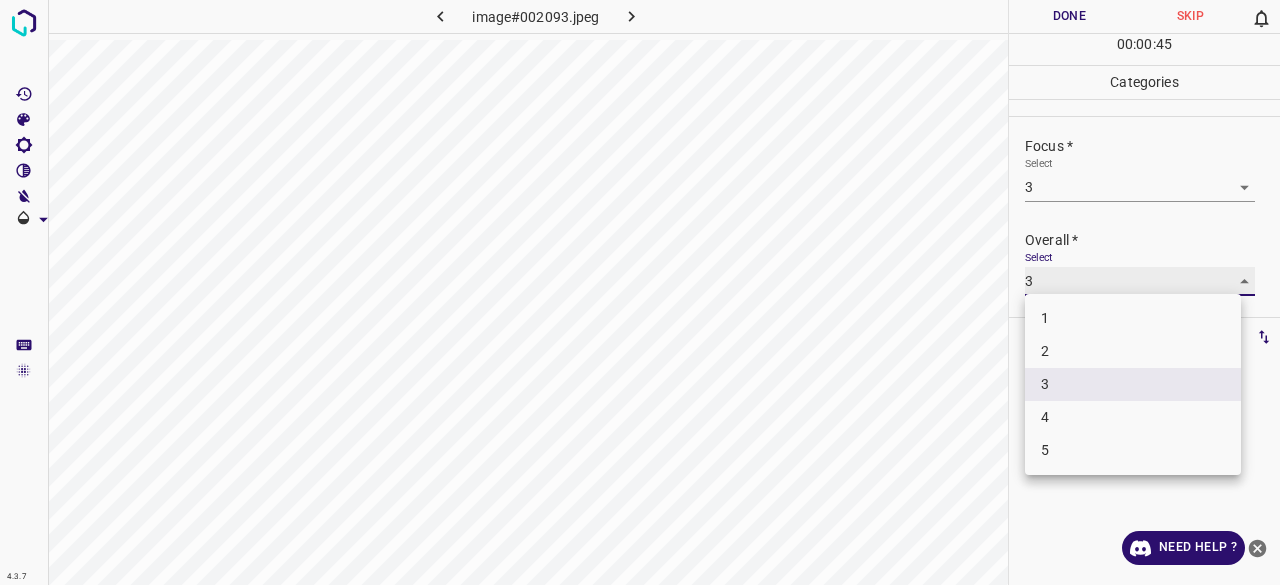 type on "2" 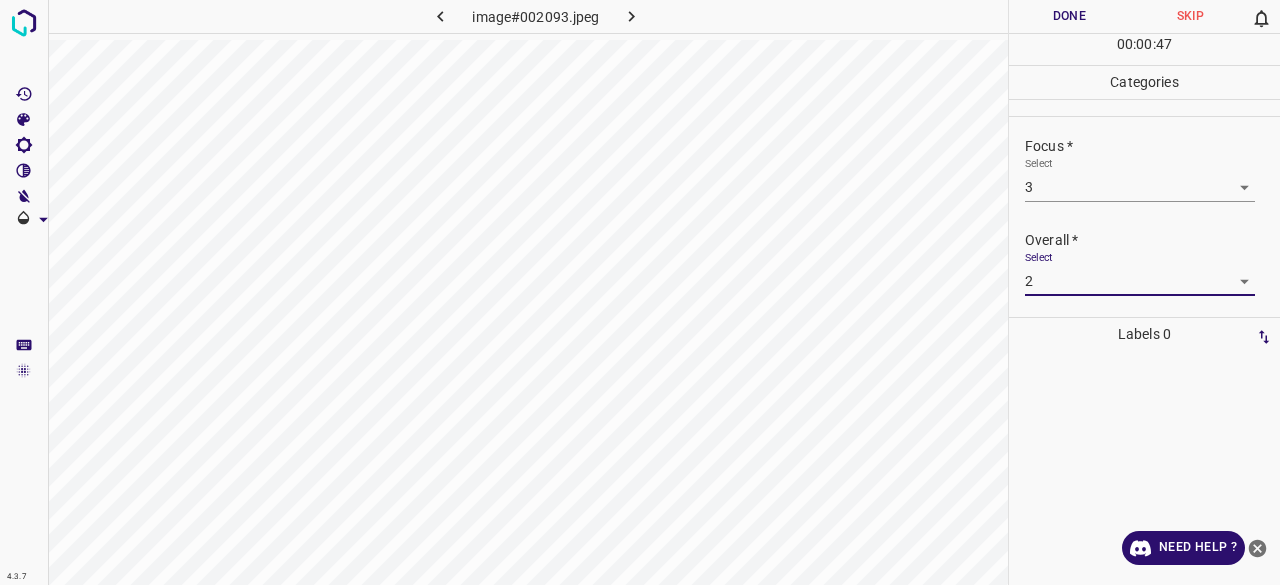 click on "4.3.7 image#002093.jpeg Done Skip 0 00   : 00   : 47   Categories Lighting *  Select 2 2 Focus *  Select 3 3 Overall *  Select 2 2 Labels   0 Categories 1 Lighting 2 Focus 3 Overall Tools Space Change between modes (Draw & Edit) I Auto labeling R Restore zoom M Zoom in N Zoom out Delete Delete selecte label Filters Z Restore filters X Saturation filter C Brightness filter V Contrast filter B Gray scale filter General O Download Need Help ? - Text - Hide - Delete" at bounding box center (640, 292) 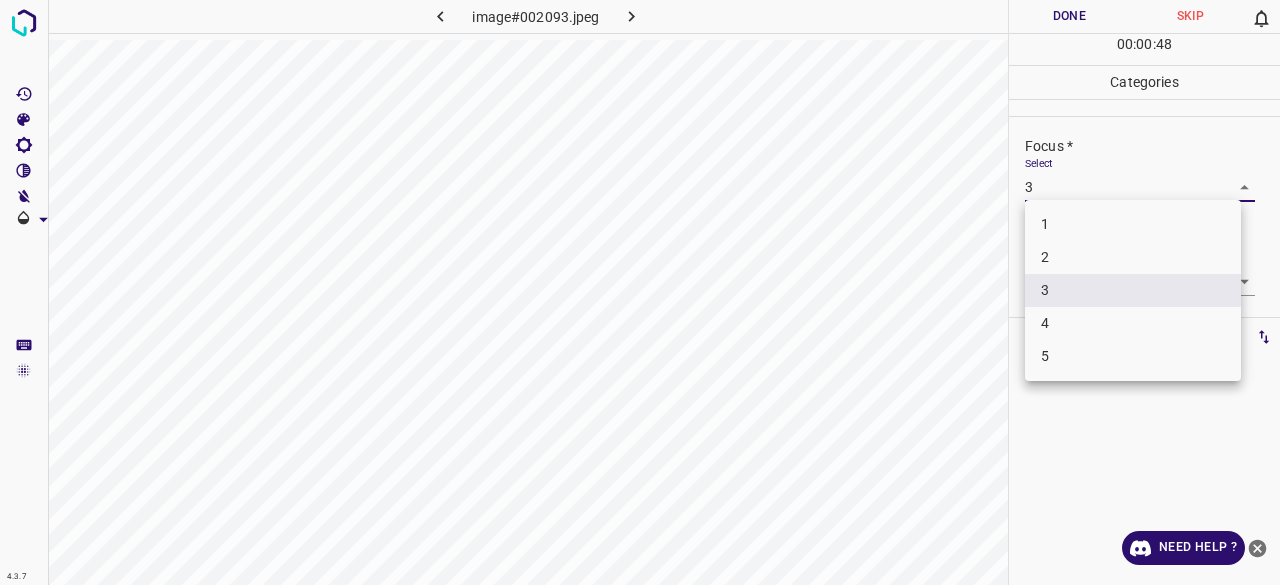click on "2" at bounding box center [1133, 257] 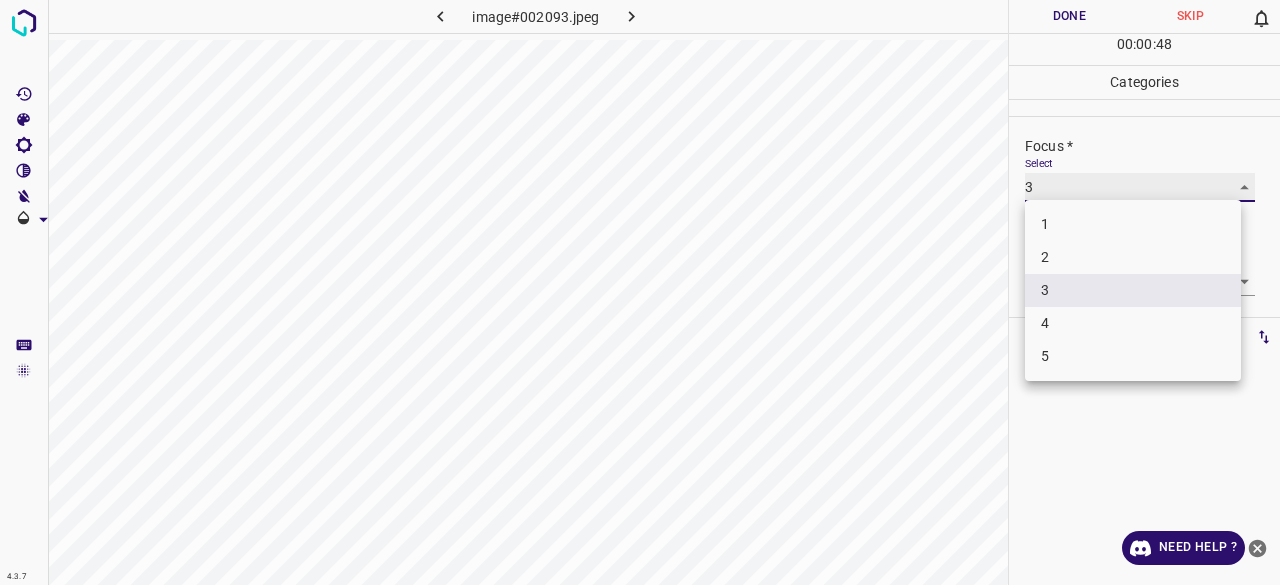 type on "2" 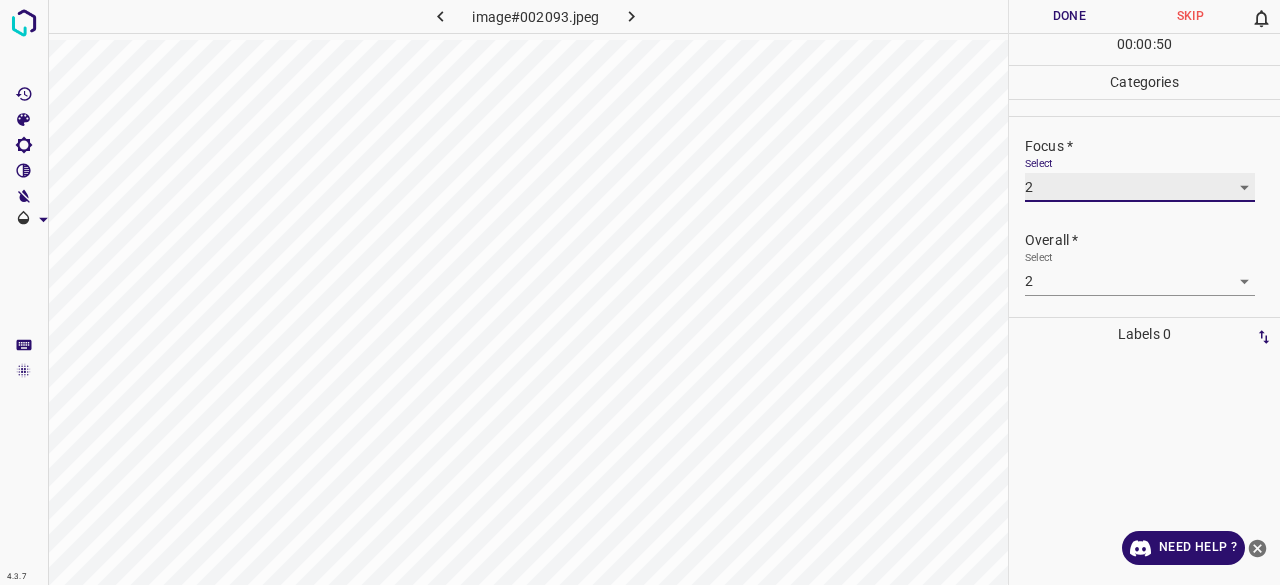 scroll, scrollTop: 0, scrollLeft: 0, axis: both 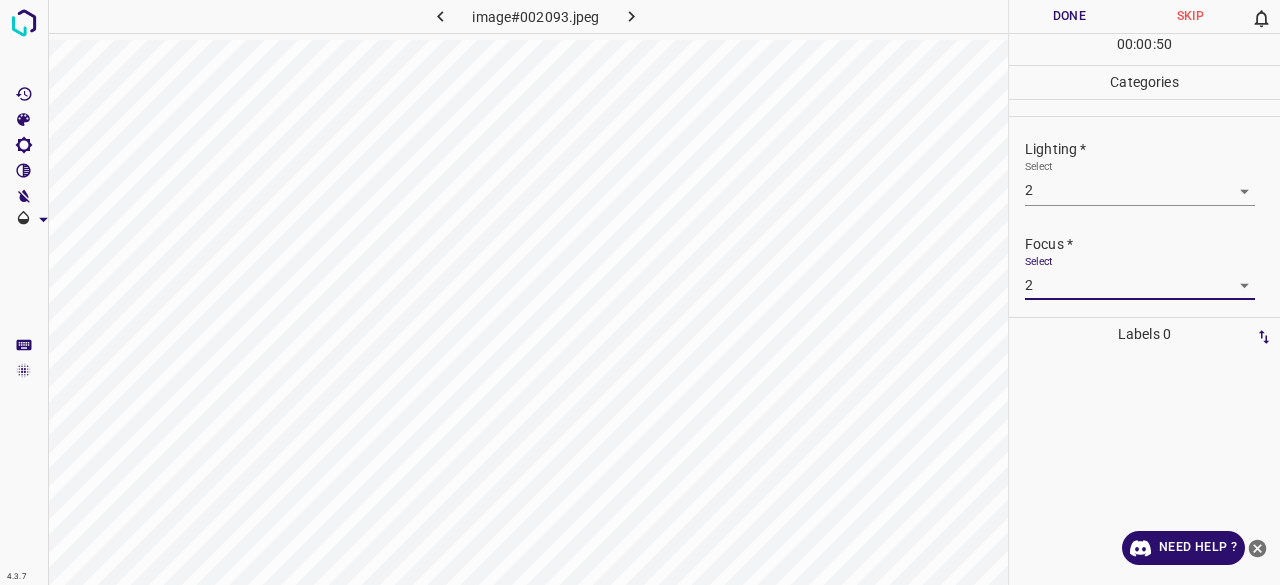 click on "4.3.7 image#002093.jpeg Done Skip 0 00   : 00   : 50   Categories Lighting *  Select 2 2 Focus *  Select 2 2 Overall *  Select 2 2 Labels   0 Categories 1 Lighting 2 Focus 3 Overall Tools Space Change between modes (Draw & Edit) I Auto labeling R Restore zoom M Zoom in N Zoom out Delete Delete selecte label Filters Z Restore filters X Saturation filter C Brightness filter V Contrast filter B Gray scale filter General O Download Need Help ? - Text - Hide - Delete" at bounding box center [640, 292] 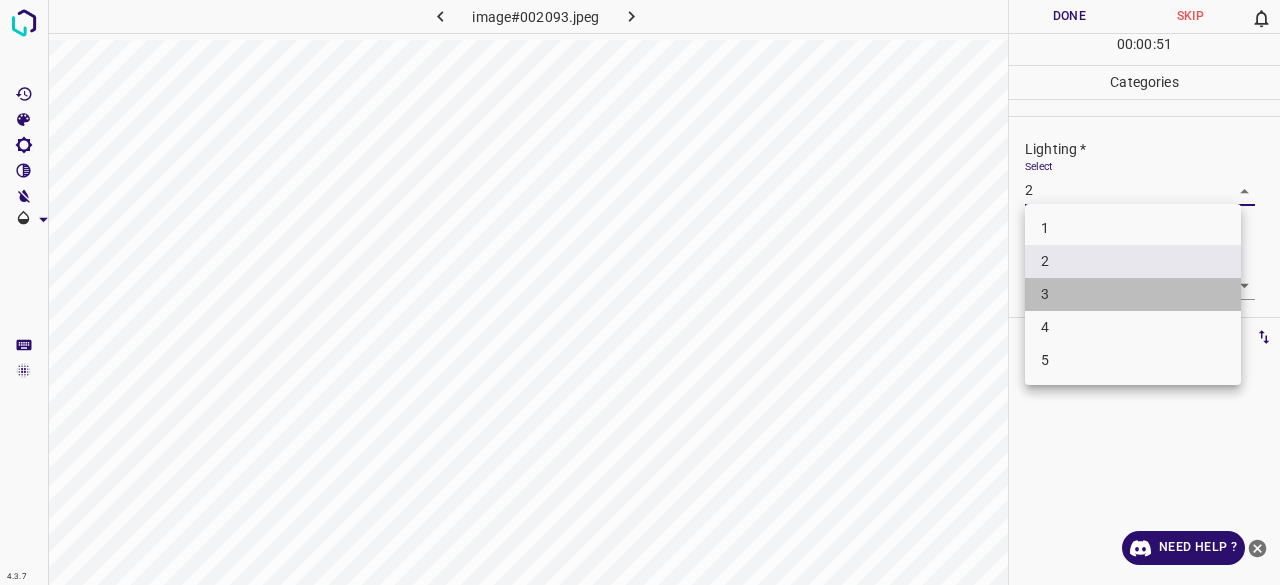 click on "3" at bounding box center (1133, 294) 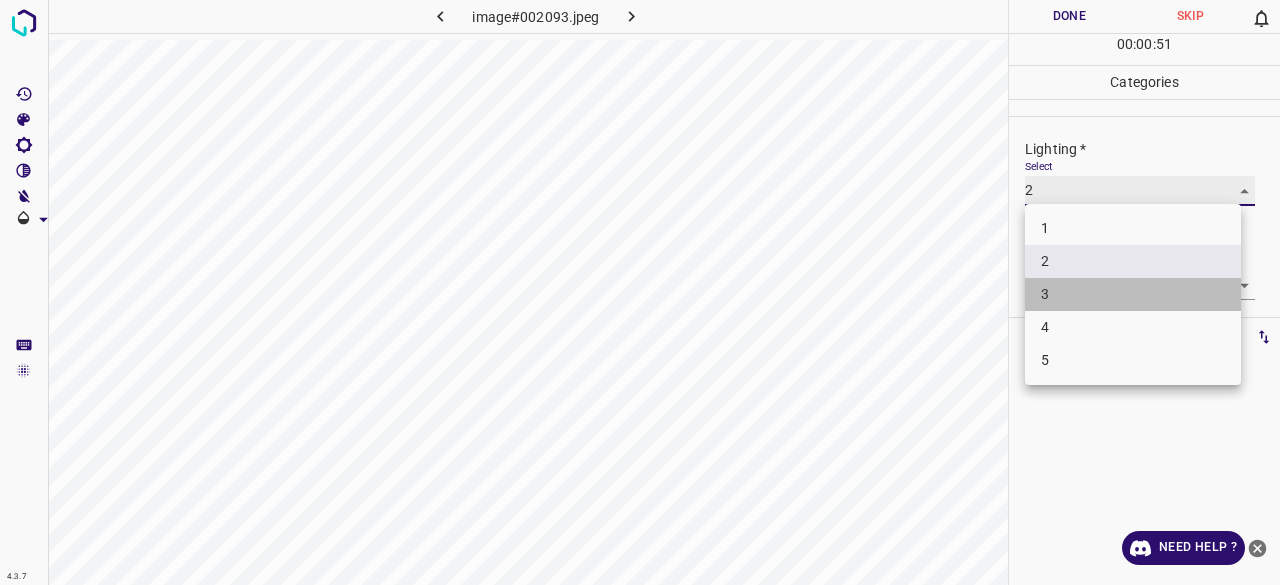 type on "3" 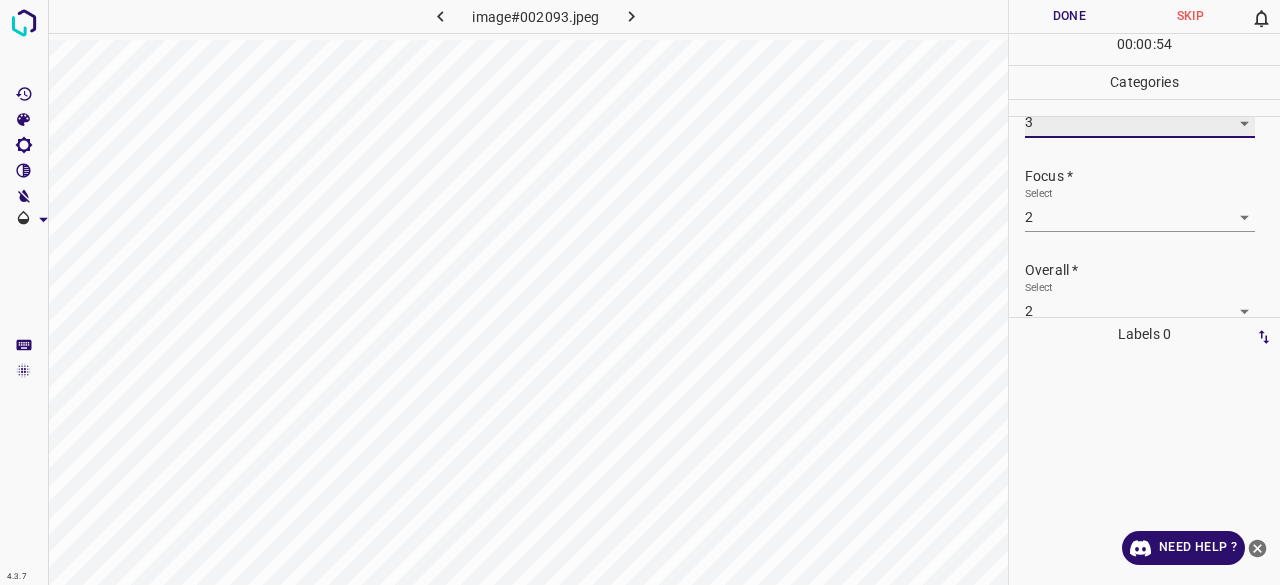 scroll, scrollTop: 98, scrollLeft: 0, axis: vertical 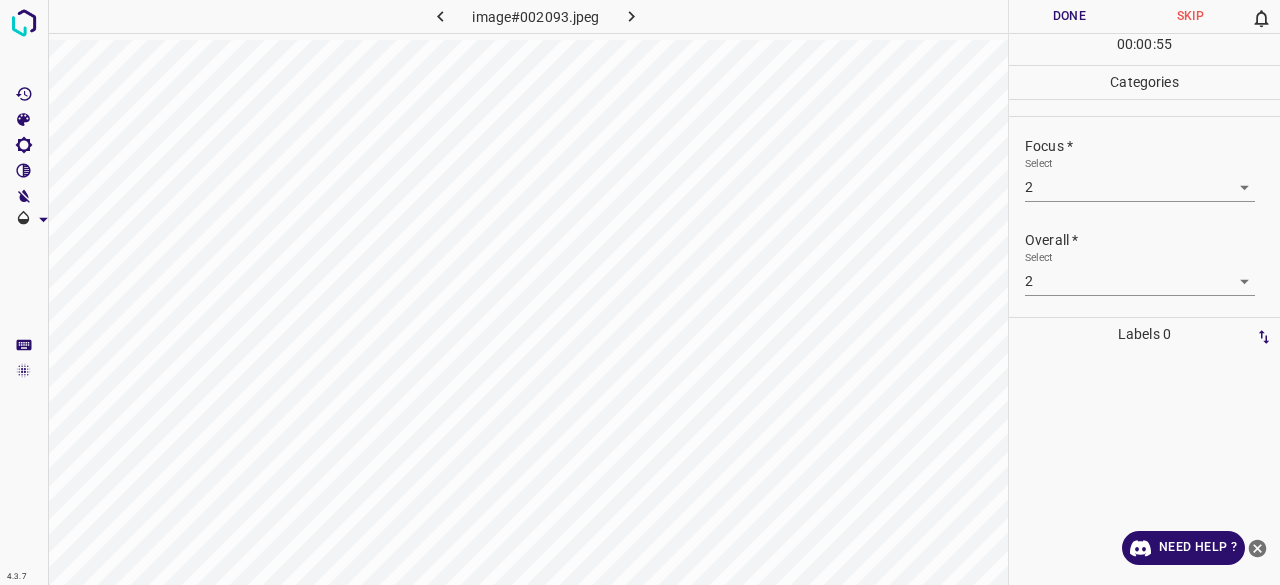 click on "Done" at bounding box center (1069, 16) 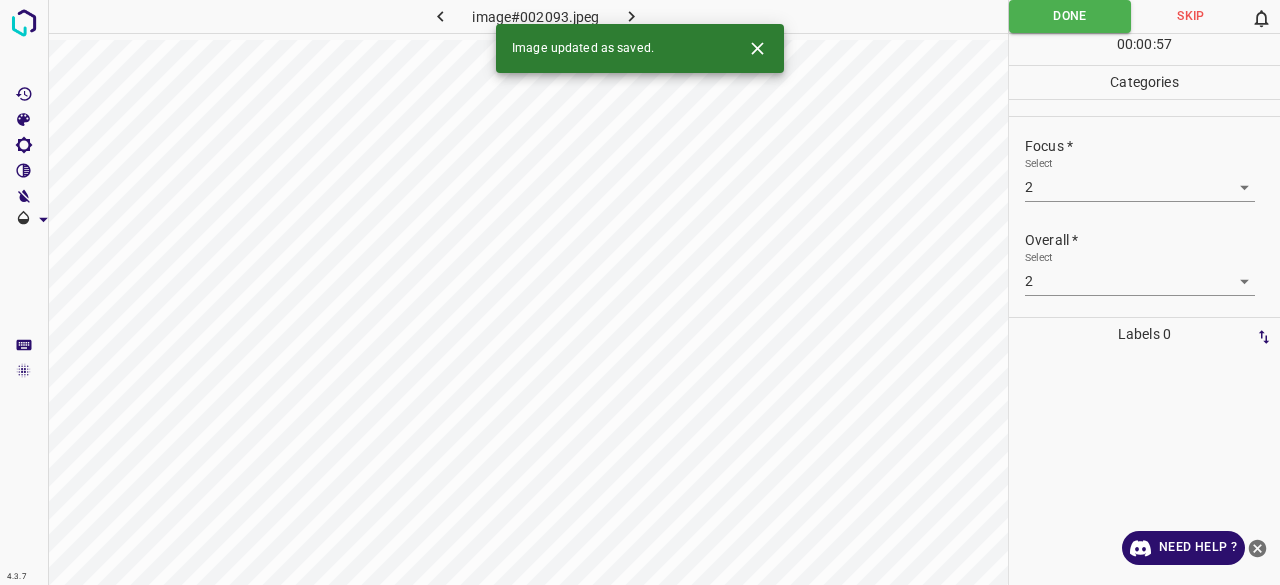 click 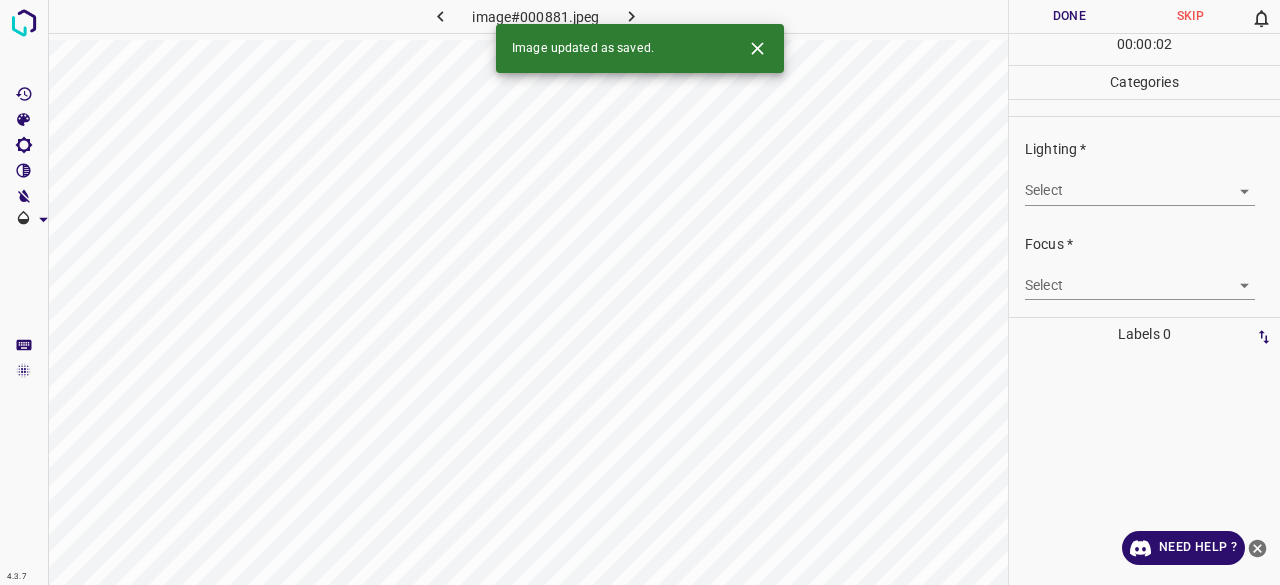 click on "4.3.7 image#000881.jpeg Done Skip 0 00   : 00   : 02   Categories Lighting *  Select ​ Focus *  Select ​ Overall *  Select ​ Labels   0 Categories 1 Lighting 2 Focus 3 Overall Tools Space Change between modes (Draw & Edit) I Auto labeling R Restore zoom M Zoom in N Zoom out Delete Delete selecte label Filters Z Restore filters X Saturation filter C Brightness filter V Contrast filter B Gray scale filter General O Download Image updated as saved. Need Help ? - Text - Hide - Delete" at bounding box center [640, 292] 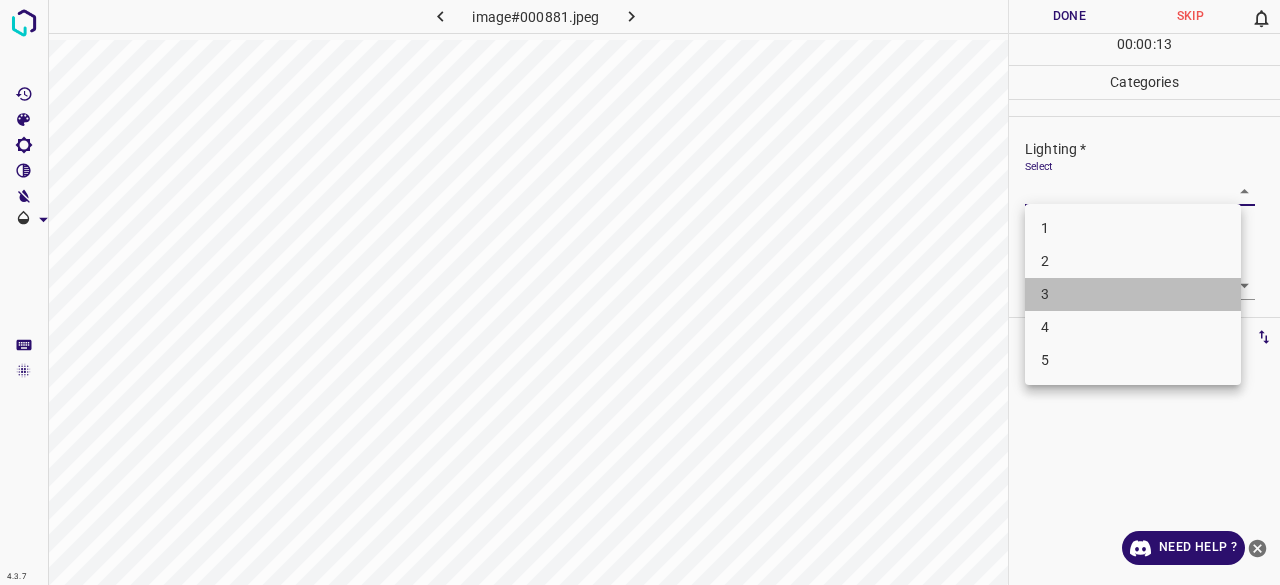click on "3" at bounding box center (1133, 294) 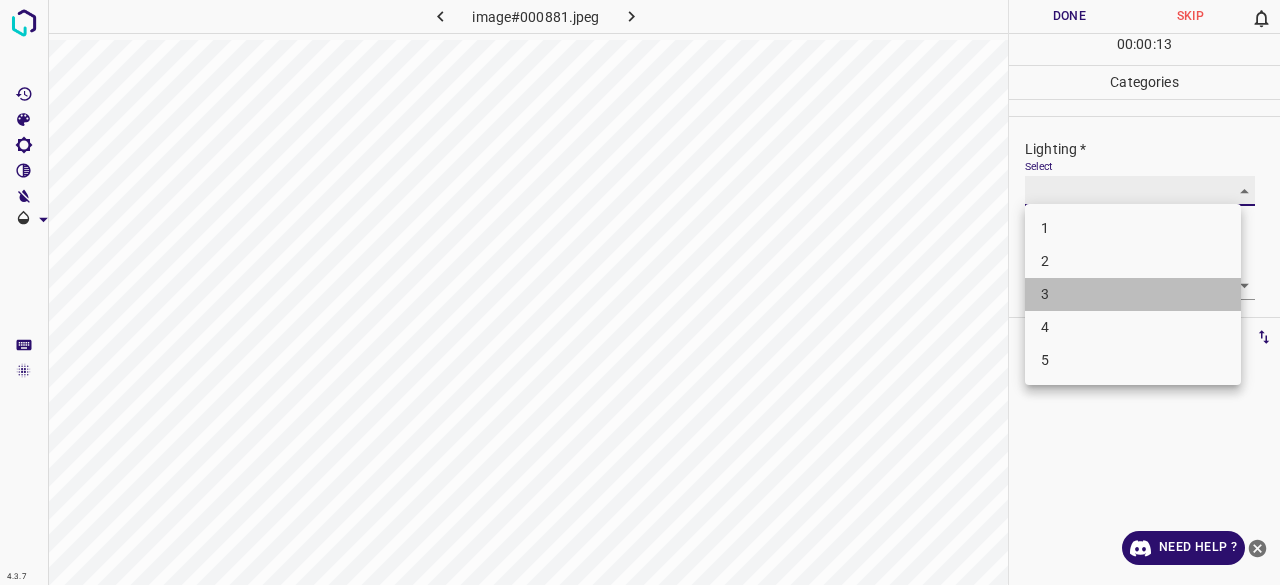 type on "3" 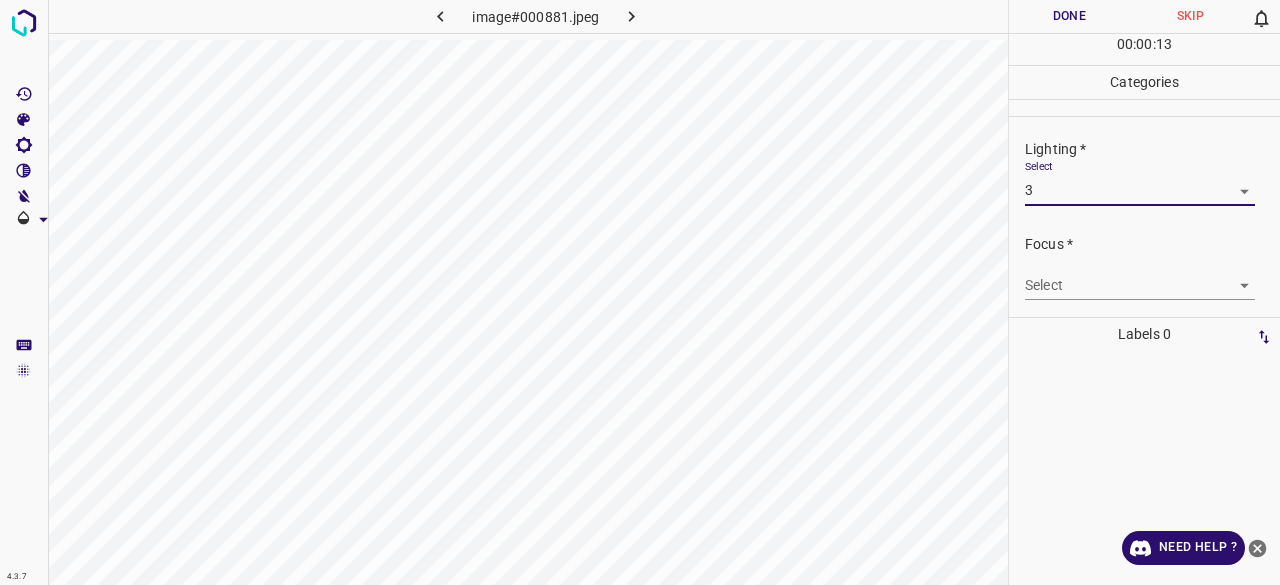 click on "4.3.7 image#000881.jpeg Done Skip 0 00   : 00   : 13   Categories Lighting *  Select 3 3 Focus *  Select ​ Overall *  Select ​ Labels   0 Categories 1 Lighting 2 Focus 3 Overall Tools Space Change between modes (Draw & Edit) I Auto labeling R Restore zoom M Zoom in N Zoom out Delete Delete selecte label Filters Z Restore filters X Saturation filter C Brightness filter V Contrast filter B Gray scale filter General O Download Need Help ? - Text - Hide - Delete" at bounding box center [640, 292] 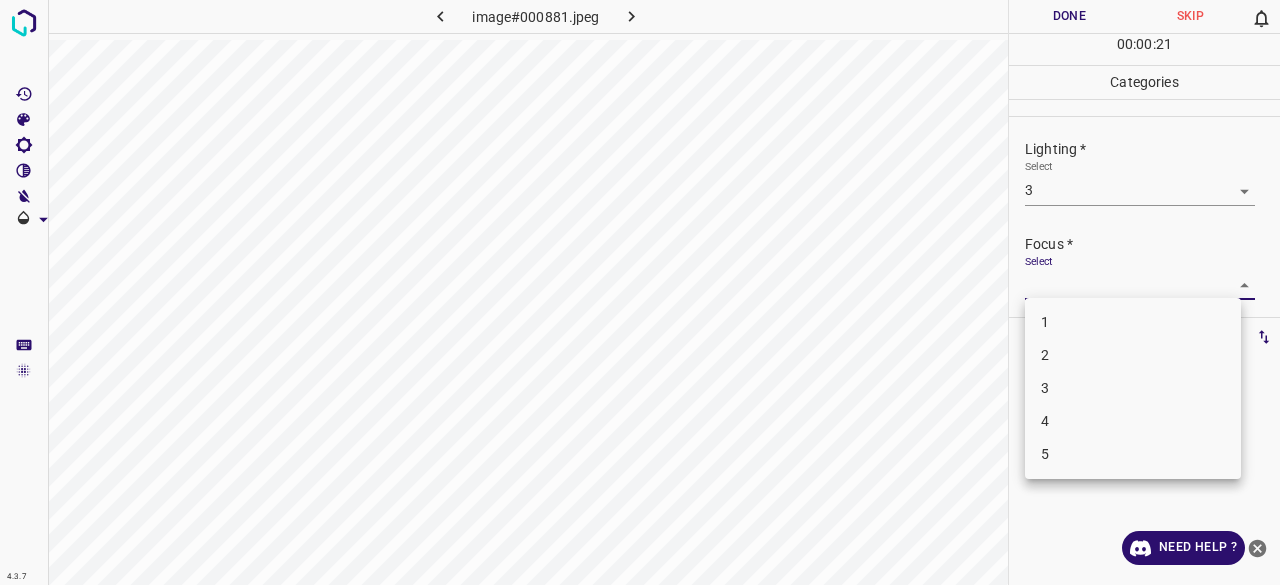 click on "3" at bounding box center (1133, 388) 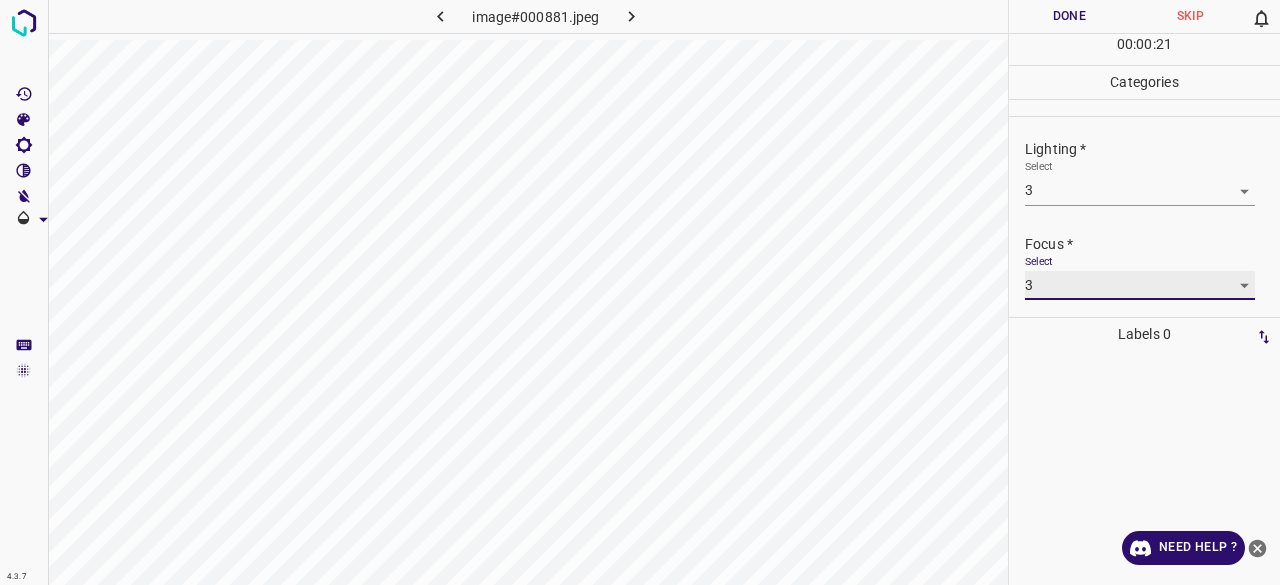type on "3" 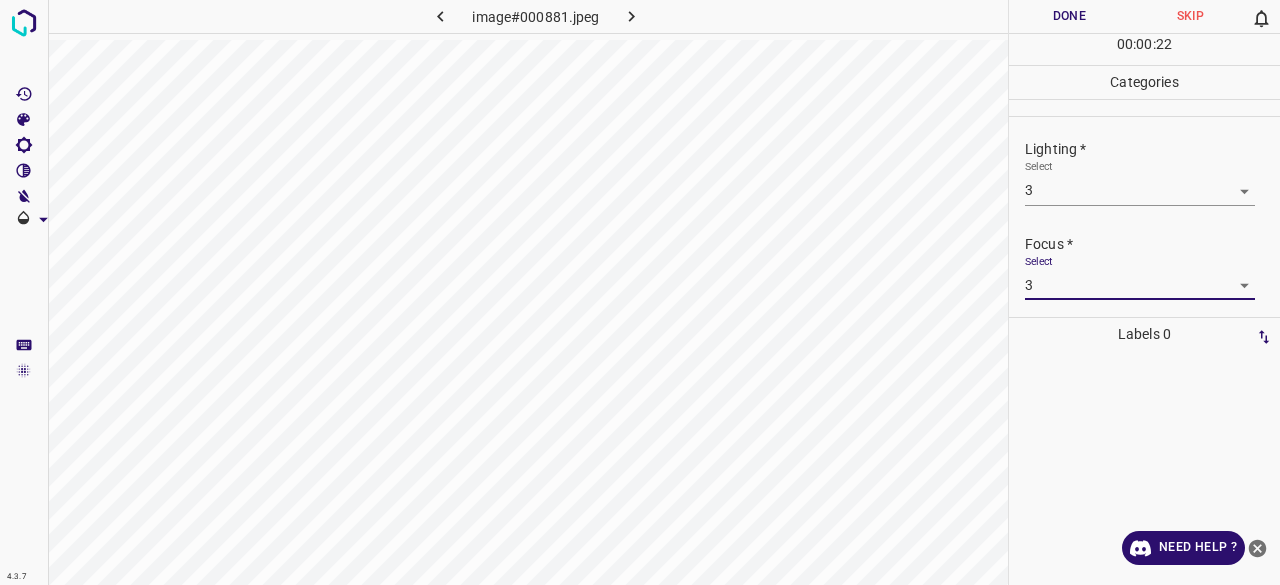click on "Select 3 3" at bounding box center (1140, 182) 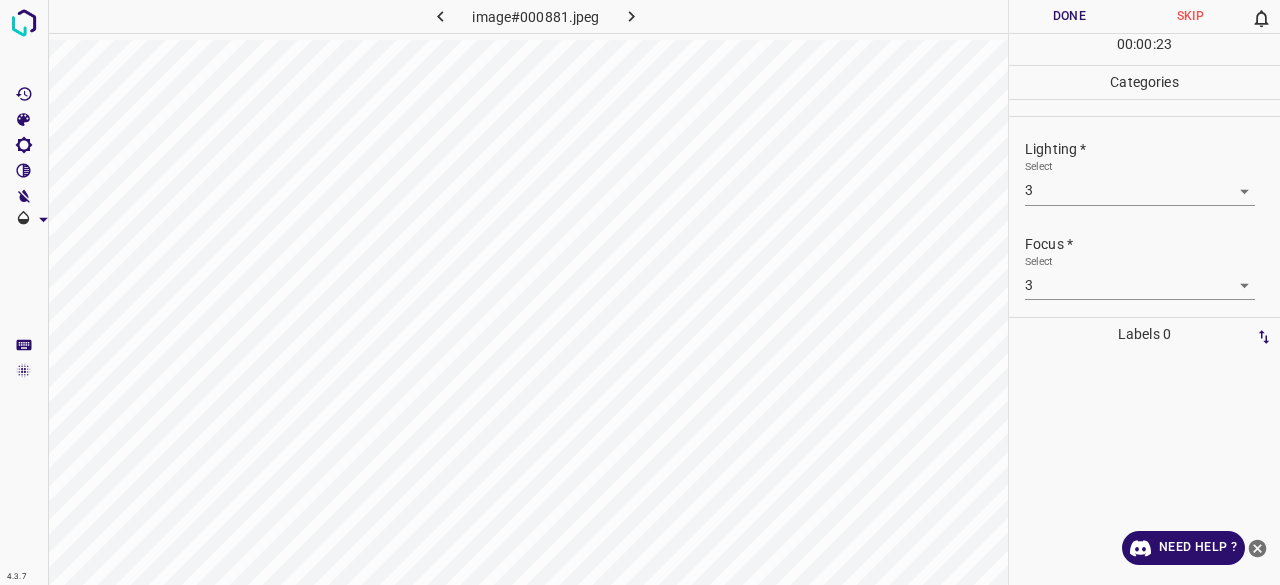 click on "4.3.7 image#000881.jpeg Done Skip 0 00   : 00   : 23   Categories Lighting *  Select 3 3 Focus *  Select 3 3 Overall *  Select ​ Labels   0 Categories 1 Lighting 2 Focus 3 Overall Tools Space Change between modes (Draw & Edit) I Auto labeling R Restore zoom M Zoom in N Zoom out Delete Delete selecte label Filters Z Restore filters X Saturation filter C Brightness filter V Contrast filter B Gray scale filter General O Download Need Help ? - Text - Hide - Delete" at bounding box center (640, 292) 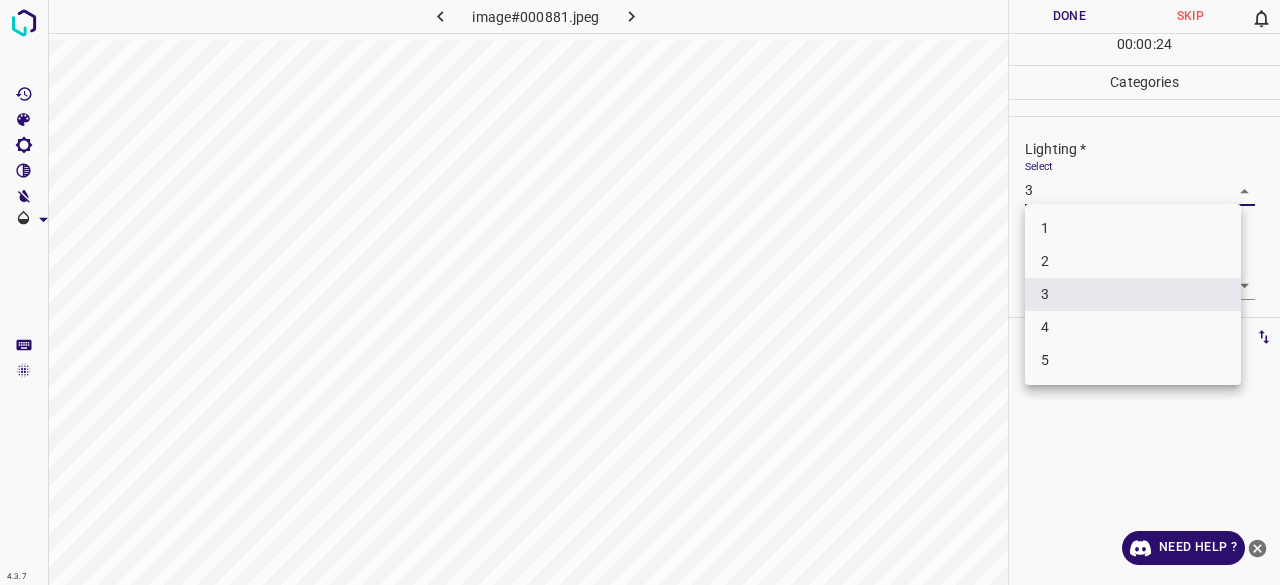 click on "2" at bounding box center (1133, 261) 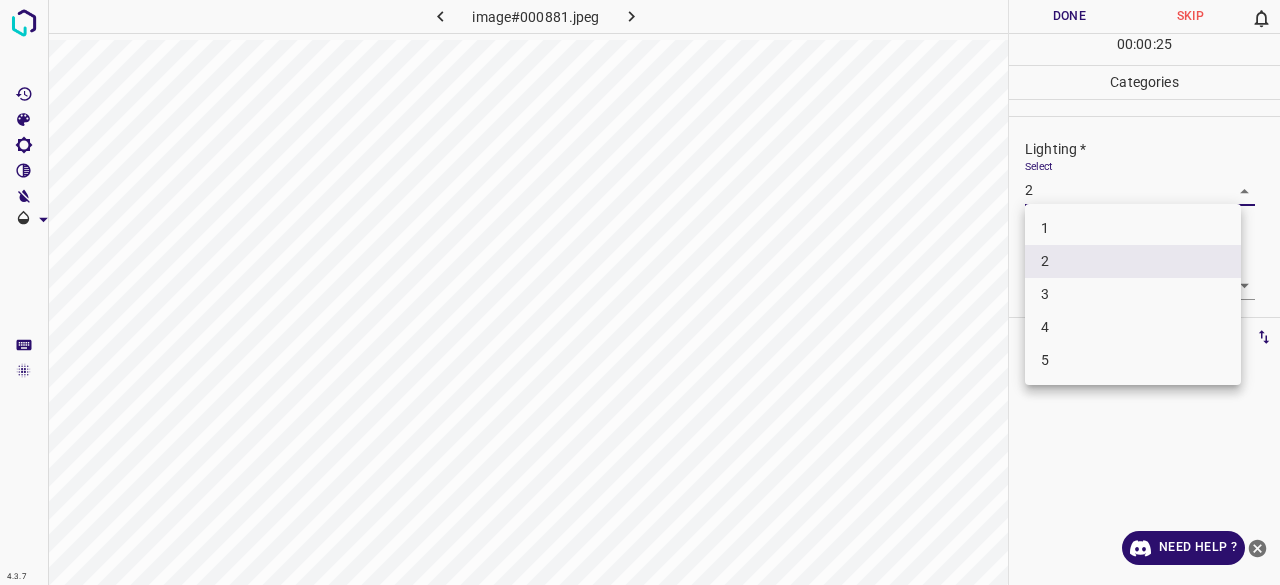 click on "4.3.7 image#000881.jpeg Done Skip 0 00   : 00   : 25   Categories Lighting *  Select 2 2 Focus *  Select 3 3 Overall *  Select ​ Labels   0 Categories 1 Lighting 2 Focus 3 Overall Tools Space Change between modes (Draw & Edit) I Auto labeling R Restore zoom M Zoom in N Zoom out Delete Delete selecte label Filters Z Restore filters X Saturation filter C Brightness filter V Contrast filter B Gray scale filter General O Download Need Help ? - Text - Hide - Delete 1 2 3 4 5" at bounding box center (640, 292) 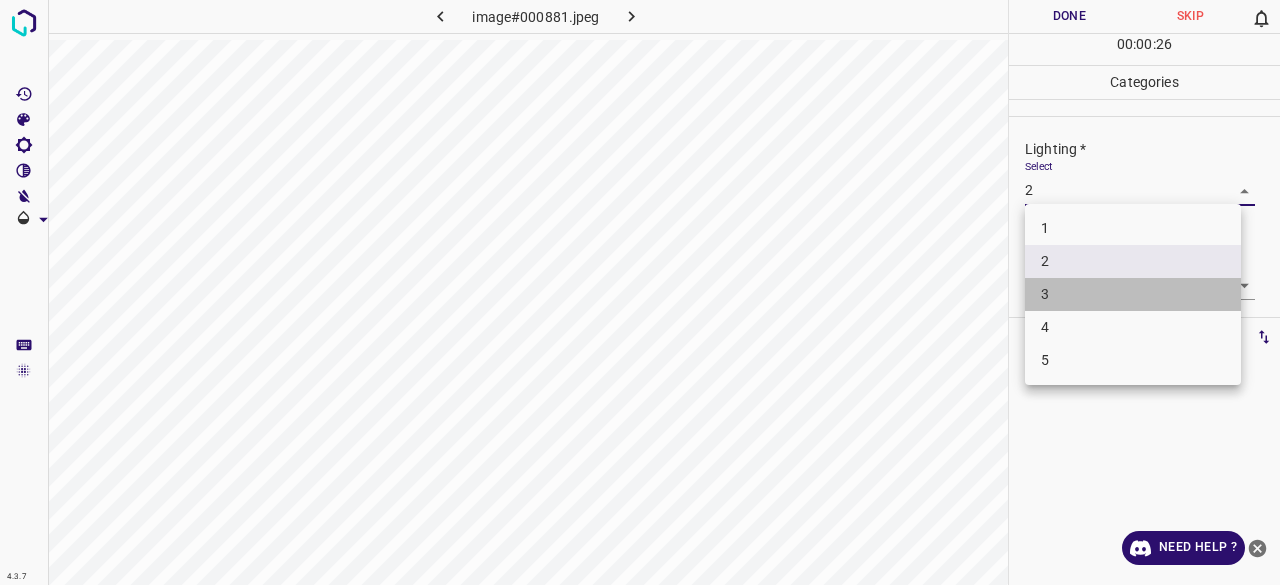 click on "3" at bounding box center [1133, 294] 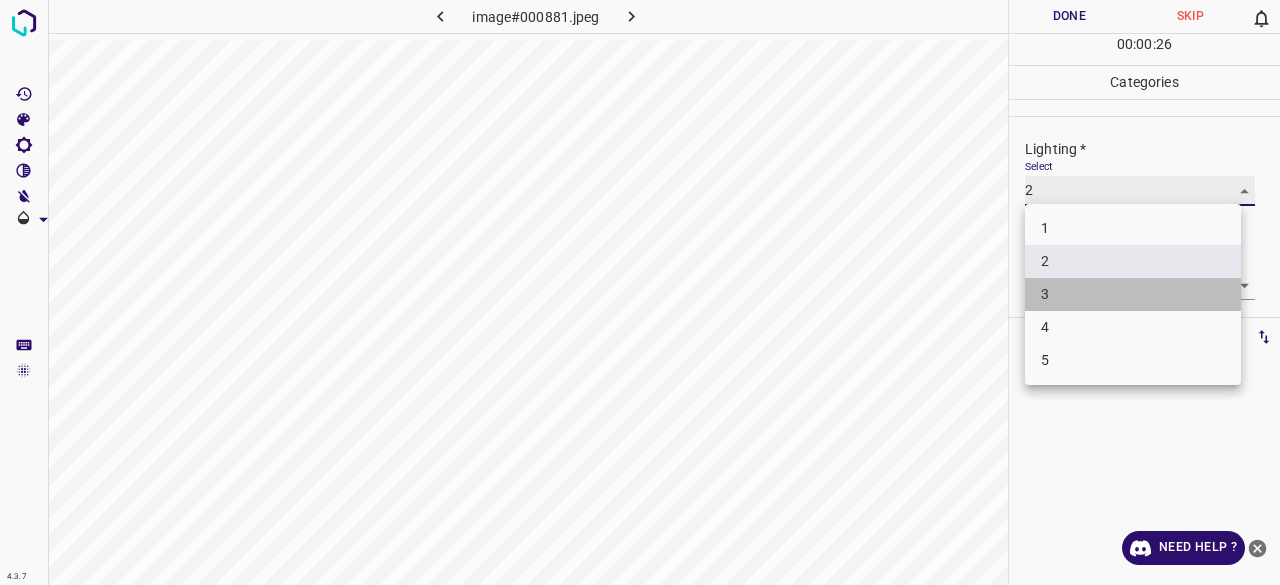 type on "3" 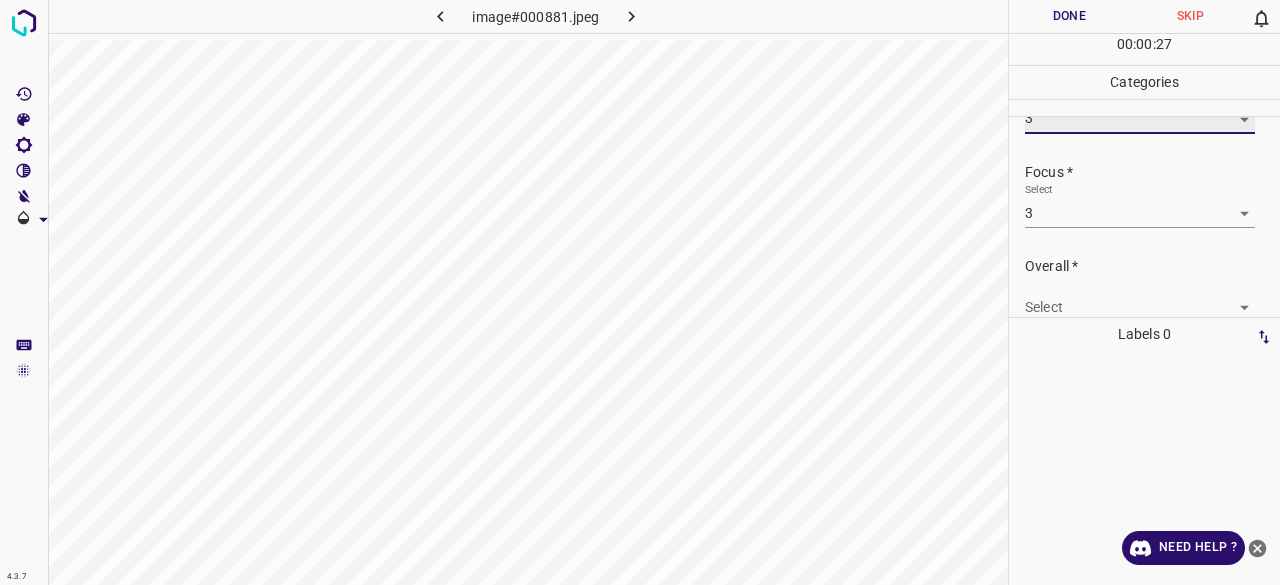 scroll, scrollTop: 98, scrollLeft: 0, axis: vertical 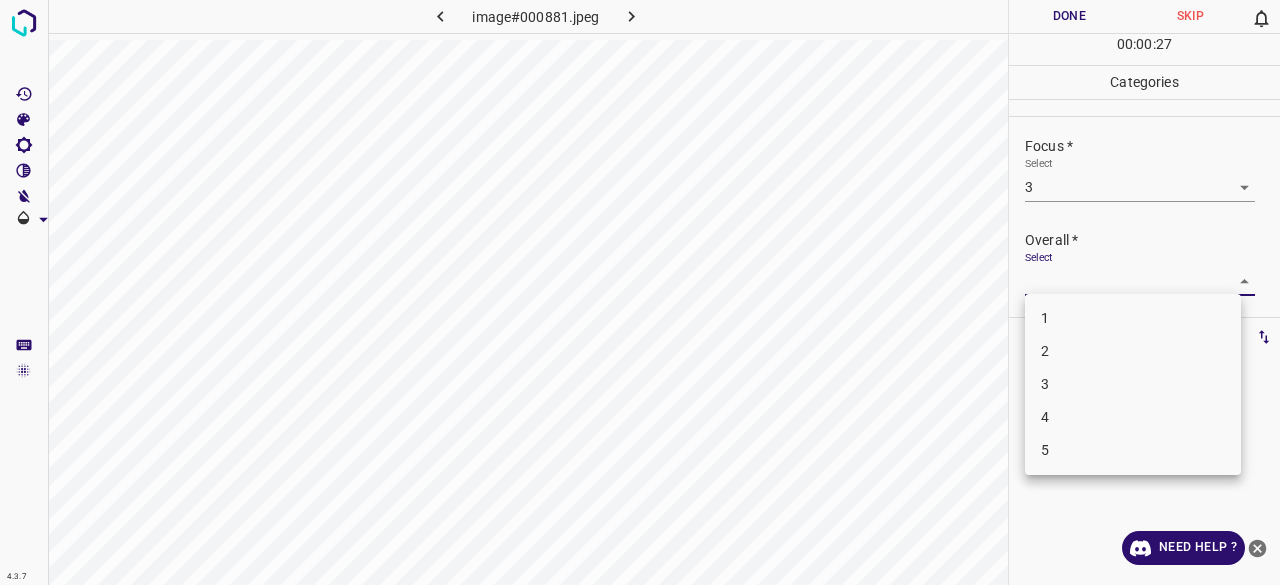 click on "4.3.7 image#000881.jpeg Done Skip 0 00   : 00   : 27   Categories Lighting *  Select 3 3 Focus *  Select 3 3 Overall *  Select ​ Labels   0 Categories 1 Lighting 2 Focus 3 Overall Tools Space Change between modes (Draw & Edit) I Auto labeling R Restore zoom M Zoom in N Zoom out Delete Delete selecte label Filters Z Restore filters X Saturation filter C Brightness filter V Contrast filter B Gray scale filter General O Download Need Help ? - Text - Hide - Delete 1 2 3 4 5" at bounding box center [640, 292] 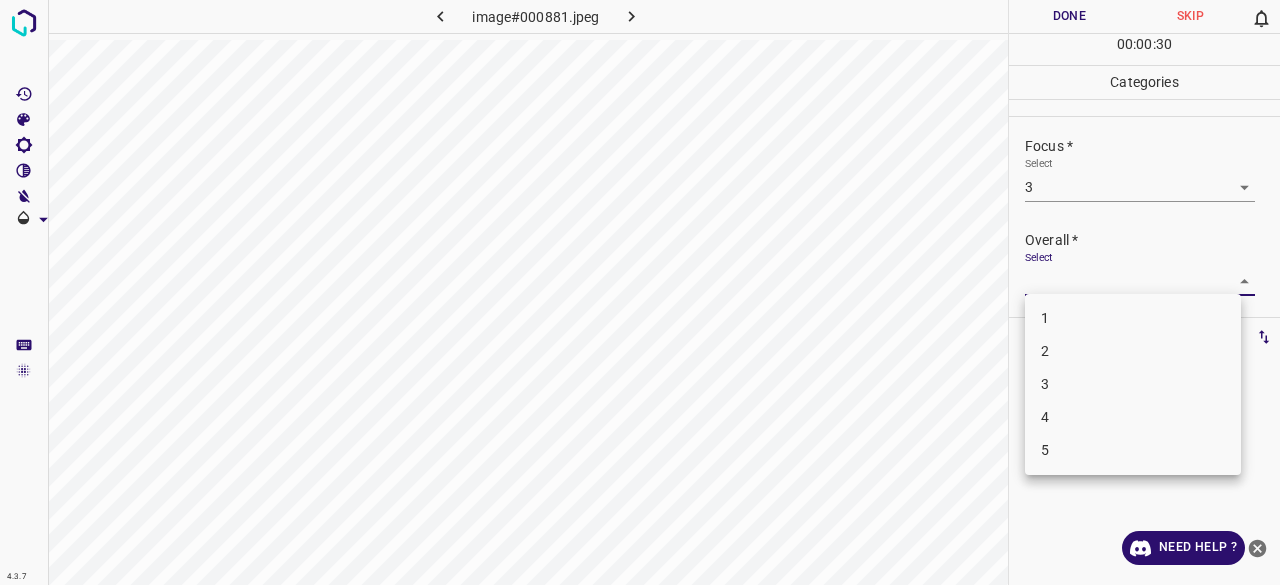 click on "4" at bounding box center [1133, 417] 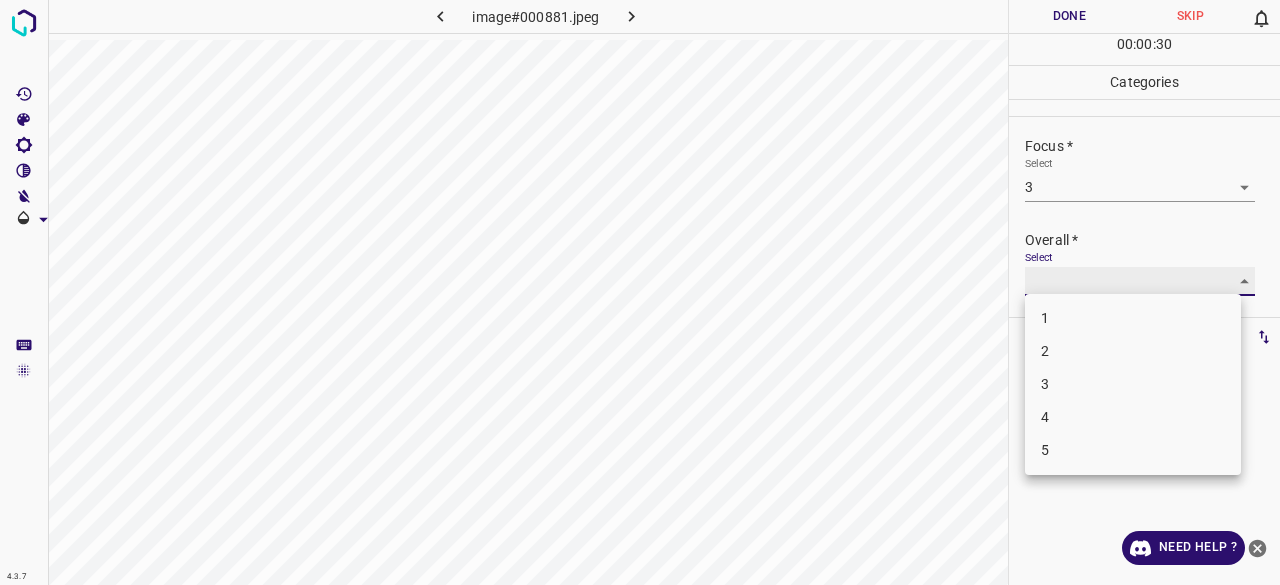 type on "4" 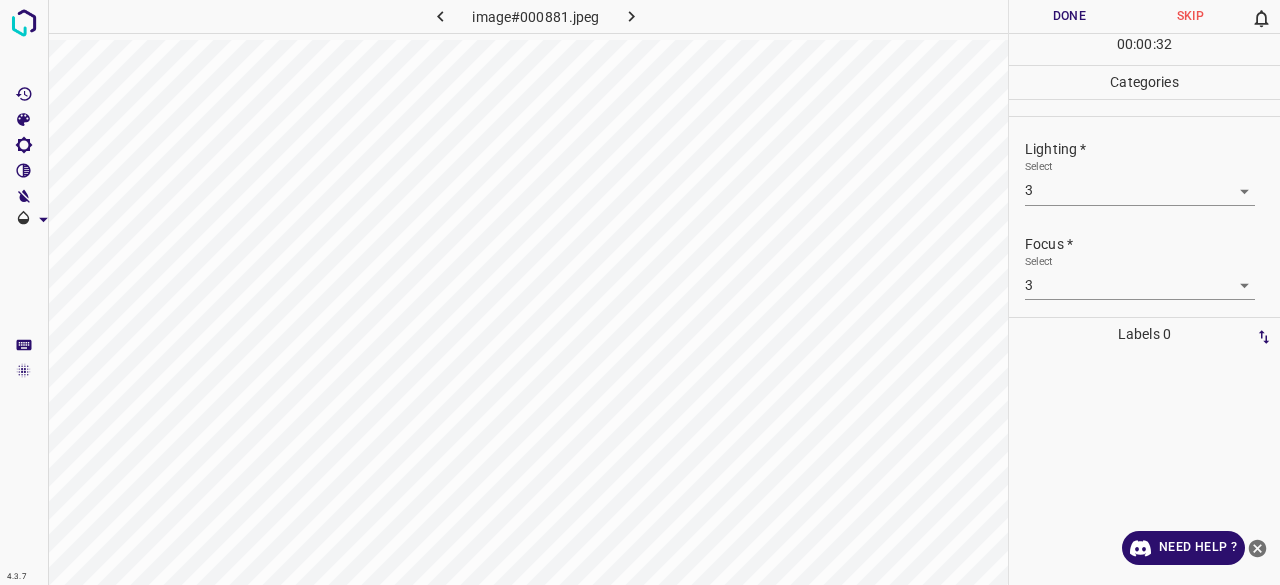 scroll, scrollTop: 98, scrollLeft: 0, axis: vertical 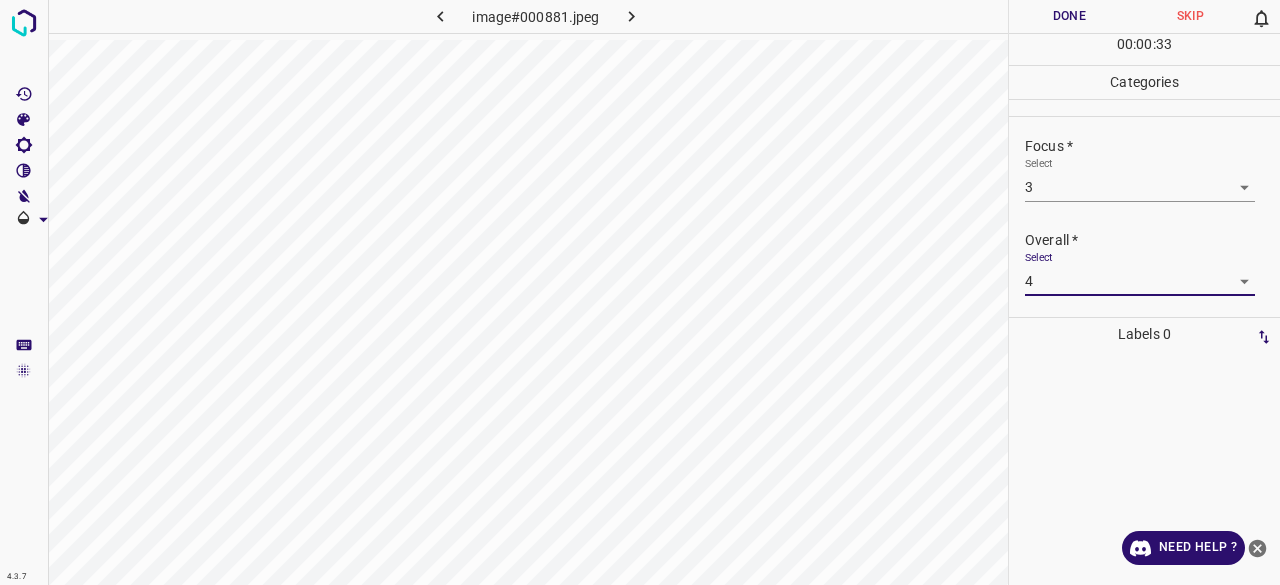 click on "Overall *" at bounding box center (1152, 240) 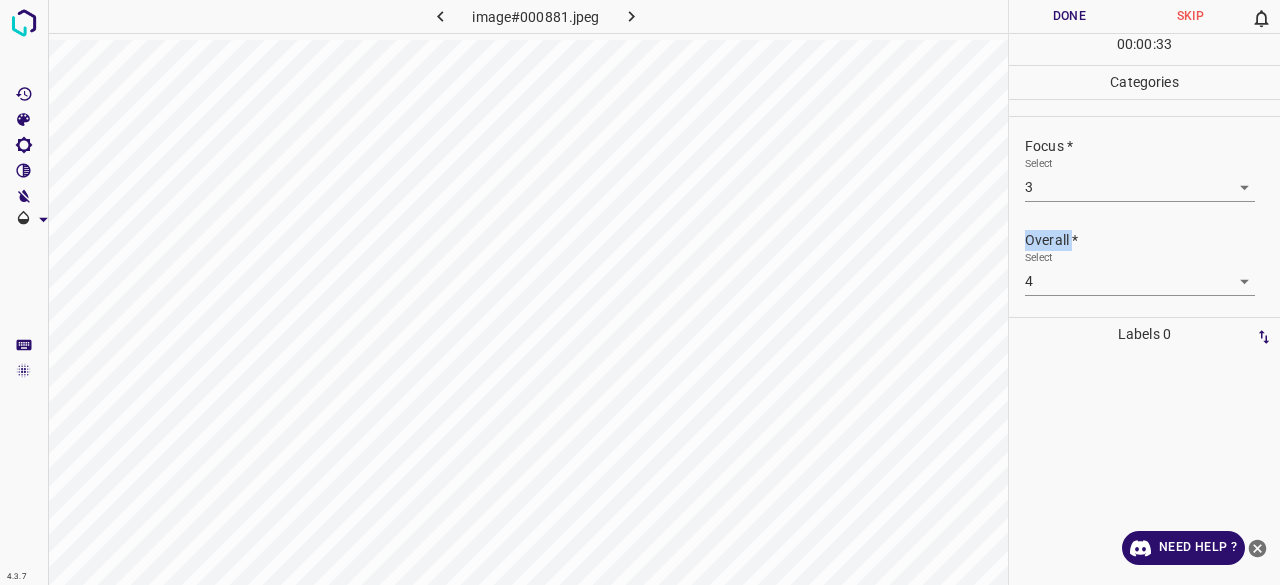 click on "Overall *" at bounding box center (1152, 240) 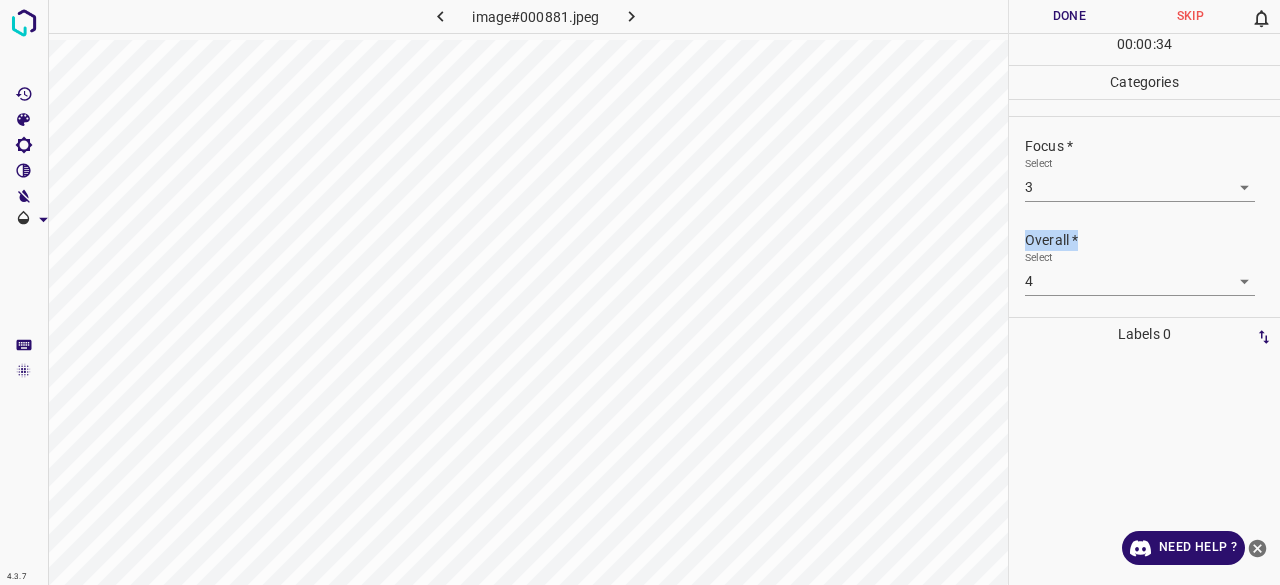 click on "Overall *" at bounding box center (1152, 240) 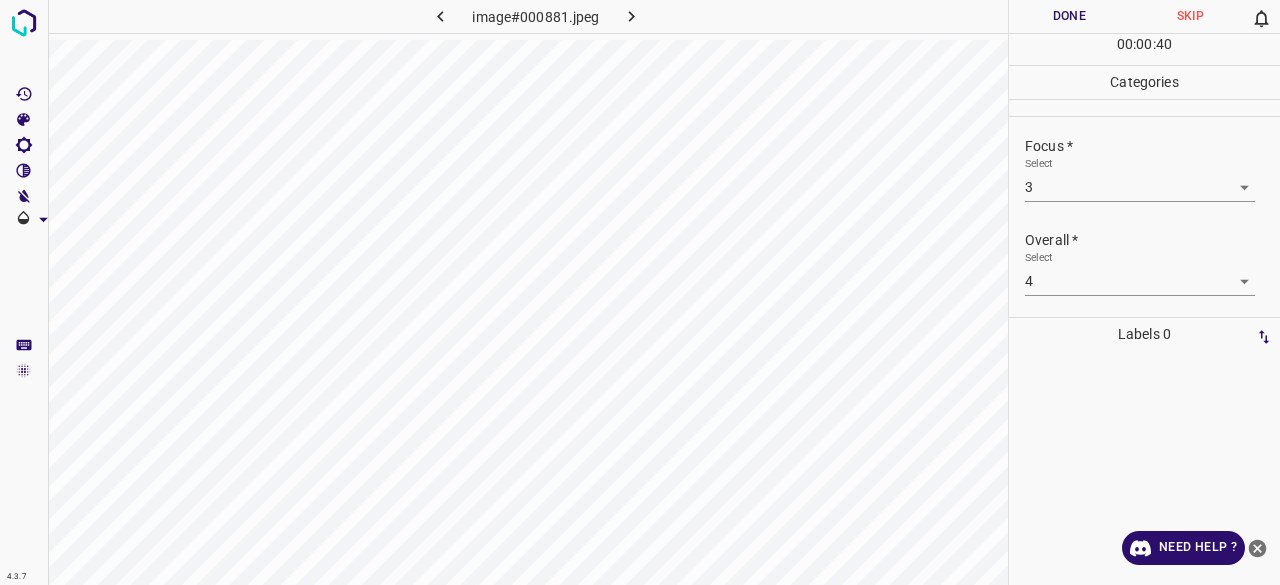 click on "Overall *" at bounding box center (1152, 240) 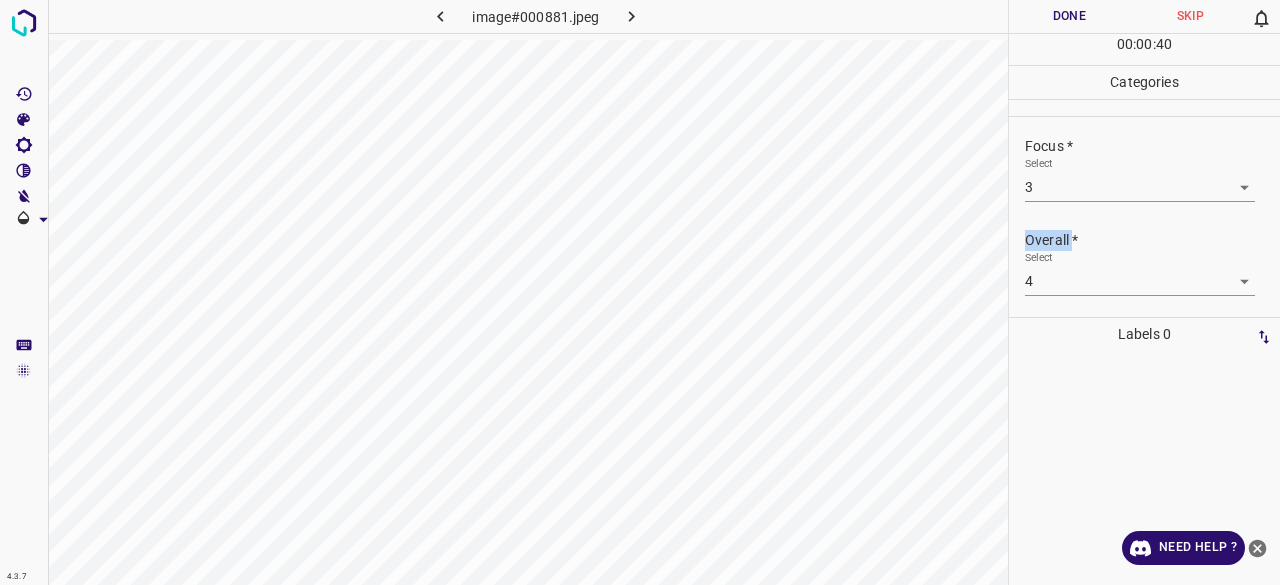 click on "Overall *" at bounding box center (1152, 240) 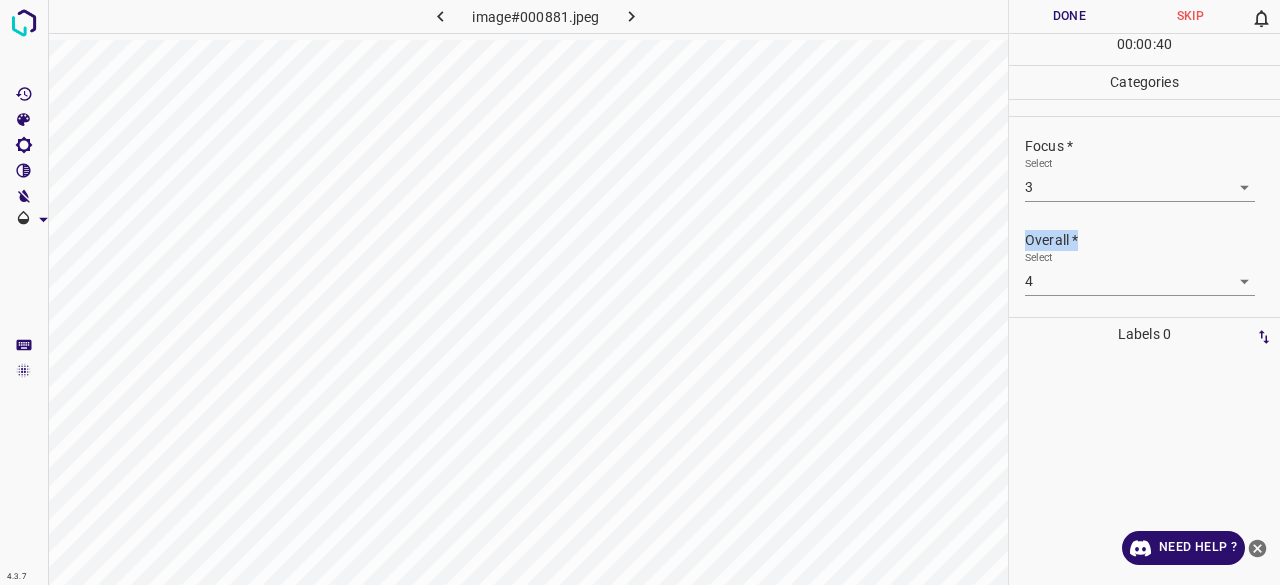 click on "Overall *" at bounding box center (1152, 240) 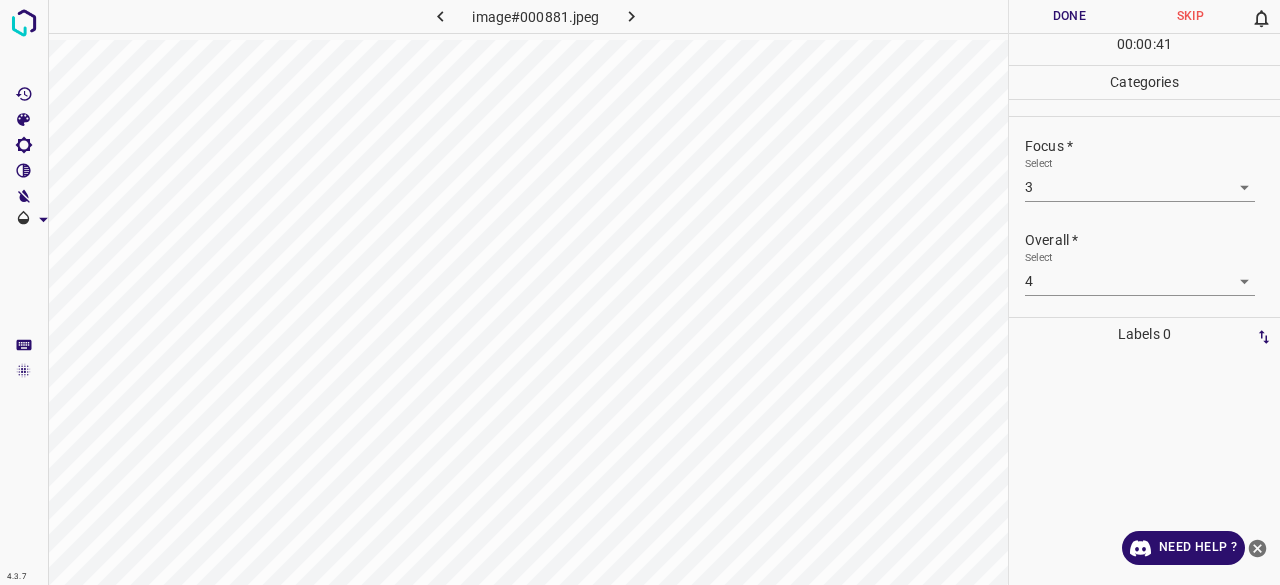 click on "Overall *" at bounding box center [1152, 240] 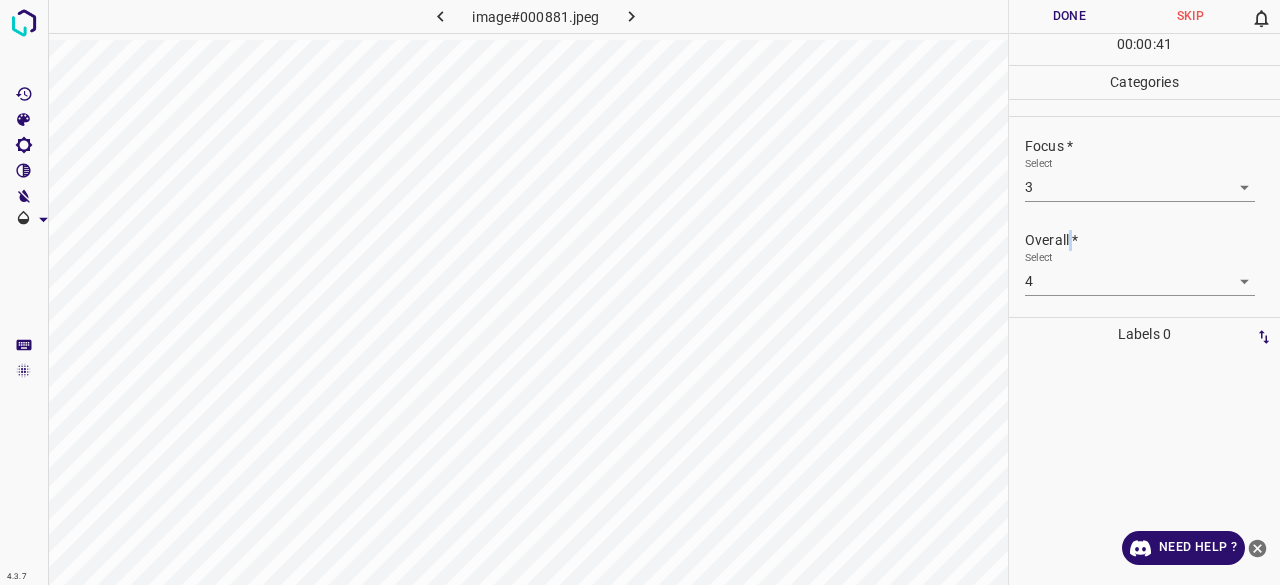 click on "Overall *" at bounding box center [1152, 240] 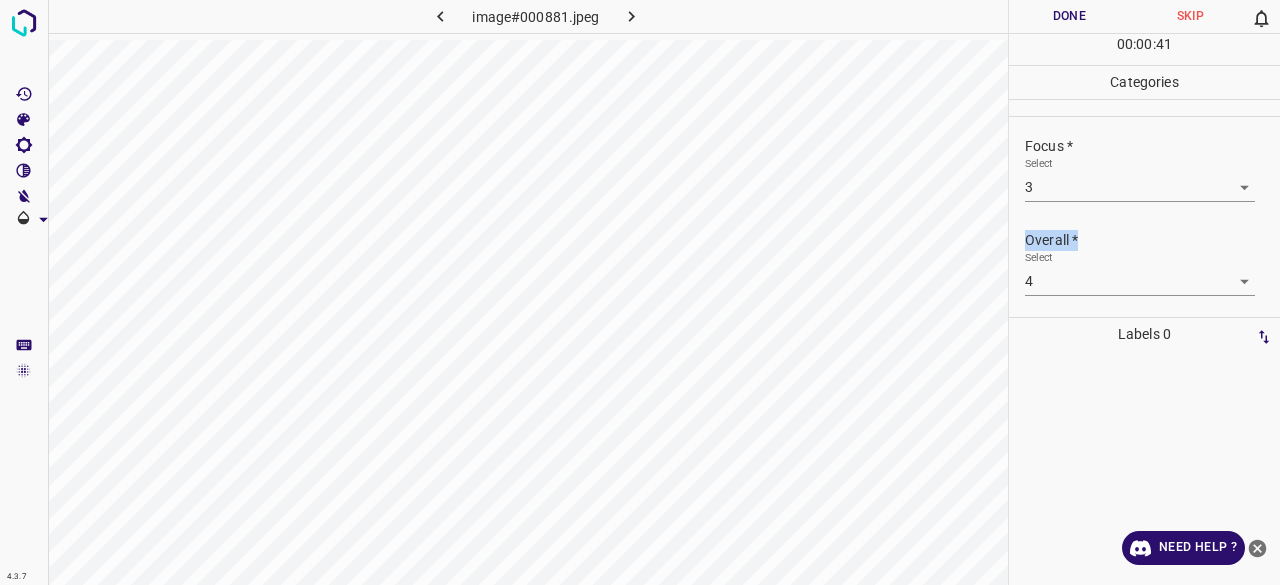 click on "Overall *" at bounding box center (1152, 240) 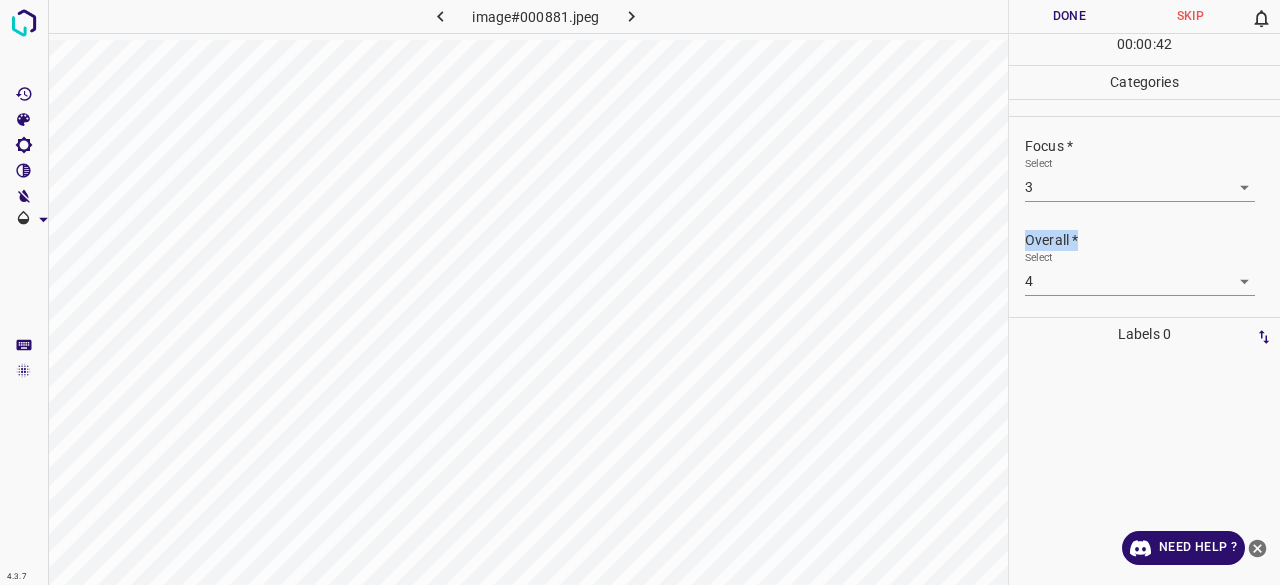click on "Overall *" at bounding box center [1152, 240] 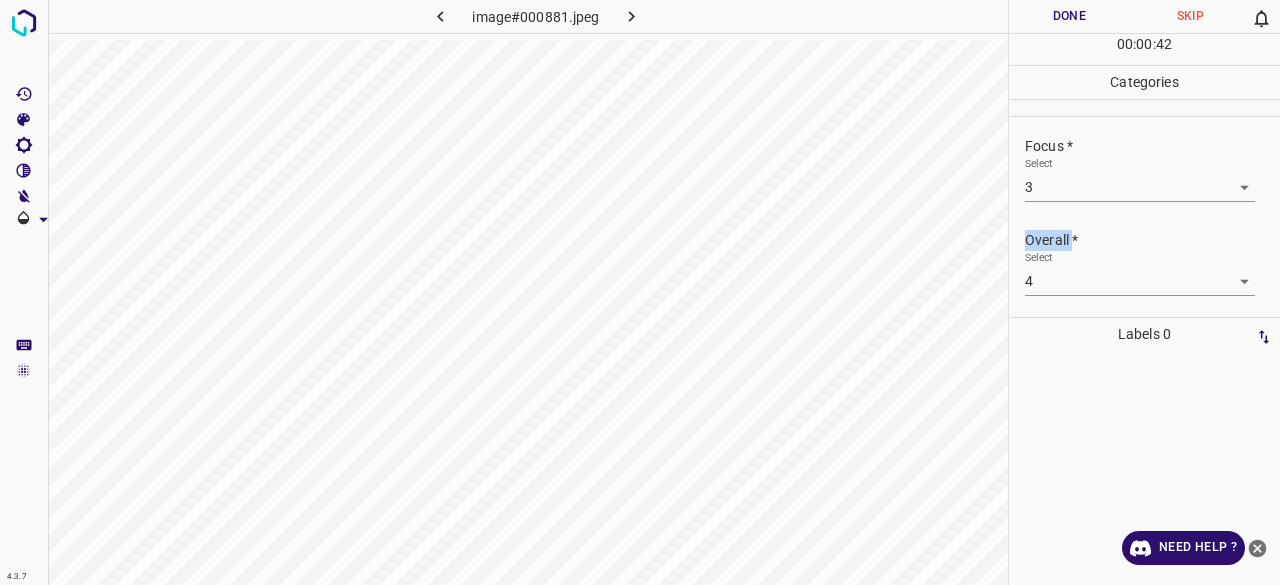 click on "Overall *" at bounding box center (1152, 240) 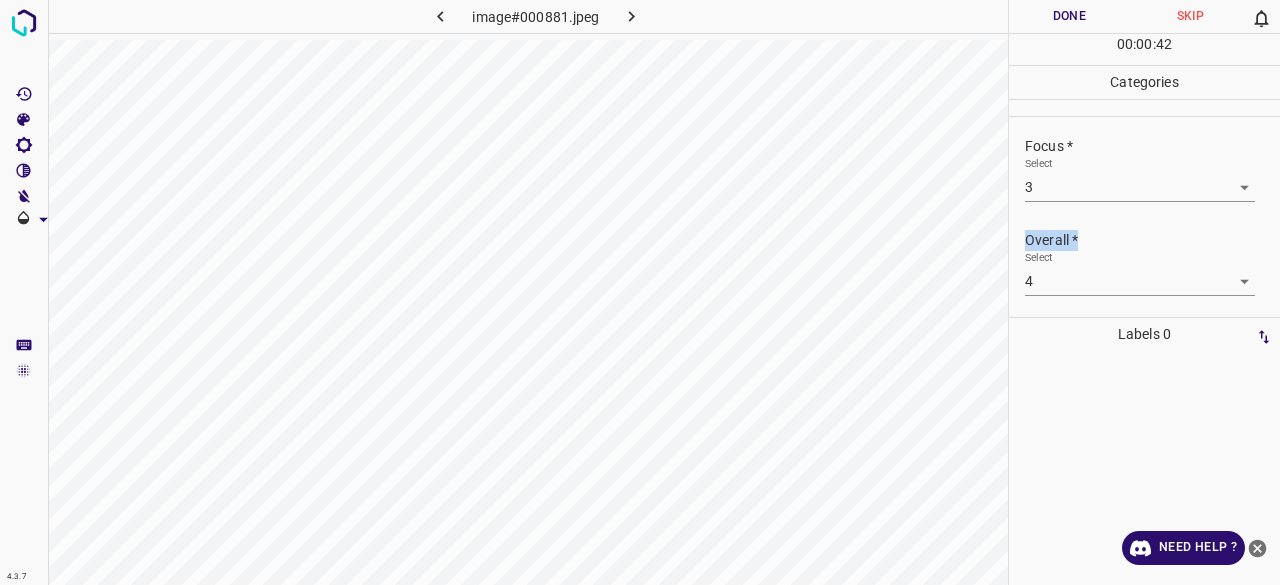 click on "Overall *" at bounding box center [1152, 240] 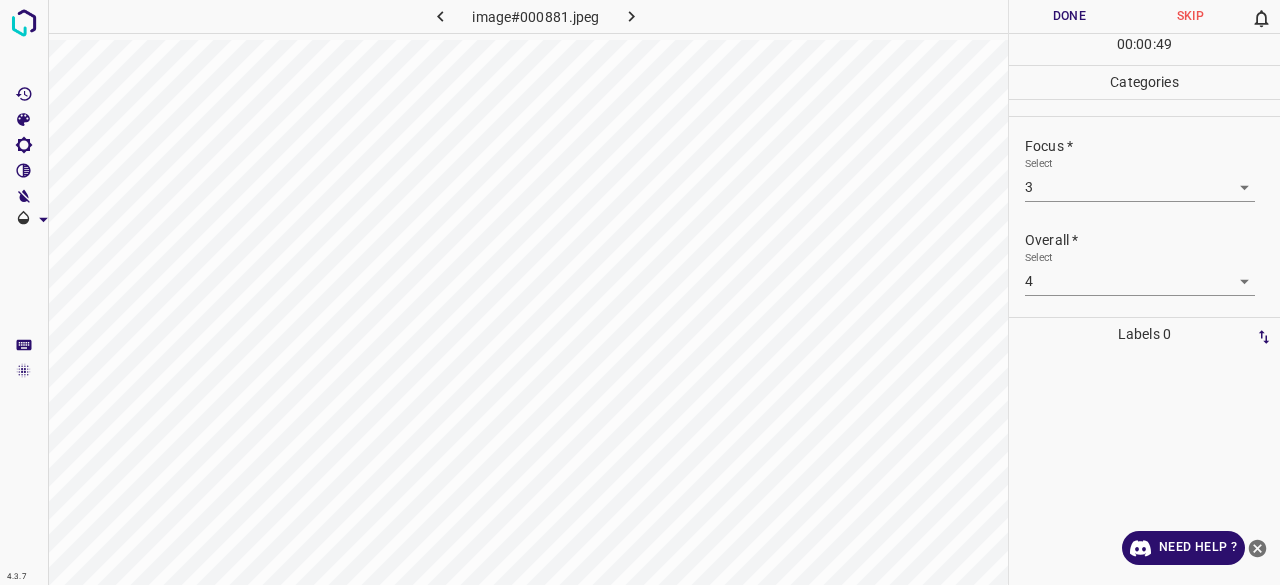 click on "Done" at bounding box center (1069, 16) 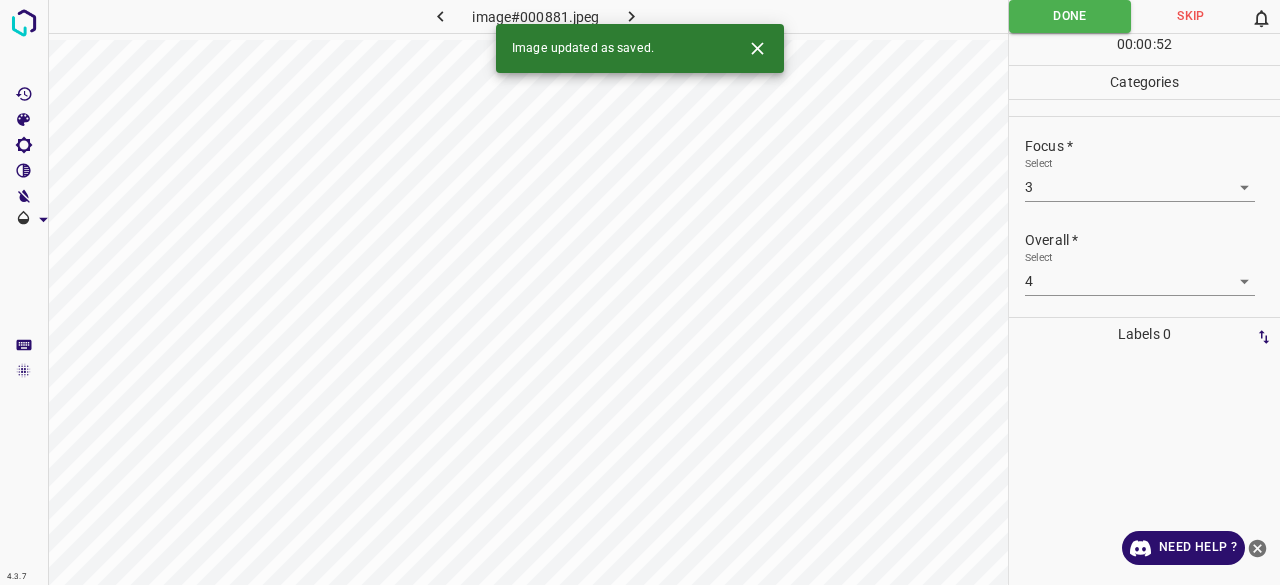 click 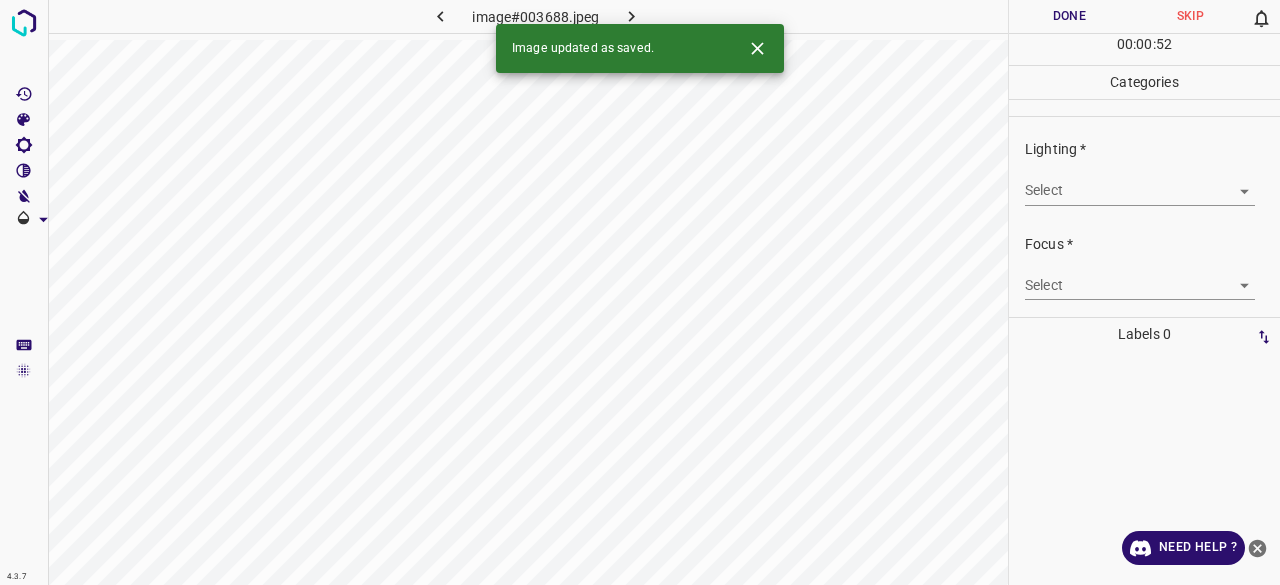 click on "4.3.7 image#003688.jpeg Done Skip 0 00   : 00   : 52   Categories Lighting *  Select ​ Focus *  Select ​ Overall *  Select ​ Labels   0 Categories 1 Lighting 2 Focus 3 Overall Tools Space Change between modes (Draw & Edit) I Auto labeling R Restore zoom M Zoom in N Zoom out Delete Delete selecte label Filters Z Restore filters X Saturation filter C Brightness filter V Contrast filter B Gray scale filter General O Download Image updated as saved. Need Help ? - Text - Hide - Delete" at bounding box center (640, 292) 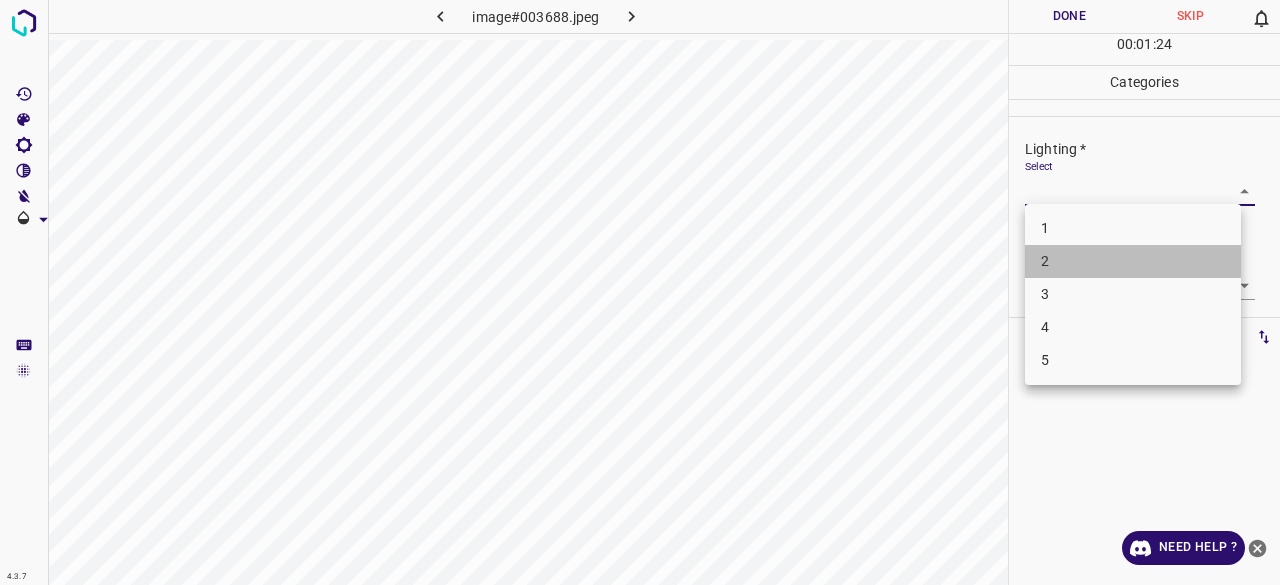 click on "2" at bounding box center [1133, 261] 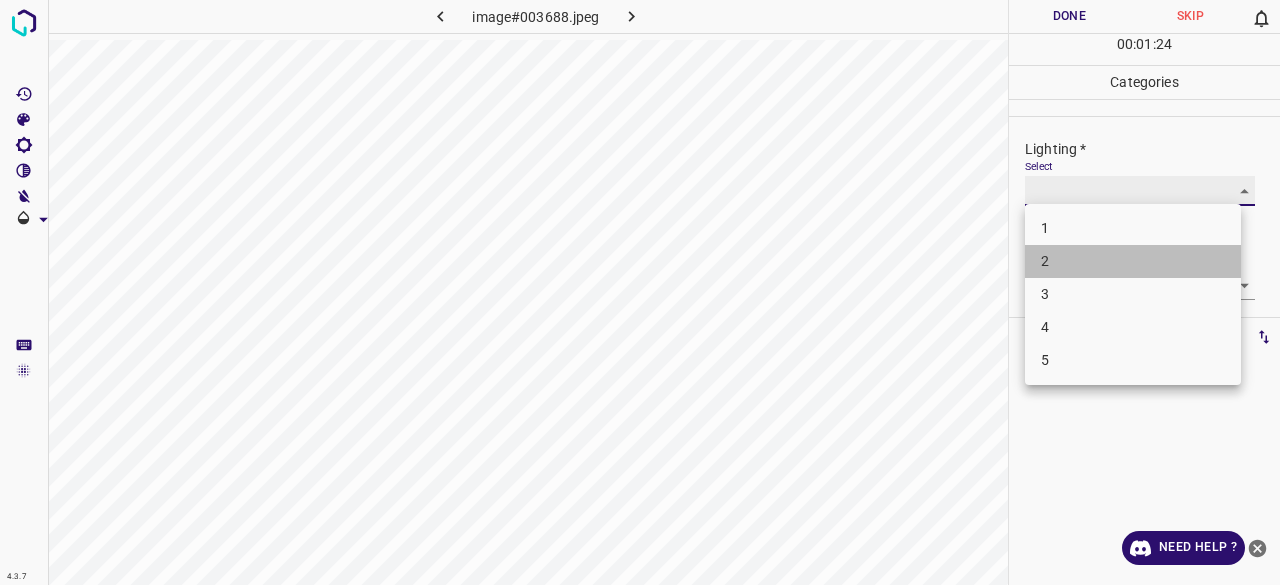 type on "2" 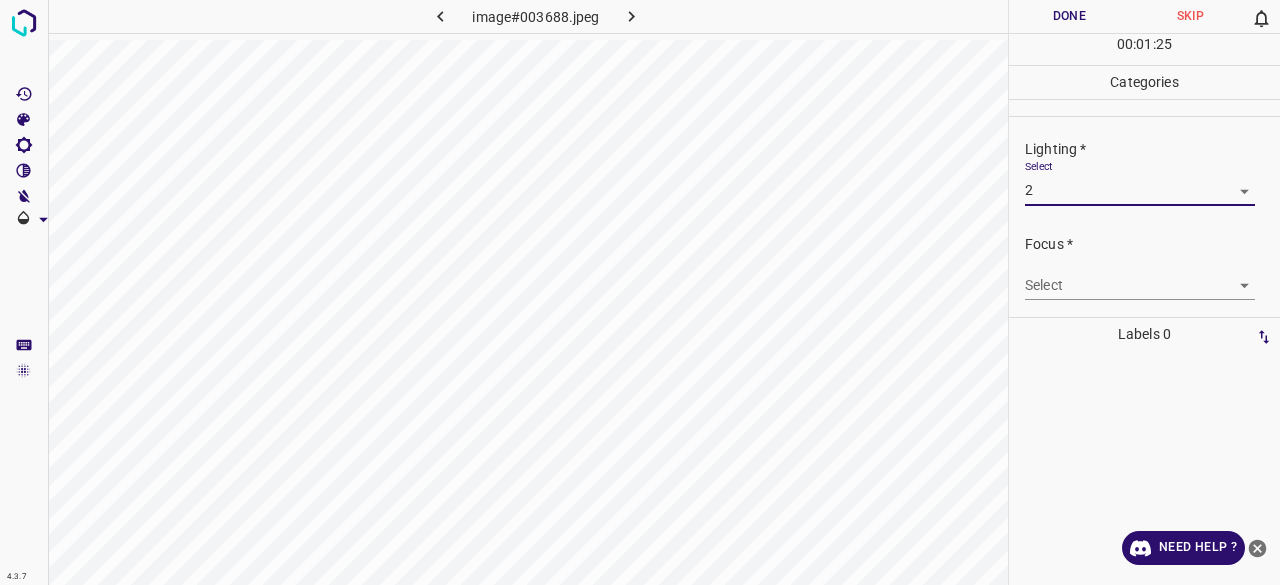 click on "4.3.7 image#003688.jpeg Done Skip 0 00   : 01   : 25   Categories Lighting *  Select 2 2 Focus *  Select ​ Overall *  Select ​ Labels   0 Categories 1 Lighting 2 Focus 3 Overall Tools Space Change between modes (Draw & Edit) I Auto labeling R Restore zoom M Zoom in N Zoom out Delete Delete selecte label Filters Z Restore filters X Saturation filter C Brightness filter V Contrast filter B Gray scale filter General O Download Need Help ? - Text - Hide - Delete" at bounding box center (640, 292) 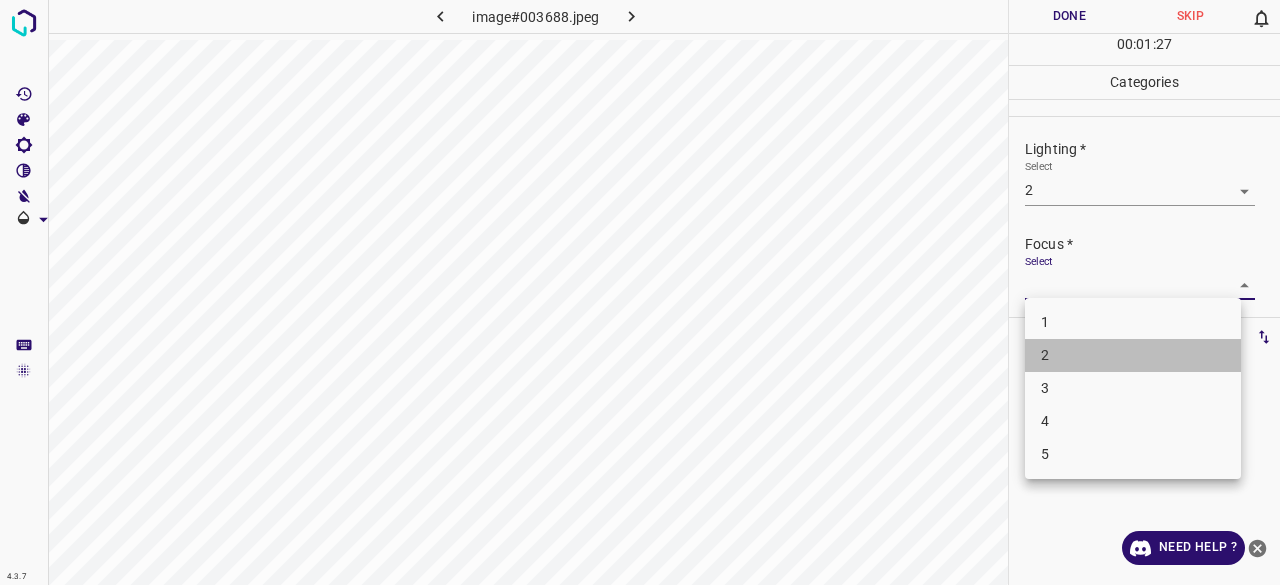 click on "2" at bounding box center [1133, 355] 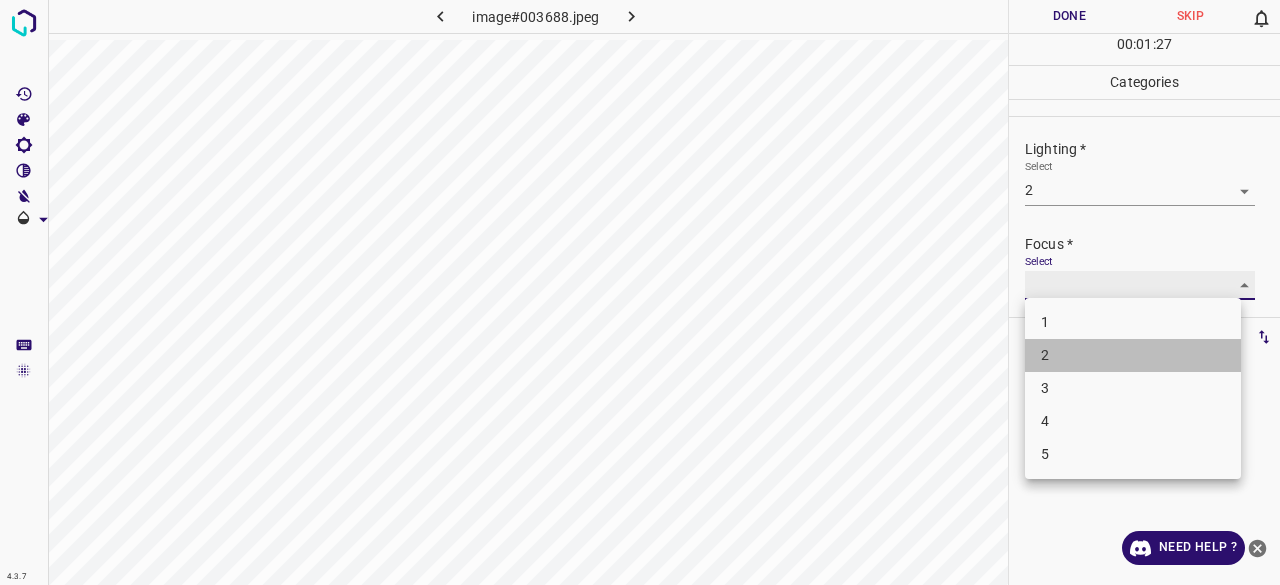 type on "2" 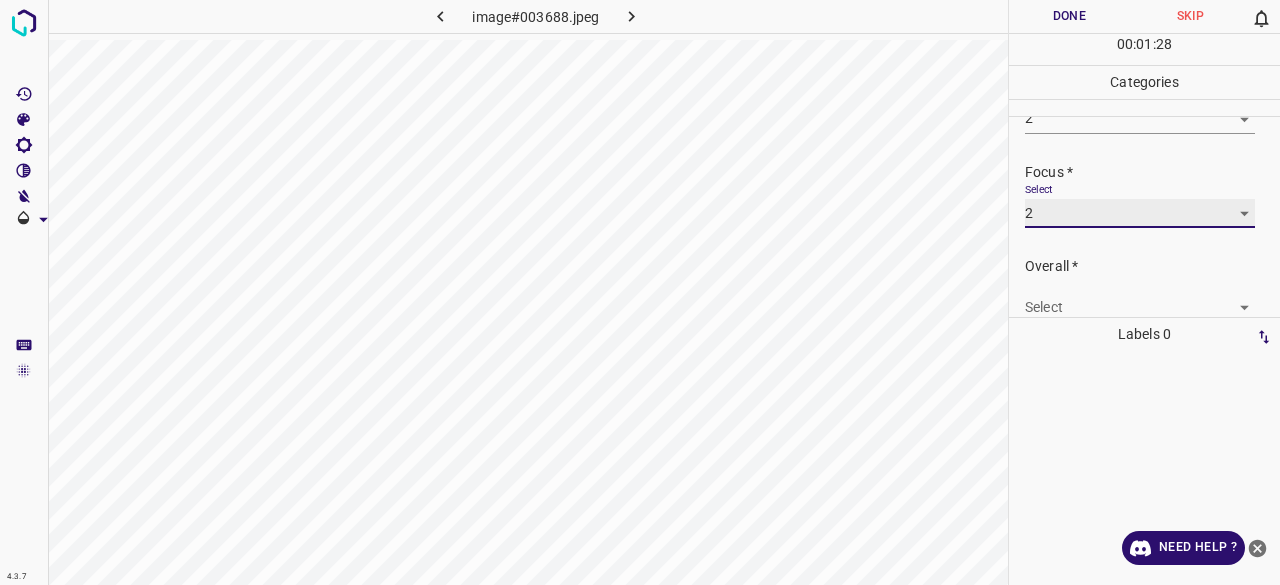 scroll, scrollTop: 98, scrollLeft: 0, axis: vertical 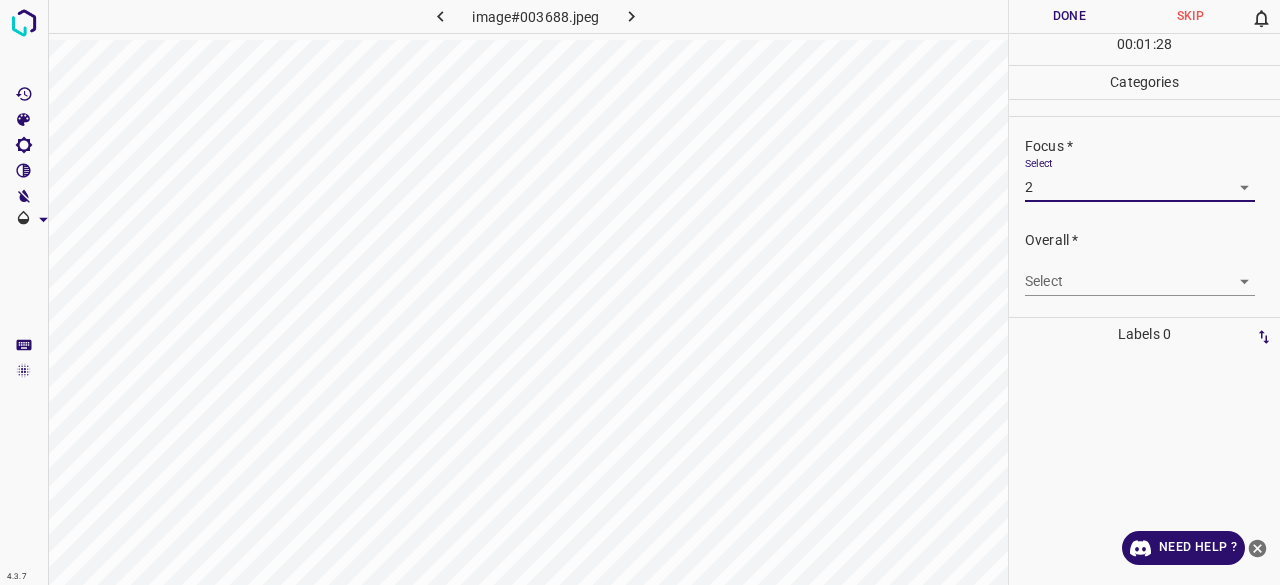 click on "4.3.7 image#003688.jpeg Done Skip 0 00   : 01   : 28   Categories Lighting *  Select 2 2 Focus *  Select 2 2 Overall *  Select ​ Labels   0 Categories 1 Lighting 2 Focus 3 Overall Tools Space Change between modes (Draw & Edit) I Auto labeling R Restore zoom M Zoom in N Zoom out Delete Delete selecte label Filters Z Restore filters X Saturation filter C Brightness filter V Contrast filter B Gray scale filter General O Download Need Help ? - Text - Hide - Delete" at bounding box center (640, 292) 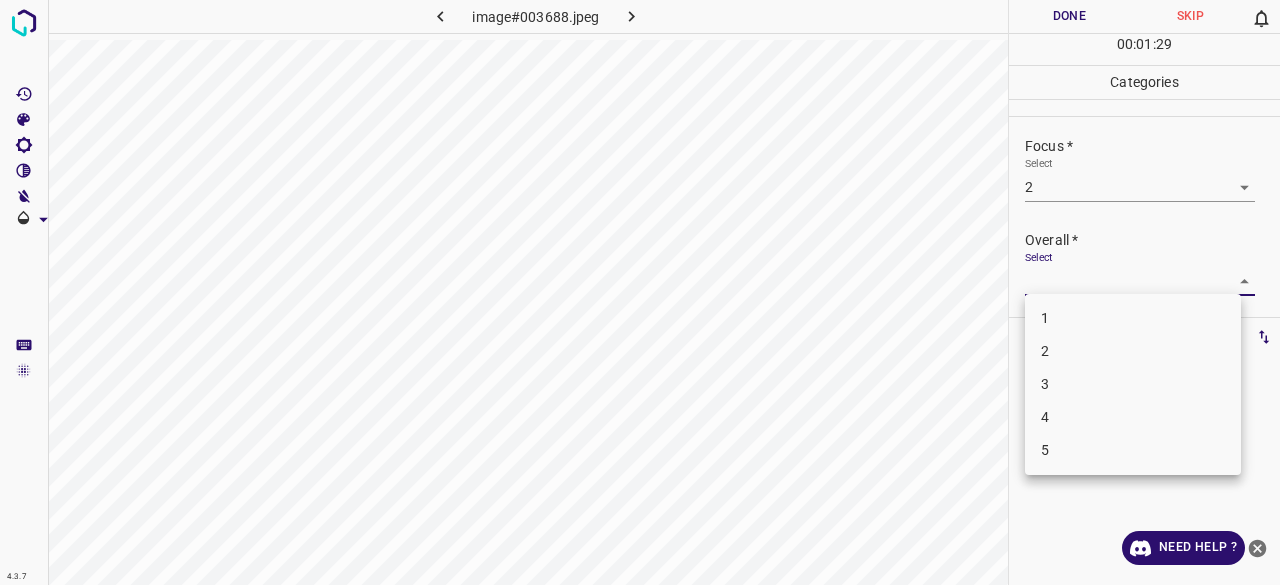 click on "3" at bounding box center [1133, 384] 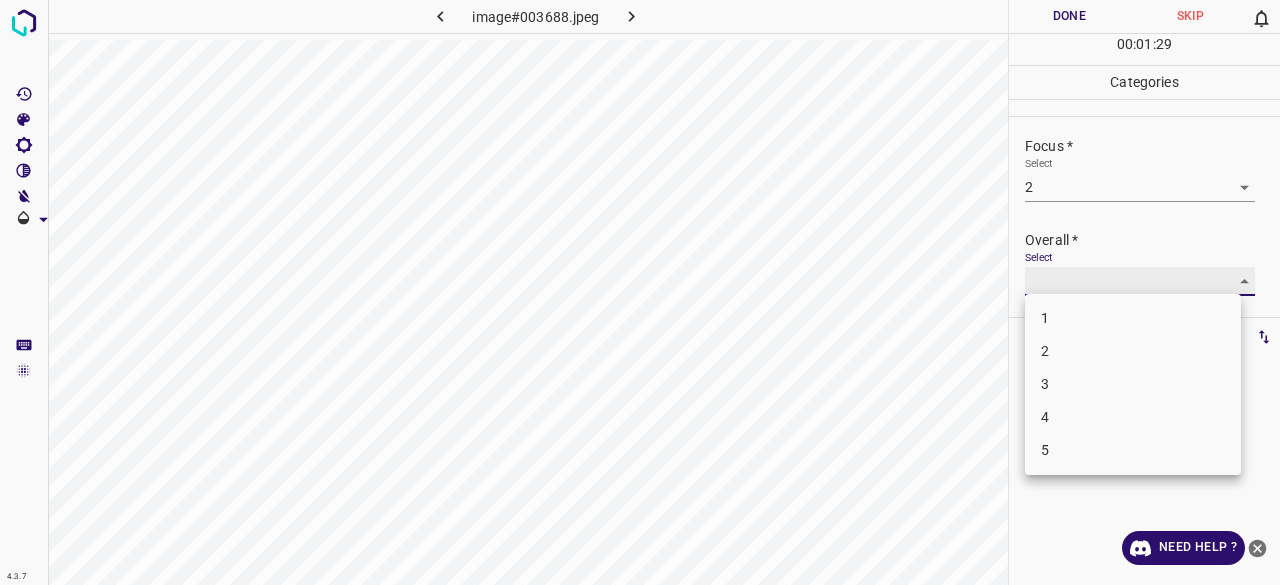 type on "3" 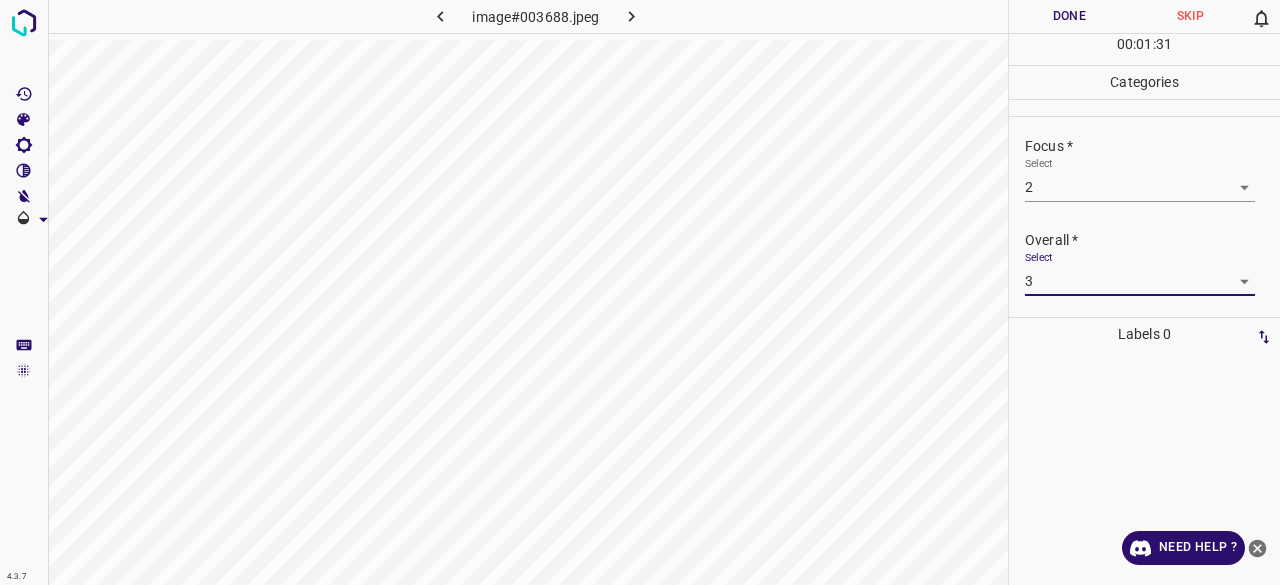 click on "Done" at bounding box center (1069, 16) 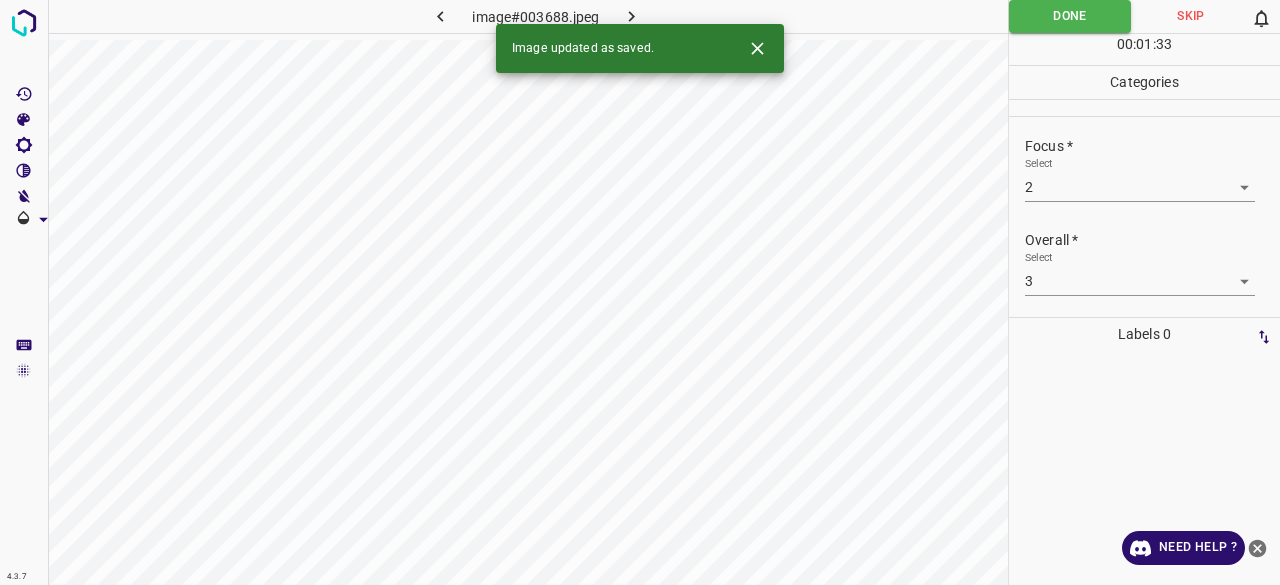 click 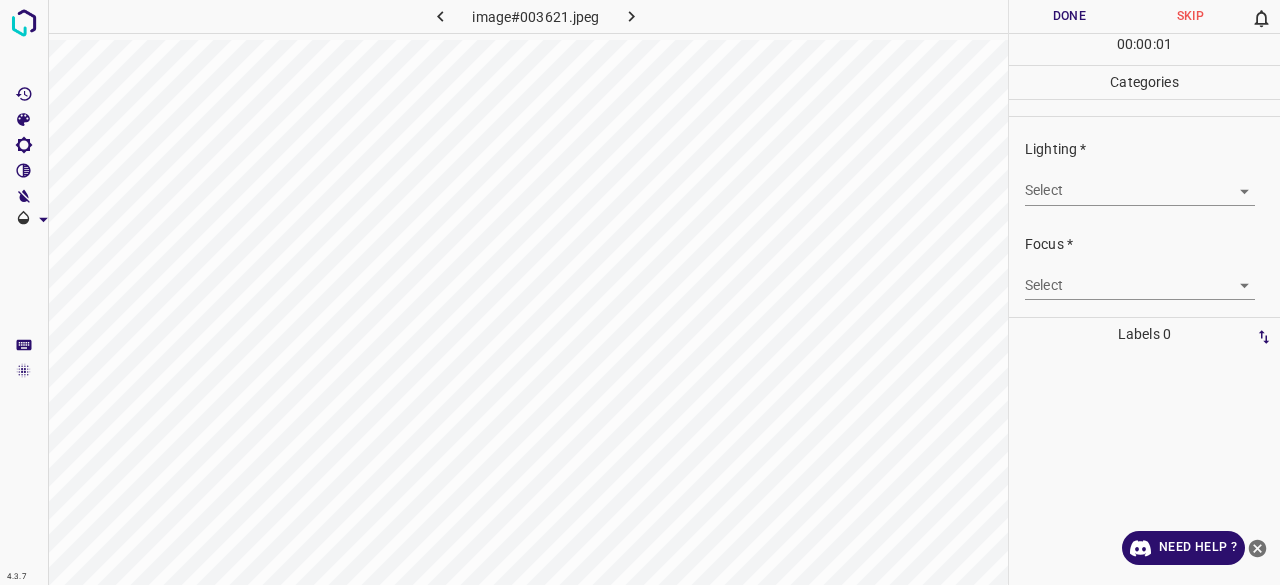 click on "4.3.7 image#003621.jpeg Done Skip 0 00   : 00   : 01   Categories Lighting *  Select ​ Focus *  Select ​ Overall *  Select ​ Labels   0 Categories 1 Lighting 2 Focus 3 Overall Tools Space Change between modes (Draw & Edit) I Auto labeling R Restore zoom M Zoom in N Zoom out Delete Delete selecte label Filters Z Restore filters X Saturation filter C Brightness filter V Contrast filter B Gray scale filter General O Download Need Help ? - Text - Hide - Delete" at bounding box center [640, 292] 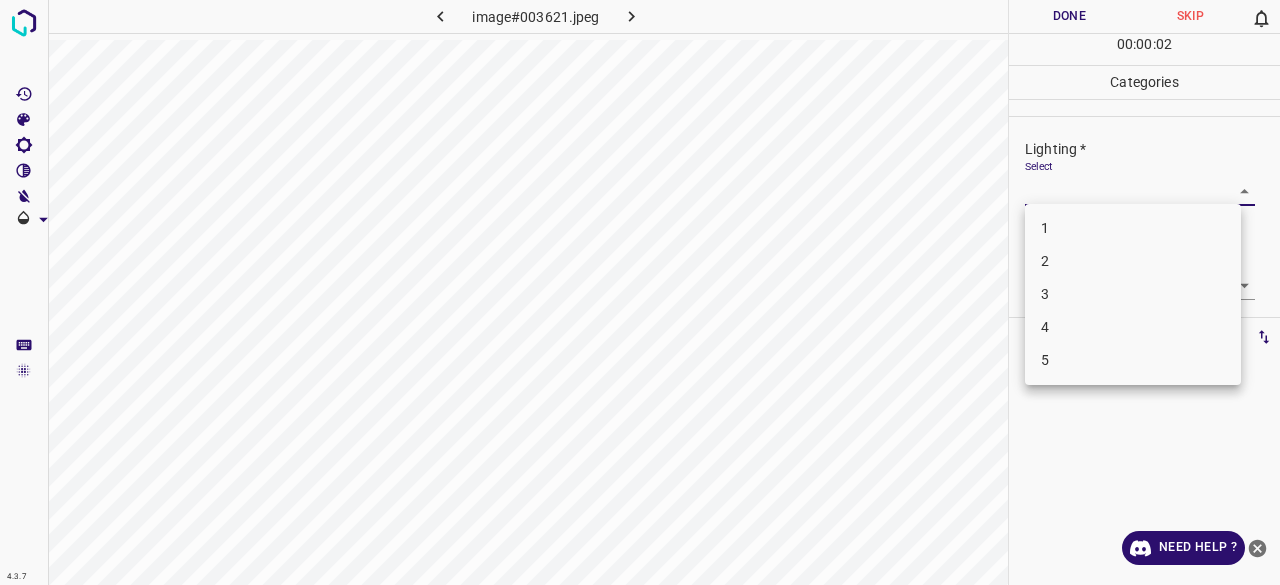 click on "2" at bounding box center [1133, 261] 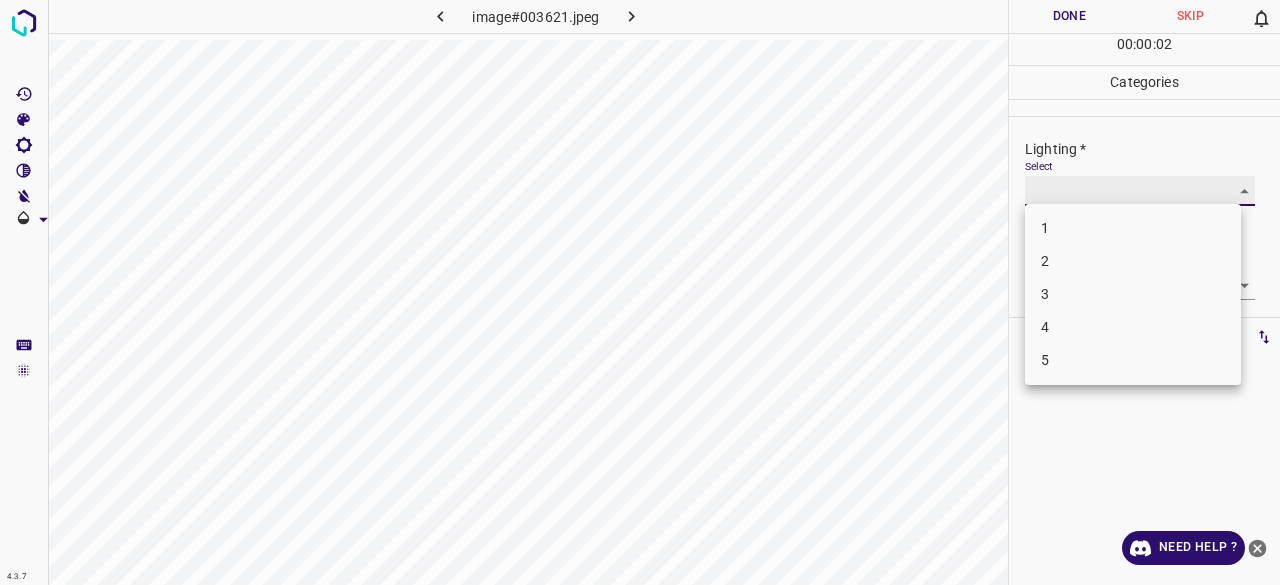 type on "2" 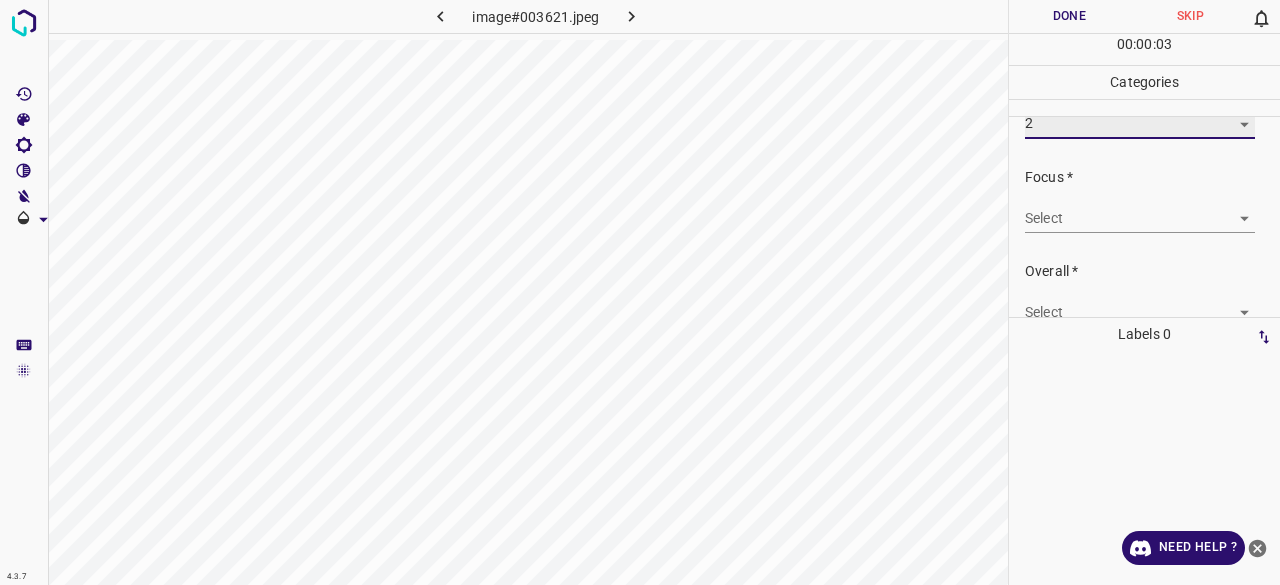 scroll, scrollTop: 98, scrollLeft: 0, axis: vertical 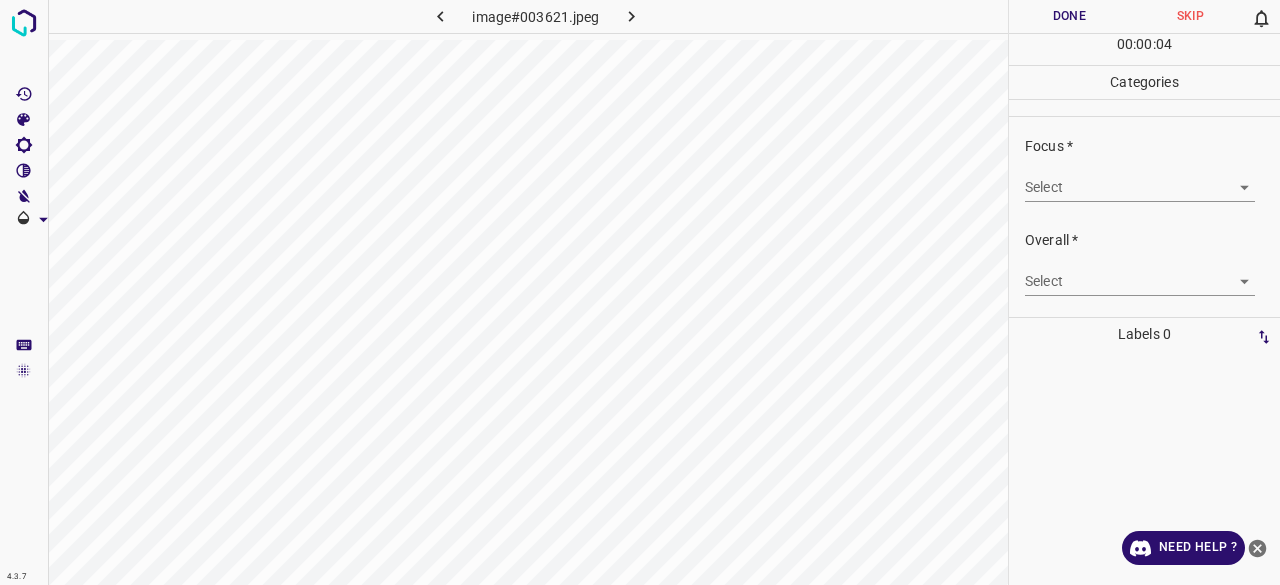 click on "4.3.7 image#003621.jpeg Done Skip 0 00   : 00   : 04   Categories Lighting *  Select 2 2 Focus *  Select ​ Overall *  Select ​ Labels   0 Categories 1 Lighting 2 Focus 3 Overall Tools Space Change between modes (Draw & Edit) I Auto labeling R Restore zoom M Zoom in N Zoom out Delete Delete selecte label Filters Z Restore filters X Saturation filter C Brightness filter V Contrast filter B Gray scale filter General O Download Need Help ? - Text - Hide - Delete" at bounding box center [640, 292] 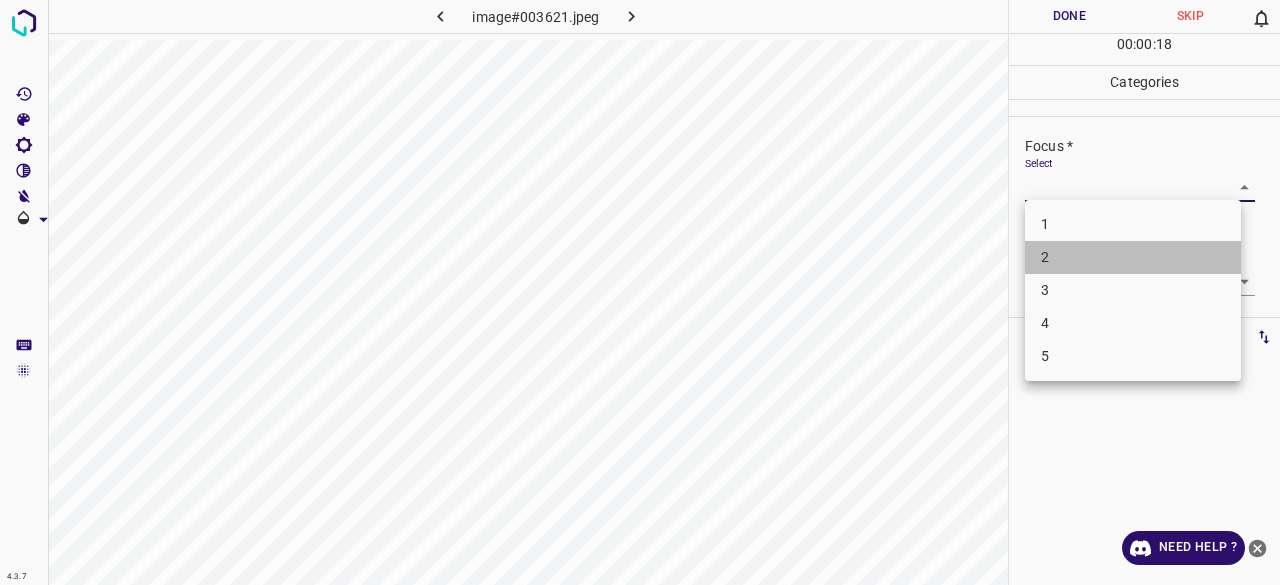 click on "2" at bounding box center [1133, 257] 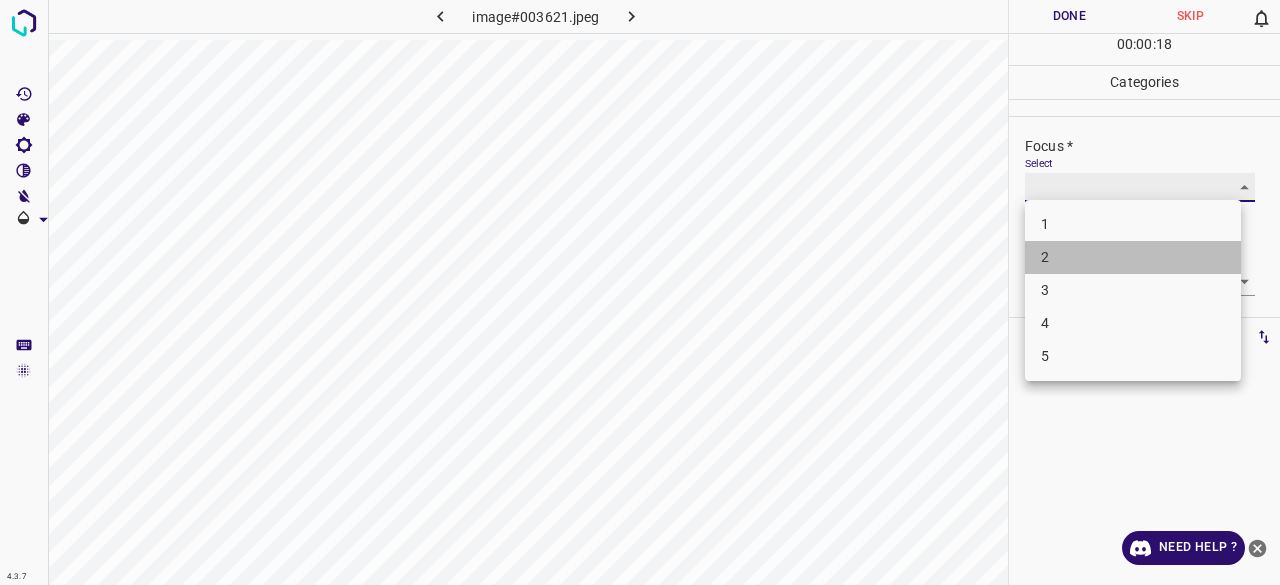 type on "2" 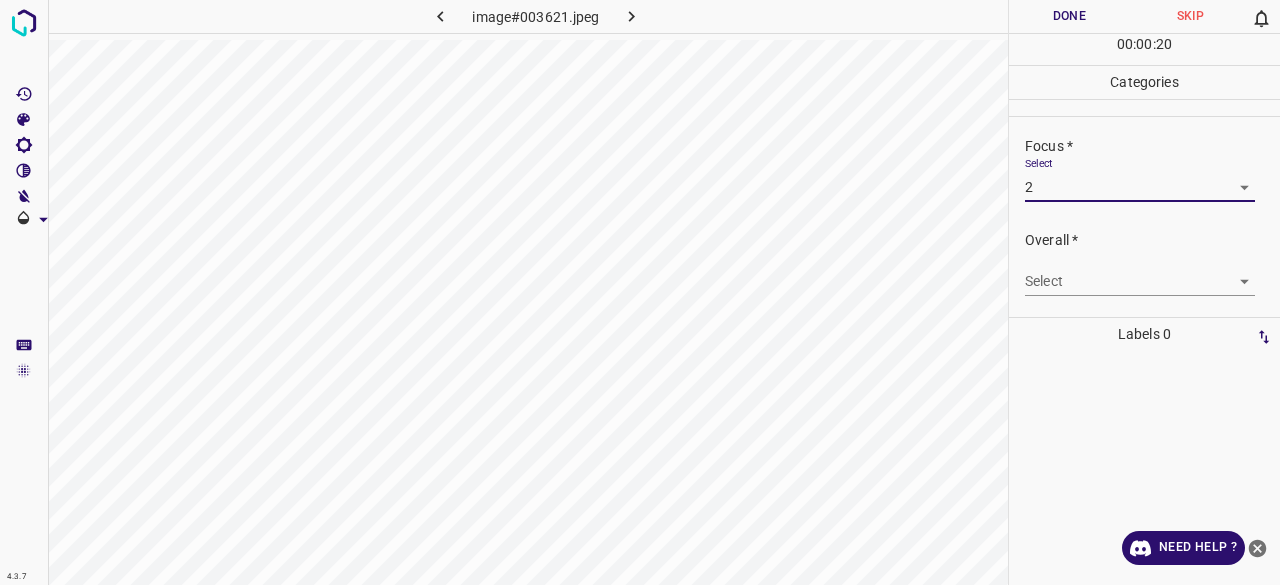 click on "4.3.7 image#003621.jpeg Done Skip 0 00   : 00   : 20   Categories Lighting *  Select 2 2 Focus *  Select 2 2 Overall *  Select ​ Labels   0 Categories 1 Lighting 2 Focus 3 Overall Tools Space Change between modes (Draw & Edit) I Auto labeling R Restore zoom M Zoom in N Zoom out Delete Delete selecte label Filters Z Restore filters X Saturation filter C Brightness filter V Contrast filter B Gray scale filter General O Download Need Help ? - Text - Hide - Delete" at bounding box center (640, 292) 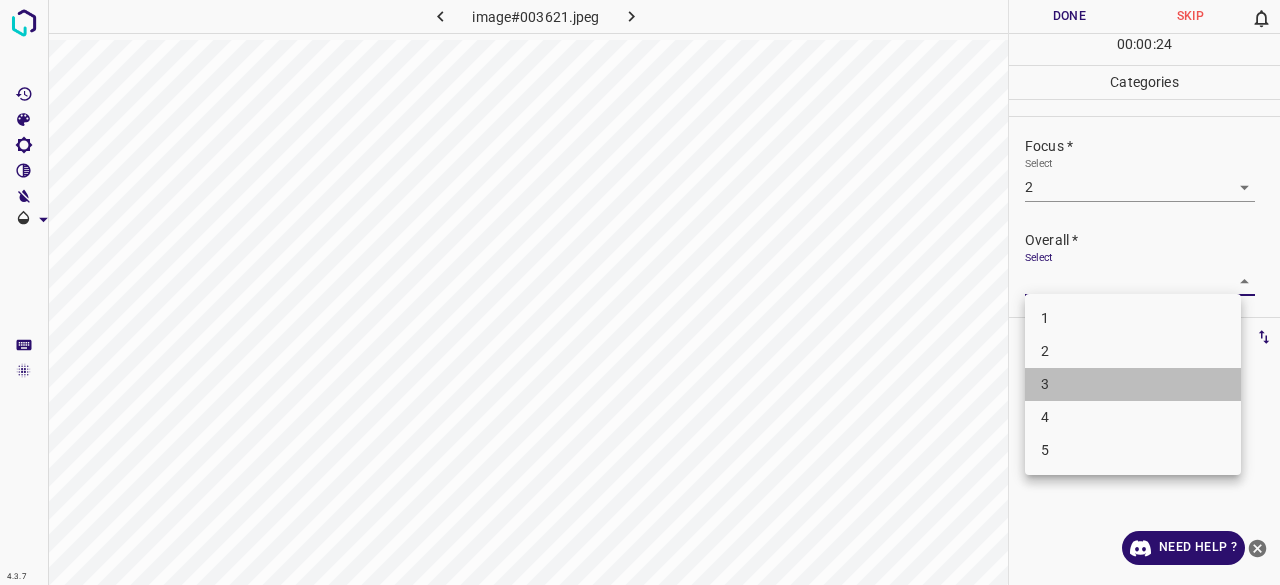 click on "3" at bounding box center [1133, 384] 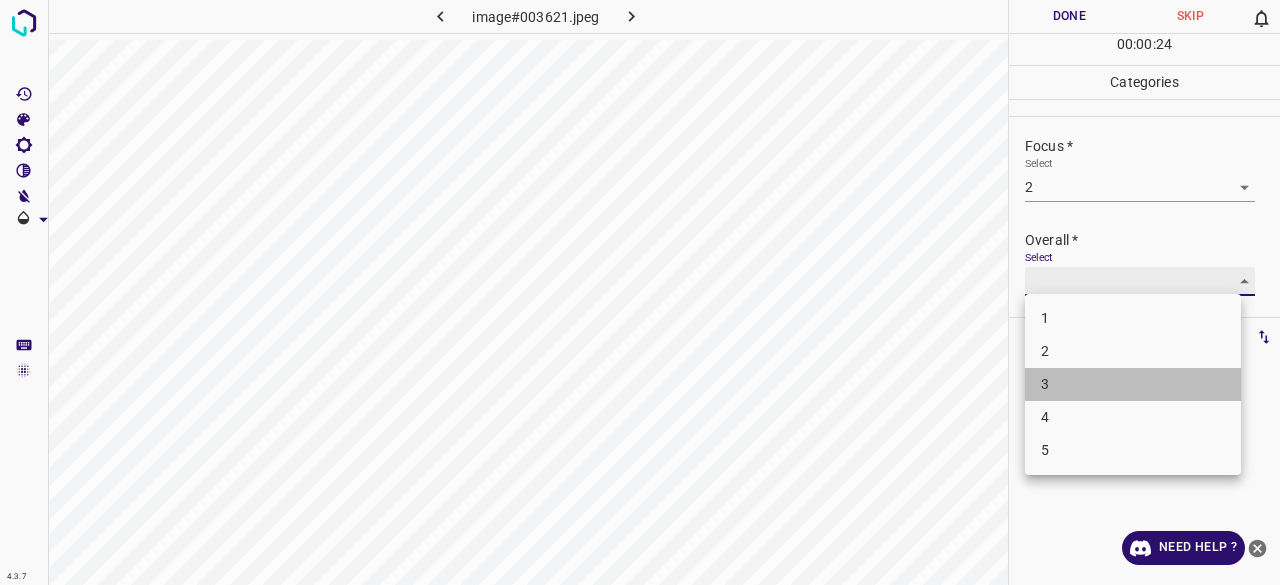 type on "3" 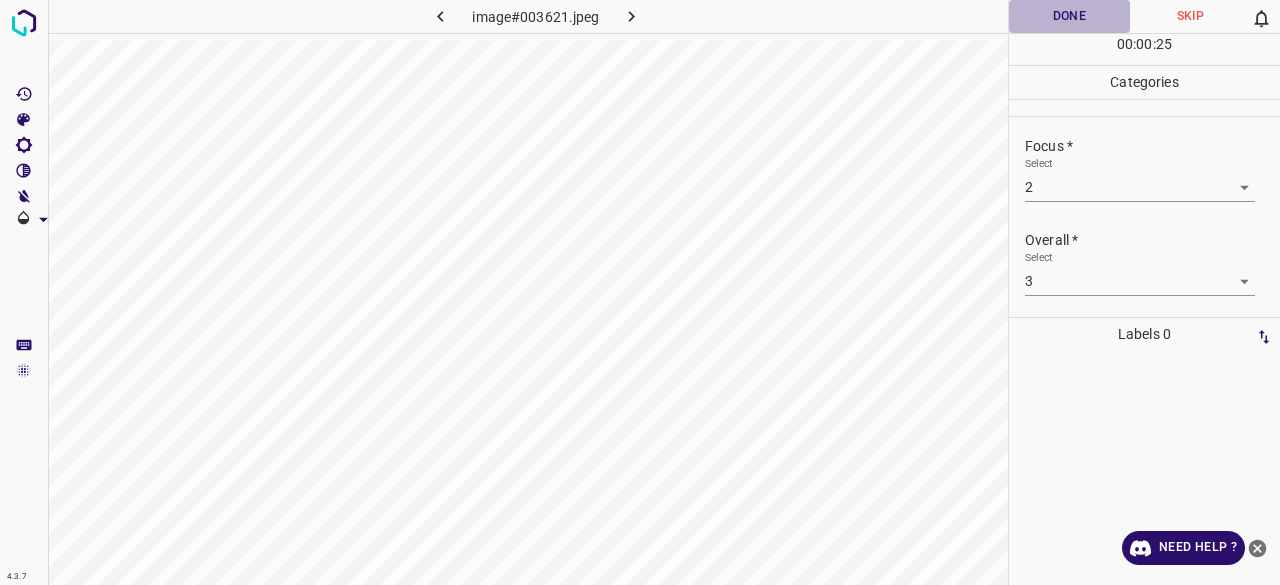 click on "Done" at bounding box center (1069, 16) 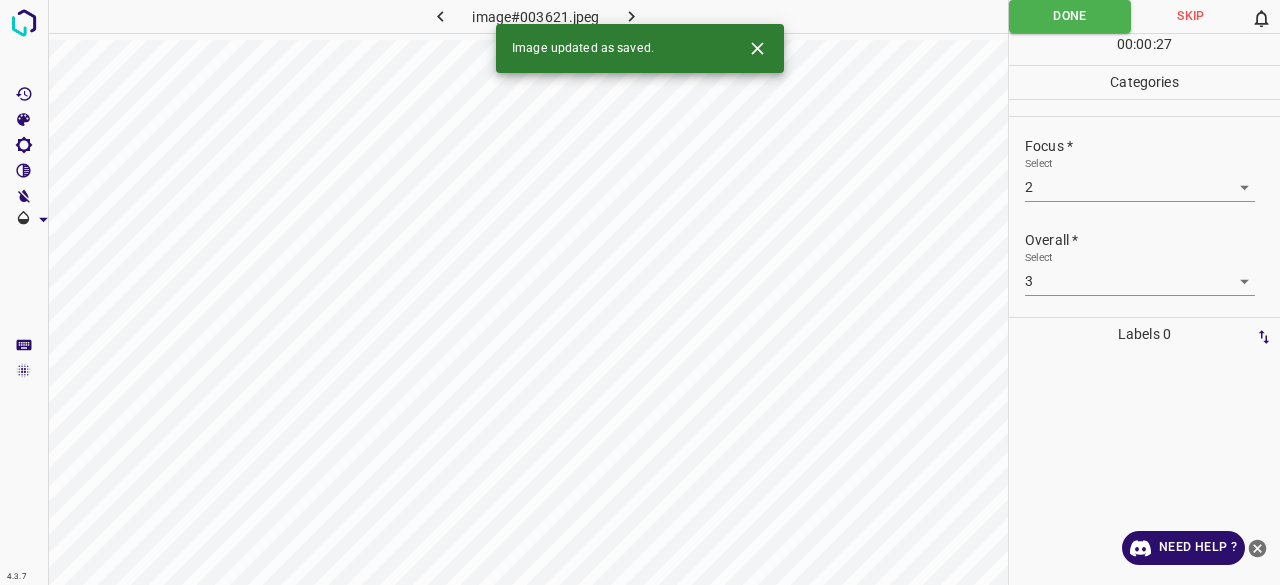 click 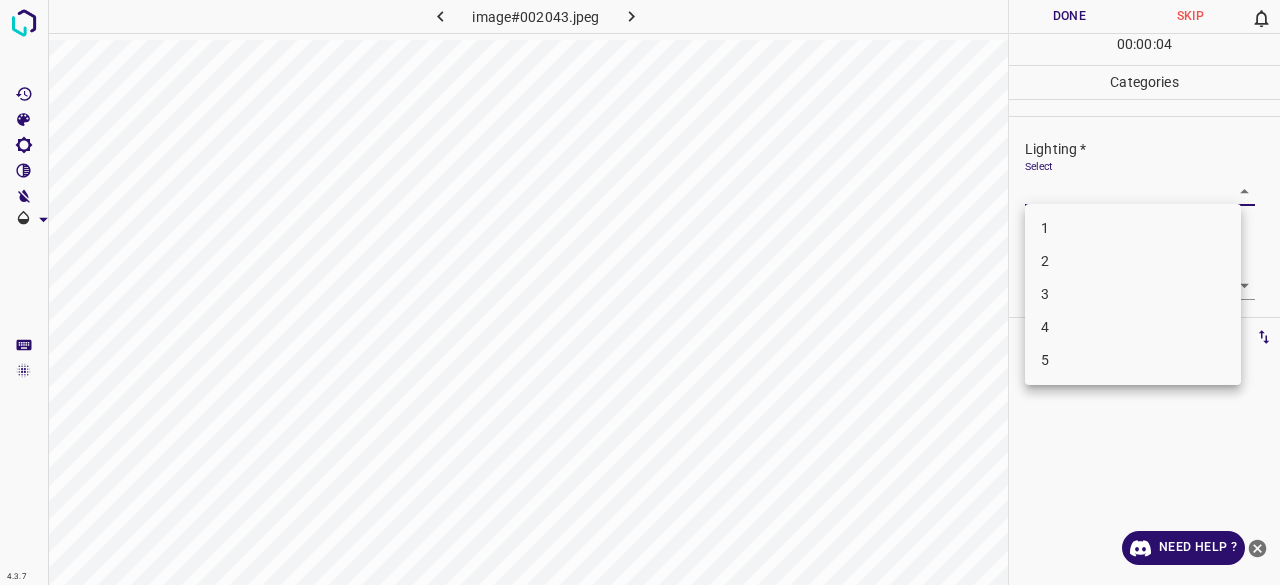 click on "4.3.7 image#002043.jpeg Done Skip 0 00   : 00   : 04   Categories Lighting *  Select ​ Focus *  Select ​ Overall *  Select ​ Labels   0 Categories 1 Lighting 2 Focus 3 Overall Tools Space Change between modes (Draw & Edit) I Auto labeling R Restore zoom M Zoom in N Zoom out Delete Delete selecte label Filters Z Restore filters X Saturation filter C Brightness filter V Contrast filter B Gray scale filter General O Download Need Help ? - Text - Hide - Delete 1 2 3 4 5" at bounding box center [640, 292] 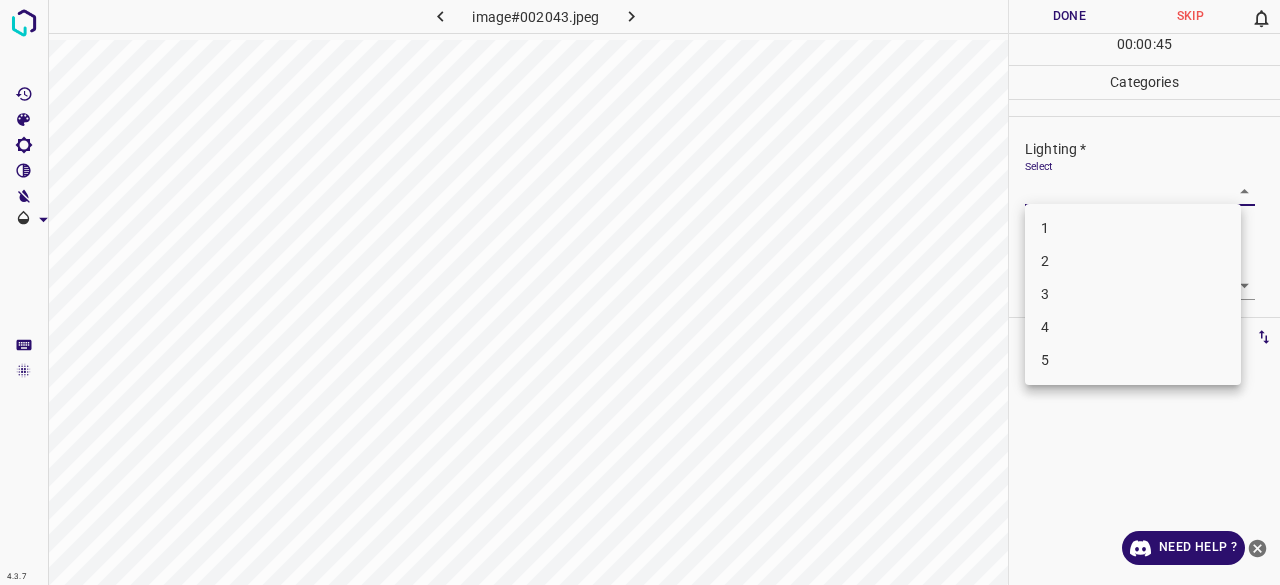 click on "3" at bounding box center [1133, 294] 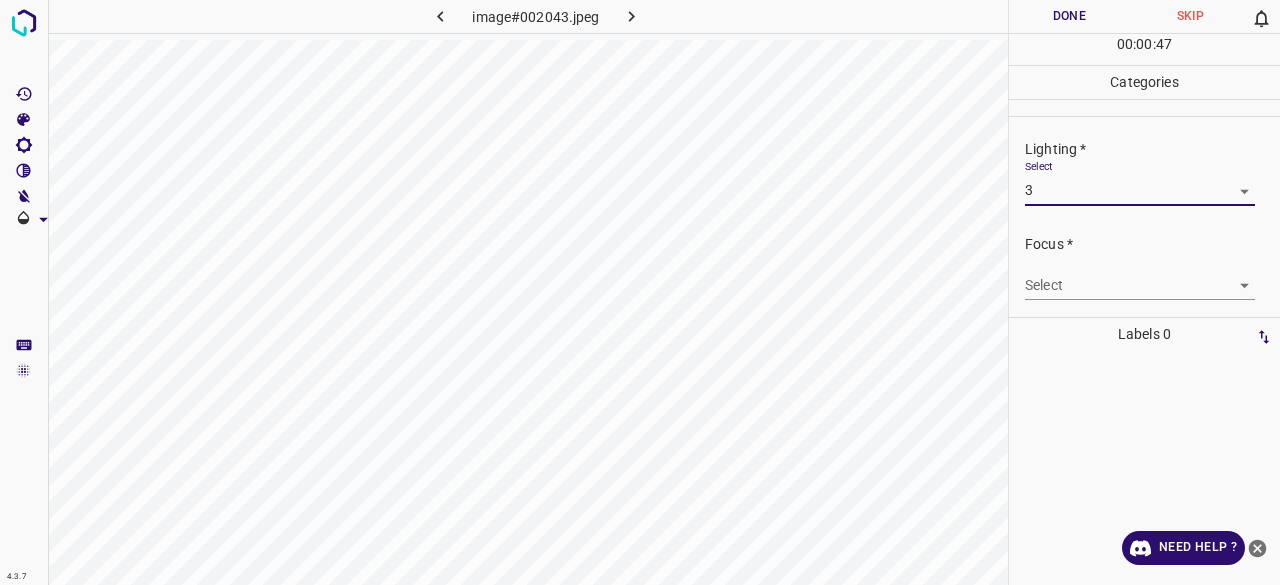 click on "4.3.7 image#002043.jpeg Done Skip 0 00   : 00   : 47   Categories Lighting *  Select 3 3 Focus *  Select ​ Overall *  Select ​ Labels   0 Categories 1 Lighting 2 Focus 3 Overall Tools Space Change between modes (Draw & Edit) I Auto labeling R Restore zoom M Zoom in N Zoom out Delete Delete selecte label Filters Z Restore filters X Saturation filter C Brightness filter V Contrast filter B Gray scale filter General O Download Need Help ? - Text - Hide - Delete" at bounding box center (640, 292) 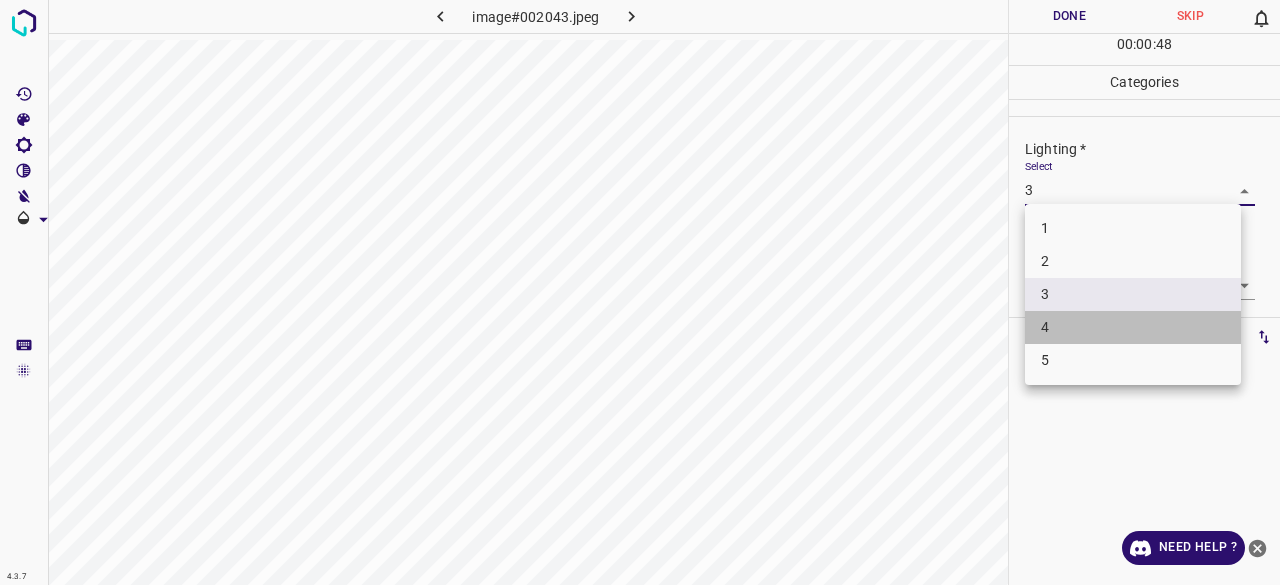 click on "4" at bounding box center [1133, 327] 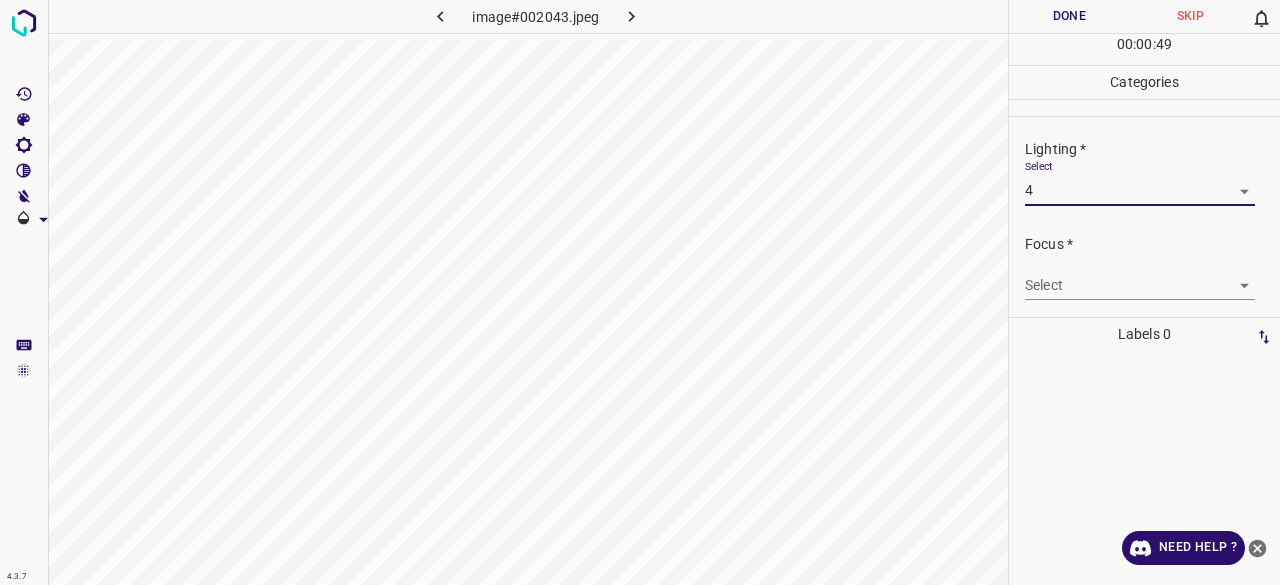 click on "4.3.7 image#002043.jpeg Done Skip 0 00   : 00   : 49   Categories Lighting *  Select 4 4 Focus *  Select ​ Overall *  Select ​ Labels   0 Categories 1 Lighting 2 Focus 3 Overall Tools Space Change between modes (Draw & Edit) I Auto labeling R Restore zoom M Zoom in N Zoom out Delete Delete selecte label Filters Z Restore filters X Saturation filter C Brightness filter V Contrast filter B Gray scale filter General O Download Need Help ? - Text - Hide - Delete" at bounding box center (640, 292) 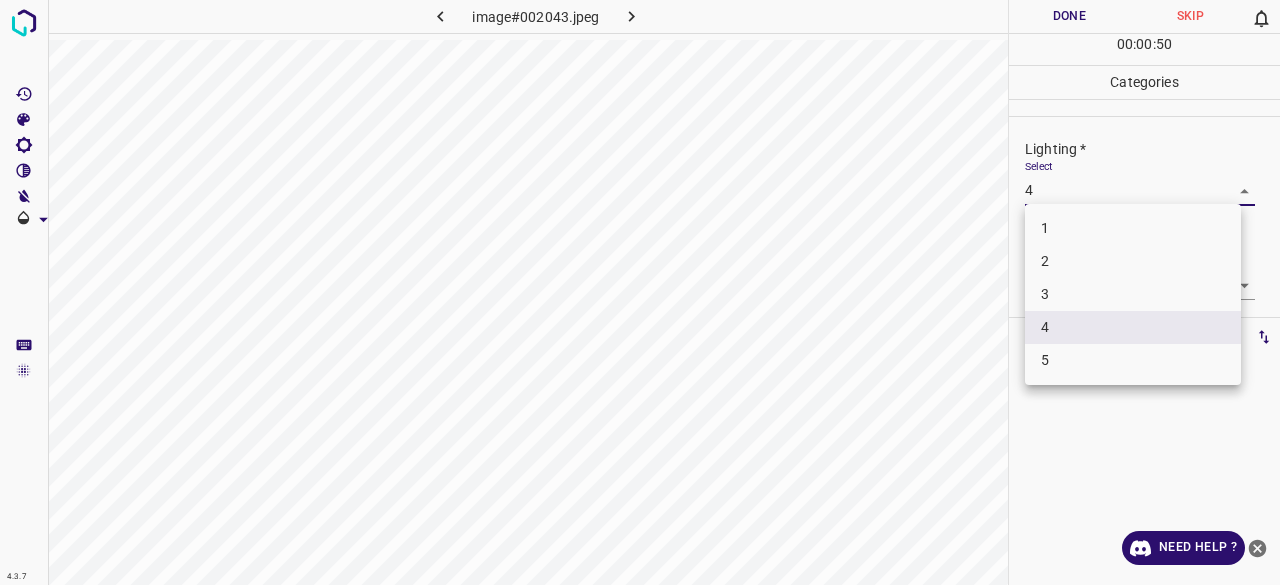 click on "3" at bounding box center (1133, 294) 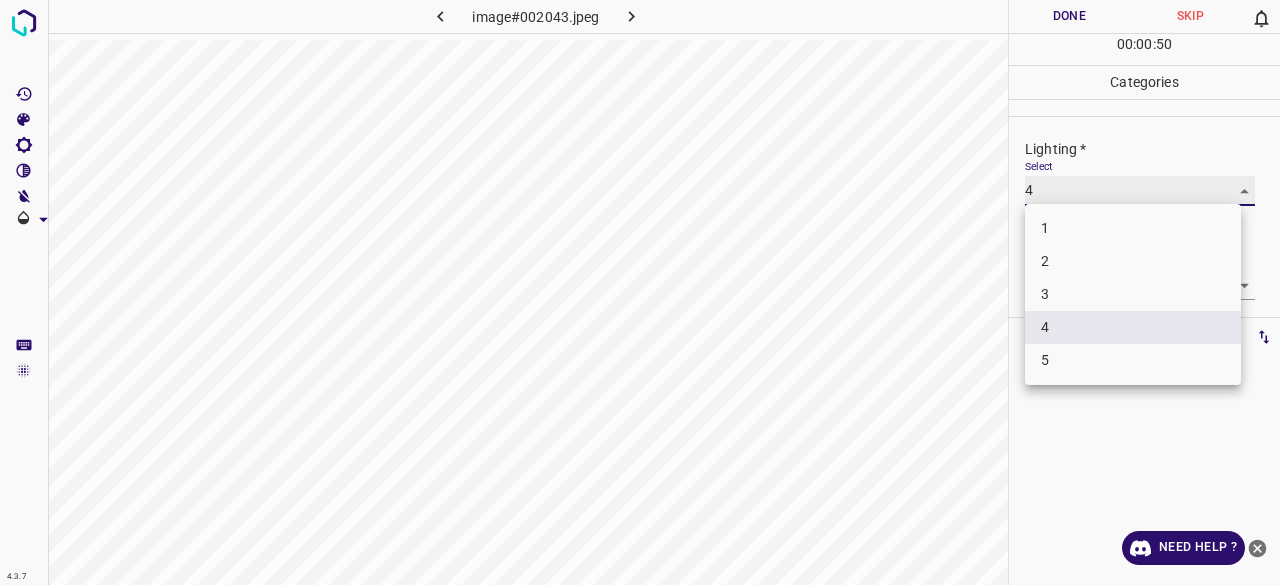 type on "3" 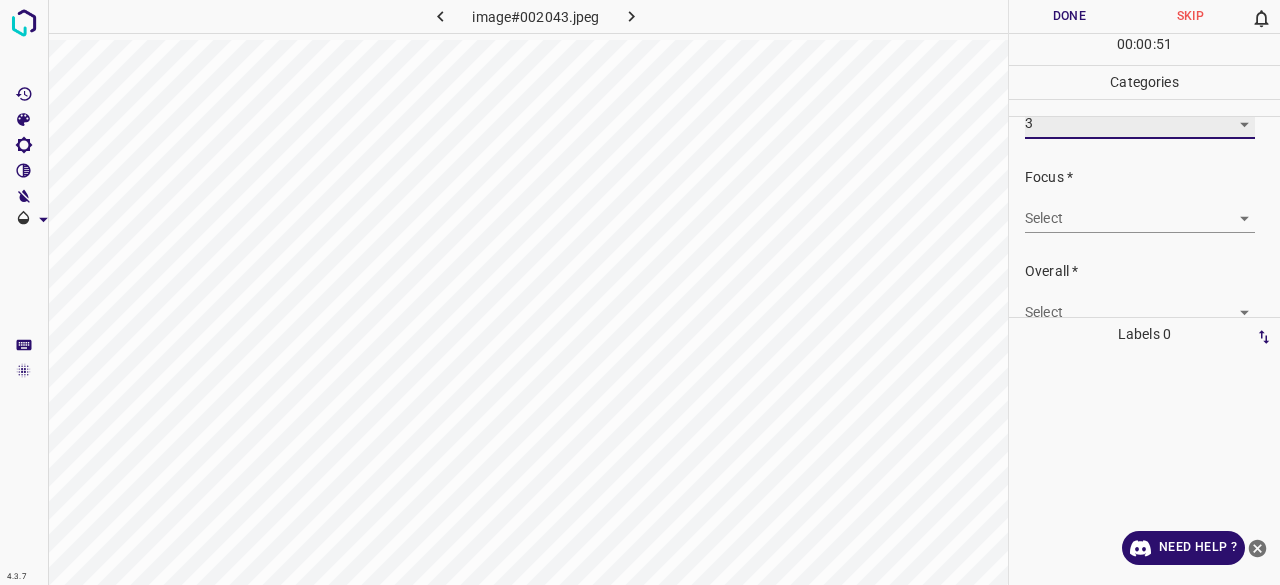 scroll, scrollTop: 98, scrollLeft: 0, axis: vertical 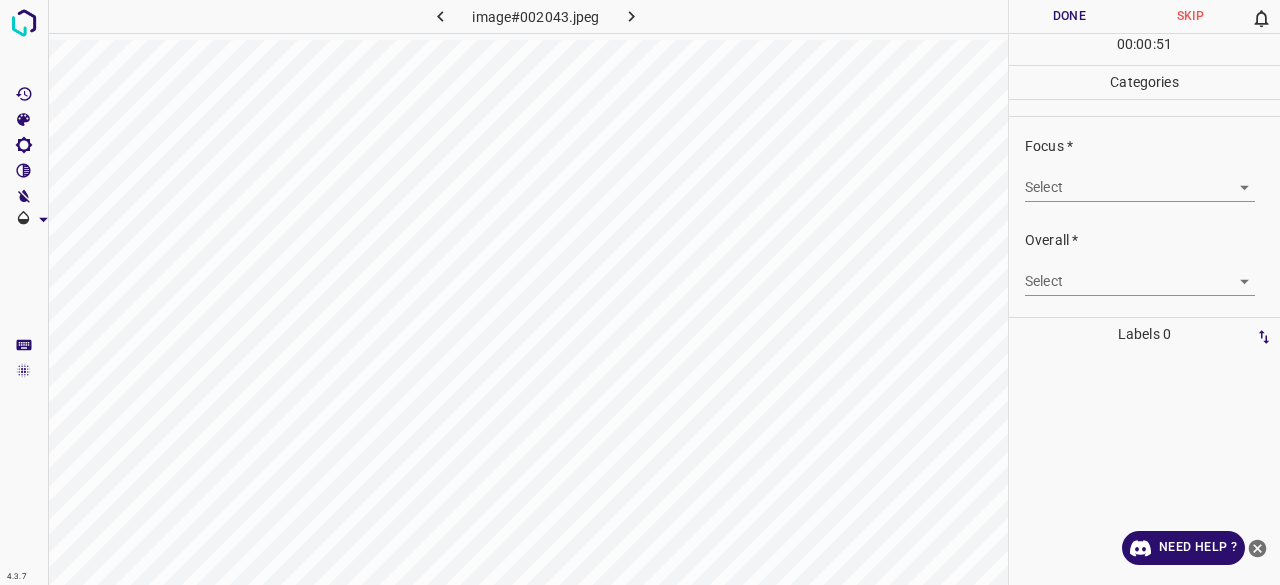 click on "4.3.7 image#002043.jpeg Done Skip 0 00   : 00   : 51   Categories Lighting *  Select 3 3 Focus *  Select ​ Overall *  Select ​ Labels   0 Categories 1 Lighting 2 Focus 3 Overall Tools Space Change between modes (Draw & Edit) I Auto labeling R Restore zoom M Zoom in N Zoom out Delete Delete selecte label Filters Z Restore filters X Saturation filter C Brightness filter V Contrast filter B Gray scale filter General O Download Need Help ? - Text - Hide - Delete" at bounding box center [640, 292] 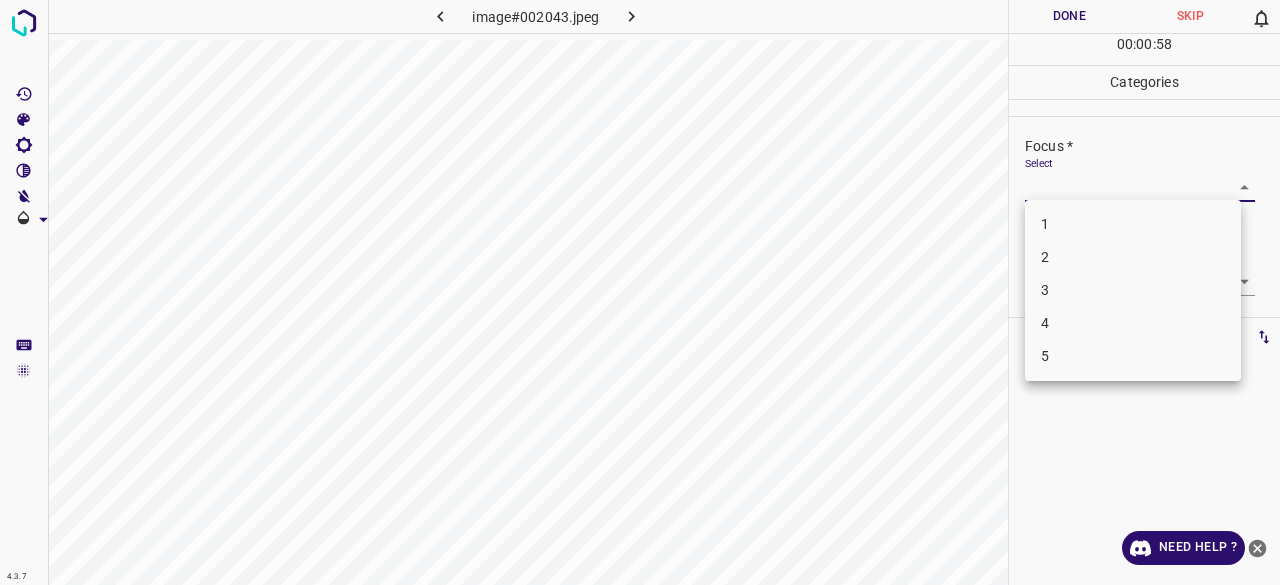 click on "2" at bounding box center [1133, 257] 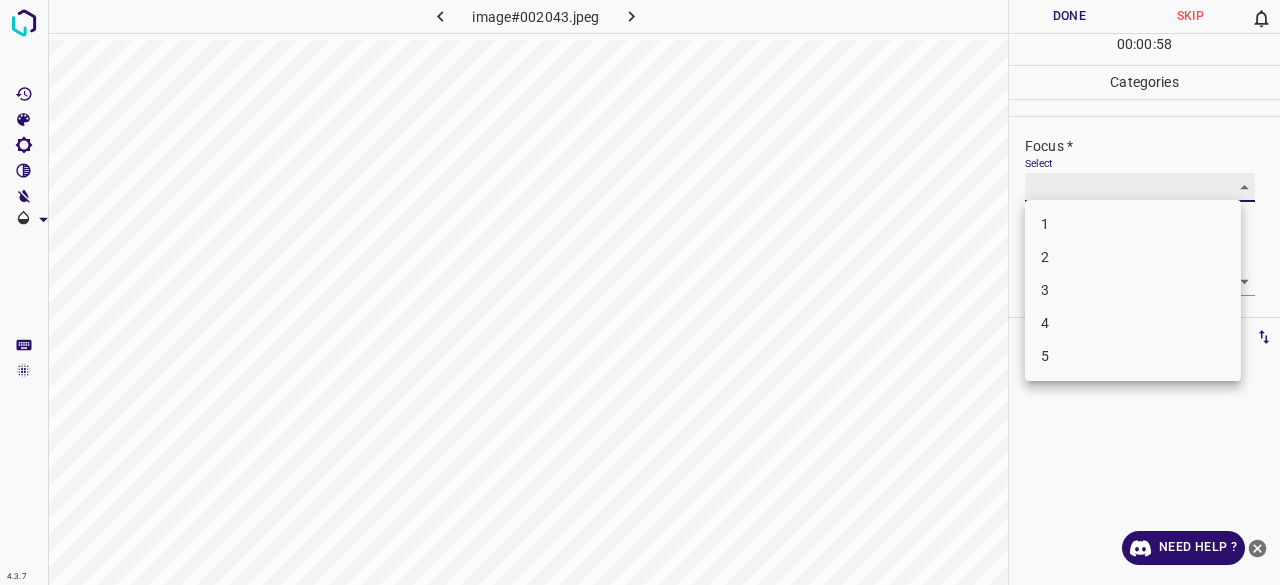 type on "2" 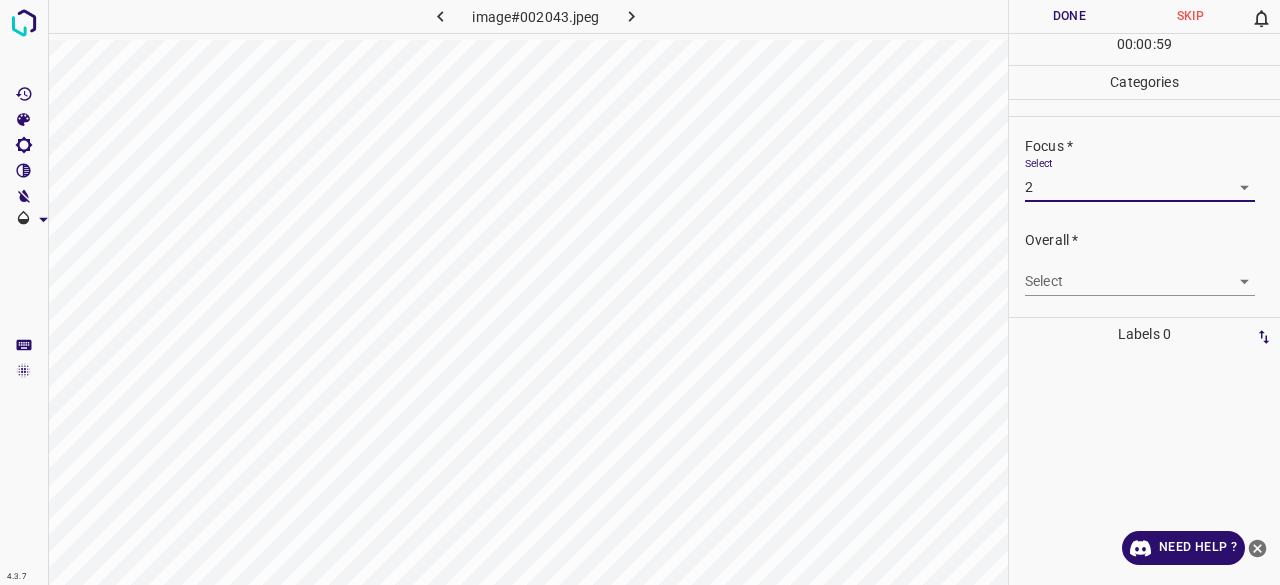 click on "4.3.7 image#002043.jpeg Done Skip 0 00   : 00   : 59   Categories Lighting *  Select 3 3 Focus *  Select 2 2 Overall *  Select ​ Labels   0 Categories 1 Lighting 2 Focus 3 Overall Tools Space Change between modes (Draw & Edit) I Auto labeling R Restore zoom M Zoom in N Zoom out Delete Delete selecte label Filters Z Restore filters X Saturation filter C Brightness filter V Contrast filter B Gray scale filter General O Download Need Help ? - Text - Hide - Delete" at bounding box center (640, 292) 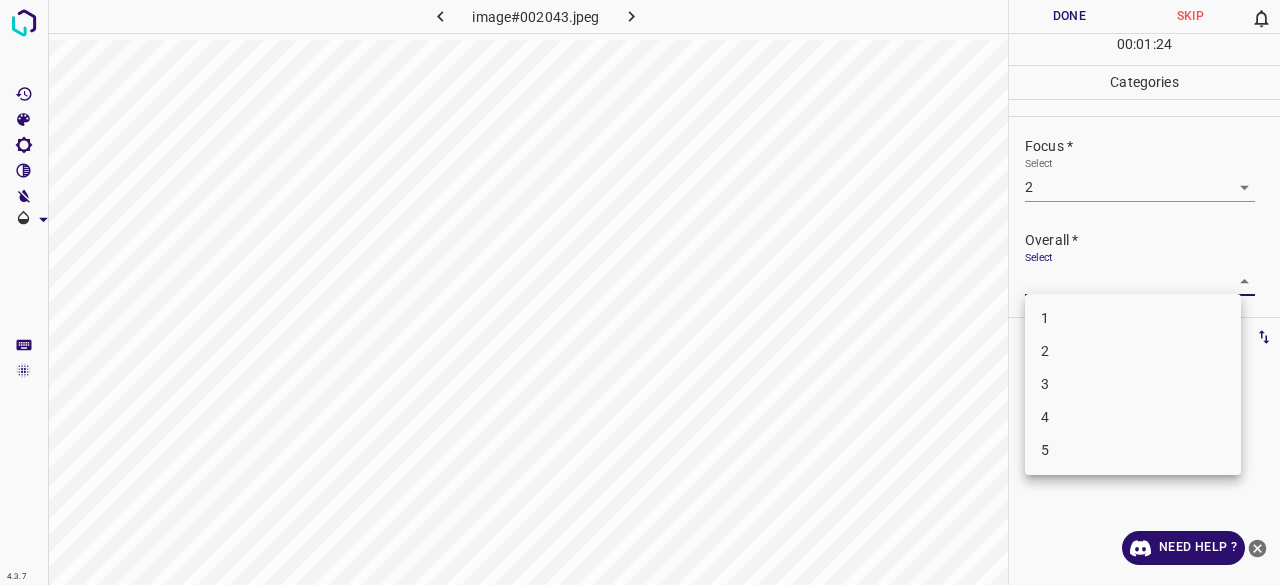 click on "3" at bounding box center [1133, 384] 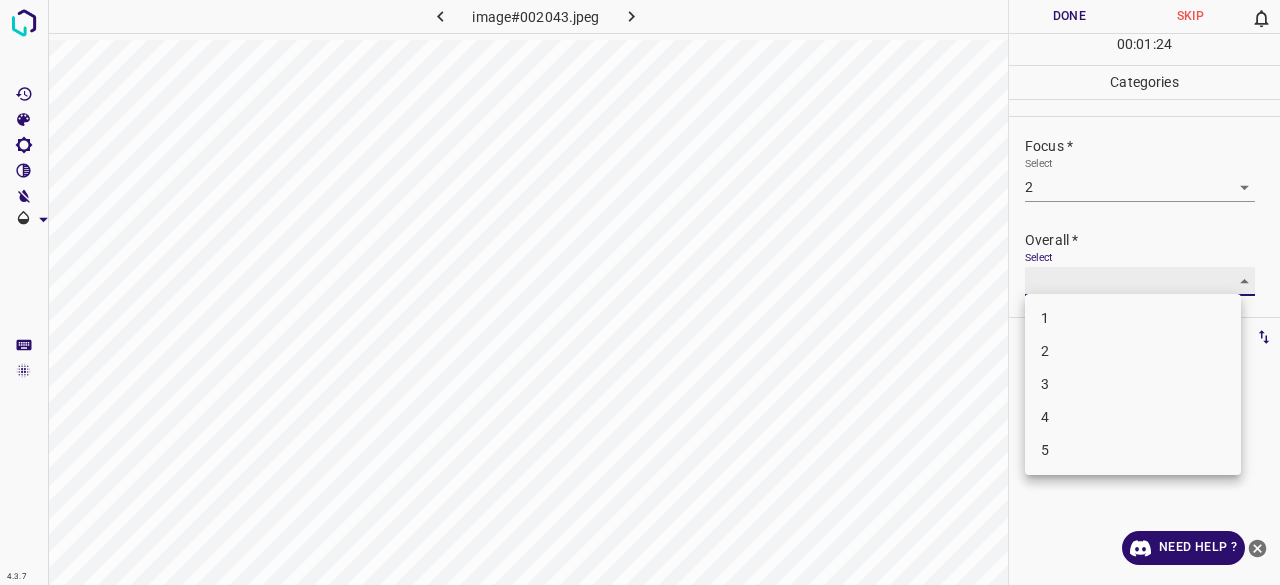type on "3" 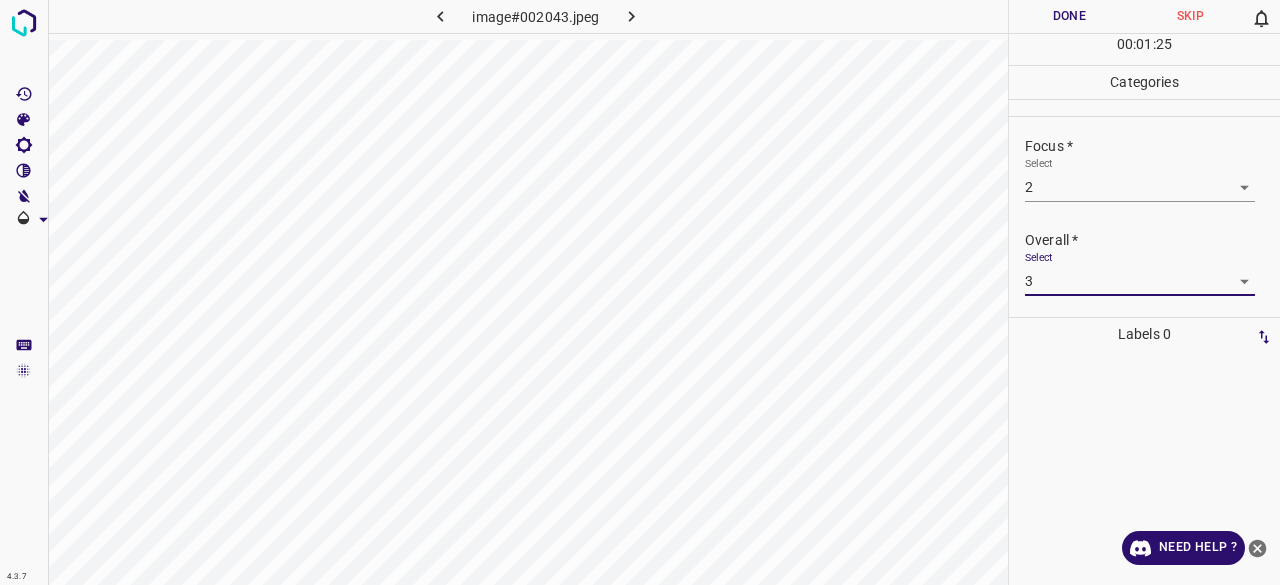 click on "Done" at bounding box center (1069, 16) 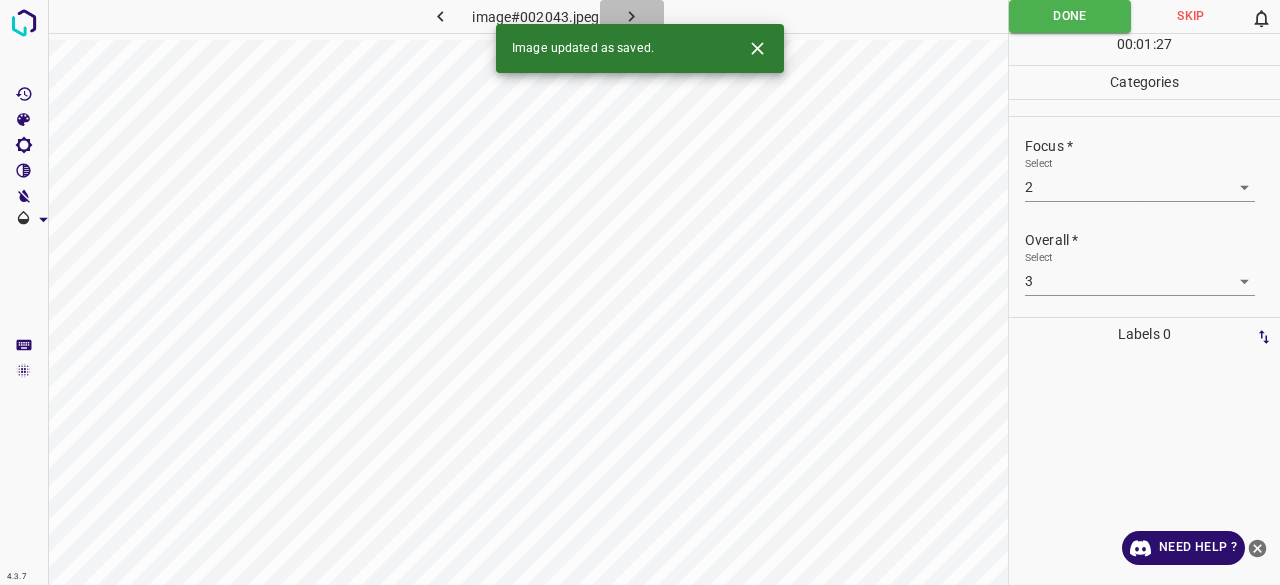 click 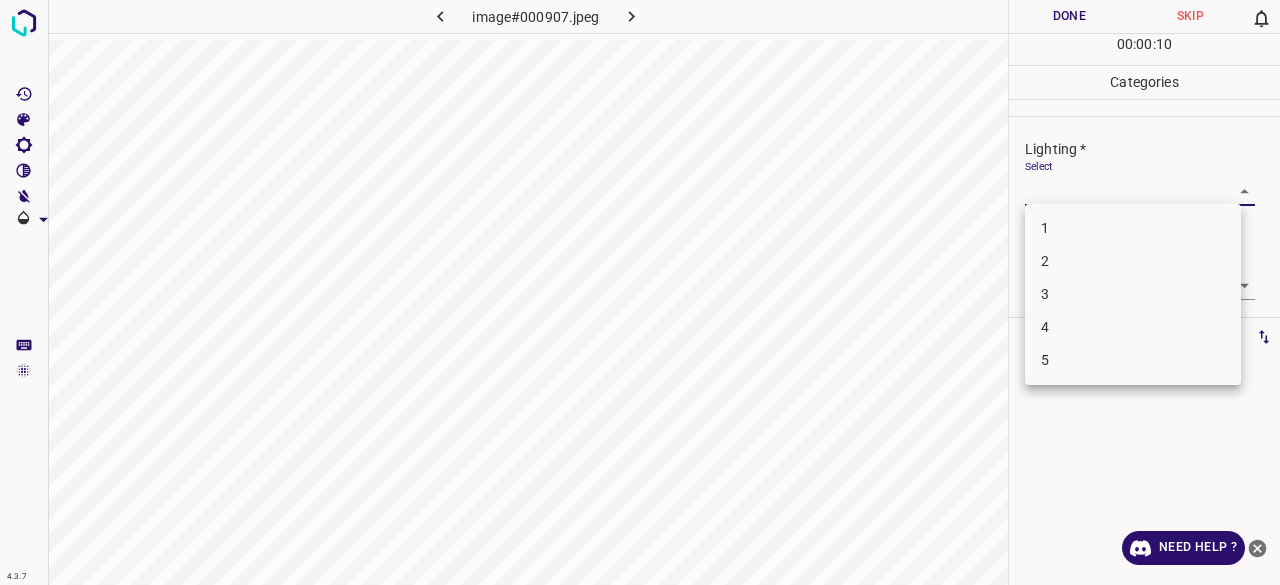 click on "4.3.7 image#000907.jpeg Done Skip 0 00   : 00   : 10   Categories Lighting *  Select ​ Focus *  Select ​ Overall *  Select ​ Labels   0 Categories 1 Lighting 2 Focus 3 Overall Tools Space Change between modes (Draw & Edit) I Auto labeling R Restore zoom M Zoom in N Zoom out Delete Delete selecte label Filters Z Restore filters X Saturation filter C Brightness filter V Contrast filter B Gray scale filter General O Download Need Help ? - Text - Hide - Delete 1 2 3 4 5" at bounding box center [640, 292] 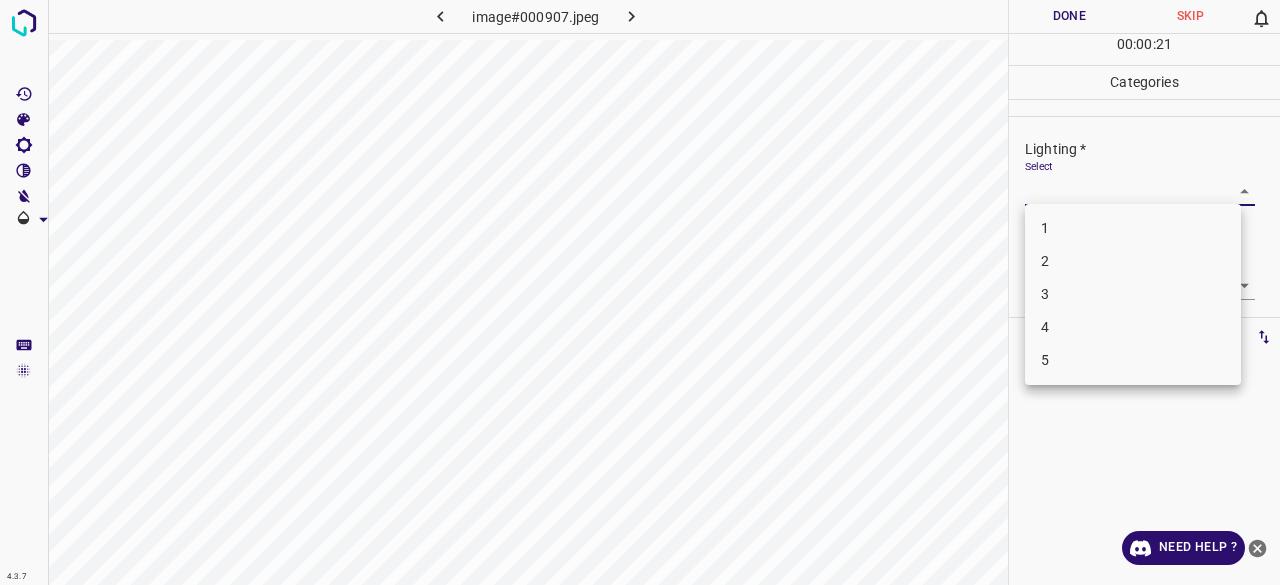 click on "2" at bounding box center (1133, 261) 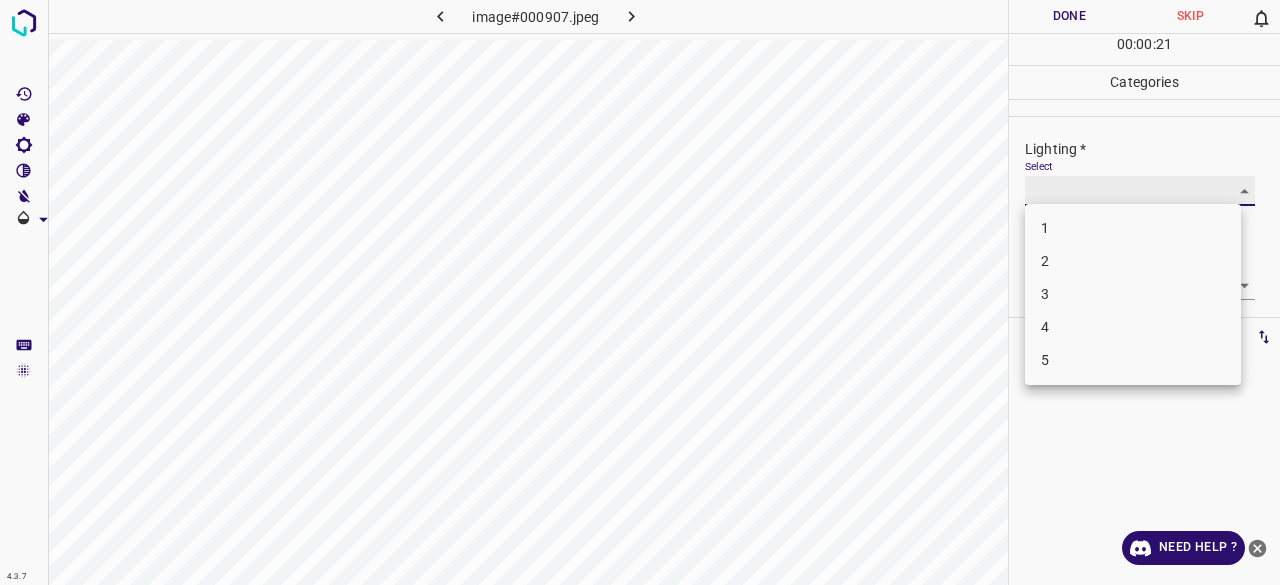 type on "2" 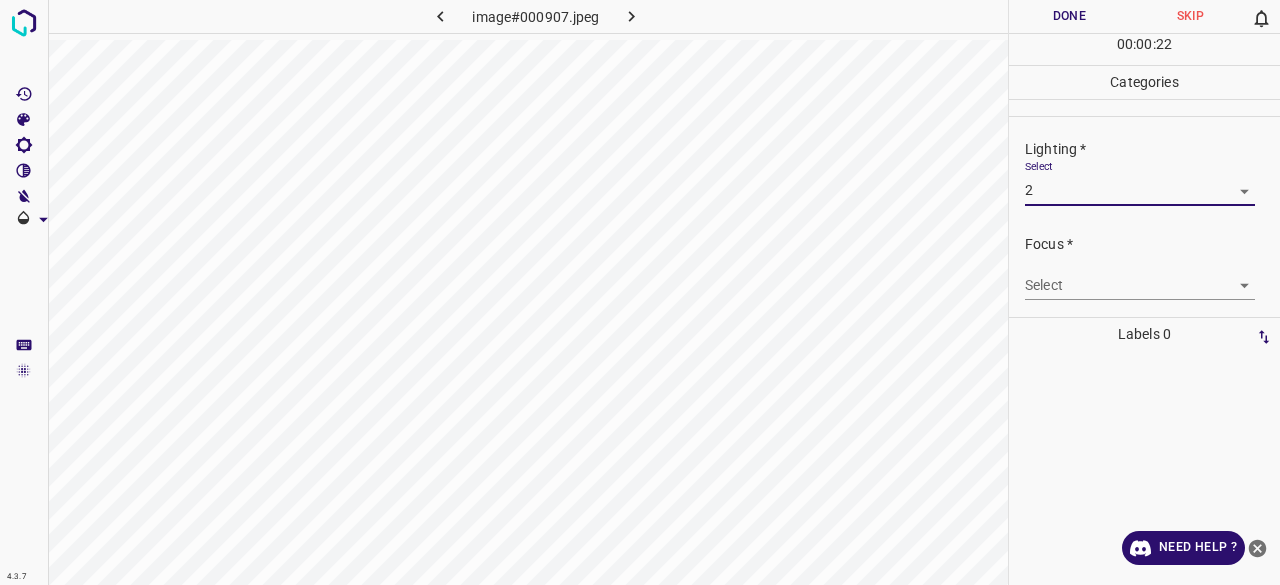 click on "4.3.7 image#000907.jpeg Done Skip 0 00   : 00   : 22   Categories Lighting *  Select 2 2 Focus *  Select ​ Overall *  Select ​ Labels   0 Categories 1 Lighting 2 Focus 3 Overall Tools Space Change between modes (Draw & Edit) I Auto labeling R Restore zoom M Zoom in N Zoom out Delete Delete selecte label Filters Z Restore filters X Saturation filter C Brightness filter V Contrast filter B Gray scale filter General O Download Need Help ? - Text - Hide - Delete" at bounding box center [640, 292] 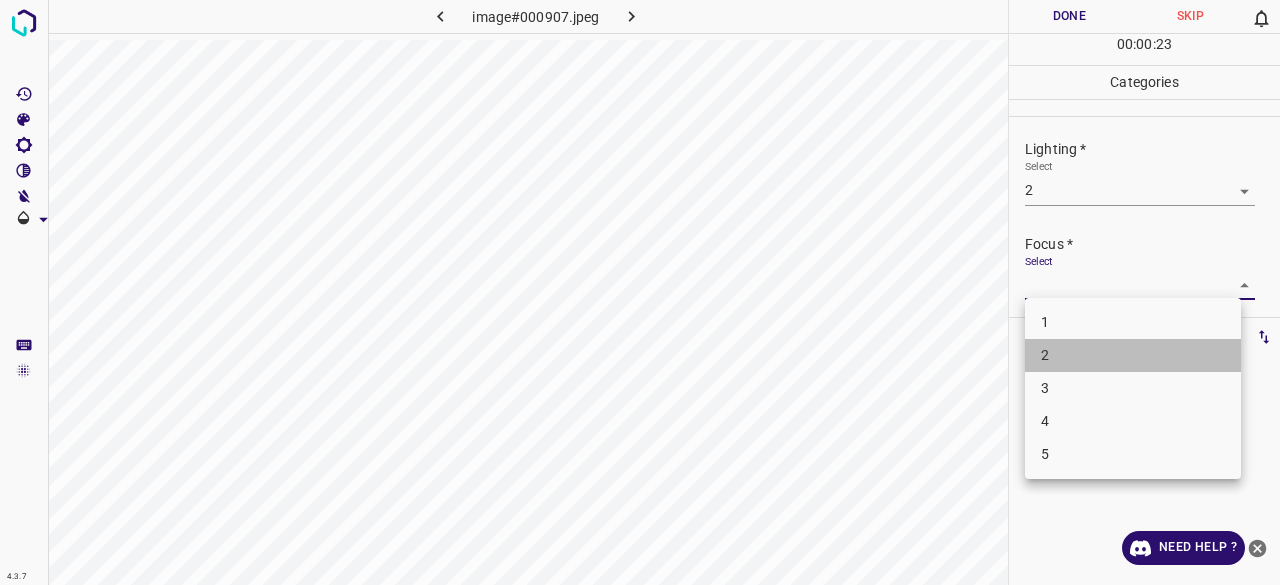 click on "2" at bounding box center [1133, 355] 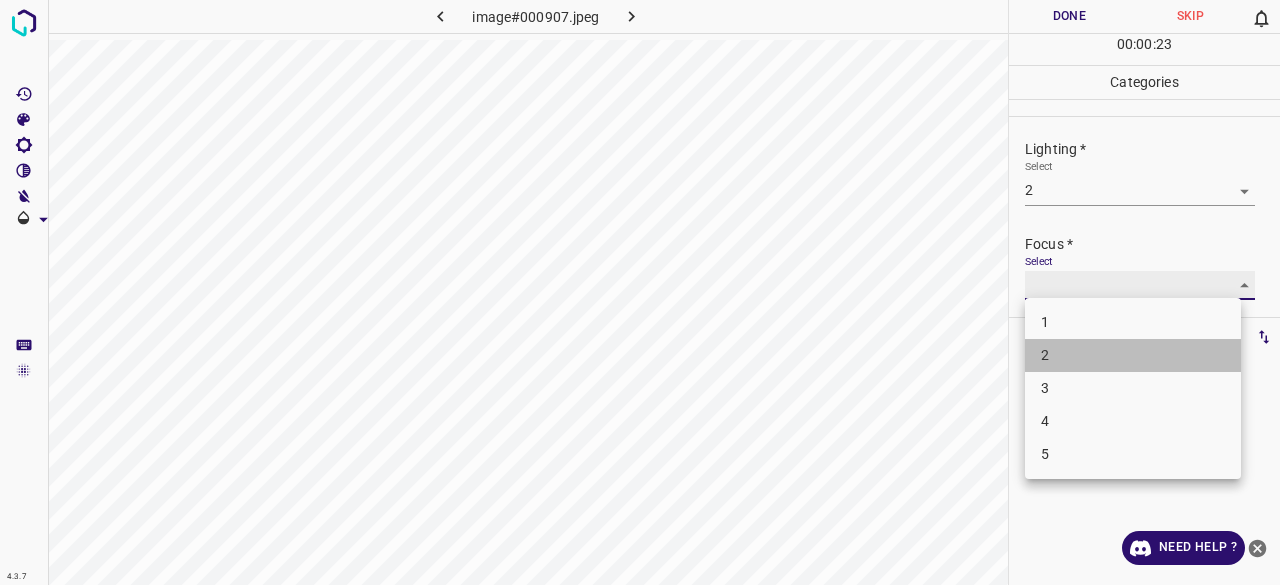 type on "2" 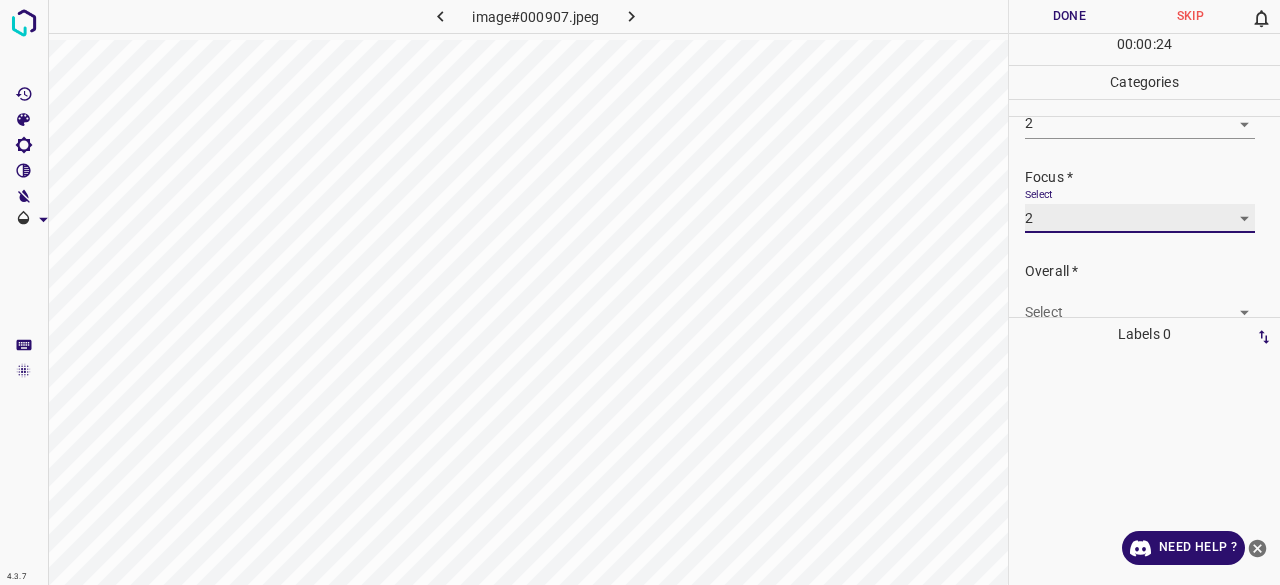 scroll, scrollTop: 98, scrollLeft: 0, axis: vertical 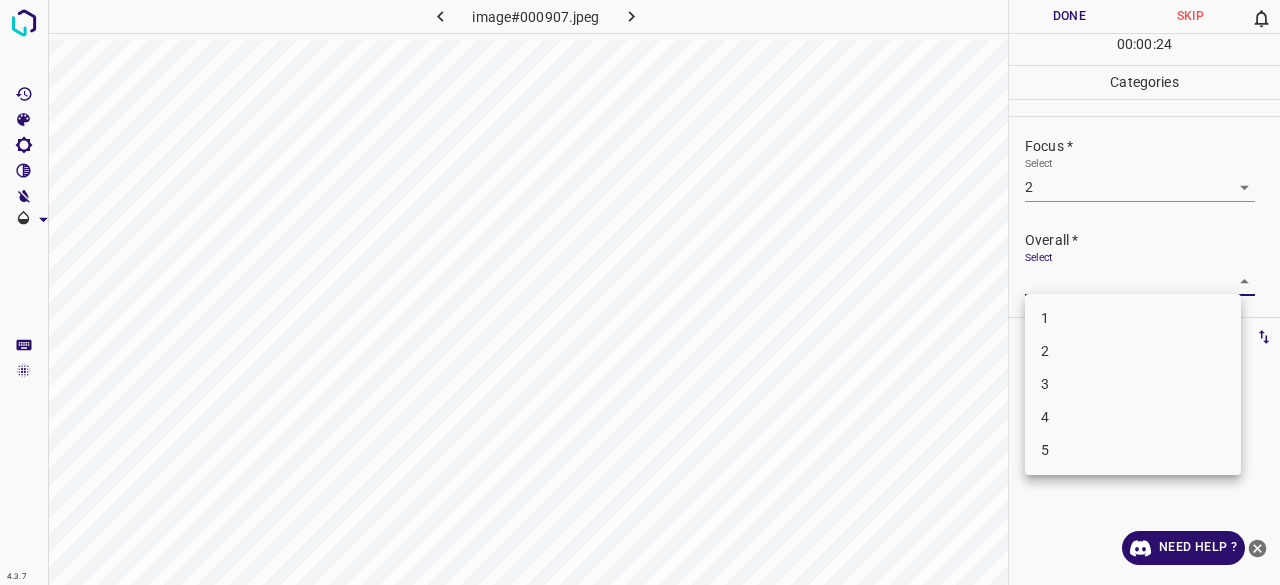 click on "4.3.7 image#000907.jpeg Done Skip 0 00   : 00   : 24   Categories Lighting *  Select 2 2 Focus *  Select 2 2 Overall *  Select ​ Labels   0 Categories 1 Lighting 2 Focus 3 Overall Tools Space Change between modes (Draw & Edit) I Auto labeling R Restore zoom M Zoom in N Zoom out Delete Delete selecte label Filters Z Restore filters X Saturation filter C Brightness filter V Contrast filter B Gray scale filter General O Download Need Help ? - Text - Hide - Delete 1 2 3 4 5" at bounding box center [640, 292] 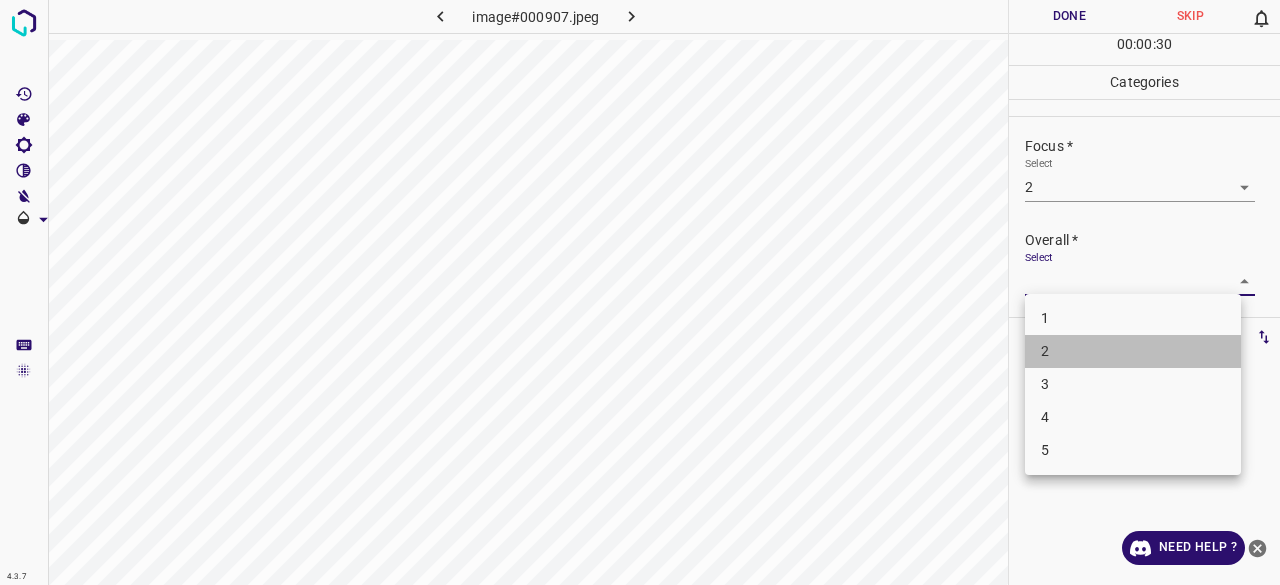 click on "2" at bounding box center [1133, 351] 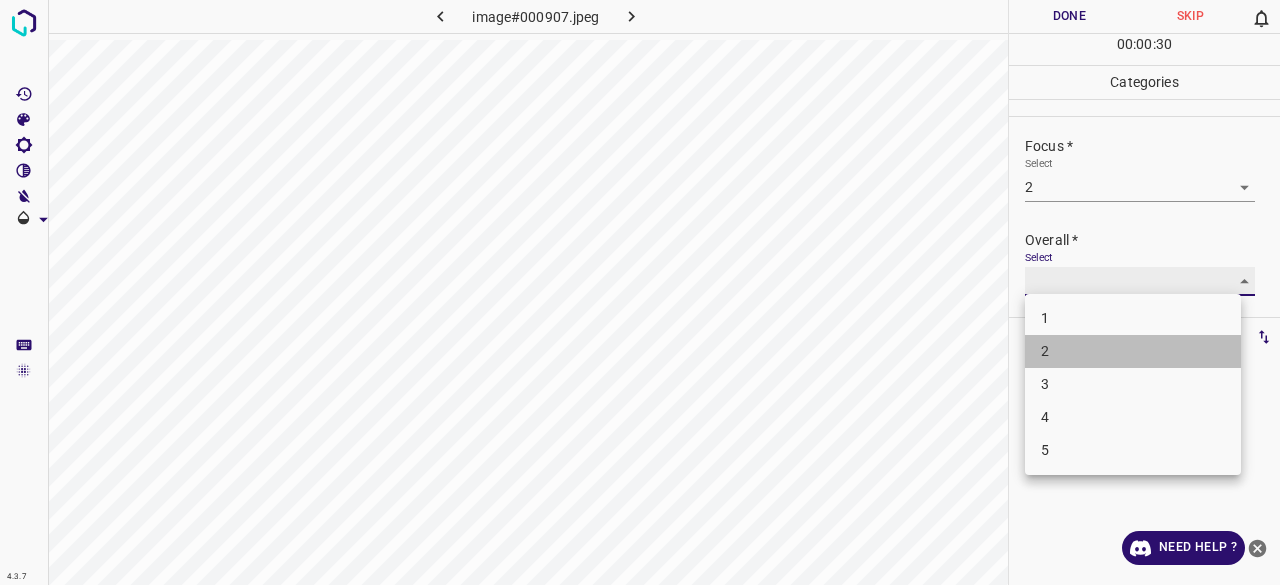 type on "2" 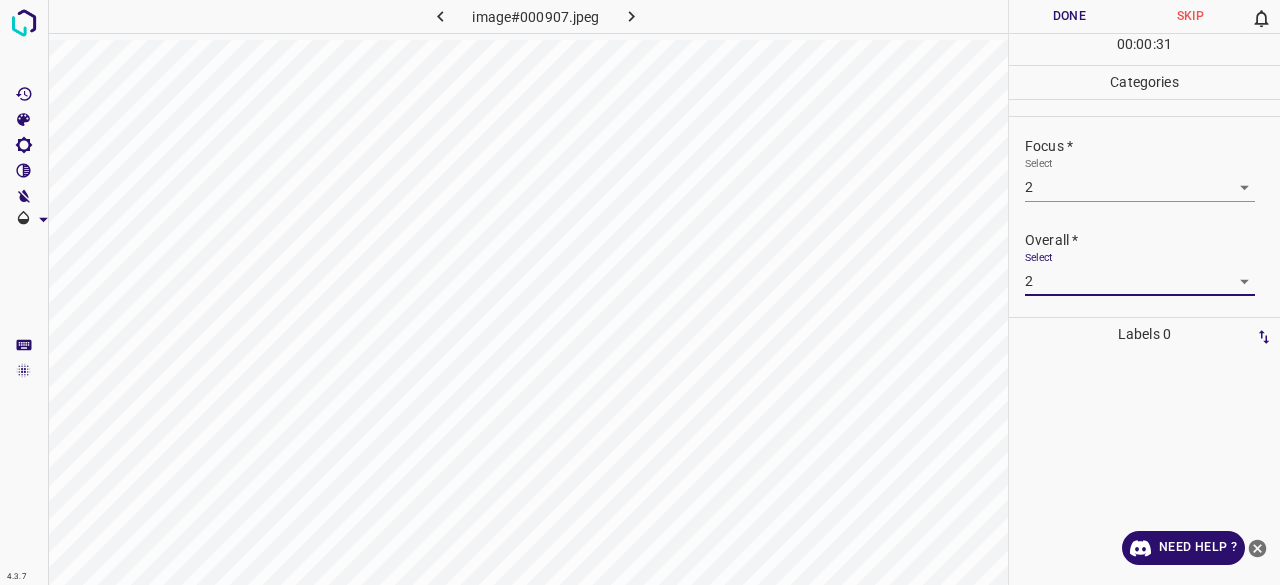 click on "Done" at bounding box center (1069, 16) 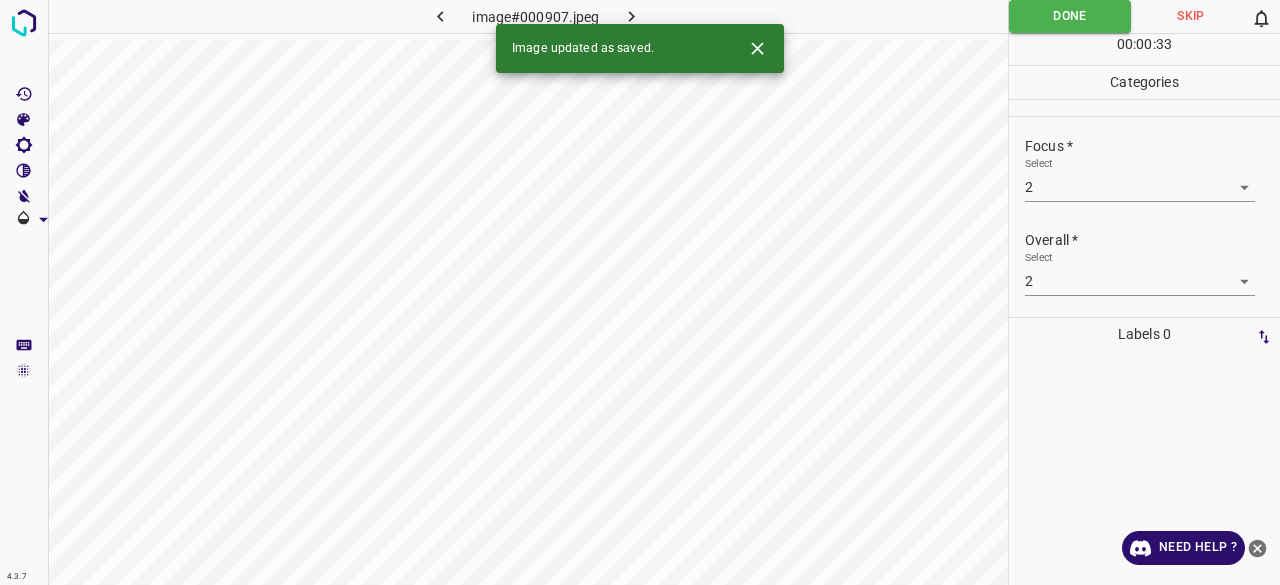 click 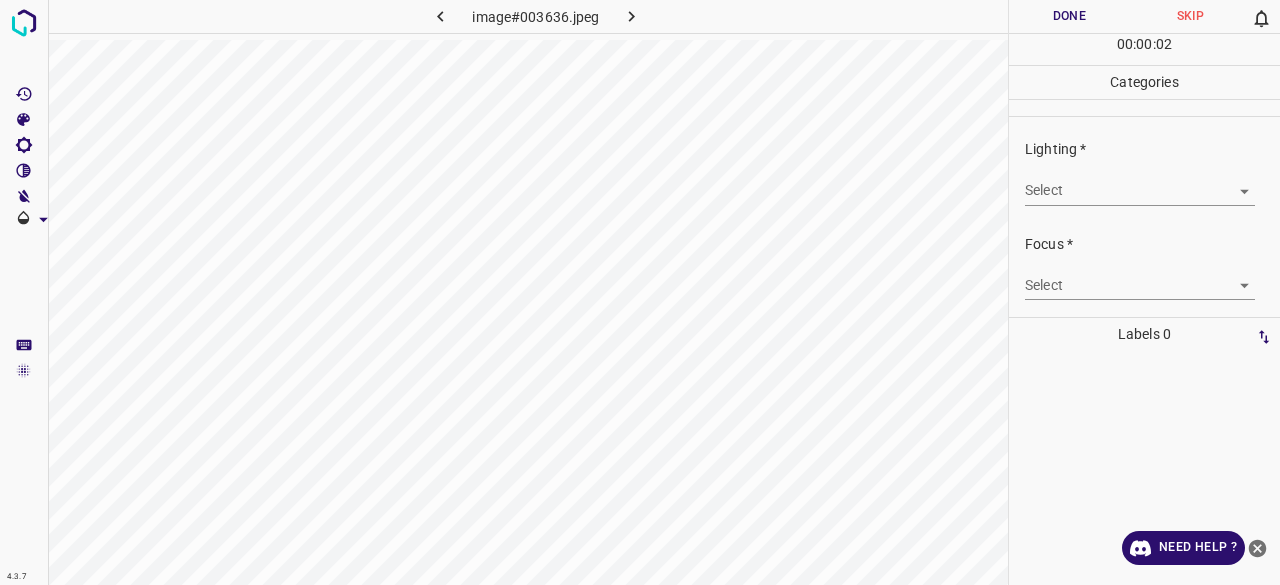 click on "Lighting *  Select ​" at bounding box center (1144, 172) 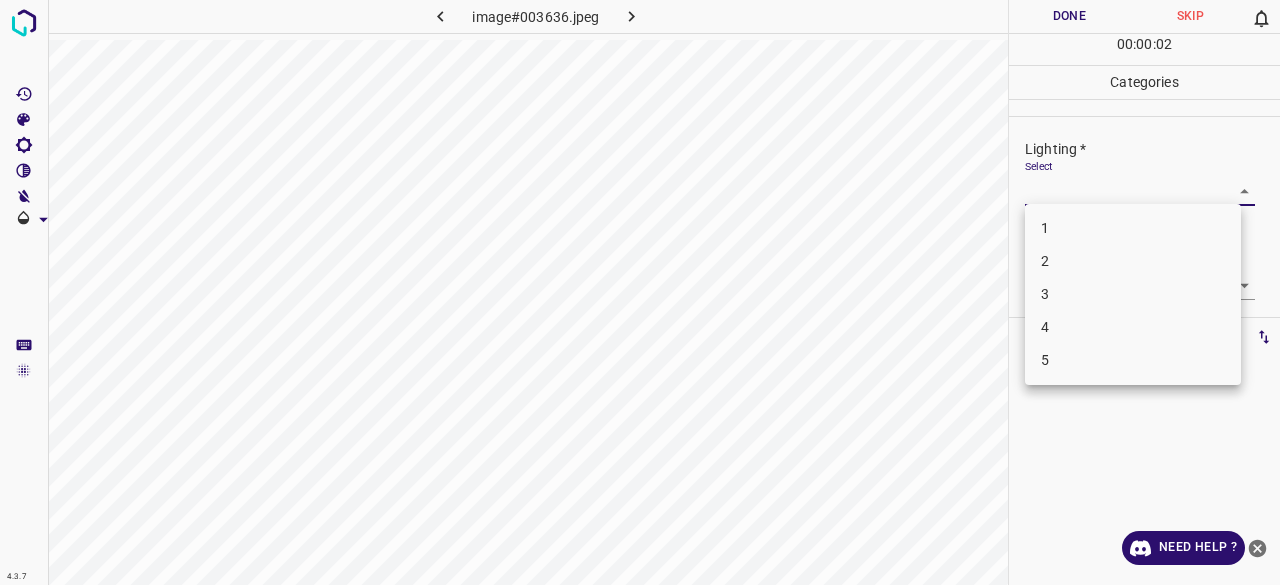click on "4.3.7 image#003636.jpeg Done Skip 0 00   : 00   : 02   Categories Lighting *  Select ​ Focus *  Select ​ Overall *  Select ​ Labels   0 Categories 1 Lighting 2 Focus 3 Overall Tools Space Change between modes (Draw & Edit) I Auto labeling R Restore zoom M Zoom in N Zoom out Delete Delete selecte label Filters Z Restore filters X Saturation filter C Brightness filter V Contrast filter B Gray scale filter General O Download Need Help ? - Text - Hide - Delete 1 2 3 4 5" at bounding box center [640, 292] 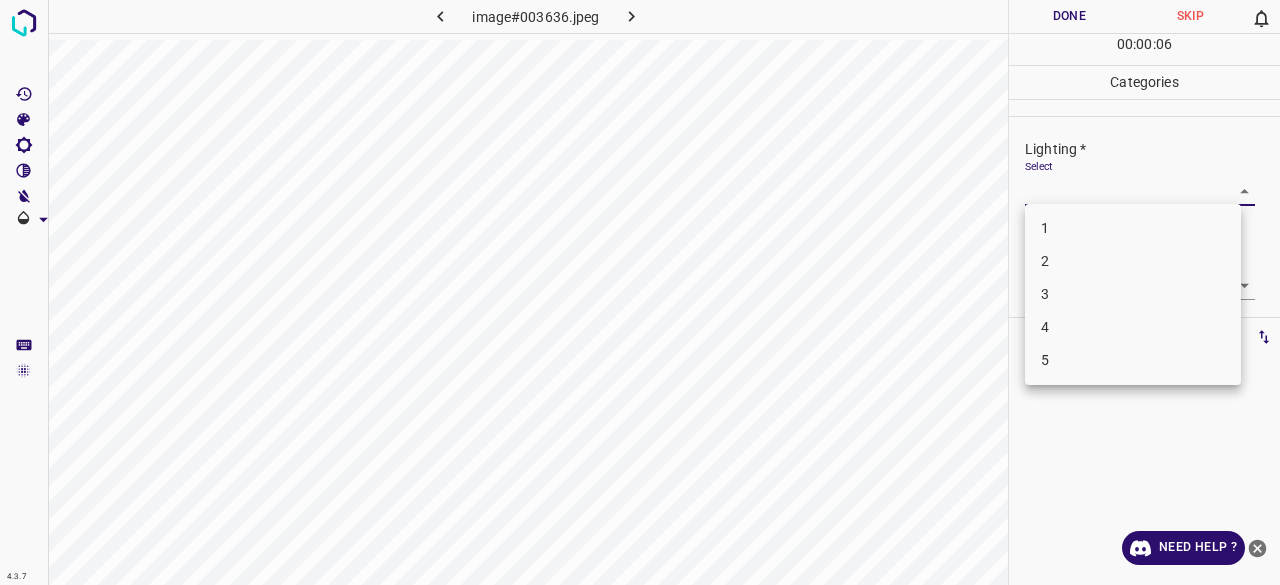 click on "2" at bounding box center [1133, 261] 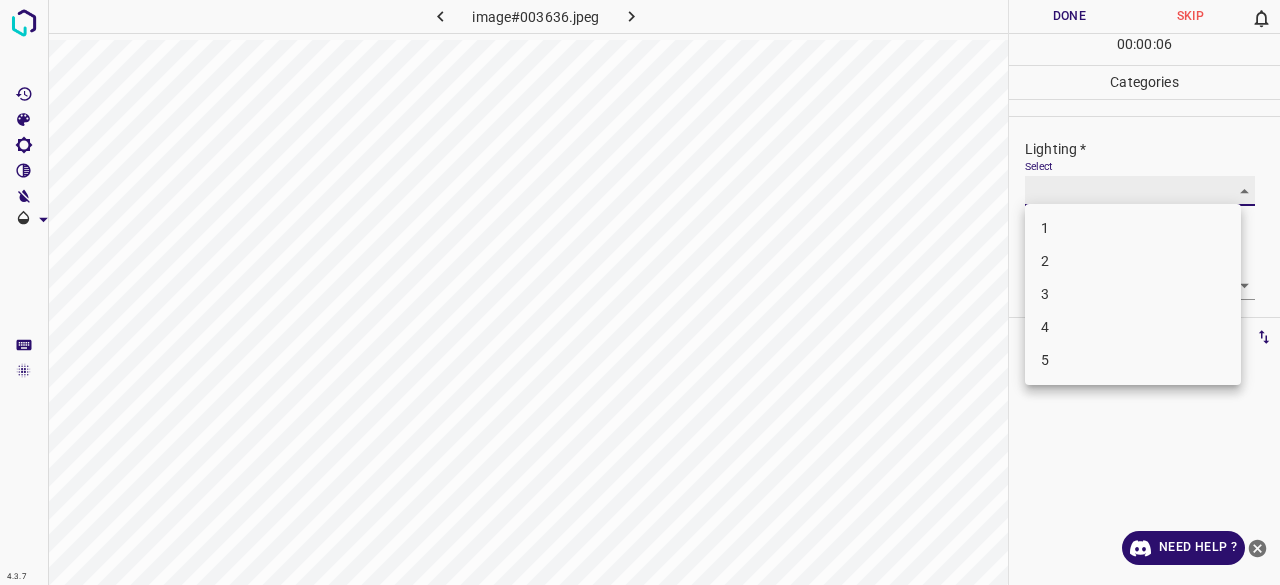 type on "2" 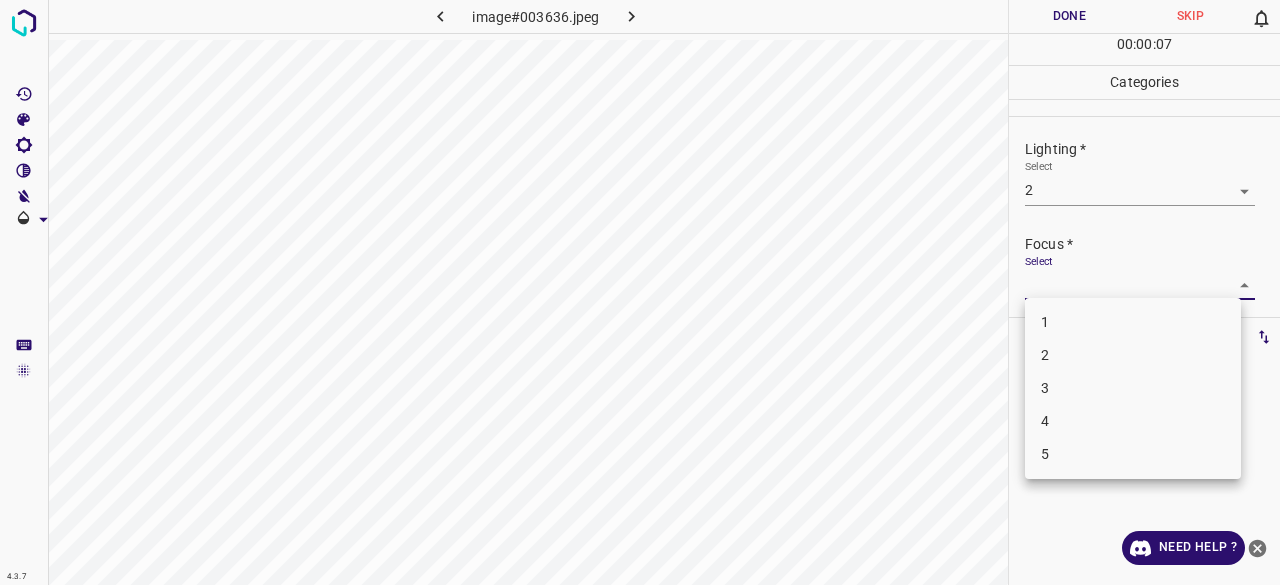 click on "4.3.7 image#003636.jpeg Done Skip 0 00   : 00   : 07   Categories Lighting *  Select 2 2 Focus *  Select ​ Overall *  Select ​ Labels   0 Categories 1 Lighting 2 Focus 3 Overall Tools Space Change between modes (Draw & Edit) I Auto labeling R Restore zoom M Zoom in N Zoom out Delete Delete selecte label Filters Z Restore filters X Saturation filter C Brightness filter V Contrast filter B Gray scale filter General O Download Need Help ? - Text - Hide - Delete 1 2 3 4 5" at bounding box center (640, 292) 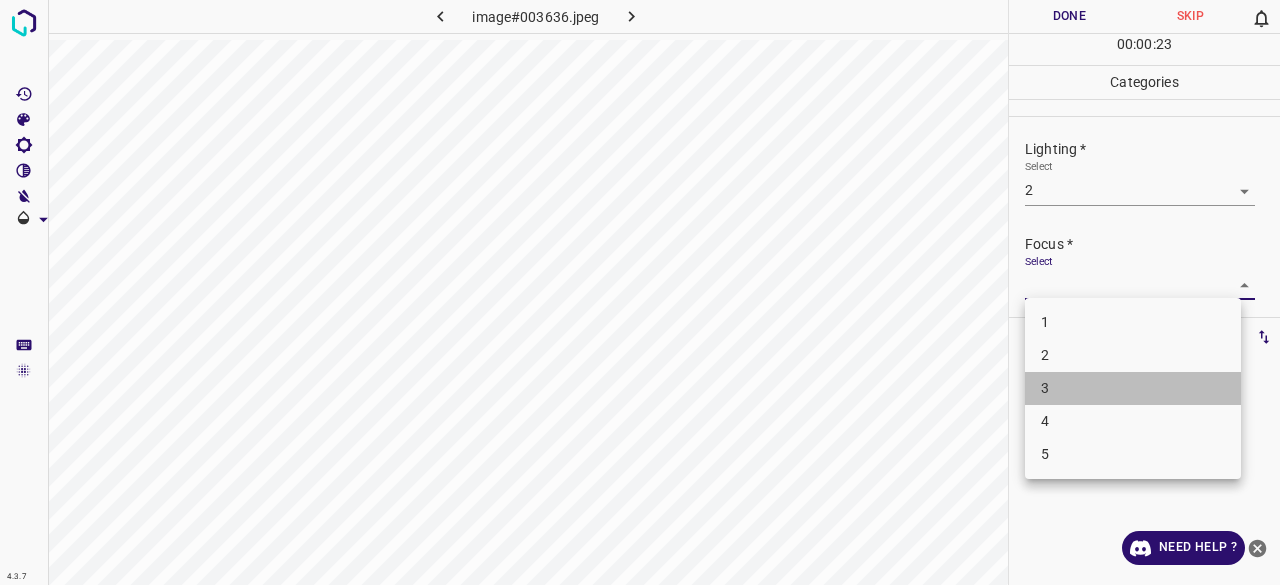click on "3" at bounding box center [1133, 388] 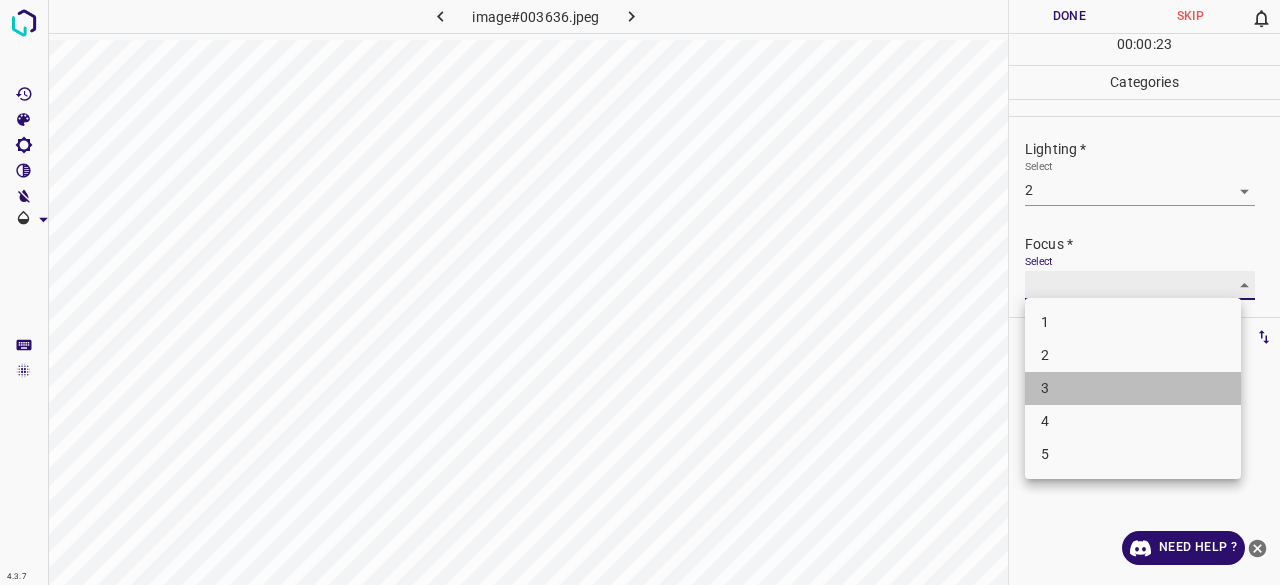 type on "3" 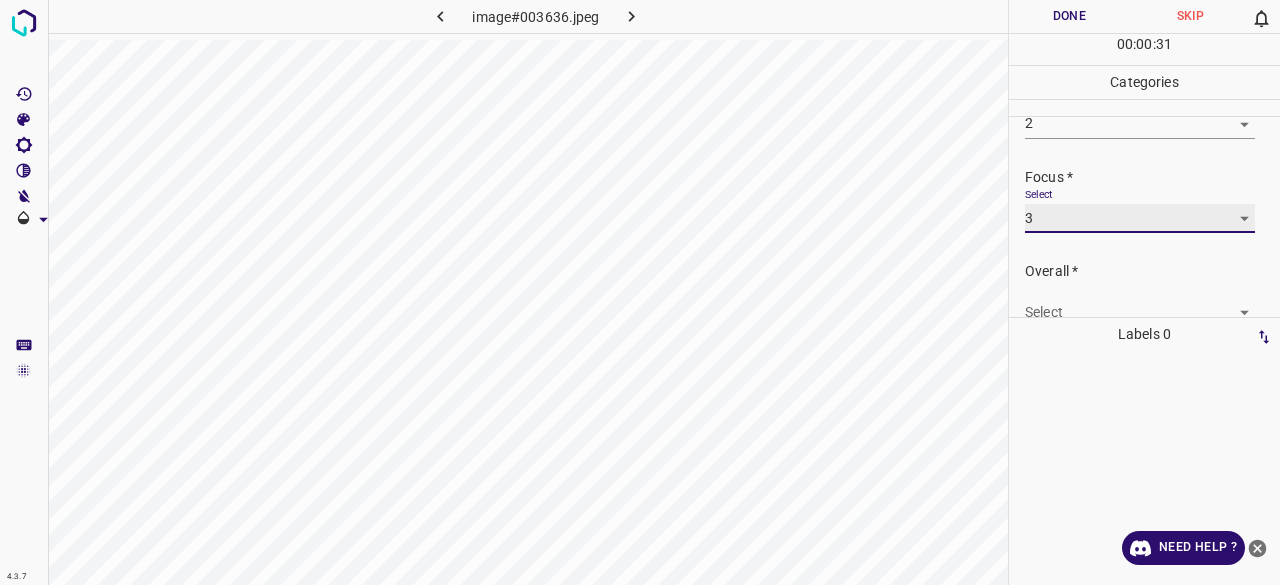 scroll, scrollTop: 98, scrollLeft: 0, axis: vertical 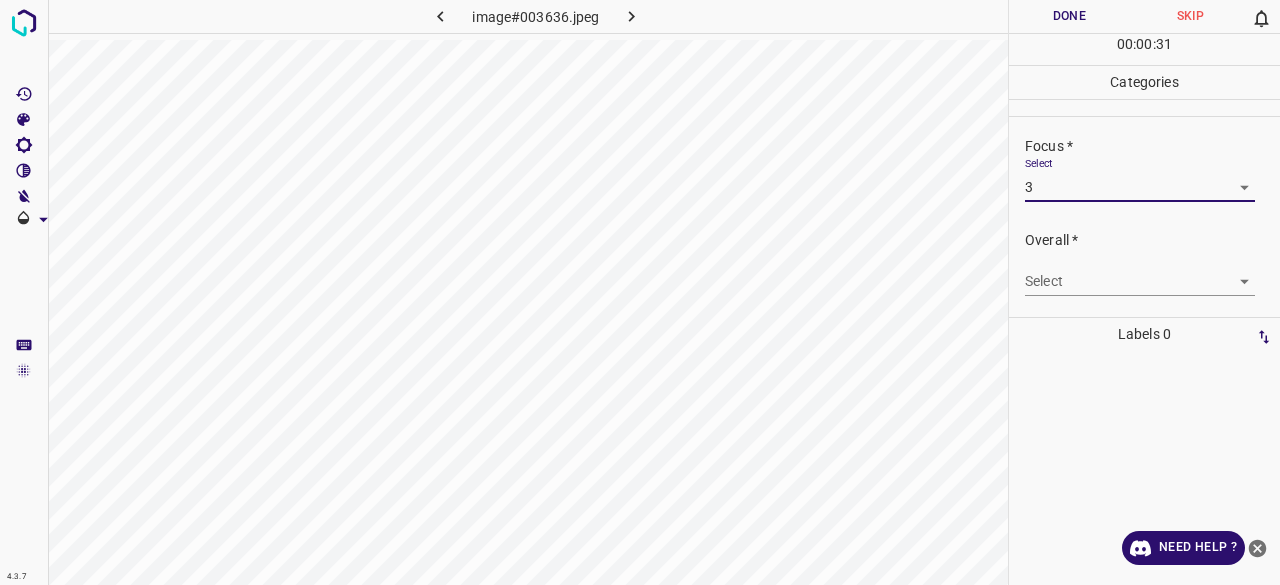click on "4.3.7 image#003636.jpeg Done Skip 0 00   : 00   : 31   Categories Lighting *  Select 2 2 Focus *  Select 3 3 Overall *  Select ​ Labels   0 Categories 1 Lighting 2 Focus 3 Overall Tools Space Change between modes (Draw & Edit) I Auto labeling R Restore zoom M Zoom in N Zoom out Delete Delete selecte label Filters Z Restore filters X Saturation filter C Brightness filter V Contrast filter B Gray scale filter General O Download Need Help ? - Text - Hide - Delete" at bounding box center (640, 292) 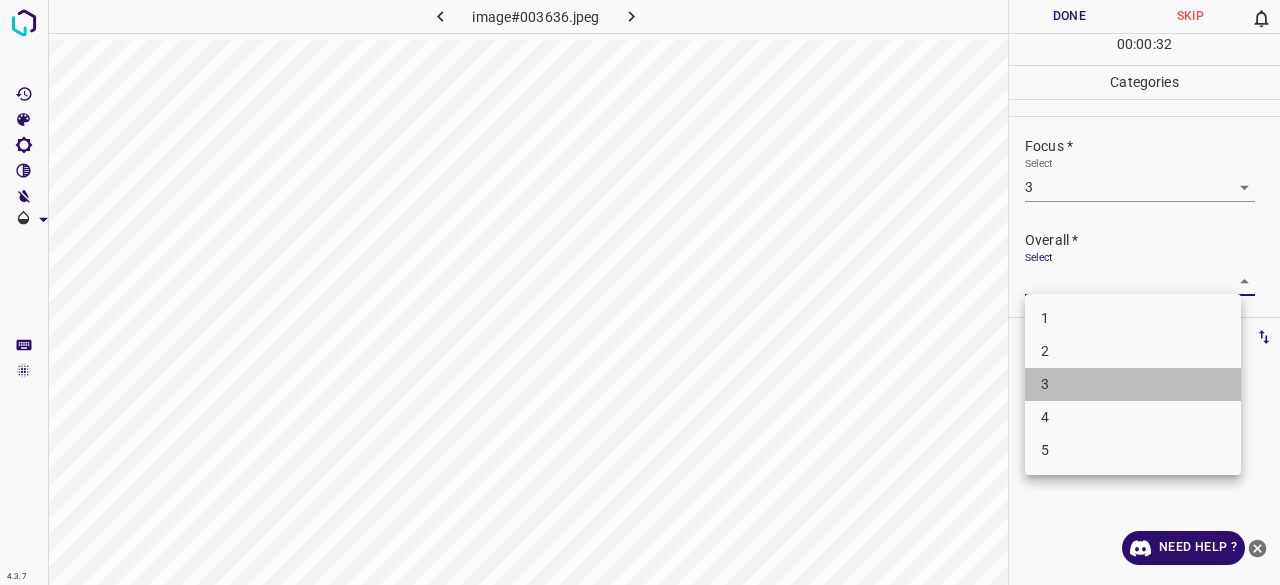 click on "3" at bounding box center [1133, 384] 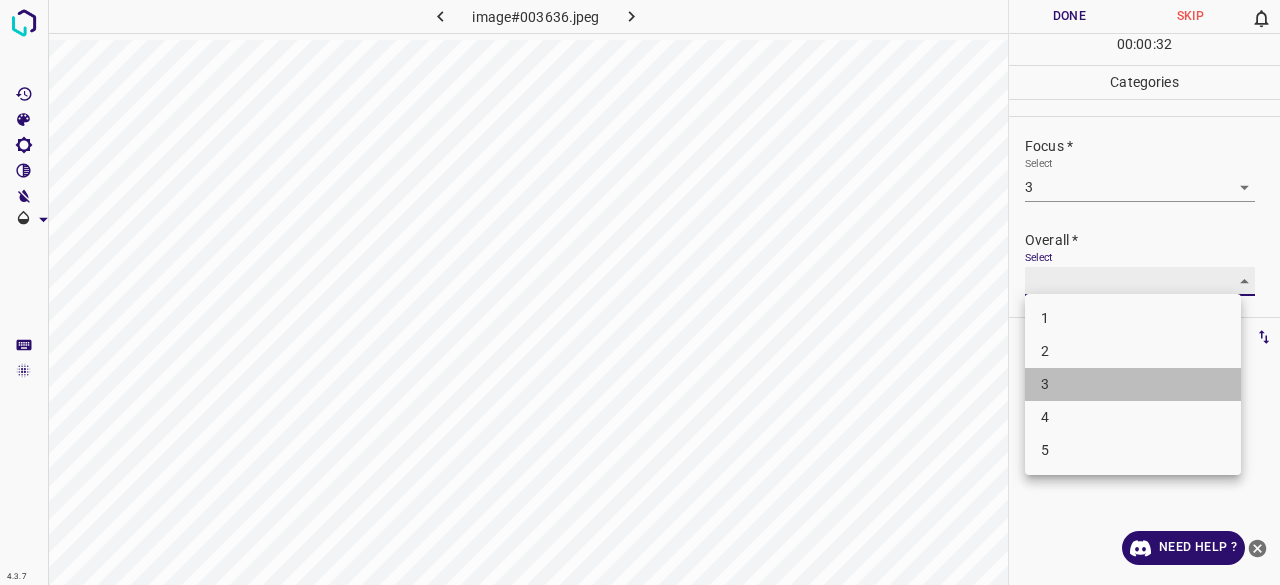 type on "3" 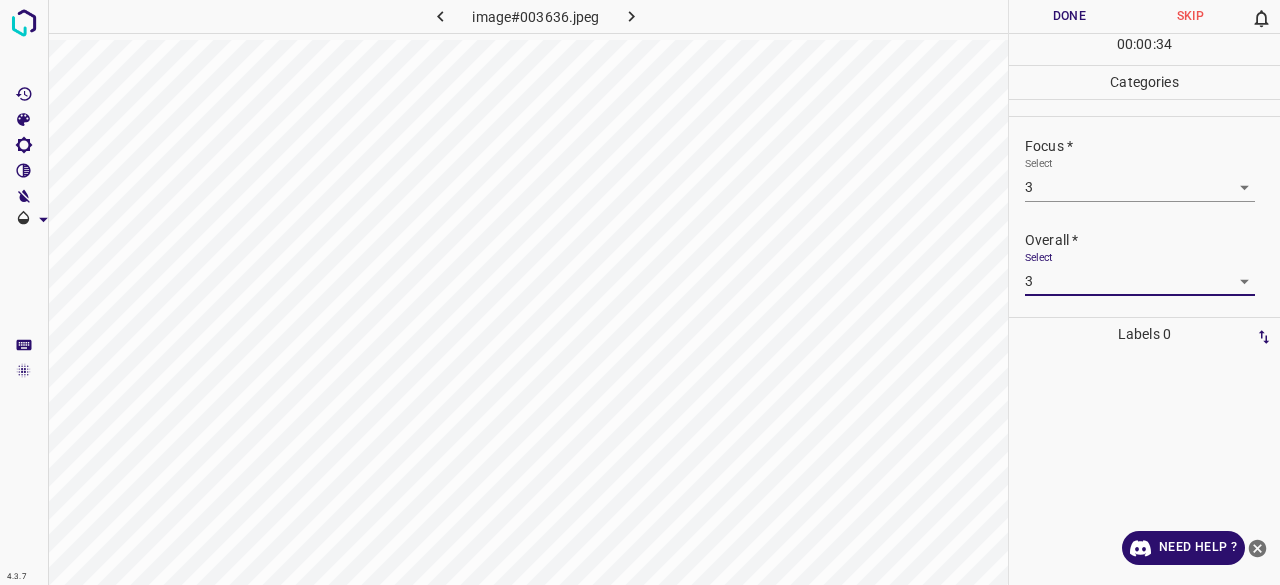 click on "Done" at bounding box center (1069, 16) 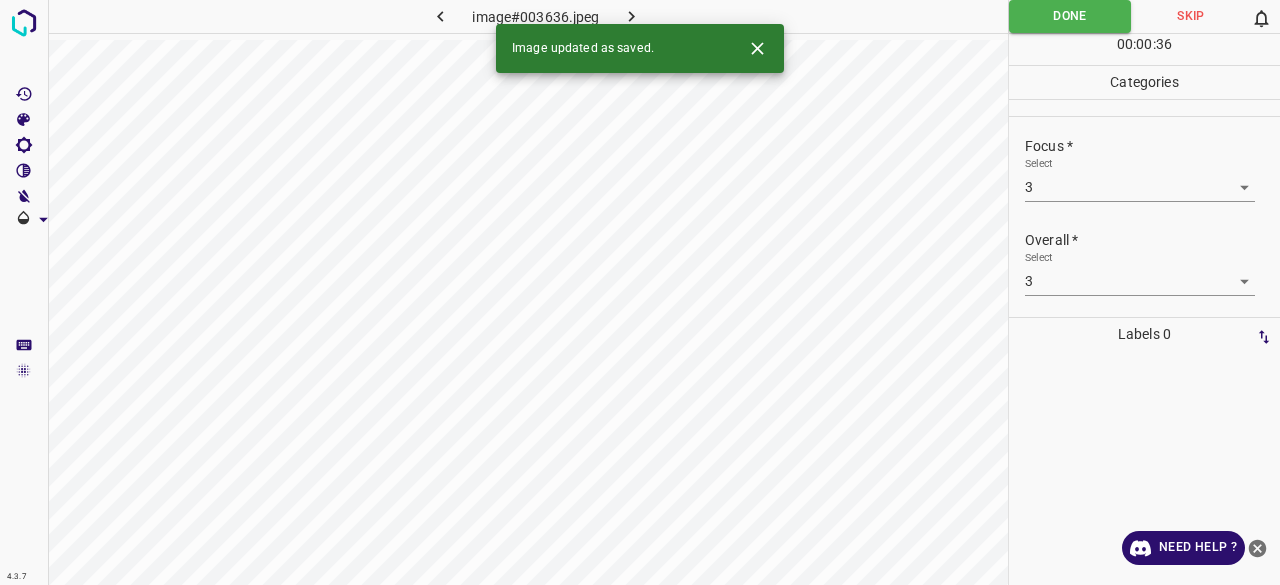 click 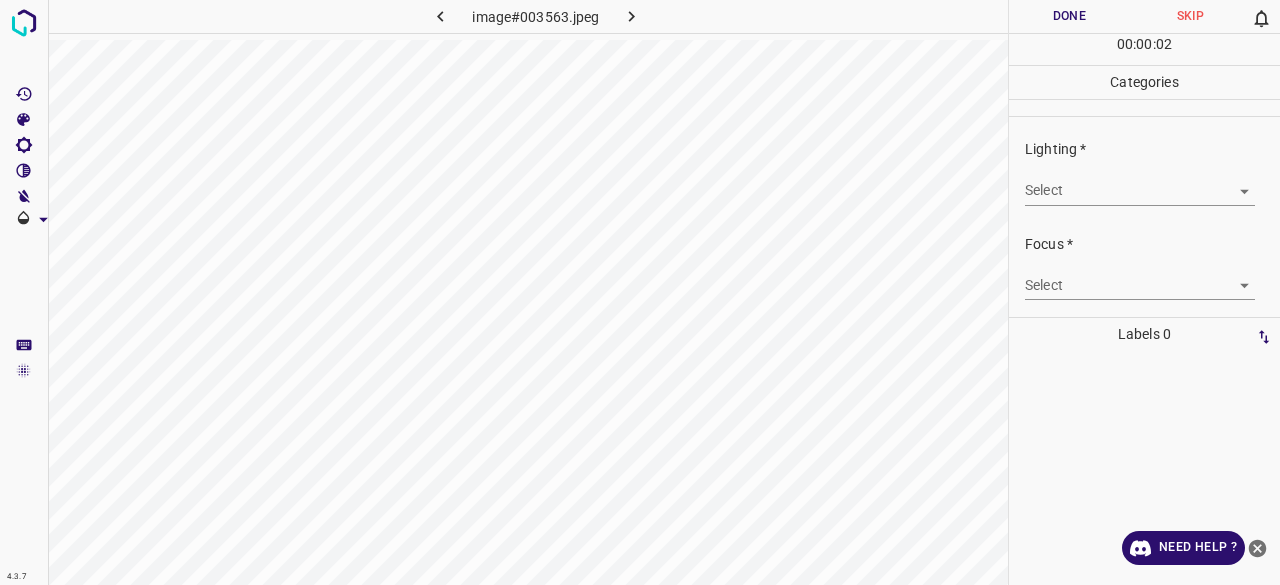 click on "4.3.7 image#003563.jpeg Done Skip 0 00   : 00   : 02   Categories Lighting *  Select ​ Focus *  Select ​ Overall *  Select ​ Labels   0 Categories 1 Lighting 2 Focus 3 Overall Tools Space Change between modes (Draw & Edit) I Auto labeling R Restore zoom M Zoom in N Zoom out Delete Delete selecte label Filters Z Restore filters X Saturation filter C Brightness filter V Contrast filter B Gray scale filter General O Download Need Help ? - Text - Hide - Delete" at bounding box center [640, 292] 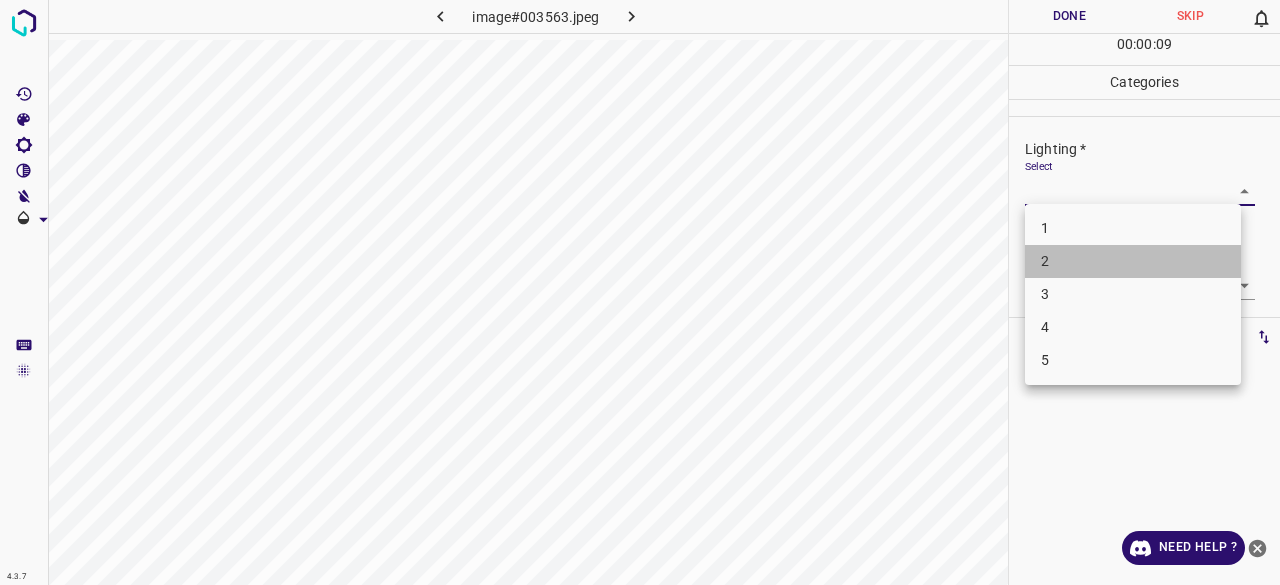 click on "2" at bounding box center [1133, 261] 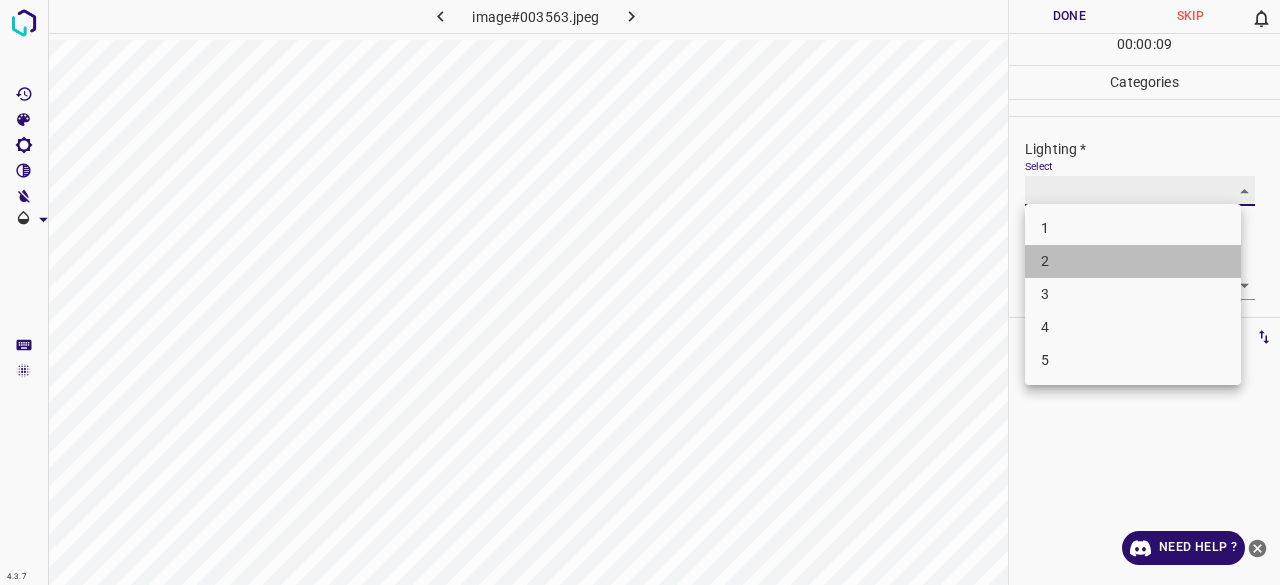 type on "2" 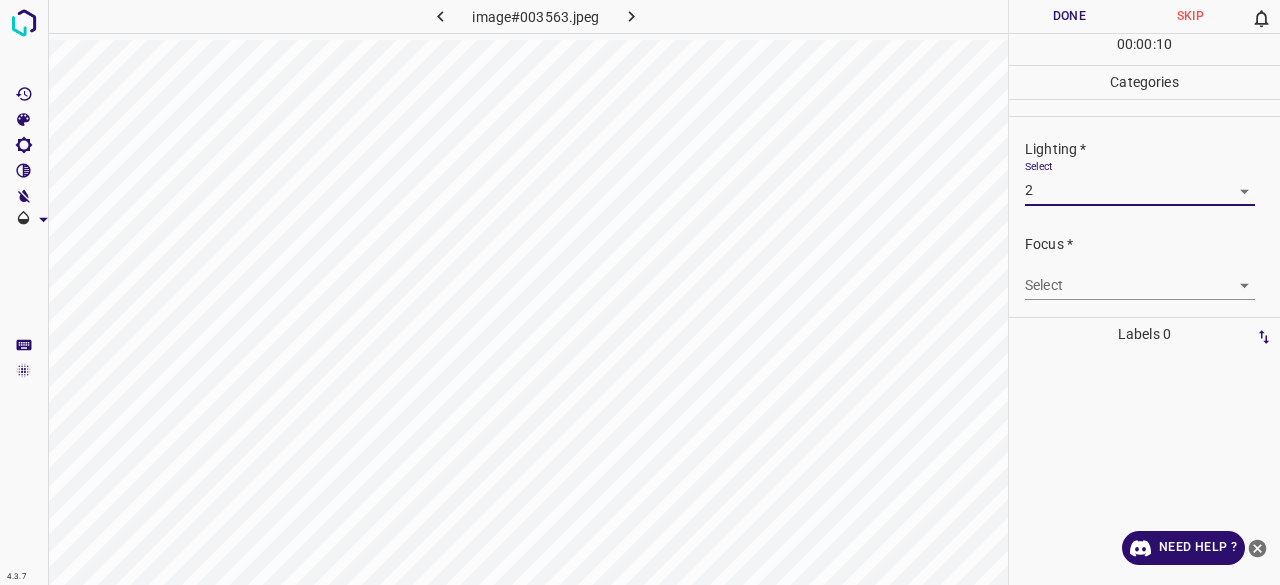 click on "4.3.7 image#003563.jpeg Done Skip 0 00   : 00   : 10   Categories Lighting *  Select 2 2 Focus *  Select ​ Overall *  Select ​ Labels   0 Categories 1 Lighting 2 Focus 3 Overall Tools Space Change between modes (Draw & Edit) I Auto labeling R Restore zoom M Zoom in N Zoom out Delete Delete selecte label Filters Z Restore filters X Saturation filter C Brightness filter V Contrast filter B Gray scale filter General O Download Need Help ? - Text - Hide - Delete" at bounding box center (640, 292) 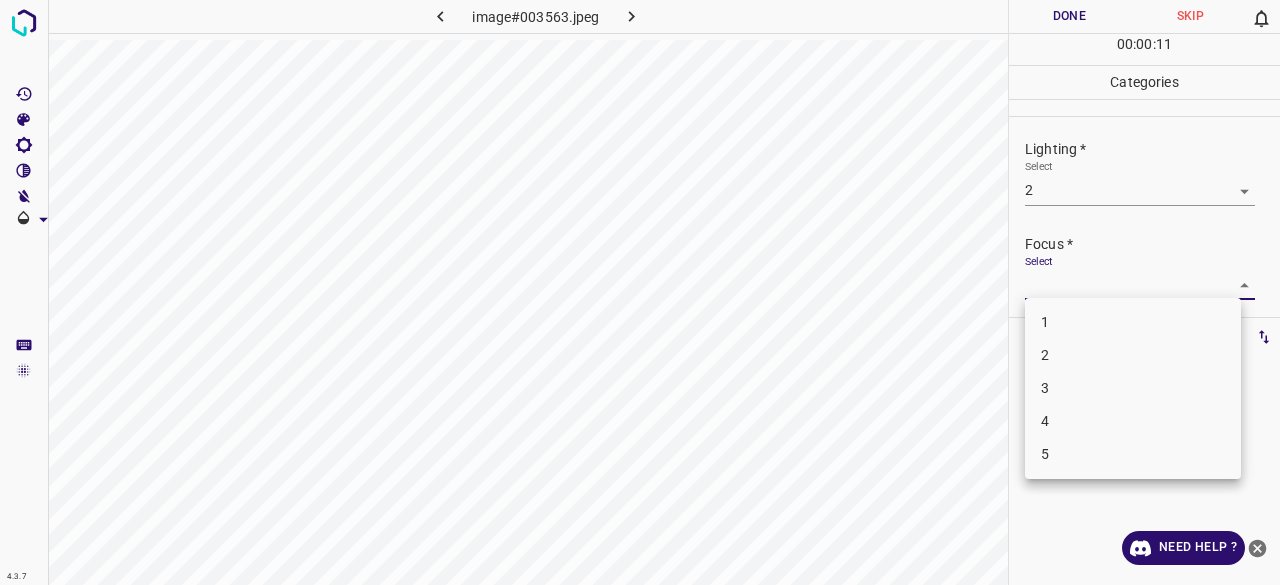 click on "1" at bounding box center (1133, 322) 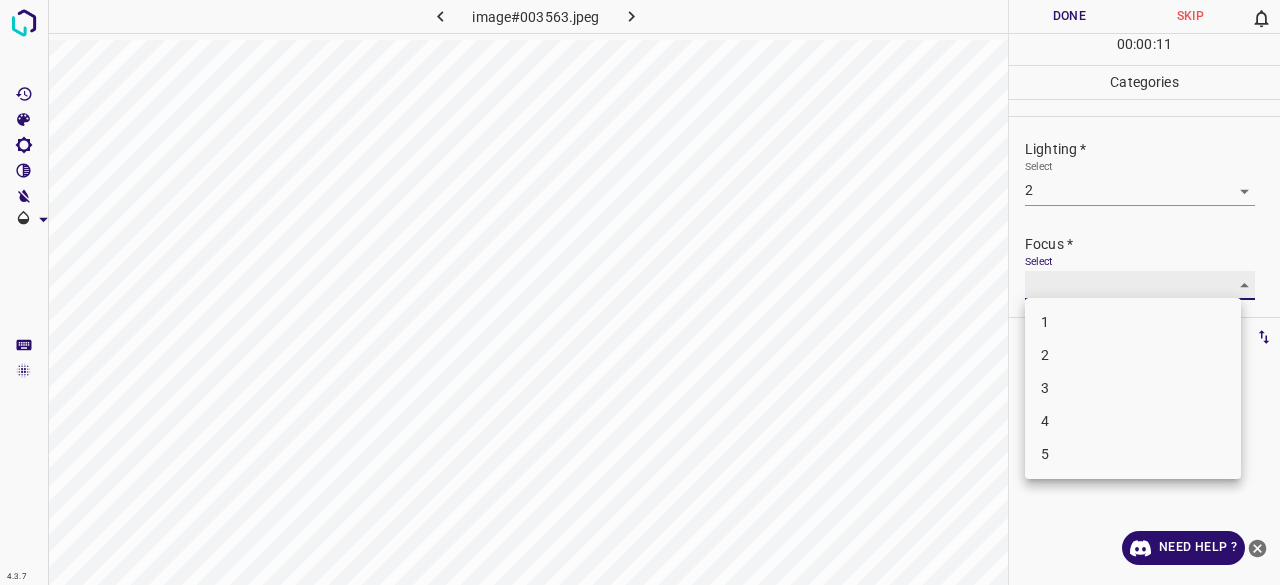 type on "1" 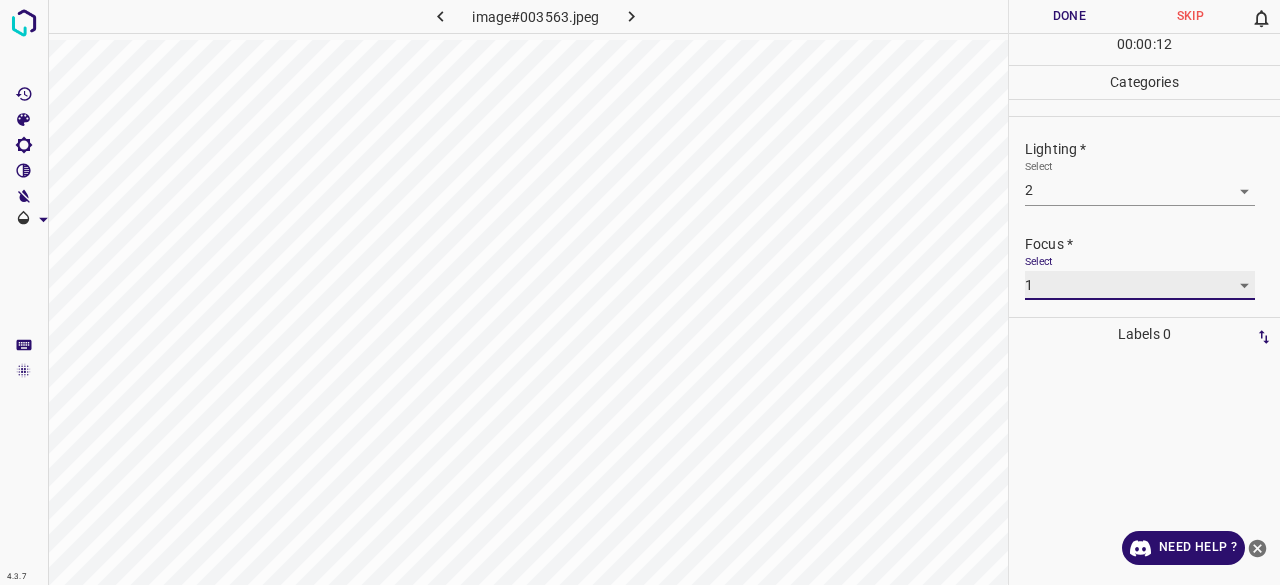 scroll, scrollTop: 98, scrollLeft: 0, axis: vertical 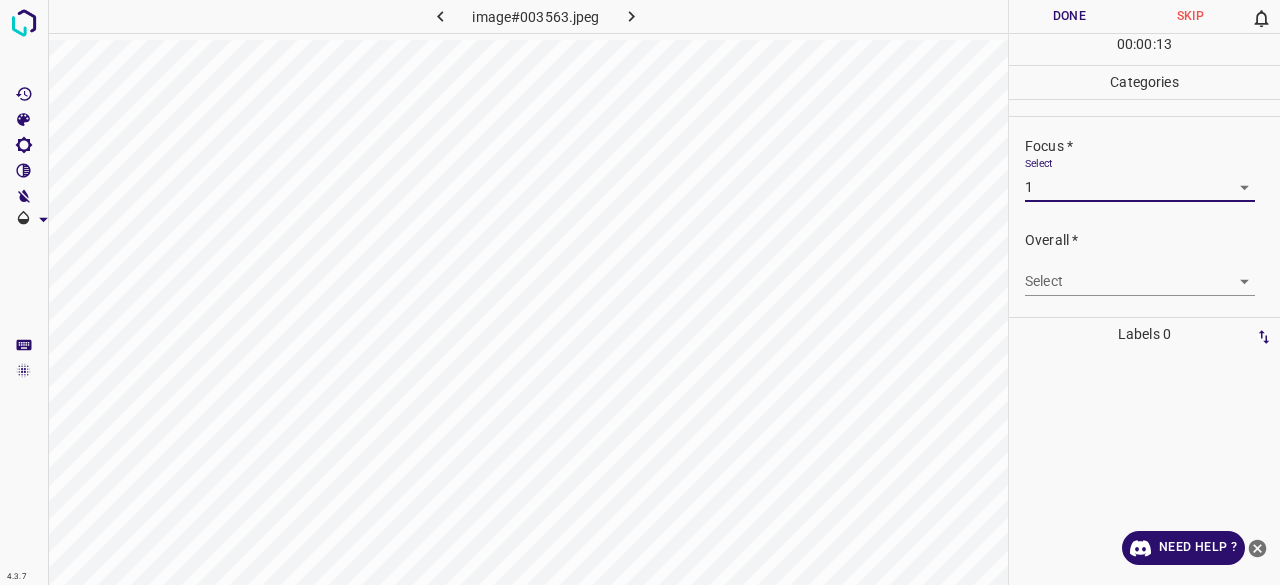 click on "4.3.7 image#003563.jpeg Done Skip 0 00   : 00   : 13   Categories Lighting *  Select 2 2 Focus *  Select 1 1 Overall *  Select ​ Labels   0 Categories 1 Lighting 2 Focus 3 Overall Tools Space Change between modes (Draw & Edit) I Auto labeling R Restore zoom M Zoom in N Zoom out Delete Delete selecte label Filters Z Restore filters X Saturation filter C Brightness filter V Contrast filter B Gray scale filter General O Download Need Help ? - Text - Hide - Delete" at bounding box center [640, 292] 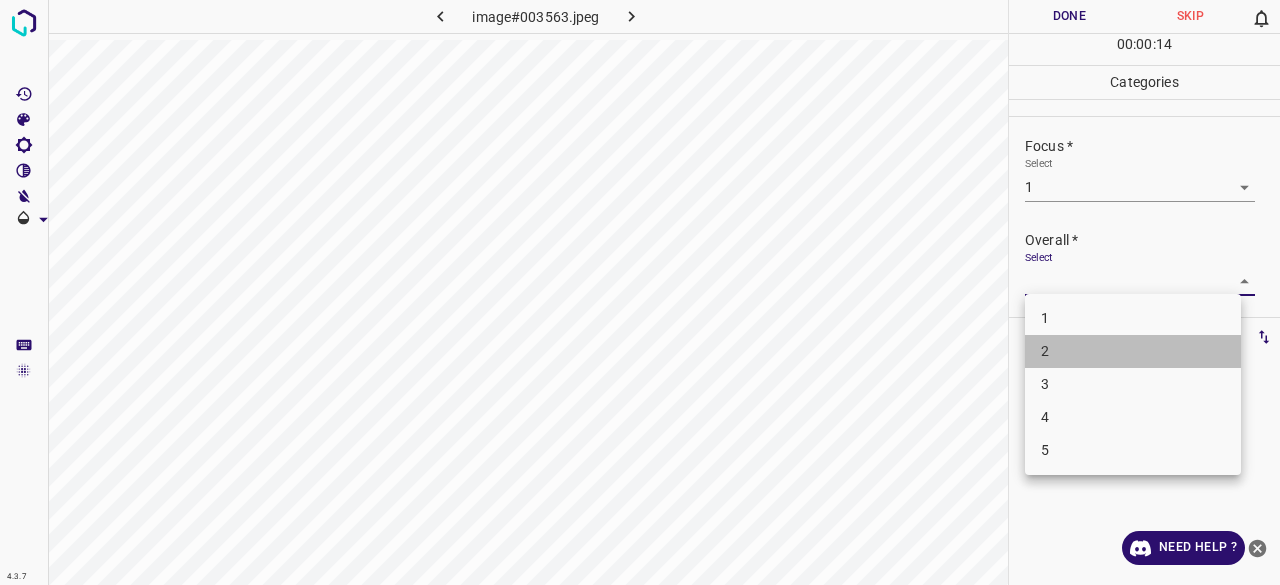 click on "2" at bounding box center [1133, 351] 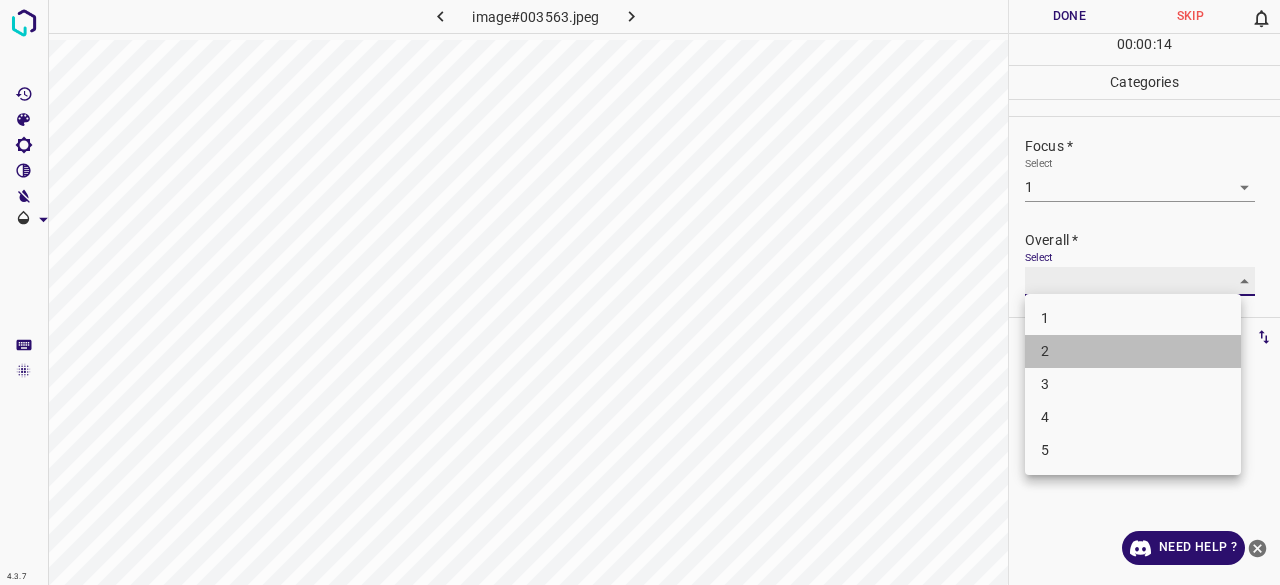 type on "2" 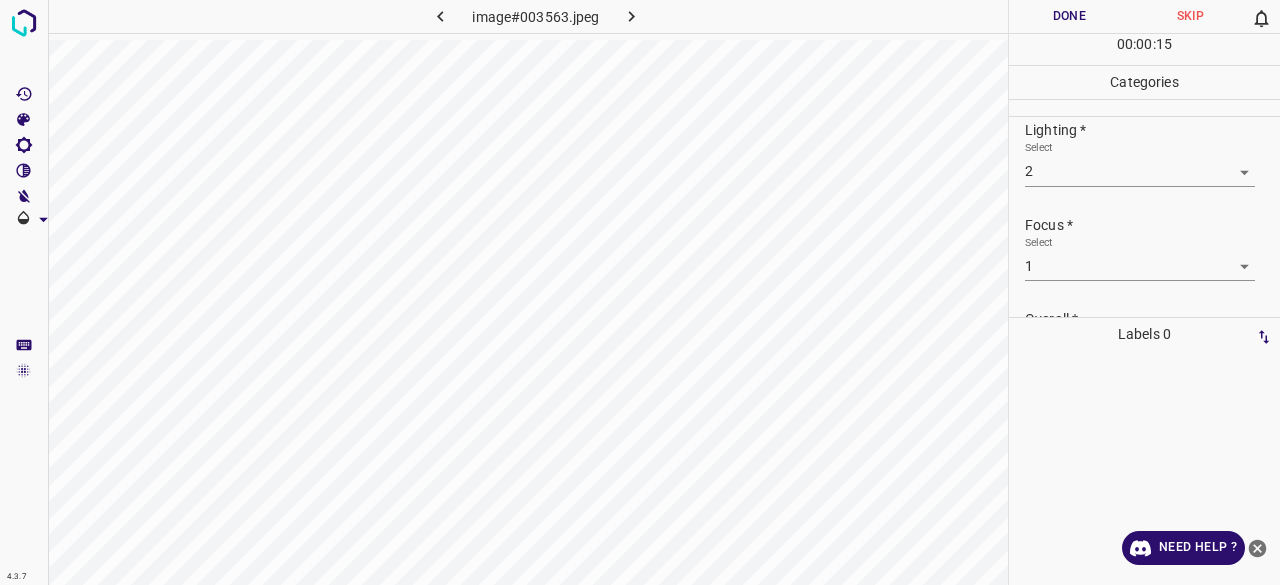 scroll, scrollTop: 0, scrollLeft: 0, axis: both 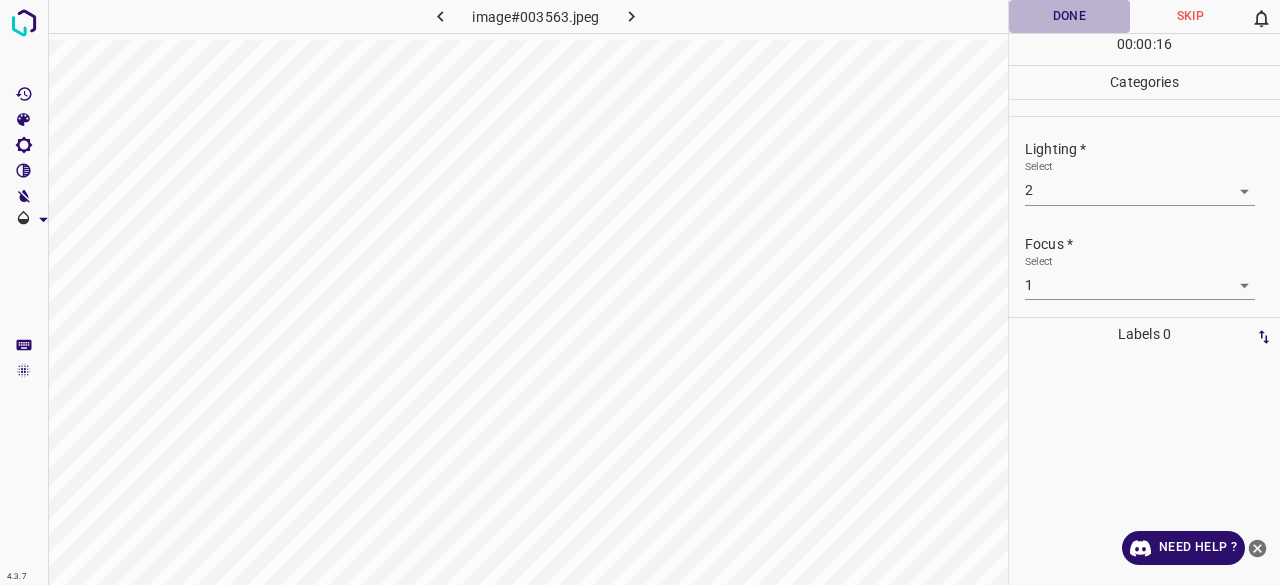 click on "Done" at bounding box center [1069, 16] 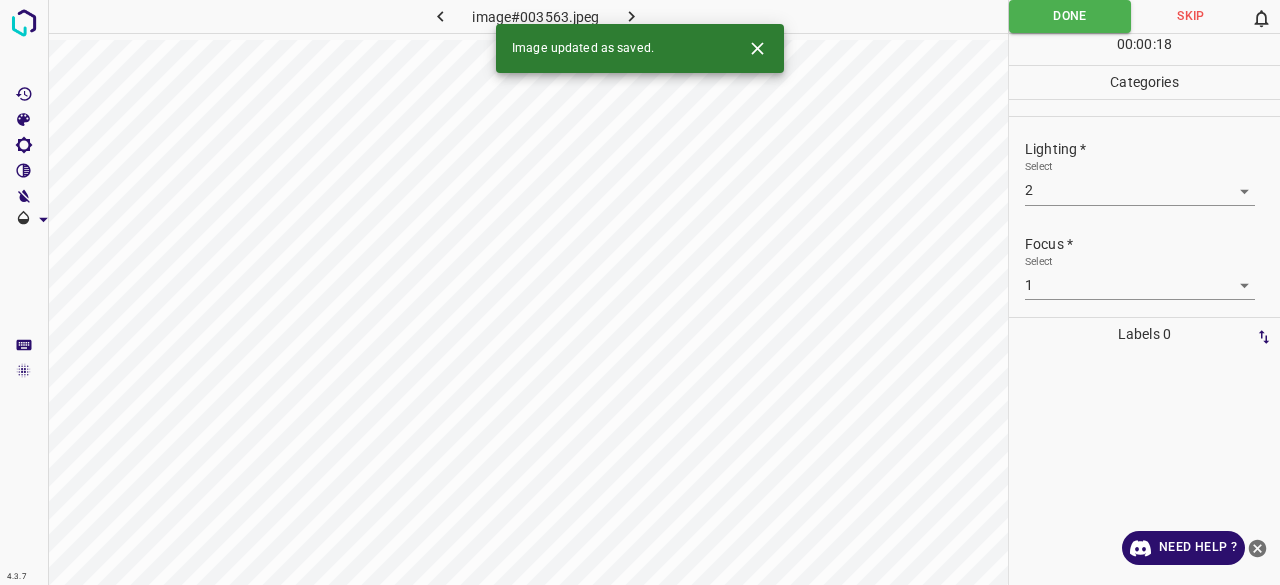 click 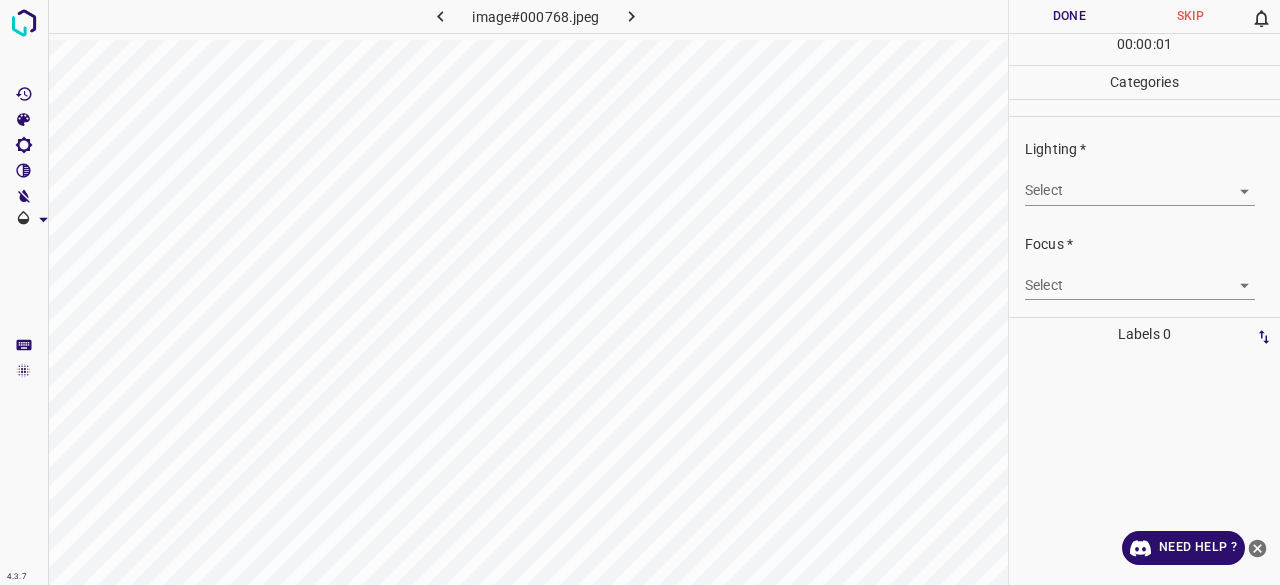 click on "4.3.7 image#000768.jpeg Done Skip 0 00   : 00   : 01   Categories Lighting *  Select ​ Focus *  Select ​ Overall *  Select ​ Labels   0 Categories 1 Lighting 2 Focus 3 Overall Tools Space Change between modes (Draw & Edit) I Auto labeling R Restore zoom M Zoom in N Zoom out Delete Delete selecte label Filters Z Restore filters X Saturation filter C Brightness filter V Contrast filter B Gray scale filter General O Download Need Help ? - Text - Hide - Delete" at bounding box center (640, 292) 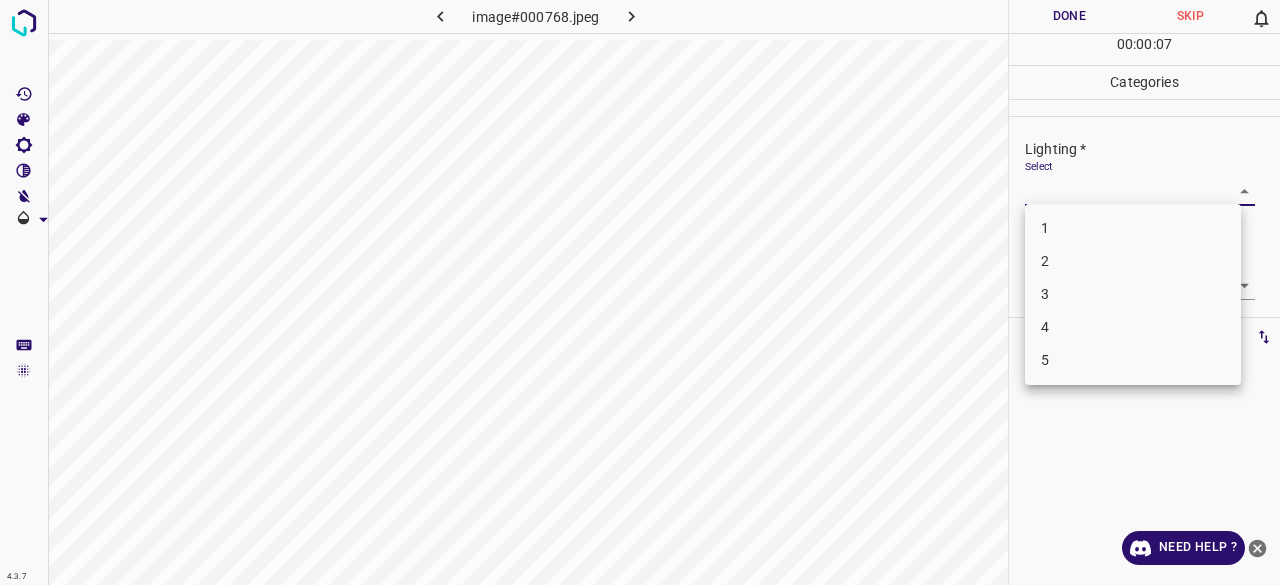 click on "2" at bounding box center [1133, 261] 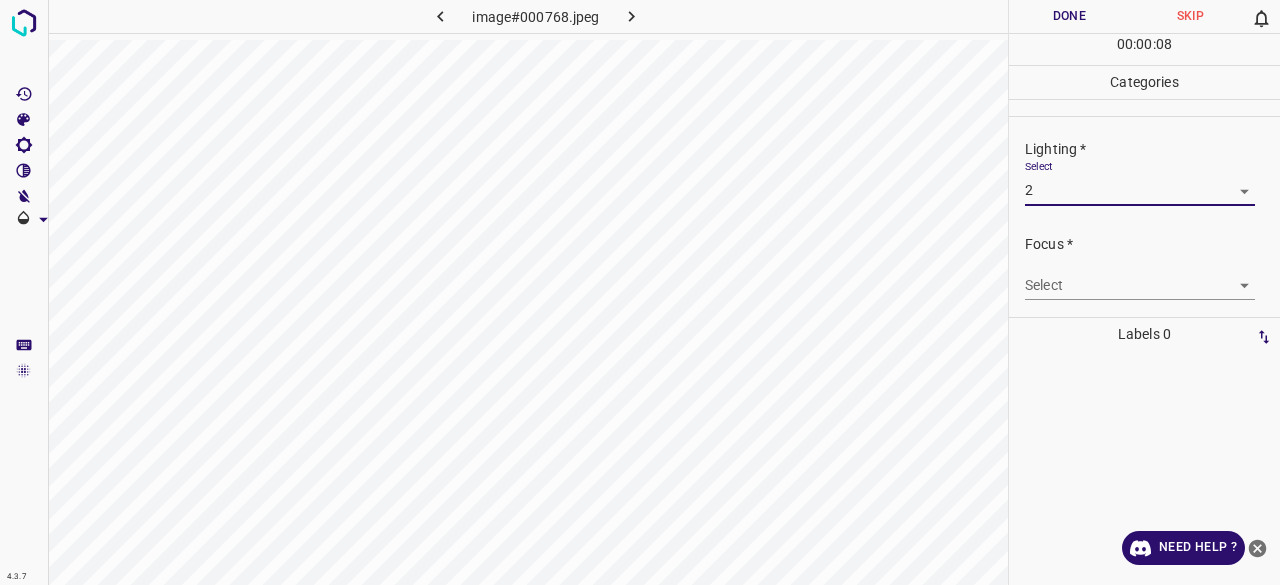 click on "4.3.7 image#000768.jpeg Done Skip 0 00   : 00   : 08   Categories Lighting *  Select 2 2 Focus *  Select ​ Overall *  Select ​ Labels   0 Categories 1 Lighting 2 Focus 3 Overall Tools Space Change between modes (Draw & Edit) I Auto labeling R Restore zoom M Zoom in N Zoom out Delete Delete selecte label Filters Z Restore filters X Saturation filter C Brightness filter V Contrast filter B Gray scale filter General O Download Need Help ? - Text - Hide - Delete" at bounding box center [640, 292] 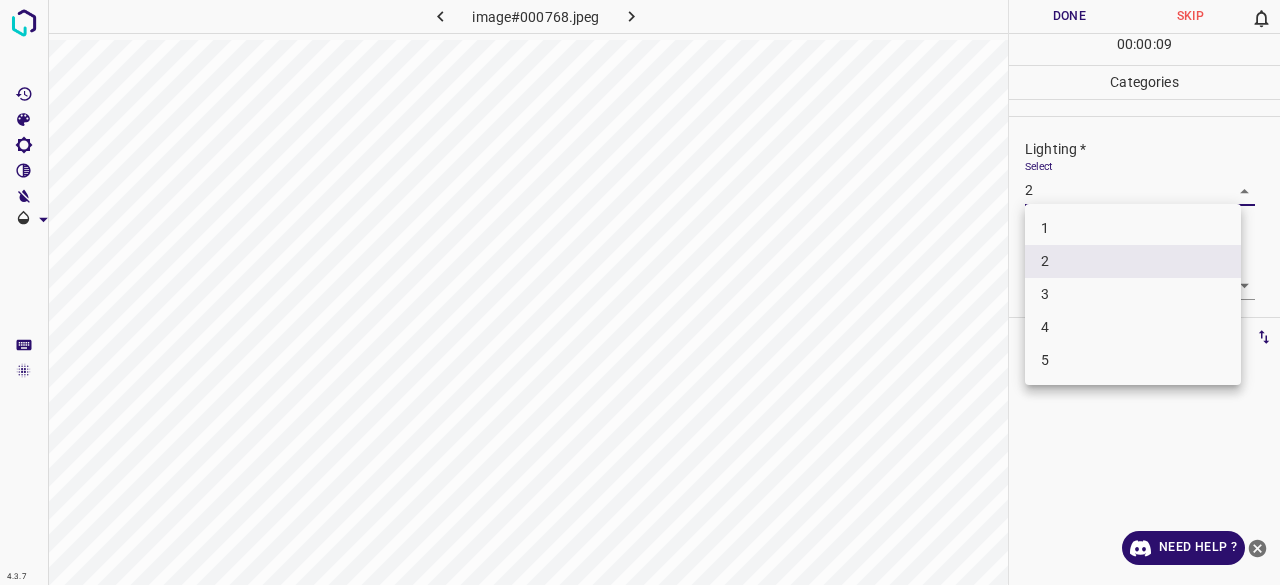 click on "3" at bounding box center [1133, 294] 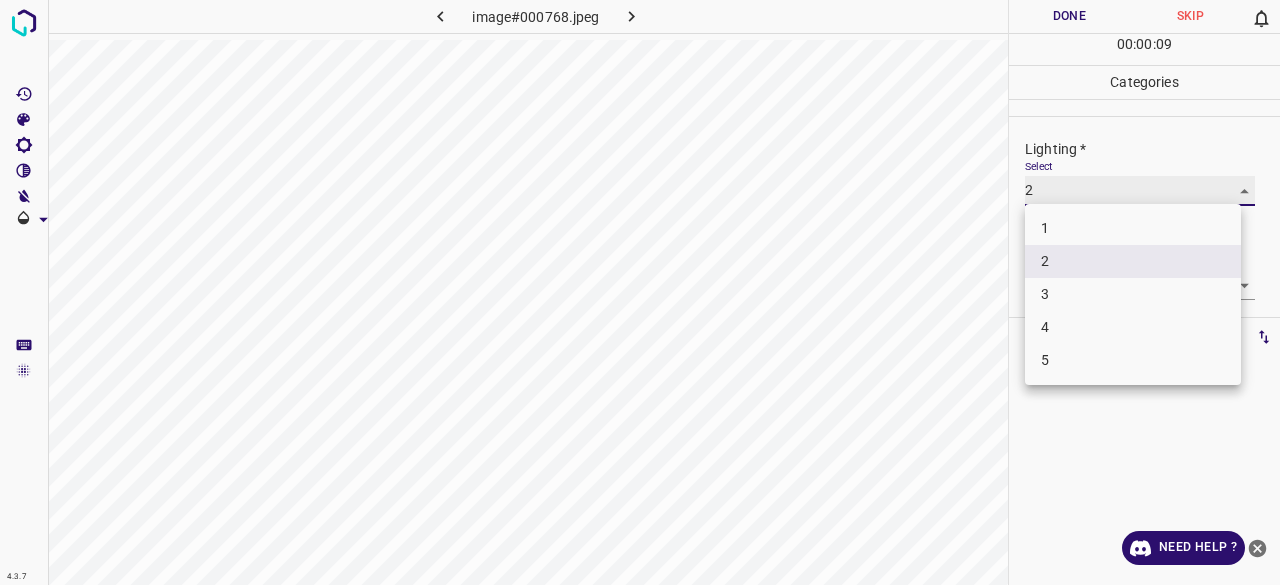 type on "3" 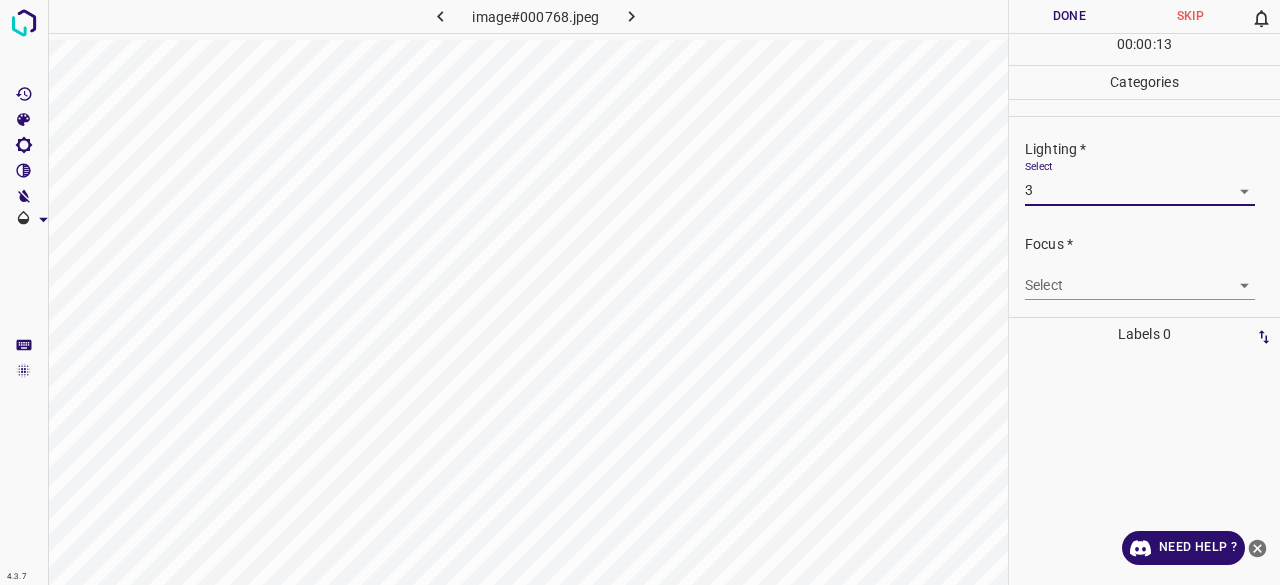 click on "4.3.7 image#000768.jpeg Done Skip 0 00   : 00   : 13   Categories Lighting *  Select 3 3 Focus *  Select ​ Overall *  Select ​ Labels   0 Categories 1 Lighting 2 Focus 3 Overall Tools Space Change between modes (Draw & Edit) I Auto labeling R Restore zoom M Zoom in N Zoom out Delete Delete selecte label Filters Z Restore filters X Saturation filter C Brightness filter V Contrast filter B Gray scale filter General O Download Need Help ? - Text - Hide - Delete" at bounding box center [640, 292] 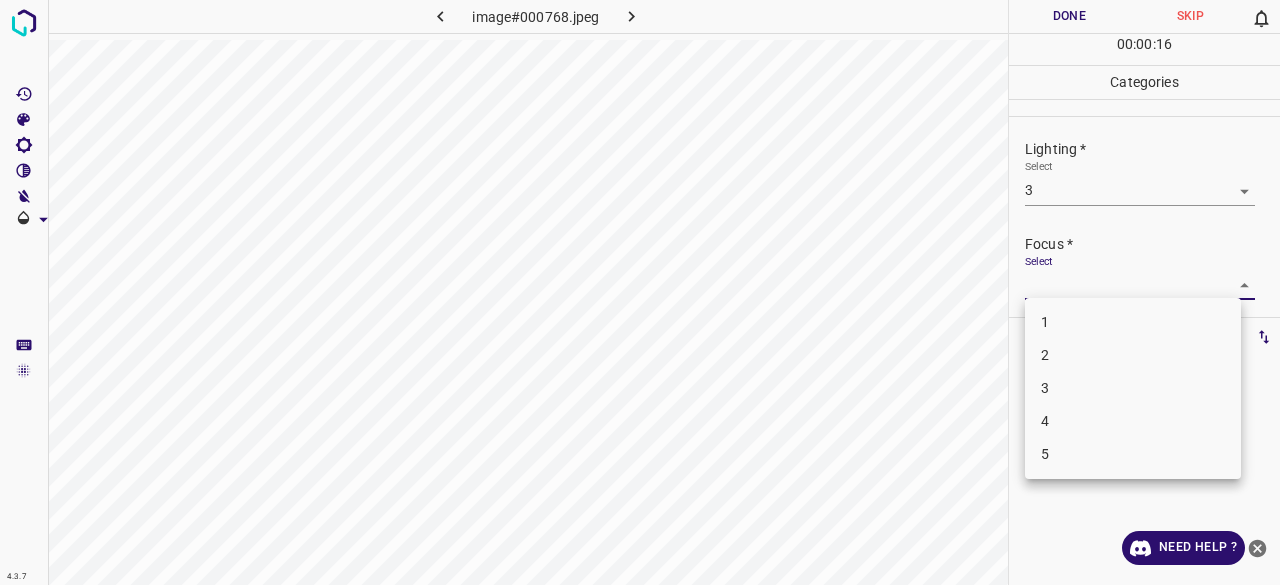 click on "4" at bounding box center (1133, 421) 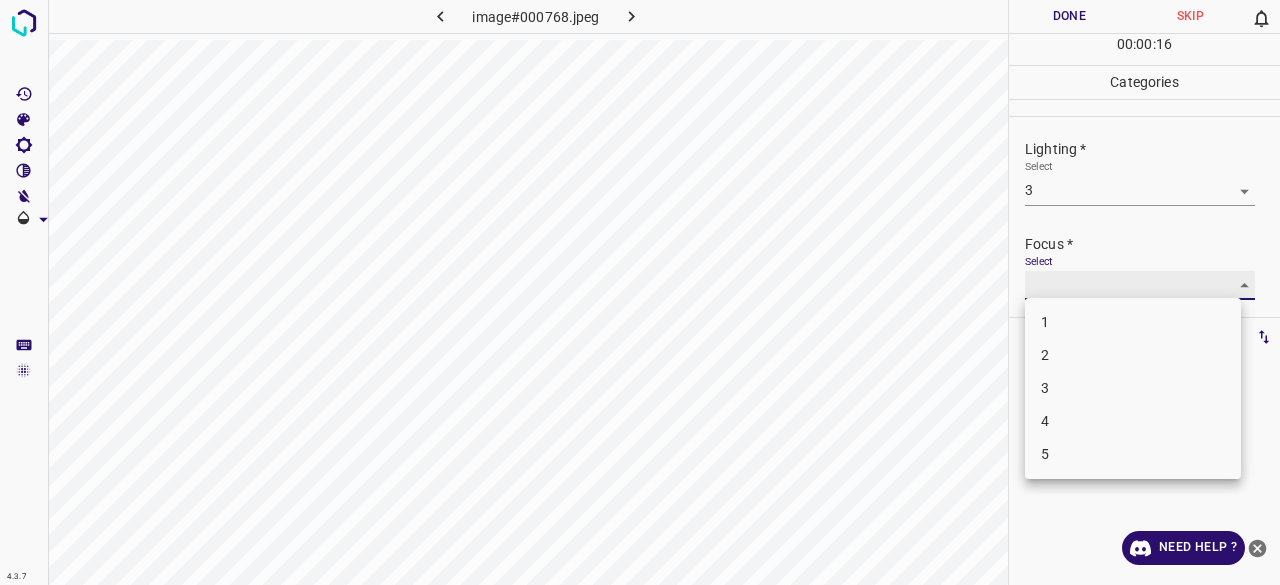 type on "4" 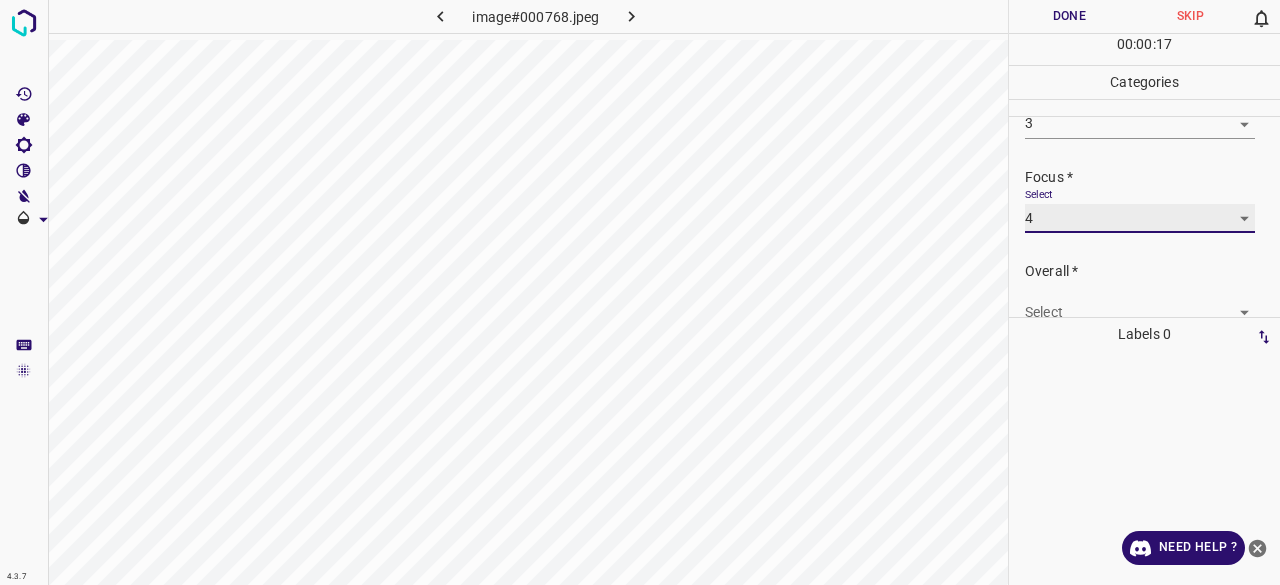 scroll, scrollTop: 98, scrollLeft: 0, axis: vertical 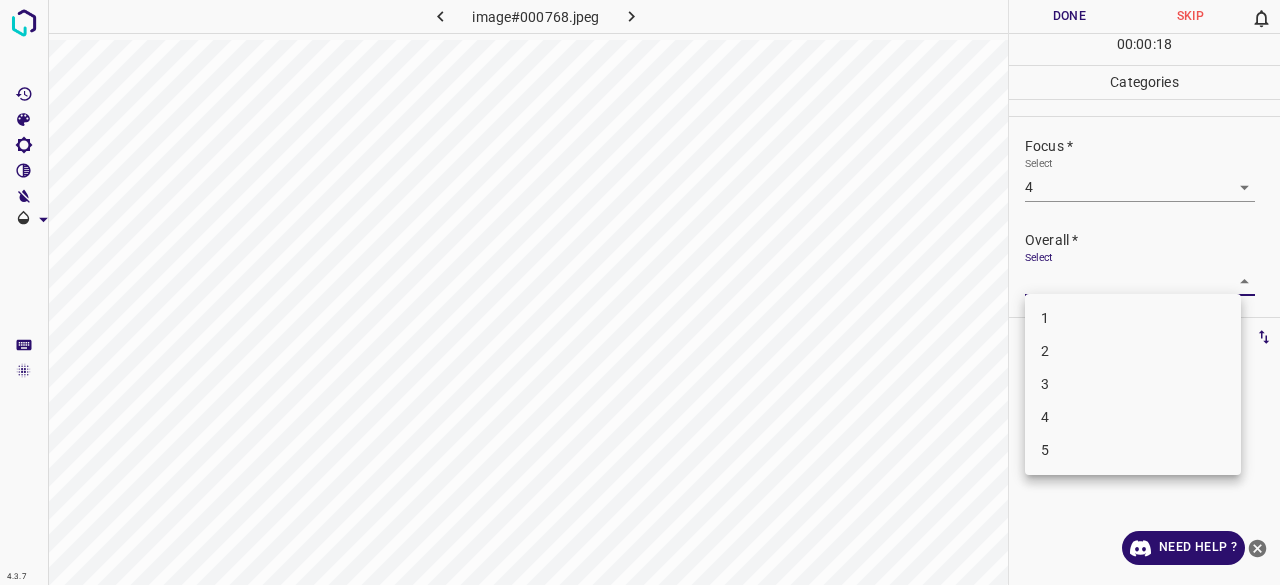click on "4.3.7 image#000768.jpeg Done Skip 0 00   : 00   : 18   Categories Lighting *  Select 3 3 Focus *  Select 4 4 Overall *  Select ​ Labels   0 Categories 1 Lighting 2 Focus 3 Overall Tools Space Change between modes (Draw & Edit) I Auto labeling R Restore zoom M Zoom in N Zoom out Delete Delete selecte label Filters Z Restore filters X Saturation filter C Brightness filter V Contrast filter B Gray scale filter General O Download Need Help ? - Text - Hide - Delete 1 2 3 4 5" at bounding box center [640, 292] 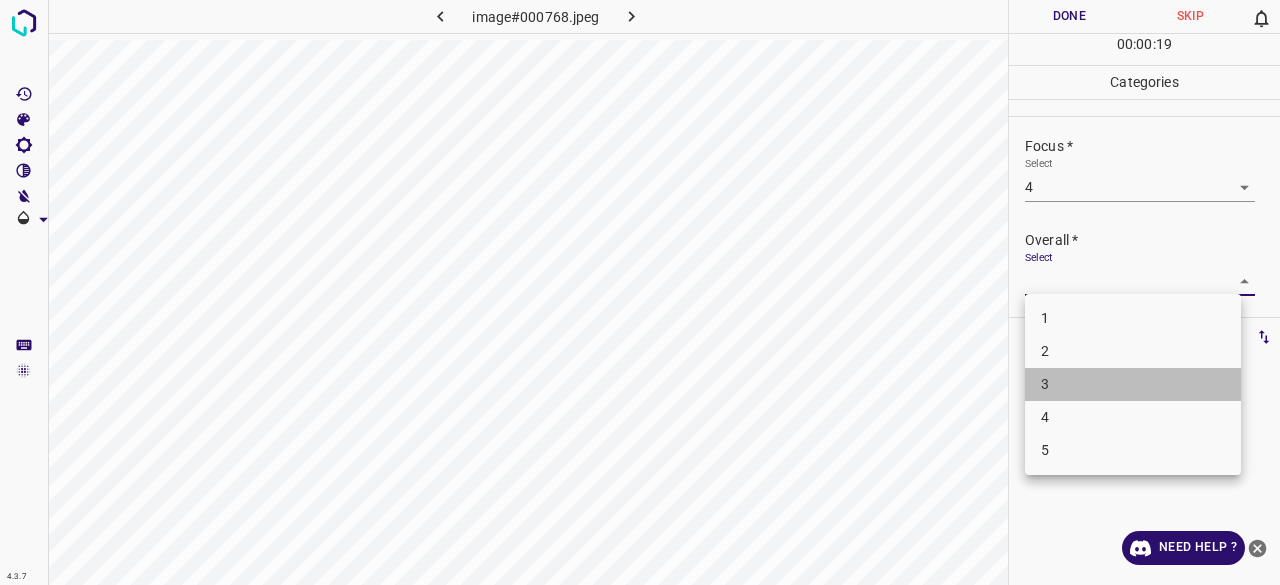 click on "3" at bounding box center [1133, 384] 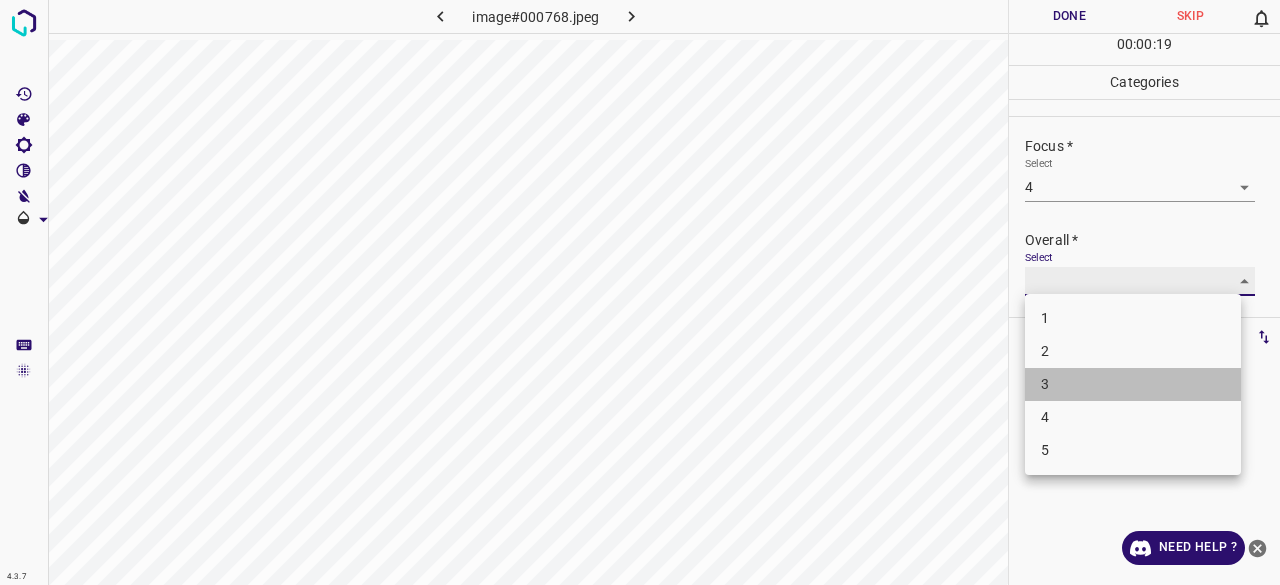 type on "3" 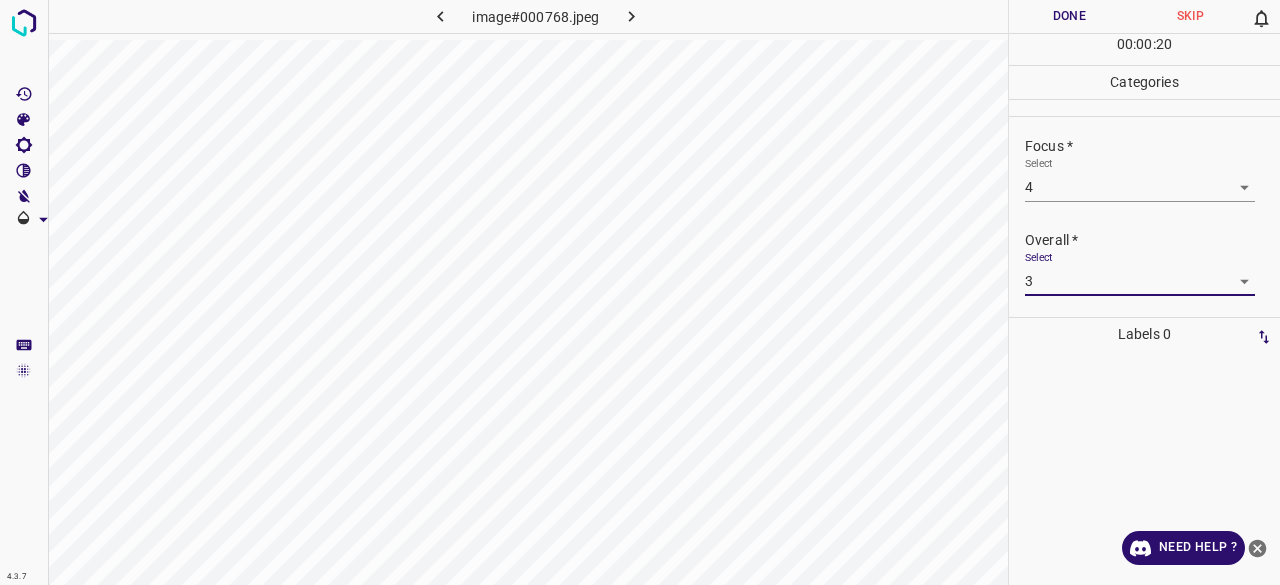 click on "Done" at bounding box center (1069, 16) 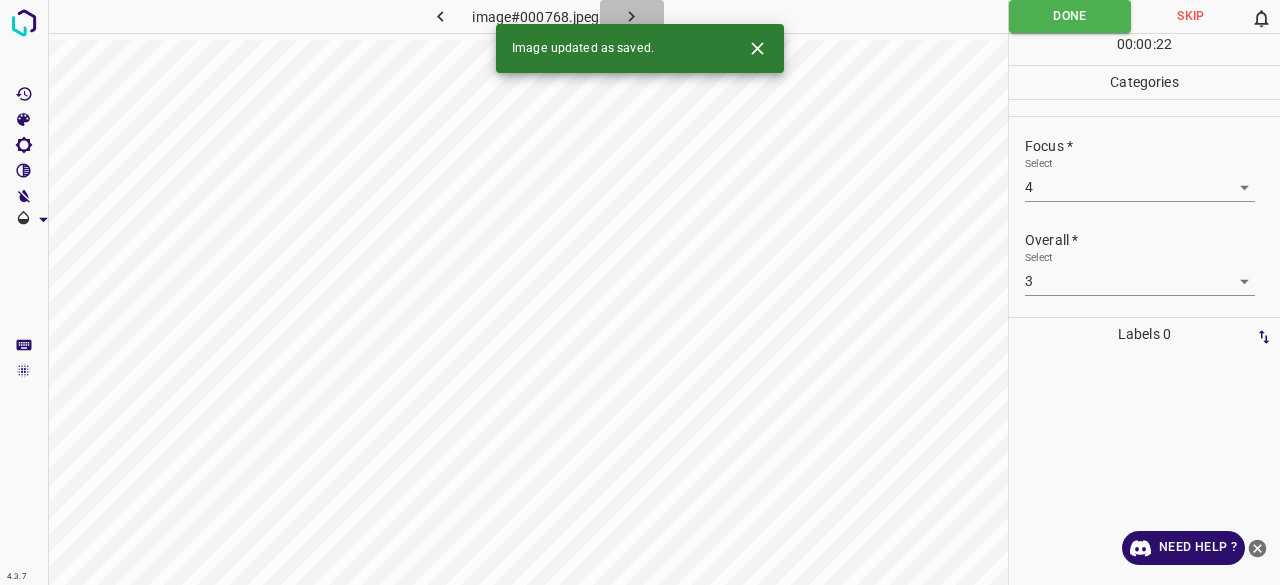 click at bounding box center [632, 16] 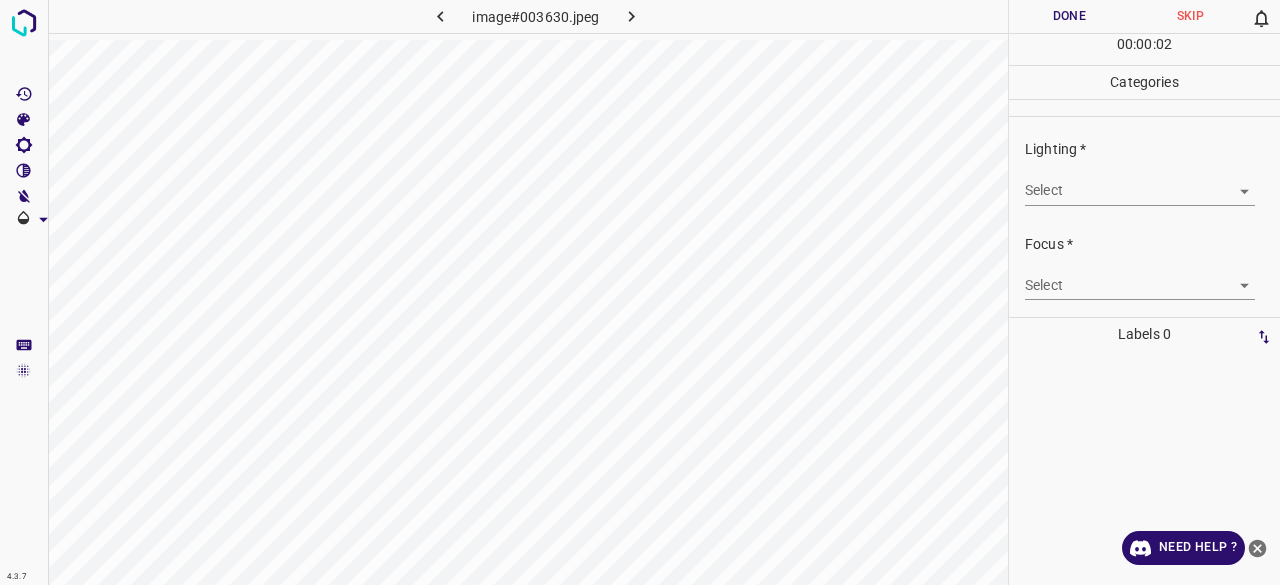 click on "4.3.7 image#003630.jpeg Done Skip 0 00   : 00   : 02   Categories Lighting *  Select ​ Focus *  Select ​ Overall *  Select ​ Labels   0 Categories 1 Lighting 2 Focus 3 Overall Tools Space Change between modes (Draw & Edit) I Auto labeling R Restore zoom M Zoom in N Zoom out Delete Delete selecte label Filters Z Restore filters X Saturation filter C Brightness filter V Contrast filter B Gray scale filter General O Download Need Help ? - Text - Hide - Delete" at bounding box center [640, 292] 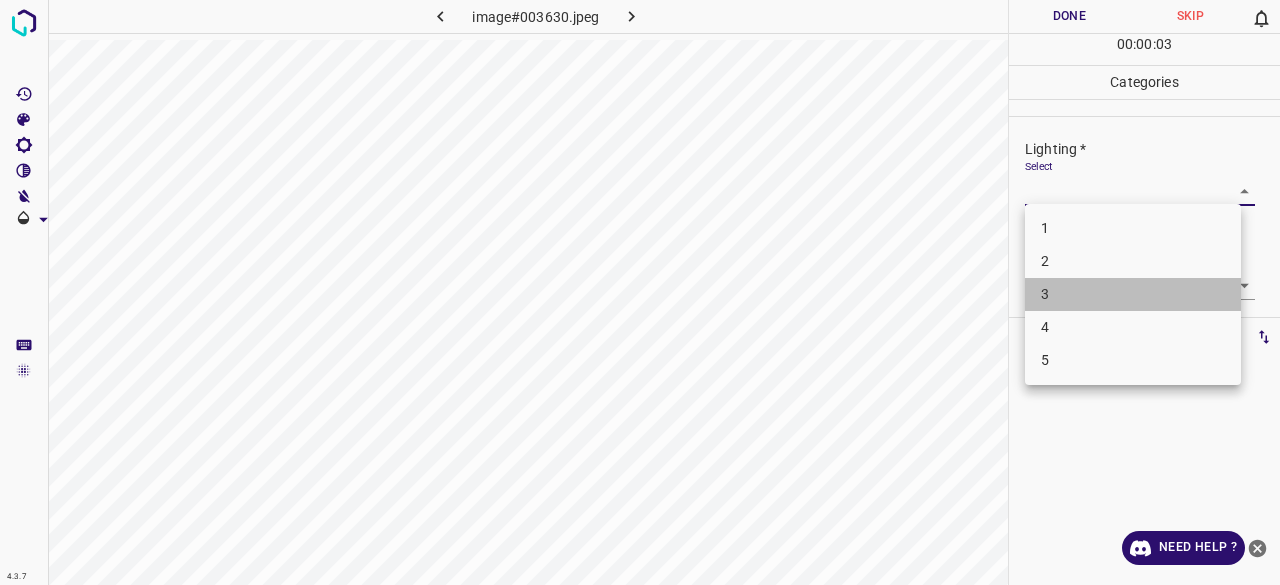 click on "3" at bounding box center (1133, 294) 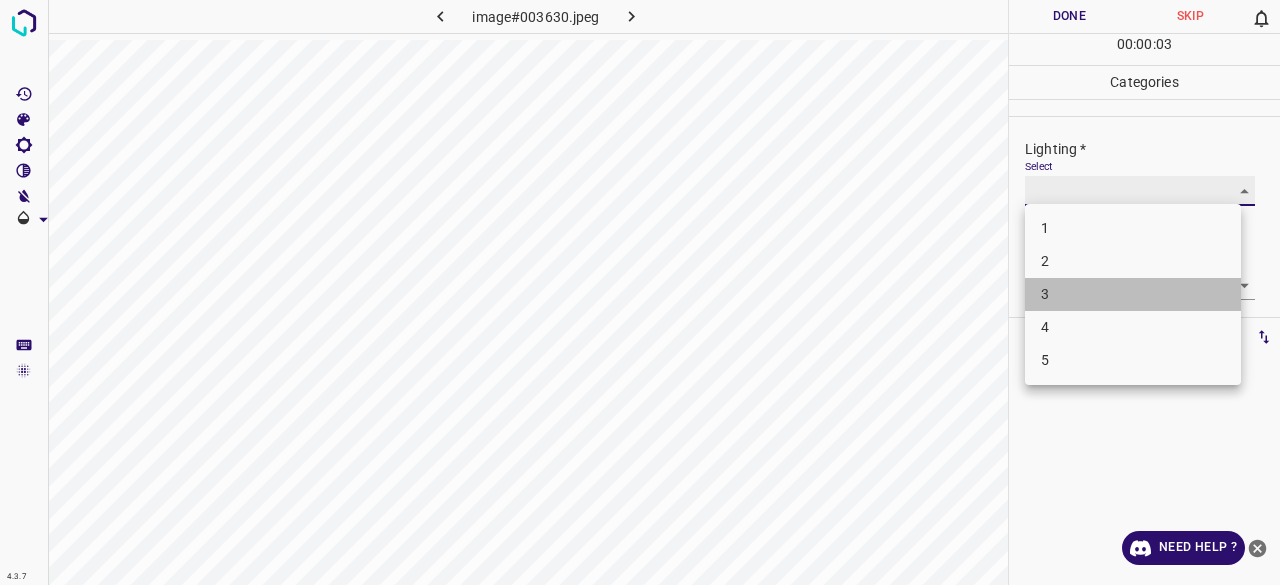 type on "3" 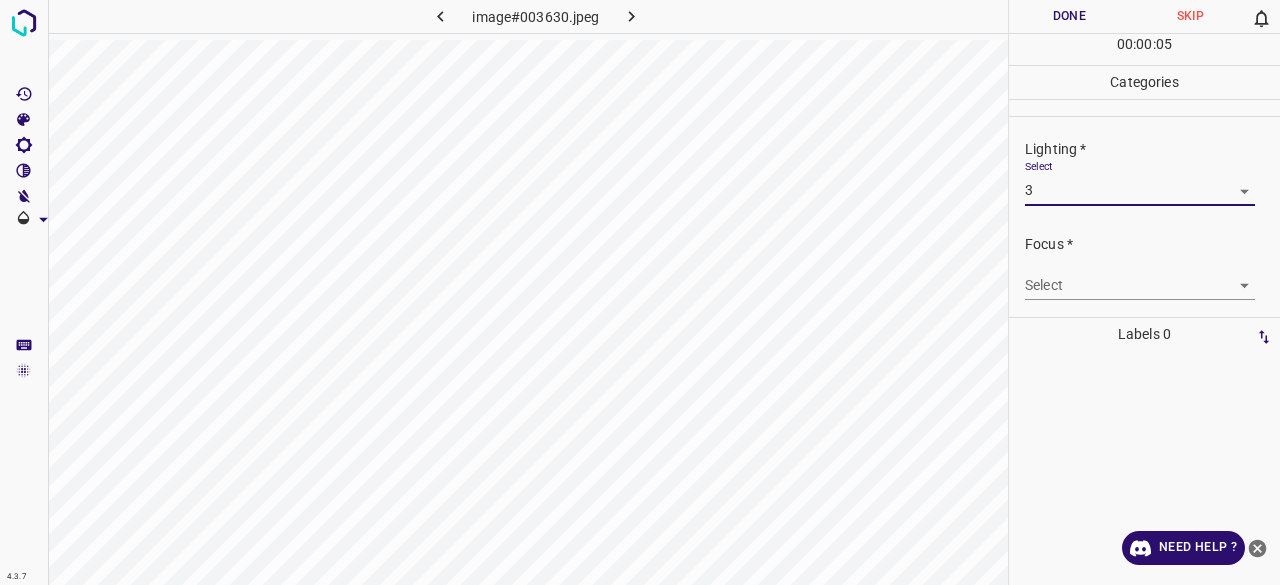 click on "4.3.7 image#003630.jpeg Done Skip 0 00   : 00   : 05   Categories Lighting *  Select 3 3 Focus *  Select ​ Overall *  Select ​ Labels   0 Categories 1 Lighting 2 Focus 3 Overall Tools Space Change between modes (Draw & Edit) I Auto labeling R Restore zoom M Zoom in N Zoom out Delete Delete selecte label Filters Z Restore filters X Saturation filter C Brightness filter V Contrast filter B Gray scale filter General O Download Need Help ? - Text - Hide - Delete" at bounding box center (640, 292) 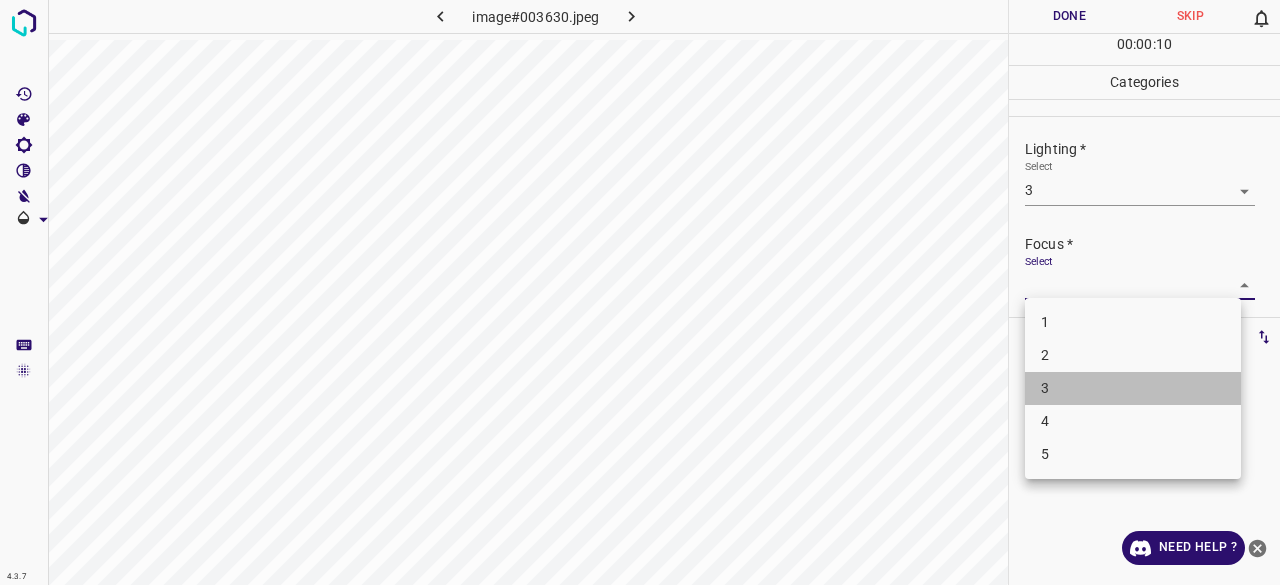 drag, startPoint x: 1068, startPoint y: 387, endPoint x: 1080, endPoint y: 365, distance: 25.059929 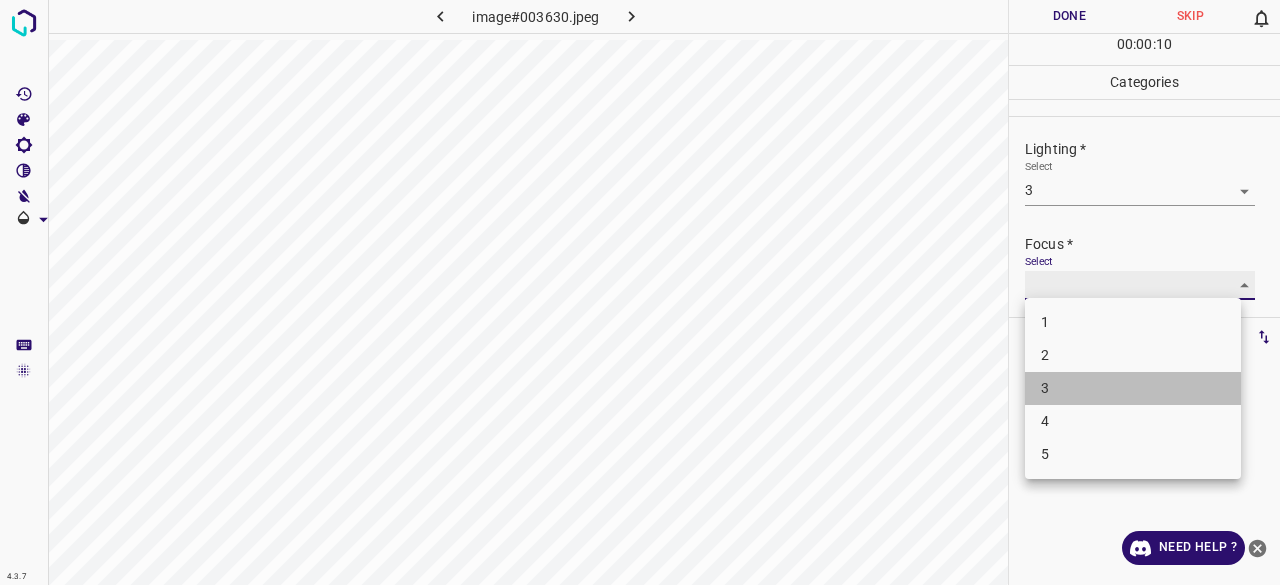 type on "3" 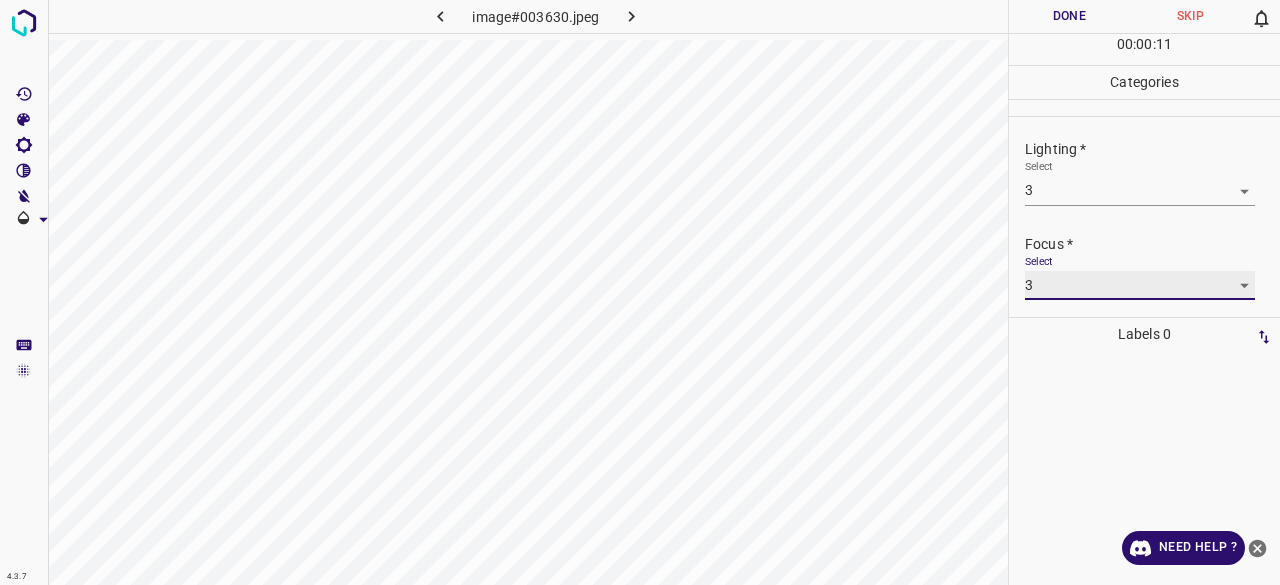 scroll, scrollTop: 98, scrollLeft: 0, axis: vertical 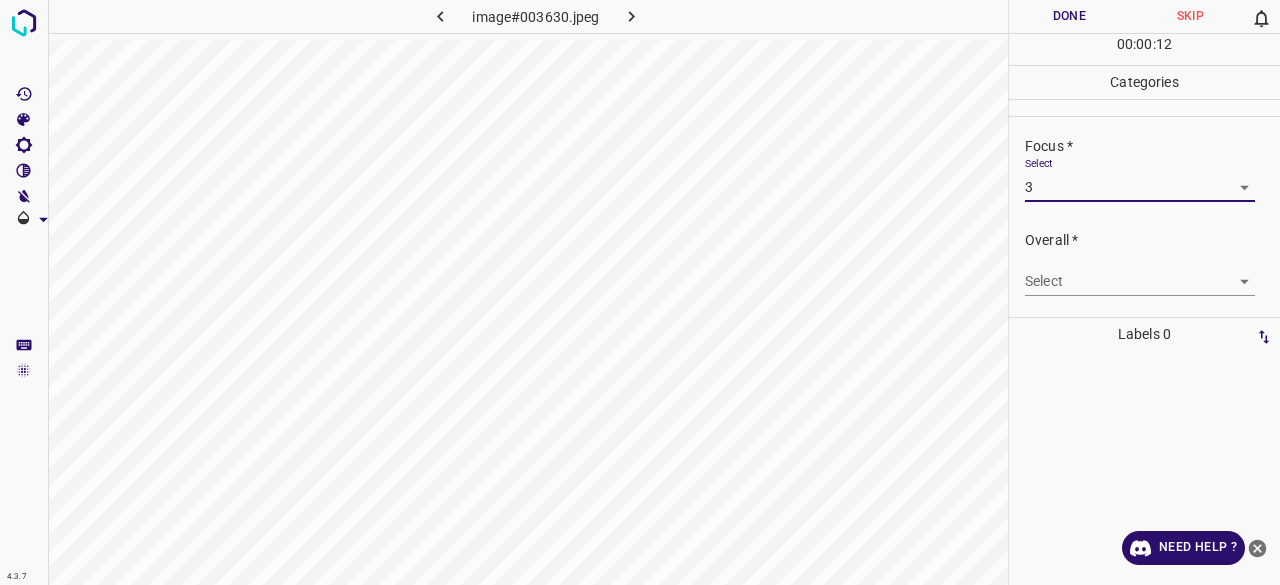 click on "4.3.7 image#003630.jpeg Done Skip 0 00   : 00   : 12   Categories Lighting *  Select 3 3 Focus *  Select 3 3 Overall *  Select ​ Labels   0 Categories 1 Lighting 2 Focus 3 Overall Tools Space Change between modes (Draw & Edit) I Auto labeling R Restore zoom M Zoom in N Zoom out Delete Delete selecte label Filters Z Restore filters X Saturation filter C Brightness filter V Contrast filter B Gray scale filter General O Download Need Help ? - Text - Hide - Delete" at bounding box center (640, 292) 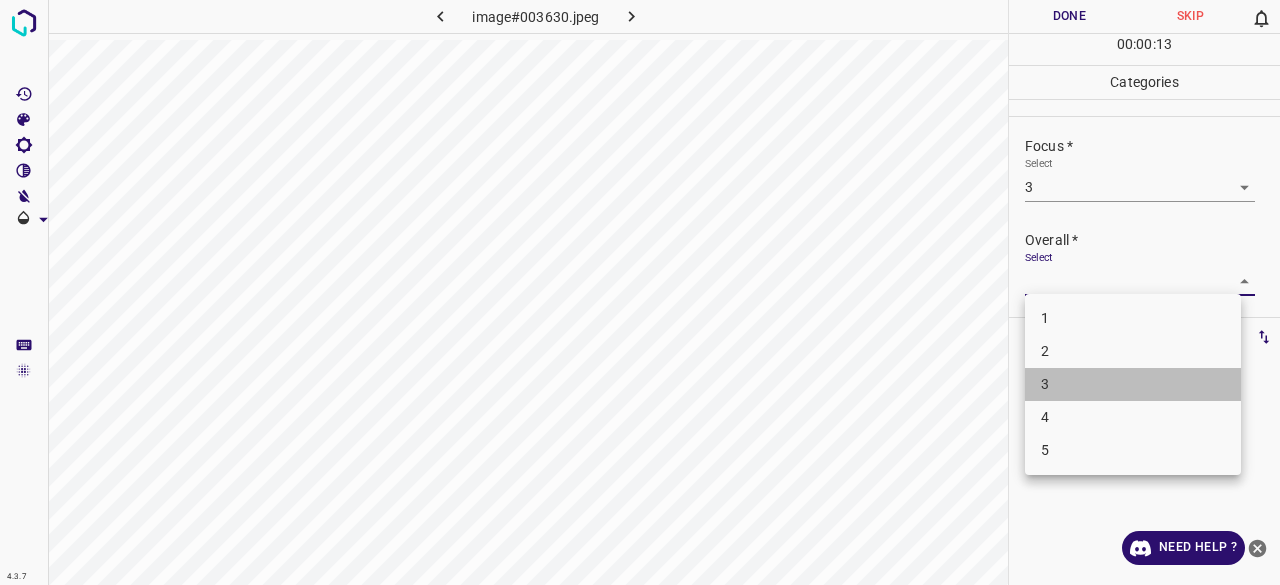 click on "3" at bounding box center (1133, 384) 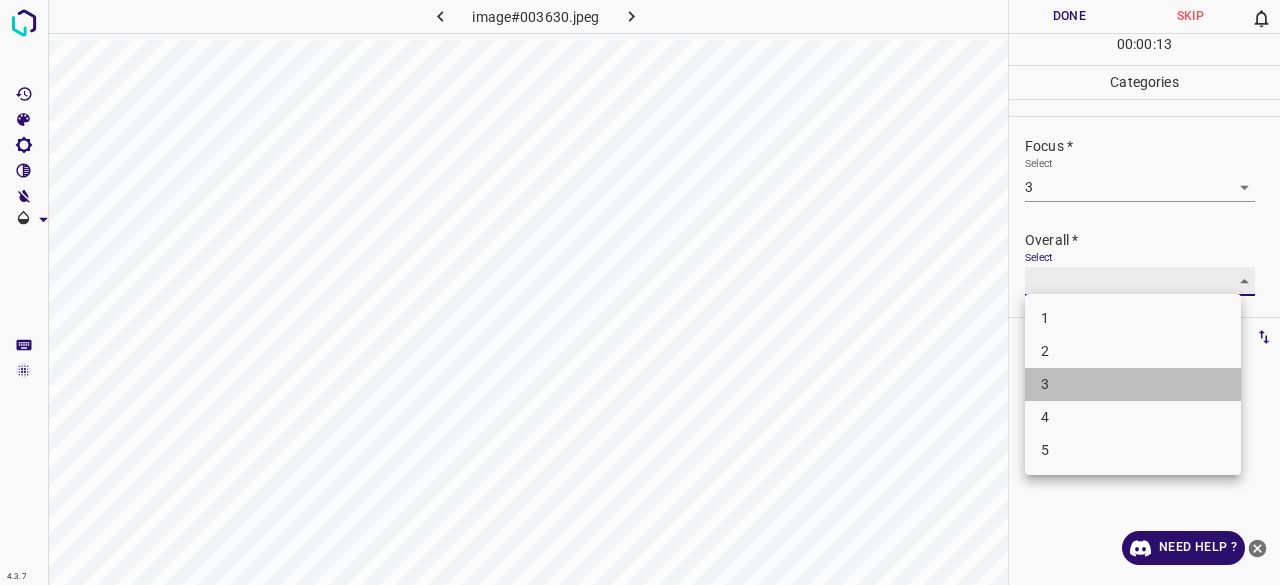 type on "3" 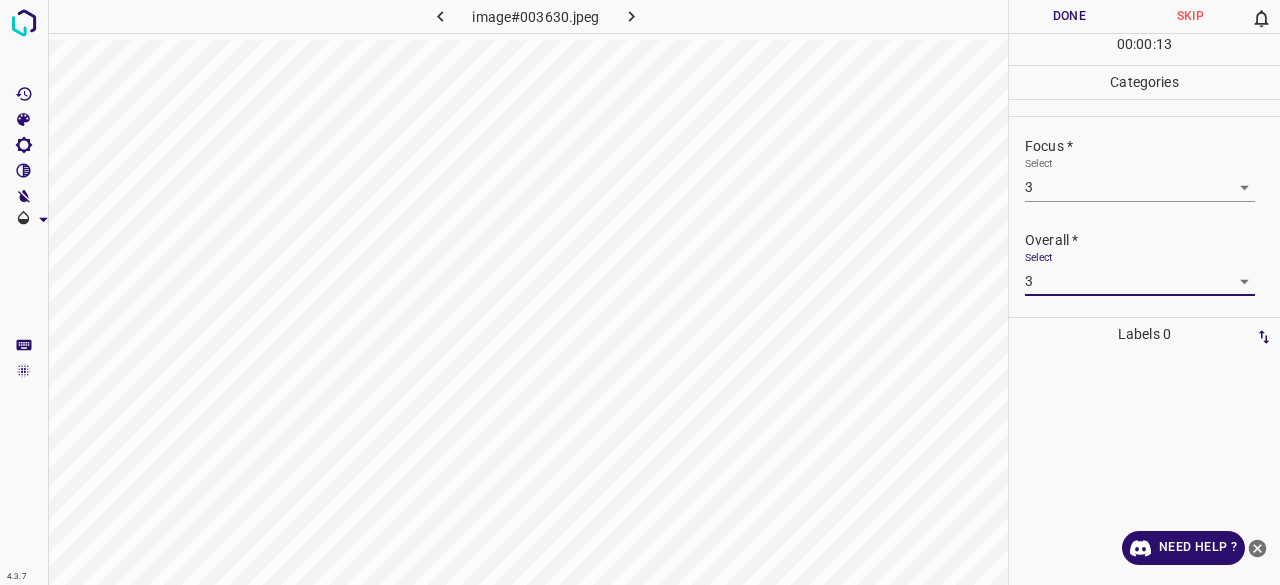 click on "Done" at bounding box center [1069, 16] 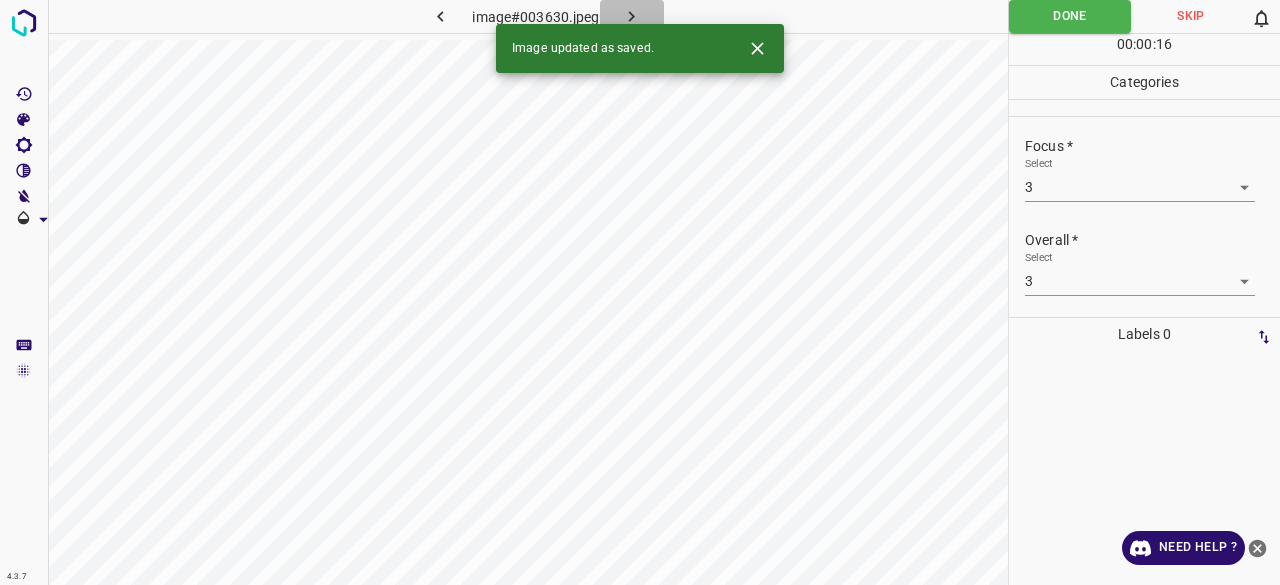 click 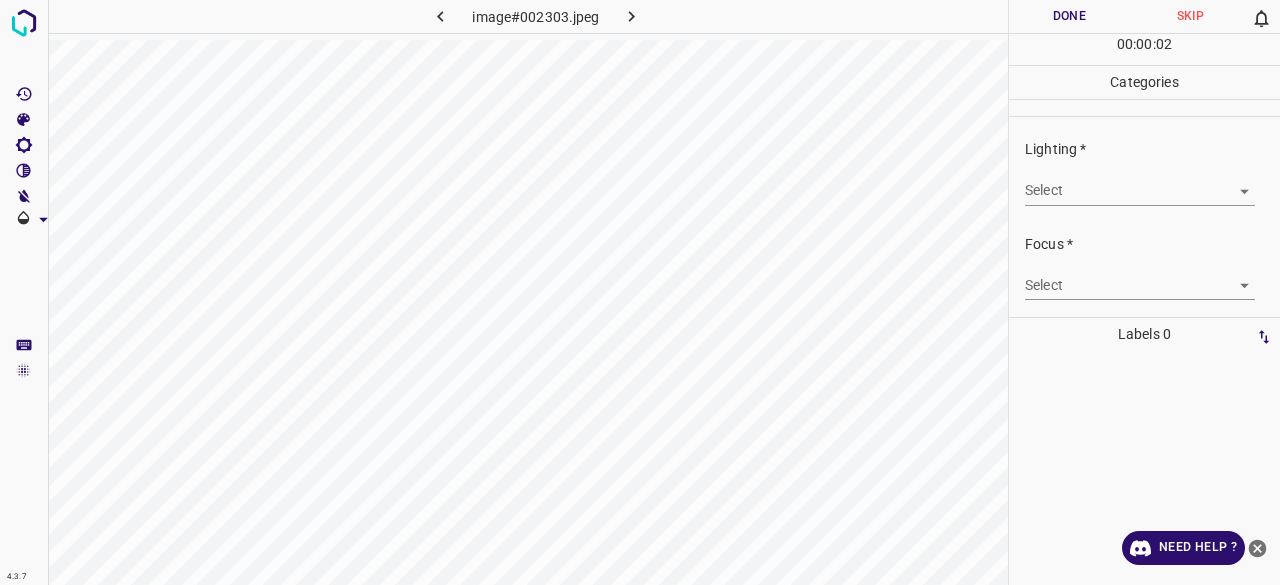 click on "4.3.7 image#002303.jpeg Done Skip 0 00   : 00   : 02   Categories Lighting *  Select ​ Focus *  Select ​ Overall *  Select ​ Labels   0 Categories 1 Lighting 2 Focus 3 Overall Tools Space Change between modes (Draw & Edit) I Auto labeling R Restore zoom M Zoom in N Zoom out Delete Delete selecte label Filters Z Restore filters X Saturation filter C Brightness filter V Contrast filter B Gray scale filter General O Download Need Help ? - Text - Hide - Delete" at bounding box center (640, 292) 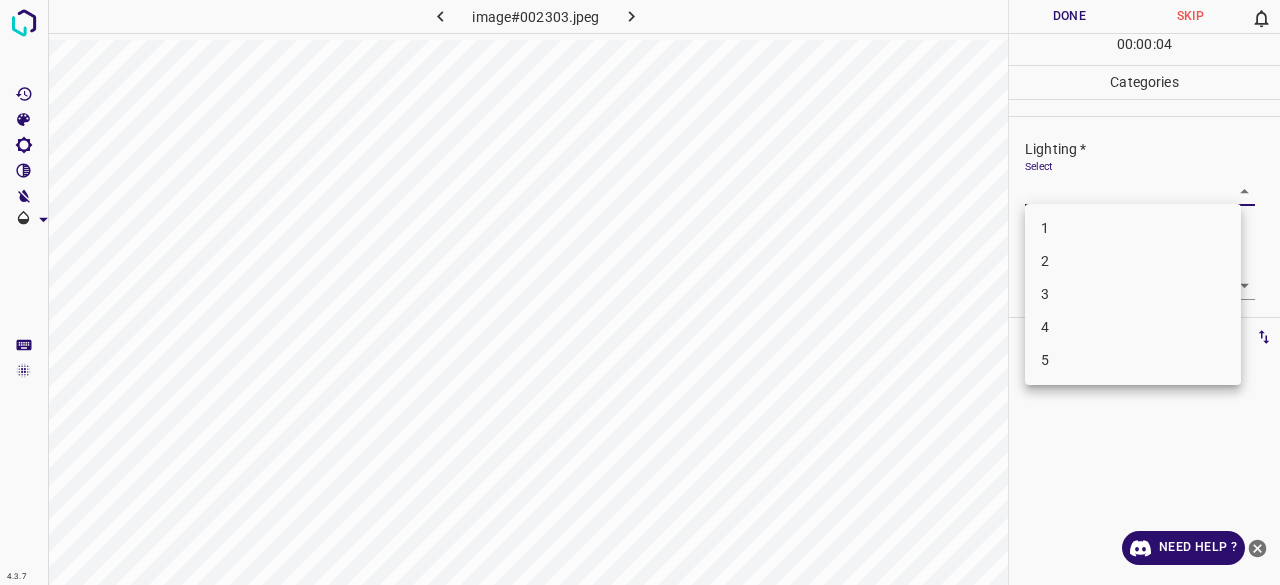 click on "2" at bounding box center (1133, 261) 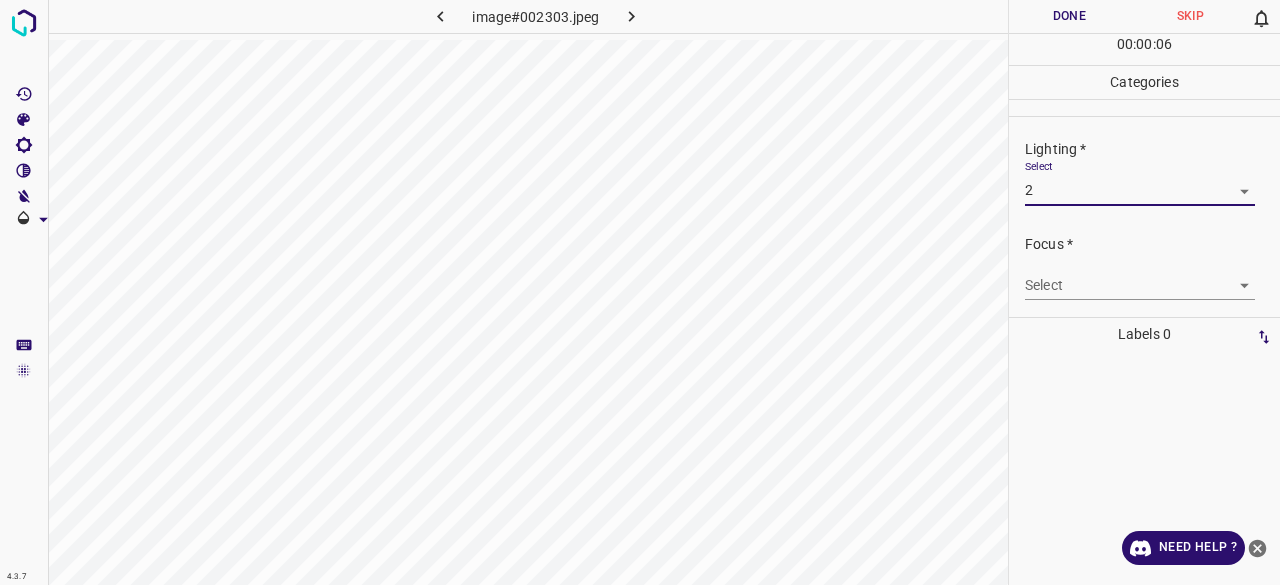 click on "Lighting *  Select 2 2" at bounding box center [1144, 172] 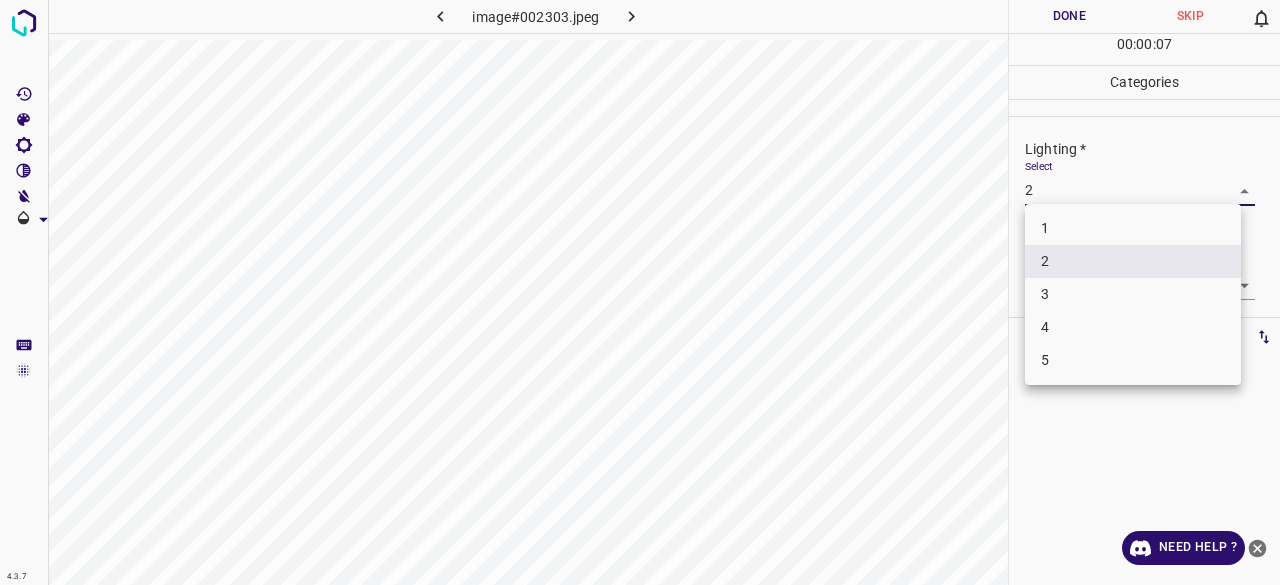 click on "4.3.7 image#002303.jpeg Done Skip 0 00   : 00   : 07   Categories Lighting *  Select 2 2 Focus *  Select ​ Overall *  Select ​ Labels   0 Categories 1 Lighting 2 Focus 3 Overall Tools Space Change between modes (Draw & Edit) I Auto labeling R Restore zoom M Zoom in N Zoom out Delete Delete selecte label Filters Z Restore filters X Saturation filter C Brightness filter V Contrast filter B Gray scale filter General O Download Need Help ? - Text - Hide - Delete 1 2 3 4 5" at bounding box center [640, 292] 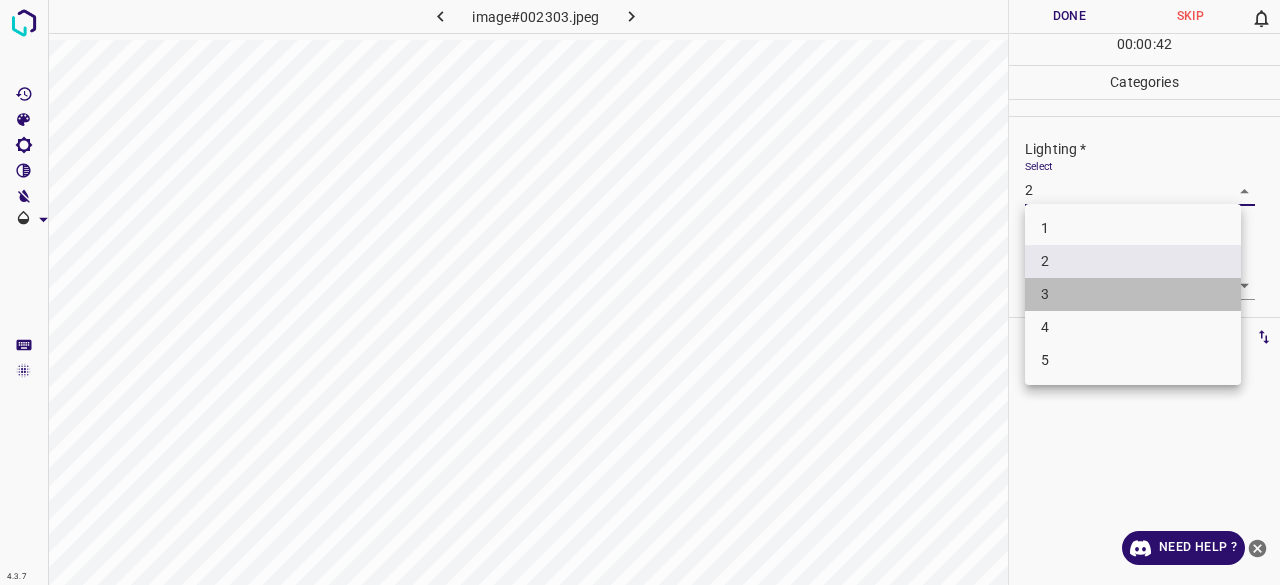 click on "3" at bounding box center [1133, 294] 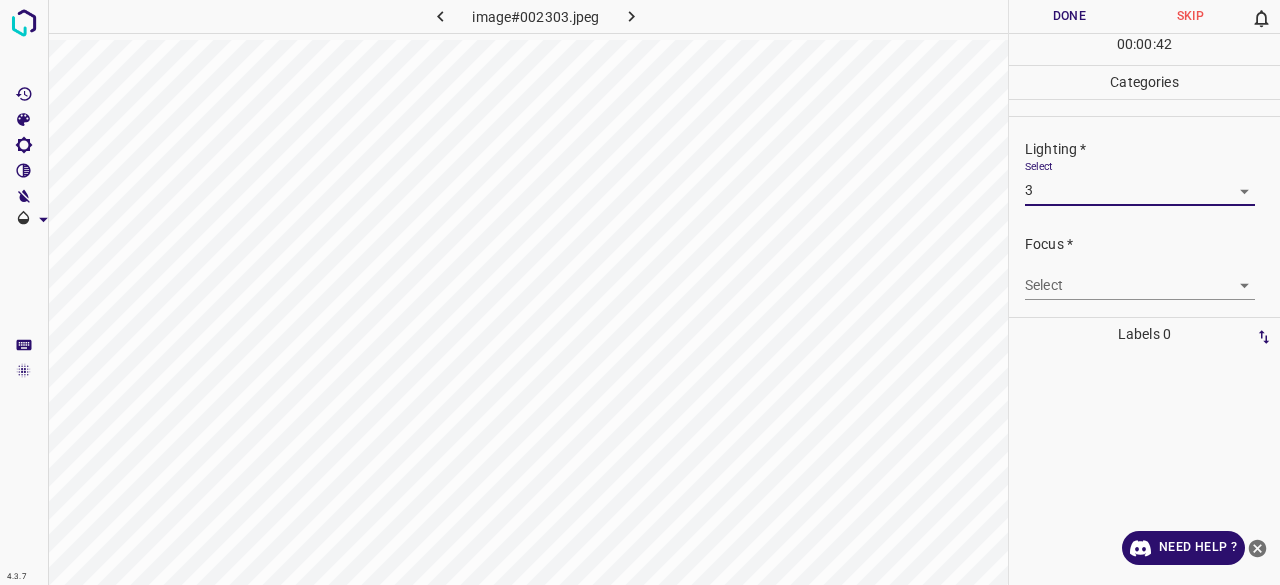 click on "4.3.7 image#002303.jpeg Done Skip 0 00   : 00   : 42   Categories Lighting *  Select 3 3 Focus *  Select ​ Overall *  Select ​ Labels   0 Categories 1 Lighting 2 Focus 3 Overall Tools Space Change between modes (Draw & Edit) I Auto labeling R Restore zoom M Zoom in N Zoom out Delete Delete selecte label Filters Z Restore filters X Saturation filter C Brightness filter V Contrast filter B Gray scale filter General O Download Need Help ? - Text - Hide - Delete" at bounding box center (640, 292) 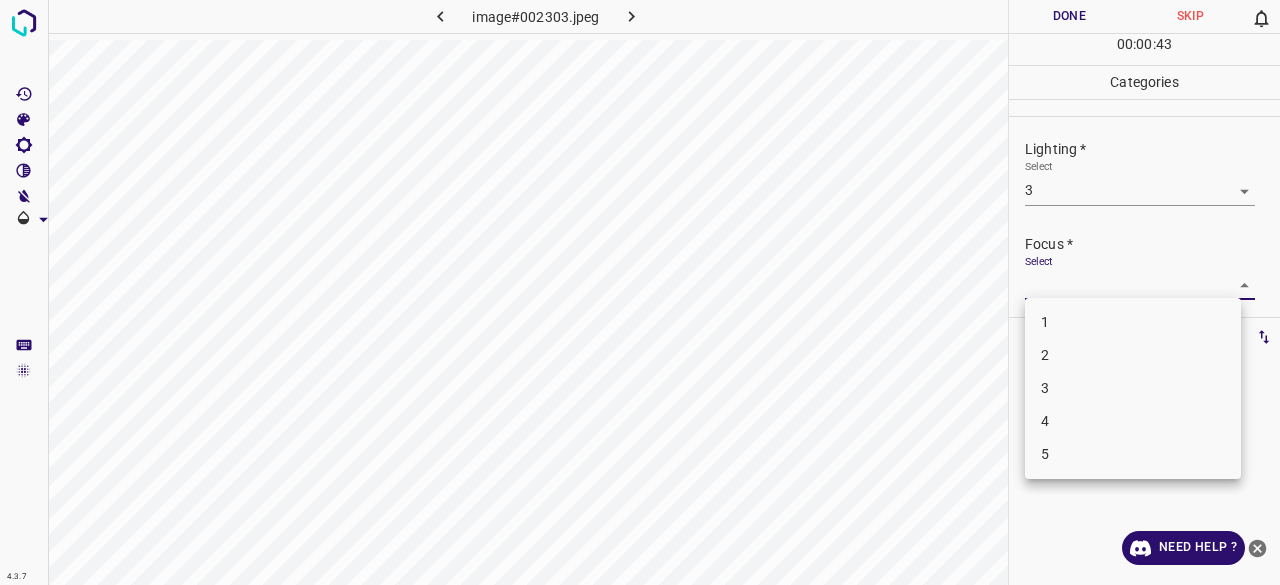 click at bounding box center (640, 292) 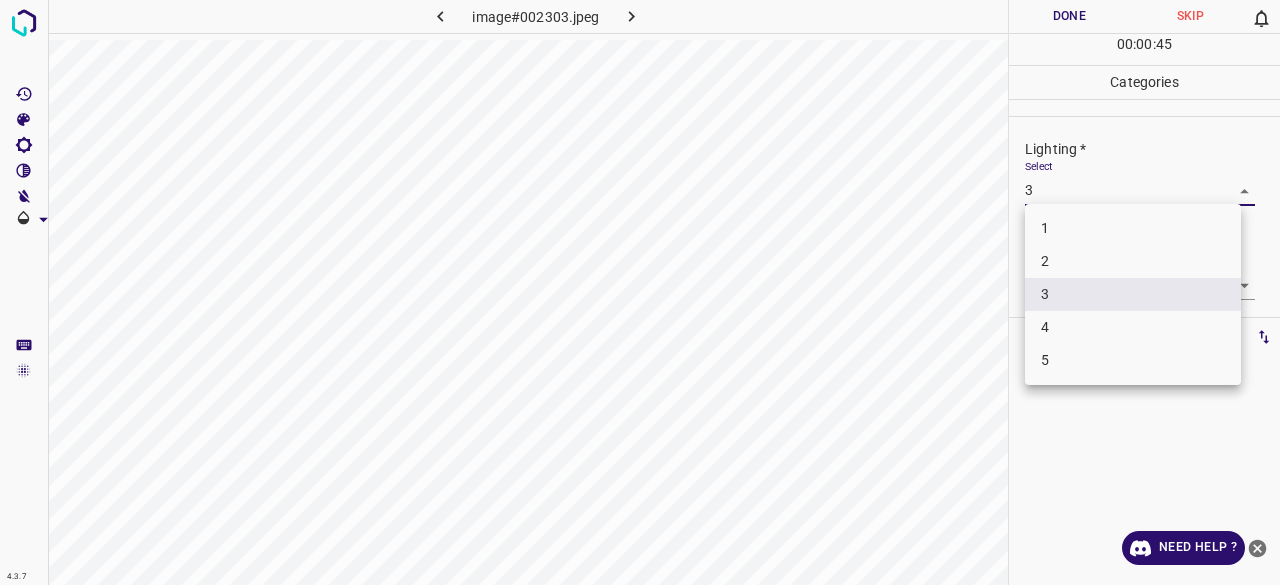 click on "4.3.7 image#002303.jpeg Done Skip 0 00   : 00   : 45   Categories Lighting *  Select 3 3 Focus *  Select ​ Overall *  Select ​ Labels   0 Categories 1 Lighting 2 Focus 3 Overall Tools Space Change between modes (Draw & Edit) I Auto labeling R Restore zoom M Zoom in N Zoom out Delete Delete selecte label Filters Z Restore filters X Saturation filter C Brightness filter V Contrast filter B Gray scale filter General O Download Need Help ? - Text - Hide - Delete 1 2 3 4 5" at bounding box center (640, 292) 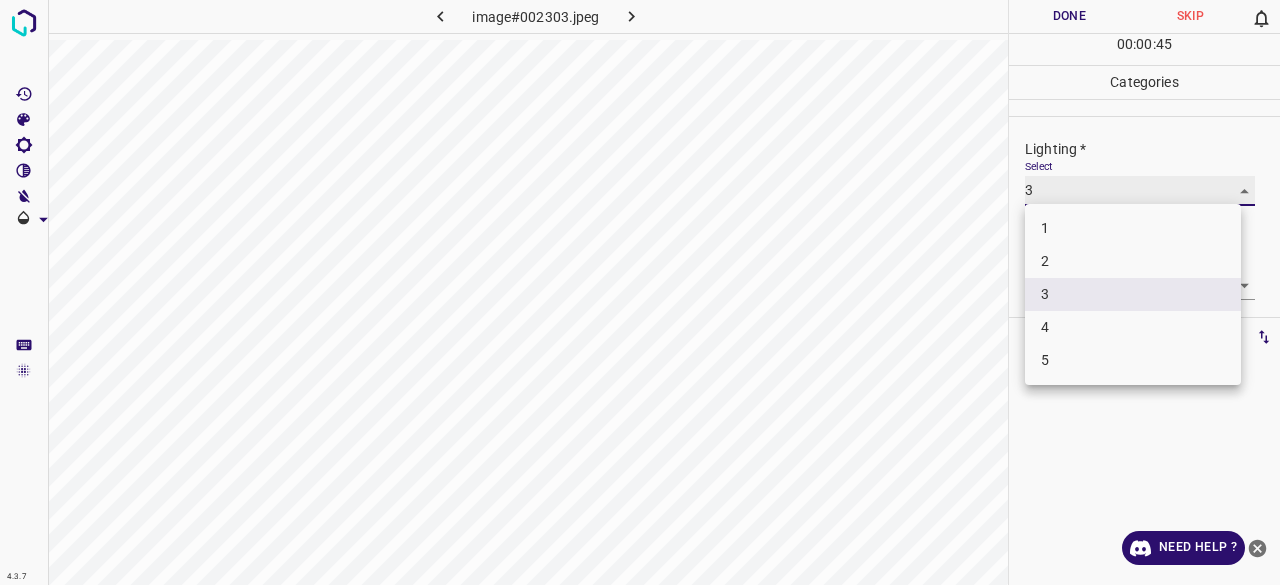 type on "2" 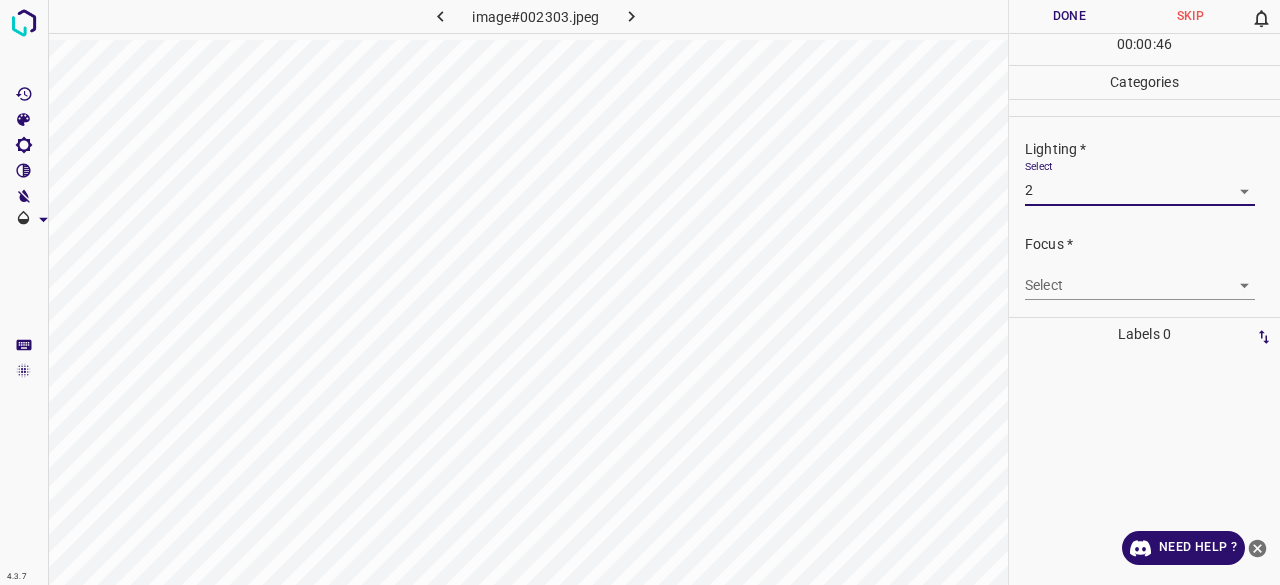 click on "4.3.7 image#002303.jpeg Done Skip 0 00   : 00   : 46   Categories Lighting *  Select 2 2 Focus *  Select ​ Overall *  Select ​ Labels   0 Categories 1 Lighting 2 Focus 3 Overall Tools Space Change between modes (Draw & Edit) I Auto labeling R Restore zoom M Zoom in N Zoom out Delete Delete selecte label Filters Z Restore filters X Saturation filter C Brightness filter V Contrast filter B Gray scale filter General O Download Need Help ? - Text - Hide - Delete" at bounding box center (640, 292) 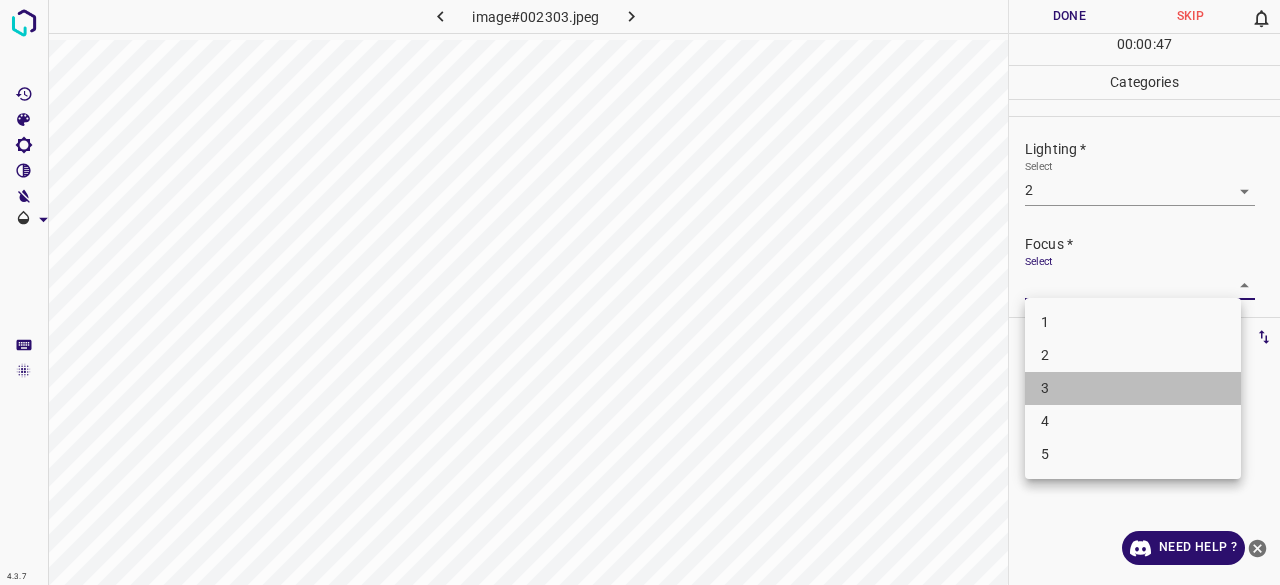 click on "3" at bounding box center [1133, 388] 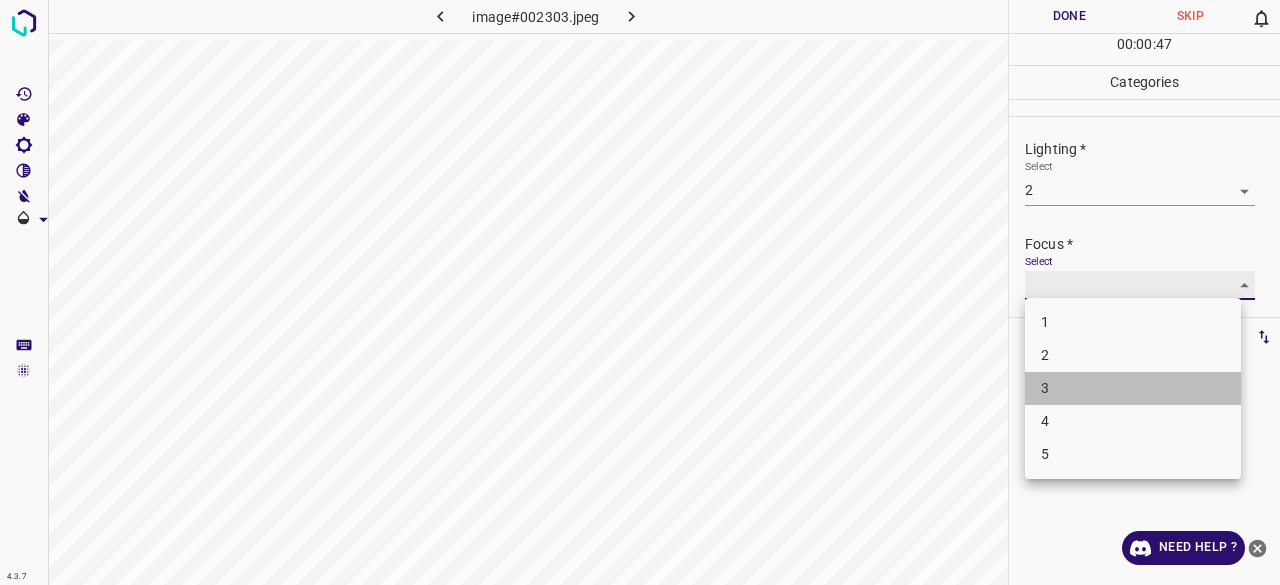 type on "3" 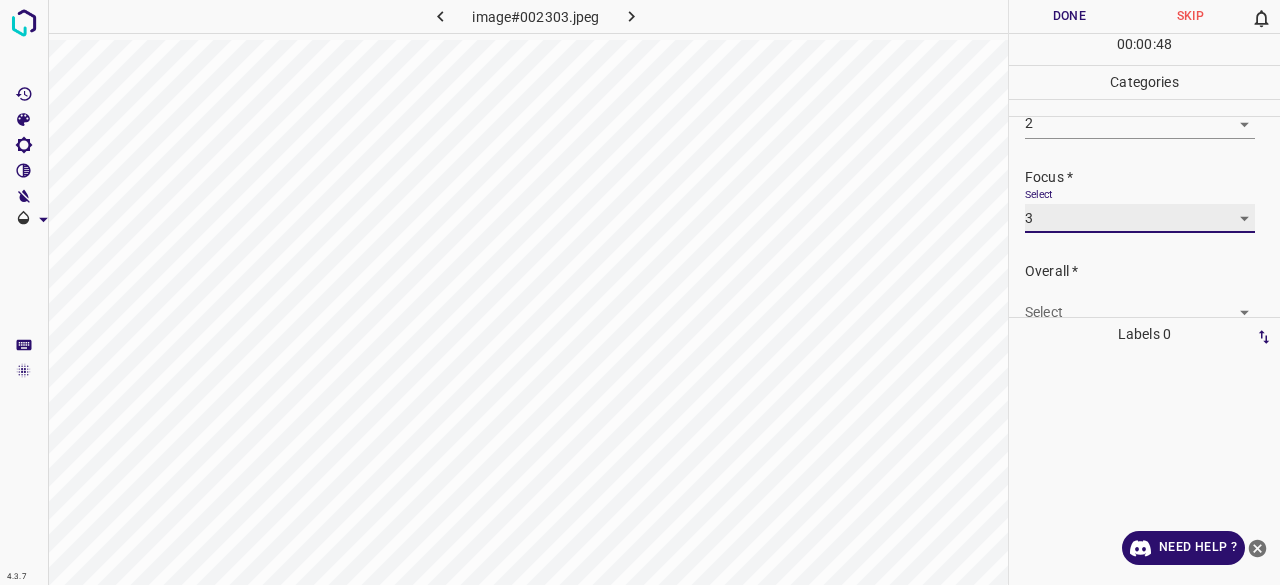 scroll, scrollTop: 98, scrollLeft: 0, axis: vertical 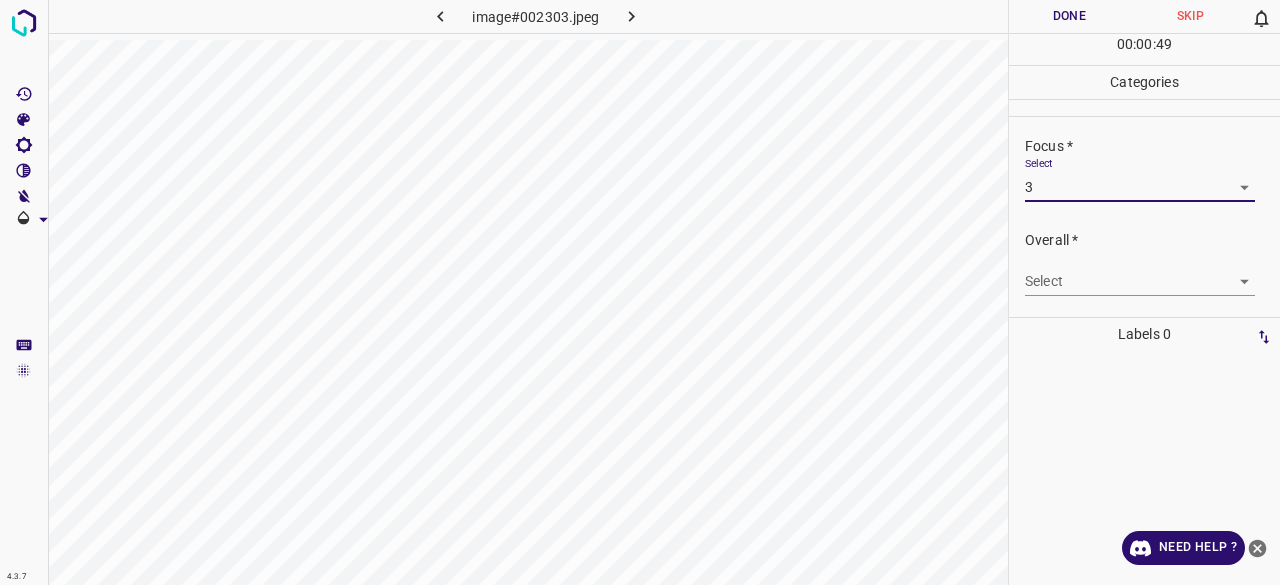 click on "4.3.7 image#002303.jpeg Done Skip 0 00   : 00   : 49   Categories Lighting *  Select 2 2 Focus *  Select 3 3 Overall *  Select ​ Labels   0 Categories 1 Lighting 2 Focus 3 Overall Tools Space Change between modes (Draw & Edit) I Auto labeling R Restore zoom M Zoom in N Zoom out Delete Delete selecte label Filters Z Restore filters X Saturation filter C Brightness filter V Contrast filter B Gray scale filter General O Download Need Help ? - Text - Hide - Delete" at bounding box center (640, 292) 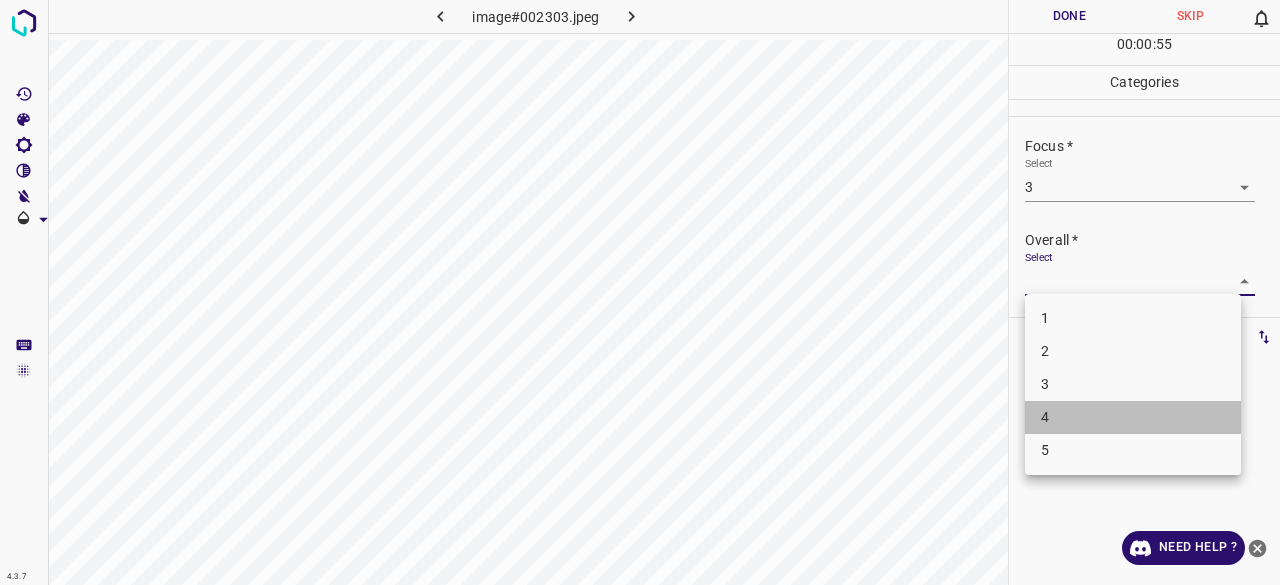 click on "4" at bounding box center (1133, 417) 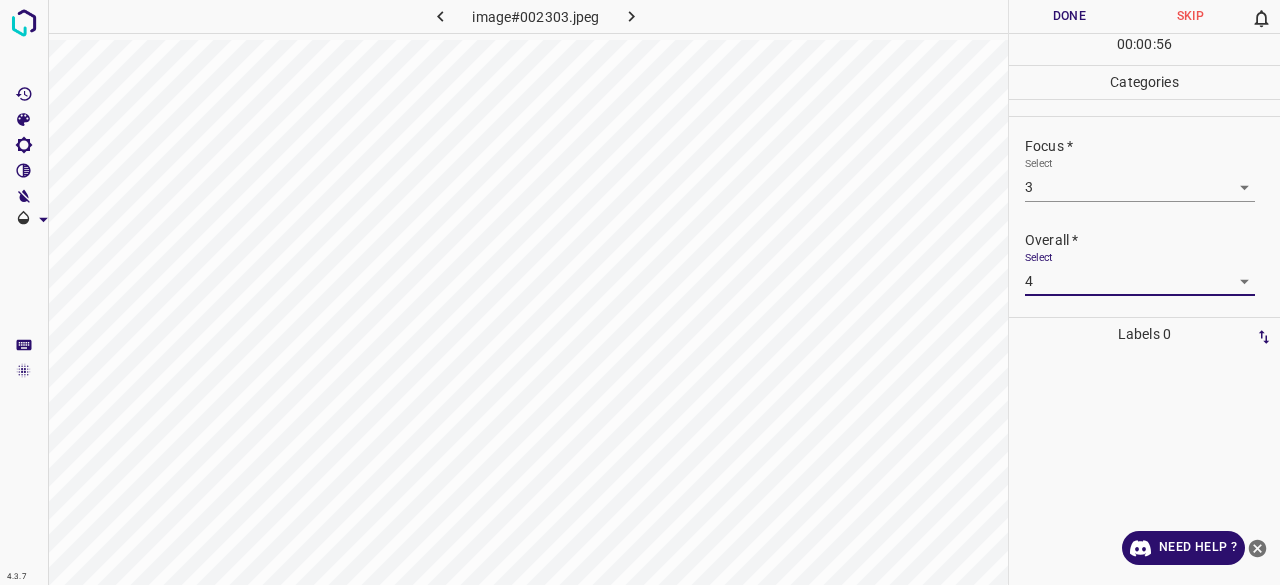 click on "4.3.7 image#002303.jpeg Done Skip 0 00   : 00   : 56   Categories Lighting *  Select 2 2 Focus *  Select 3 3 Overall *  Select 4 4 Labels   0 Categories 1 Lighting 2 Focus 3 Overall Tools Space Change between modes (Draw & Edit) I Auto labeling R Restore zoom M Zoom in N Zoom out Delete Delete selecte label Filters Z Restore filters X Saturation filter C Brightness filter V Contrast filter B Gray scale filter General O Download Need Help ? - Text - Hide - Delete" at bounding box center (640, 292) 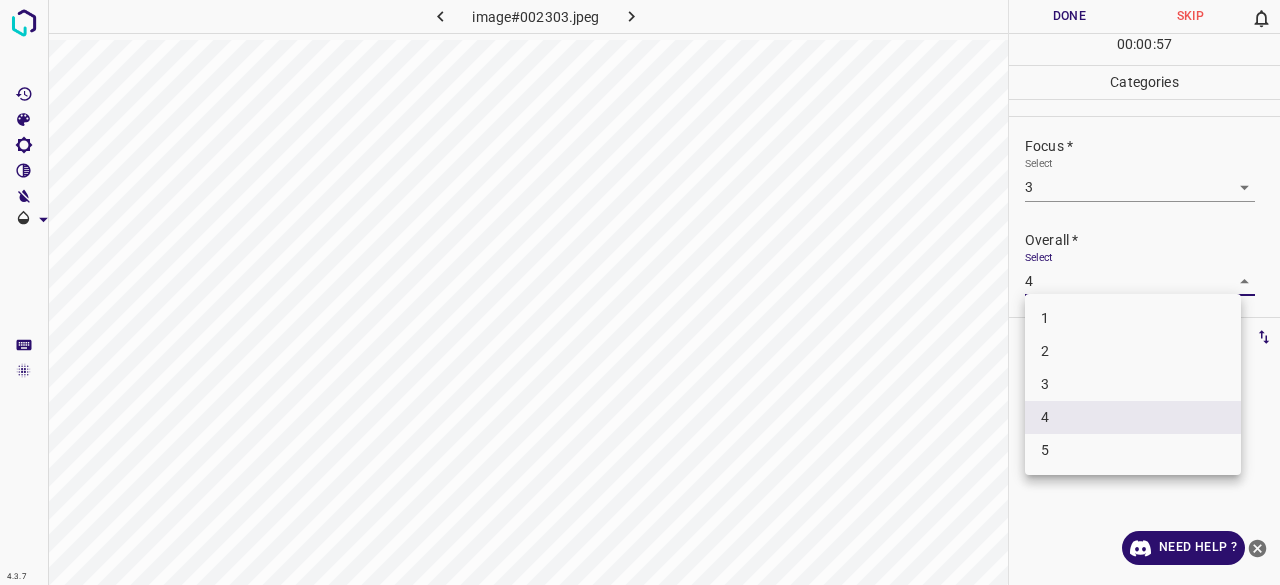 click on "3" at bounding box center [1133, 384] 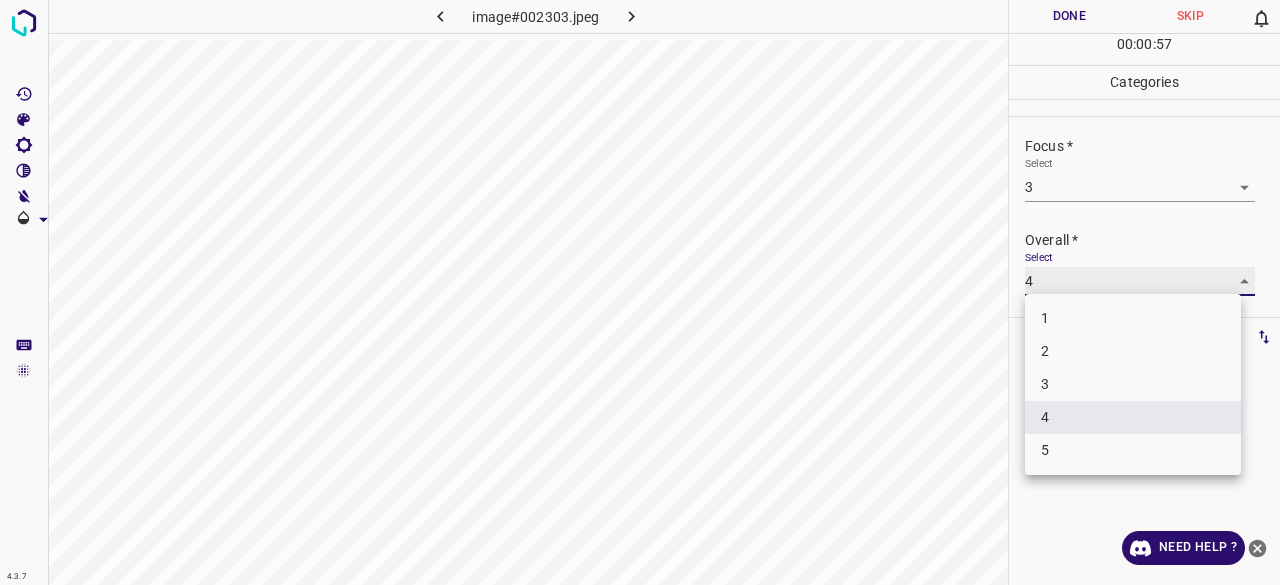 type on "3" 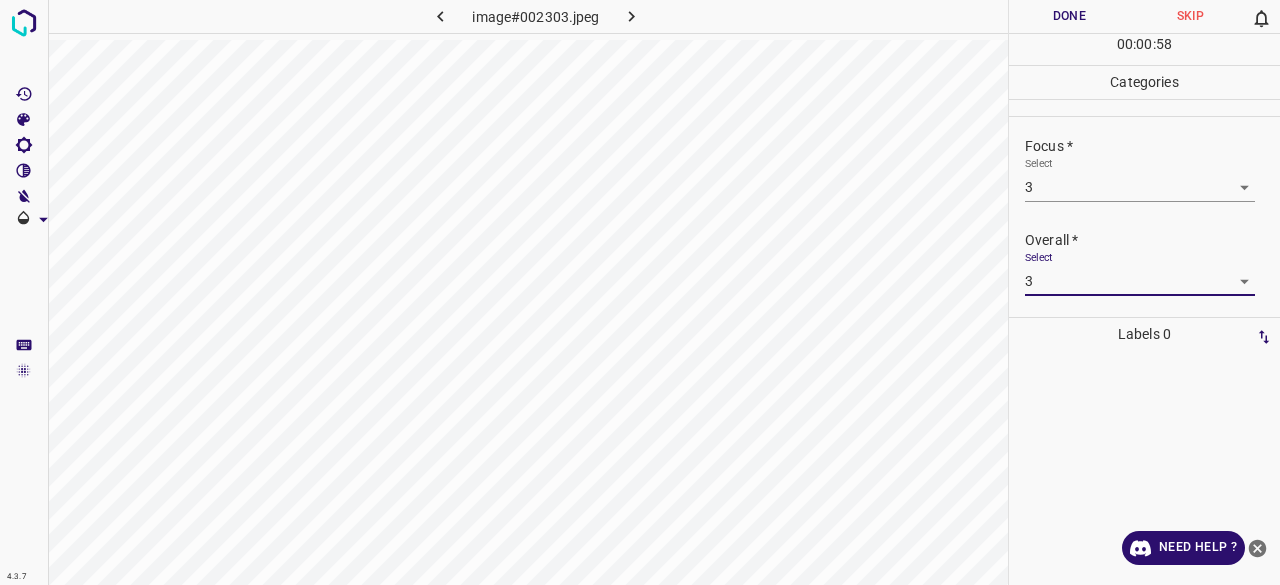 click on "Done" at bounding box center [1069, 16] 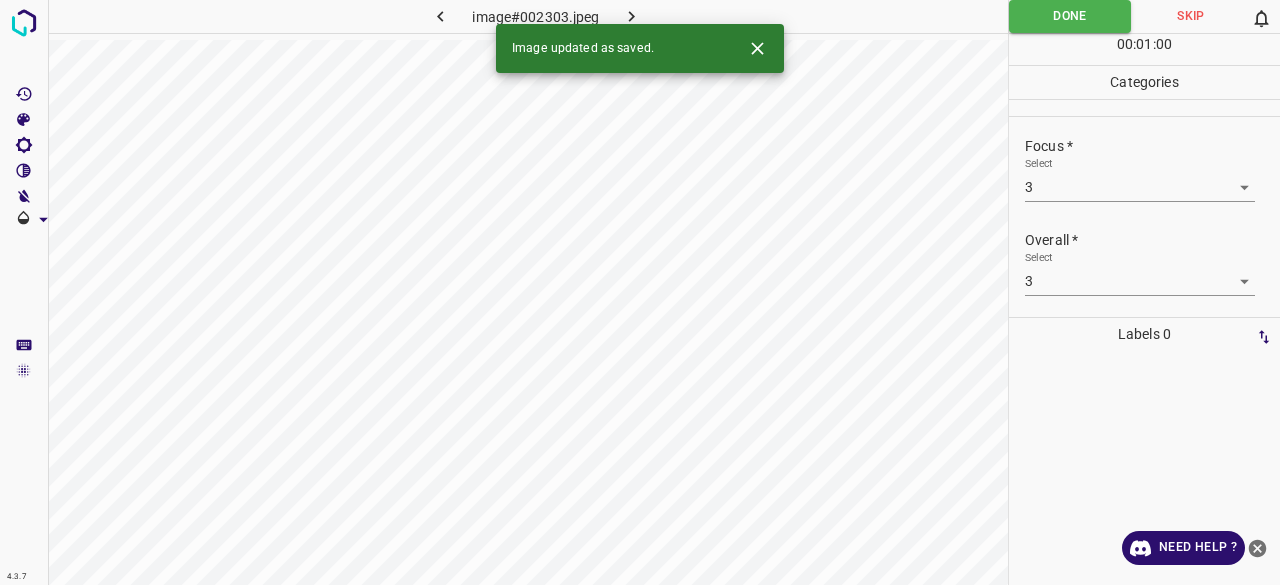 click 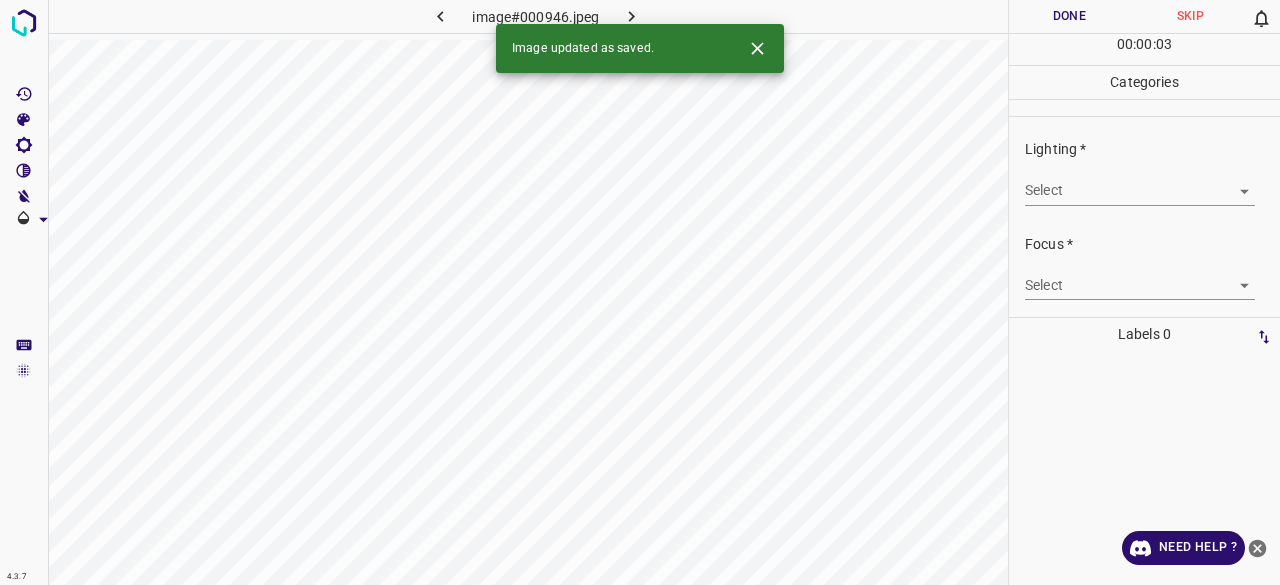 click on "4.3.7 image#000946.jpeg Done Skip 0 00   : 00   : 03   Categories Lighting *  Select ​ Focus *  Select ​ Overall *  Select ​ Labels   0 Categories 1 Lighting 2 Focus 3 Overall Tools Space Change between modes (Draw & Edit) I Auto labeling R Restore zoom M Zoom in N Zoom out Delete Delete selecte label Filters Z Restore filters X Saturation filter C Brightness filter V Contrast filter B Gray scale filter General O Download Image updated as saved. Need Help ? - Text - Hide - Delete" at bounding box center [640, 292] 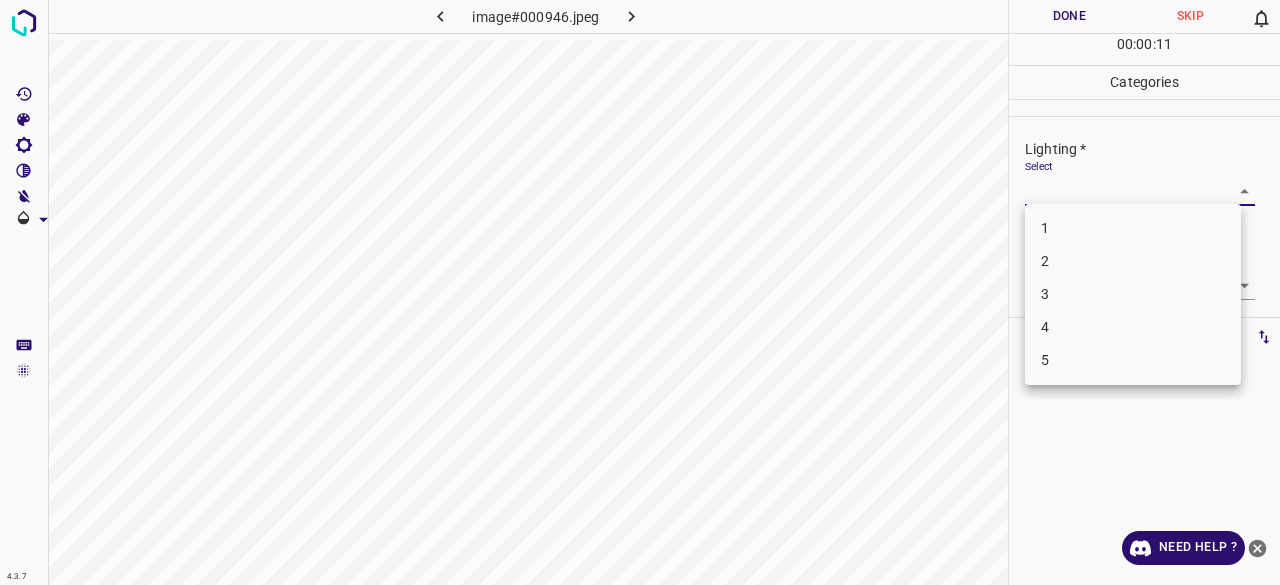 click on "4" at bounding box center (1133, 327) 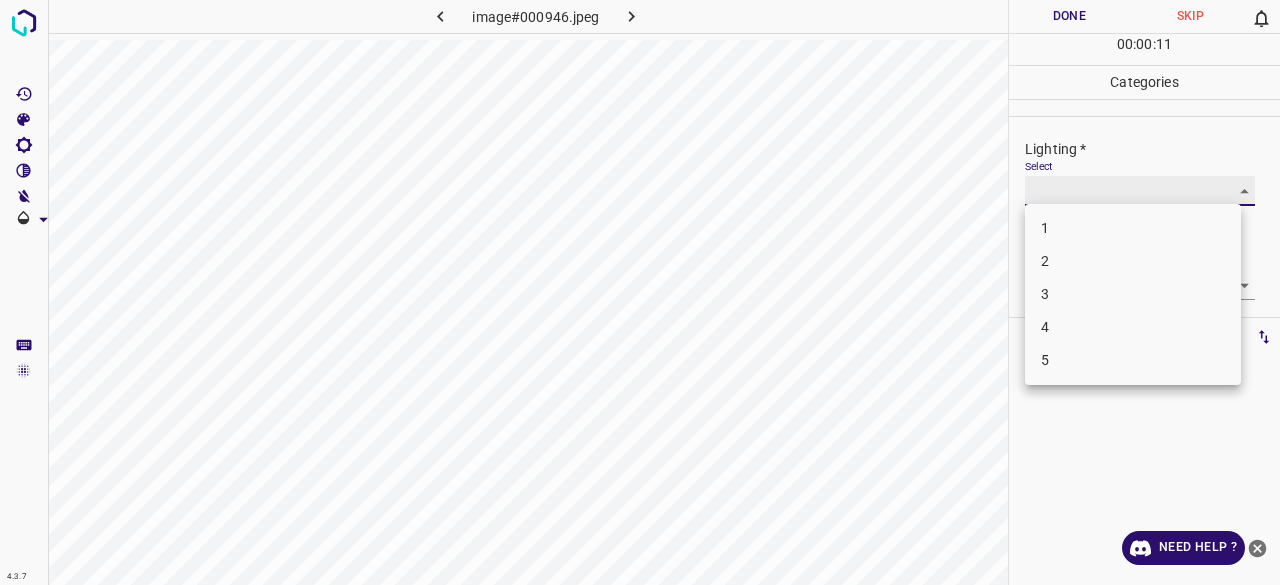 type on "4" 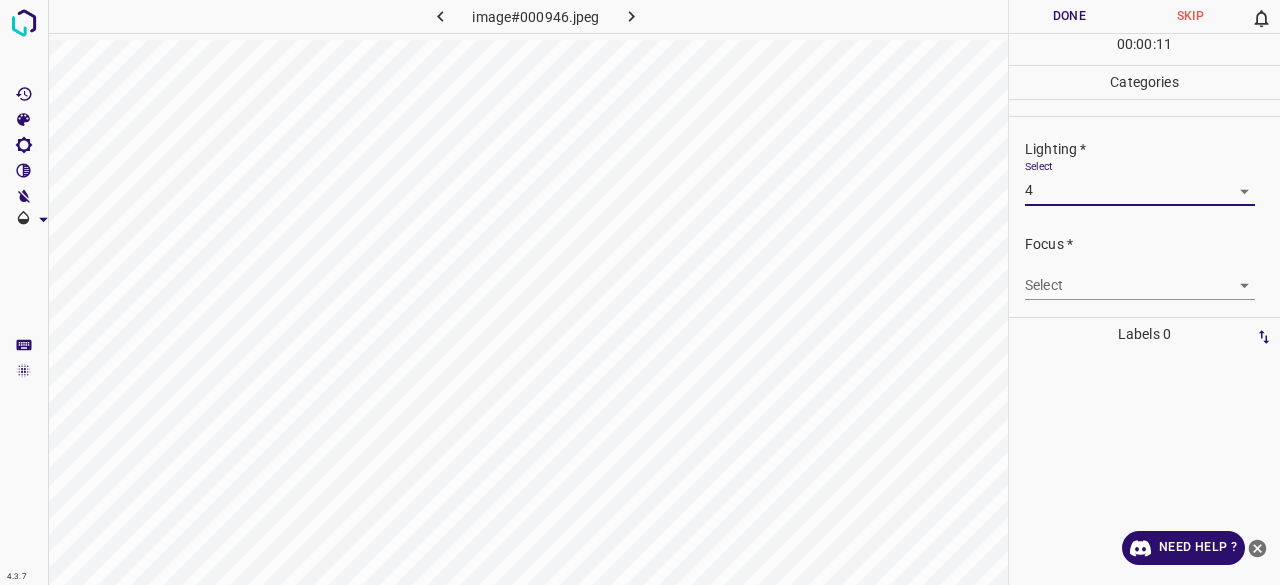 click on "4.3.7 image#000946.jpeg Done Skip 0 00   : 00   : 11   Categories Lighting *  Select 4 4 Focus *  Select ​ Overall *  Select ​ Labels   0 Categories 1 Lighting 2 Focus 3 Overall Tools Space Change between modes (Draw & Edit) I Auto labeling R Restore zoom M Zoom in N Zoom out Delete Delete selecte label Filters Z Restore filters X Saturation filter C Brightness filter V Contrast filter B Gray scale filter General O Download Need Help ? - Text - Hide - Delete" at bounding box center [640, 292] 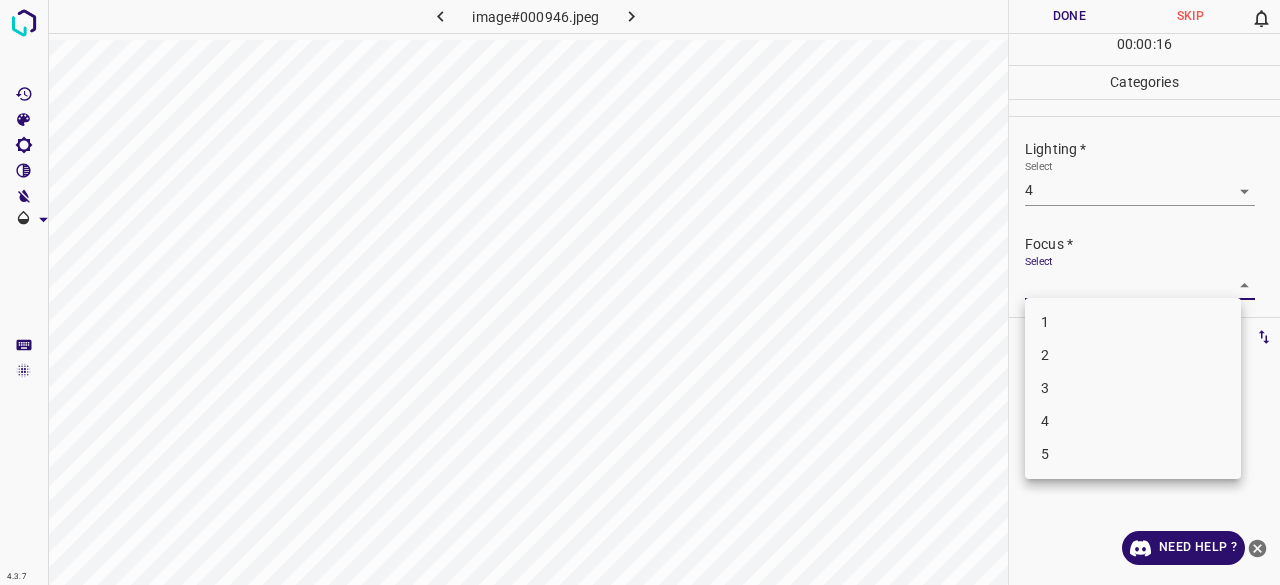 click on "1" at bounding box center (1133, 322) 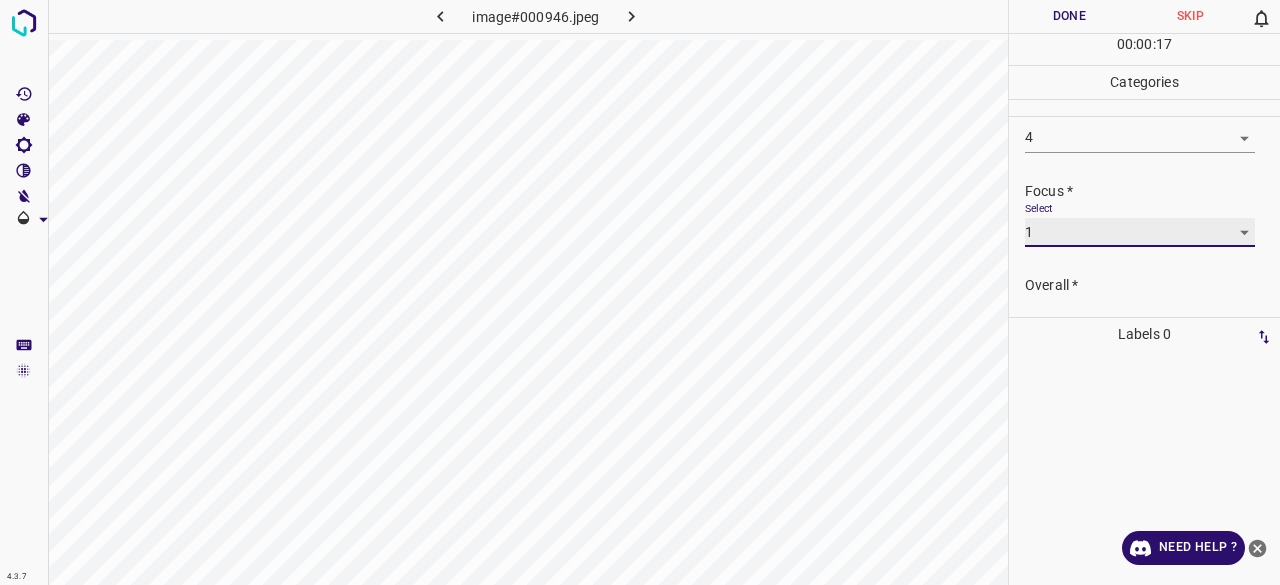 scroll, scrollTop: 98, scrollLeft: 0, axis: vertical 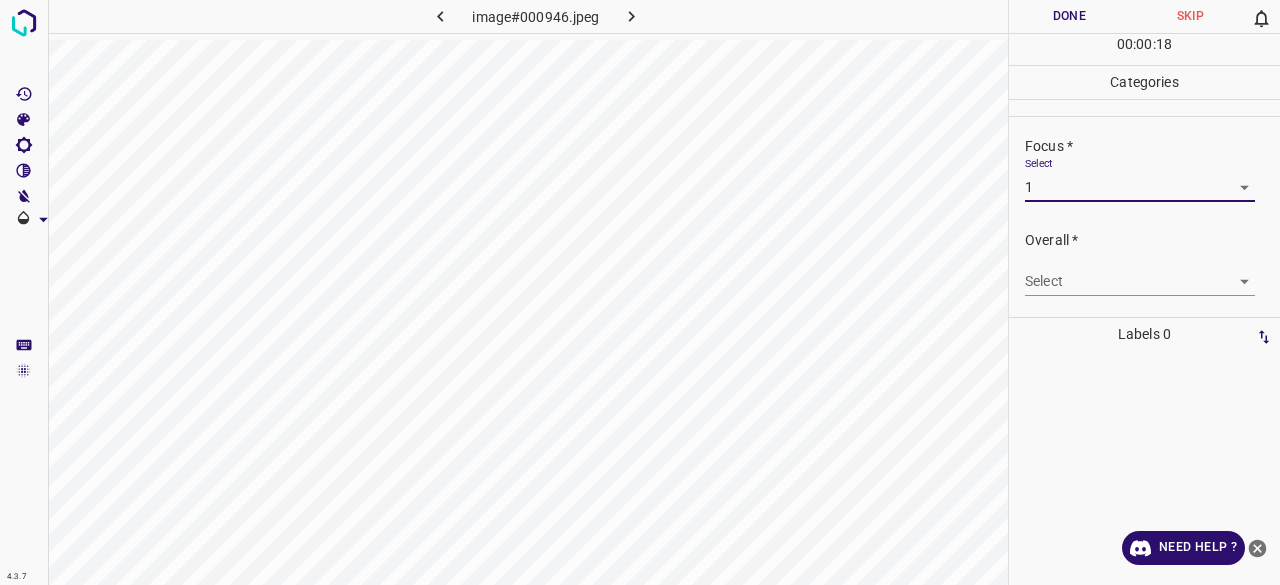 click on "4.3.7 image#000946.jpeg Done Skip 0 00   : 00   : 18   Categories Lighting *  Select 4 4 Focus *  Select 1 1 Overall *  Select ​ Labels   0 Categories 1 Lighting 2 Focus 3 Overall Tools Space Change between modes (Draw & Edit) I Auto labeling R Restore zoom M Zoom in N Zoom out Delete Delete selecte label Filters Z Restore filters X Saturation filter C Brightness filter V Contrast filter B Gray scale filter General O Download Need Help ? - Text - Hide - Delete" at bounding box center (640, 292) 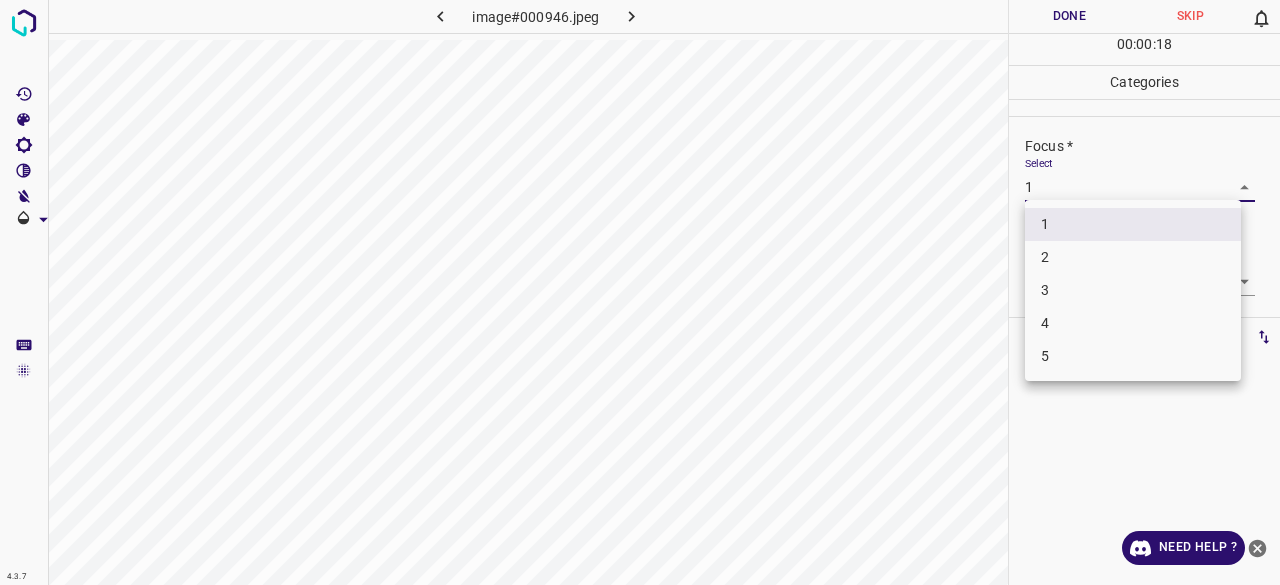 click on "2" at bounding box center [1133, 257] 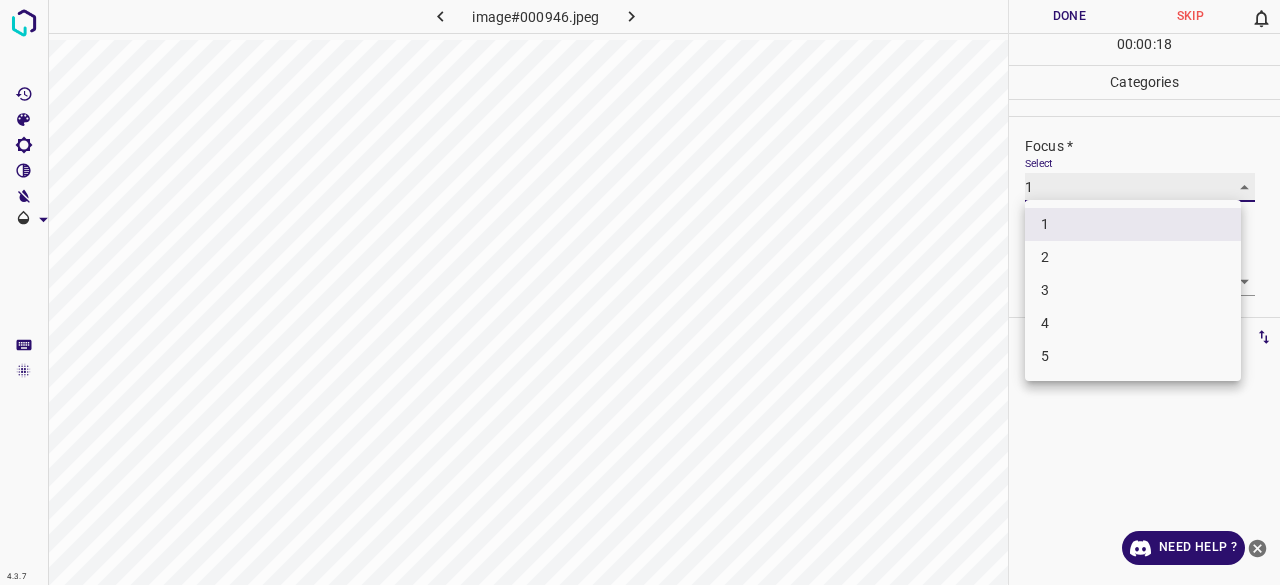 type on "2" 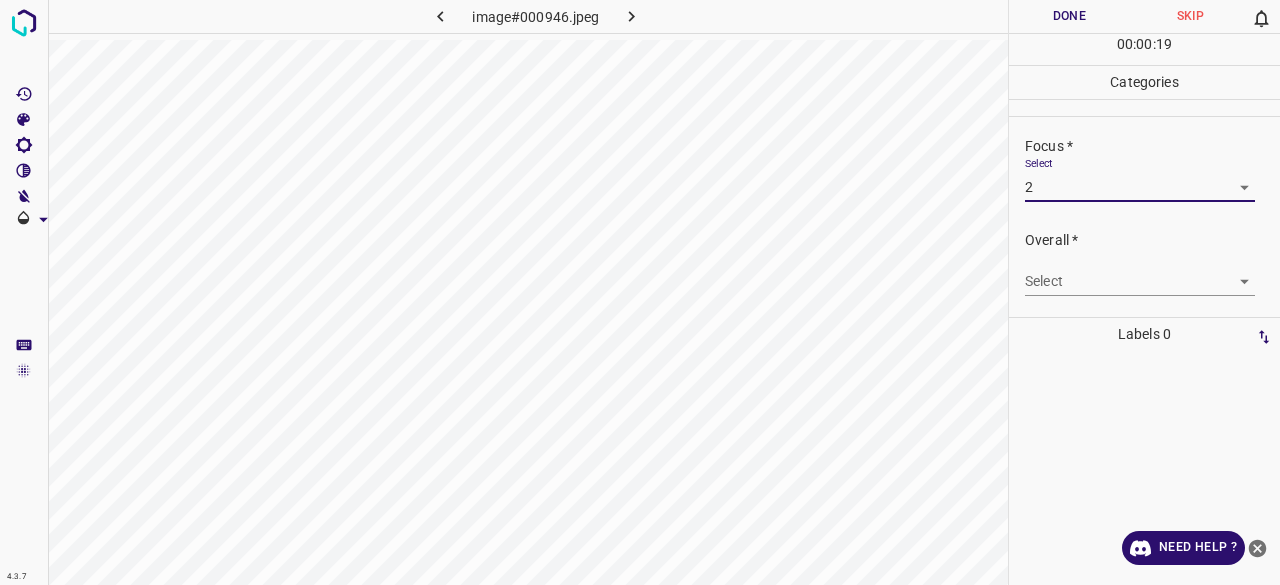click on "4.3.7 image#000946.jpeg Done Skip 0 00   : 00   : 19   Categories Lighting *  Select 4 4 Focus *  Select 2 2 Overall *  Select ​ Labels   0 Categories 1 Lighting 2 Focus 3 Overall Tools Space Change between modes (Draw & Edit) I Auto labeling R Restore zoom M Zoom in N Zoom out Delete Delete selecte label Filters Z Restore filters X Saturation filter C Brightness filter V Contrast filter B Gray scale filter General O Download Need Help ? - Text - Hide - Delete" at bounding box center [640, 292] 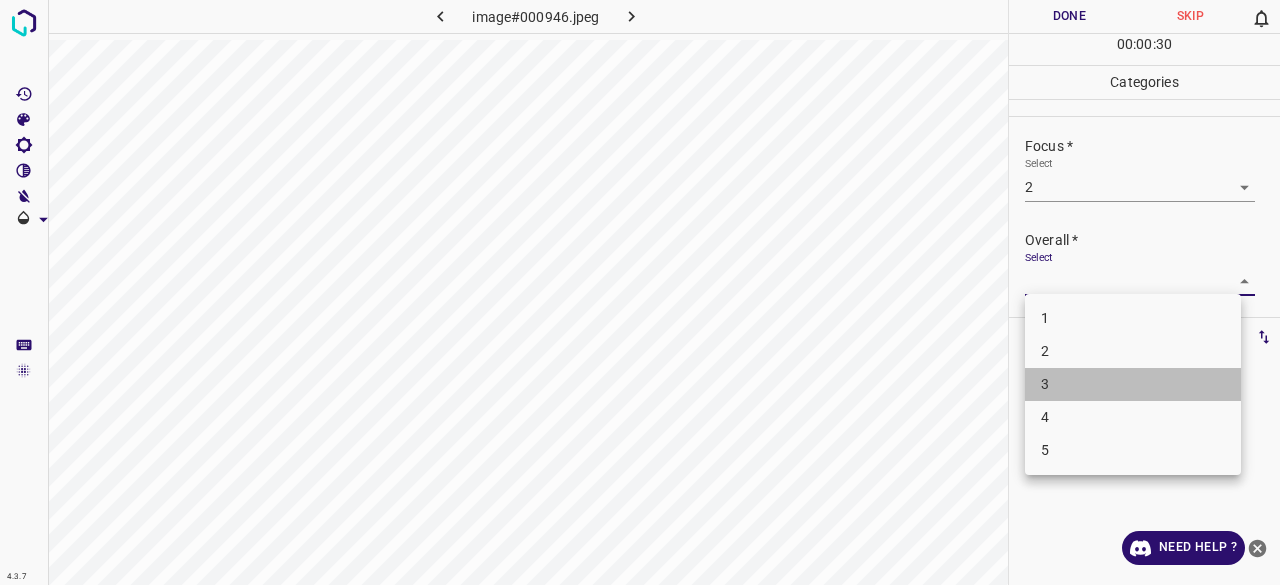 click on "3" at bounding box center (1133, 384) 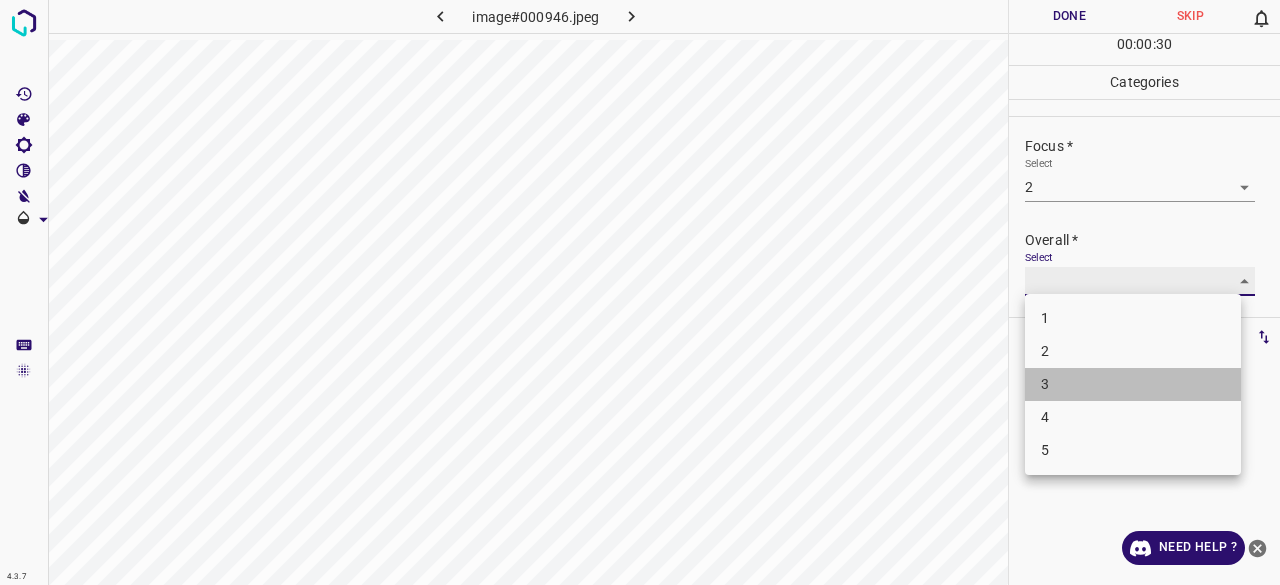 type on "3" 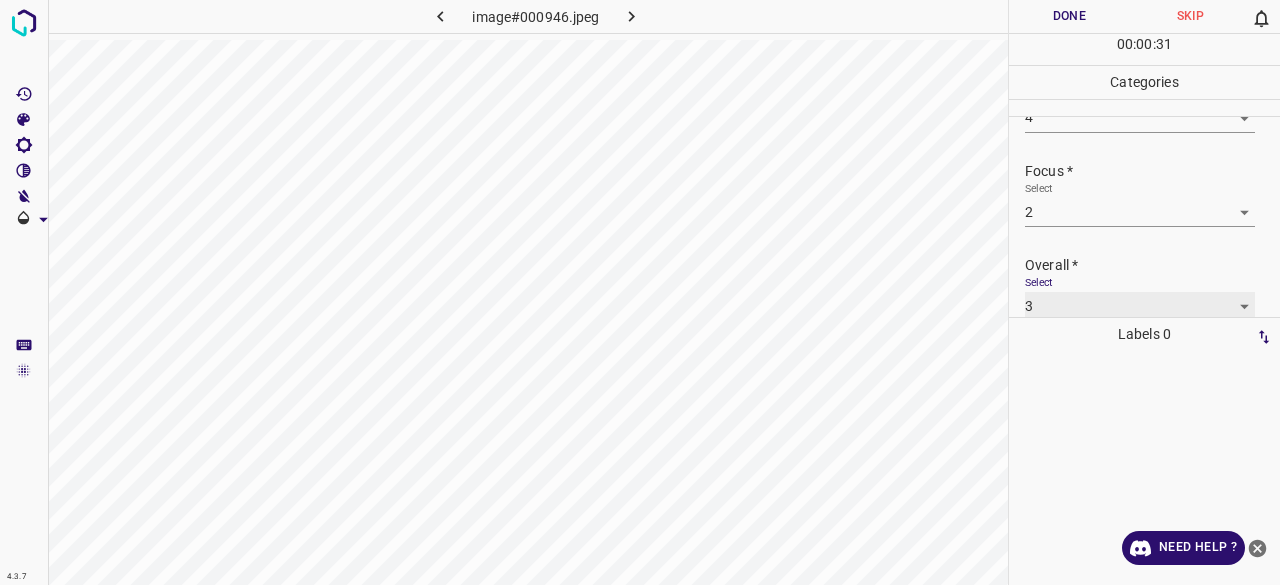 scroll, scrollTop: 98, scrollLeft: 0, axis: vertical 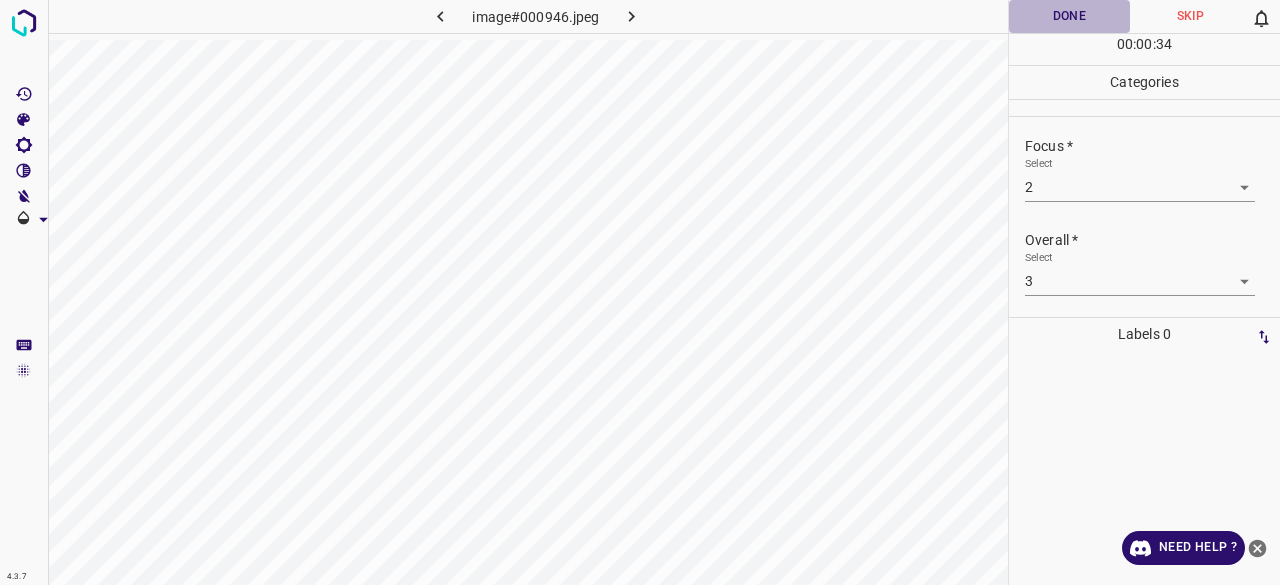 click on "Done" at bounding box center (1069, 16) 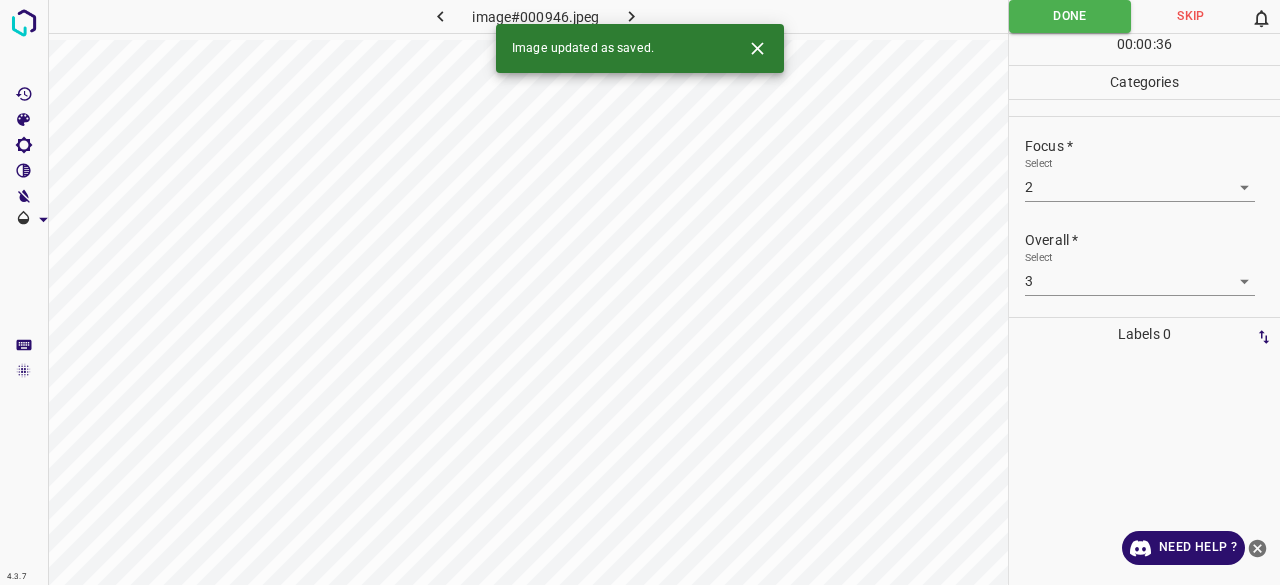 click 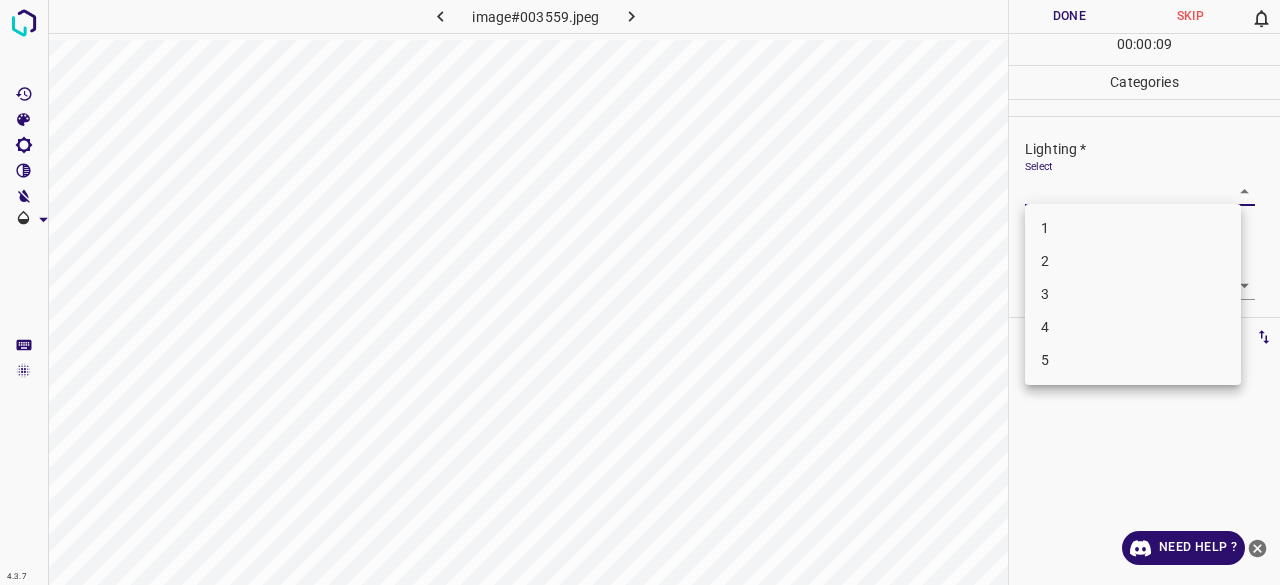 click on "4.3.7 image#003559.jpeg Done Skip 0 00   : 00   : 09   Categories Lighting *  Select ​ Focus *  Select ​ Overall *  Select ​ Labels   0 Categories 1 Lighting 2 Focus 3 Overall Tools Space Change between modes (Draw & Edit) I Auto labeling R Restore zoom M Zoom in N Zoom out Delete Delete selecte label Filters Z Restore filters X Saturation filter C Brightness filter V Contrast filter B Gray scale filter General O Download Need Help ? - Text - Hide - Delete 1 2 3 4 5" at bounding box center (640, 292) 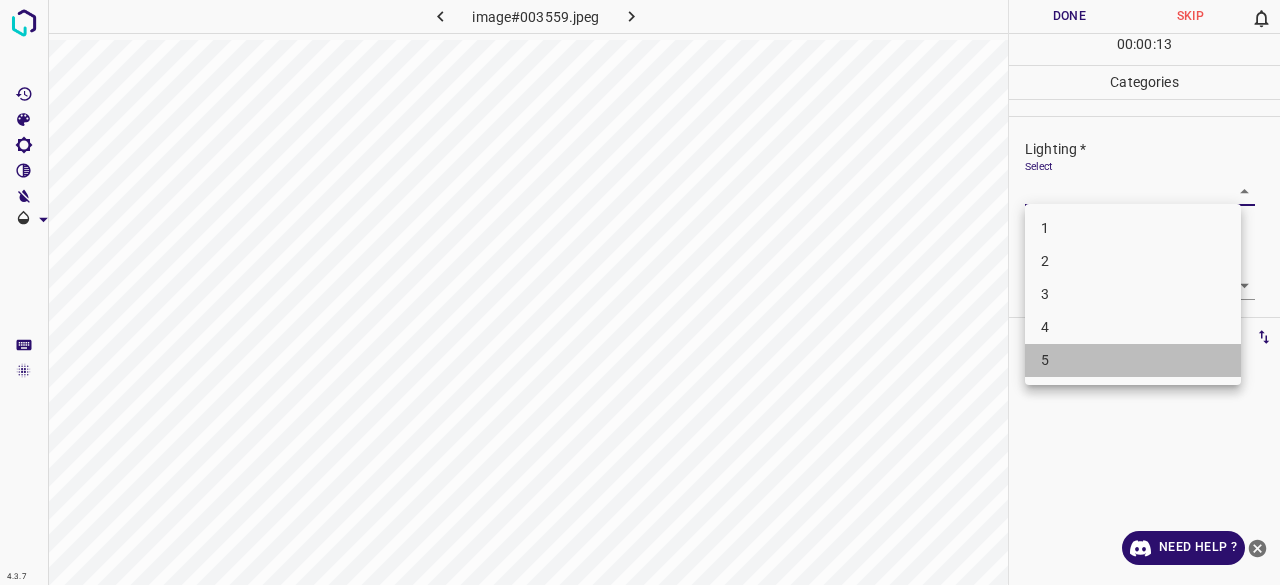click on "5" at bounding box center [1133, 360] 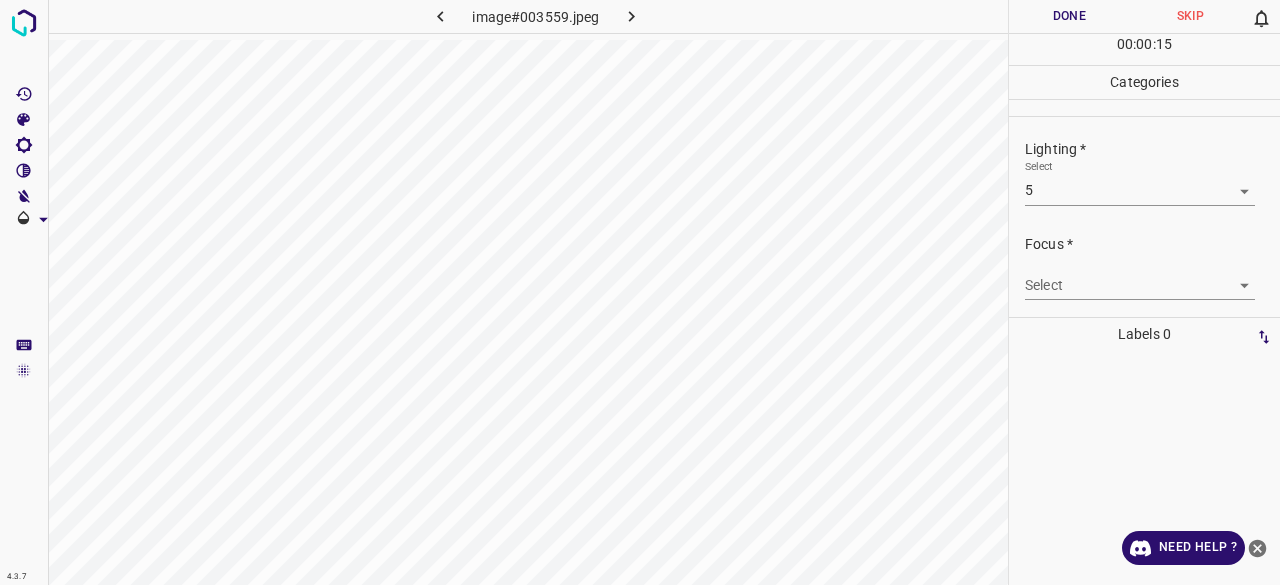 click on "Select 5 5" at bounding box center (1140, 182) 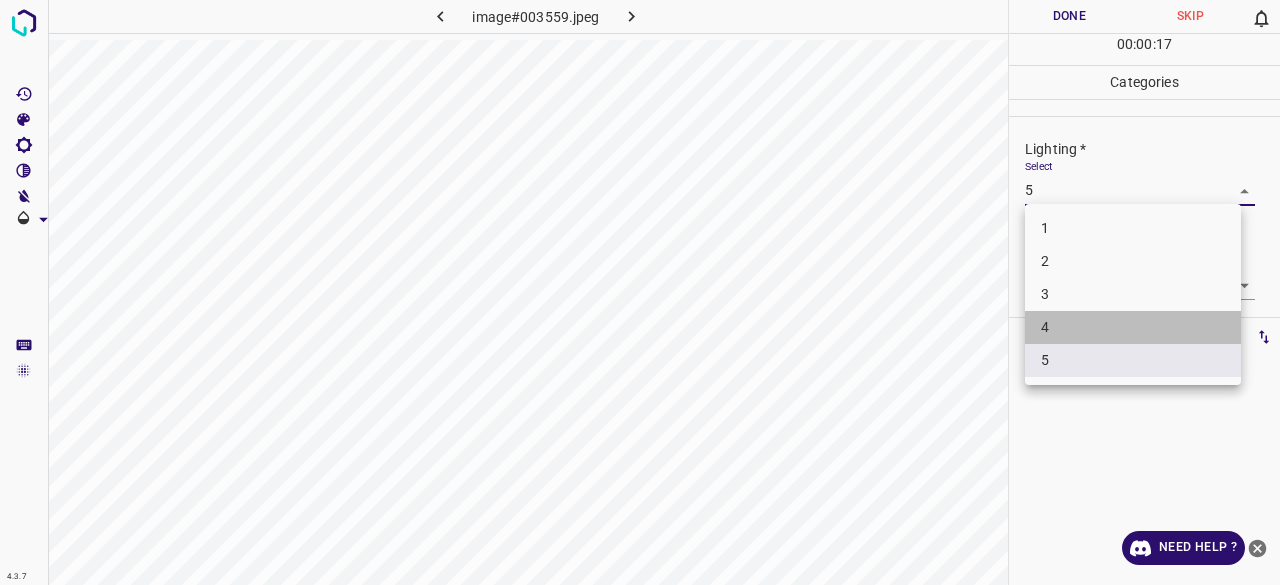 click on "4" at bounding box center (1133, 327) 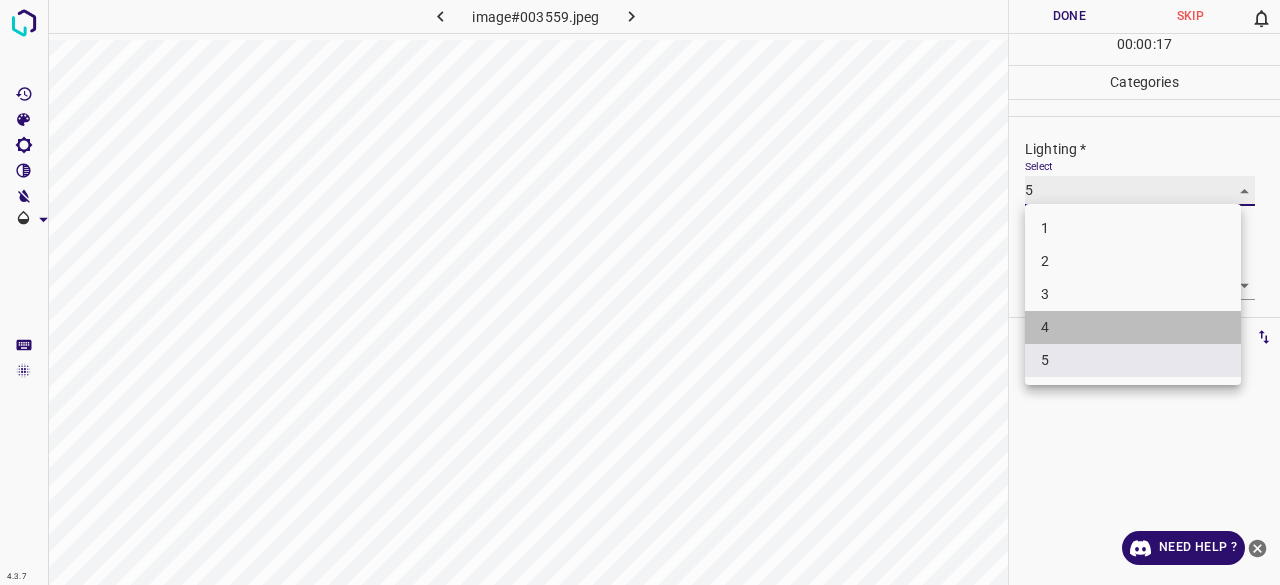 type on "4" 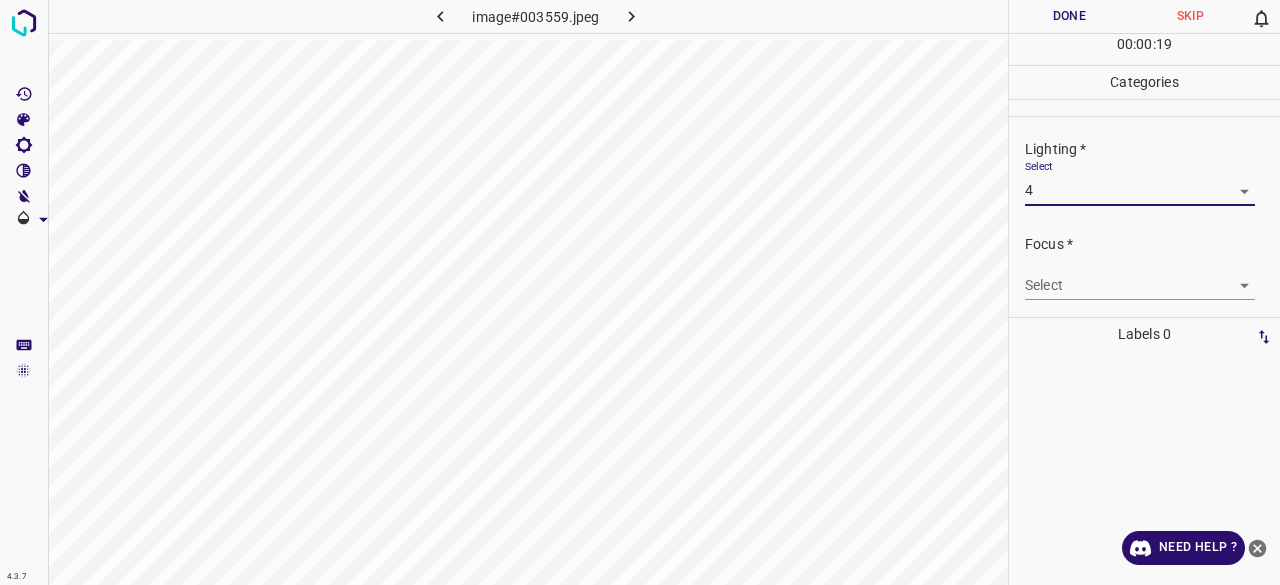 click on "4.3.7 image#003559.jpeg Done Skip 0 00   : 00   : 19   Categories Lighting *  Select 4 4 Focus *  Select ​ Overall *  Select ​ Labels   0 Categories 1 Lighting 2 Focus 3 Overall Tools Space Change between modes (Draw & Edit) I Auto labeling R Restore zoom M Zoom in N Zoom out Delete Delete selecte label Filters Z Restore filters X Saturation filter C Brightness filter V Contrast filter B Gray scale filter General O Download Need Help ? - Text - Hide - Delete" at bounding box center (640, 292) 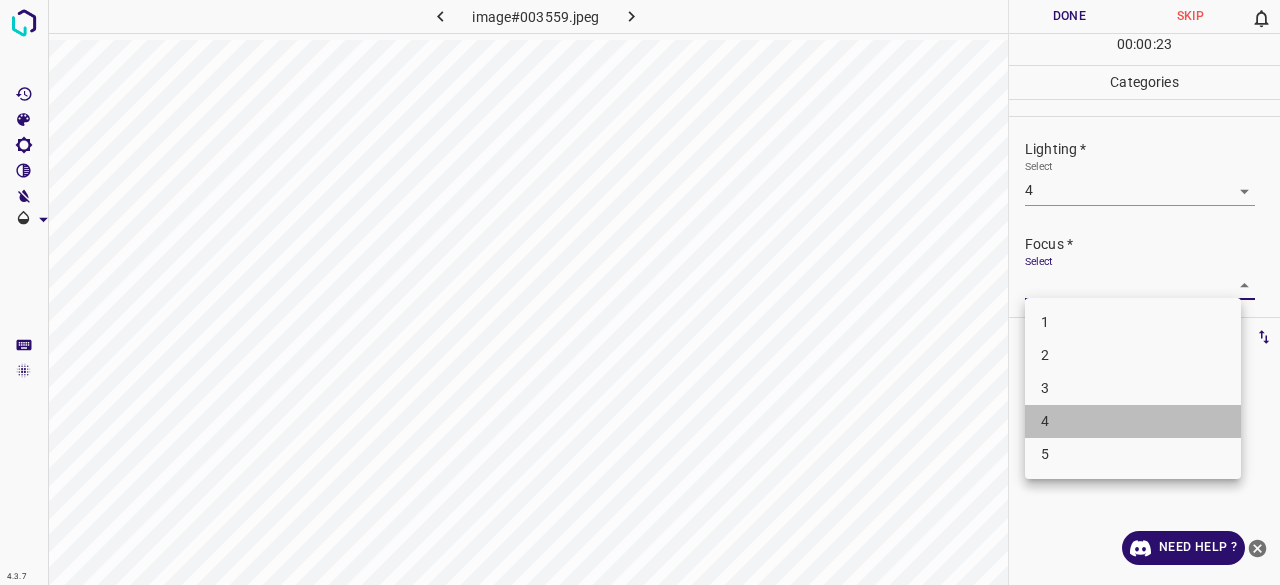 click on "4" at bounding box center (1133, 421) 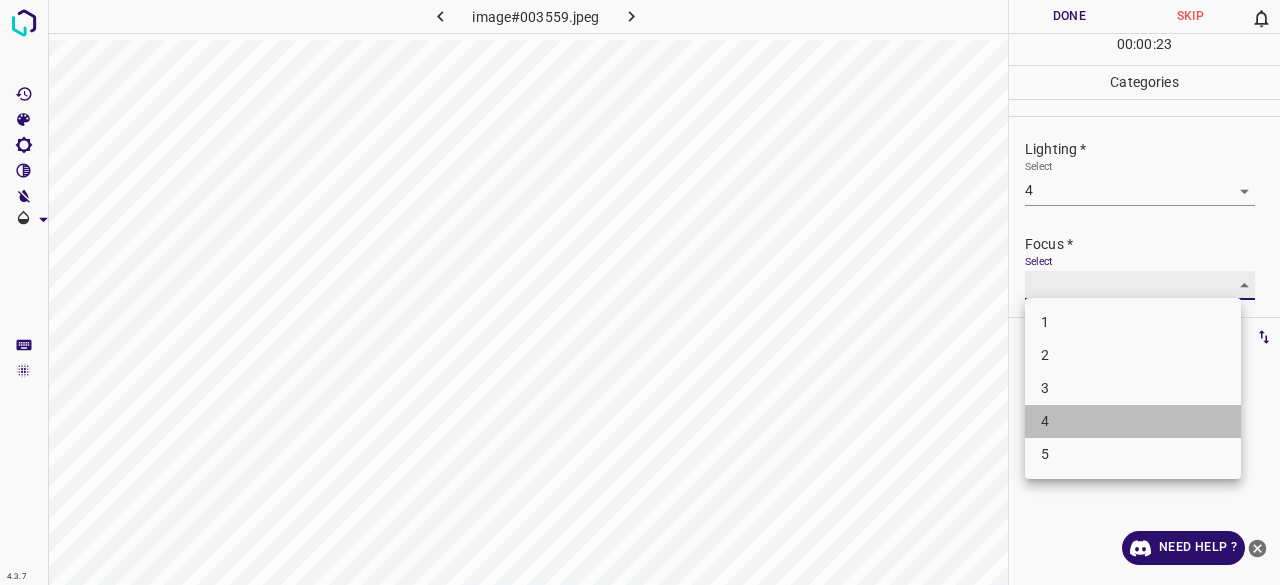 type on "4" 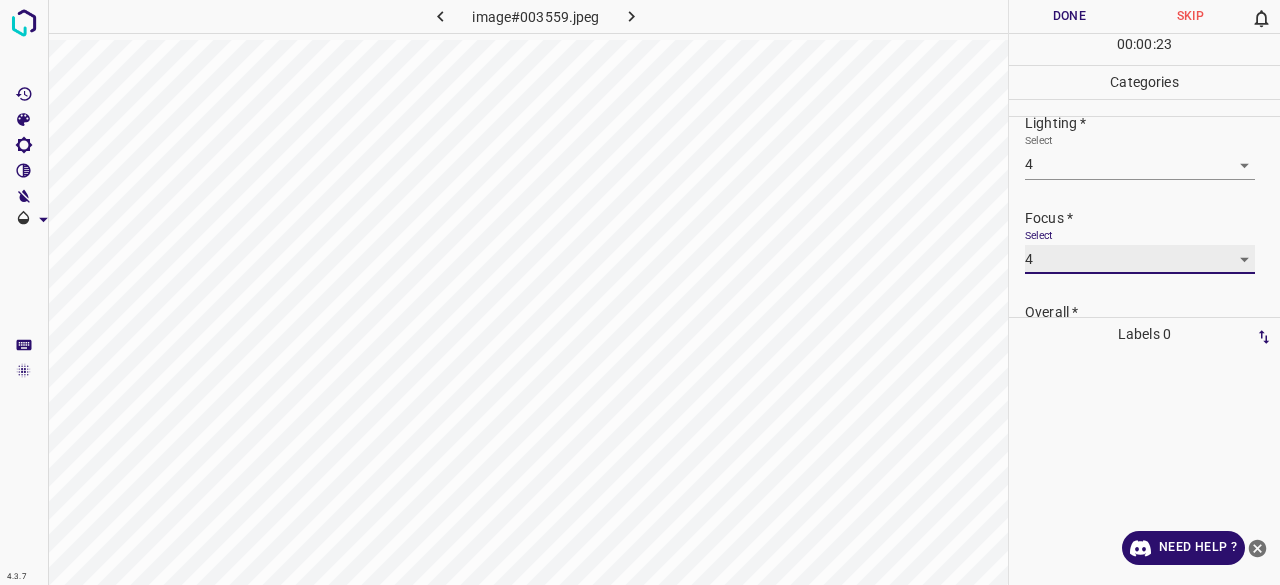 scroll, scrollTop: 98, scrollLeft: 0, axis: vertical 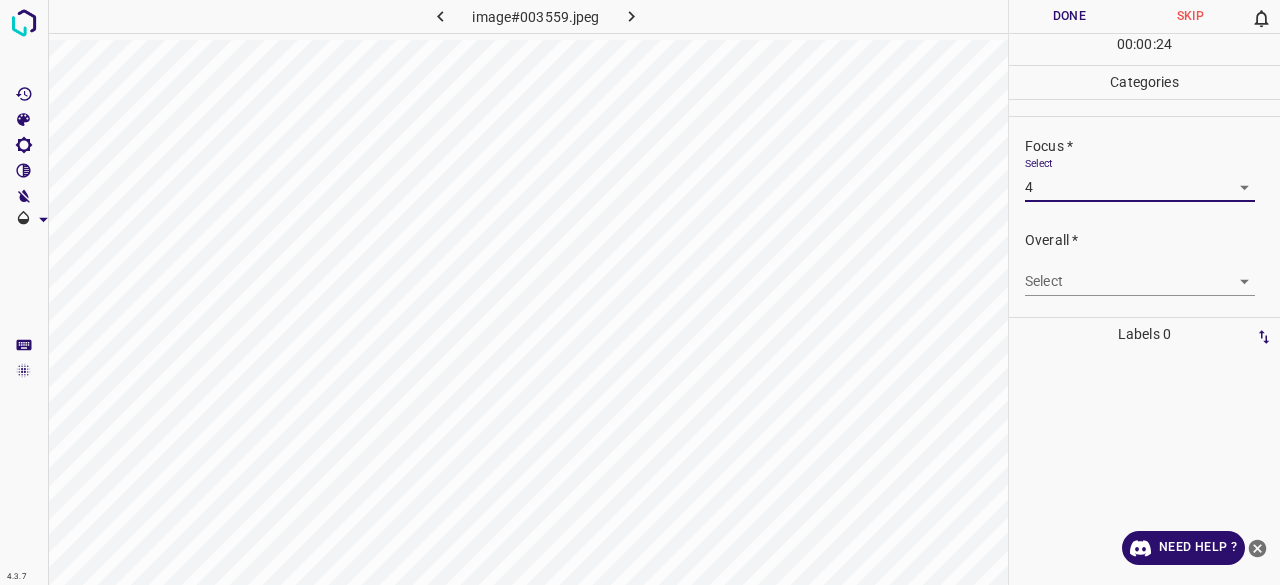click on "4.3.7 image#003559.jpeg Done Skip 0 00   : 00   : 24   Categories Lighting *  Select 4 4 Focus *  Select 4 4 Overall *  Select ​ Labels   0 Categories 1 Lighting 2 Focus 3 Overall Tools Space Change between modes (Draw & Edit) I Auto labeling R Restore zoom M Zoom in N Zoom out Delete Delete selecte label Filters Z Restore filters X Saturation filter C Brightness filter V Contrast filter B Gray scale filter General O Download Need Help ? - Text - Hide - Delete" at bounding box center (640, 292) 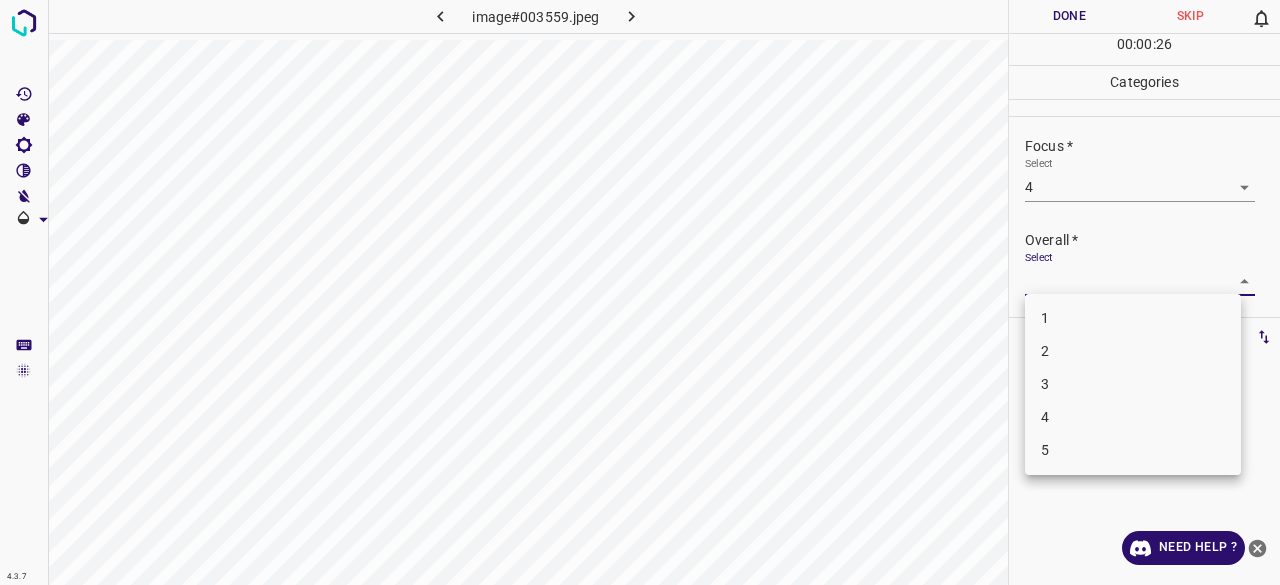 click on "4" at bounding box center (1133, 417) 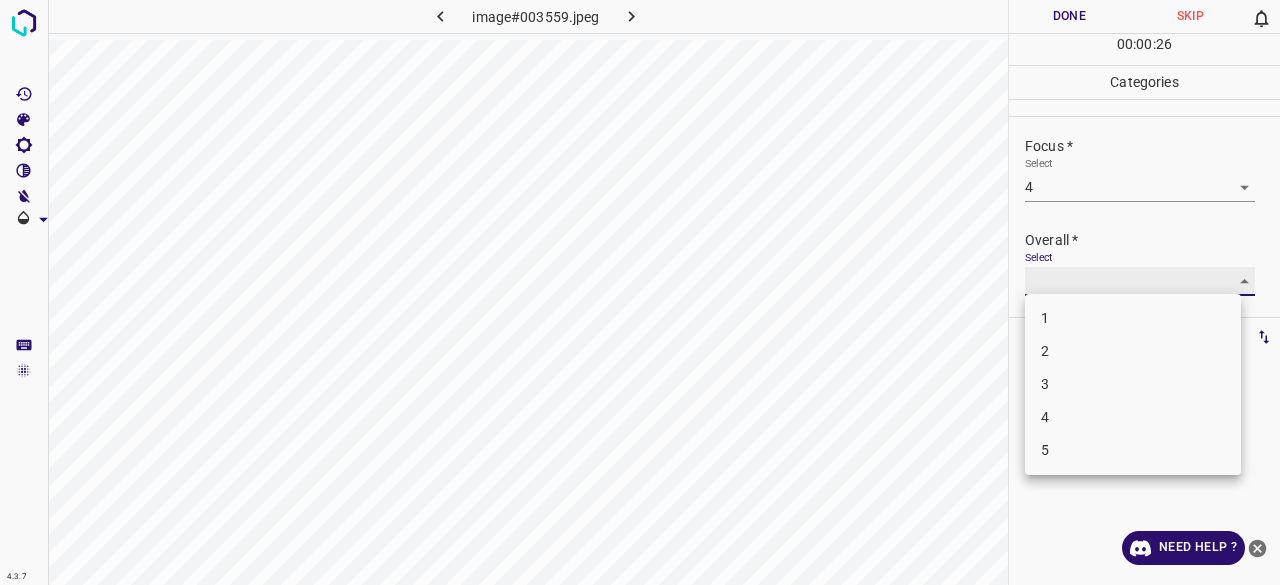 type on "4" 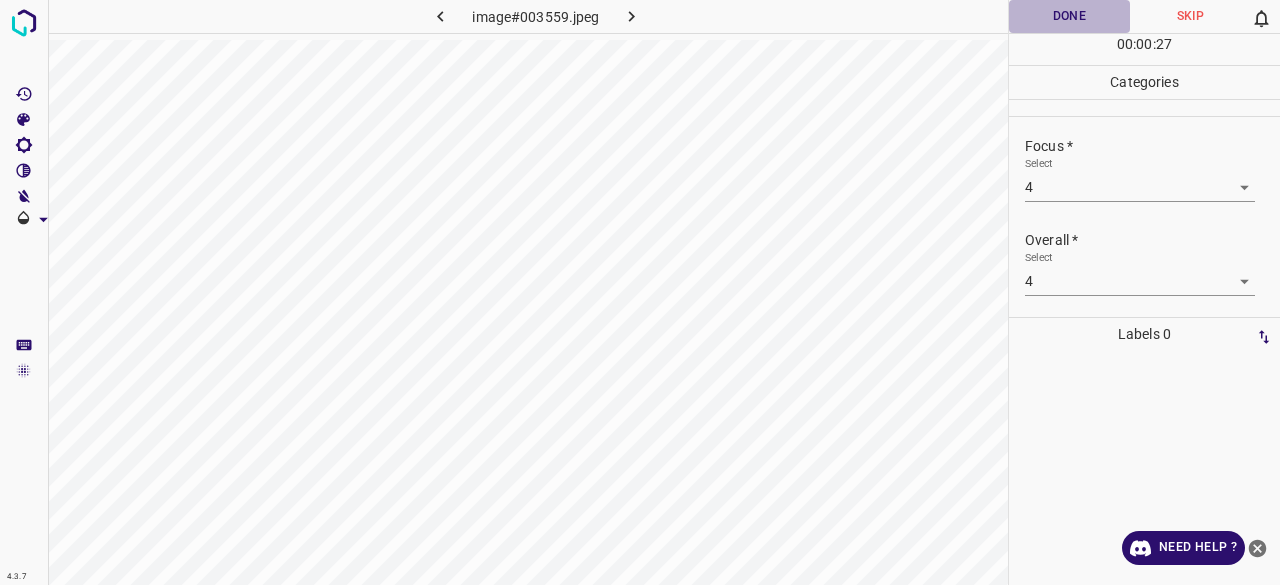 click on "Done" at bounding box center (1069, 16) 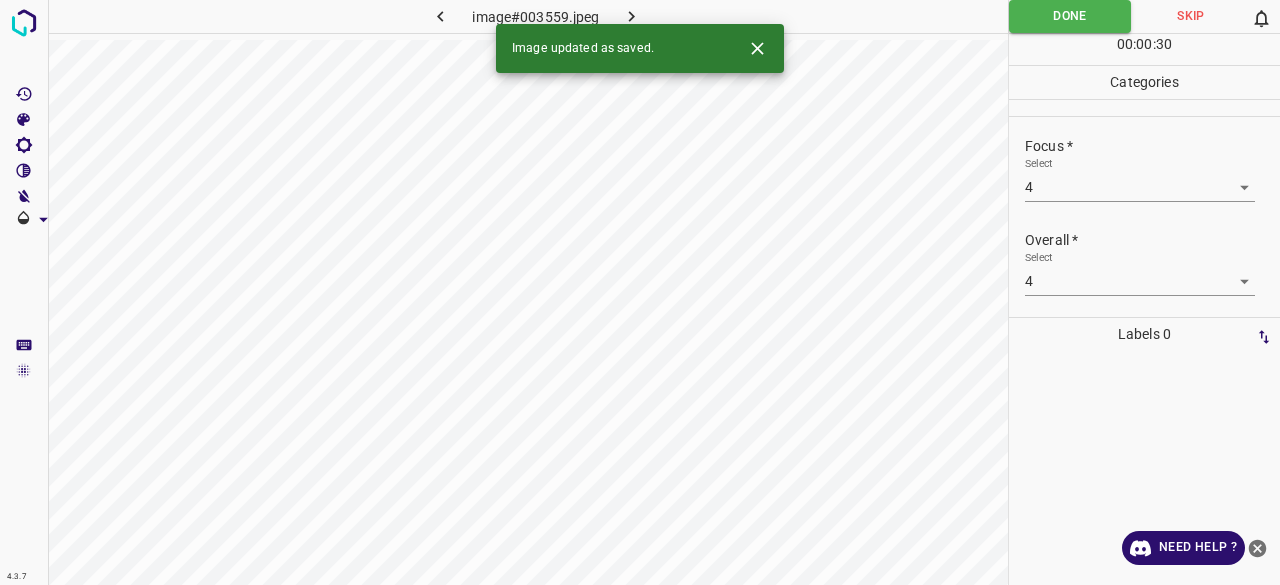 click 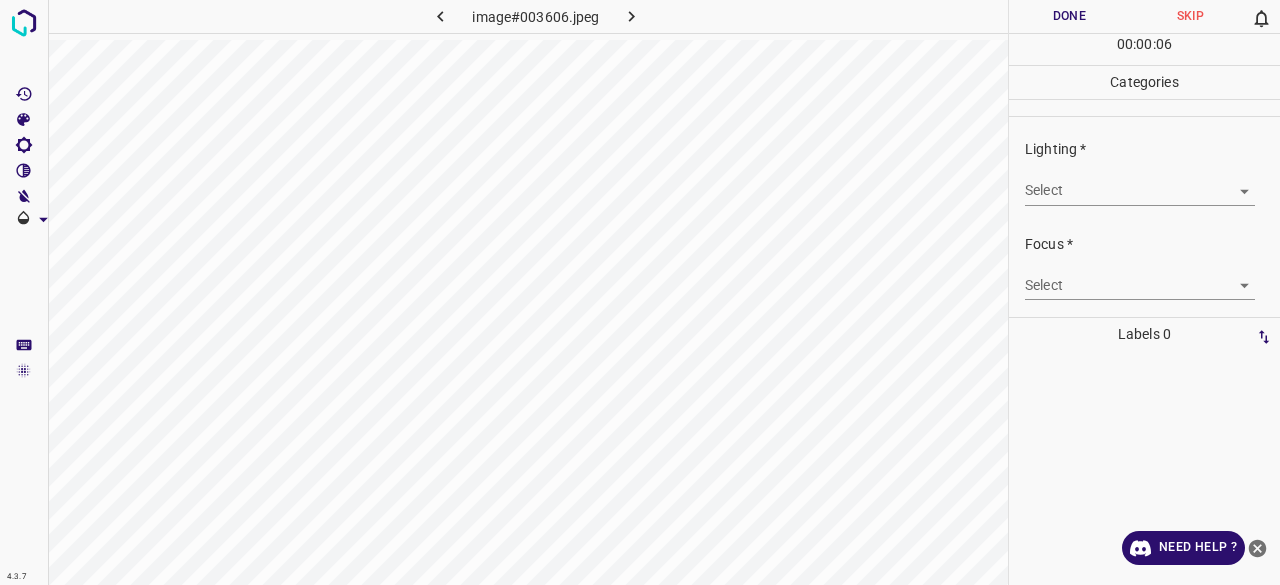 click on "4.3.7 image#003606.jpeg Done Skip 0 00   : 00   : 06   Categories Lighting *  Select ​ Focus *  Select ​ Overall *  Select ​ Labels   0 Categories 1 Lighting 2 Focus 3 Overall Tools Space Change between modes (Draw & Edit) I Auto labeling R Restore zoom M Zoom in N Zoom out Delete Delete selecte label Filters Z Restore filters X Saturation filter C Brightness filter V Contrast filter B Gray scale filter General O Download Need Help ? - Text - Hide - Delete" at bounding box center [640, 292] 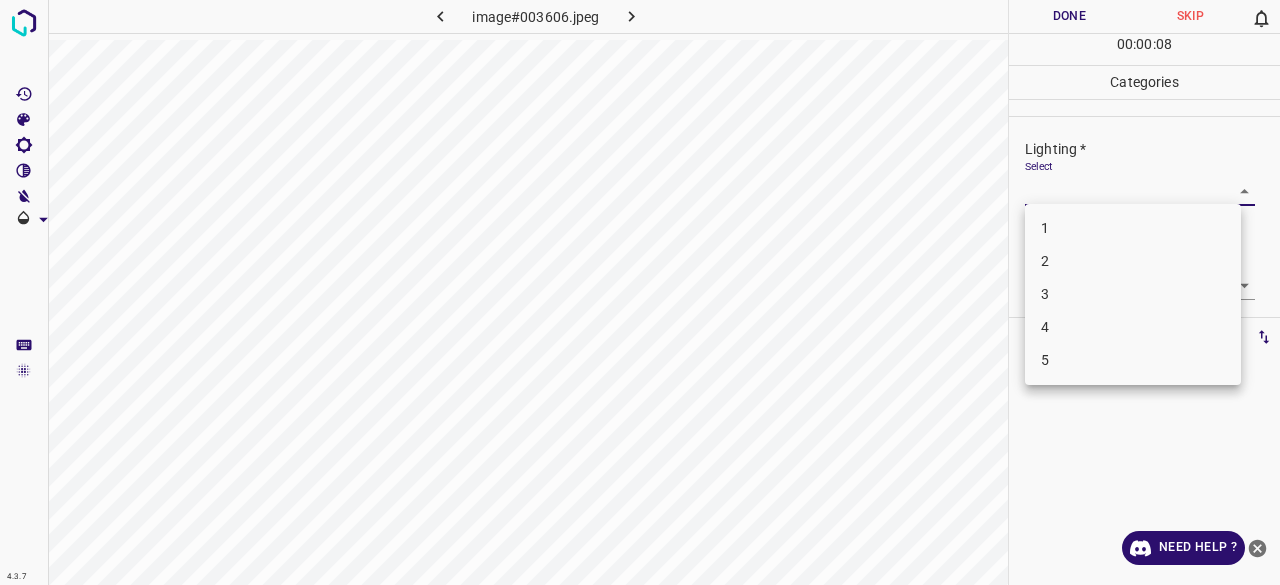 click on "3" at bounding box center (1133, 294) 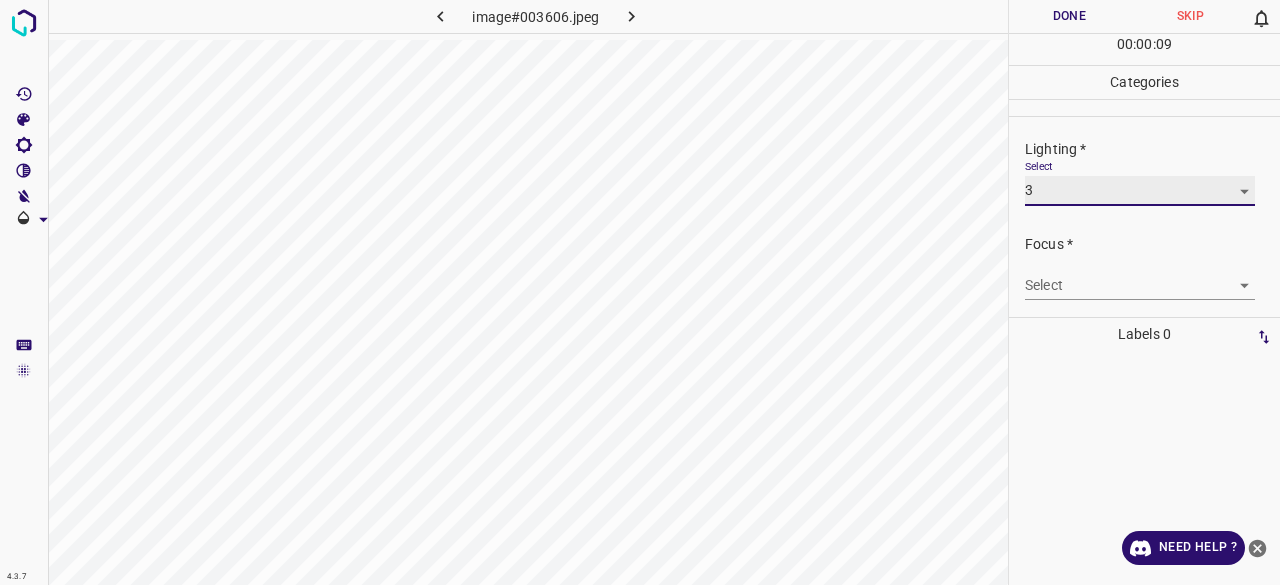 type on "3" 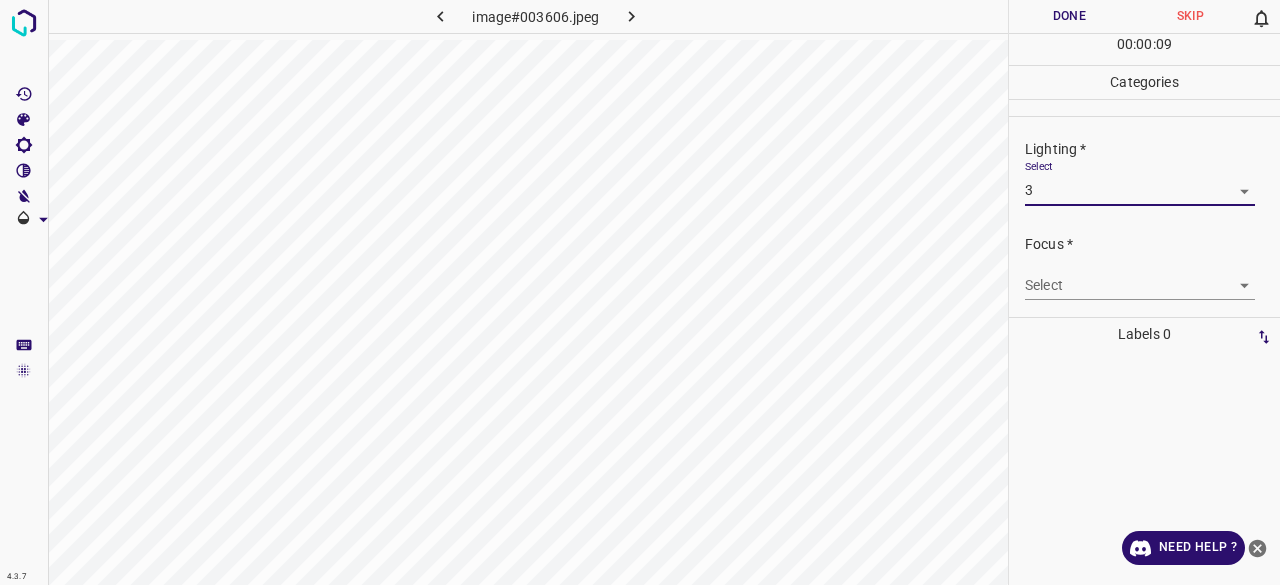 click on "4.3.7 image#003606.jpeg Done Skip 0 00   : 00   : 09   Categories Lighting *  Select 3 3 Focus *  Select ​ Overall *  Select ​ Labels   0 Categories 1 Lighting 2 Focus 3 Overall Tools Space Change between modes (Draw & Edit) I Auto labeling R Restore zoom M Zoom in N Zoom out Delete Delete selecte label Filters Z Restore filters X Saturation filter C Brightness filter V Contrast filter B Gray scale filter General O Download Need Help ? - Text - Hide - Delete 1 2 3 4 5" at bounding box center [640, 292] 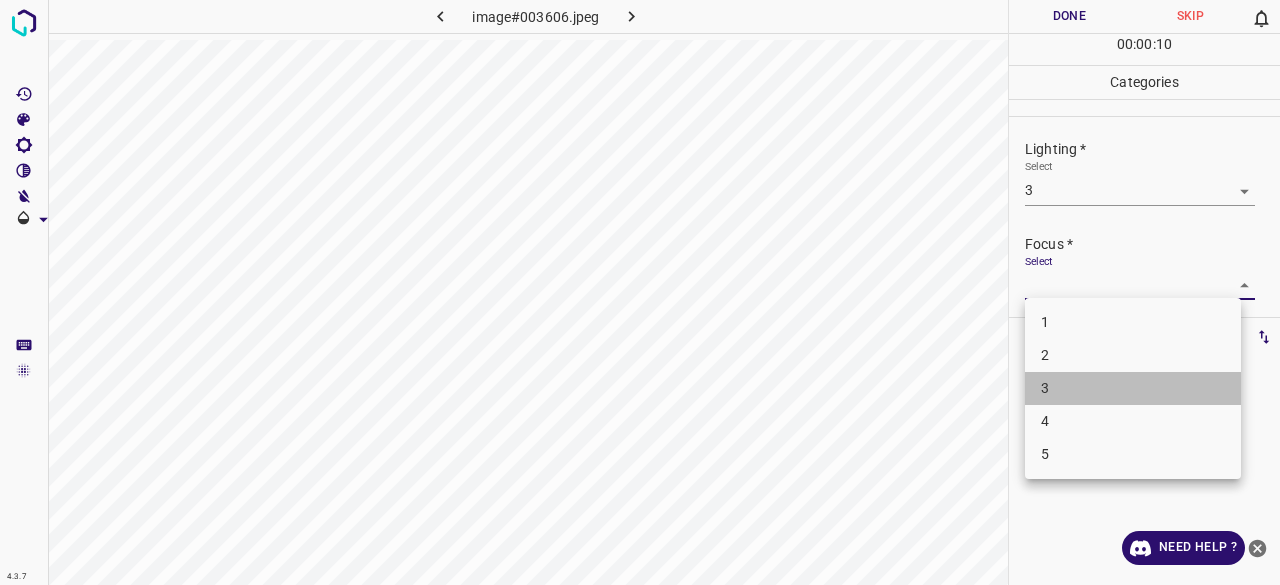 click on "3" at bounding box center (1133, 388) 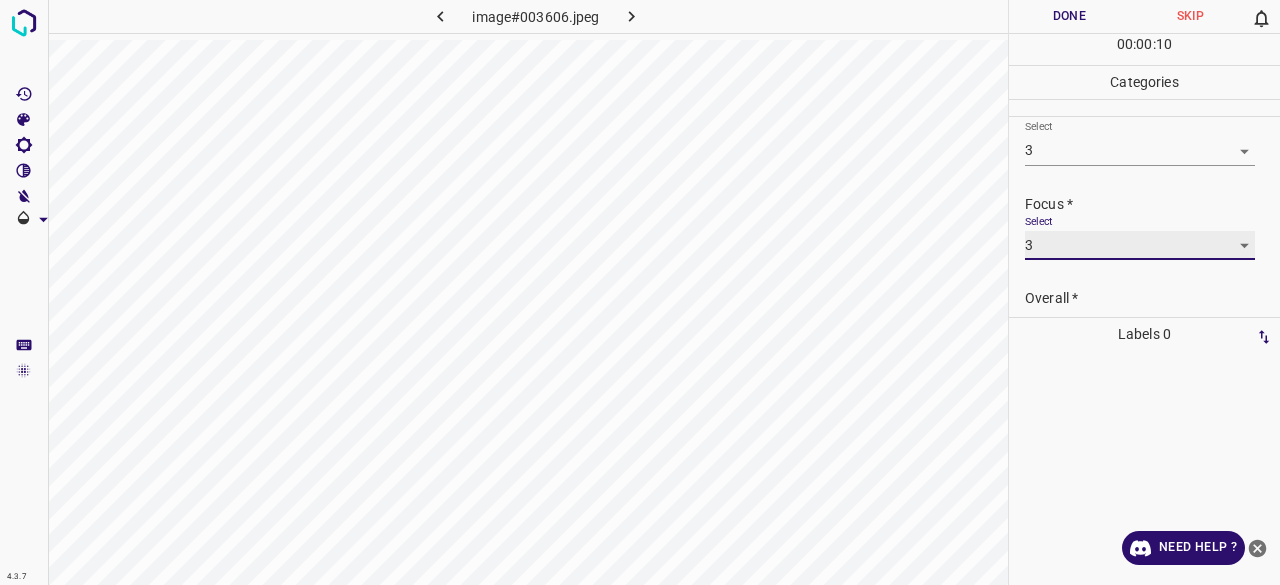 scroll, scrollTop: 98, scrollLeft: 0, axis: vertical 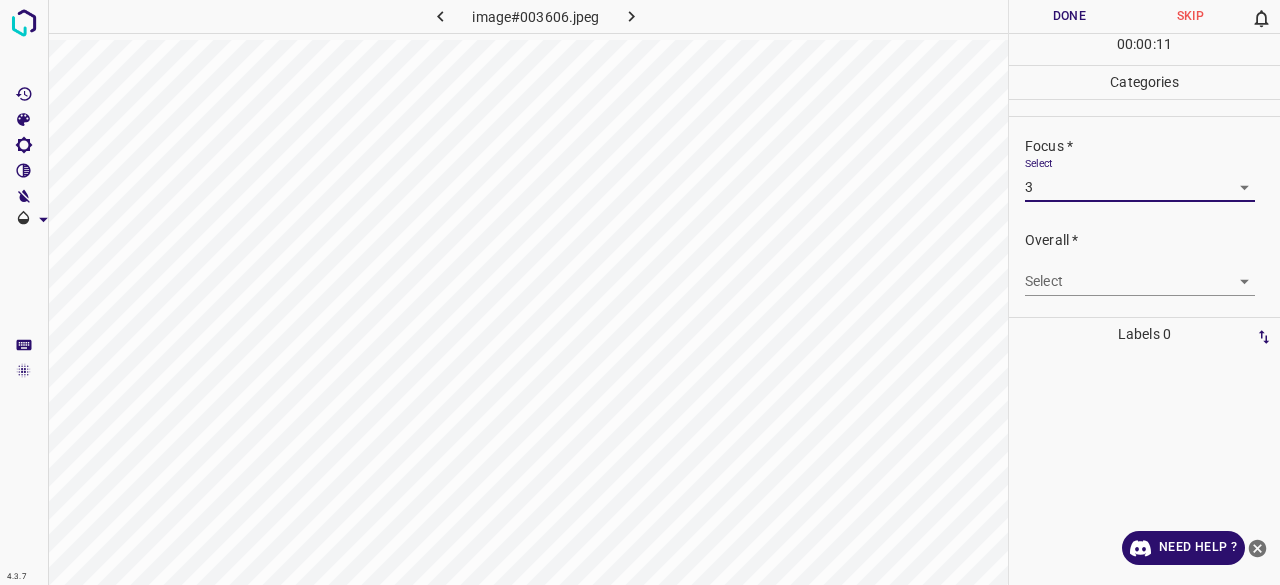 click on "Focus *  Select 3 3" at bounding box center (1144, 169) 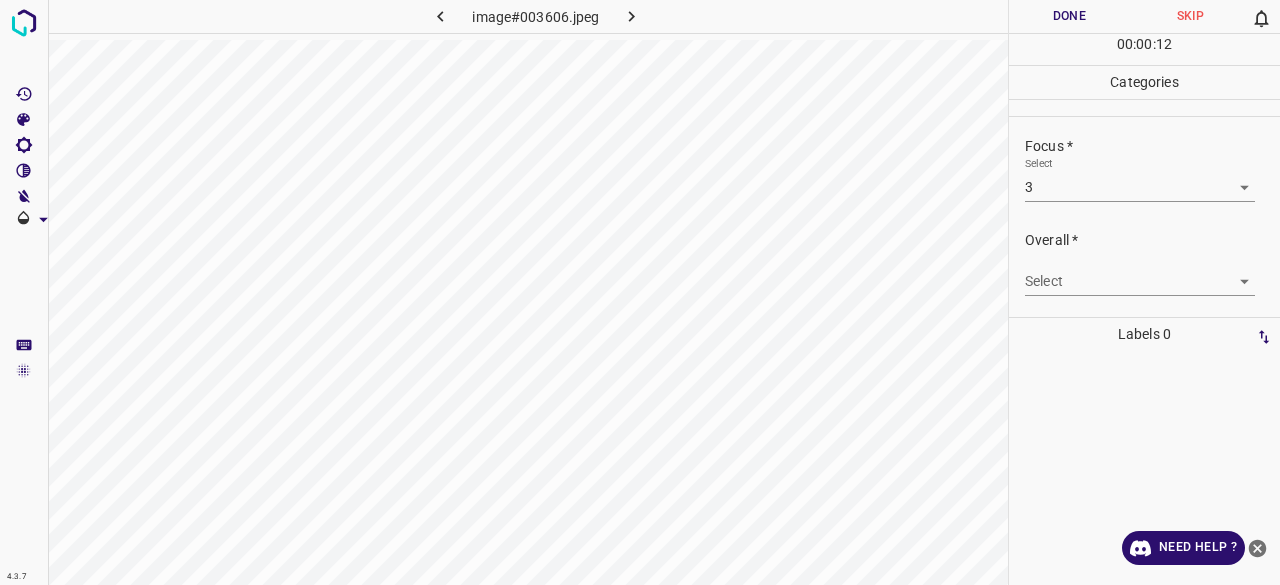 click on "4.3.7 image#003606.jpeg Done Skip 0 00   : 00   : 12   Categories Lighting *  Select 3 3 Focus *  Select 3 3 Overall *  Select ​ Labels   0 Categories 1 Lighting 2 Focus 3 Overall Tools Space Change between modes (Draw & Edit) I Auto labeling R Restore zoom M Zoom in N Zoom out Delete Delete selecte label Filters Z Restore filters X Saturation filter C Brightness filter V Contrast filter B Gray scale filter General O Download Need Help ? - Text - Hide - Delete" at bounding box center (640, 292) 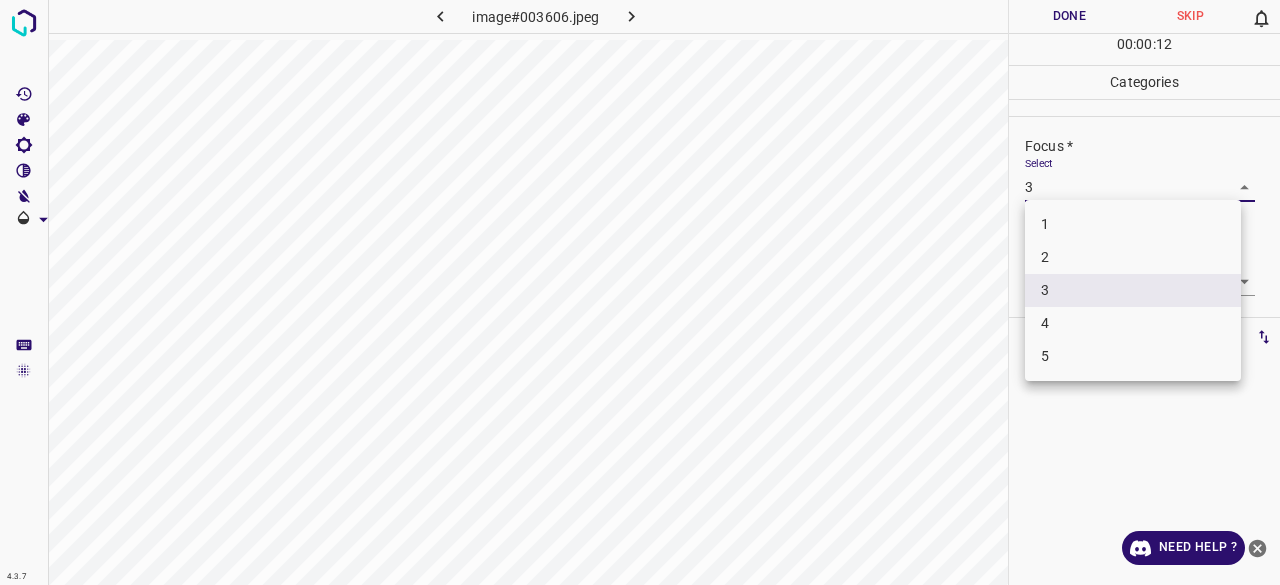 click on "2" at bounding box center [1133, 257] 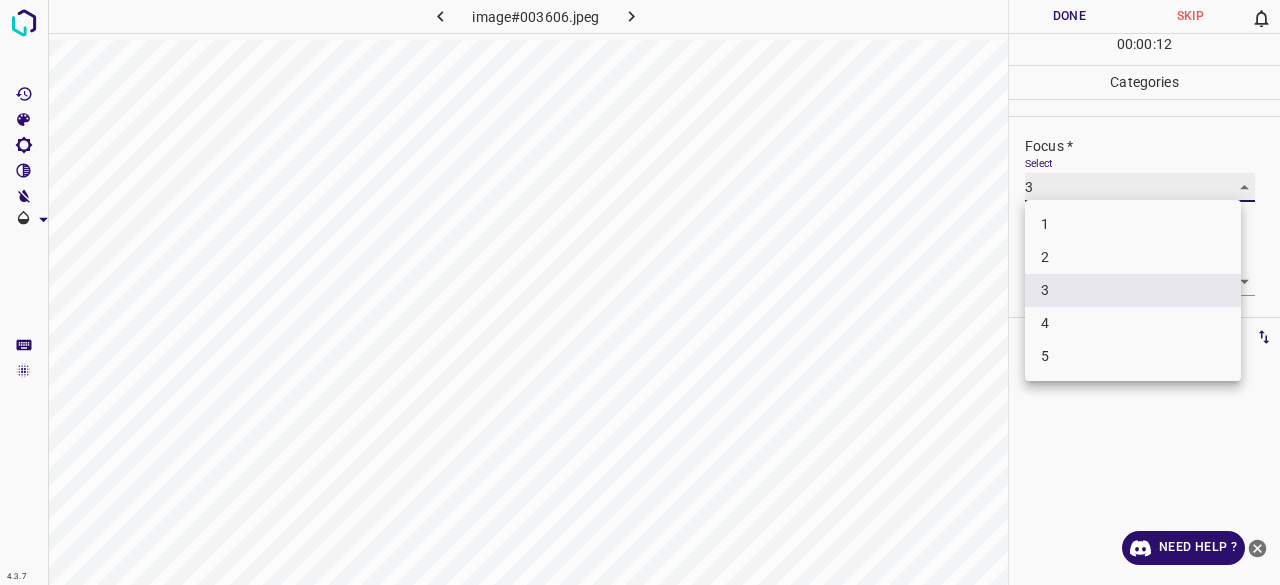 type on "2" 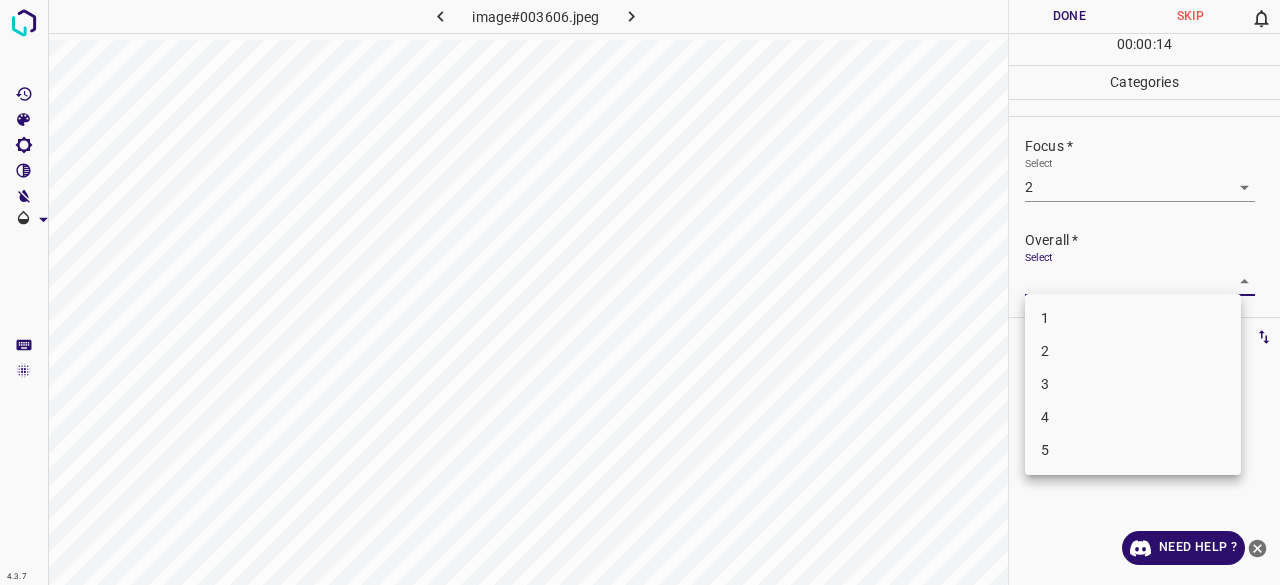 click on "4.3.7 image#003606.jpeg Done Skip 0 00   : 00   : 14   Categories Lighting *  Select 3 3 Focus *  Select 2 2 Overall *  Select ​ Labels   0 Categories 1 Lighting 2 Focus 3 Overall Tools Space Change between modes (Draw & Edit) I Auto labeling R Restore zoom M Zoom in N Zoom out Delete Delete selecte label Filters Z Restore filters X Saturation filter C Brightness filter V Contrast filter B Gray scale filter General O Download Need Help ? - Text - Hide - Delete 1 2 3 4 5" at bounding box center (640, 292) 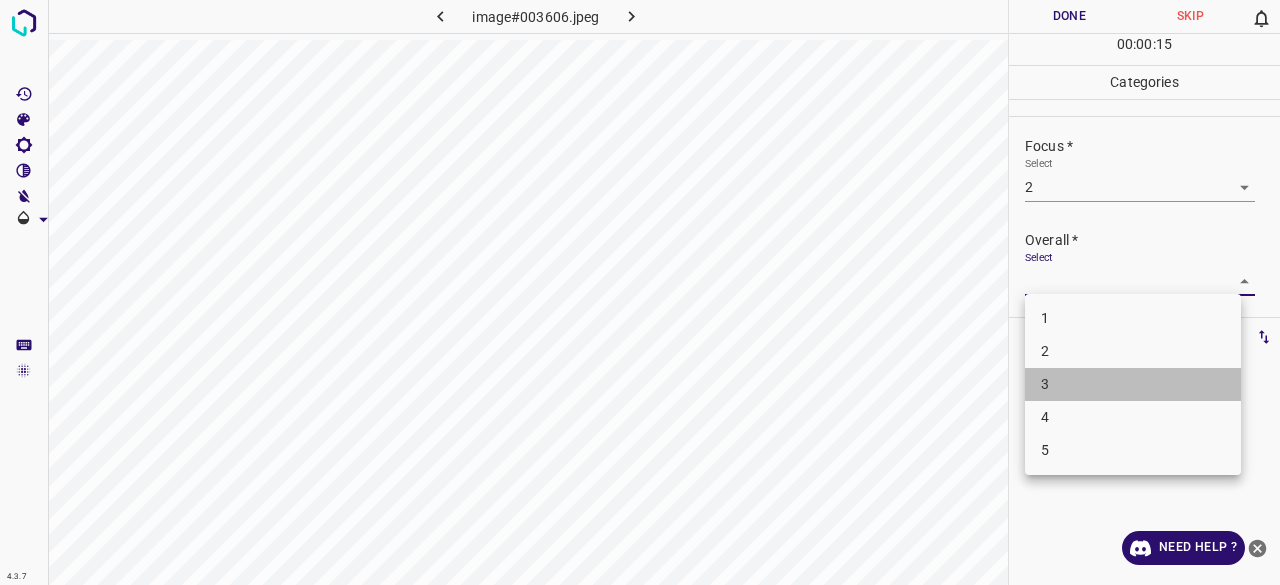 drag, startPoint x: 1059, startPoint y: 377, endPoint x: 1054, endPoint y: 285, distance: 92.13577 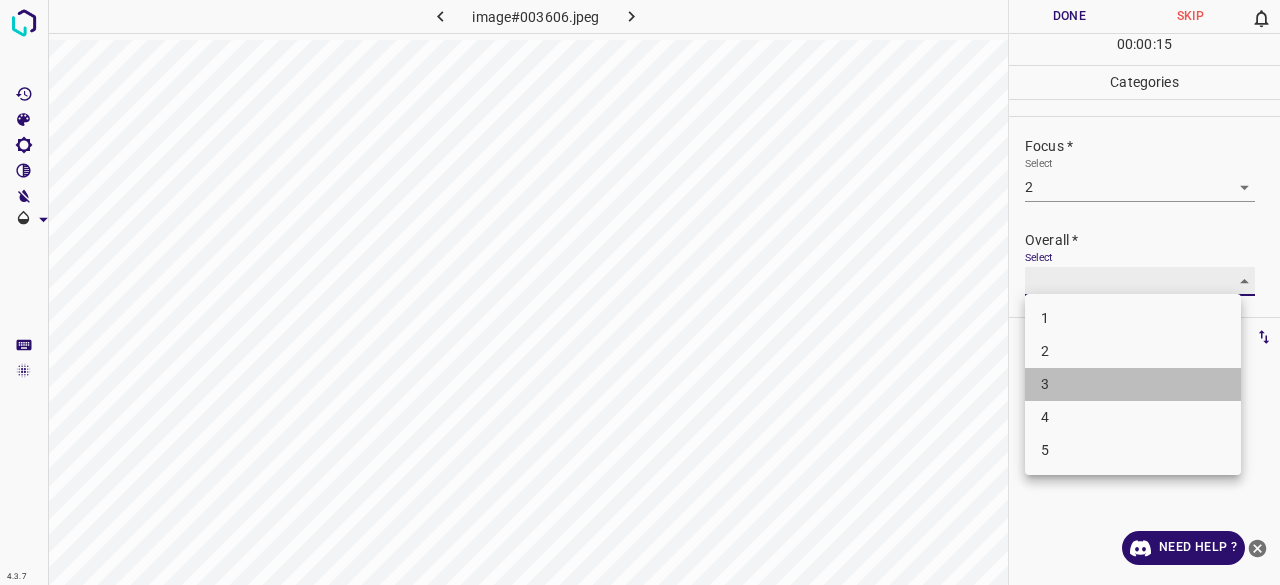 type on "3" 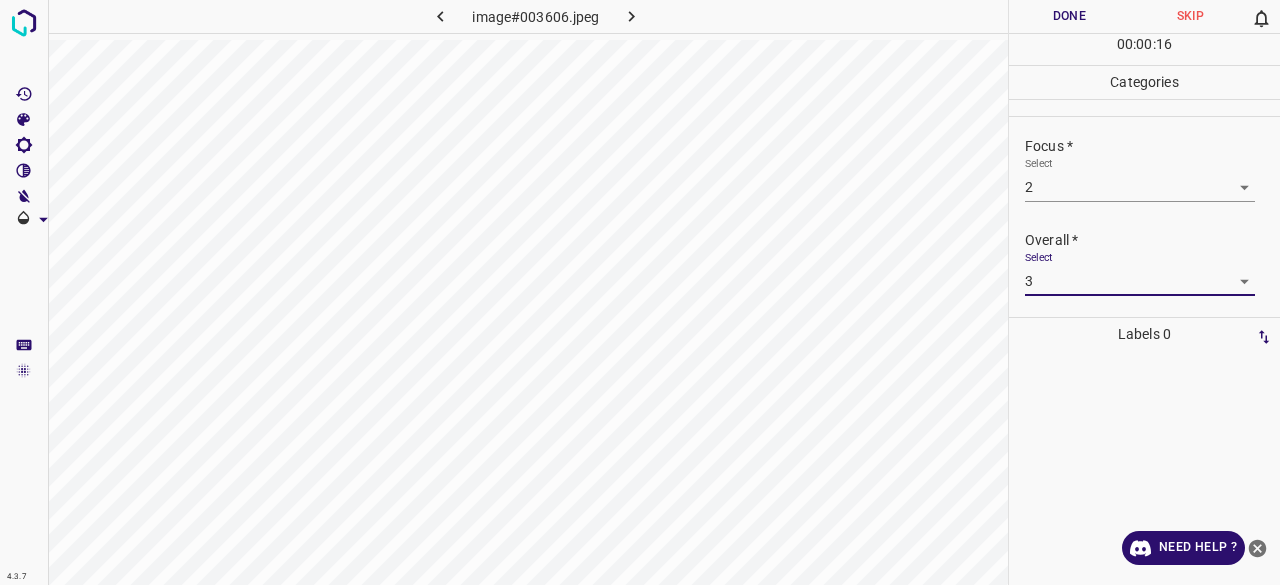 click on "Done" at bounding box center [1069, 16] 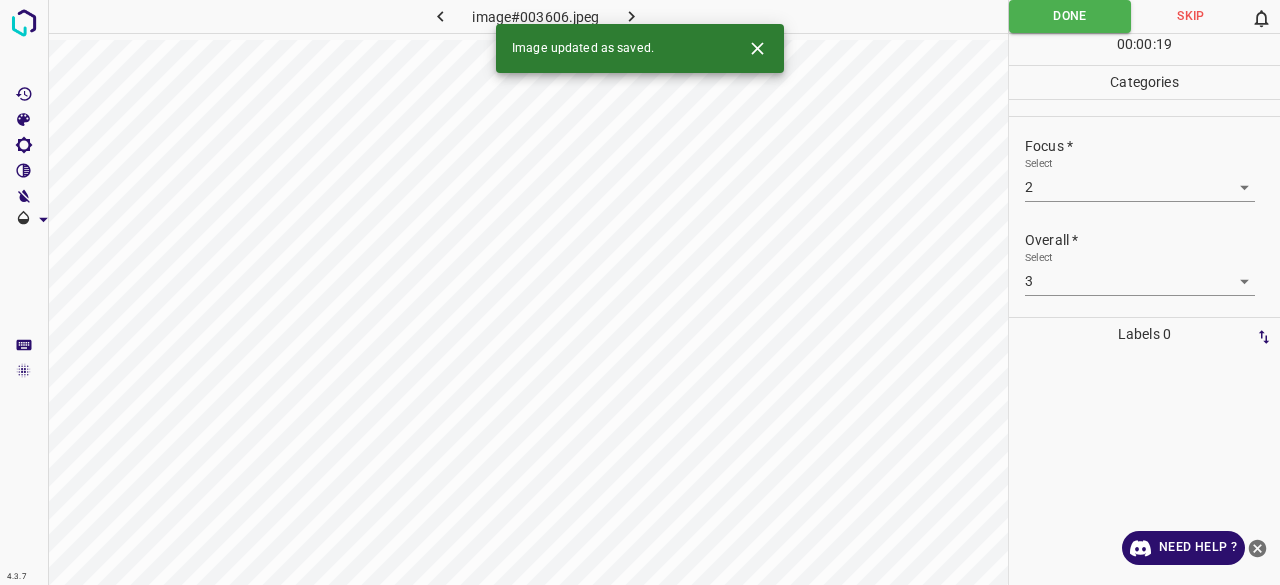 click 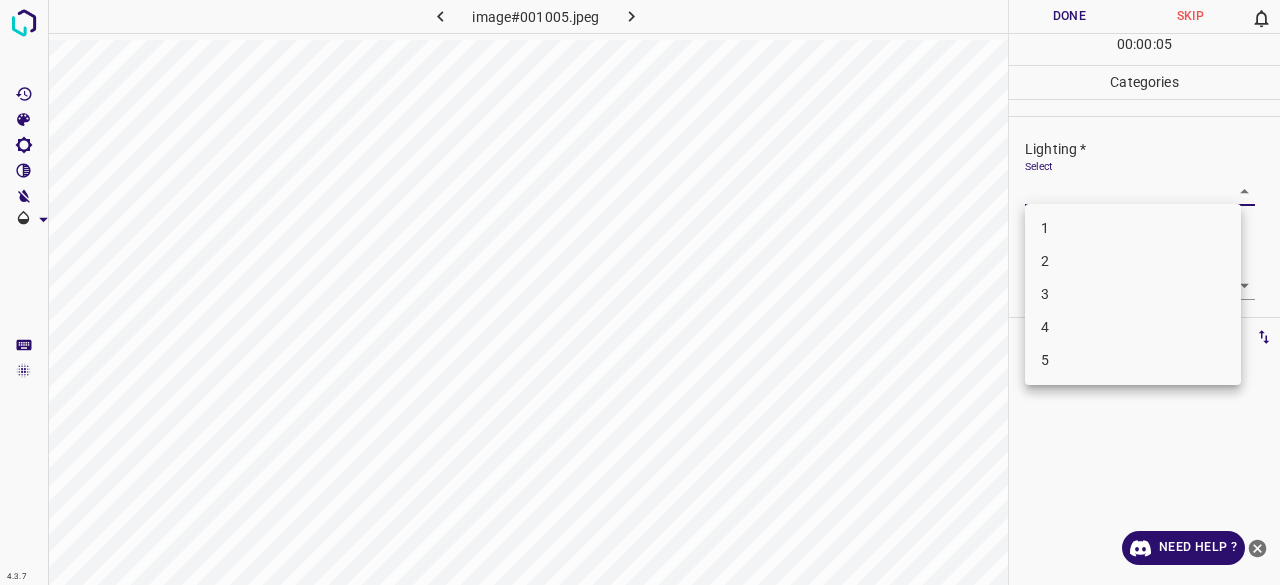 click on "4.3.7 image#001005.jpeg Done Skip 0 00   : 00   : 05   Categories Lighting *  Select ​ Focus *  Select ​ Overall *  Select ​ Labels   0 Categories 1 Lighting 2 Focus 3 Overall Tools Space Change between modes (Draw & Edit) I Auto labeling R Restore zoom M Zoom in N Zoom out Delete Delete selecte label Filters Z Restore filters X Saturation filter C Brightness filter V Contrast filter B Gray scale filter General O Download Need Help ? - Text - Hide - Delete 1 2 3 4 5" at bounding box center (640, 292) 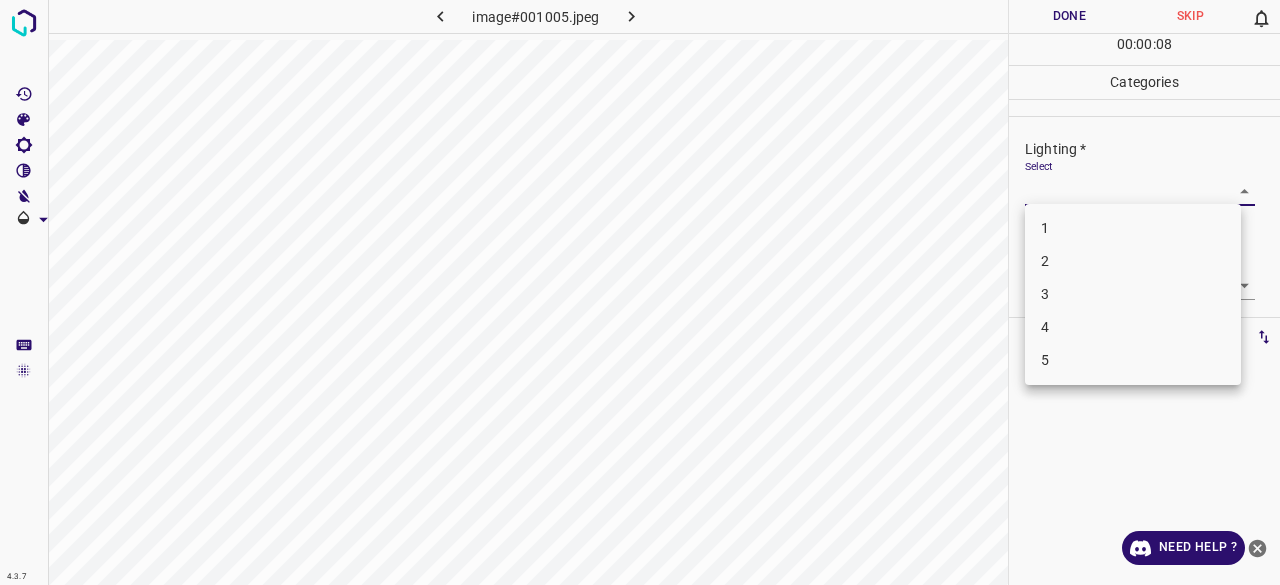 click on "2" at bounding box center (1133, 261) 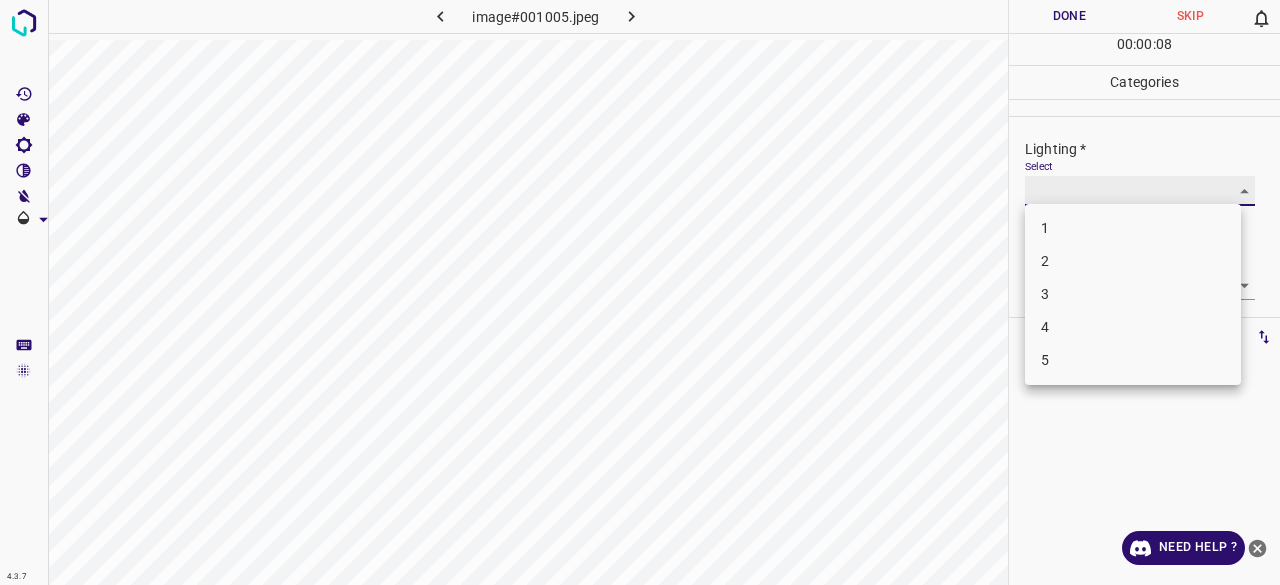 type on "2" 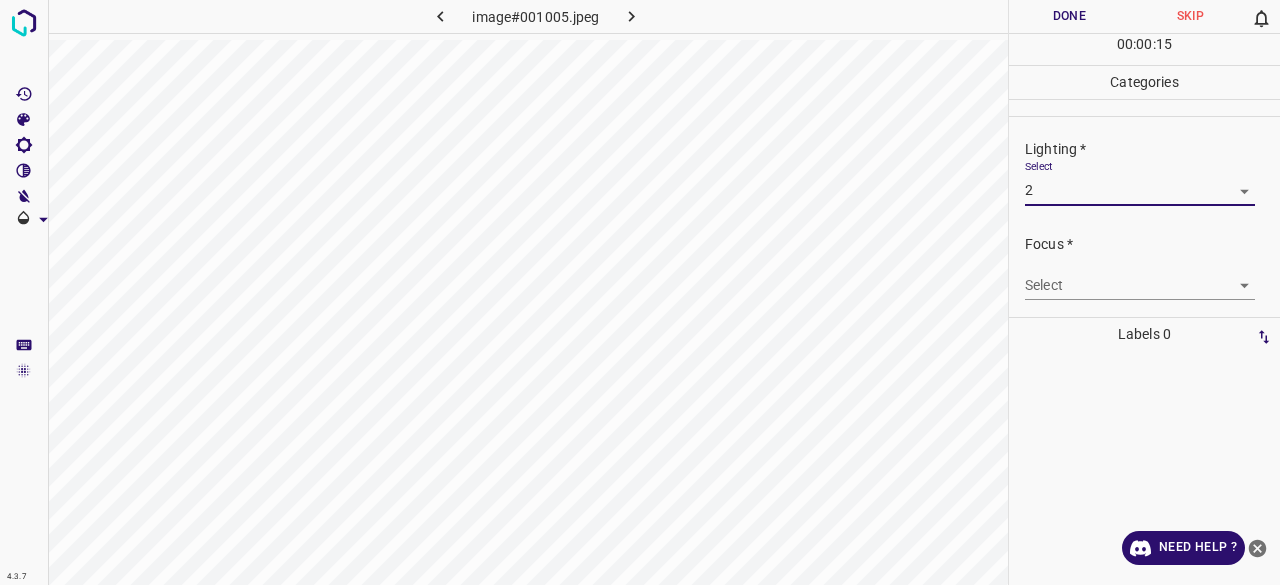 click on "4.3.7 image#001005.jpeg Done Skip 0 00   : 00   : 15   Categories Lighting *  Select 2 2 Focus *  Select ​ Overall *  Select ​ Labels   0 Categories 1 Lighting 2 Focus 3 Overall Tools Space Change between modes (Draw & Edit) I Auto labeling R Restore zoom M Zoom in N Zoom out Delete Delete selecte label Filters Z Restore filters X Saturation filter C Brightness filter V Contrast filter B Gray scale filter General O Download Need Help ? - Text - Hide - Delete" at bounding box center [640, 292] 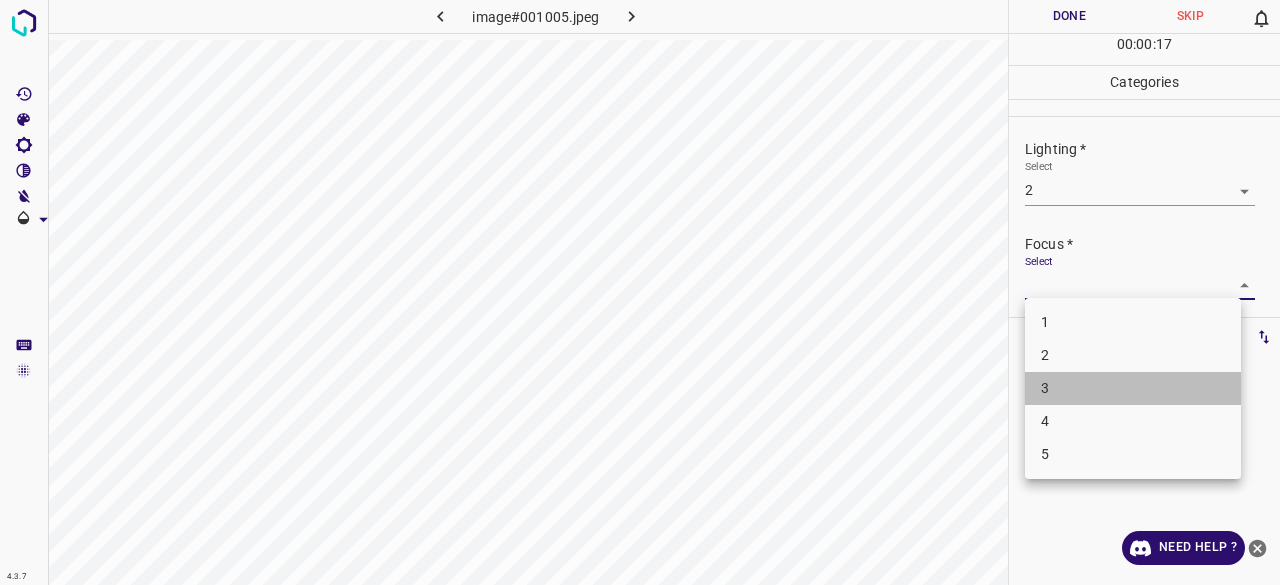 click on "3" at bounding box center [1133, 388] 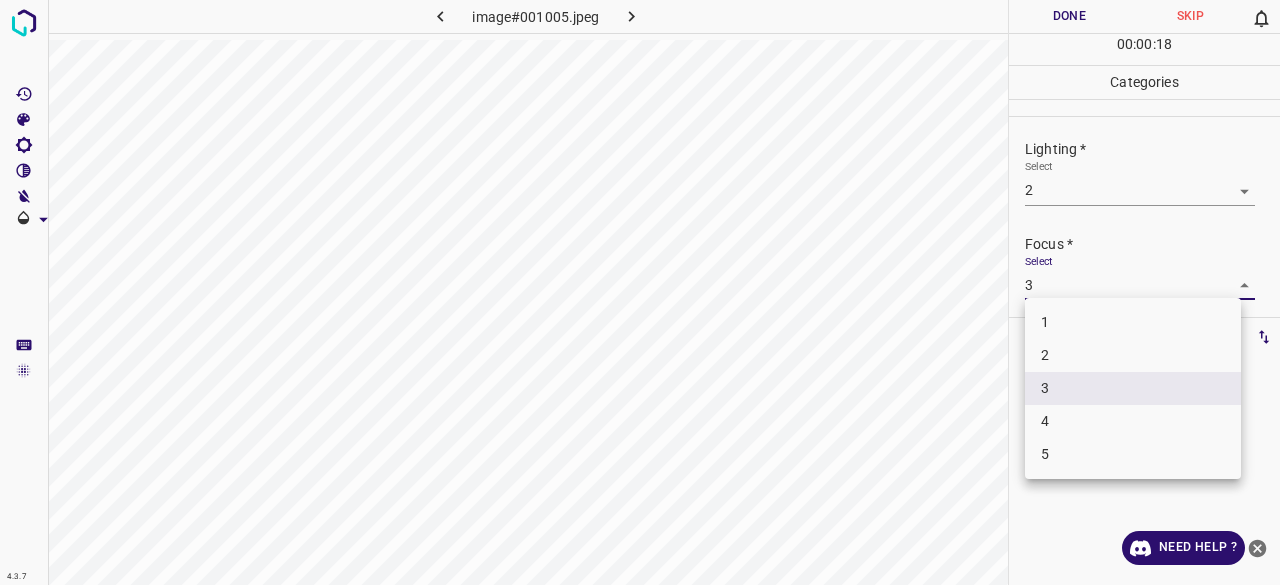 click on "4.3.7 image#001005.jpeg Done Skip 0 00   : 00   : 18   Categories Lighting *  Select 2 2 Focus *  Select 3 3 Overall *  Select ​ Labels   0 Categories 1 Lighting 2 Focus 3 Overall Tools Space Change between modes (Draw & Edit) I Auto labeling R Restore zoom M Zoom in N Zoom out Delete Delete selecte label Filters Z Restore filters X Saturation filter C Brightness filter V Contrast filter B Gray scale filter General O Download Need Help ? - Text - Hide - Delete 1 2 3 4 5" at bounding box center (640, 292) 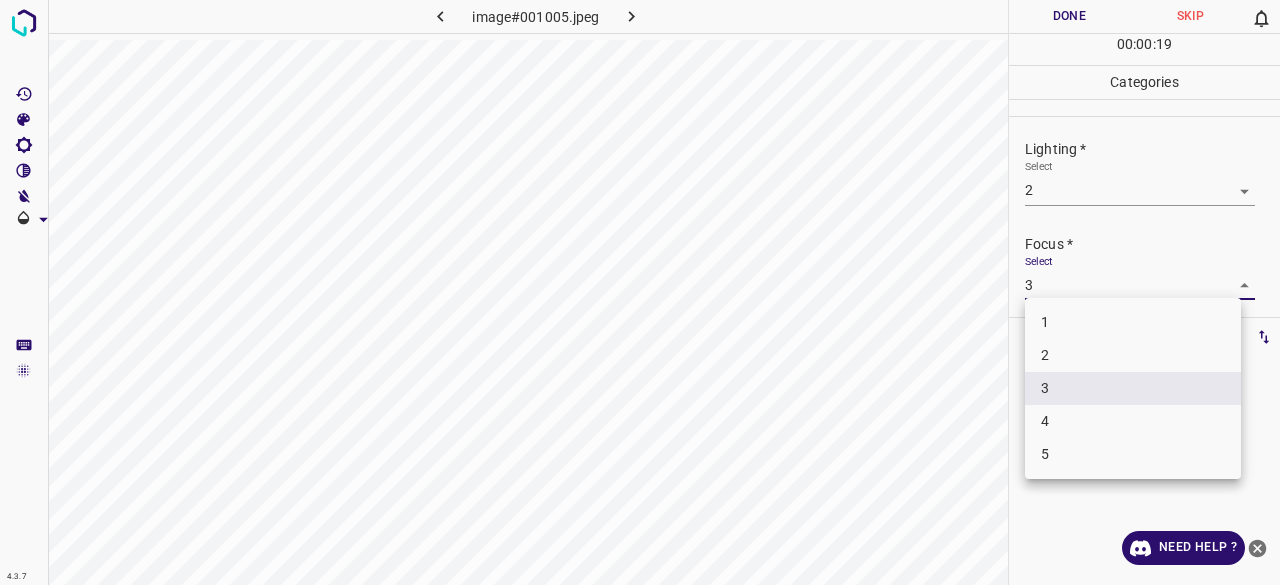 click on "4" at bounding box center (1133, 421) 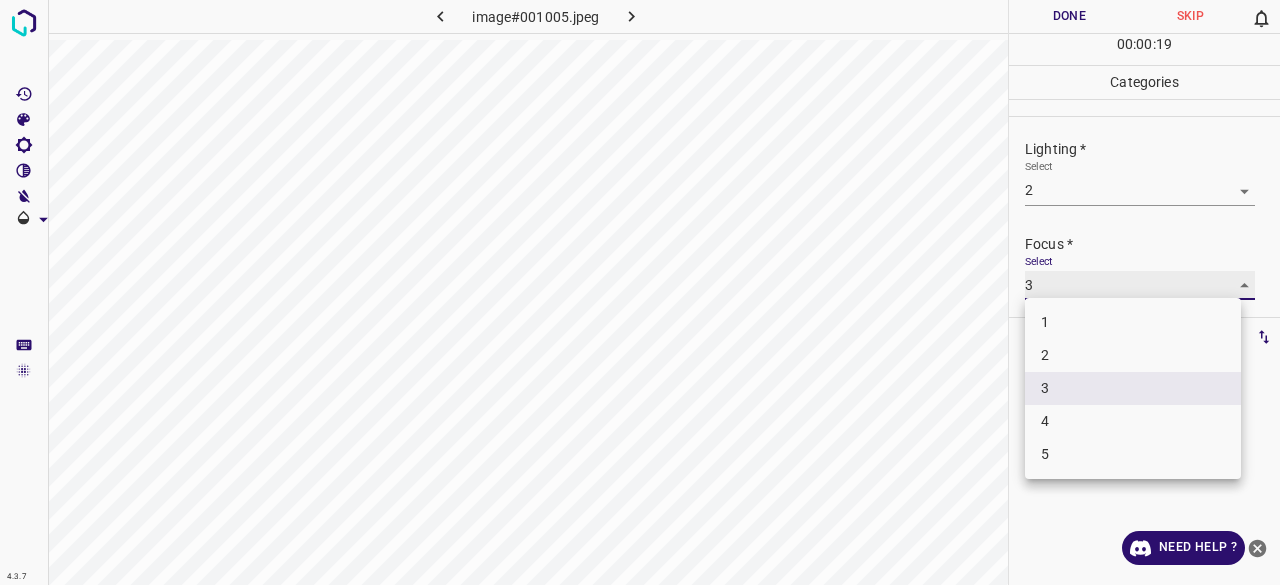 type on "4" 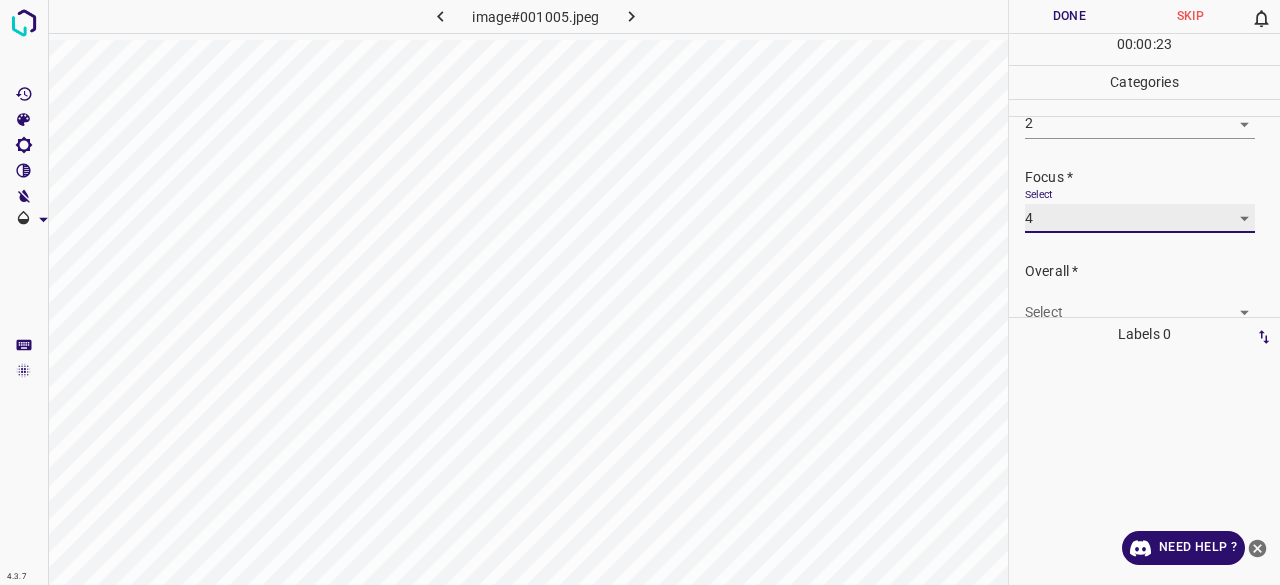 scroll, scrollTop: 98, scrollLeft: 0, axis: vertical 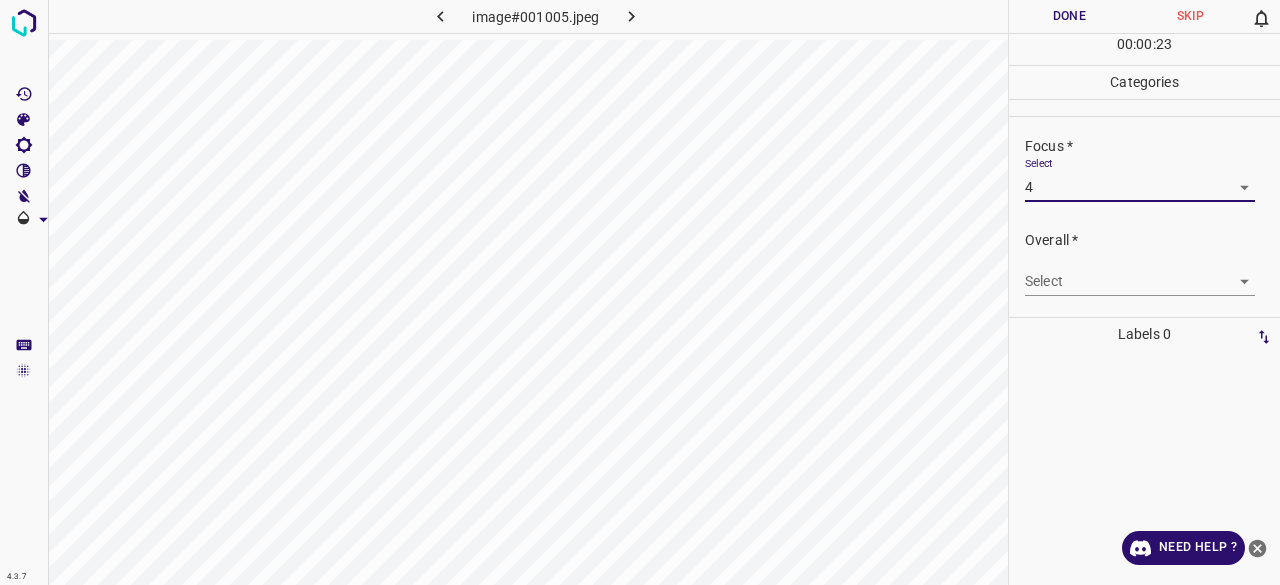 click on "4.3.7 image#001005.jpeg Done Skip 0 00   : 00   : 23   Categories Lighting *  Select 2 2 Focus *  Select 4 4 Overall *  Select ​ Labels   0 Categories 1 Lighting 2 Focus 3 Overall Tools Space Change between modes (Draw & Edit) I Auto labeling R Restore zoom M Zoom in N Zoom out Delete Delete selecte label Filters Z Restore filters X Saturation filter C Brightness filter V Contrast filter B Gray scale filter General O Download Need Help ? - Text - Hide - Delete" at bounding box center (640, 292) 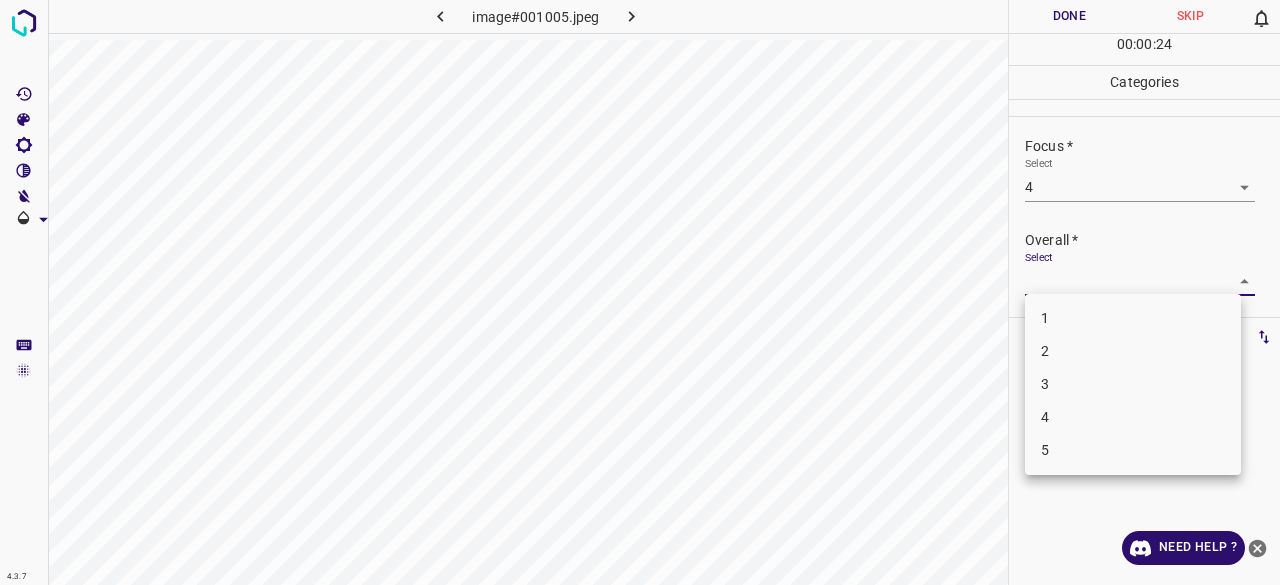 click on "3" at bounding box center [1133, 384] 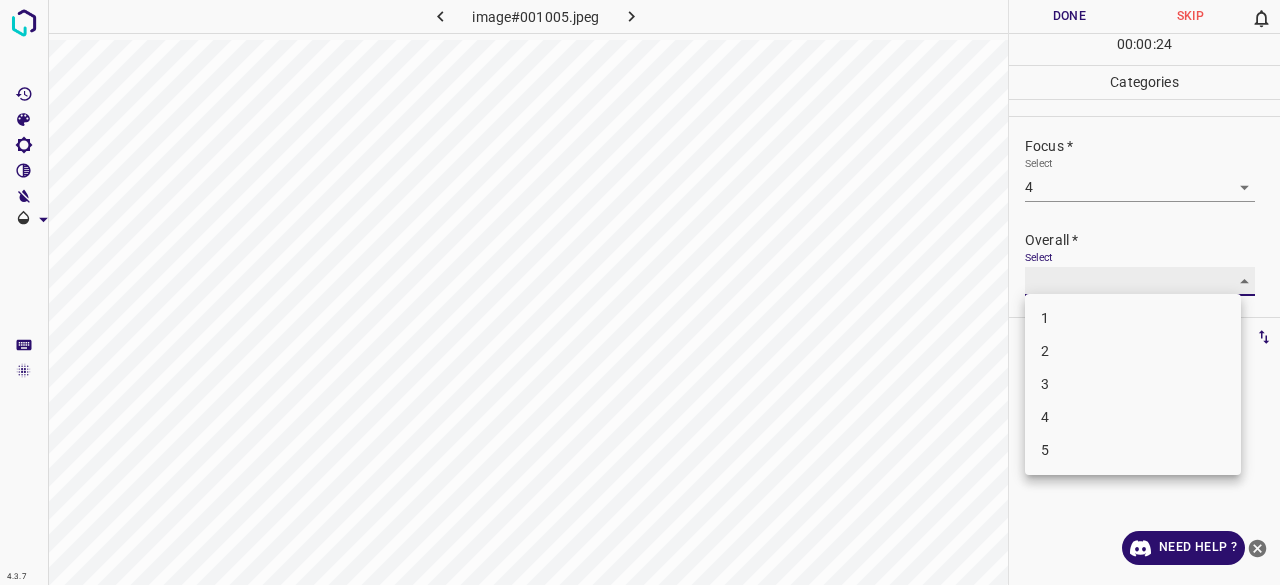type on "3" 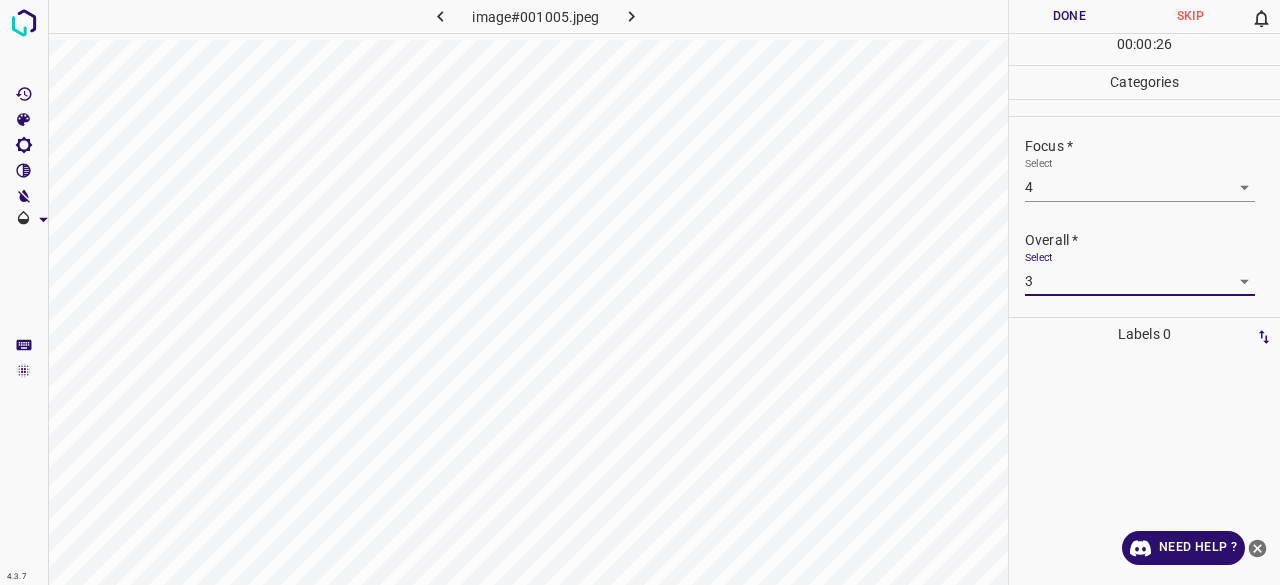 click on "Done" at bounding box center [1069, 16] 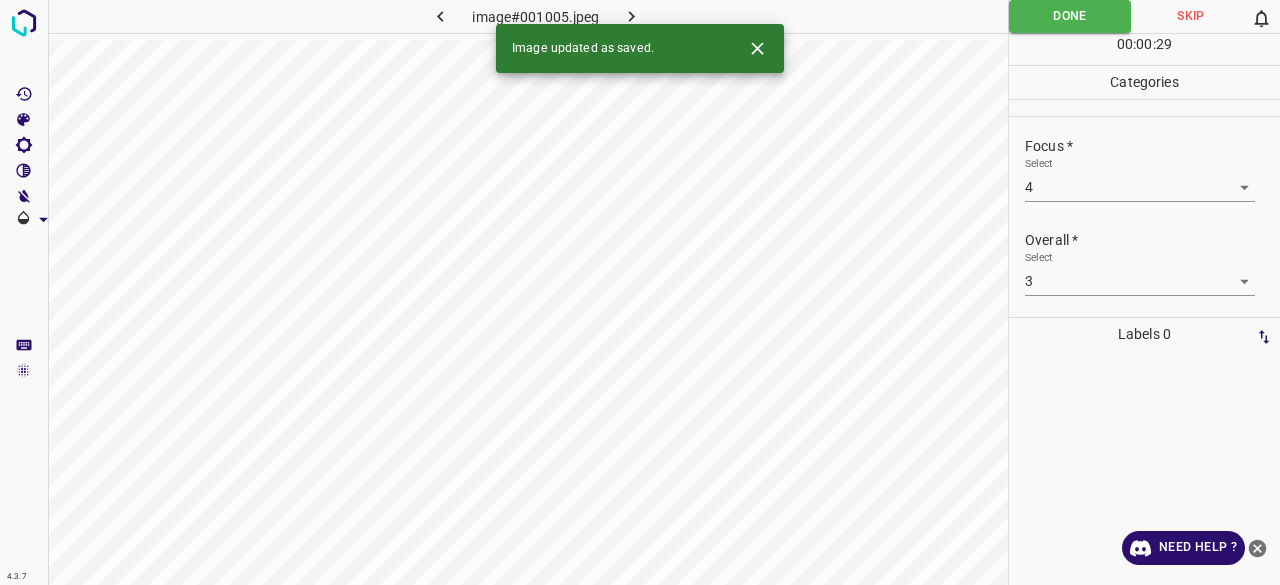 click 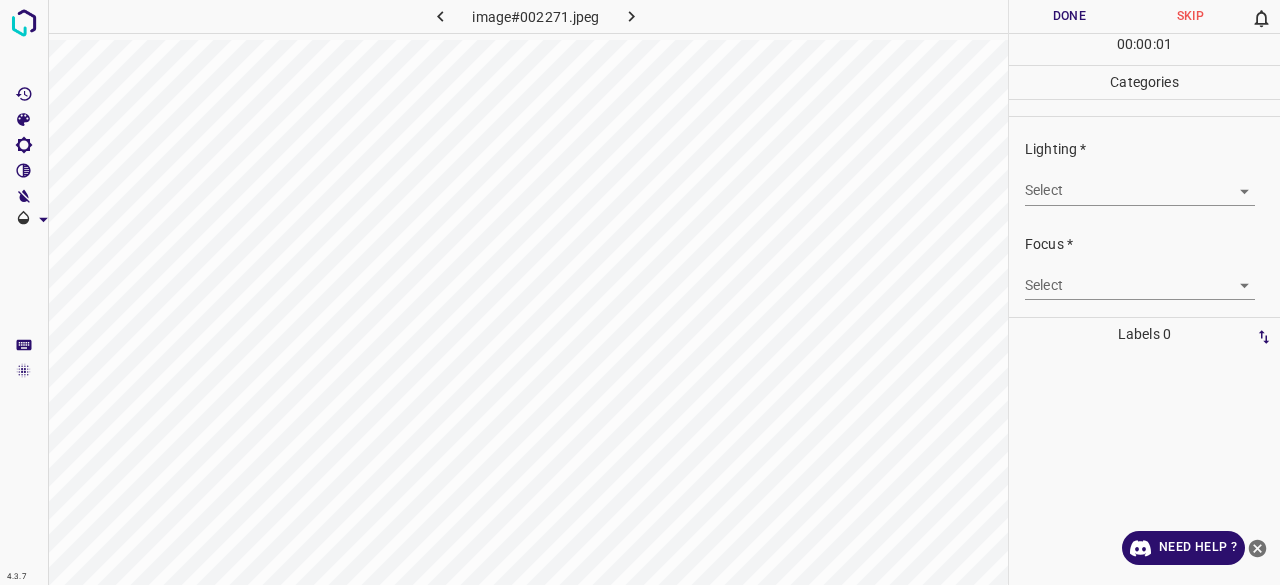 click on "4.3.7 image#002271.jpeg Done Skip 0 00   : 00   : 01   Categories Lighting *  Select ​ Focus *  Select ​ Overall *  Select ​ Labels   0 Categories 1 Lighting 2 Focus 3 Overall Tools Space Change between modes (Draw & Edit) I Auto labeling R Restore zoom M Zoom in N Zoom out Delete Delete selecte label Filters Z Restore filters X Saturation filter C Brightness filter V Contrast filter B Gray scale filter General O Download Need Help ? - Text - Hide - Delete" at bounding box center (640, 292) 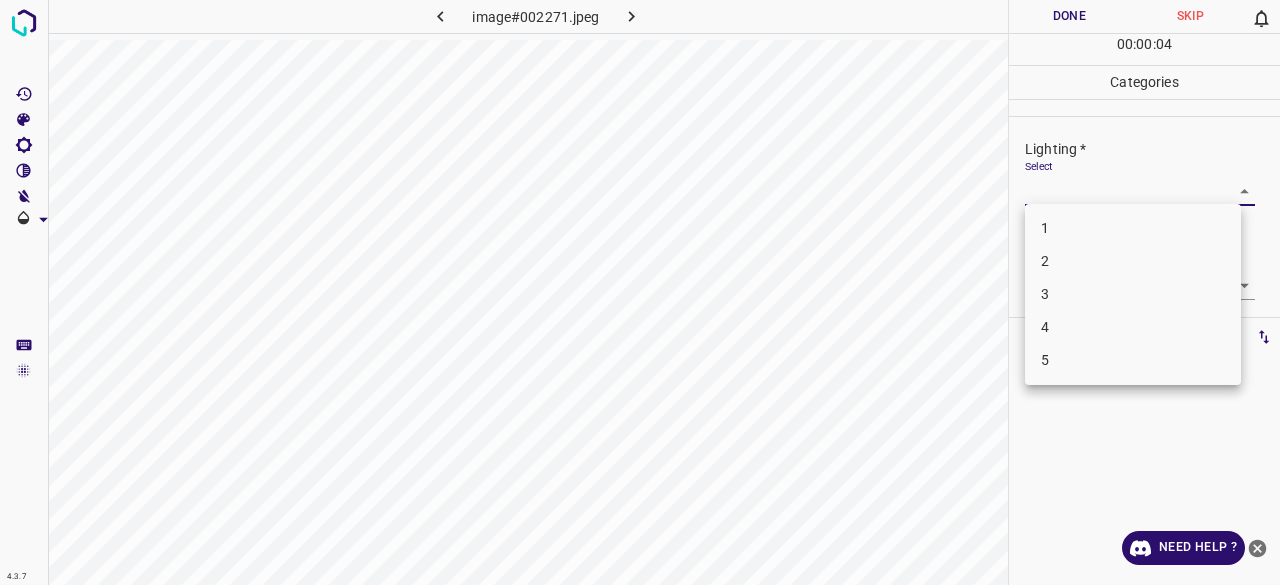 click on "4" at bounding box center (1133, 327) 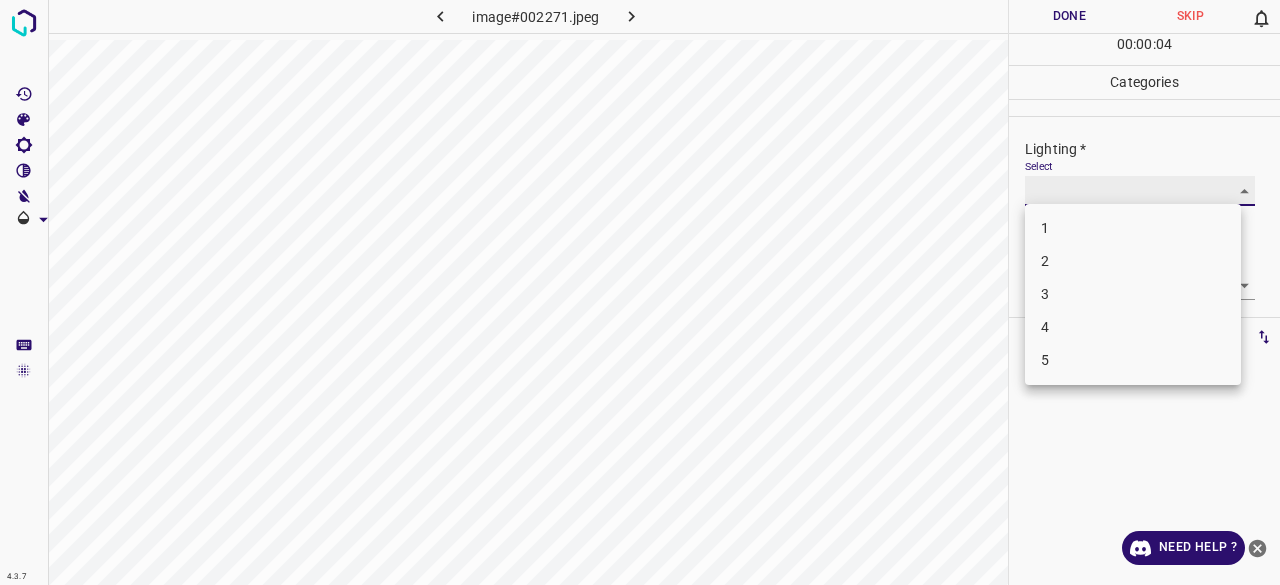 type on "4" 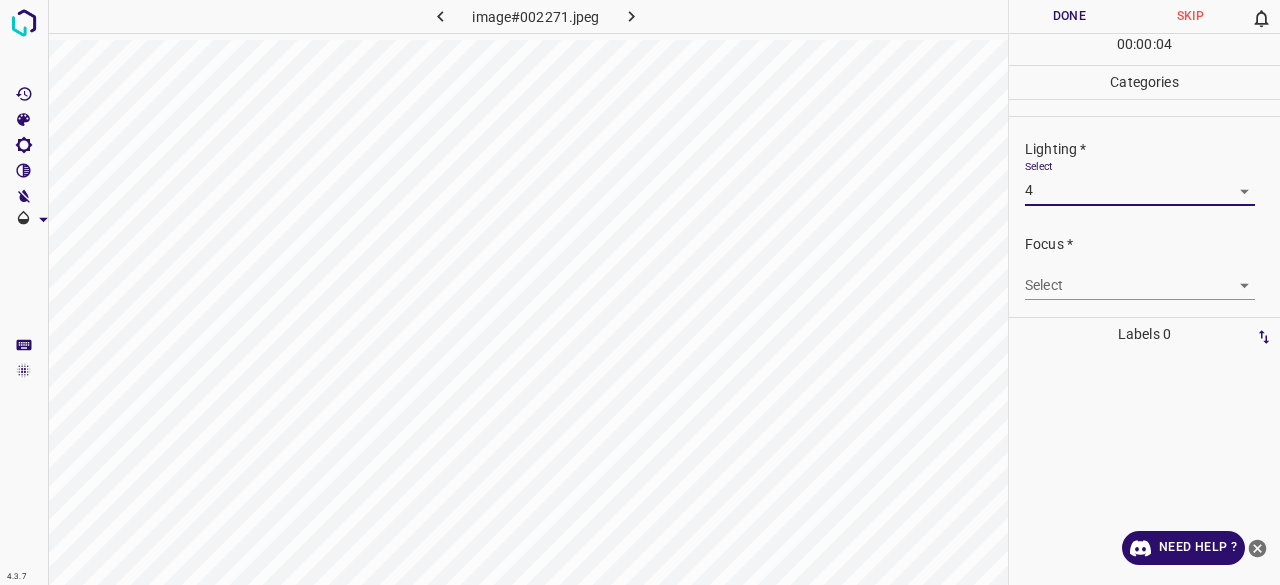 click on "4.3.7 image#002271.jpeg Done Skip 0 00   : 00   : 04   Categories Lighting *  Select 4 4 Focus *  Select ​ Overall *  Select ​ Labels   0 Categories 1 Lighting 2 Focus 3 Overall Tools Space Change between modes (Draw & Edit) I Auto labeling R Restore zoom M Zoom in N Zoom out Delete Delete selecte label Filters Z Restore filters X Saturation filter C Brightness filter V Contrast filter B Gray scale filter General O Download Need Help ? - Text - Hide - Delete" at bounding box center (640, 292) 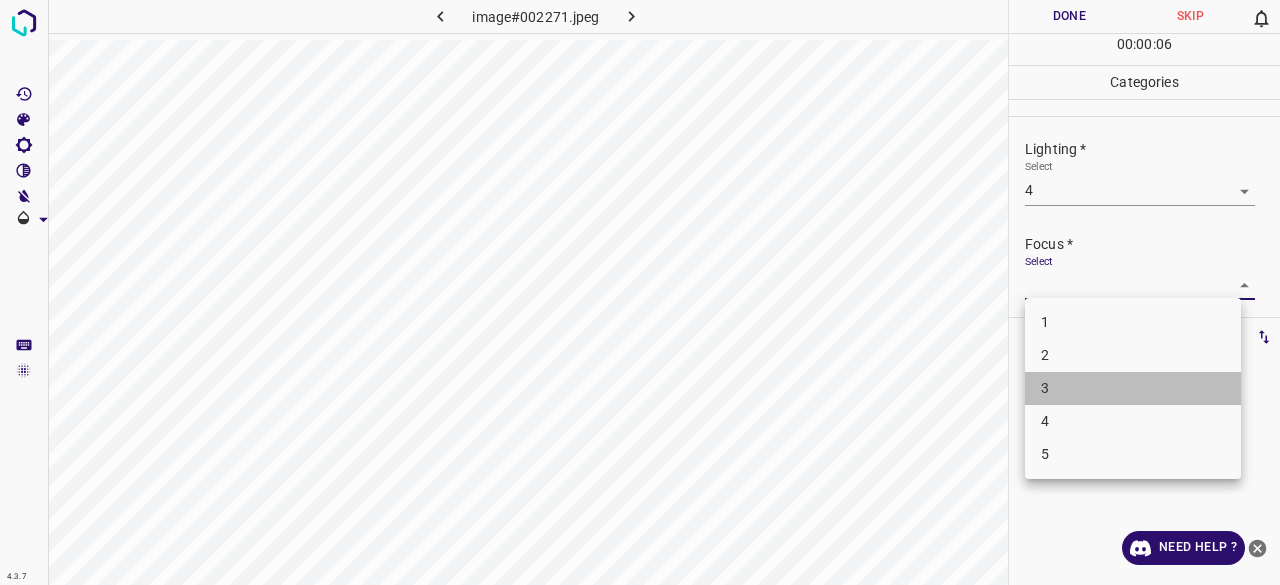 click on "3" at bounding box center (1133, 388) 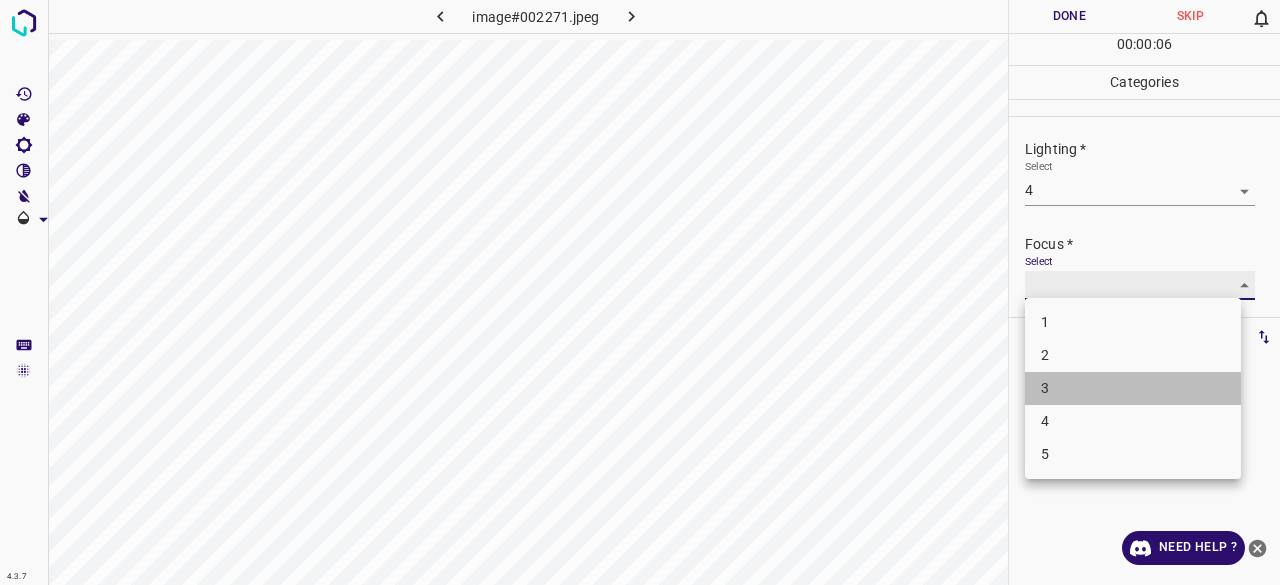 type on "3" 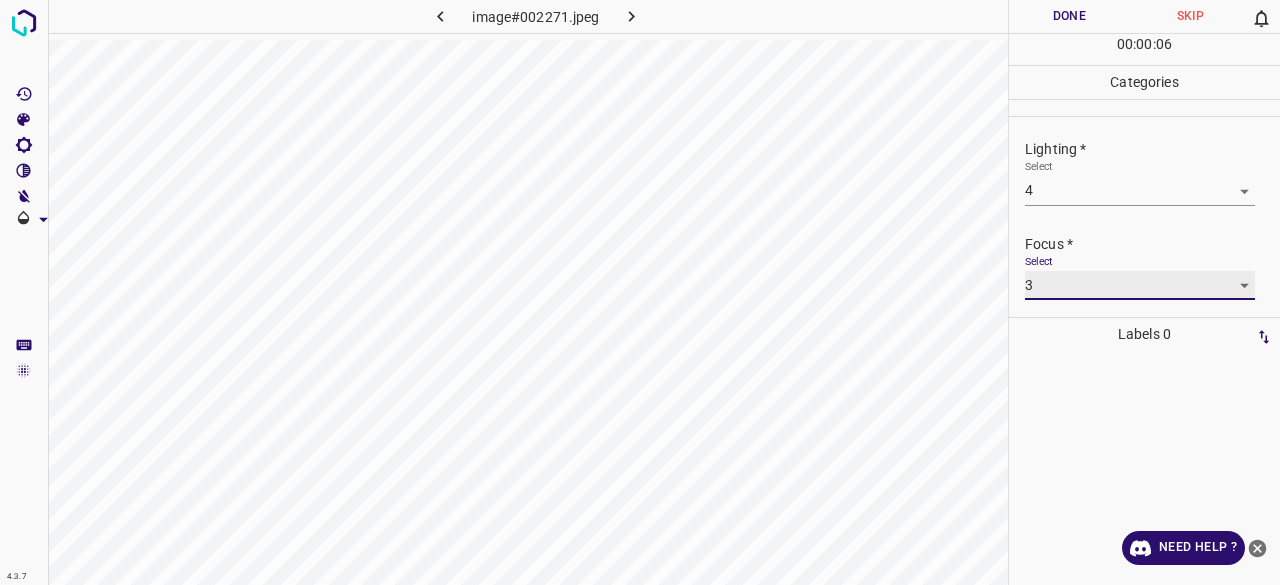 scroll, scrollTop: 98, scrollLeft: 0, axis: vertical 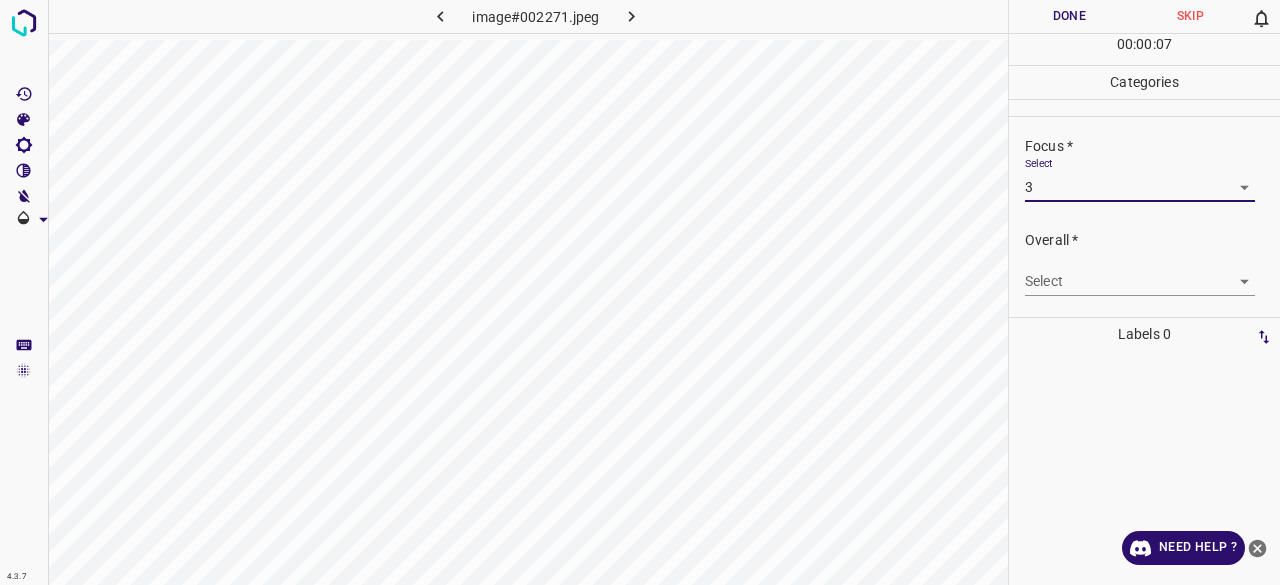 click on "4.3.7 image#002271.jpeg Done Skip 0 00   : 00   : 07   Categories Lighting *  Select 4 4 Focus *  Select 3 3 Overall *  Select ​ Labels   0 Categories 1 Lighting 2 Focus 3 Overall Tools Space Change between modes (Draw & Edit) I Auto labeling R Restore zoom M Zoom in N Zoom out Delete Delete selecte label Filters Z Restore filters X Saturation filter C Brightness filter V Contrast filter B Gray scale filter General O Download Need Help ? - Text - Hide - Delete" at bounding box center [640, 292] 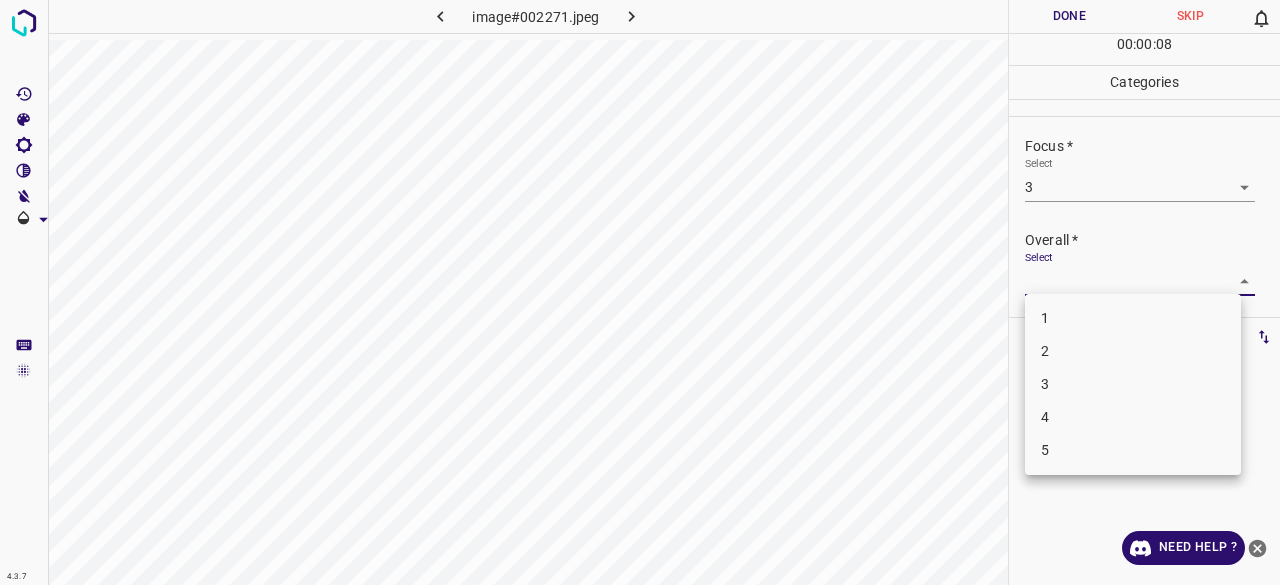 click on "4" at bounding box center (1133, 417) 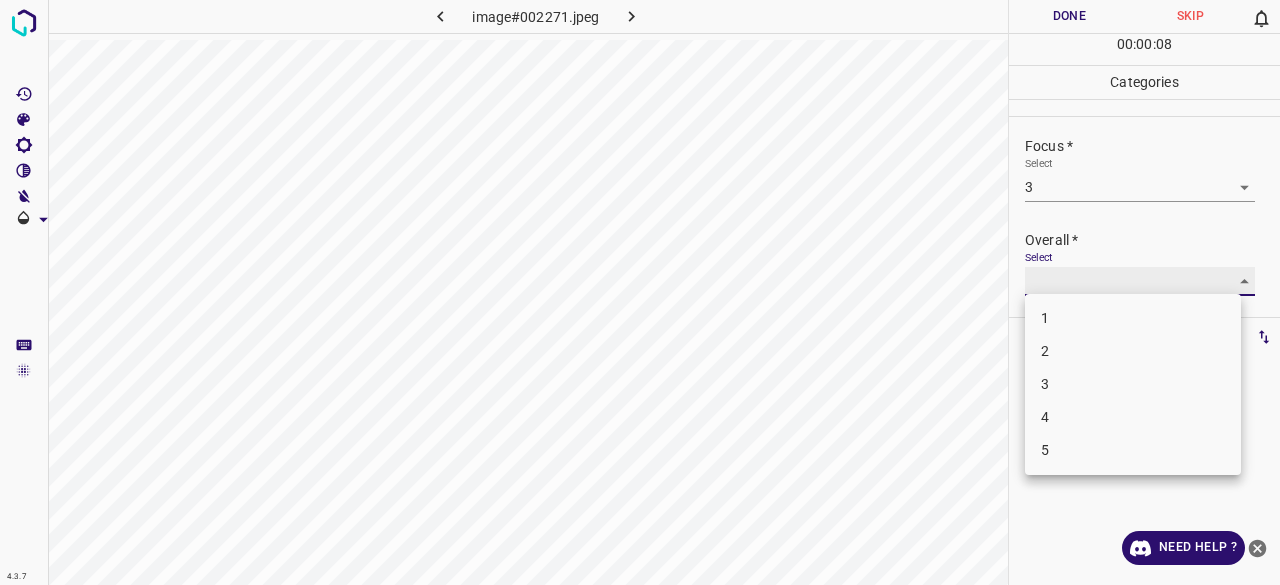 type on "4" 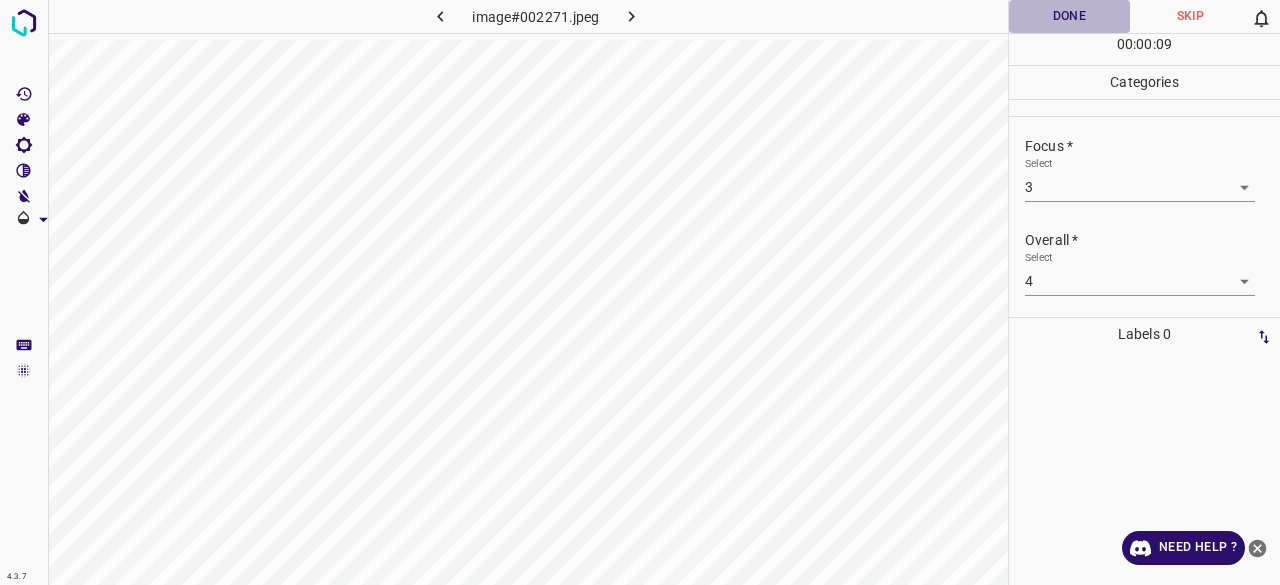 click on "Done" at bounding box center (1069, 16) 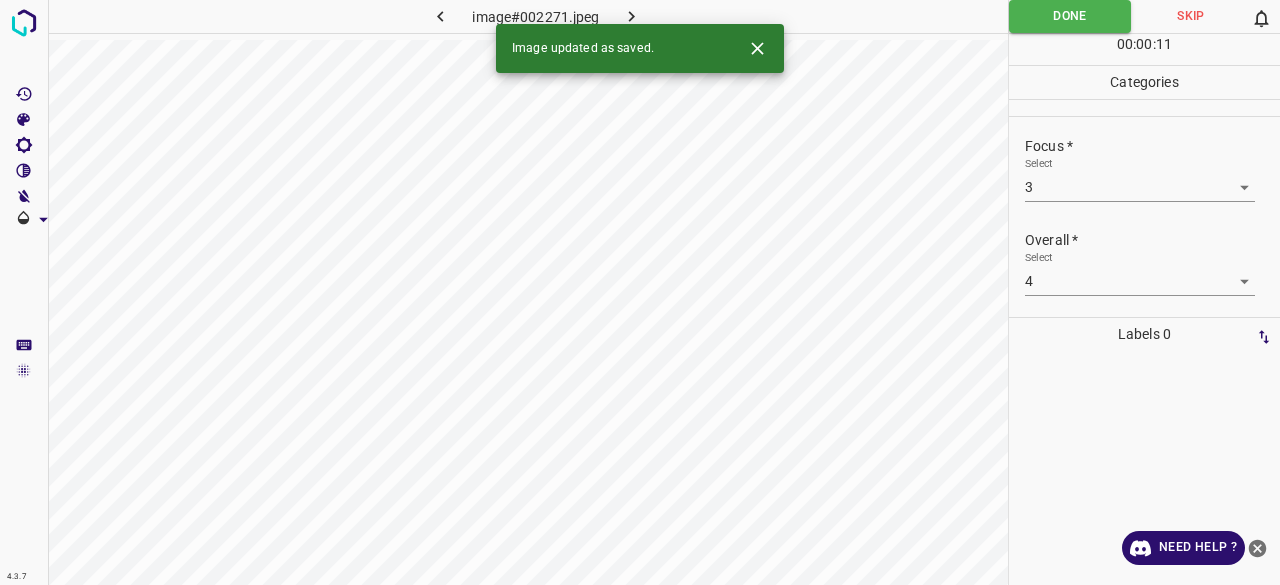 click 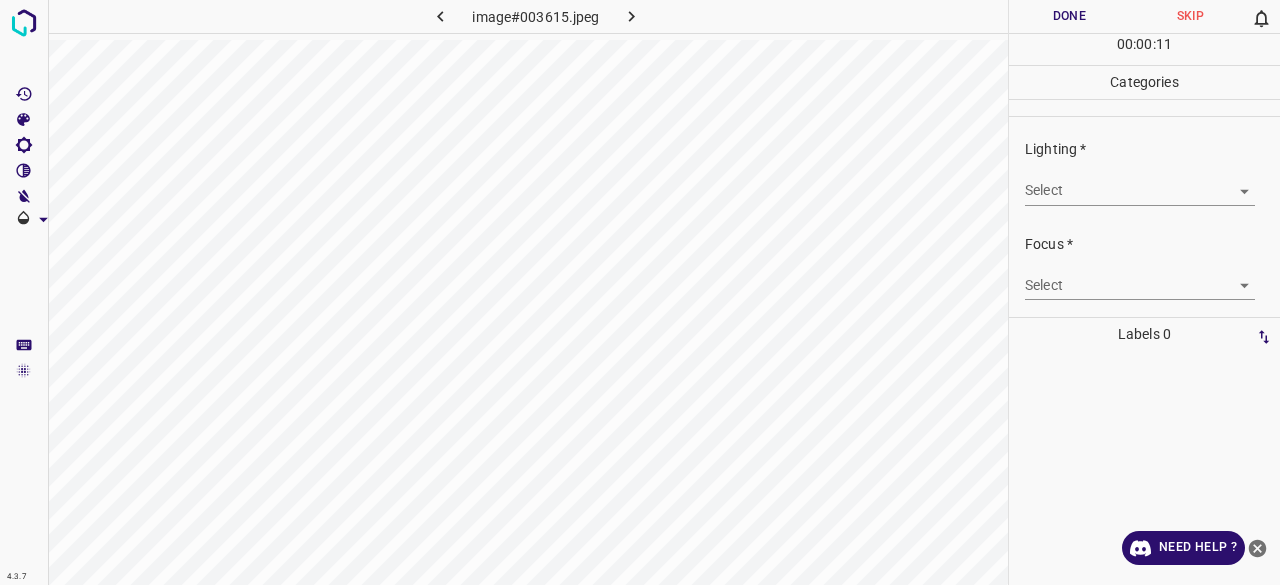 click on "4.3.7 image#003615.jpeg Done Skip 0 00   : 00   : 11   Categories Lighting *  Select ​ Focus *  Select ​ Overall *  Select ​ Labels   0 Categories 1 Lighting 2 Focus 3 Overall Tools Space Change between modes (Draw & Edit) I Auto labeling R Restore zoom M Zoom in N Zoom out Delete Delete selecte label Filters Z Restore filters X Saturation filter C Brightness filter V Contrast filter B Gray scale filter General O Download Need Help ? - Text - Hide - Delete" at bounding box center (640, 292) 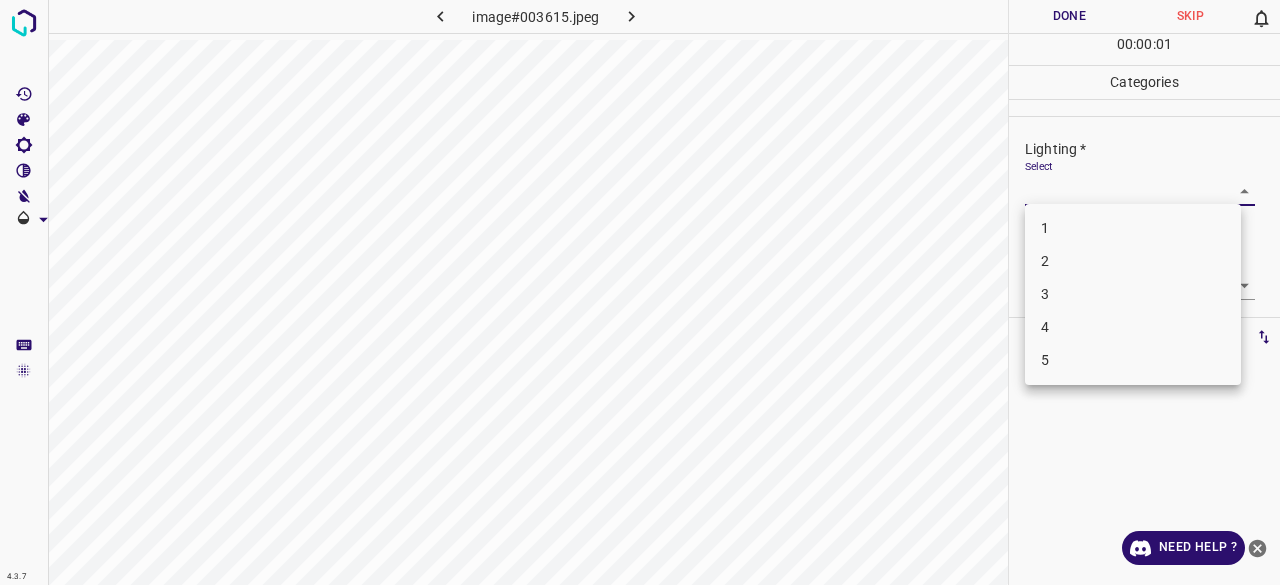 click on "3" at bounding box center [1133, 294] 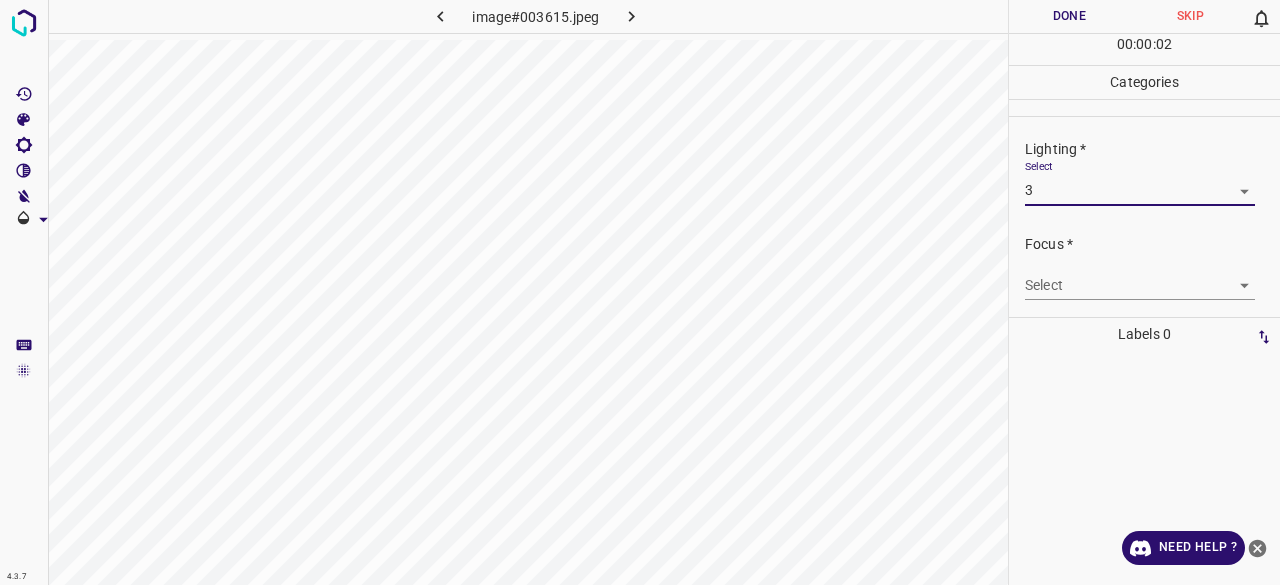 click on "4.3.7 image#003615.jpeg Done Skip 0 00   : 00   : 02   Categories Lighting *  Select 3 3 Focus *  Select ​ Overall *  Select ​ Labels   0 Categories 1 Lighting 2 Focus 3 Overall Tools Space Change between modes (Draw & Edit) I Auto labeling R Restore zoom M Zoom in N Zoom out Delete Delete selecte label Filters Z Restore filters X Saturation filter C Brightness filter V Contrast filter B Gray scale filter General O Download Need Help ? - Text - Hide - Delete" at bounding box center [640, 292] 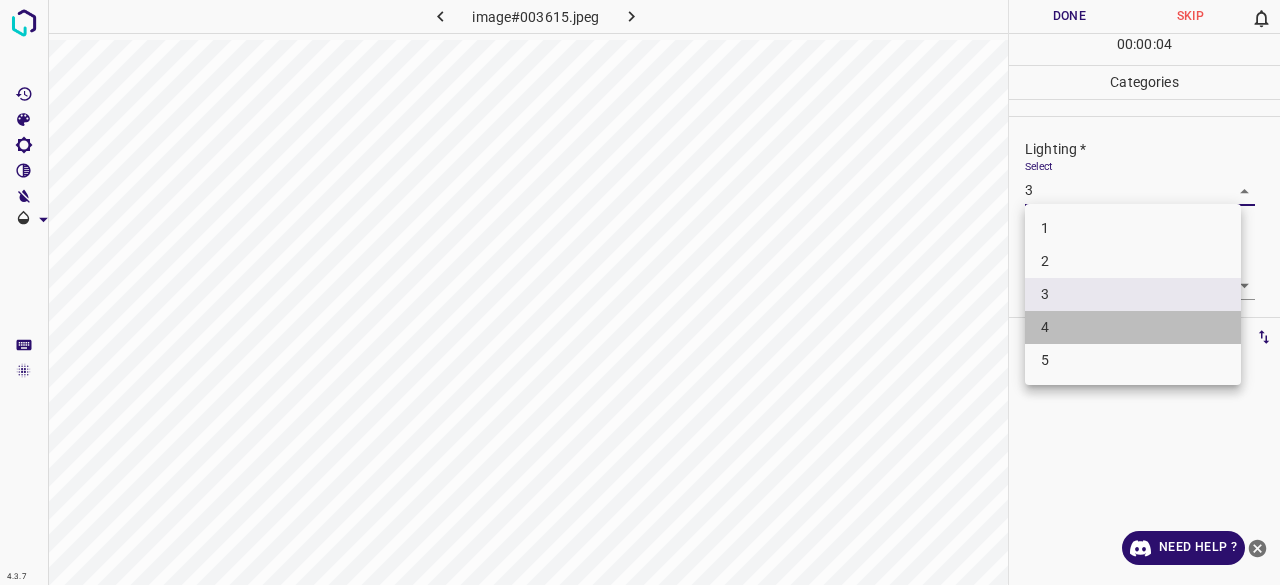click on "4" at bounding box center (1133, 327) 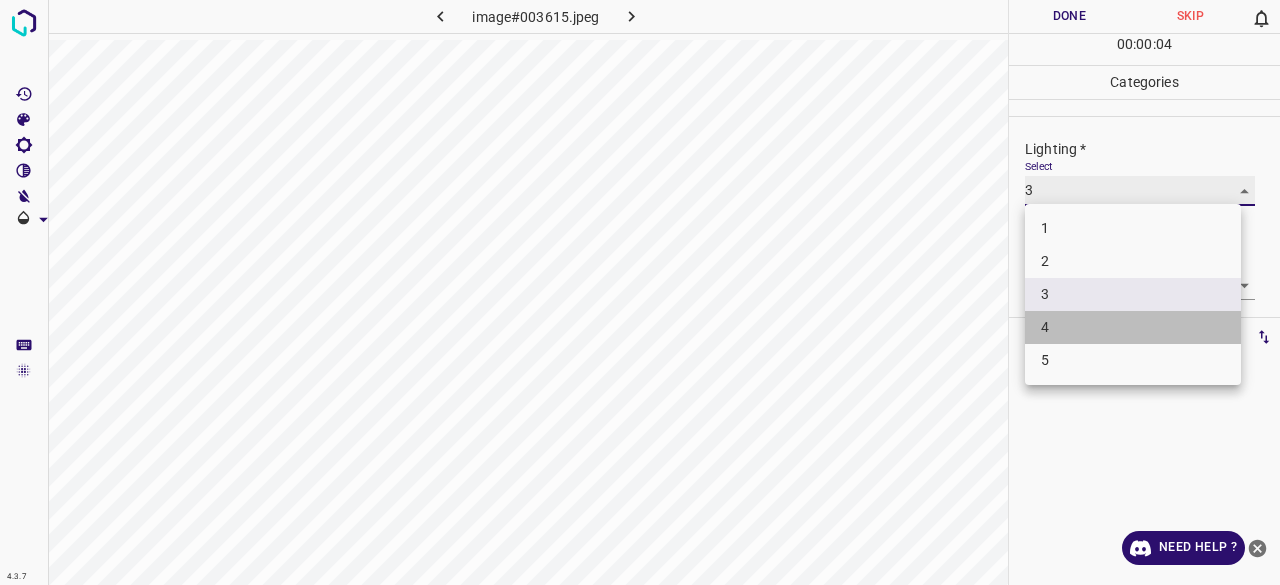 type on "4" 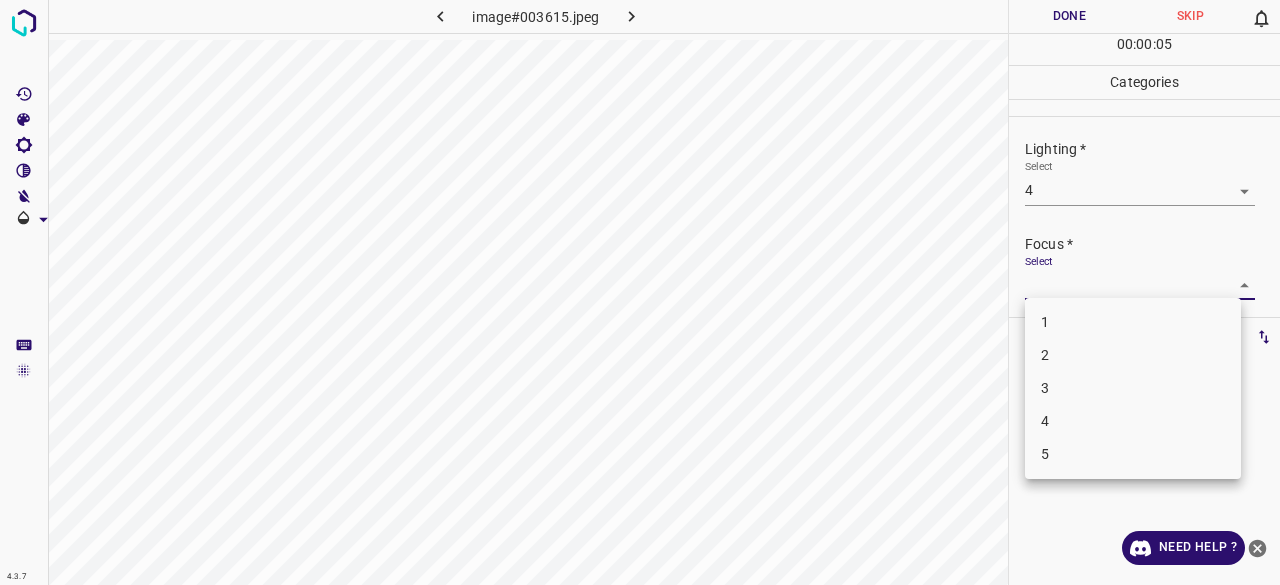 click on "4.3.7 image#003615.jpeg Done Skip 0 00   : 00   : 05   Categories Lighting *  Select 4 4 Focus *  Select ​ Overall *  Select ​ Labels   0 Categories 1 Lighting 2 Focus 3 Overall Tools Space Change between modes (Draw & Edit) I Auto labeling R Restore zoom M Zoom in N Zoom out Delete Delete selecte label Filters Z Restore filters X Saturation filter C Brightness filter V Contrast filter B Gray scale filter General O Download Need Help ? - Text - Hide - Delete 1 2 3 4 5" at bounding box center [640, 292] 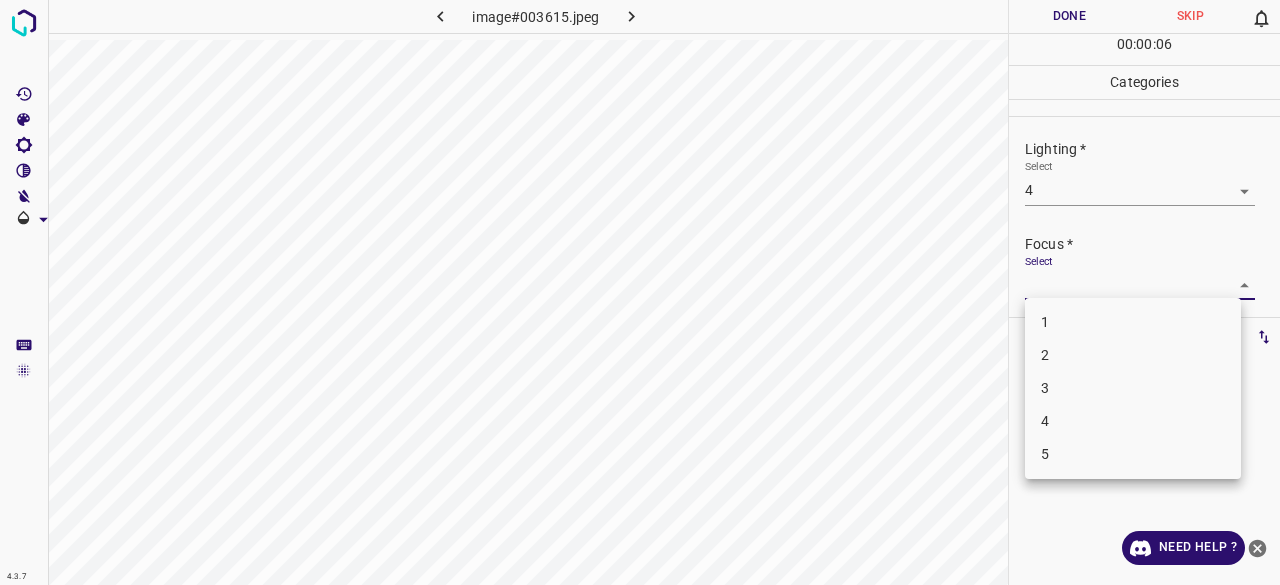 click at bounding box center [640, 292] 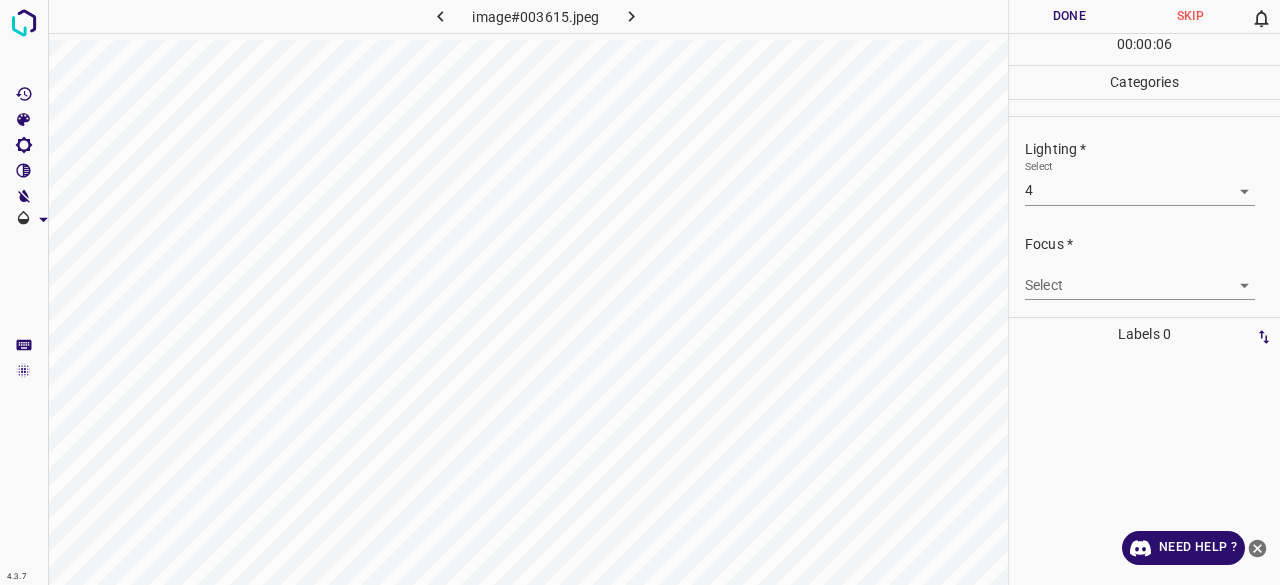 click on "Lighting *  Select 4 4" at bounding box center (1144, 172) 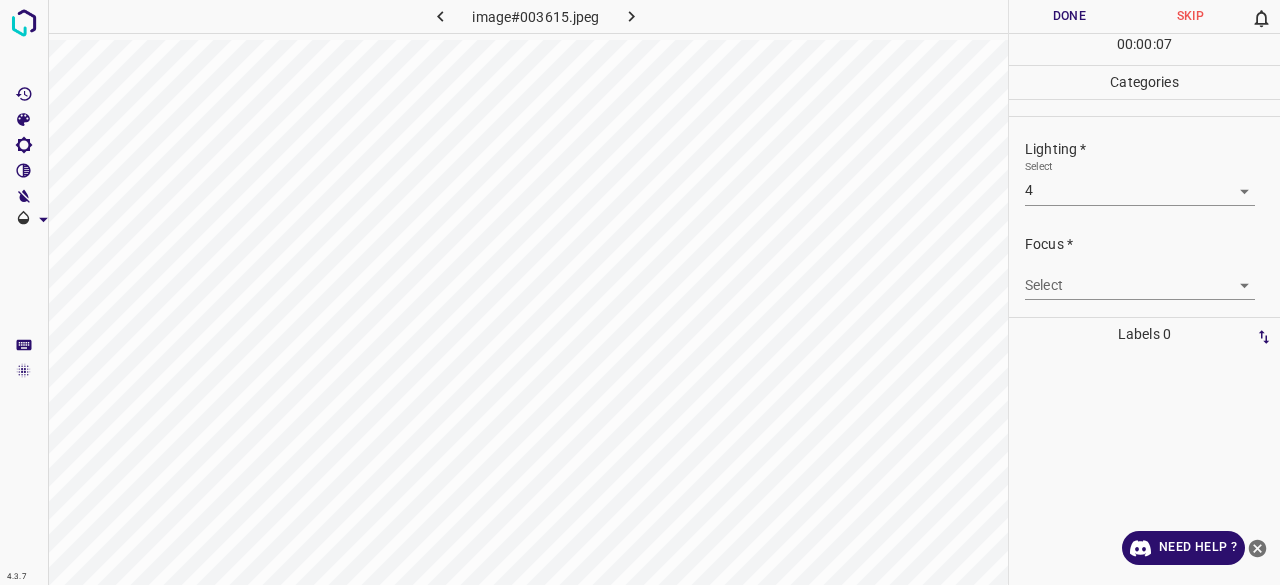 click on "4.3.7 image#003615.jpeg Done Skip 0 00   : 00   : 07   Categories Lighting *  Select 4 4 Focus *  Select ​ Overall *  Select ​ Labels   0 Categories 1 Lighting 2 Focus 3 Overall Tools Space Change between modes (Draw & Edit) I Auto labeling R Restore zoom M Zoom in N Zoom out Delete Delete selecte label Filters Z Restore filters X Saturation filter C Brightness filter V Contrast filter B Gray scale filter General O Download Need Help ? - Text - Hide - Delete" at bounding box center [640, 292] 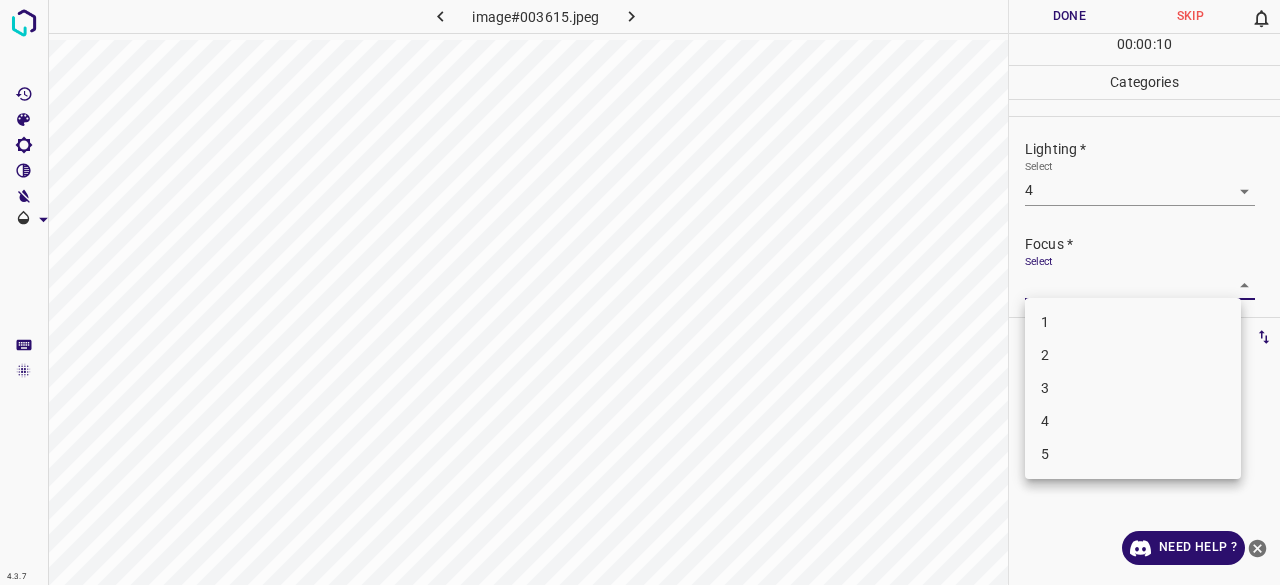 click on "3" at bounding box center [1133, 388] 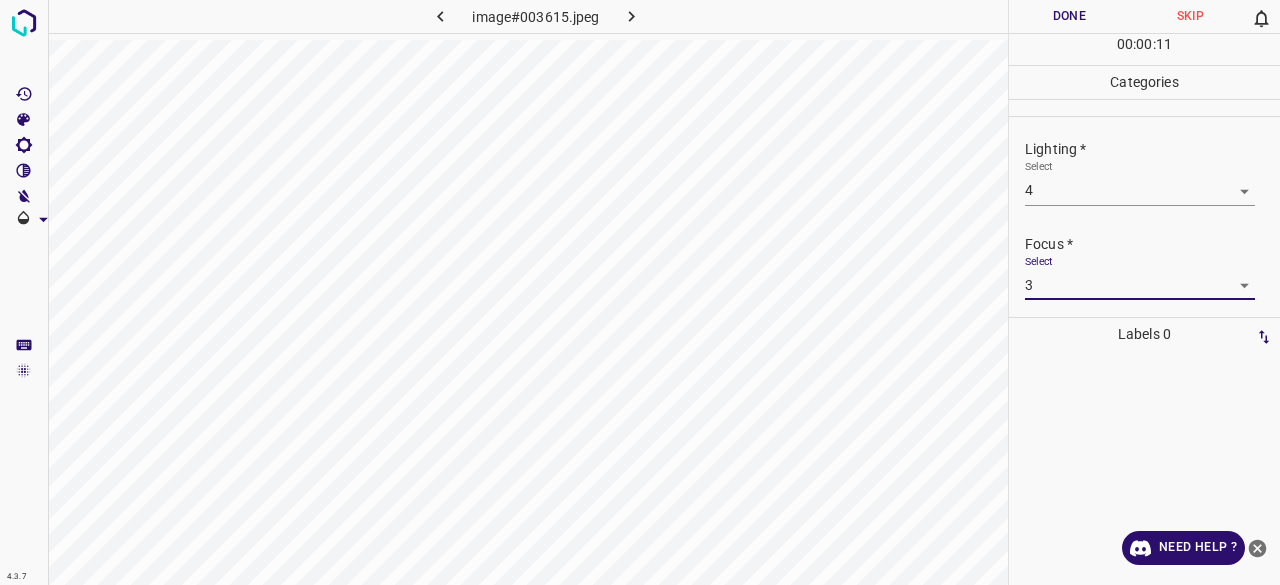 click on "4.3.7 image#003615.jpeg Done Skip 0 00   : 00   : 11   Categories Lighting *  Select 4 4 Focus *  Select 3 3 Overall *  Select ​ Labels   0 Categories 1 Lighting 2 Focus 3 Overall Tools Space Change between modes (Draw & Edit) I Auto labeling R Restore zoom M Zoom in N Zoom out Delete Delete selecte label Filters Z Restore filters X Saturation filter C Brightness filter V Contrast filter B Gray scale filter General O Download Need Help ? - Text - Hide - Delete" at bounding box center [640, 292] 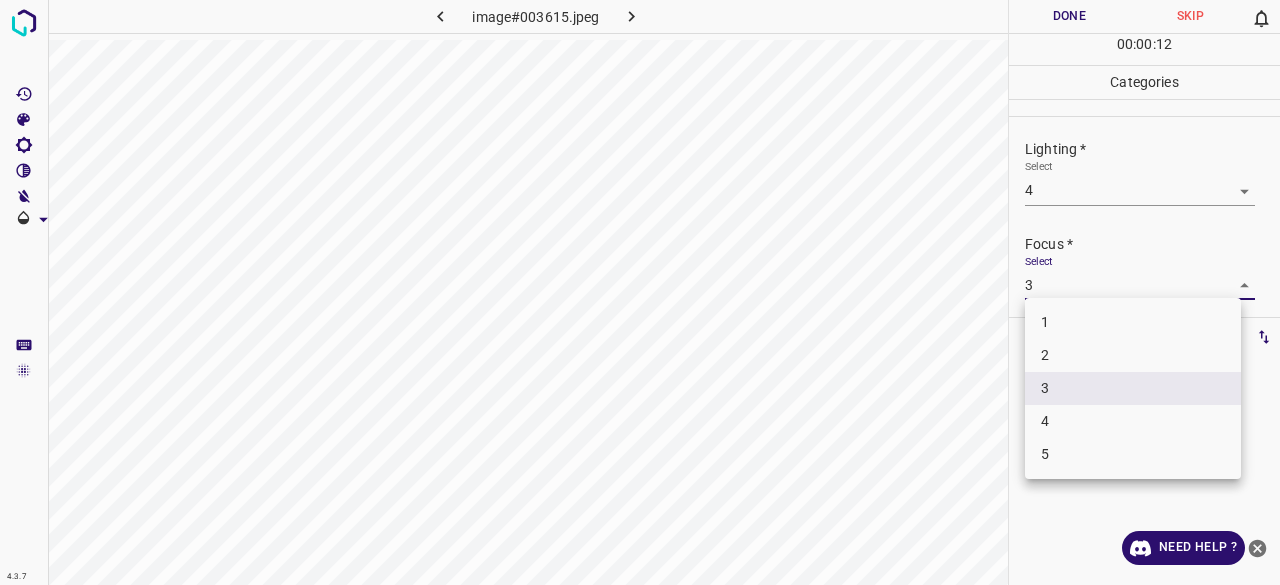 click on "4" at bounding box center (1133, 421) 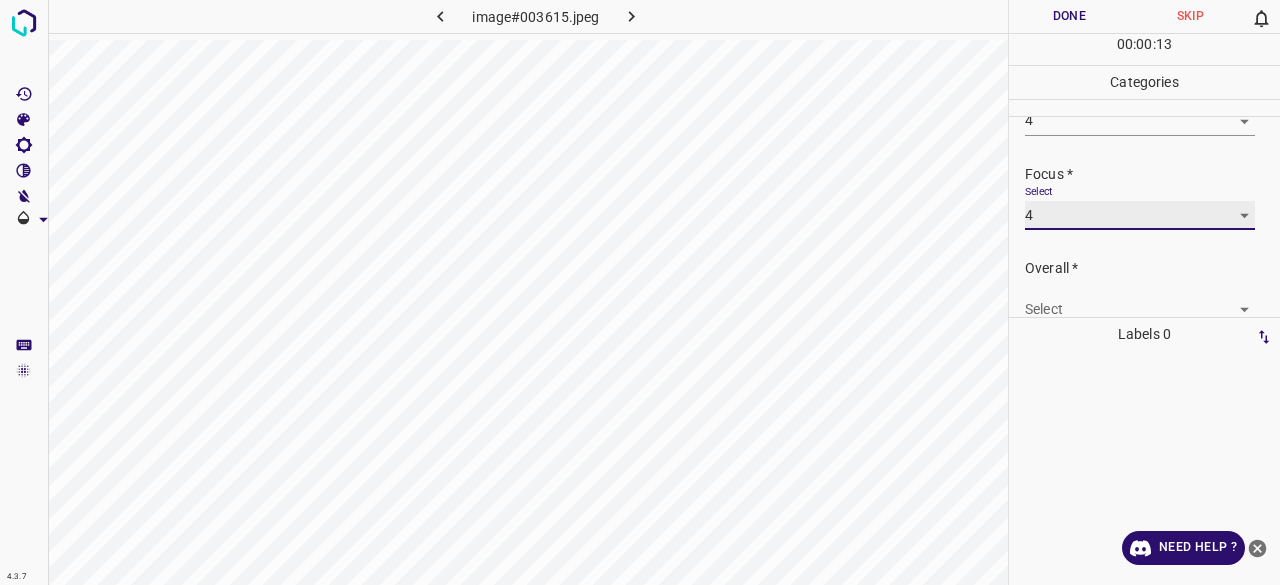 scroll, scrollTop: 98, scrollLeft: 0, axis: vertical 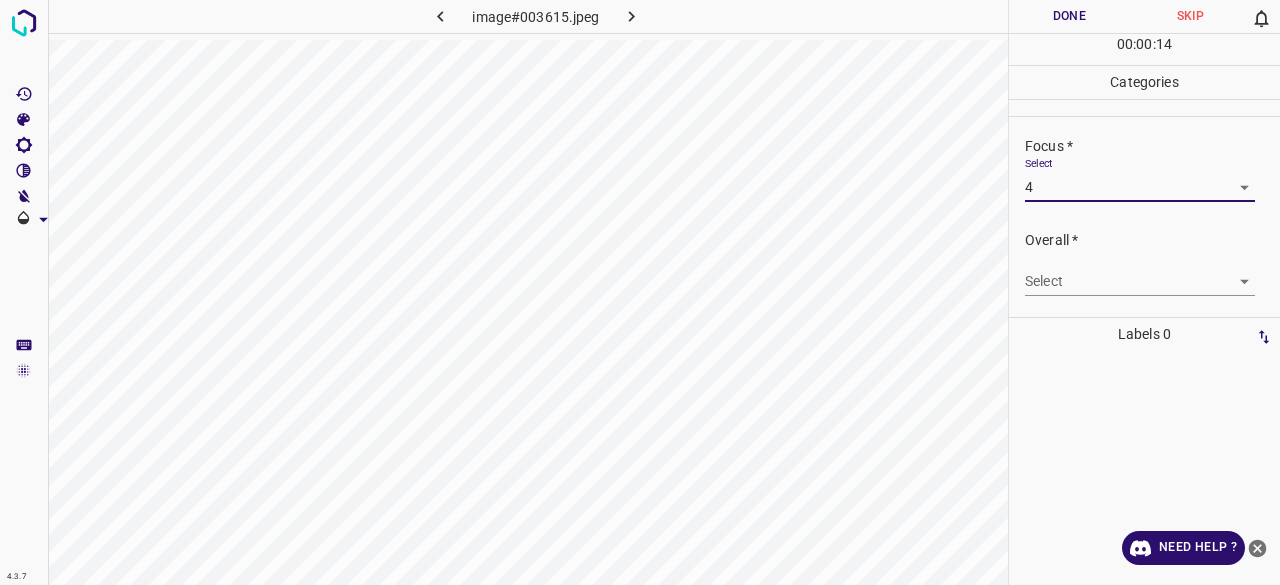 click on "4.3.7 image#003615.jpeg Done Skip 0 00   : 00   : 14   Categories Lighting *  Select 4 4 Focus *  Select 4 4 Overall *  Select ​ Labels   0 Categories 1 Lighting 2 Focus 3 Overall Tools Space Change between modes (Draw & Edit) I Auto labeling R Restore zoom M Zoom in N Zoom out Delete Delete selecte label Filters Z Restore filters X Saturation filter C Brightness filter V Contrast filter B Gray scale filter General O Download Need Help ? - Text - Hide - Delete" at bounding box center (640, 292) 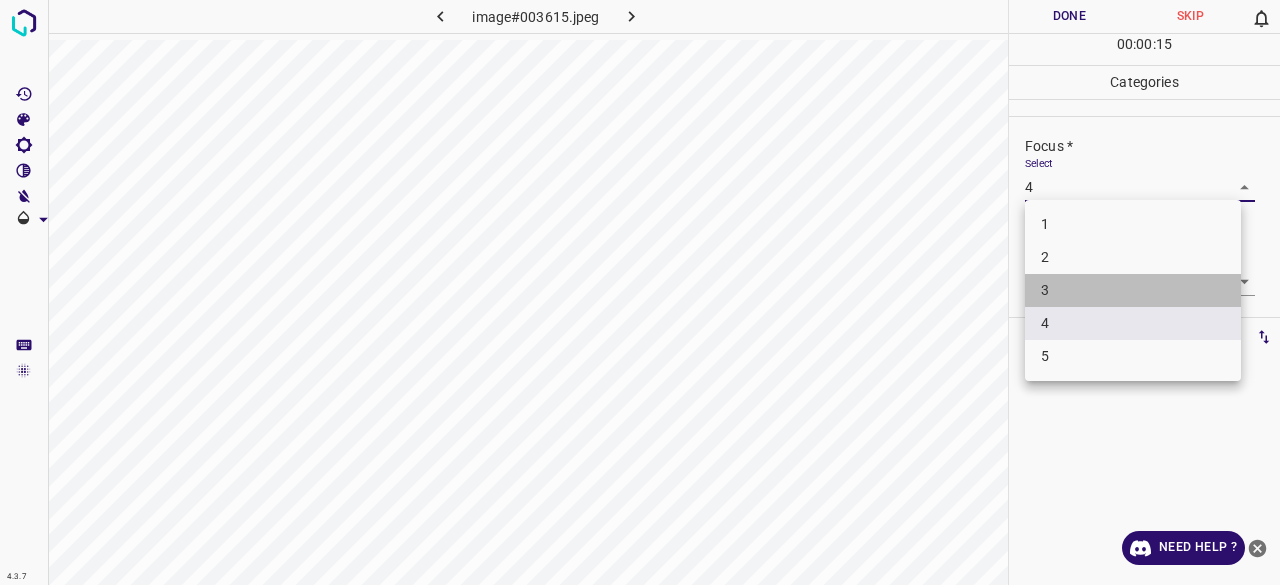 click on "3" at bounding box center (1133, 290) 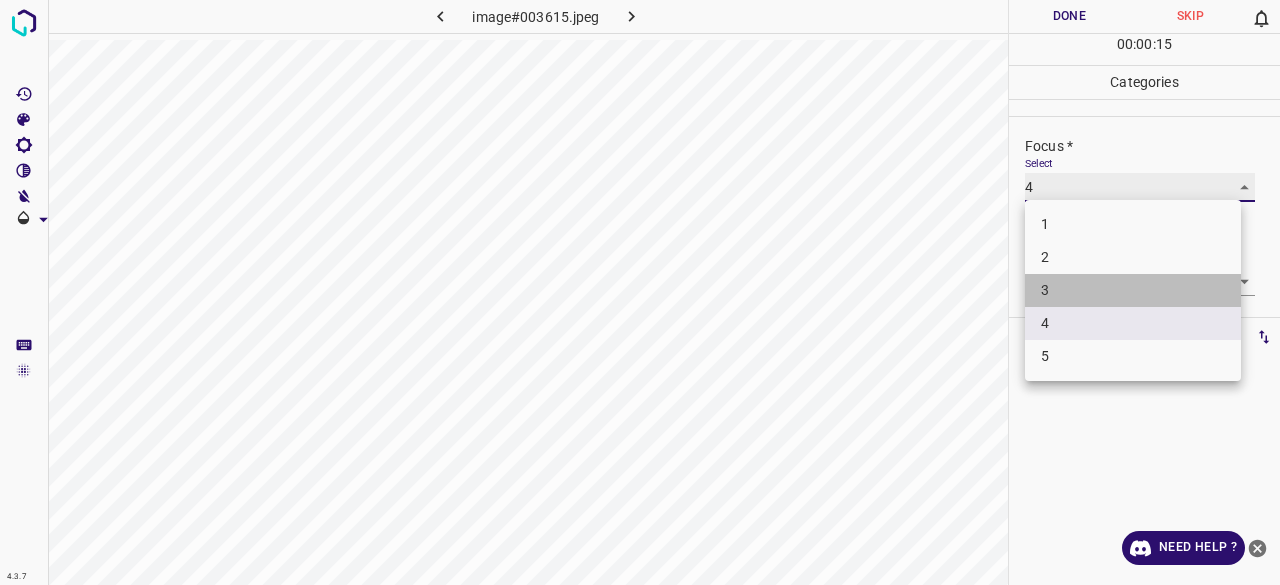 type on "3" 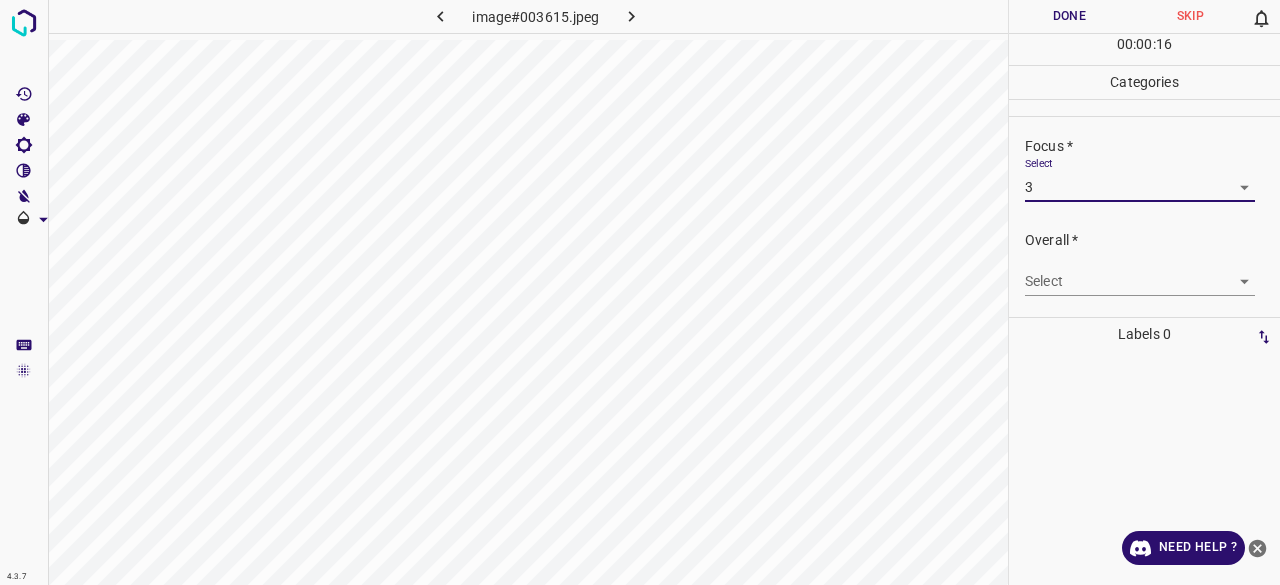 click on "4.3.7 image#003615.jpeg Done Skip 0 00   : 00   : 16   Categories Lighting *  Select 4 4 Focus *  Select 3 3 Overall *  Select ​ Labels   0 Categories 1 Lighting 2 Focus 3 Overall Tools Space Change between modes (Draw & Edit) I Auto labeling R Restore zoom M Zoom in N Zoom out Delete Delete selecte label Filters Z Restore filters X Saturation filter C Brightness filter V Contrast filter B Gray scale filter General O Download Need Help ? - Text - Hide - Delete" at bounding box center (640, 292) 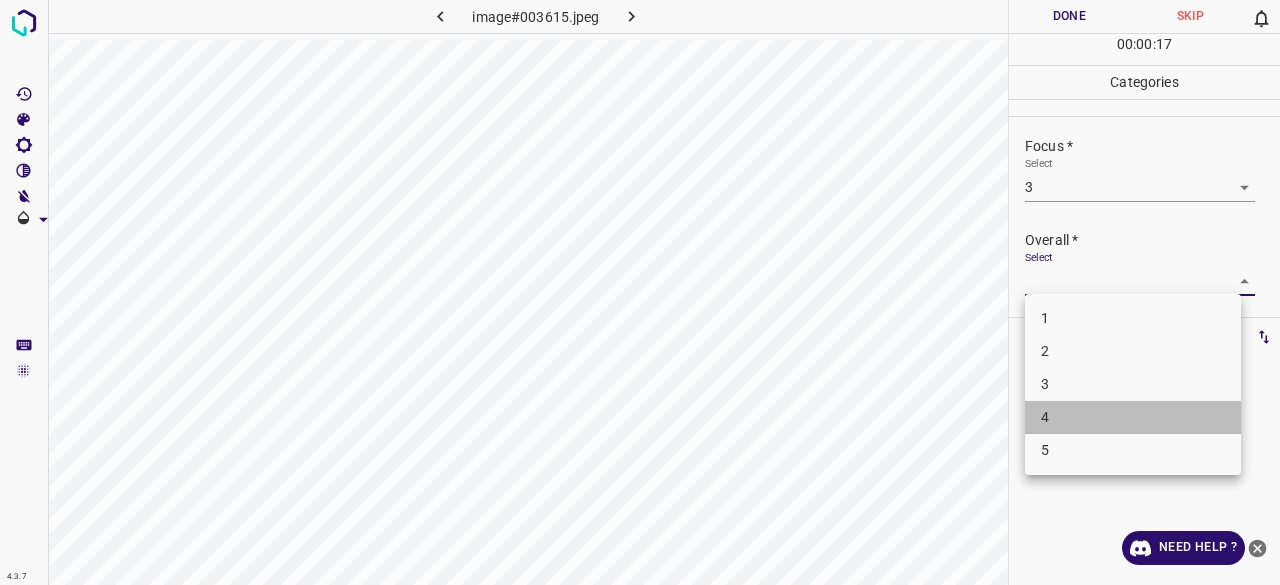 click on "4" at bounding box center [1133, 417] 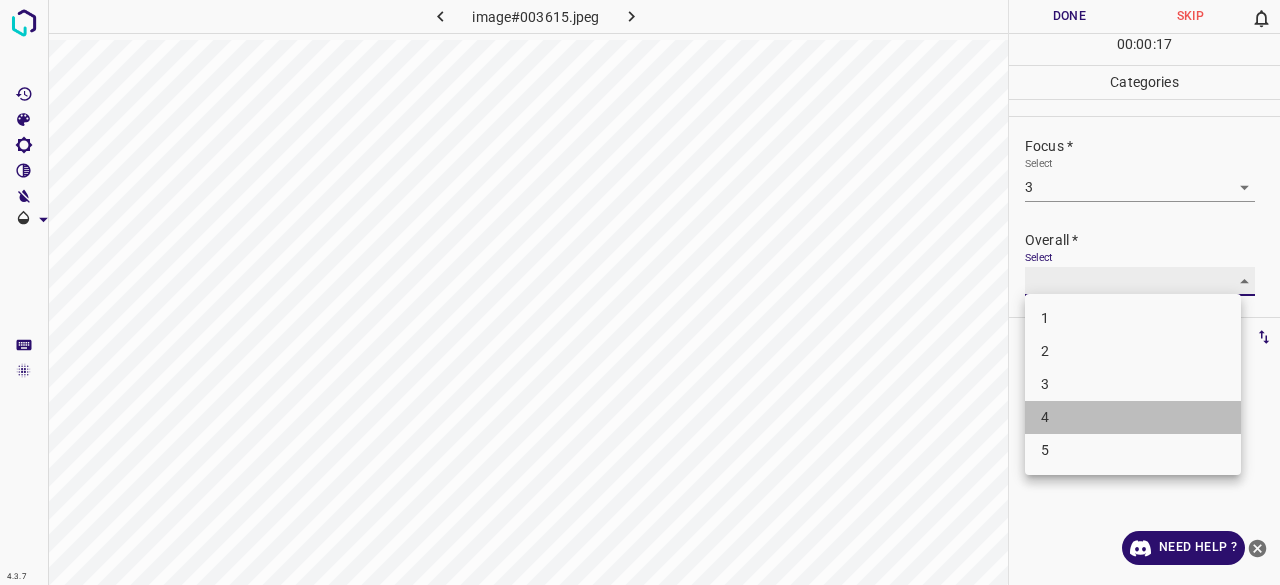 type on "4" 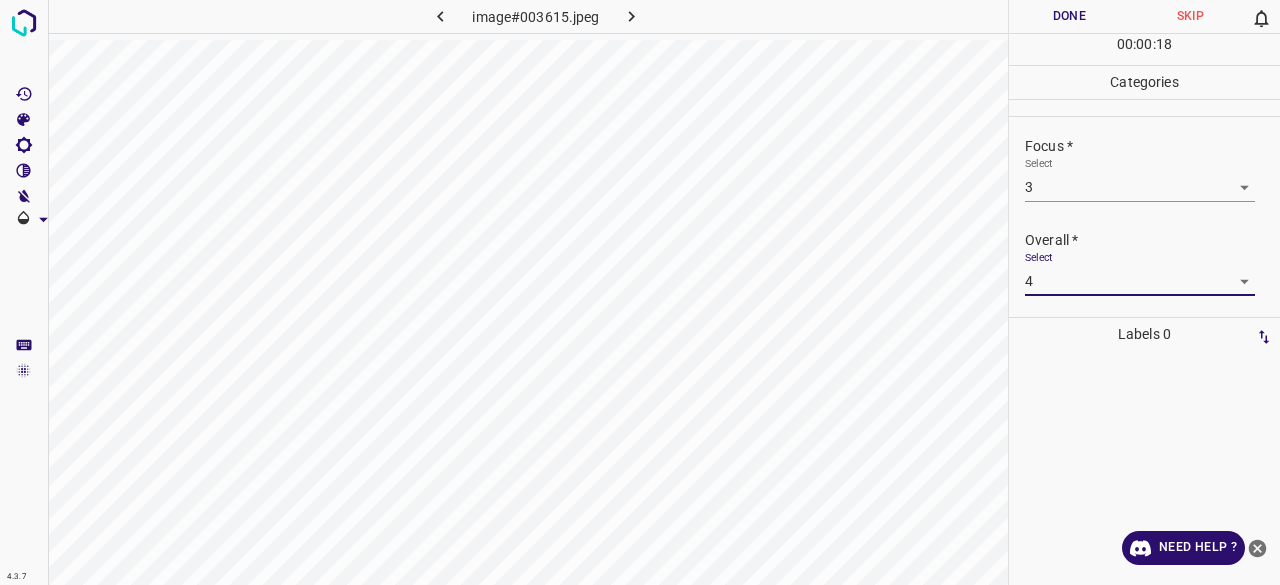 click on "Done" at bounding box center [1069, 16] 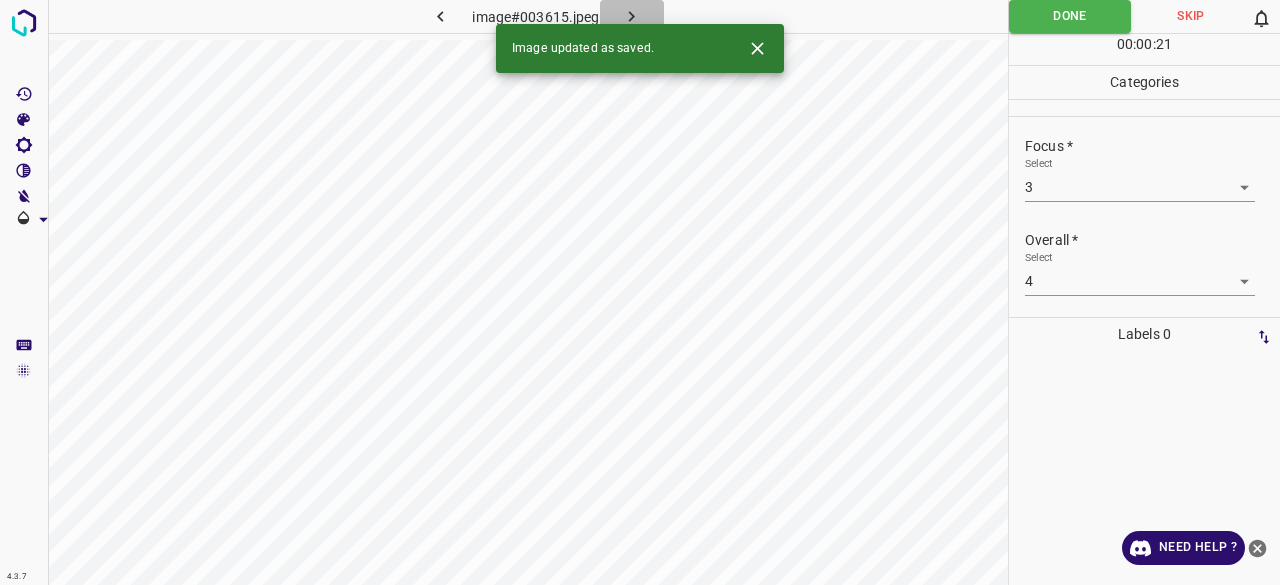 click 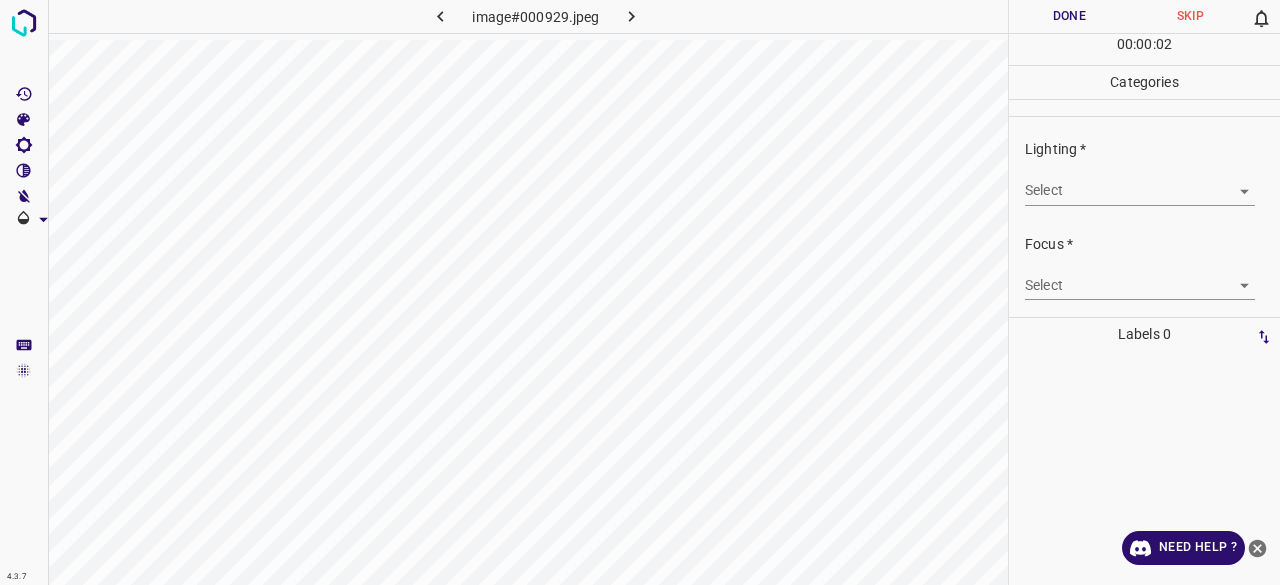 click on "4.3.7 image#000929.jpeg Done Skip 0 00   : 00   : 02   Categories Lighting *  Select ​ Focus *  Select ​ Overall *  Select ​ Labels   0 Categories 1 Lighting 2 Focus 3 Overall Tools Space Change between modes (Draw & Edit) I Auto labeling R Restore zoom M Zoom in N Zoom out Delete Delete selecte label Filters Z Restore filters X Saturation filter C Brightness filter V Contrast filter B Gray scale filter General O Download Need Help ? - Text - Hide - Delete" at bounding box center (640, 292) 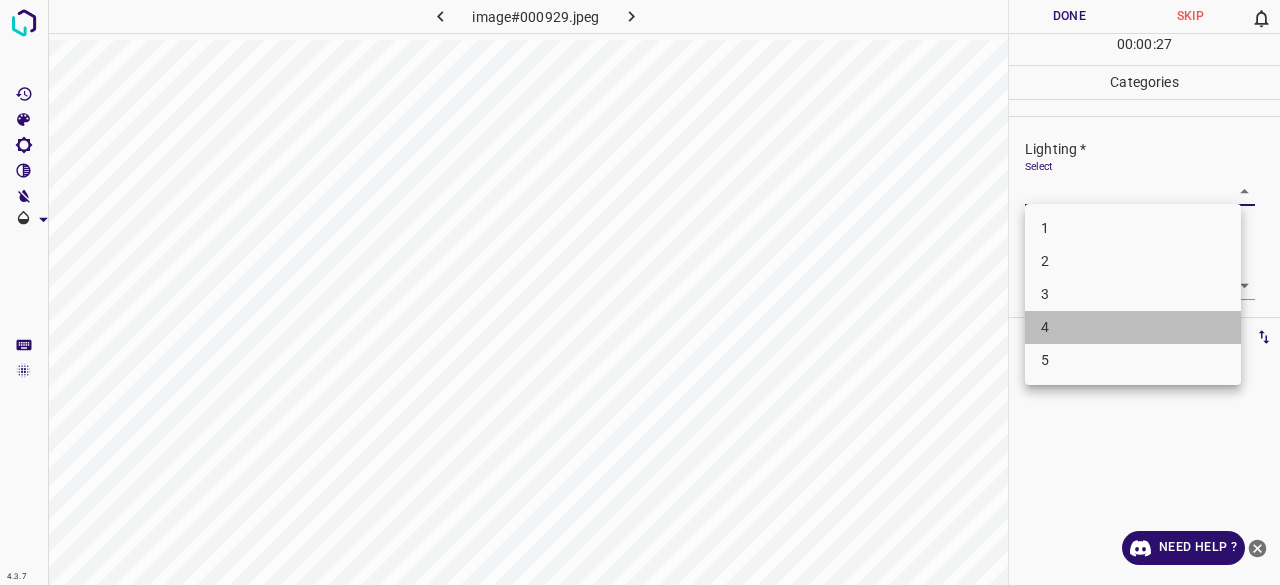 click on "4" at bounding box center (1133, 327) 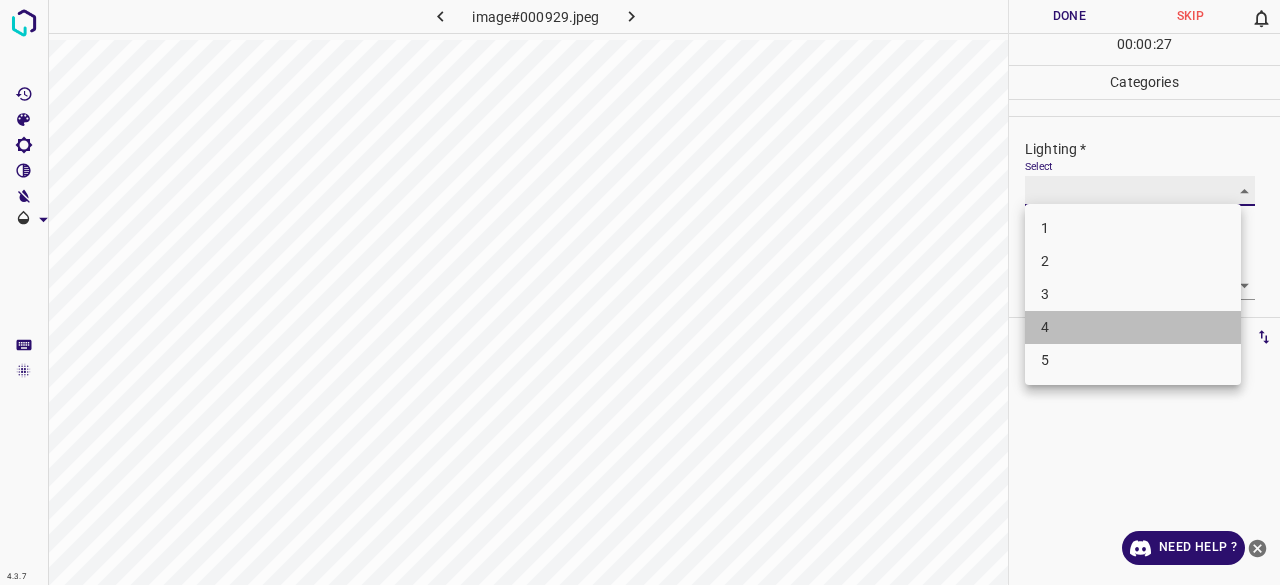 type on "4" 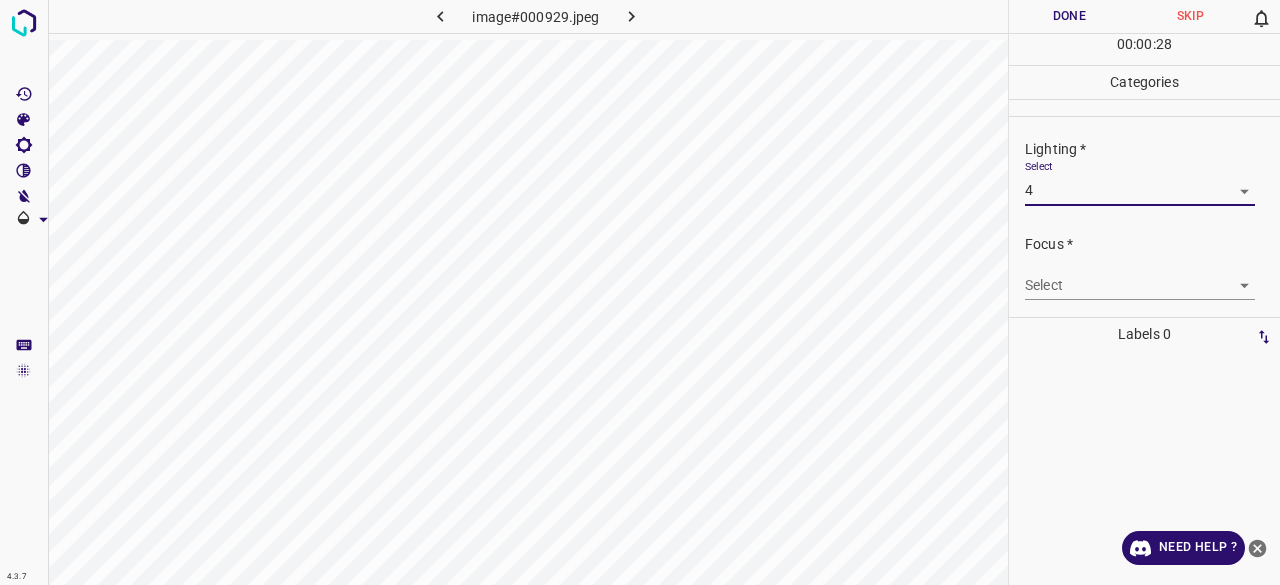 click on "4.3.7 image#000929.jpeg Done Skip 0 00   : 00   : 28   Categories Lighting *  Select 4 4 Focus *  Select ​ Overall *  Select ​ Labels   0 Categories 1 Lighting 2 Focus 3 Overall Tools Space Change between modes (Draw & Edit) I Auto labeling R Restore zoom M Zoom in N Zoom out Delete Delete selecte label Filters Z Restore filters X Saturation filter C Brightness filter V Contrast filter B Gray scale filter General O Download Need Help ? - Text - Hide - Delete" at bounding box center [640, 292] 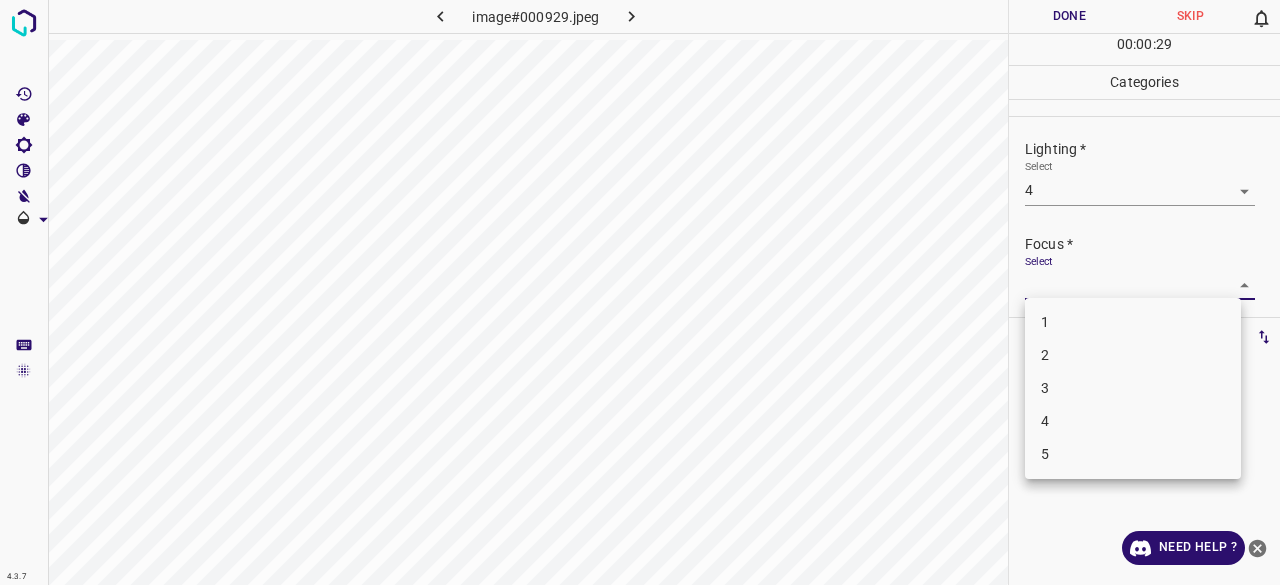 click on "3" at bounding box center (1133, 388) 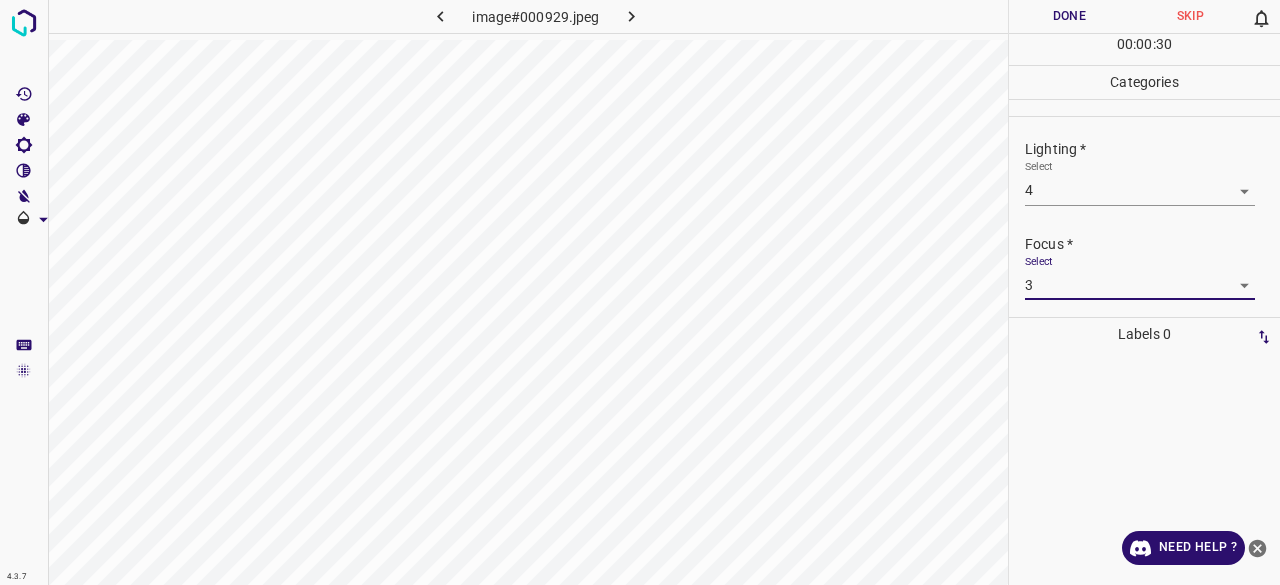 click on "4.3.7 image#000929.jpeg Done Skip 0 00   : 00   : 30   Categories Lighting *  Select 4 4 Focus *  Select 3 3 Overall *  Select ​ Labels   0 Categories 1 Lighting 2 Focus 3 Overall Tools Space Change between modes (Draw & Edit) I Auto labeling R Restore zoom M Zoom in N Zoom out Delete Delete selecte label Filters Z Restore filters X Saturation filter C Brightness filter V Contrast filter B Gray scale filter General O Download Need Help ? - Text - Hide - Delete" at bounding box center [640, 292] 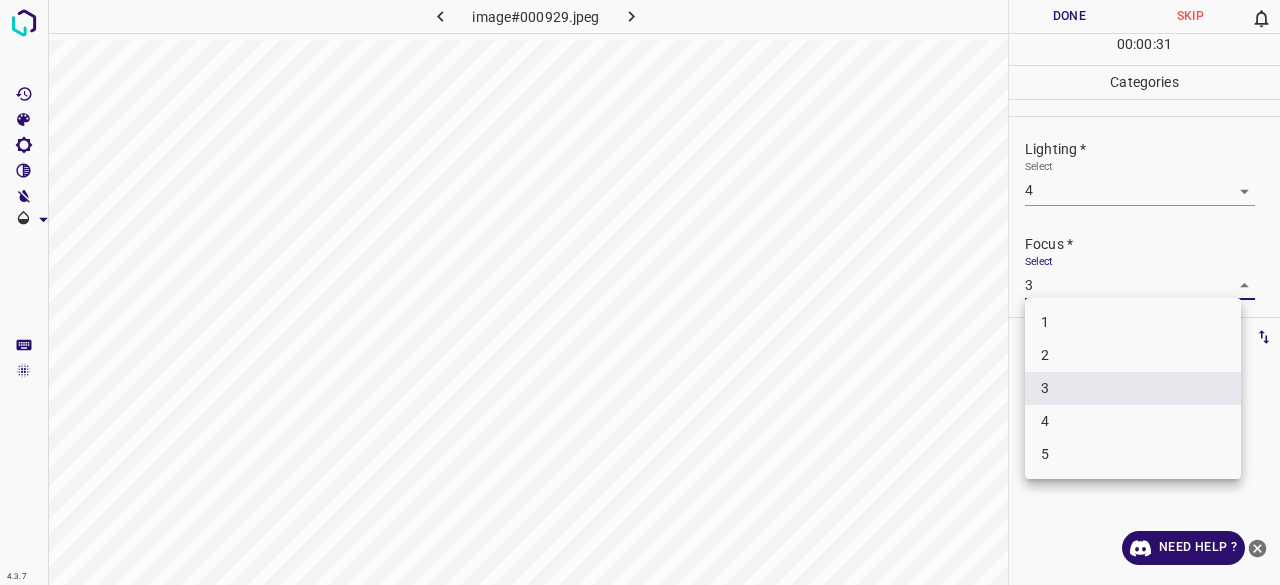 click on "4" at bounding box center (1133, 421) 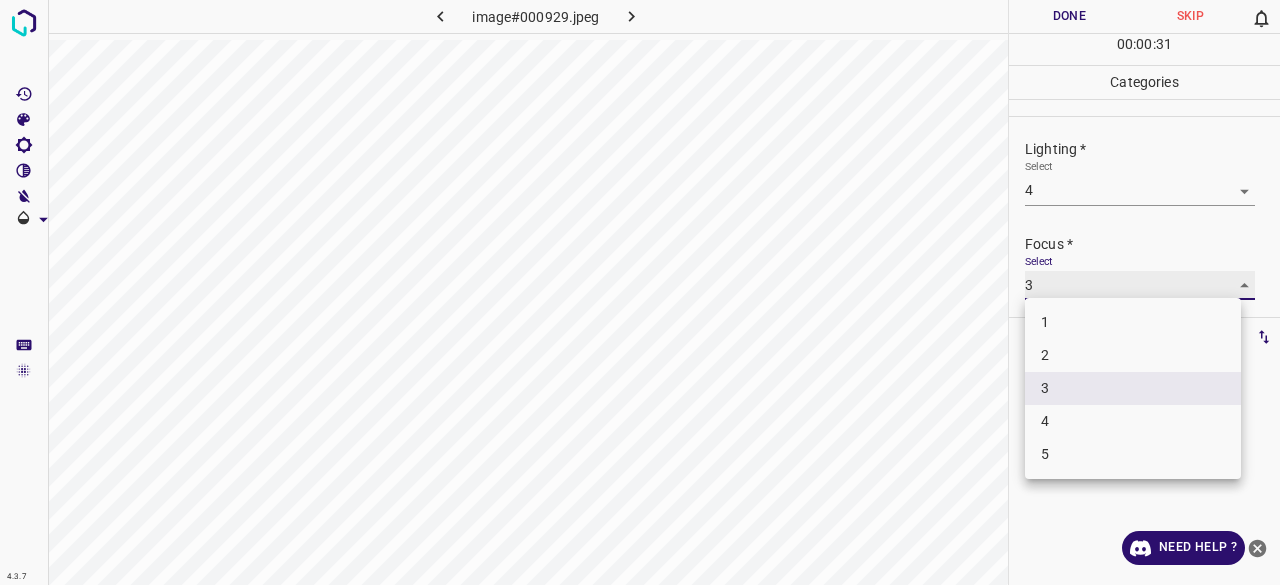 type on "4" 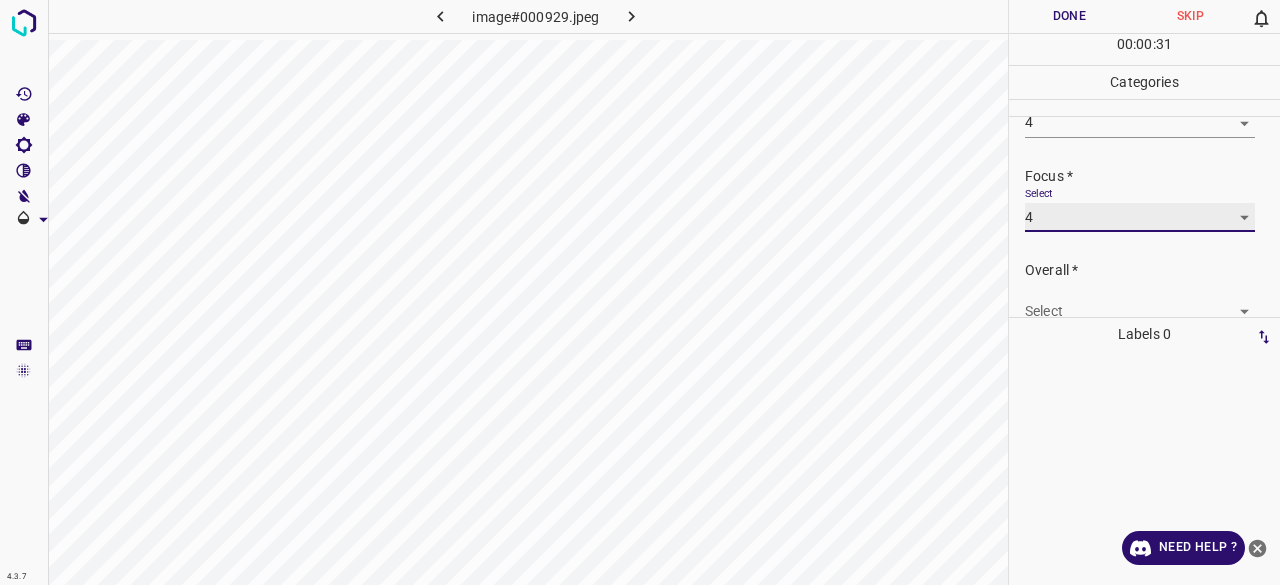 scroll, scrollTop: 98, scrollLeft: 0, axis: vertical 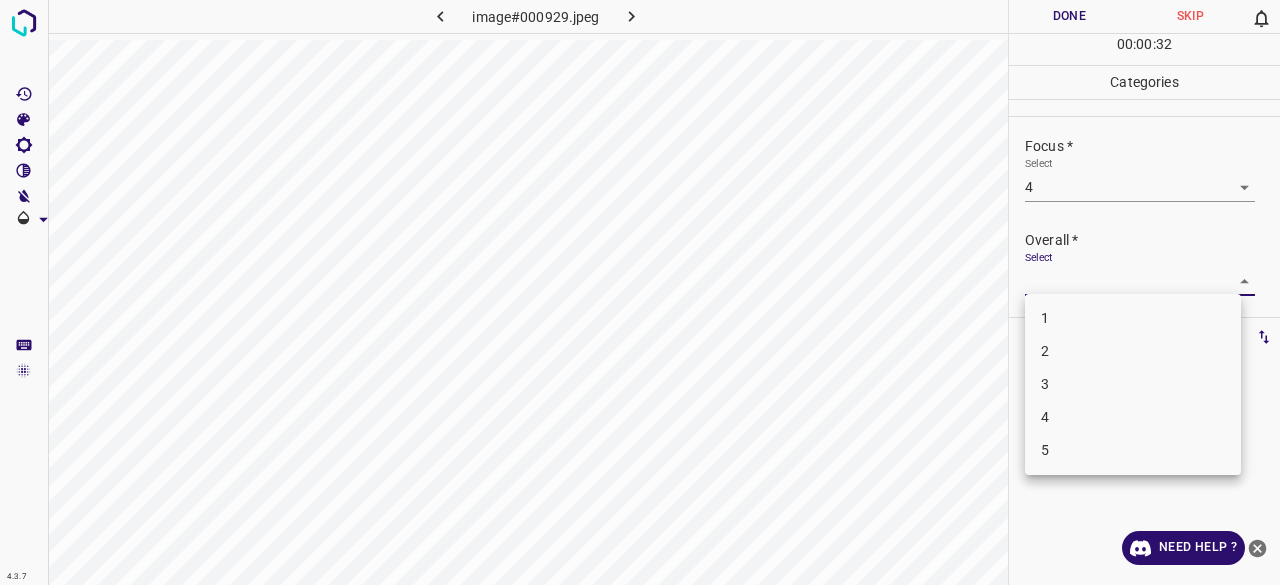 click on "4.3.7 image#000929.jpeg Done Skip 0 00   : 00   : 32   Categories Lighting *  Select 4 4 Focus *  Select 4 4 Overall *  Select ​ Labels   0 Categories 1 Lighting 2 Focus 3 Overall Tools Space Change between modes (Draw & Edit) I Auto labeling R Restore zoom M Zoom in N Zoom out Delete Delete selecte label Filters Z Restore filters X Saturation filter C Brightness filter V Contrast filter B Gray scale filter General O Download Need Help ? - Text - Hide - Delete 1 2 3 4 5" at bounding box center (640, 292) 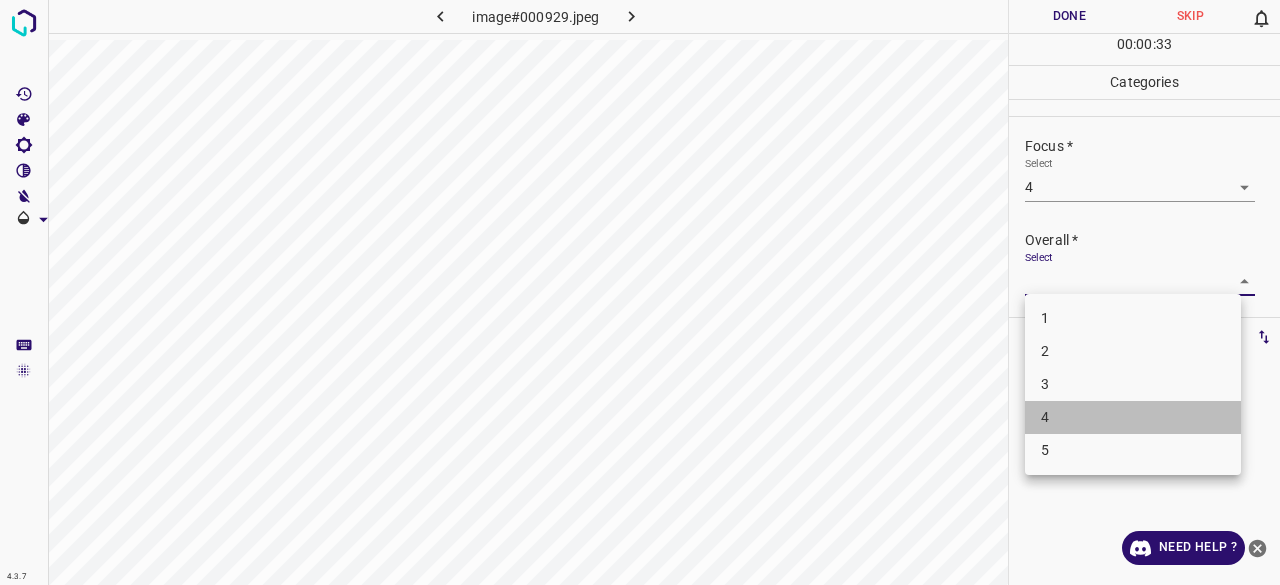 click on "4" at bounding box center (1133, 417) 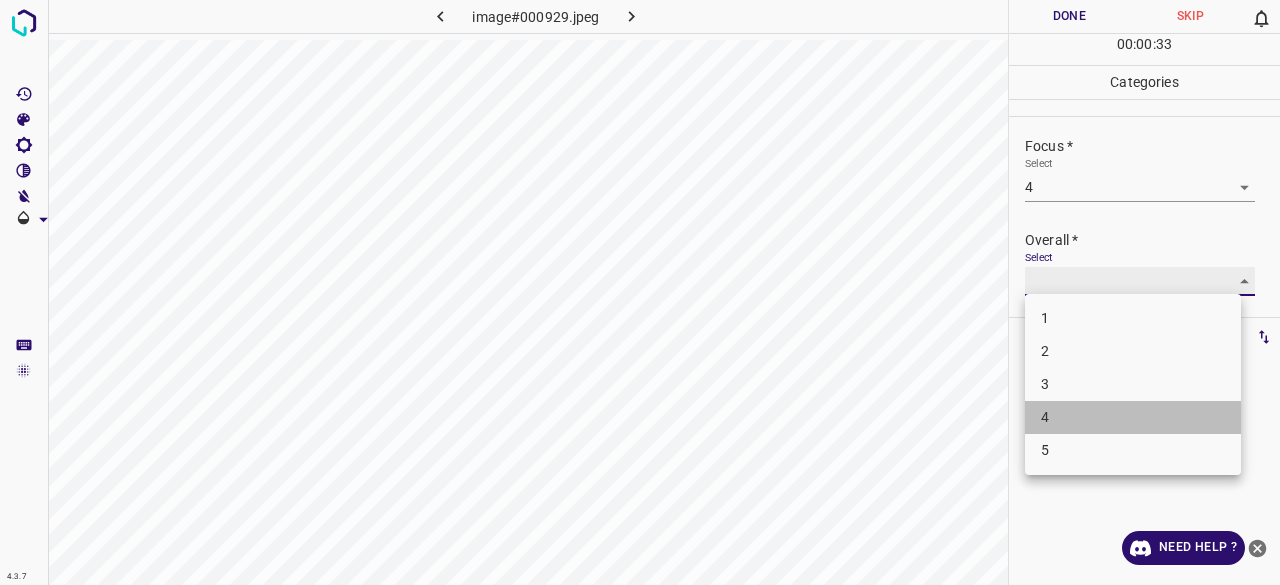 type on "4" 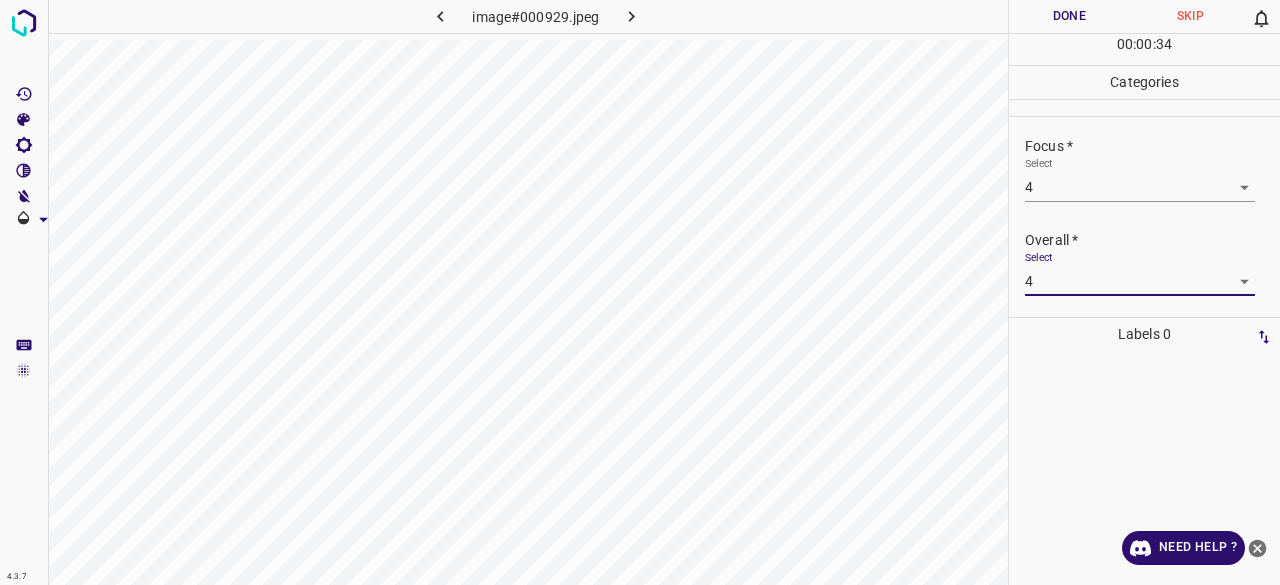 click on "Done" at bounding box center (1069, 16) 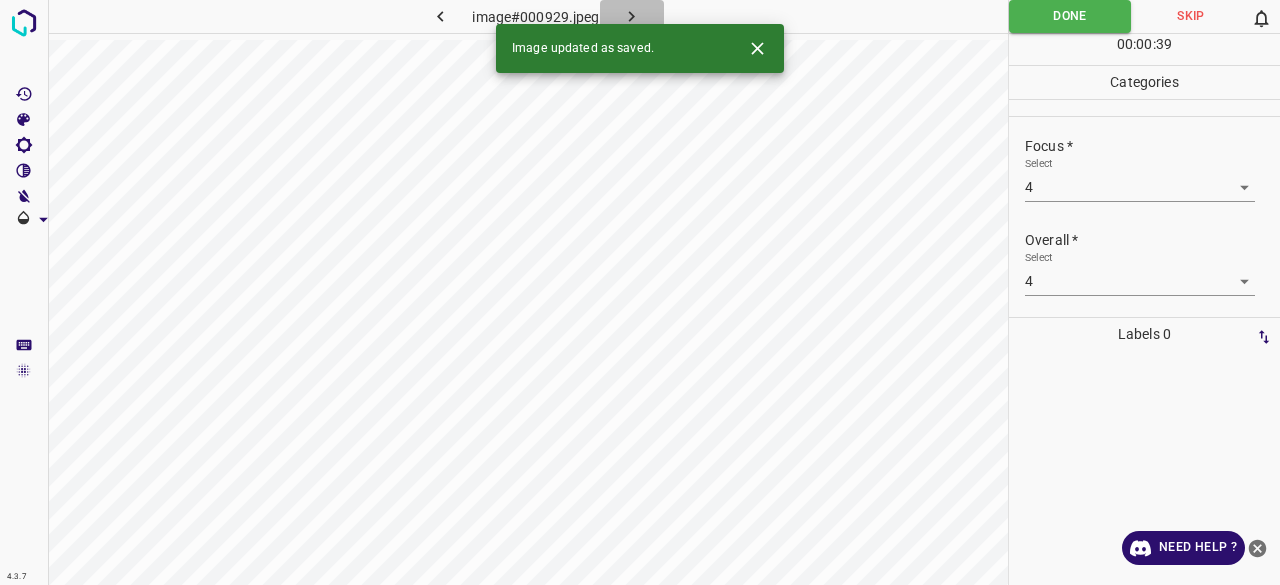 click 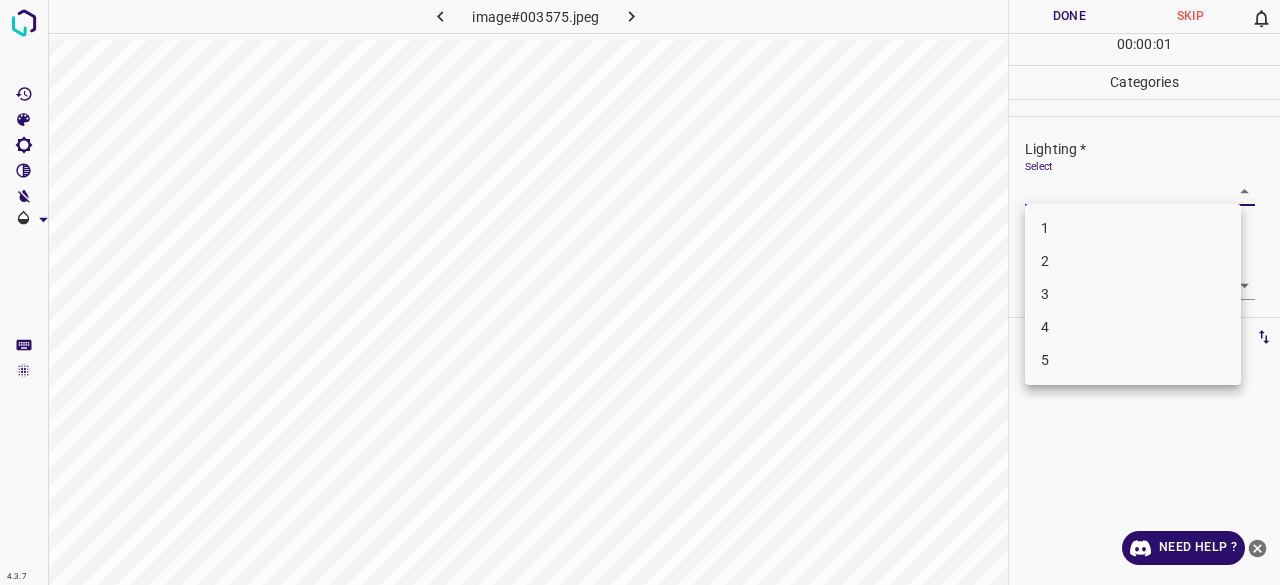 click on "4.3.7 image#003575.jpeg Done Skip 0 00   : 00   : 01   Categories Lighting *  Select ​ Focus *  Select ​ Overall *  Select ​ Labels   0 Categories 1 Lighting 2 Focus 3 Overall Tools Space Change between modes (Draw & Edit) I Auto labeling R Restore zoom M Zoom in N Zoom out Delete Delete selecte label Filters Z Restore filters X Saturation filter C Brightness filter V Contrast filter B Gray scale filter General O Download Need Help ? - Text - Hide - Delete 1 2 3 4 5" at bounding box center (640, 292) 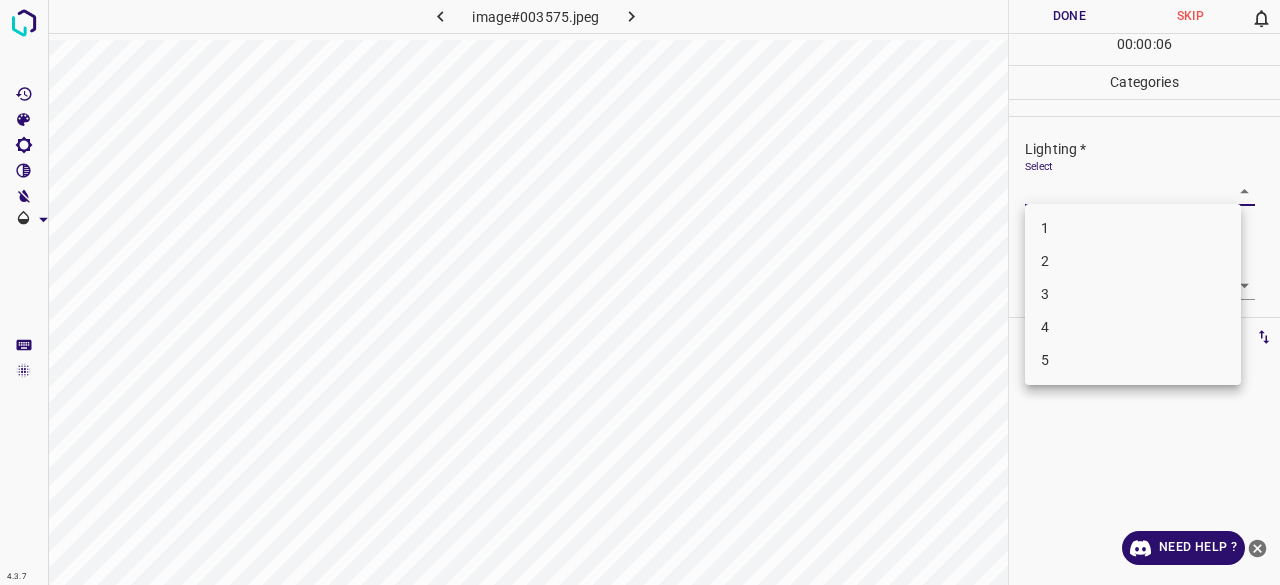 click on "2" at bounding box center (1133, 261) 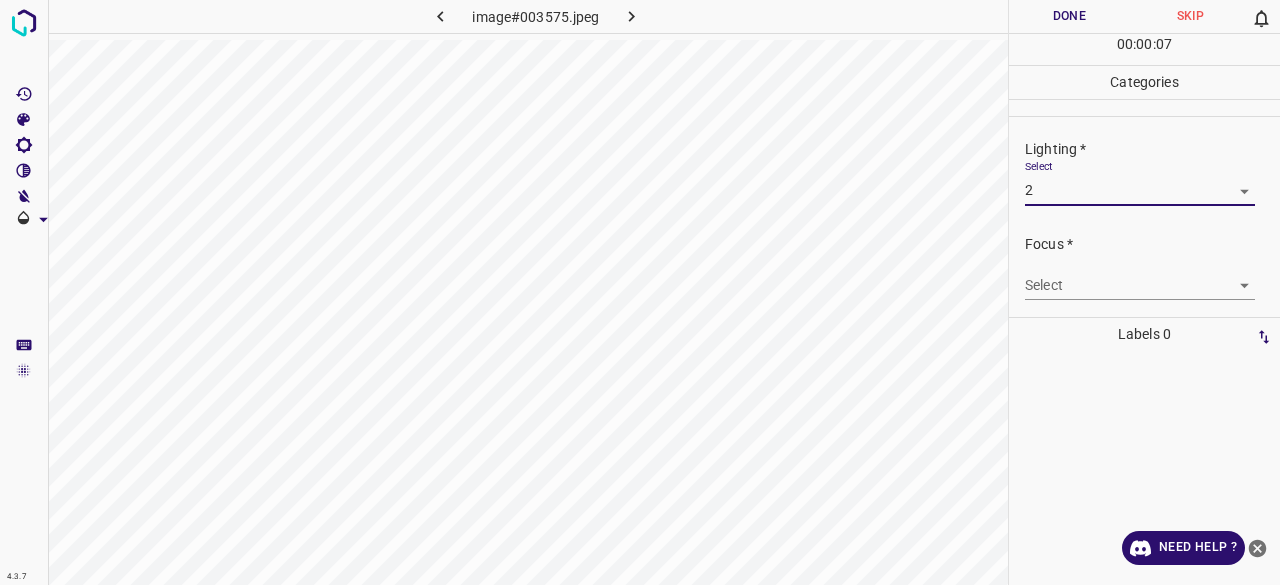 click on "4.3.7 image#003575.jpeg Done Skip 0 00   : 00   : 07   Categories Lighting *  Select 2 2 Focus *  Select ​ Overall *  Select ​ Labels   0 Categories 1 Lighting 2 Focus 3 Overall Tools Space Change between modes (Draw & Edit) I Auto labeling R Restore zoom M Zoom in N Zoom out Delete Delete selecte label Filters Z Restore filters X Saturation filter C Brightness filter V Contrast filter B Gray scale filter General O Download Need Help ? - Text - Hide - Delete" at bounding box center [640, 292] 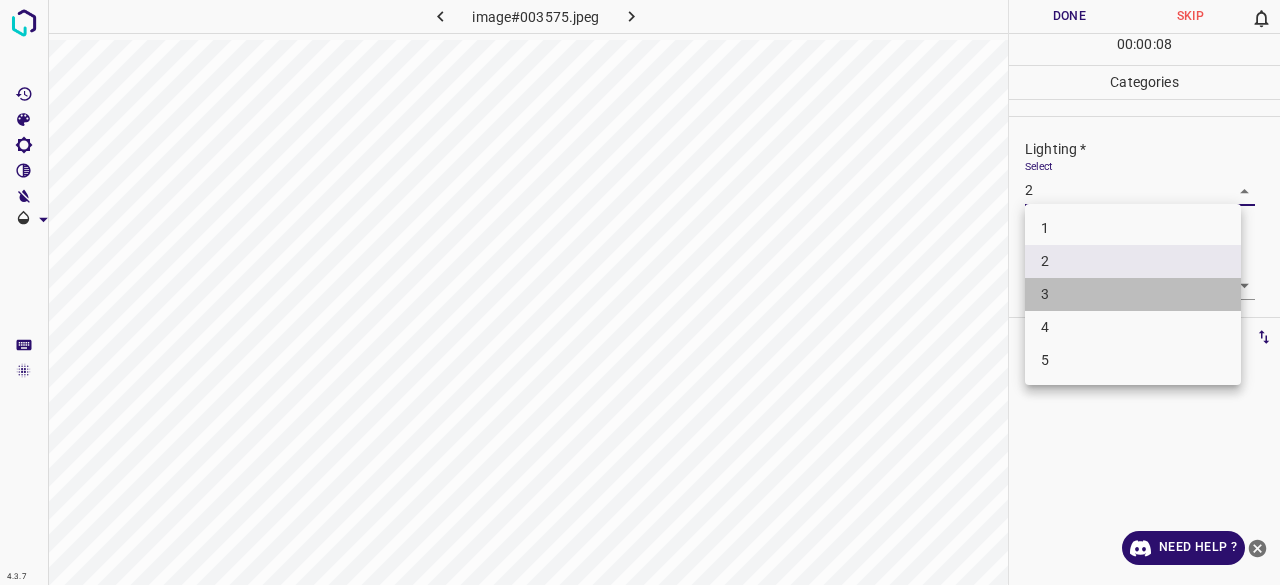 click on "3" at bounding box center [1133, 294] 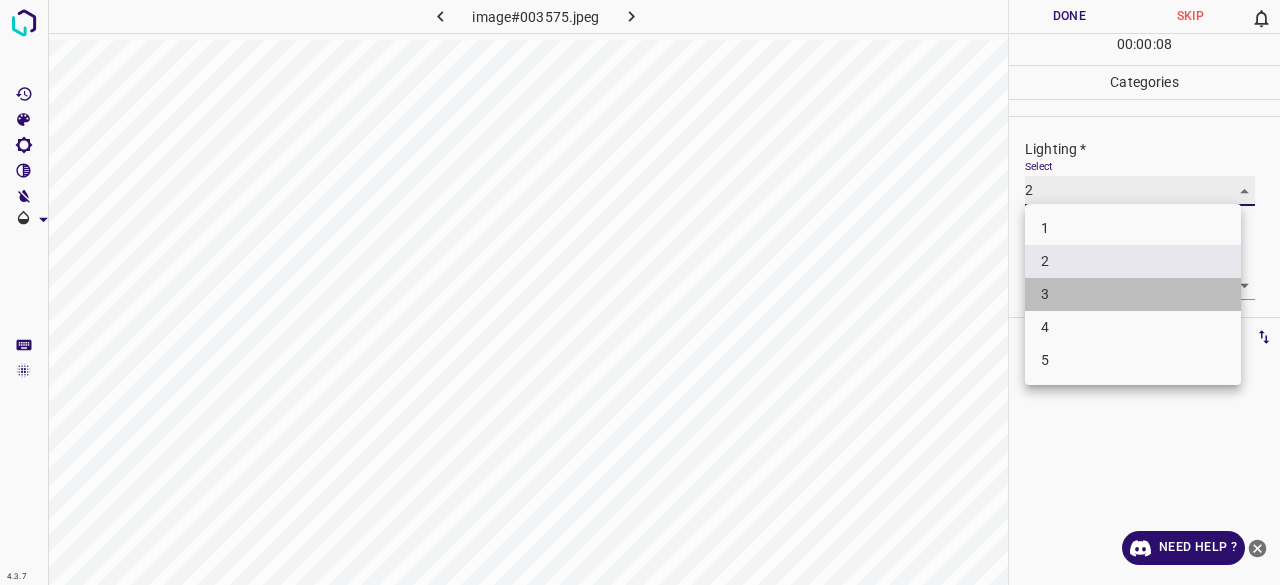 type on "3" 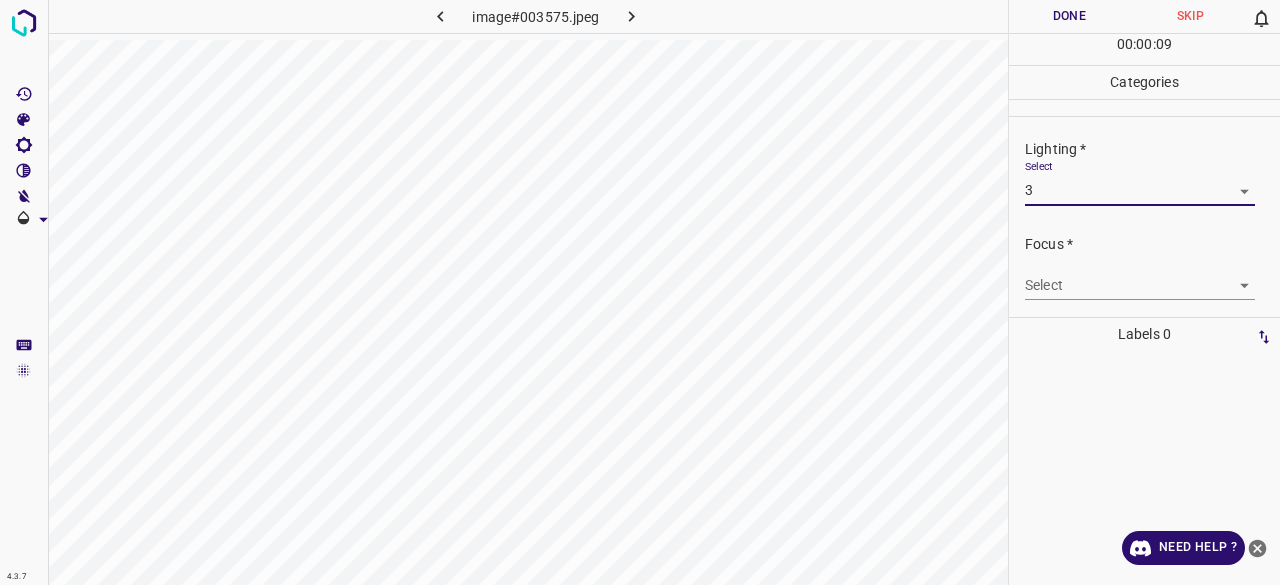 click on "4.3.7 image#003575.jpeg Done Skip 0 00   : 00   : 09   Categories Lighting *  Select 3 3 Focus *  Select ​ Overall *  Select ​ Labels   0 Categories 1 Lighting 2 Focus 3 Overall Tools Space Change between modes (Draw & Edit) I Auto labeling R Restore zoom M Zoom in N Zoom out Delete Delete selecte label Filters Z Restore filters X Saturation filter C Brightness filter V Contrast filter B Gray scale filter General O Download Need Help ? - Text - Hide - Delete" at bounding box center [640, 292] 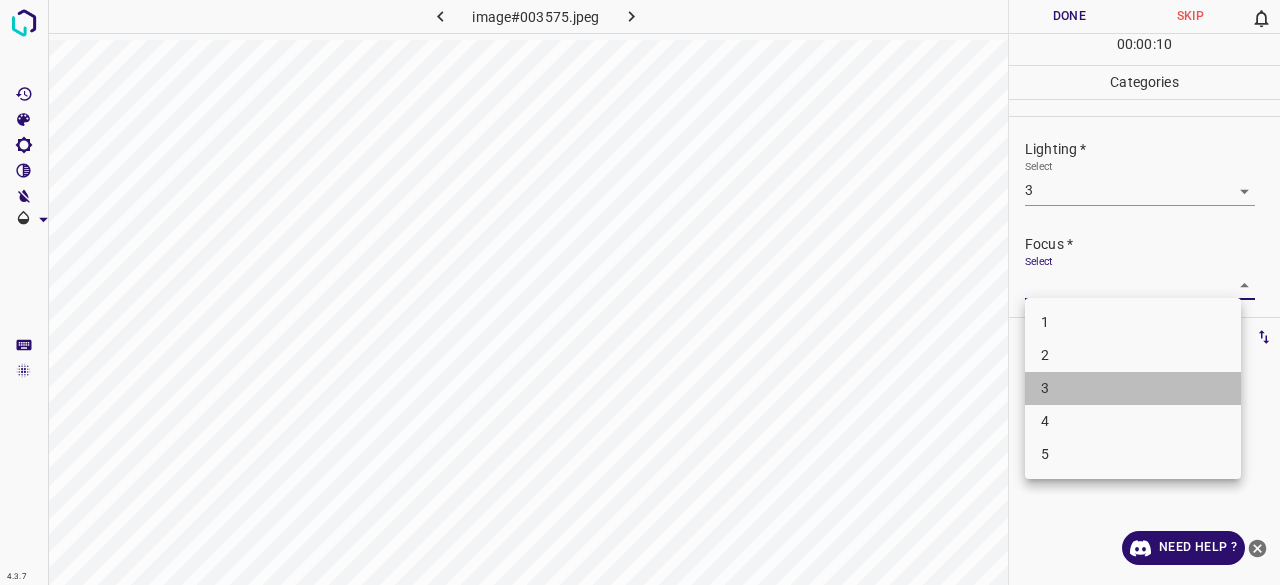 click on "3" at bounding box center (1133, 388) 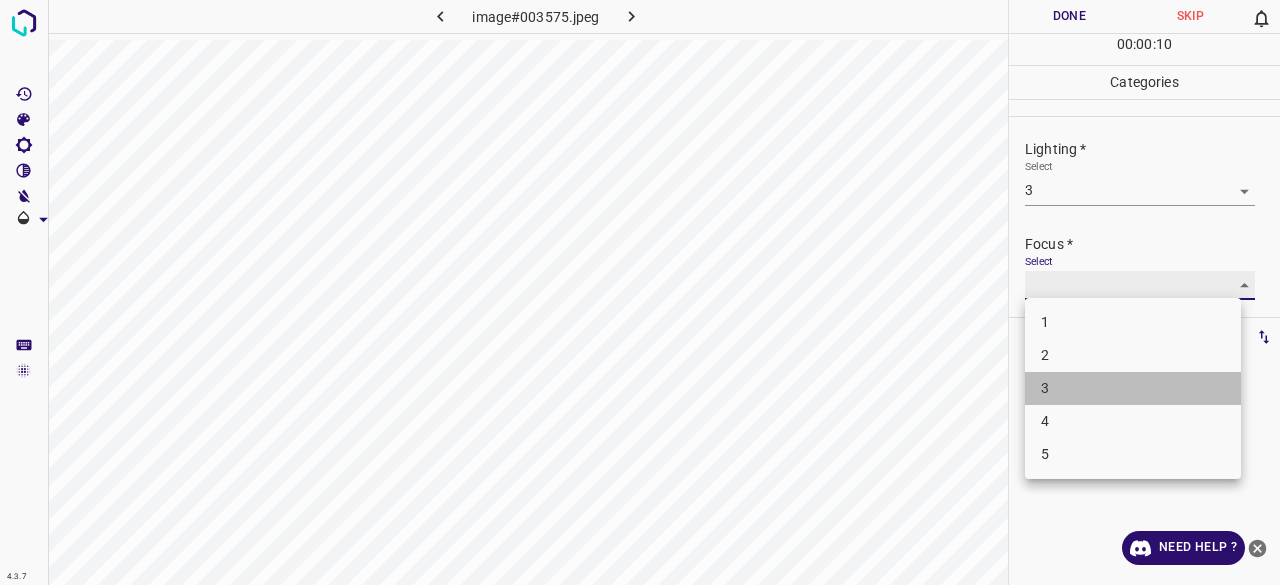 type on "3" 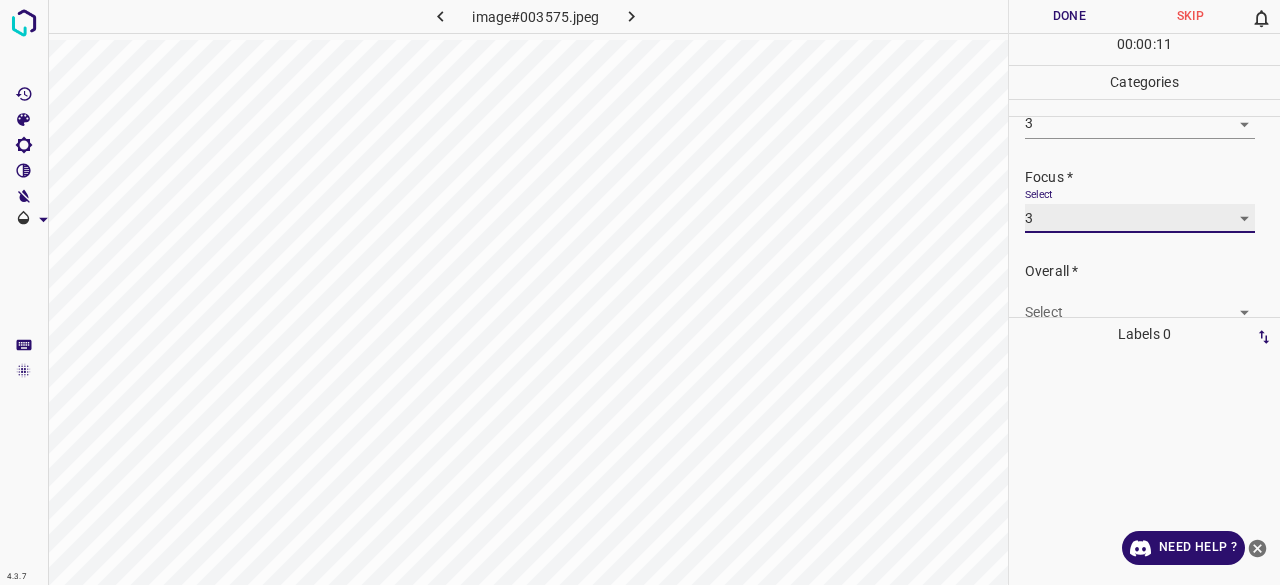 scroll, scrollTop: 98, scrollLeft: 0, axis: vertical 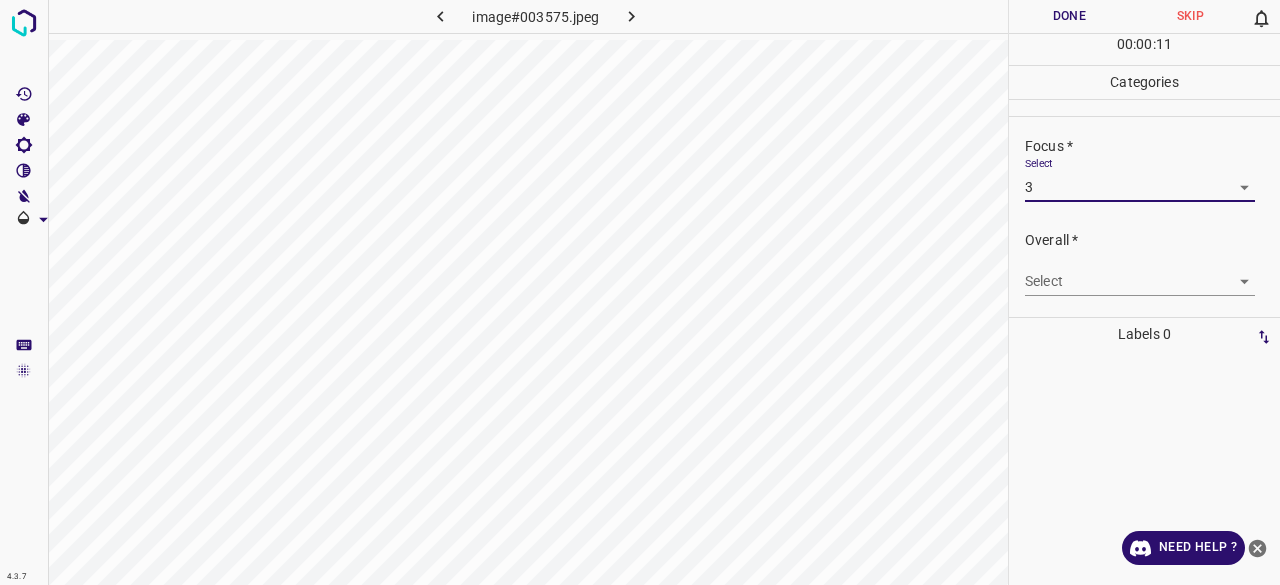 click on "4.3.7 image#003575.jpeg Done Skip 0 00   : 00   : 11   Categories Lighting *  Select 3 3 Focus *  Select 3 3 Overall *  Select ​ Labels   0 Categories 1 Lighting 2 Focus 3 Overall Tools Space Change between modes (Draw & Edit) I Auto labeling R Restore zoom M Zoom in N Zoom out Delete Delete selecte label Filters Z Restore filters X Saturation filter C Brightness filter V Contrast filter B Gray scale filter General O Download Need Help ? - Text - Hide - Delete" at bounding box center (640, 292) 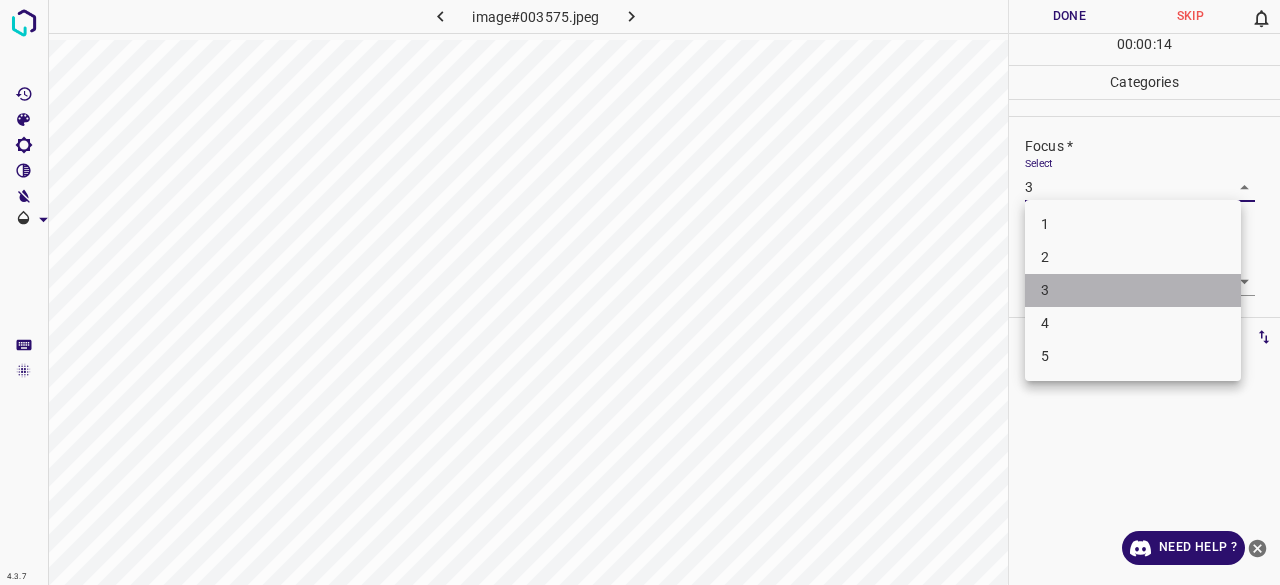 click on "3" at bounding box center (1133, 290) 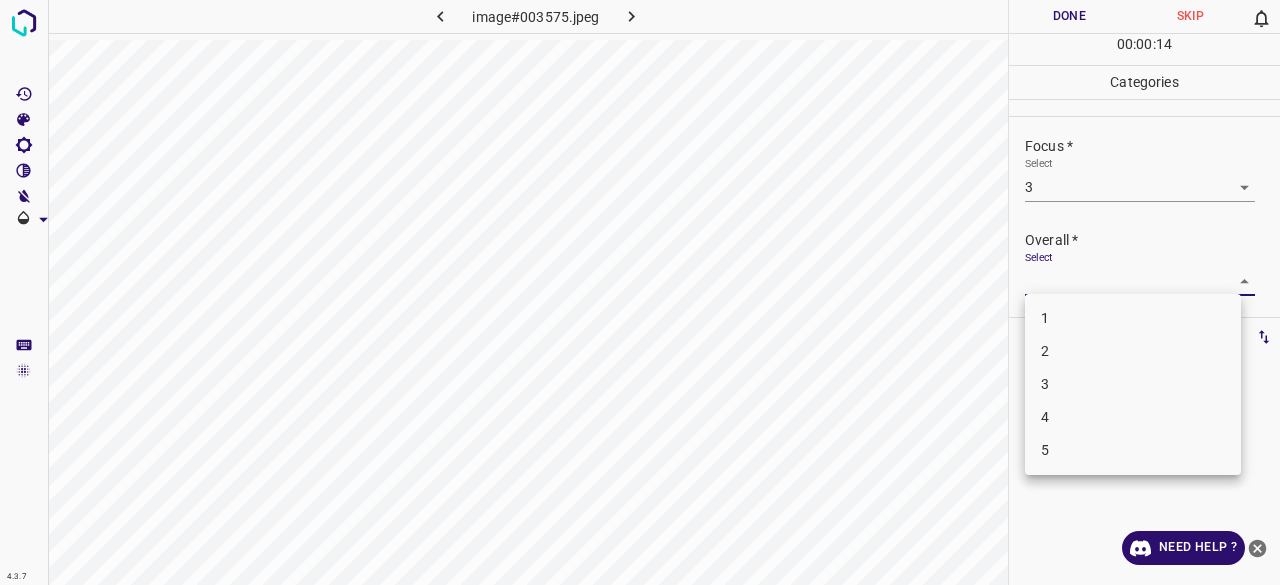 click on "4.3.7 image#003575.jpeg Done Skip 0 00   : 00   : 14   Categories Lighting *  Select 3 3 Focus *  Select 3 3 Overall *  Select ​ Labels   0 Categories 1 Lighting 2 Focus 3 Overall Tools Space Change between modes (Draw & Edit) I Auto labeling R Restore zoom M Zoom in N Zoom out Delete Delete selecte label Filters Z Restore filters X Saturation filter C Brightness filter V Contrast filter B Gray scale filter General O Download Need Help ? - Text - Hide - Delete 1 2 3 4 5" at bounding box center (640, 292) 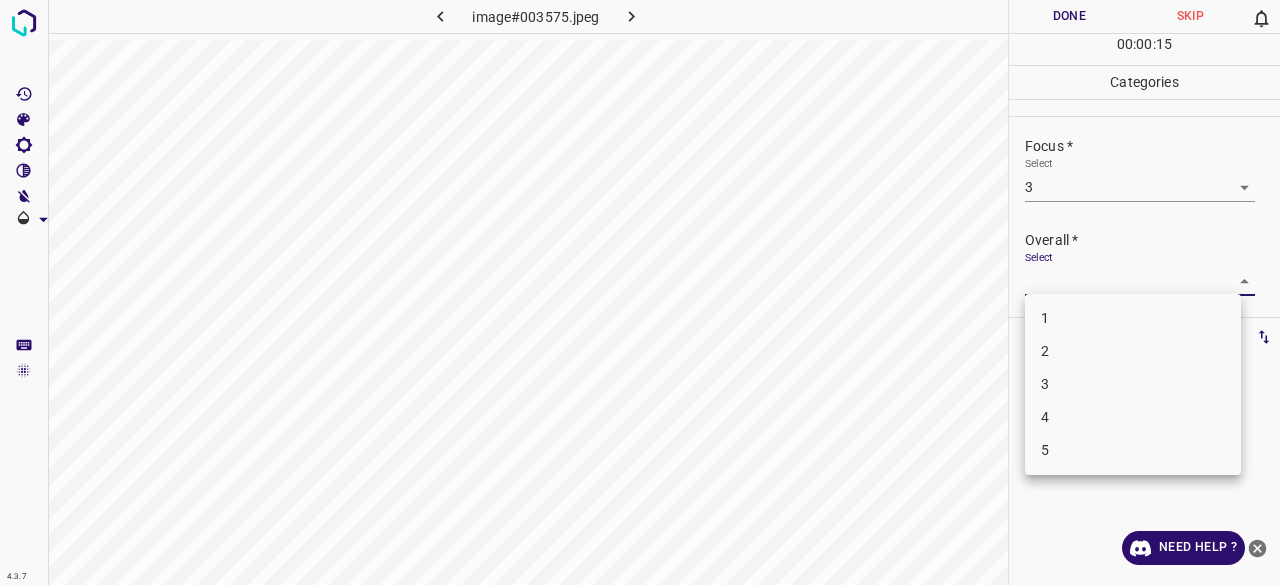 click on "3" at bounding box center [1133, 384] 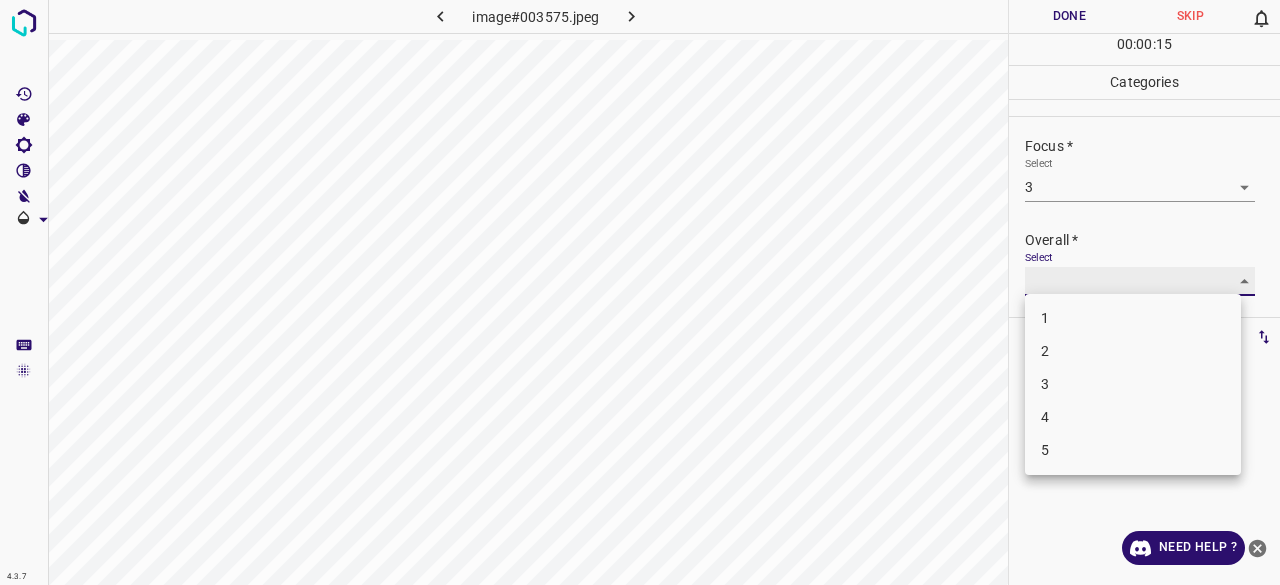 type on "3" 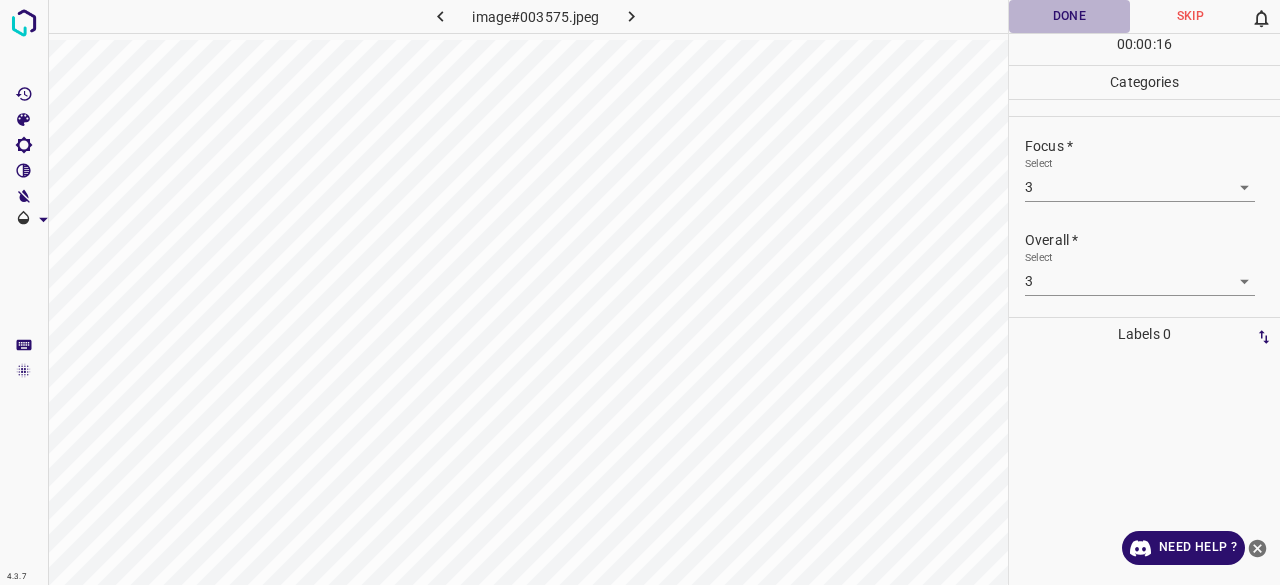 click on "Done" at bounding box center [1069, 16] 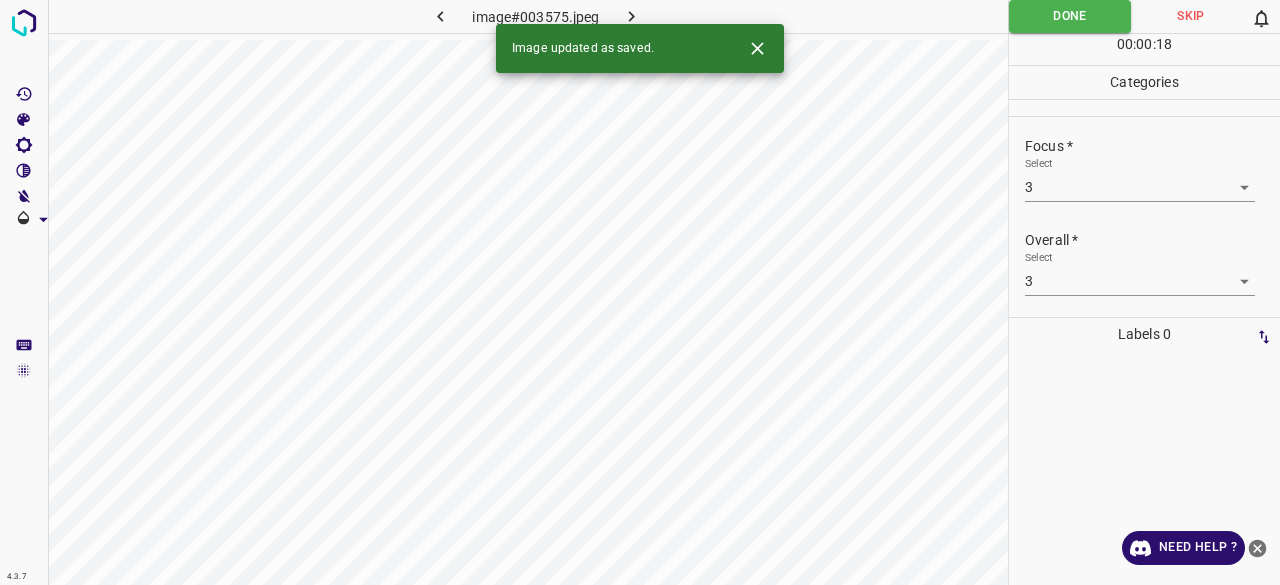 click 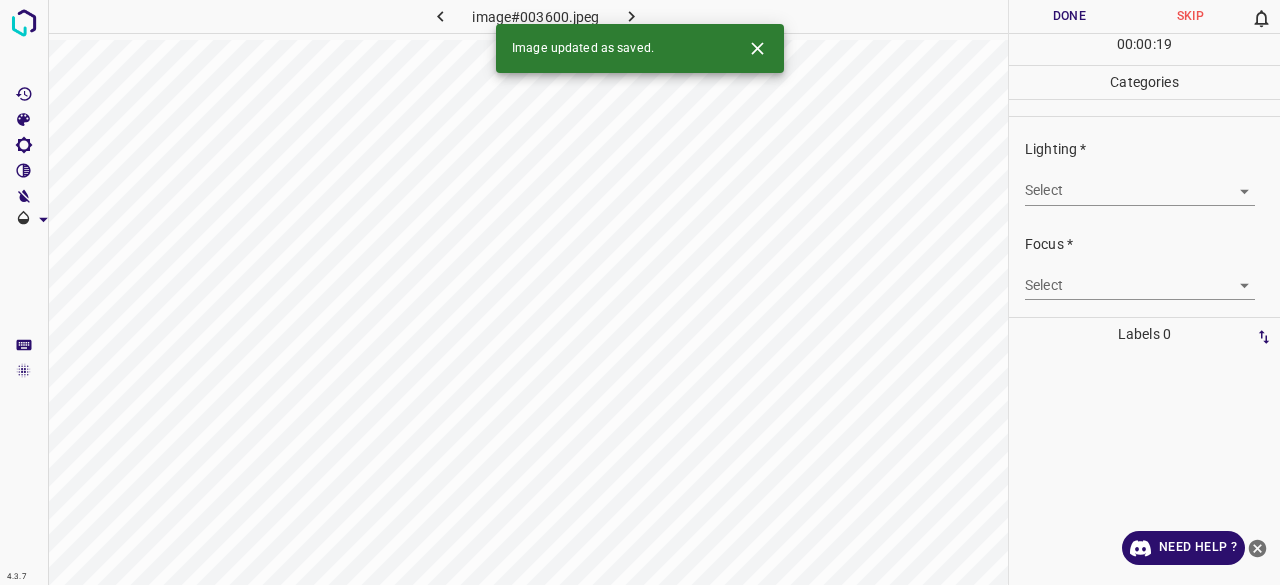 click on "4.3.7 image#003600.jpeg Done Skip 0 00   : 00   : 19   Categories Lighting *  Select ​ Focus *  Select ​ Overall *  Select ​ Labels   0 Categories 1 Lighting 2 Focus 3 Overall Tools Space Change between modes (Draw & Edit) I Auto labeling R Restore zoom M Zoom in N Zoom out Delete Delete selecte label Filters Z Restore filters X Saturation filter C Brightness filter V Contrast filter B Gray scale filter General O Download Image updated as saved. Need Help ? - Text - Hide - Delete" at bounding box center [640, 292] 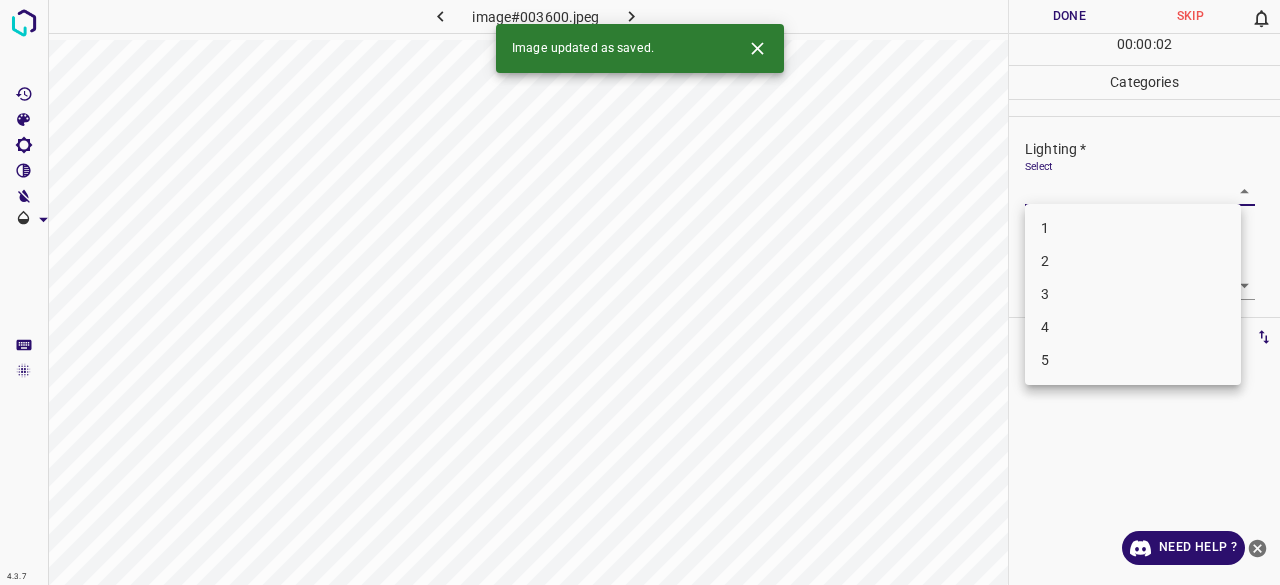 click on "3" at bounding box center (1133, 294) 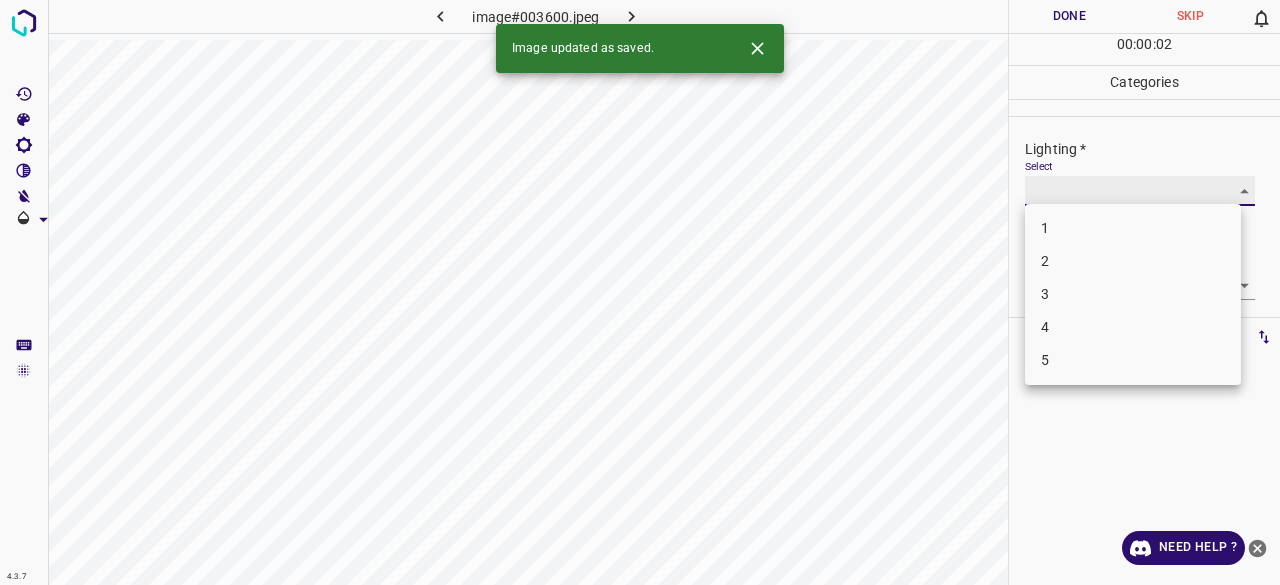 type on "3" 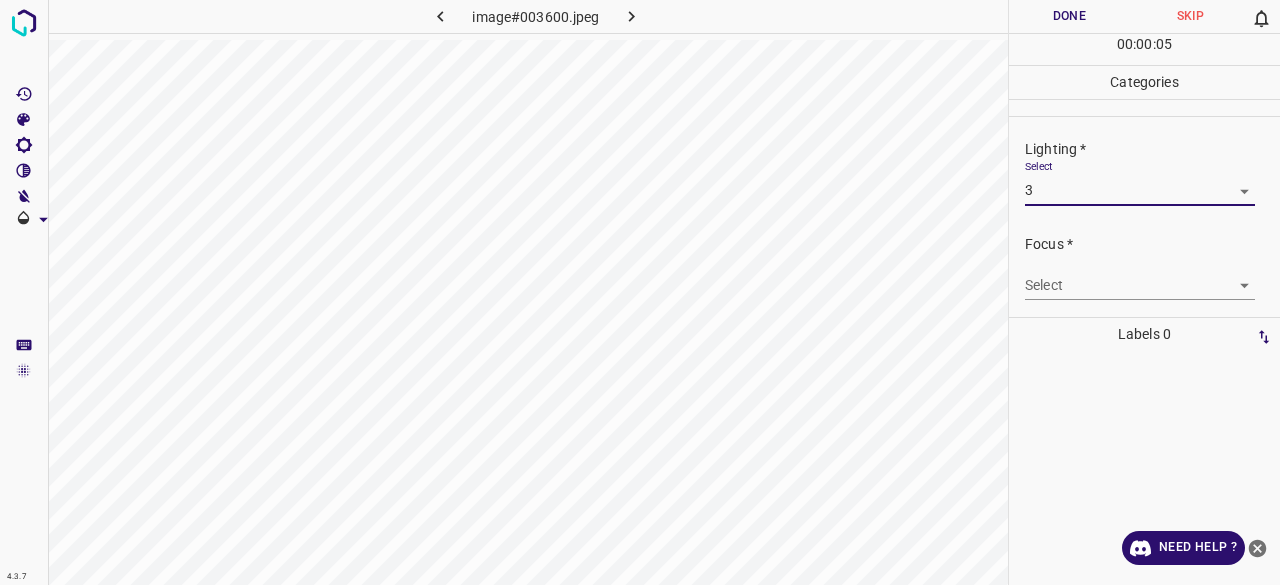 click on "4.3.7 image#003600.jpeg Done Skip 0 00   : 00   : 05   Categories Lighting *  Select 3 3 Focus *  Select ​ Overall *  Select ​ Labels   0 Categories 1 Lighting 2 Focus 3 Overall Tools Space Change between modes (Draw & Edit) I Auto labeling R Restore zoom M Zoom in N Zoom out Delete Delete selecte label Filters Z Restore filters X Saturation filter C Brightness filter V Contrast filter B Gray scale filter General O Download Need Help ? - Text - Hide - Delete" at bounding box center (640, 292) 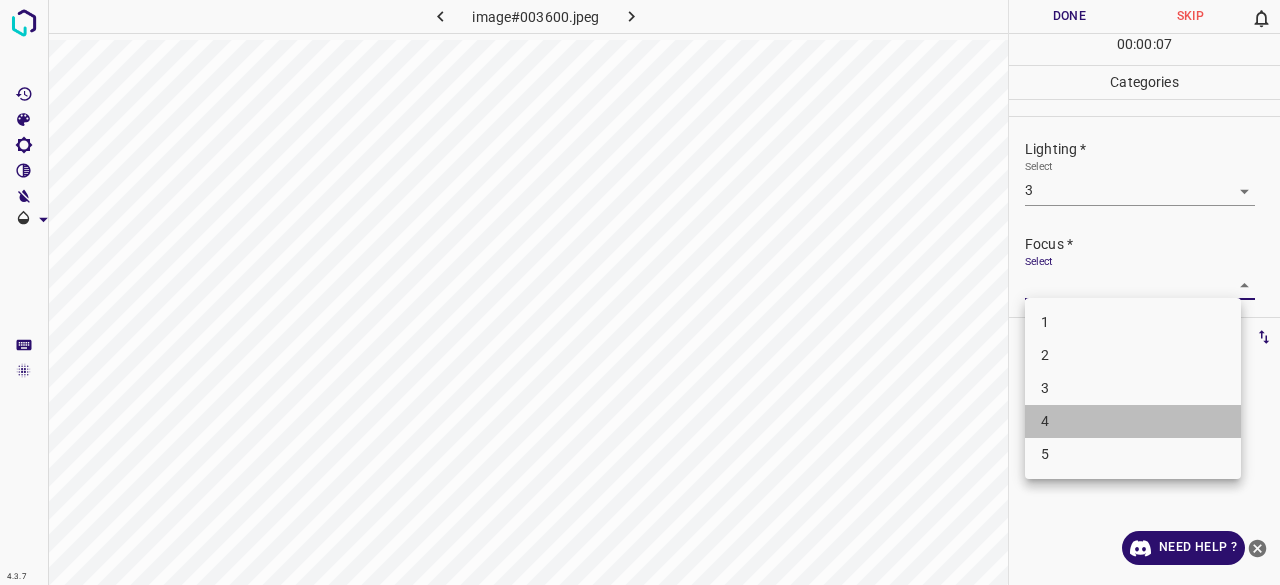 click on "4" at bounding box center [1133, 421] 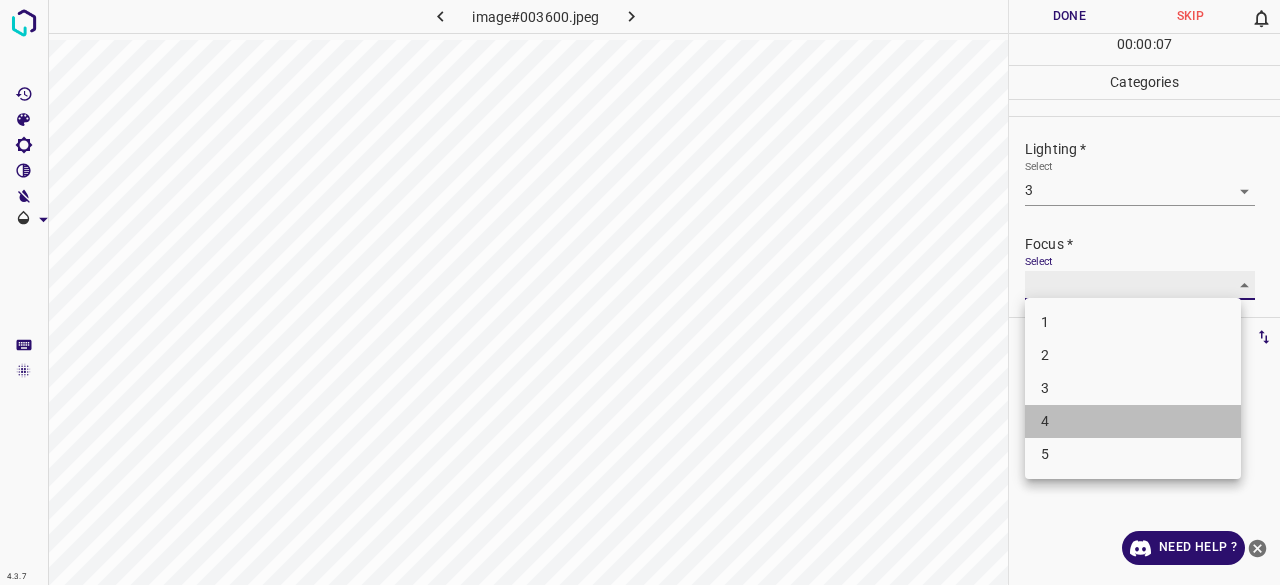 type on "4" 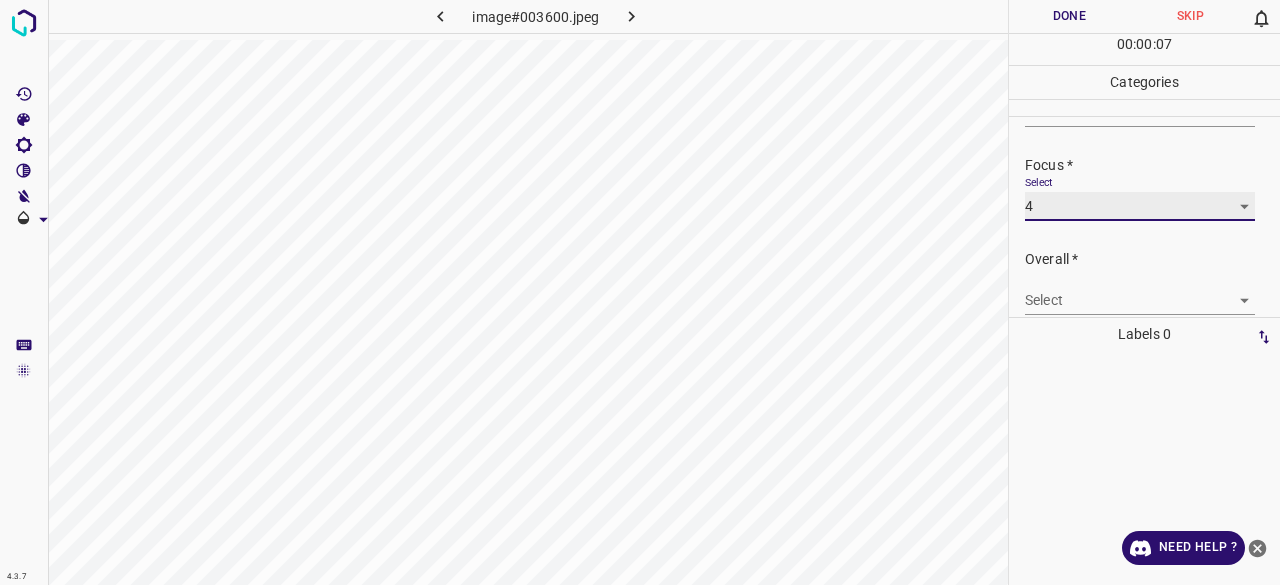 scroll, scrollTop: 98, scrollLeft: 0, axis: vertical 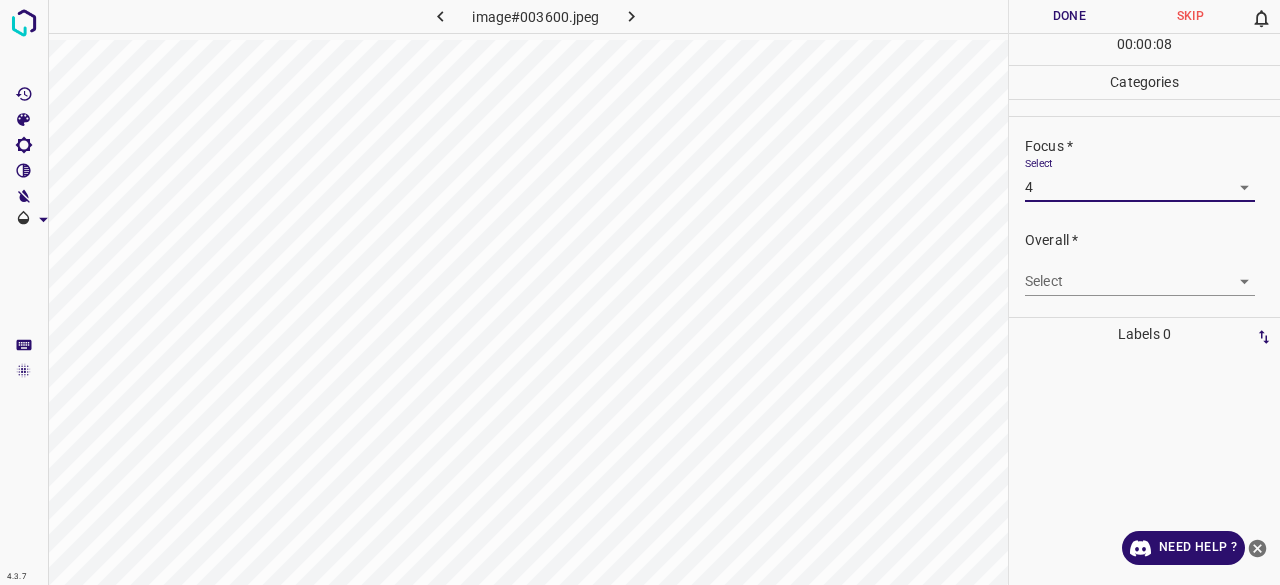 click on "4.3.7 image#003600.jpeg Done Skip 0 00   : 00   : 08   Categories Lighting *  Select 3 3 Focus *  Select 4 4 Overall *  Select ​ Labels   0 Categories 1 Lighting 2 Focus 3 Overall Tools Space Change between modes (Draw & Edit) I Auto labeling R Restore zoom M Zoom in N Zoom out Delete Delete selecte label Filters Z Restore filters X Saturation filter C Brightness filter V Contrast filter B Gray scale filter General O Download Need Help ? - Text - Hide - Delete" at bounding box center (640, 292) 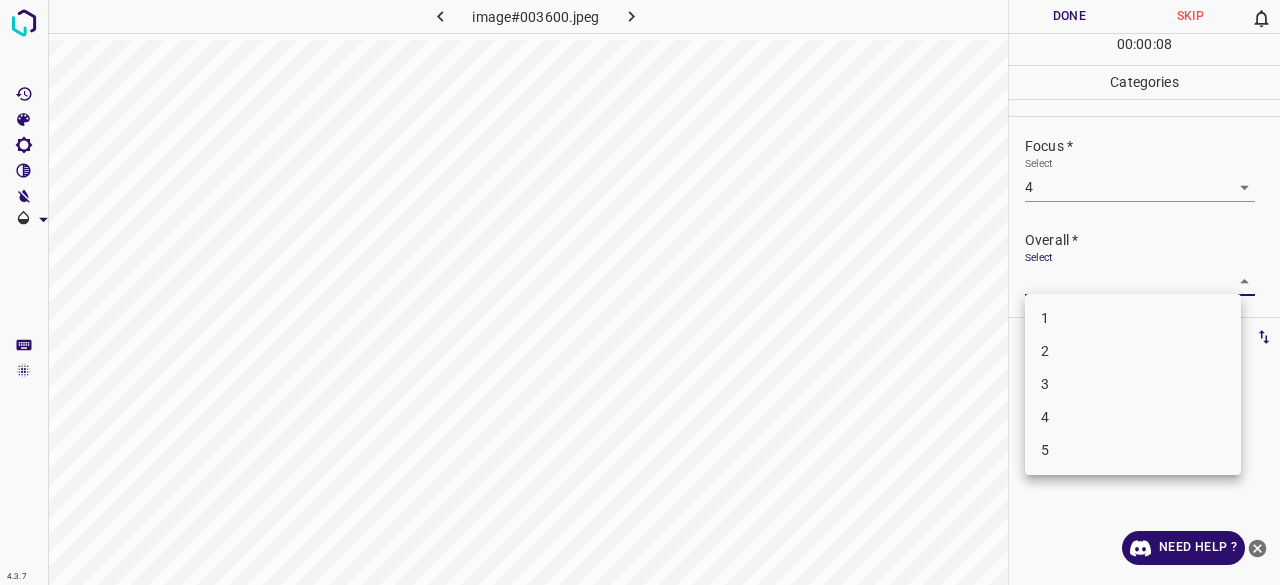 click on "4" at bounding box center [1133, 417] 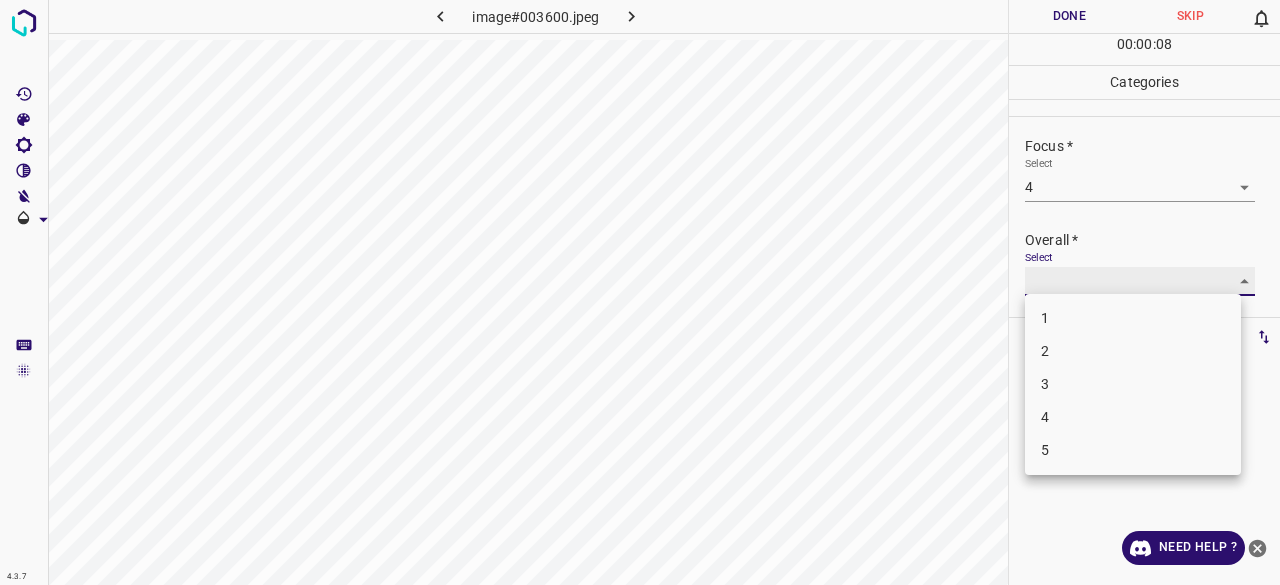 type on "4" 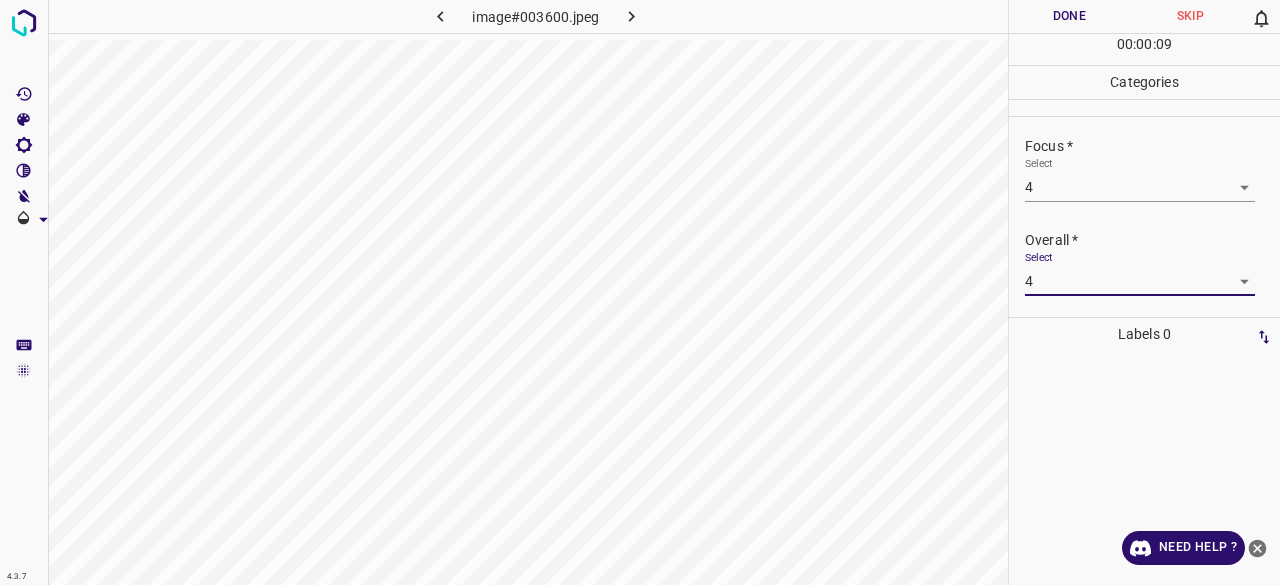 click on "Done" at bounding box center (1069, 16) 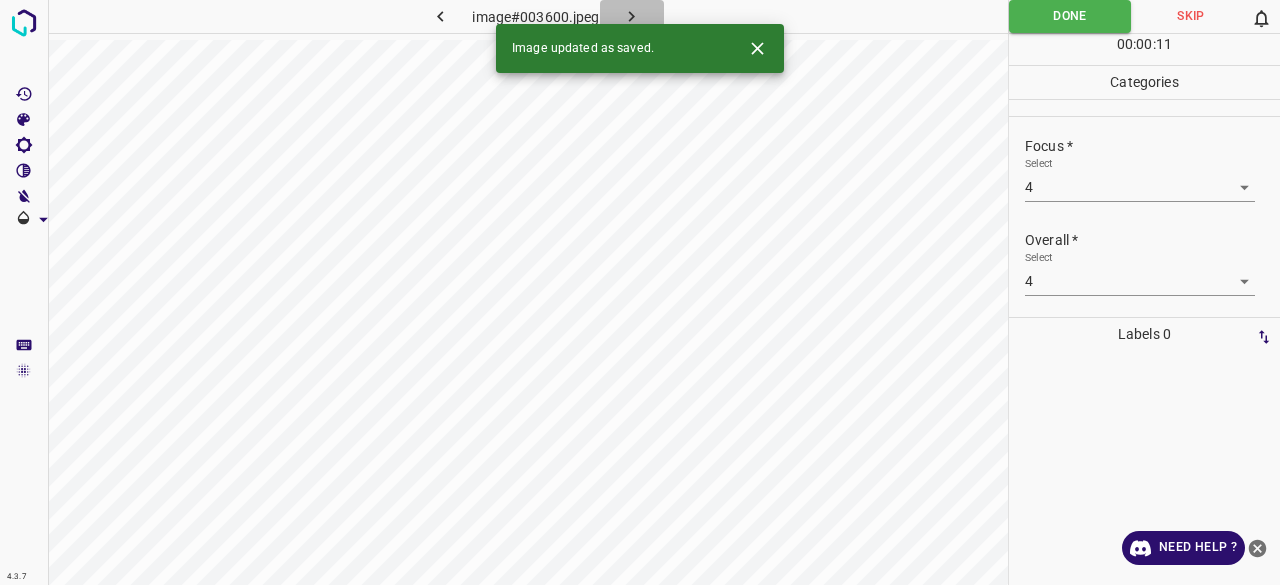 click 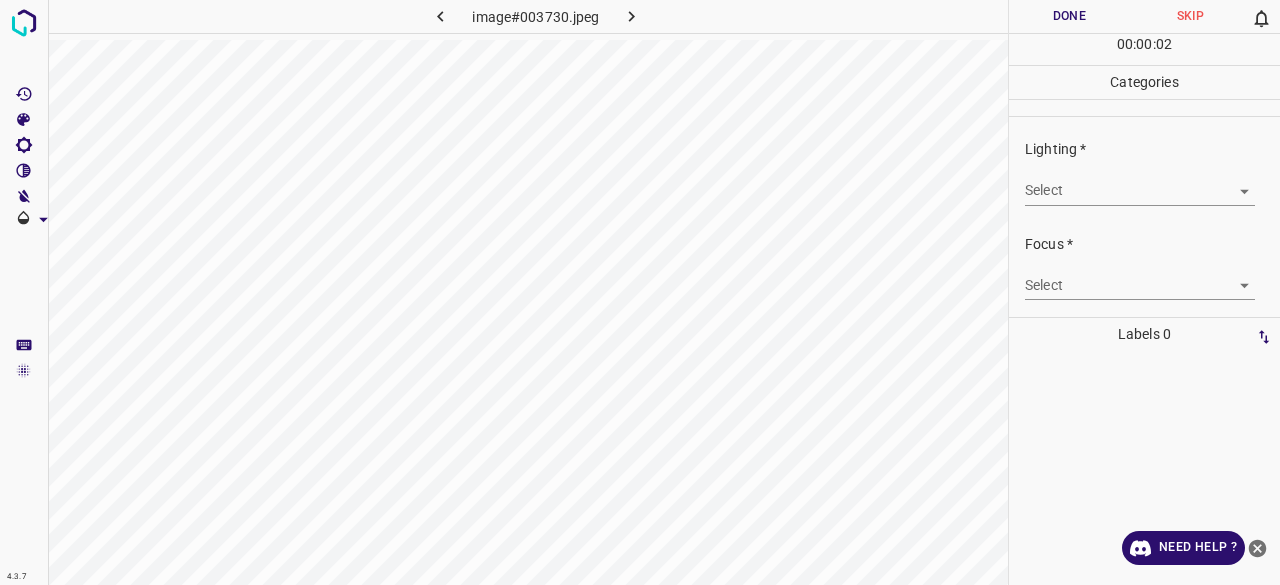 click on "4.3.7 image#003730.jpeg Done Skip 0 00   : 00   : 02   Categories Lighting *  Select ​ Focus *  Select ​ Overall *  Select ​ Labels   0 Categories 1 Lighting 2 Focus 3 Overall Tools Space Change between modes (Draw & Edit) I Auto labeling R Restore zoom M Zoom in N Zoom out Delete Delete selecte label Filters Z Restore filters X Saturation filter C Brightness filter V Contrast filter B Gray scale filter General O Download Need Help ? - Text - Hide - Delete" at bounding box center [640, 292] 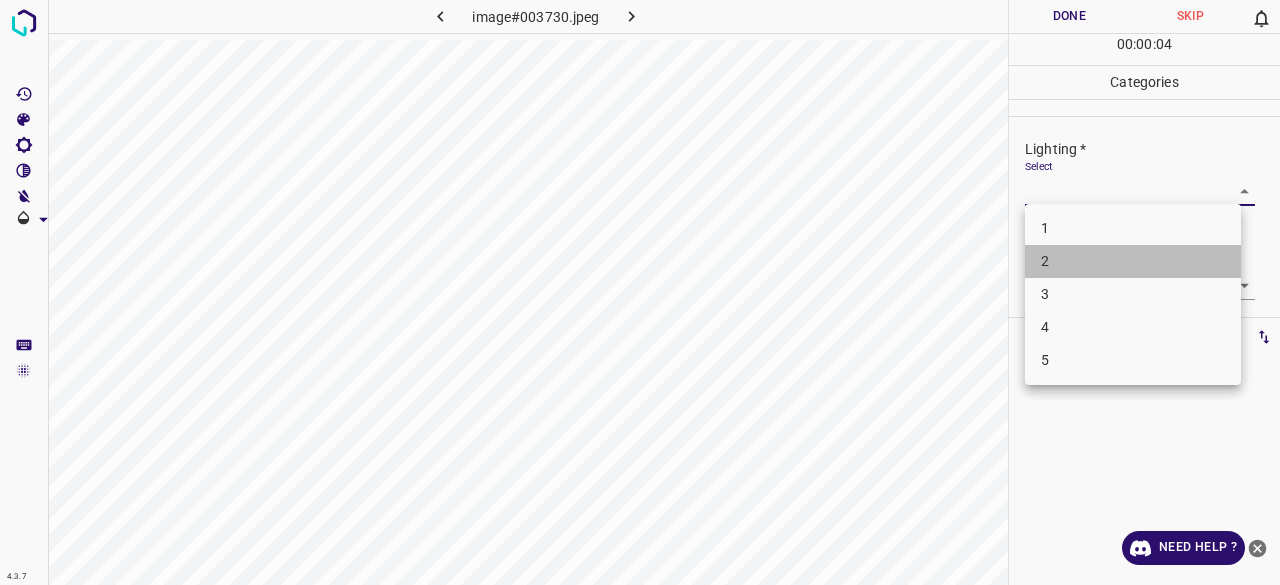 click on "2" at bounding box center (1133, 261) 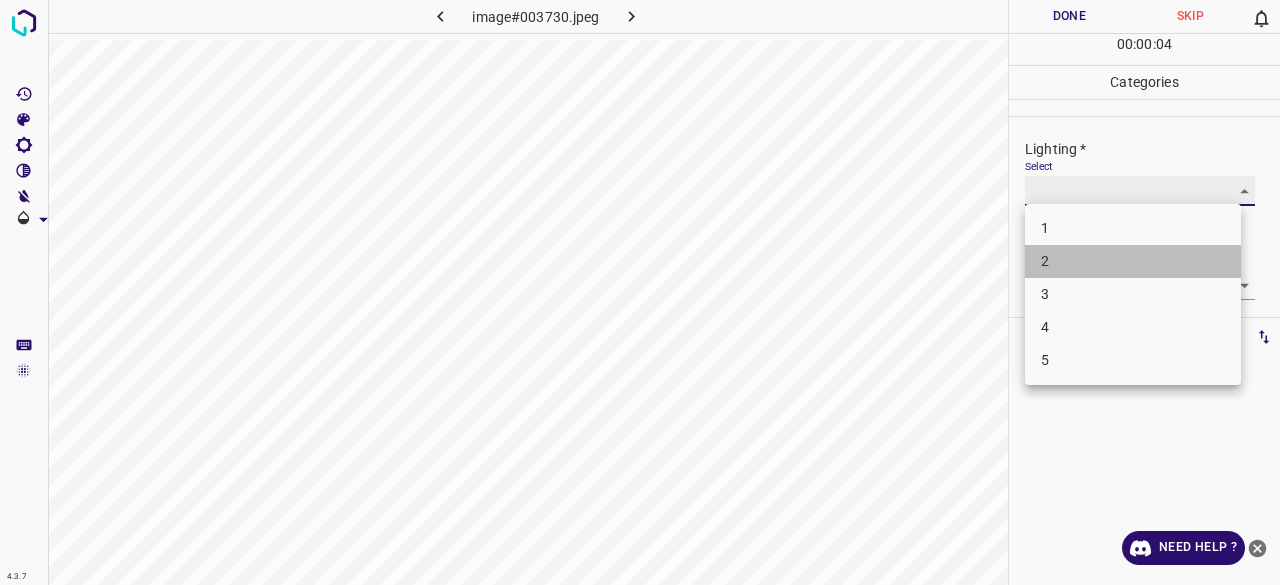 type on "2" 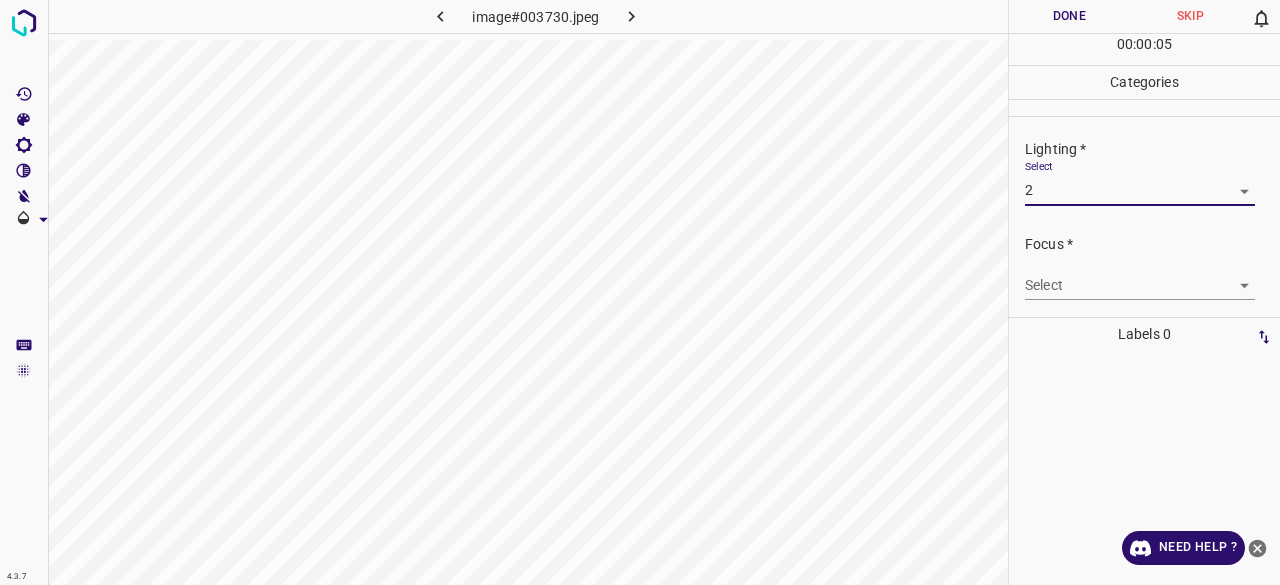 click on "4.3.7 image#003730.jpeg Done Skip 0 00   : 00   : 05   Categories Lighting *  Select 2 2 Focus *  Select ​ Overall *  Select ​ Labels   0 Categories 1 Lighting 2 Focus 3 Overall Tools Space Change between modes (Draw & Edit) I Auto labeling R Restore zoom M Zoom in N Zoom out Delete Delete selecte label Filters Z Restore filters X Saturation filter C Brightness filter V Contrast filter B Gray scale filter General O Download Need Help ? - Text - Hide - Delete" at bounding box center [640, 292] 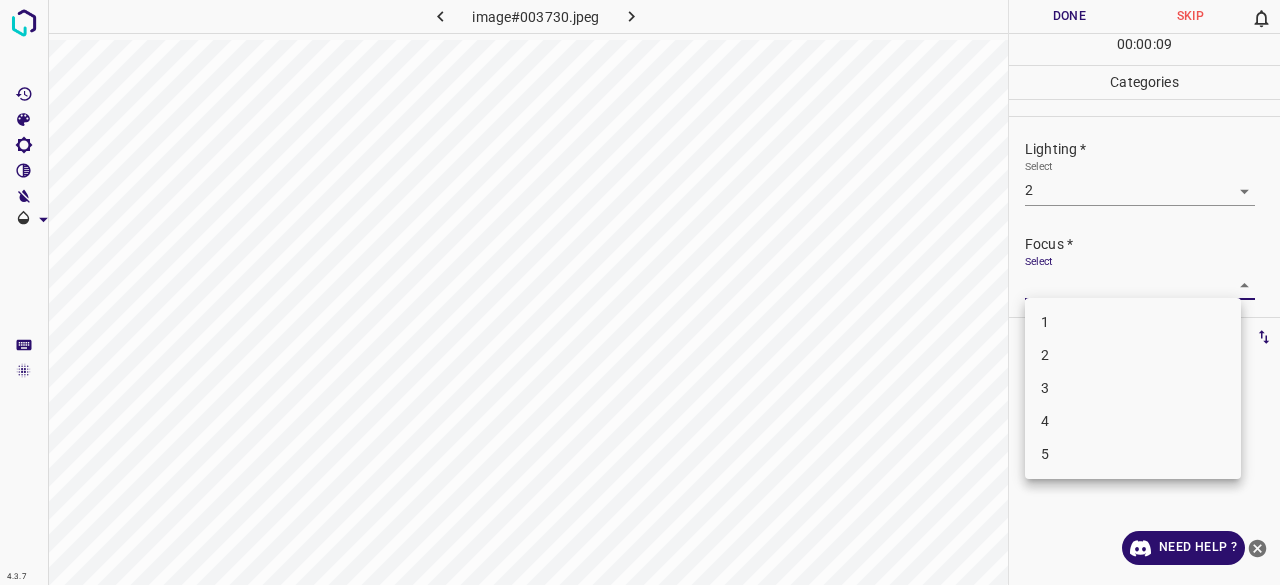 click on "3" at bounding box center [1133, 388] 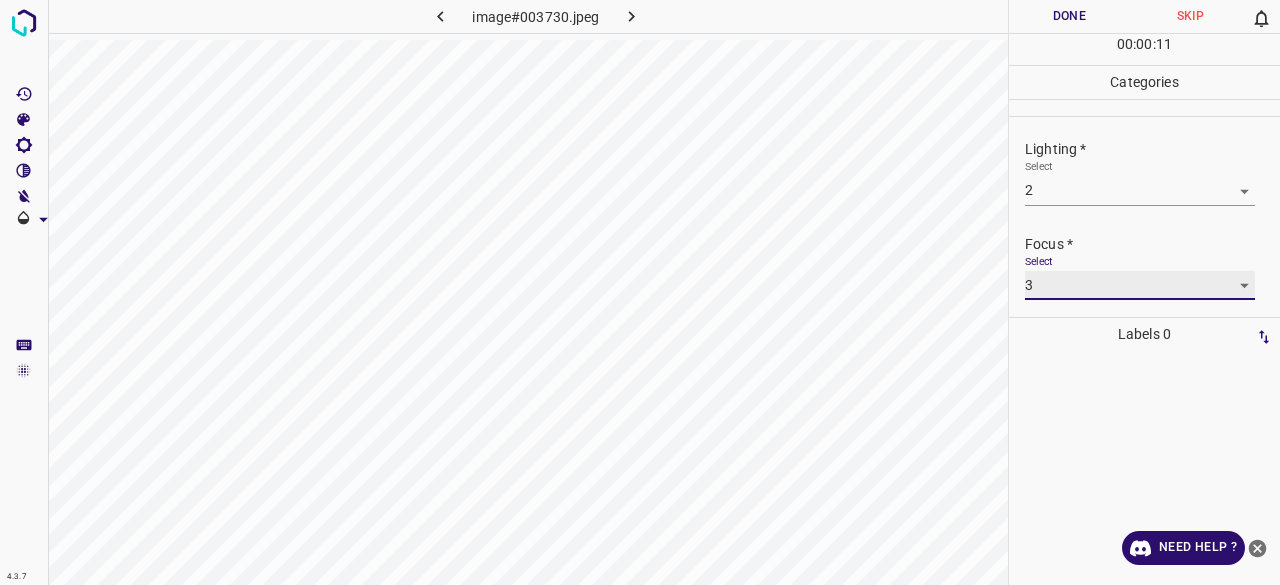 scroll, scrollTop: 98, scrollLeft: 0, axis: vertical 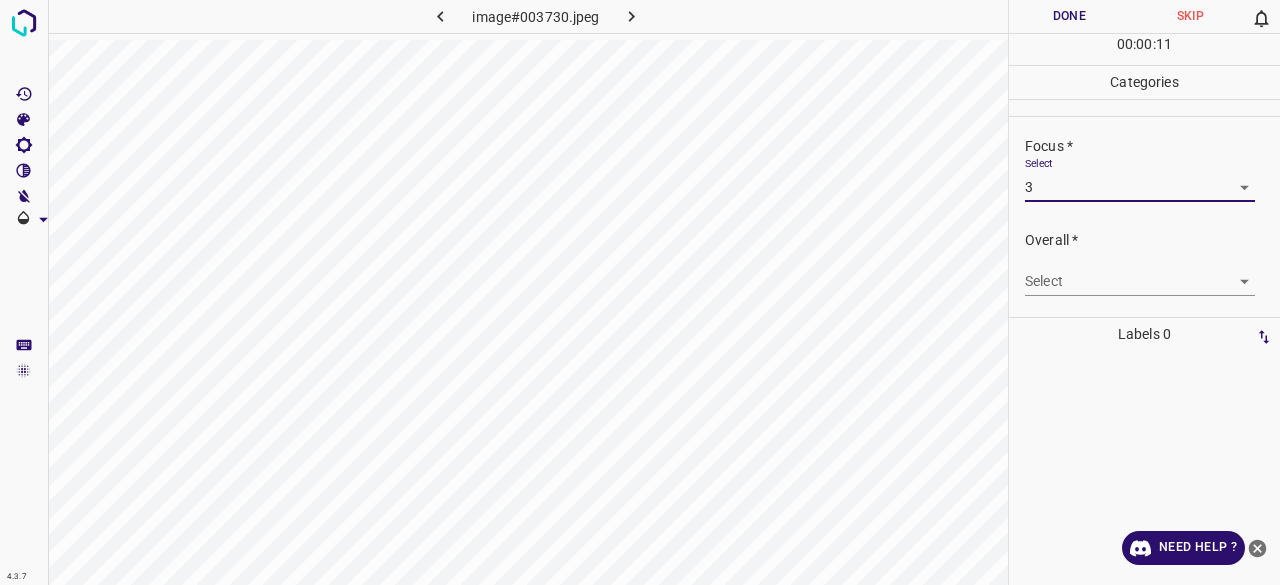 click on "4.3.7 image#003730.jpeg Done Skip 0 00   : 00   : 11   Categories Lighting *  Select 2 2 Focus *  Select 3 3 Overall *  Select ​ Labels   0 Categories 1 Lighting 2 Focus 3 Overall Tools Space Change between modes (Draw & Edit) I Auto labeling R Restore zoom M Zoom in N Zoom out Delete Delete selecte label Filters Z Restore filters X Saturation filter C Brightness filter V Contrast filter B Gray scale filter General O Download Need Help ? - Text - Hide - Delete" at bounding box center (640, 292) 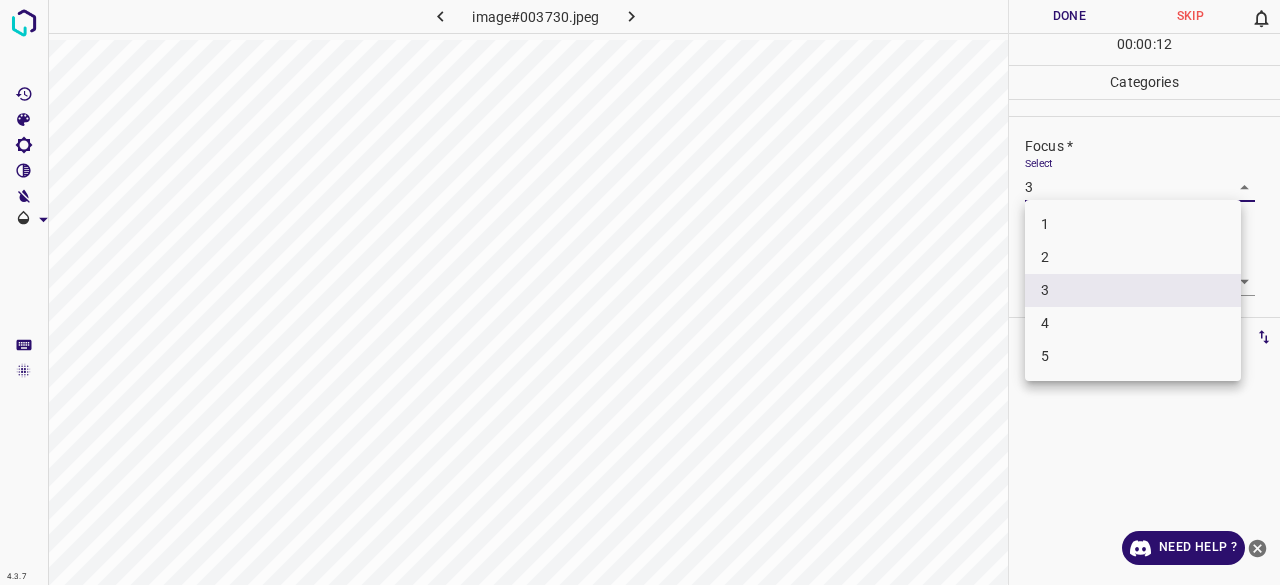 click on "2" at bounding box center [1133, 257] 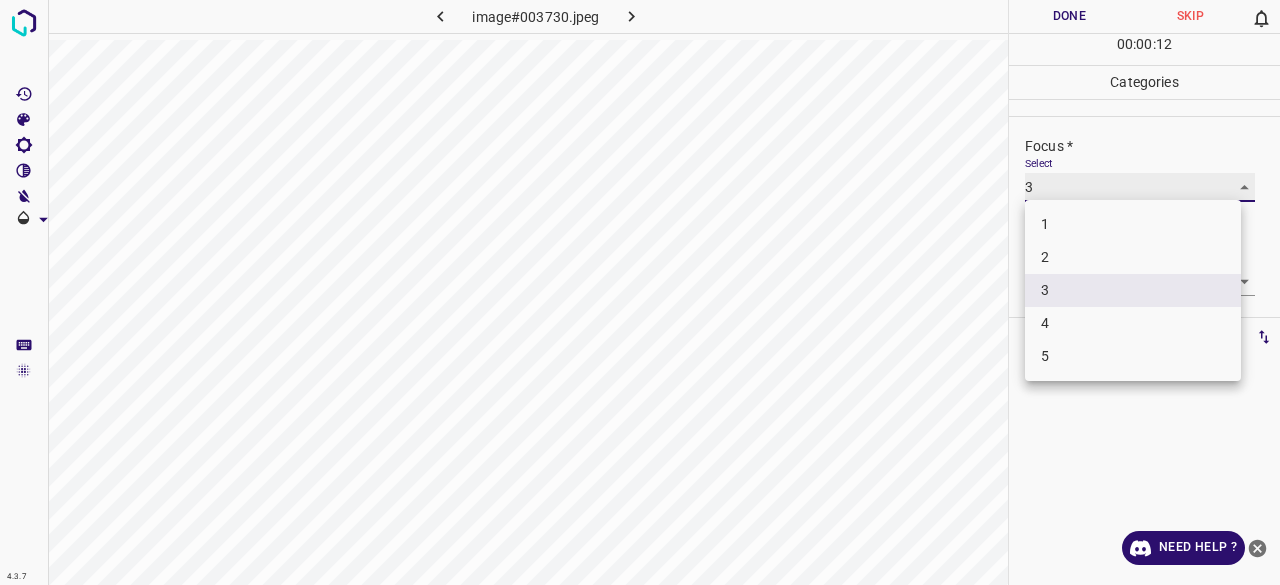 type on "2" 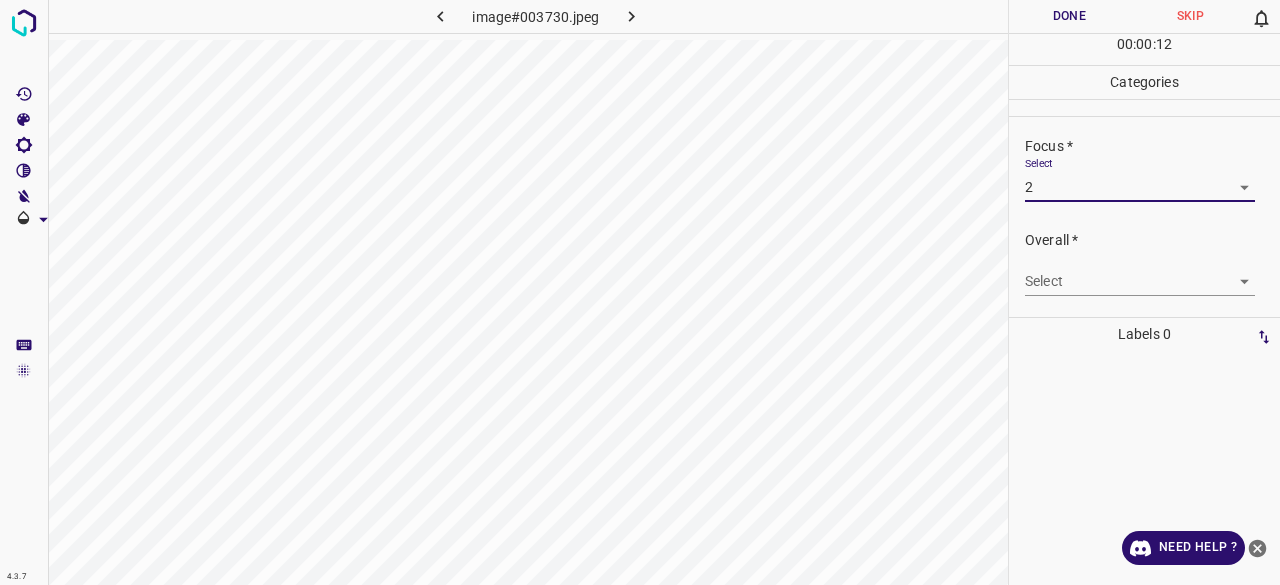 click on "4.3.7 image#003730.jpeg Done Skip 0 00   : 00   : 12   Categories Lighting *  Select 2 2 Focus *  Select 2 2 Overall *  Select ​ Labels   0 Categories 1 Lighting 2 Focus 3 Overall Tools Space Change between modes (Draw & Edit) I Auto labeling R Restore zoom M Zoom in N Zoom out Delete Delete selecte label Filters Z Restore filters X Saturation filter C Brightness filter V Contrast filter B Gray scale filter General O Download Need Help ? - Text - Hide - Delete 1 2 3 4 5" at bounding box center (640, 292) 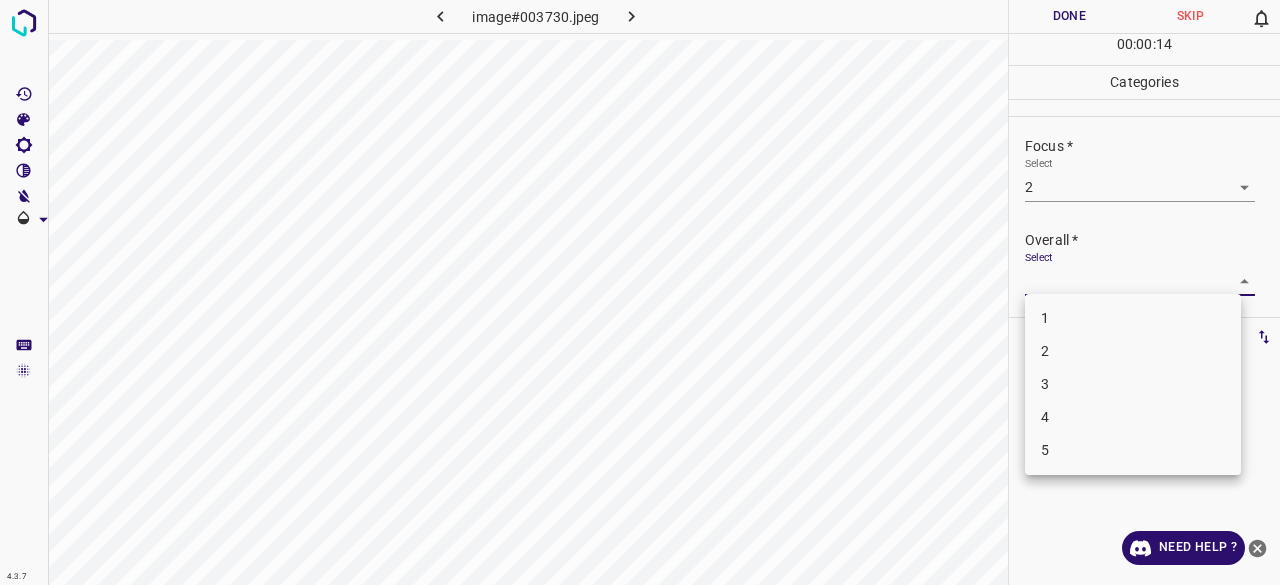 click on "3" at bounding box center [1133, 384] 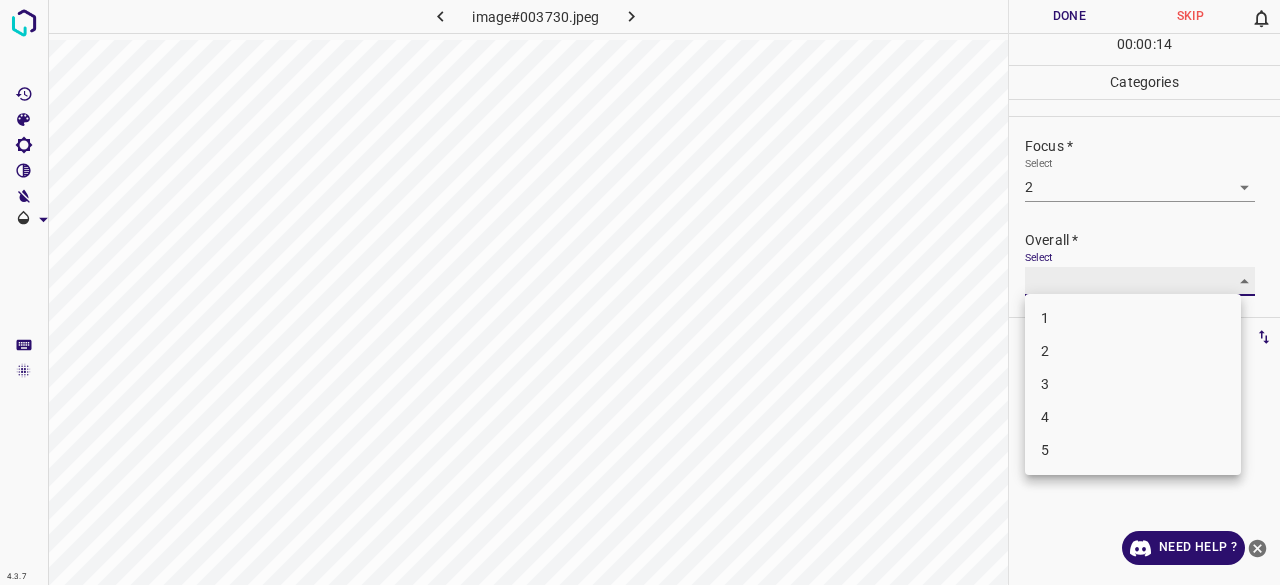 type on "3" 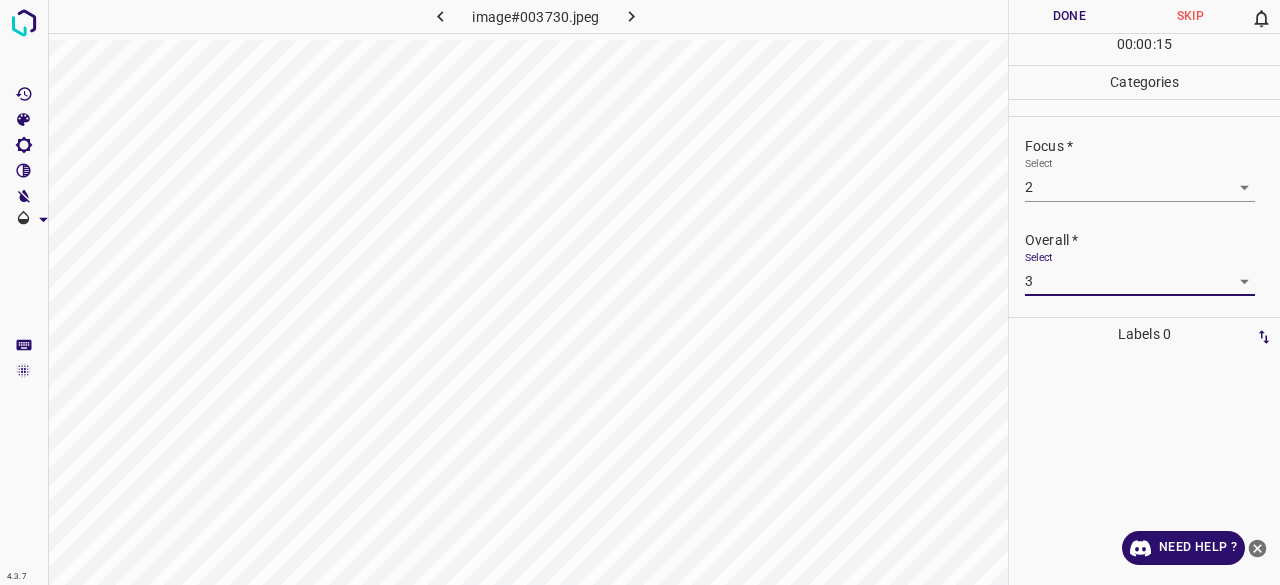 click on "Done" at bounding box center (1069, 16) 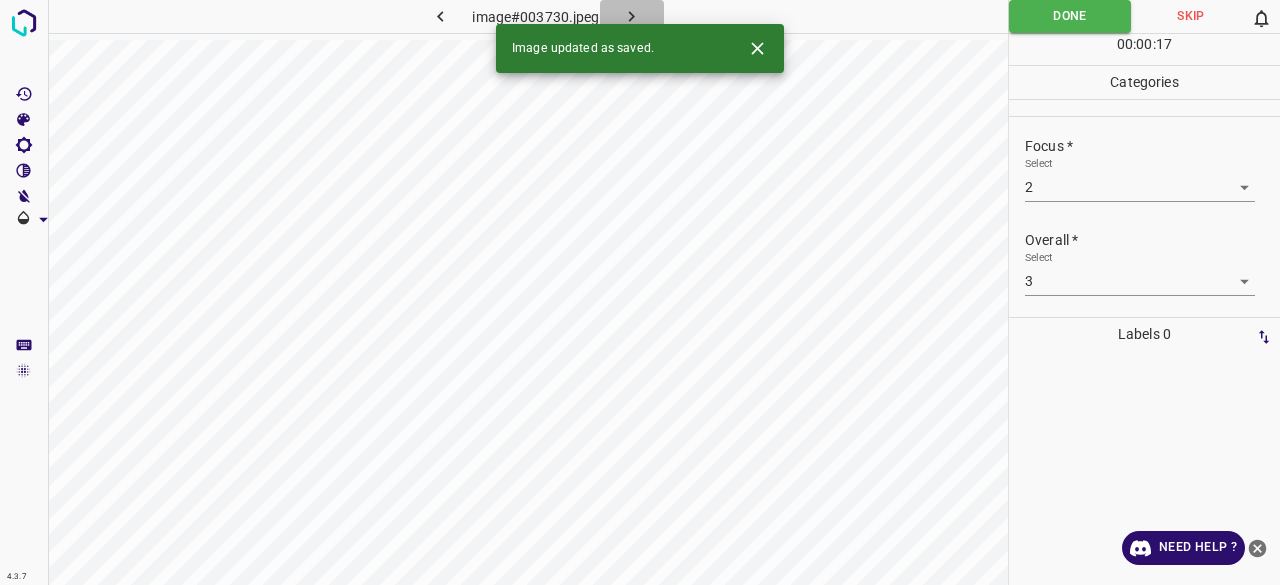 click 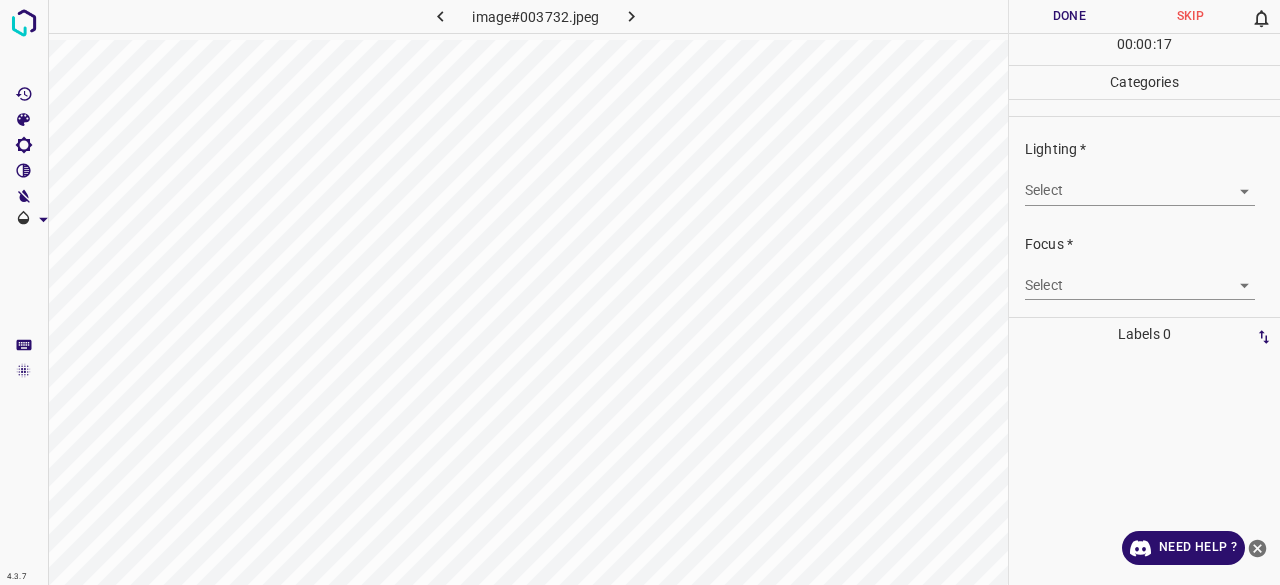 click on "4.3.7 image#003732.jpeg Done Skip 0 00   : 00   : 17   Categories Lighting *  Select ​ Focus *  Select ​ Overall *  Select ​ Labels   0 Categories 1 Lighting 2 Focus 3 Overall Tools Space Change between modes (Draw & Edit) I Auto labeling R Restore zoom M Zoom in N Zoom out Delete Delete selecte label Filters Z Restore filters X Saturation filter C Brightness filter V Contrast filter B Gray scale filter General O Download Need Help ? - Text - Hide - Delete" at bounding box center (640, 292) 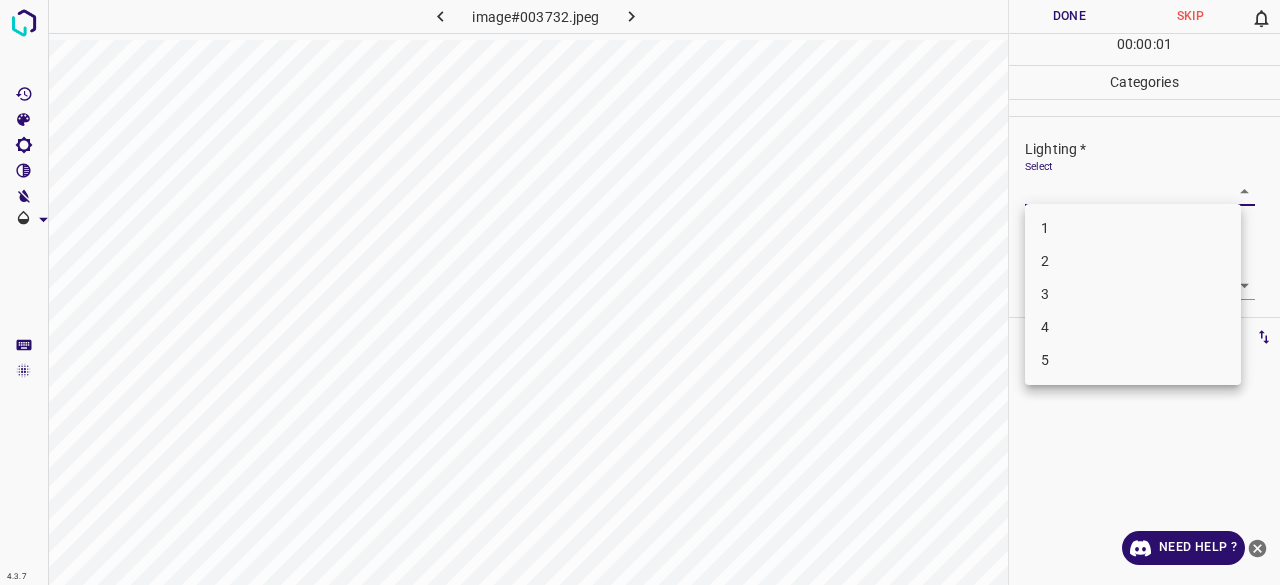 click on "4" at bounding box center [1133, 327] 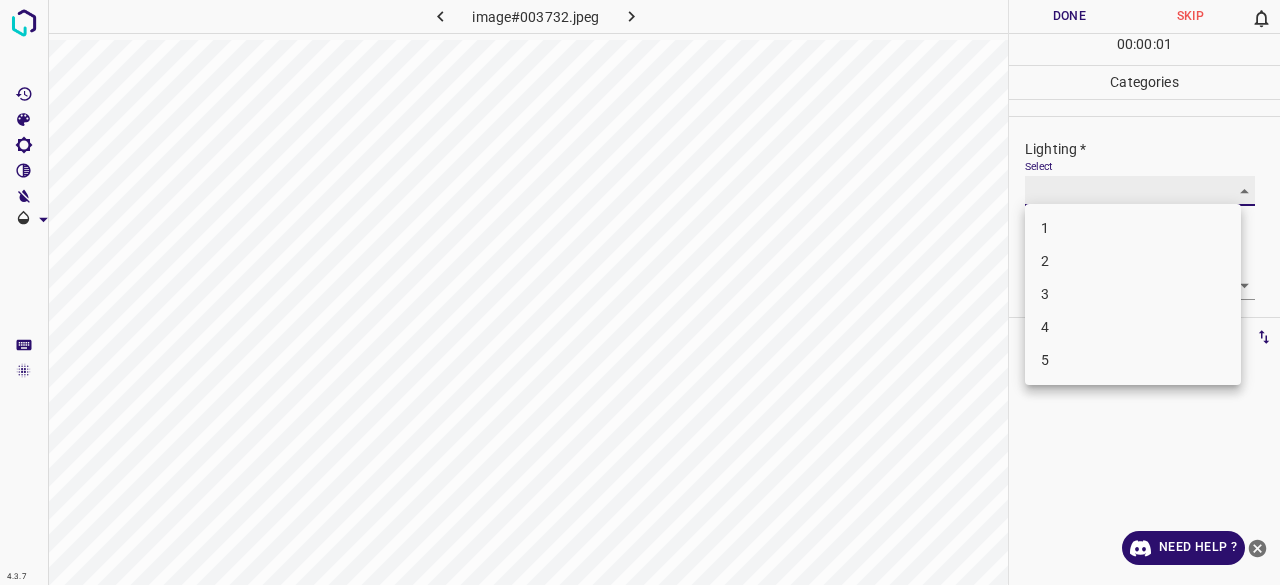 type on "4" 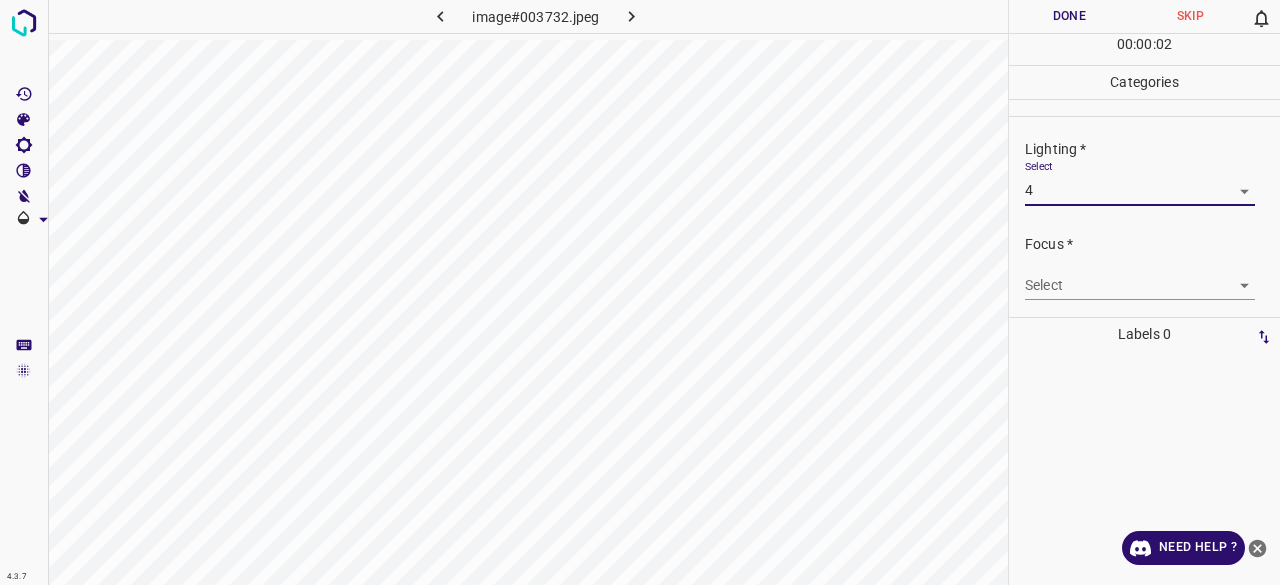 click on "4.3.7 image#003732.jpeg Done Skip 0 00   : 00   : 02   Categories Lighting *  Select 4 4 Focus *  Select ​ Overall *  Select ​ Labels   0 Categories 1 Lighting 2 Focus 3 Overall Tools Space Change between modes (Draw & Edit) I Auto labeling R Restore zoom M Zoom in N Zoom out Delete Delete selecte label Filters Z Restore filters X Saturation filter C Brightness filter V Contrast filter B Gray scale filter General O Download Need Help ? - Text - Hide - Delete" at bounding box center [640, 292] 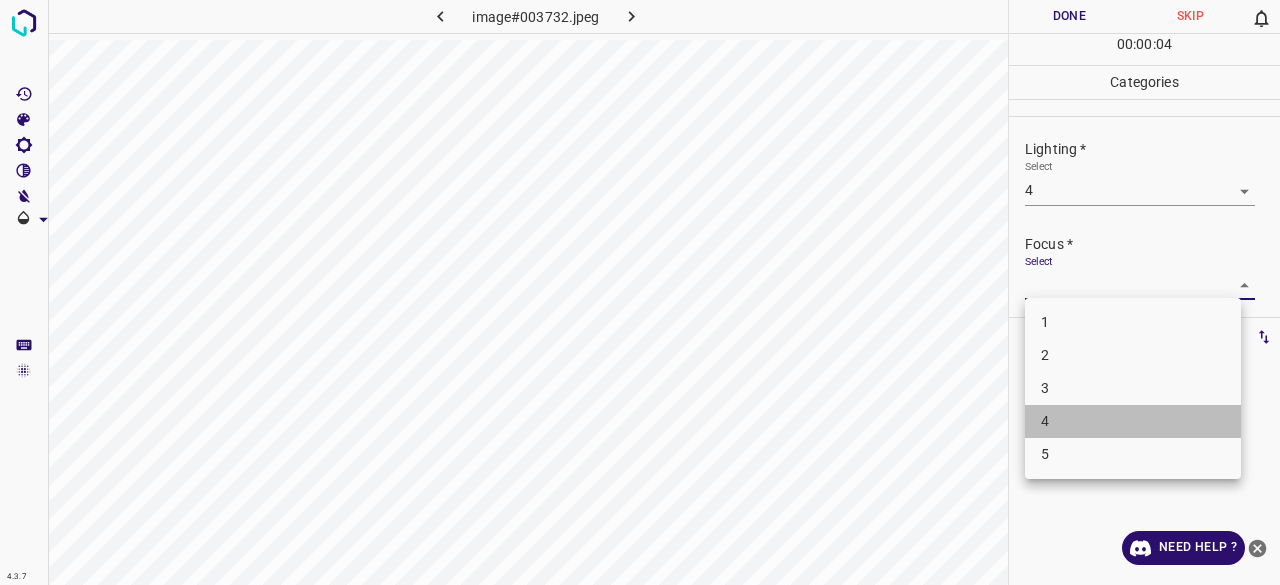 click on "4" at bounding box center (1133, 421) 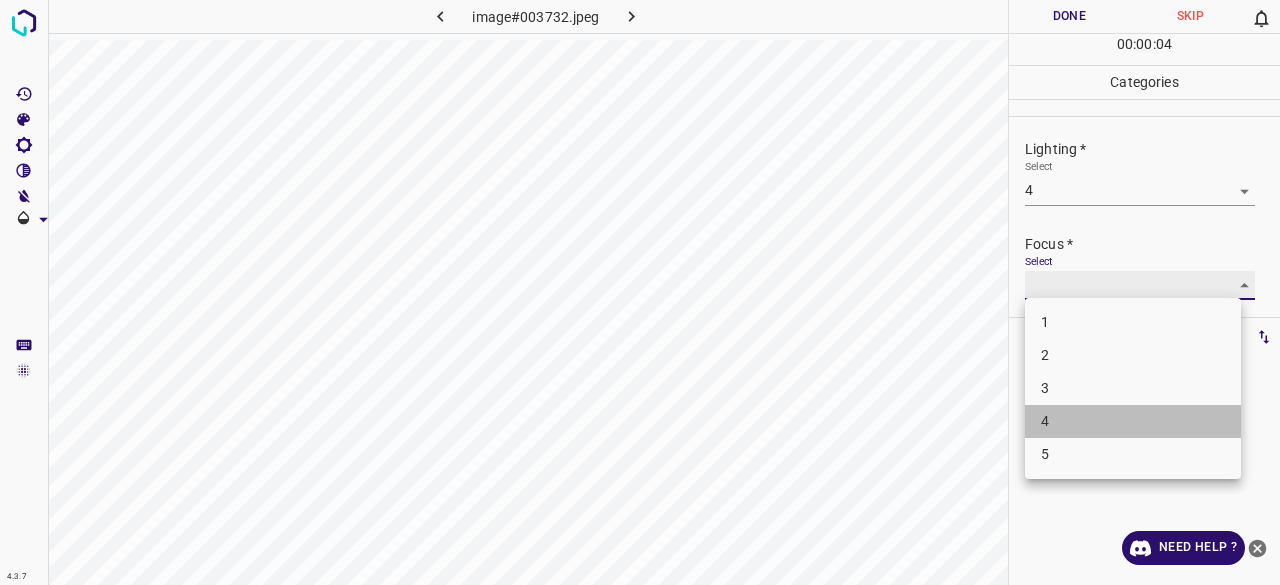 type on "4" 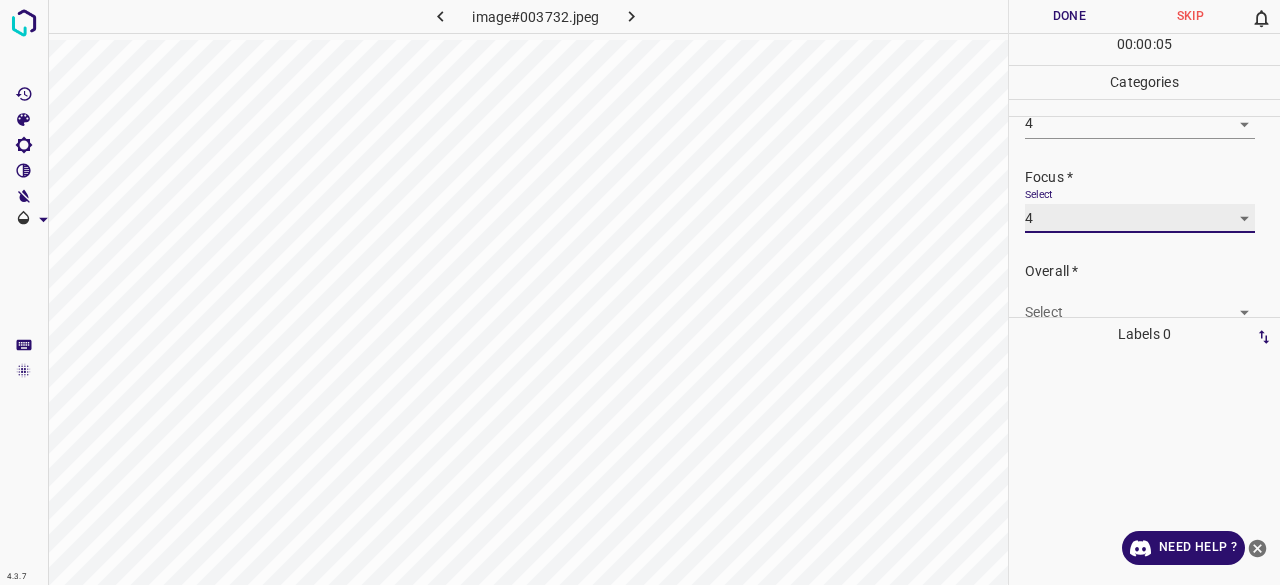 scroll, scrollTop: 98, scrollLeft: 0, axis: vertical 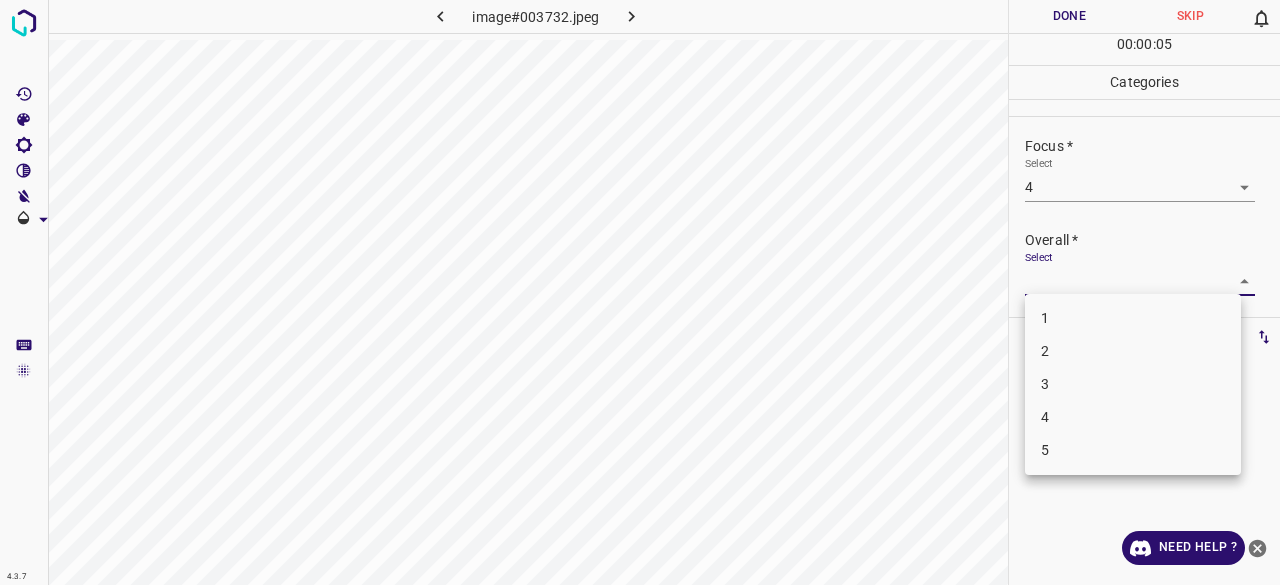 click on "4.3.7 image#003732.jpeg Done Skip 0 00   : 00   : 05   Categories Lighting *  Select 4 4 Focus *  Select 4 4 Overall *  Select ​ Labels   0 Categories 1 Lighting 2 Focus 3 Overall Tools Space Change between modes (Draw & Edit) I Auto labeling R Restore zoom M Zoom in N Zoom out Delete Delete selecte label Filters Z Restore filters X Saturation filter C Brightness filter V Contrast filter B Gray scale filter General O Download Need Help ? - Text - Hide - Delete 1 2 3 4 5" at bounding box center (640, 292) 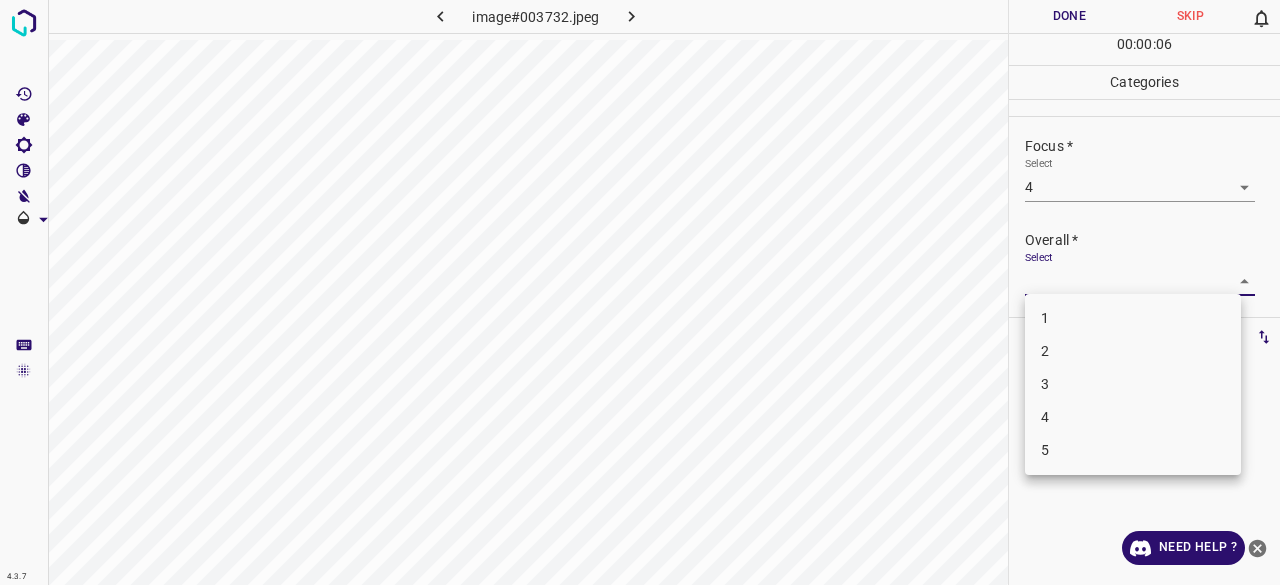 click on "4" at bounding box center (1133, 417) 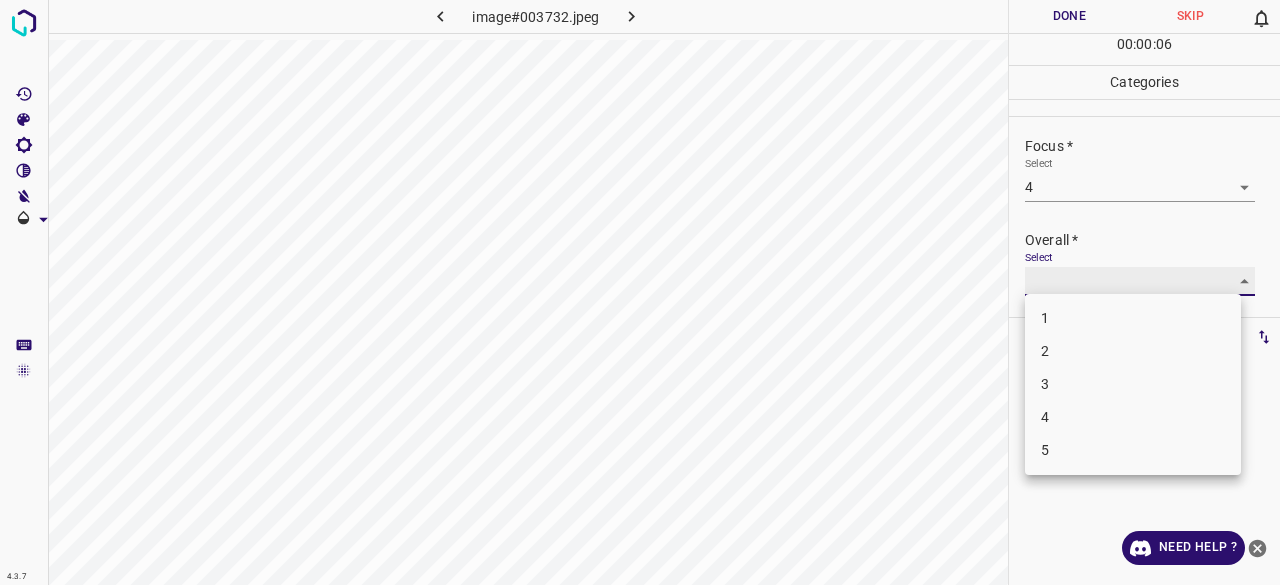 type on "4" 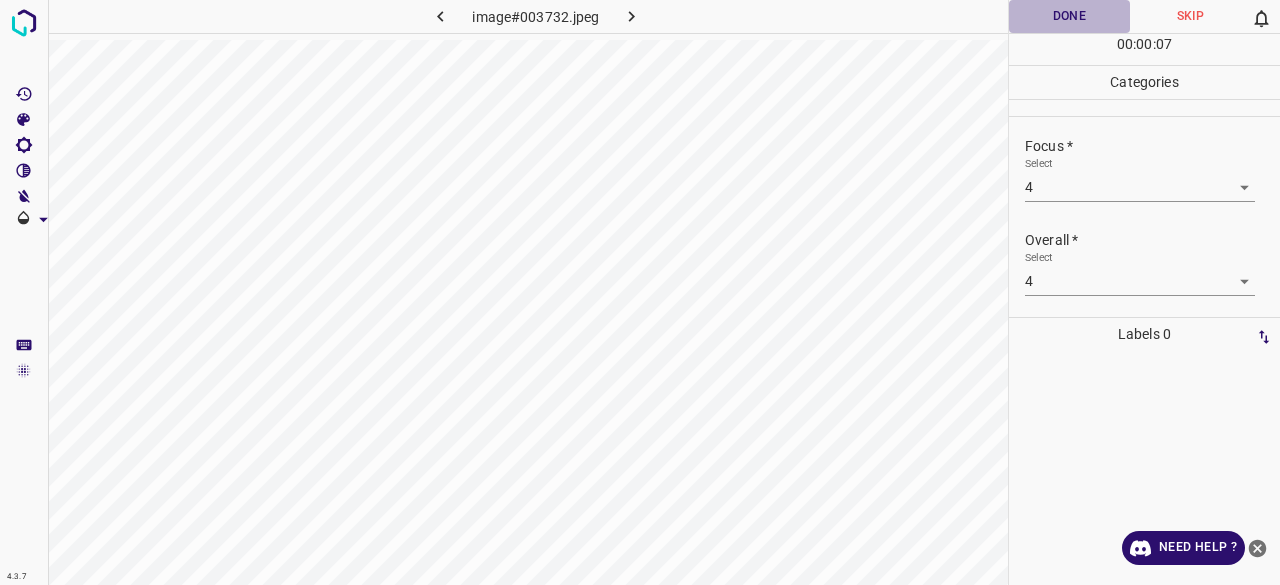 click on "Done" at bounding box center (1069, 16) 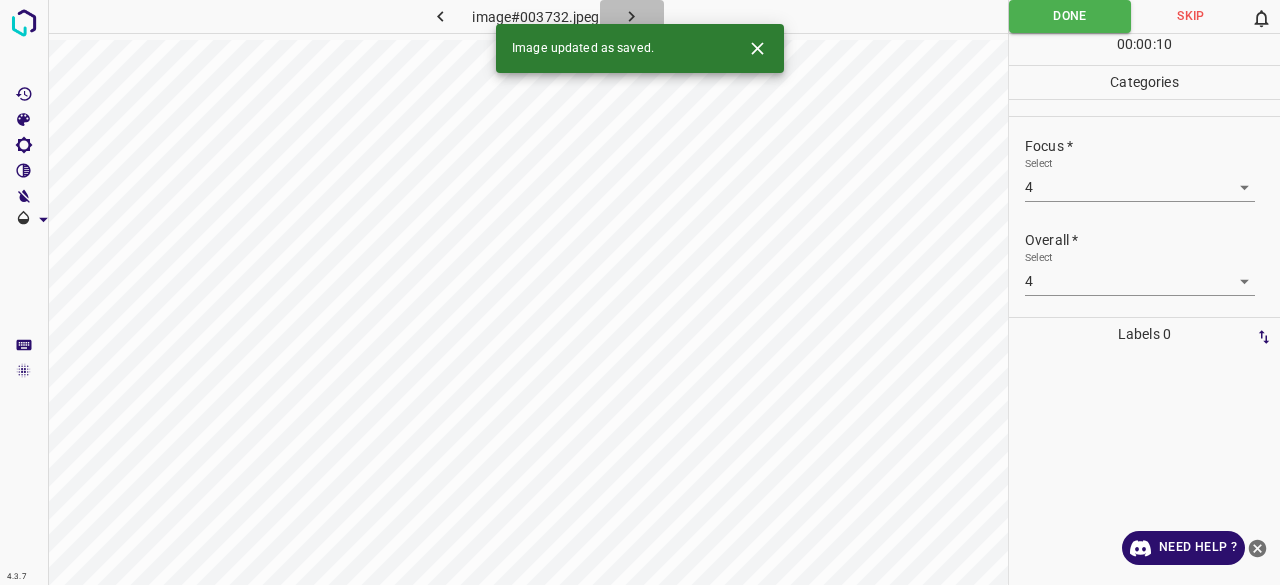 click 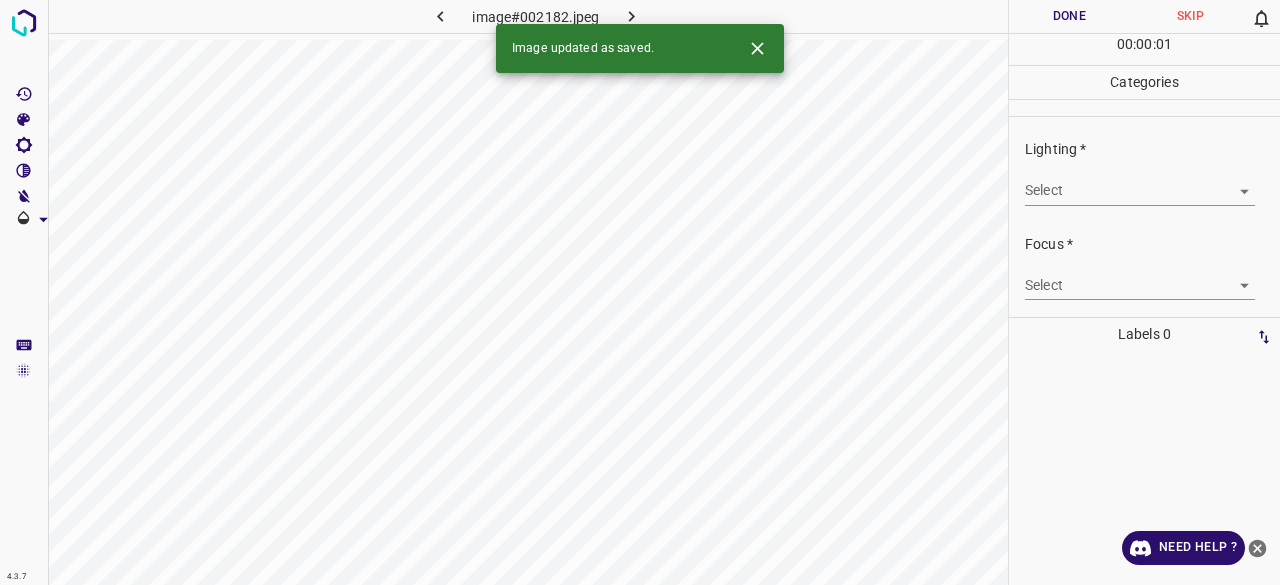 click on "4.3.7 image#002182.jpeg Done Skip 0 00   : 00   : 01   Categories Lighting *  Select ​ Focus *  Select ​ Overall *  Select ​ Labels   0 Categories 1 Lighting 2 Focus 3 Overall Tools Space Change between modes (Draw & Edit) I Auto labeling R Restore zoom M Zoom in N Zoom out Delete Delete selecte label Filters Z Restore filters X Saturation filter C Brightness filter V Contrast filter B Gray scale filter General O Download Image updated as saved. Need Help ? - Text - Hide - Delete" at bounding box center (640, 292) 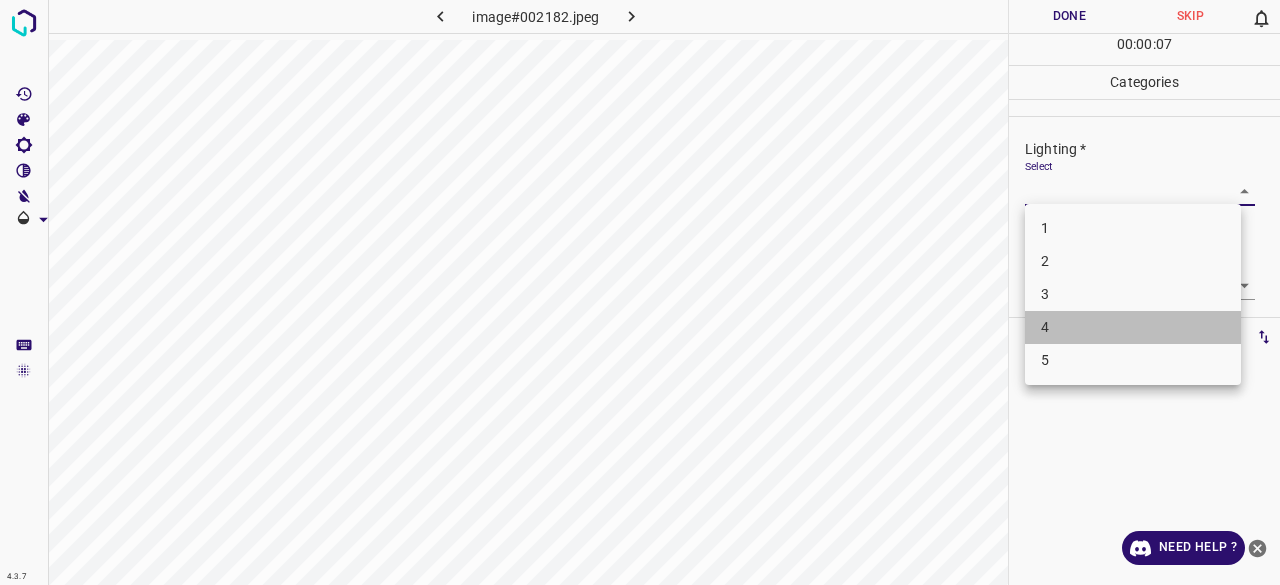 click on "4" at bounding box center [1133, 327] 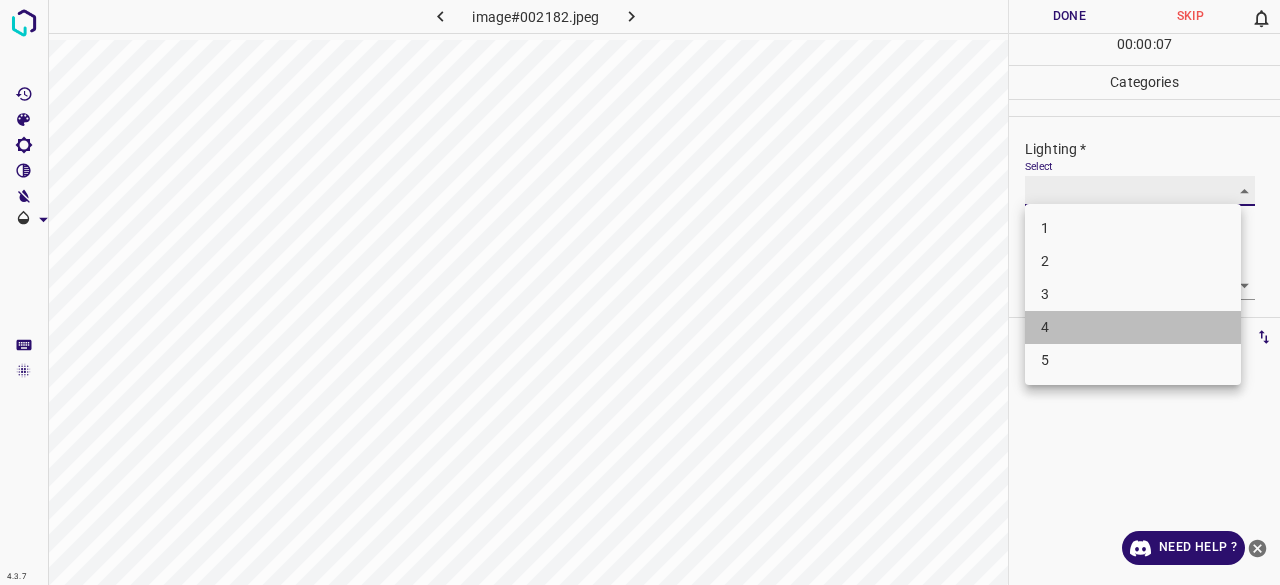 type on "4" 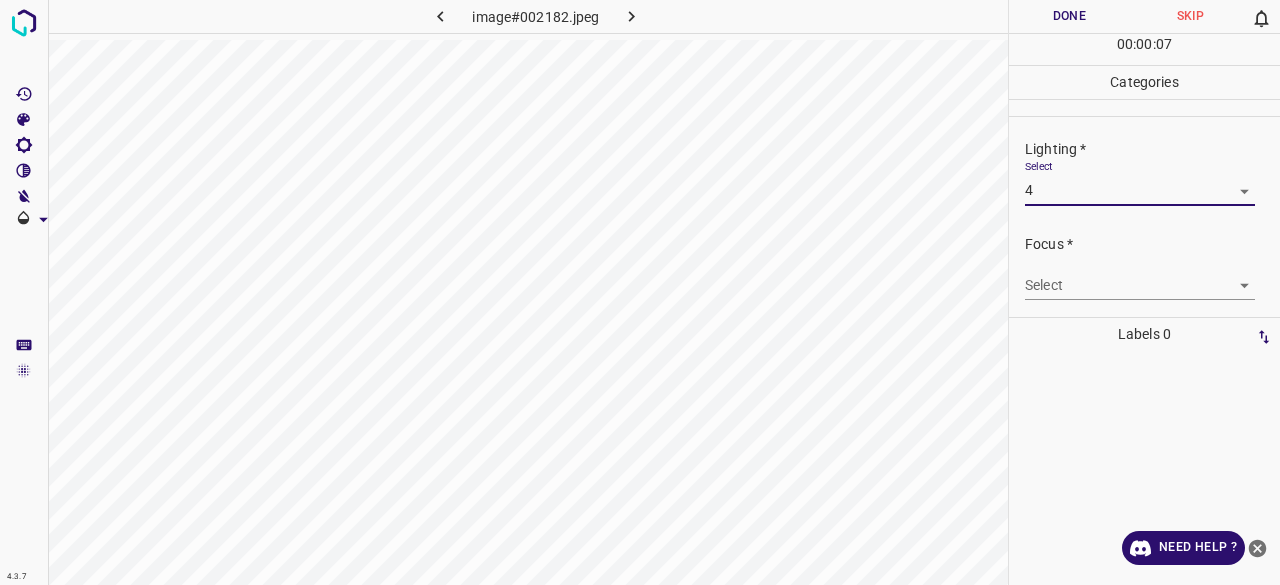 click on "4.3.7 image#002182.jpeg Done Skip 0 00   : 00   : 07   Categories Lighting *  Select 4 4 Focus *  Select ​ Overall *  Select ​ Labels   0 Categories 1 Lighting 2 Focus 3 Overall Tools Space Change between modes (Draw & Edit) I Auto labeling R Restore zoom M Zoom in N Zoom out Delete Delete selecte label Filters Z Restore filters X Saturation filter C Brightness filter V Contrast filter B Gray scale filter General O Download Need Help ? - Text - Hide - Delete" at bounding box center (640, 292) 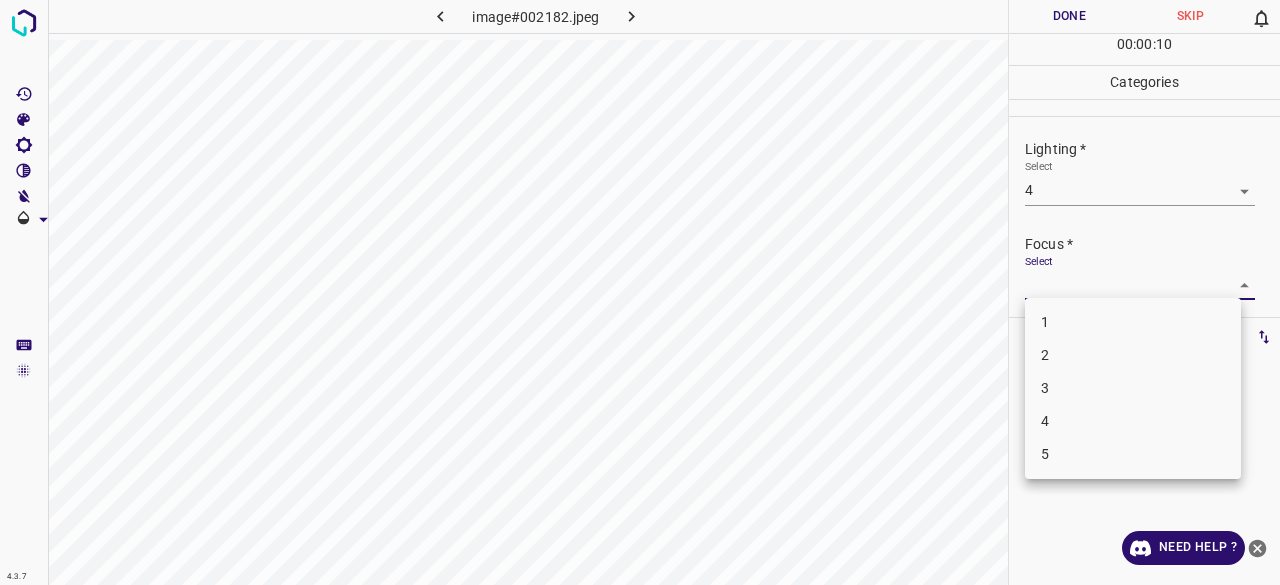click on "4" at bounding box center (1133, 421) 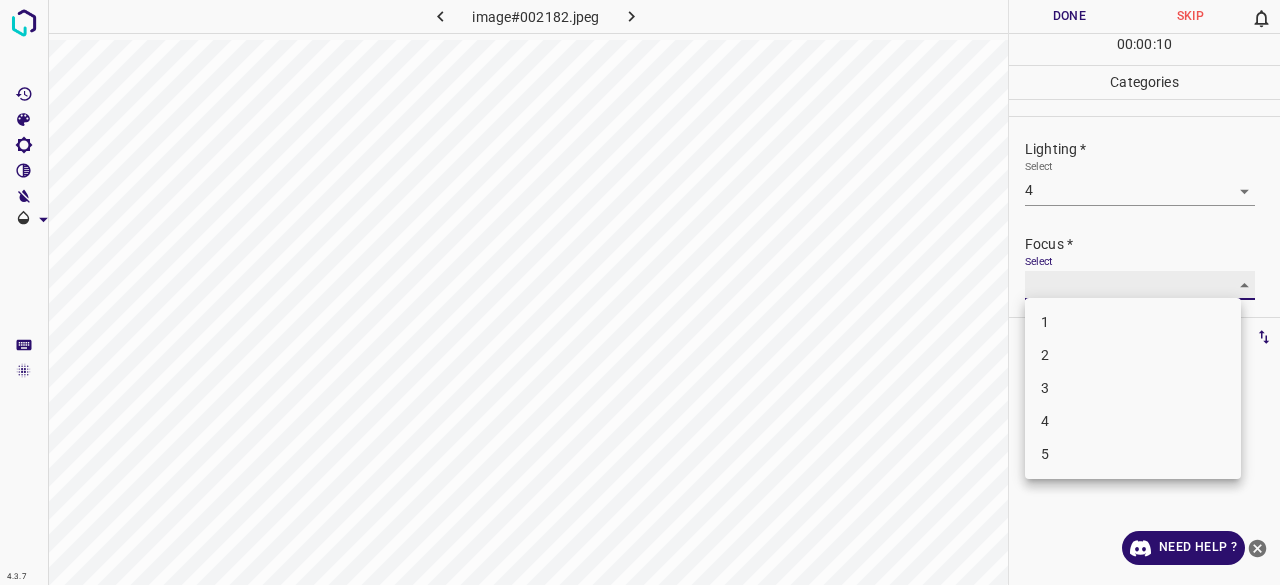 type on "4" 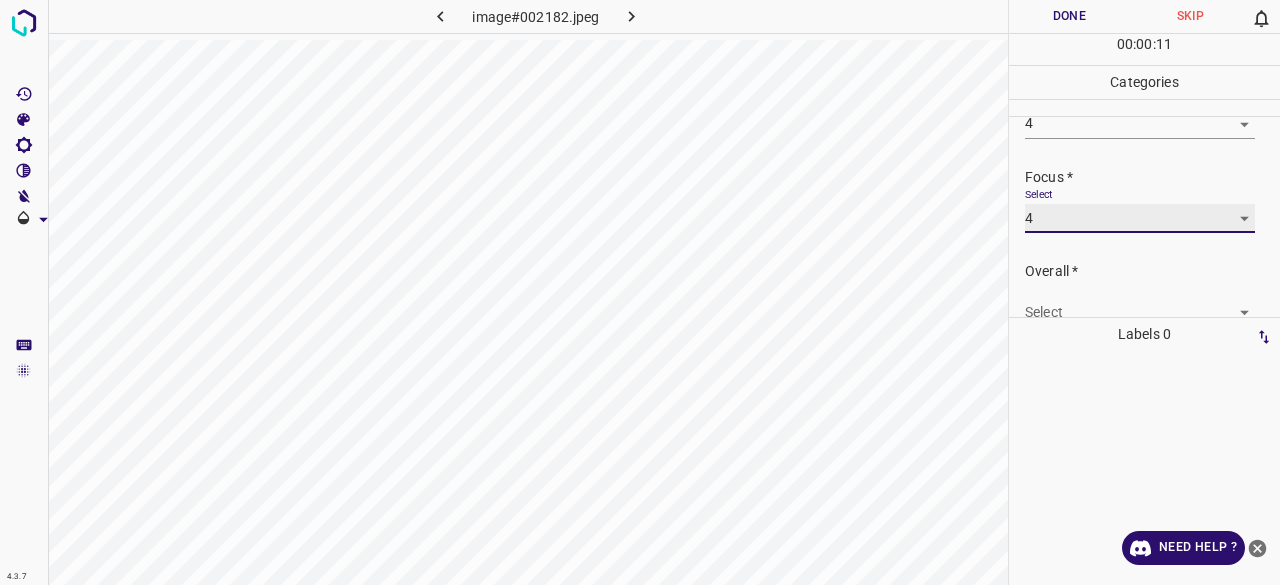 scroll, scrollTop: 98, scrollLeft: 0, axis: vertical 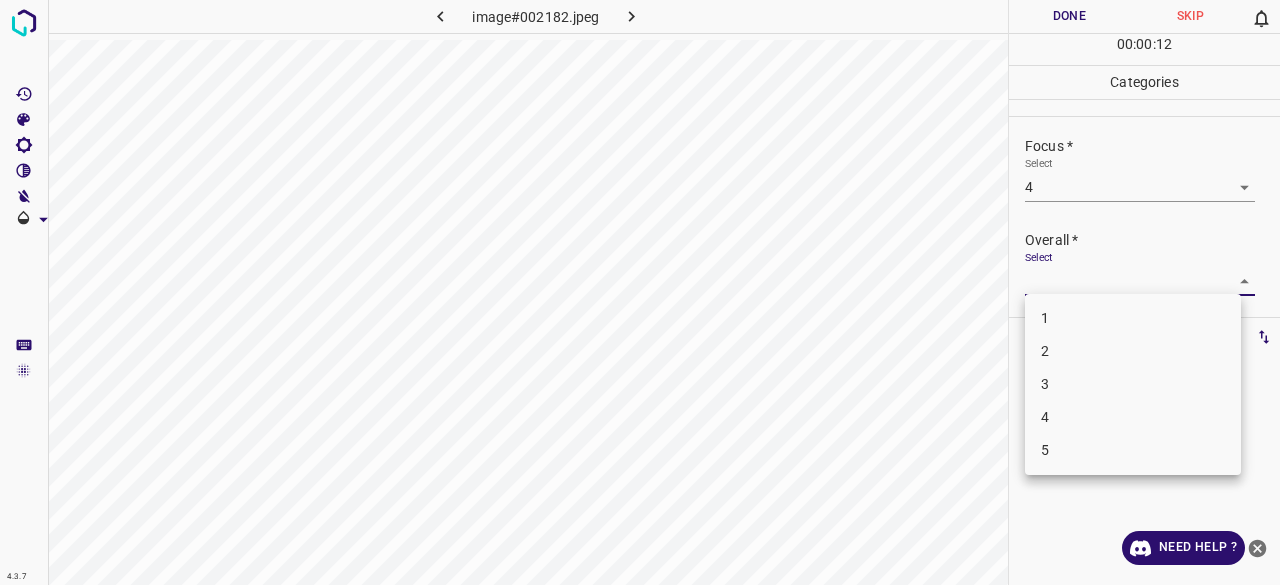 click on "4.3.7 image#002182.jpeg Done Skip 0 00   : 00   : 12   Categories Lighting *  Select 4 4 Focus *  Select 4 4 Overall *  Select ​ Labels   0 Categories 1 Lighting 2 Focus 3 Overall Tools Space Change between modes (Draw & Edit) I Auto labeling R Restore zoom M Zoom in N Zoom out Delete Delete selecte label Filters Z Restore filters X Saturation filter C Brightness filter V Contrast filter B Gray scale filter General O Download Need Help ? - Text - Hide - Delete 1 2 3 4 5" at bounding box center [640, 292] 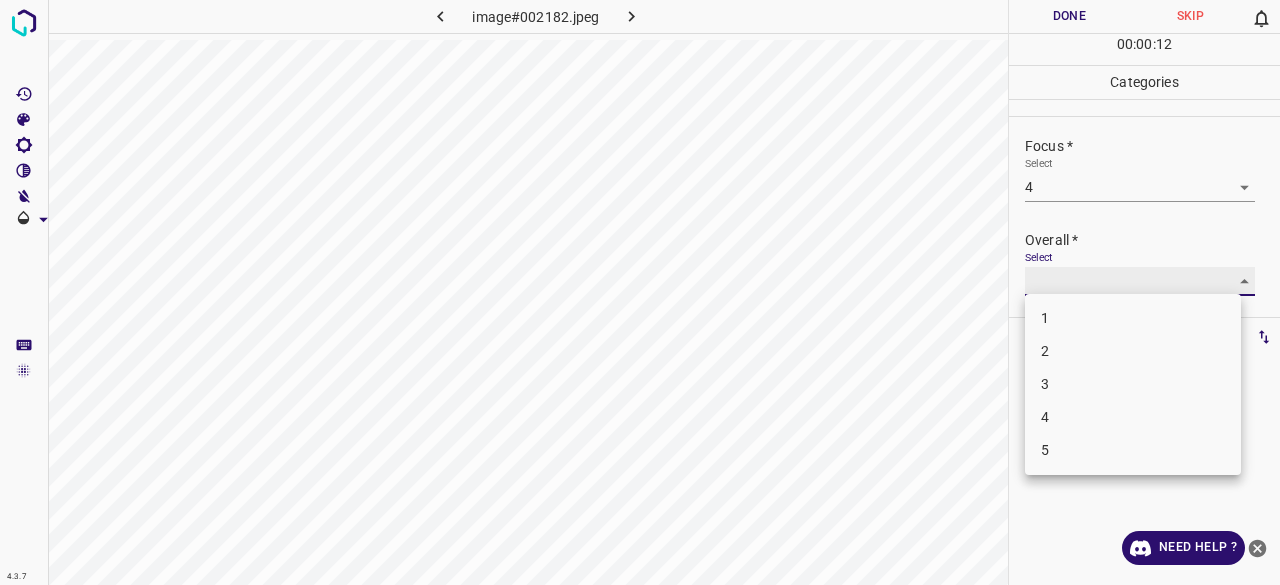 type on "4" 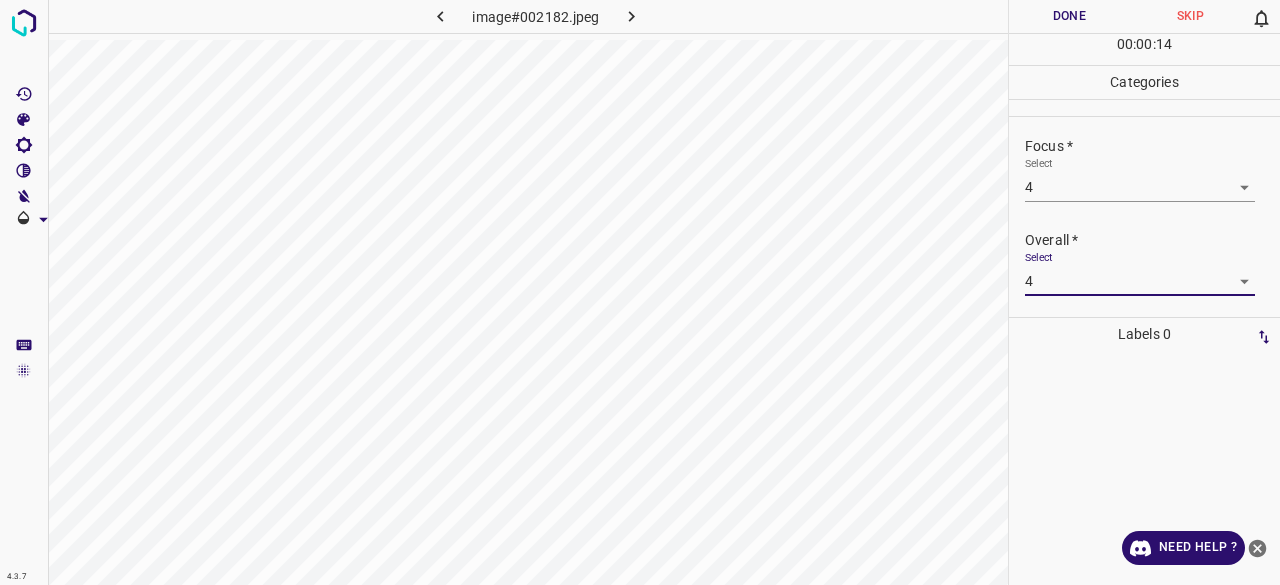 click on "Done" at bounding box center (1069, 16) 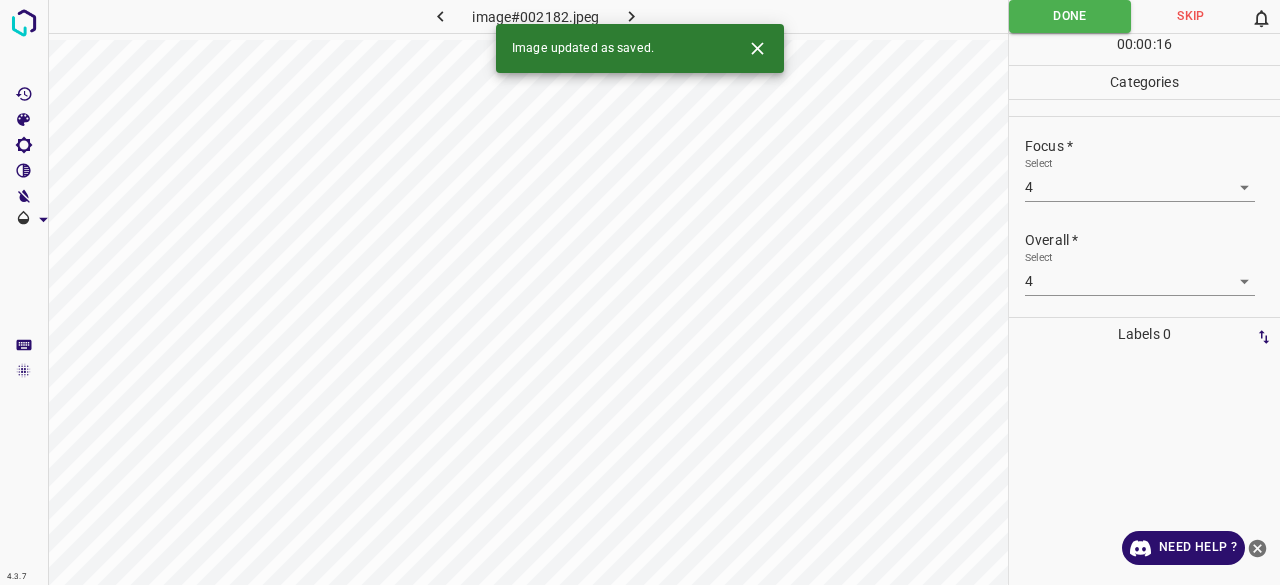 click 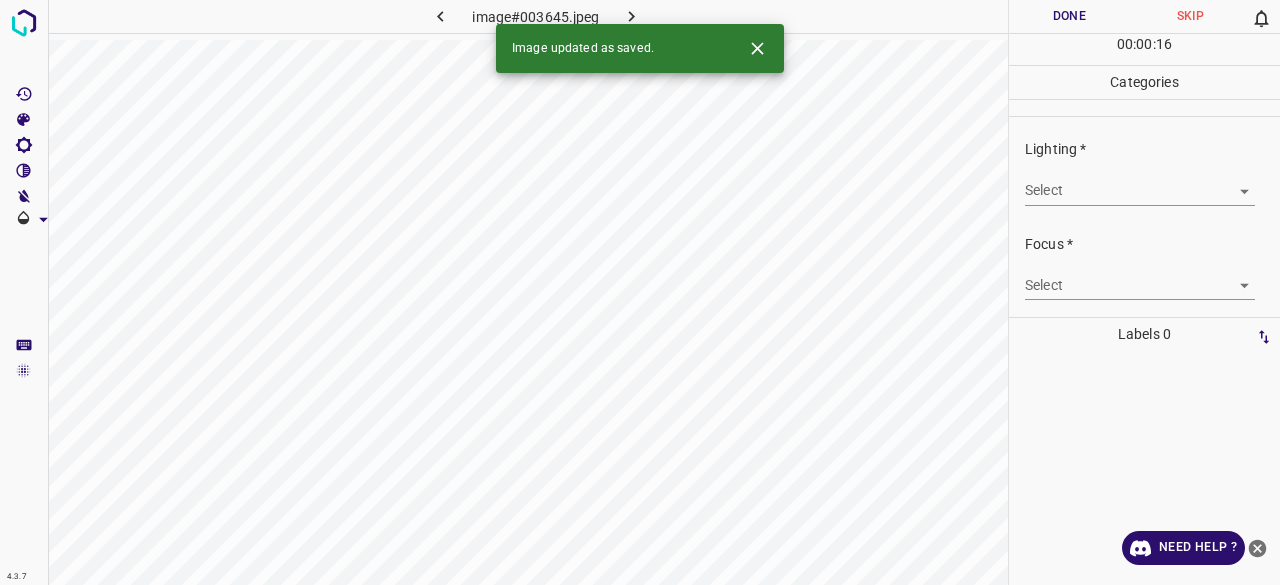 click on "4.3.7 image#003645.jpeg Done Skip 0 00   : 00   : 16   Categories Lighting *  Select ​ Focus *  Select ​ Overall *  Select ​ Labels   0 Categories 1 Lighting 2 Focus 3 Overall Tools Space Change between modes (Draw & Edit) I Auto labeling R Restore zoom M Zoom in N Zoom out Delete Delete selecte label Filters Z Restore filters X Saturation filter C Brightness filter V Contrast filter B Gray scale filter General O Download Image updated as saved. Need Help ? - Text - Hide - Delete" at bounding box center [640, 292] 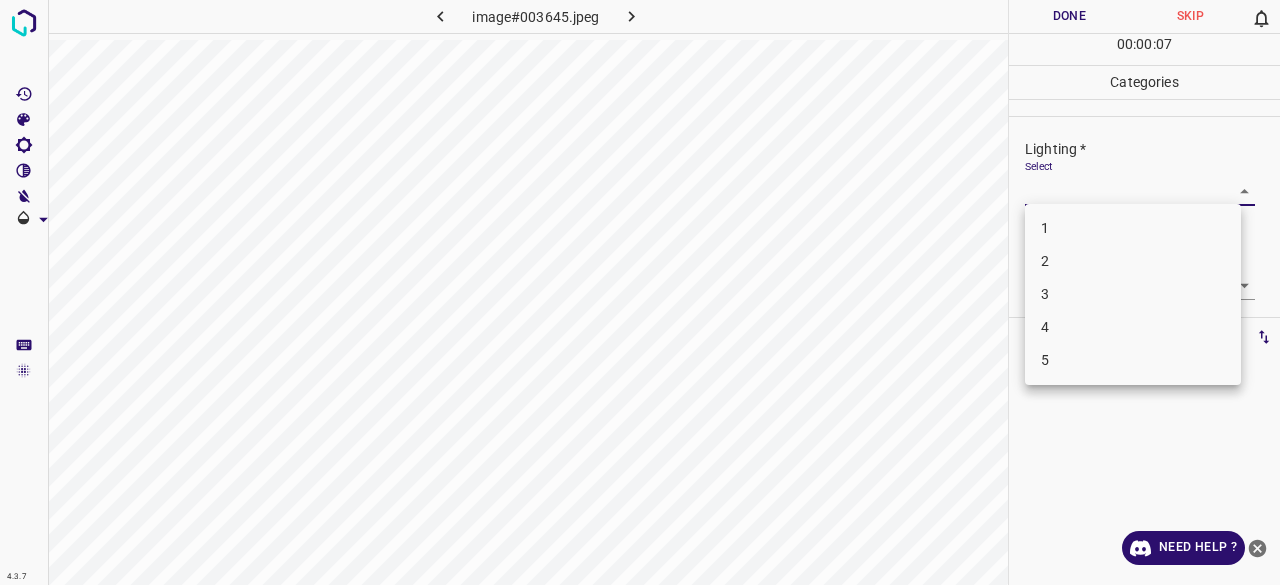 click on "2" at bounding box center [1133, 261] 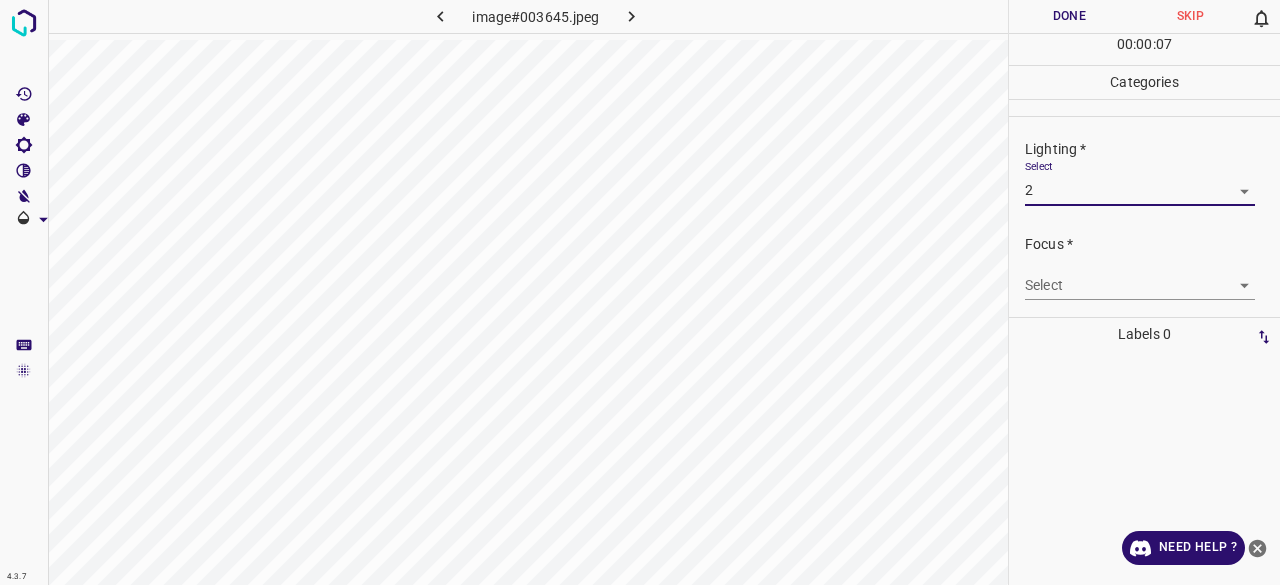 click on "4.3.7 image#003645.jpeg Done Skip 0 00   : 00   : 07   Categories Lighting *  Select 2 2 Focus *  Select ​ Overall *  Select ​ Labels   0 Categories 1 Lighting 2 Focus 3 Overall Tools Space Change between modes (Draw & Edit) I Auto labeling R Restore zoom M Zoom in N Zoom out Delete Delete selecte label Filters Z Restore filters X Saturation filter C Brightness filter V Contrast filter B Gray scale filter General O Download Need Help ? - Text - Hide - Delete" at bounding box center [640, 292] 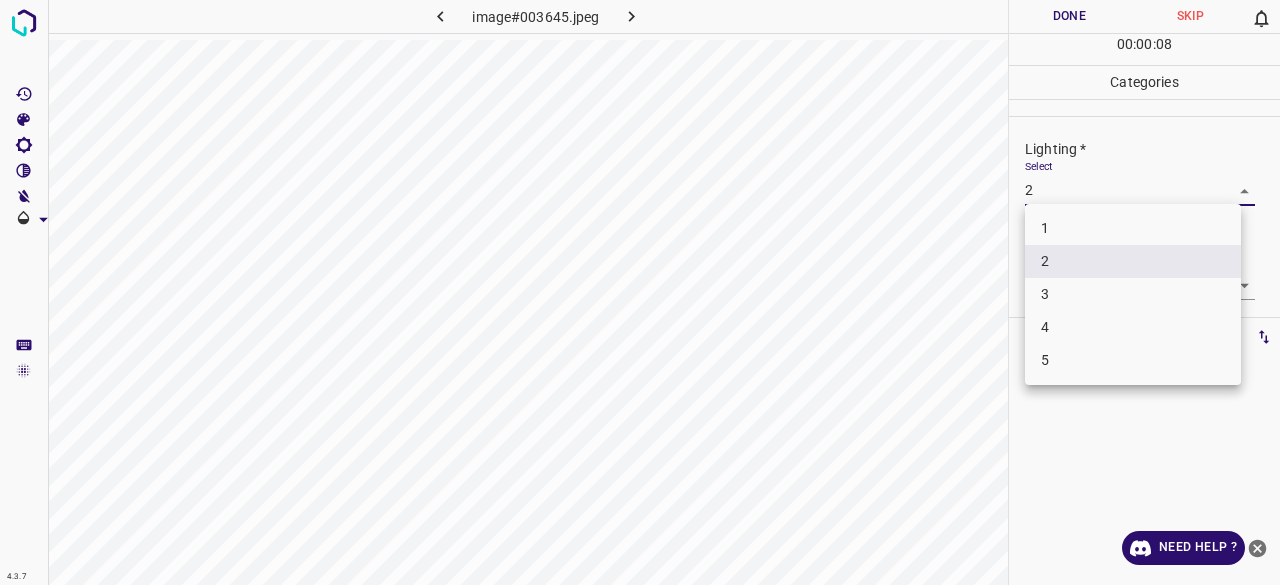 click on "3" at bounding box center (1133, 294) 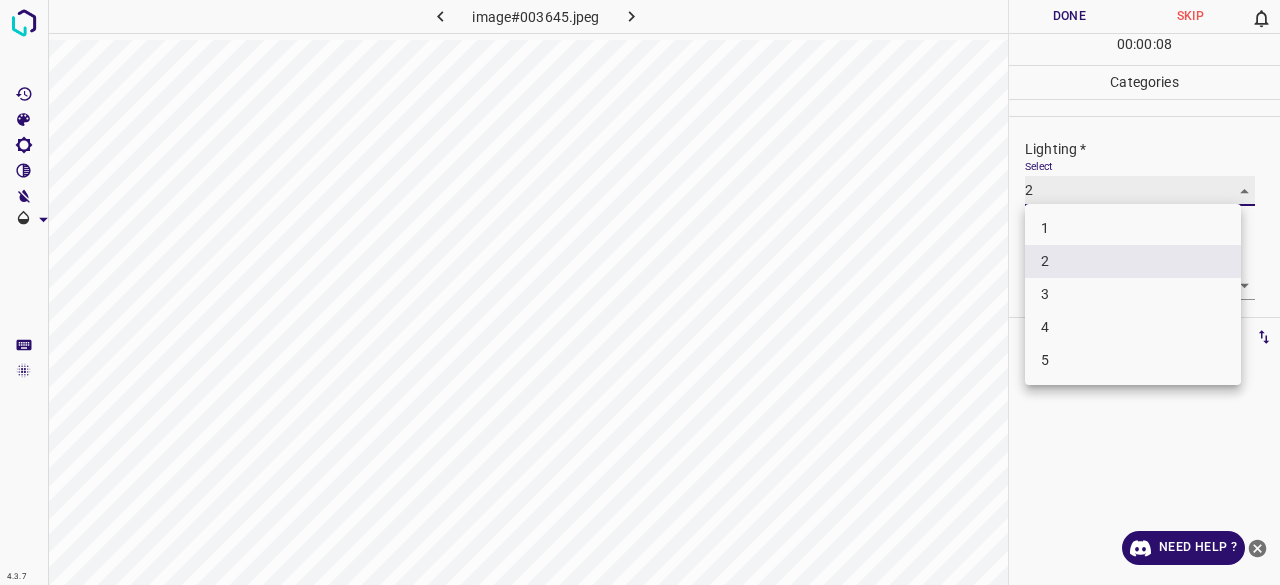 type on "3" 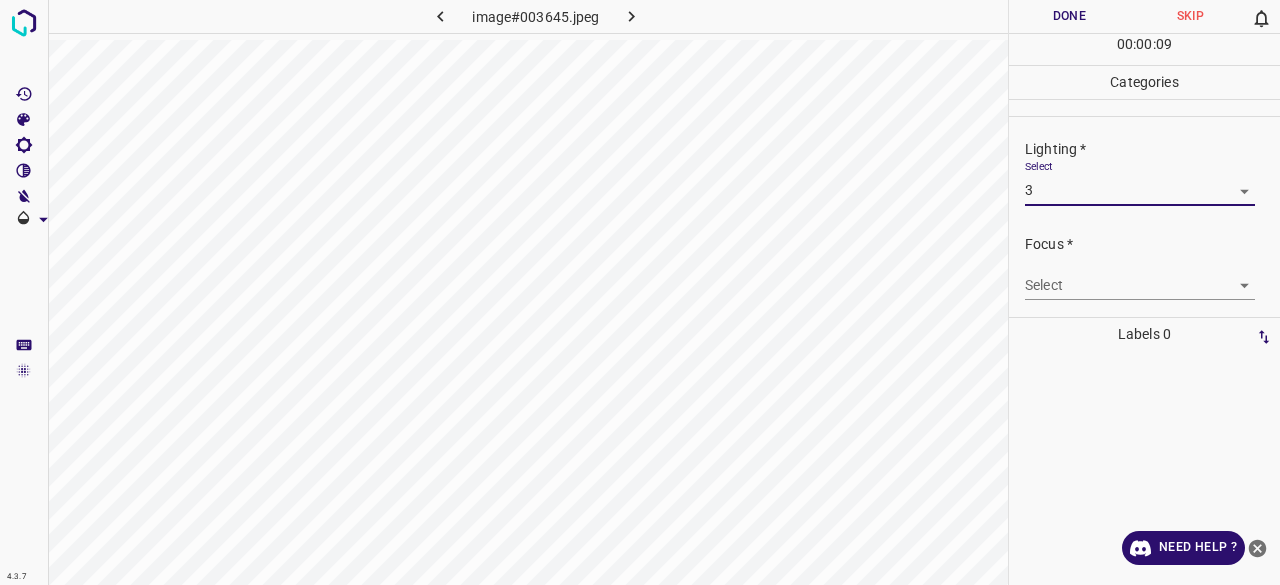 click on "Focus *" at bounding box center [1152, 244] 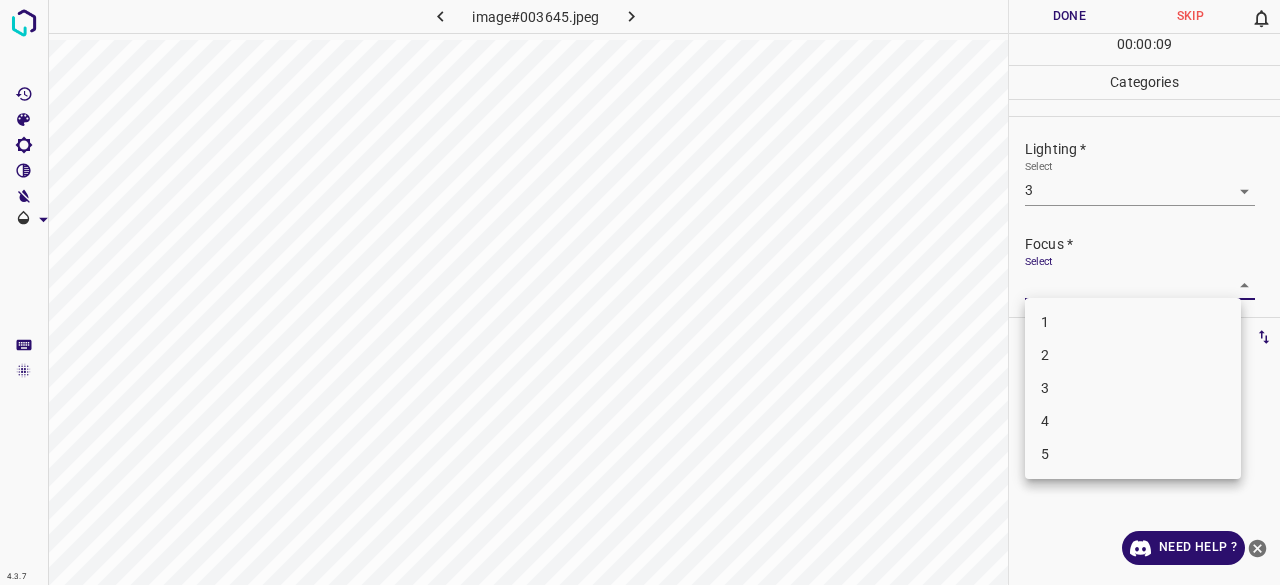 click on "4.3.7 image#003645.jpeg Done Skip 0 00   : 00   : 09   Categories Lighting *  Select 3 3 Focus *  Select ​ Overall *  Select ​ Labels   0 Categories 1 Lighting 2 Focus 3 Overall Tools Space Change between modes (Draw & Edit) I Auto labeling R Restore zoom M Zoom in N Zoom out Delete Delete selecte label Filters Z Restore filters X Saturation filter C Brightness filter V Contrast filter B Gray scale filter General O Download Need Help ? - Text - Hide - Delete 1 2 3 4 5" at bounding box center (640, 292) 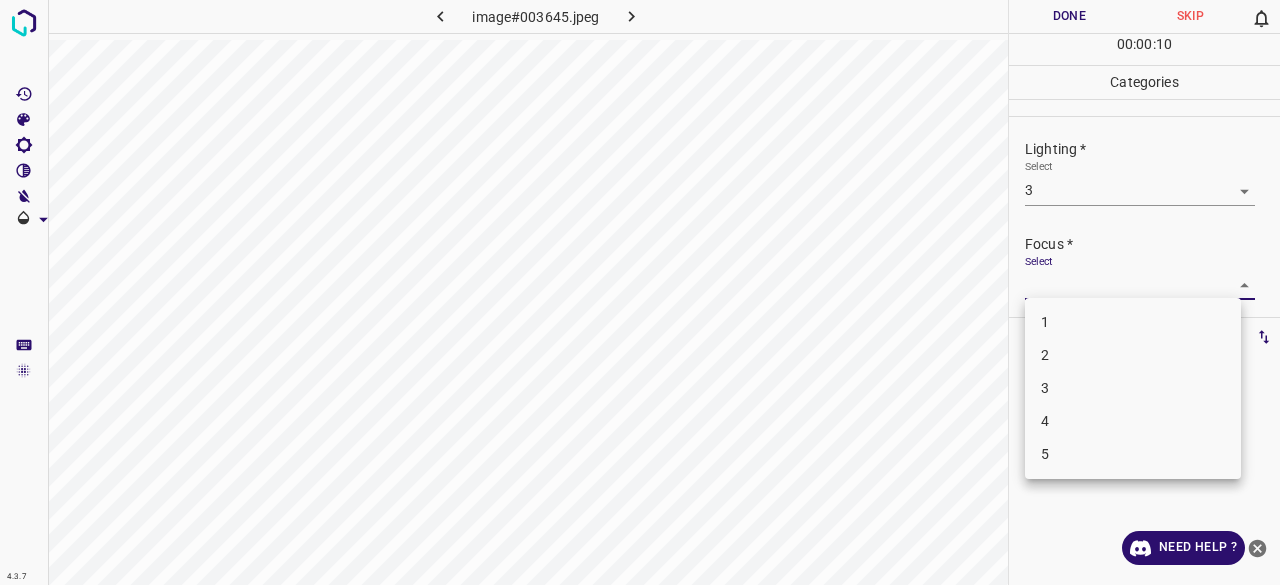 click on "4" at bounding box center [1133, 421] 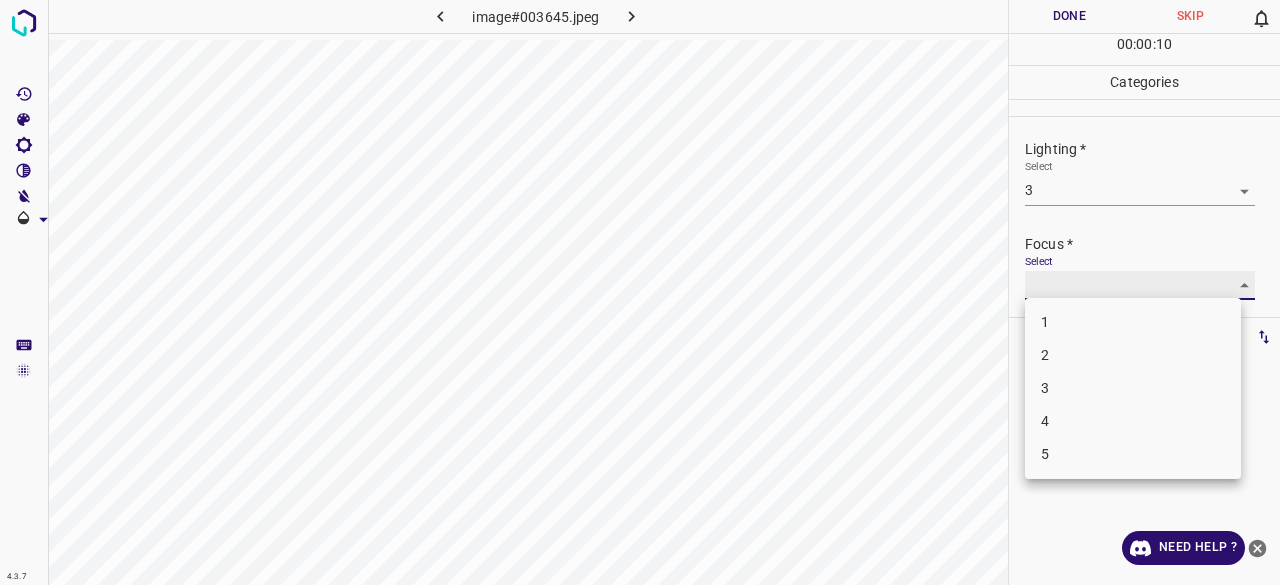 type on "4" 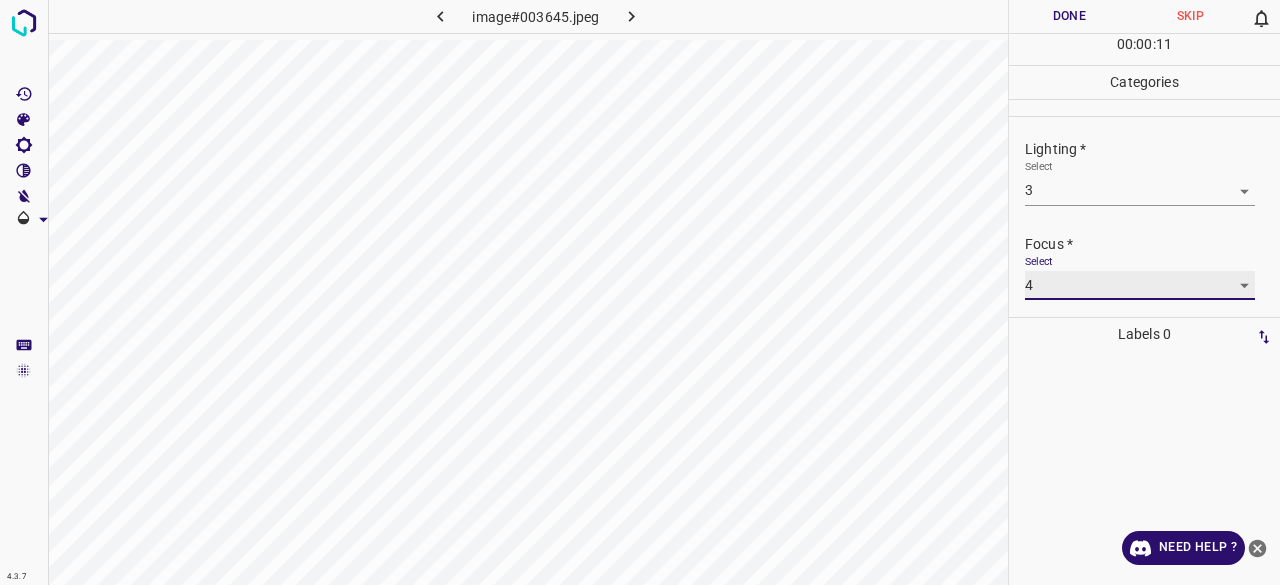 scroll, scrollTop: 98, scrollLeft: 0, axis: vertical 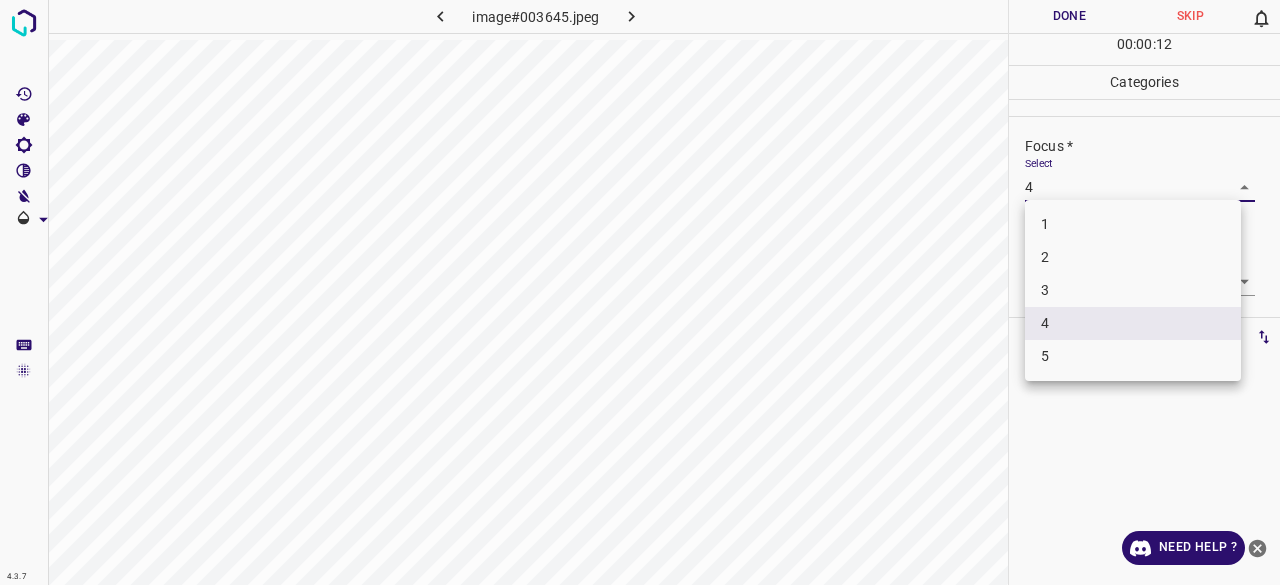 click on "4.3.7 image#003645.jpeg Done Skip 0 00   : 00   : 12   Categories Lighting *  Select 3 3 Focus *  Select 4 4 Overall *  Select ​ Labels   0 Categories 1 Lighting 2 Focus 3 Overall Tools Space Change between modes (Draw & Edit) I Auto labeling R Restore zoom M Zoom in N Zoom out Delete Delete selecte label Filters Z Restore filters X Saturation filter C Brightness filter V Contrast filter B Gray scale filter General O Download Need Help ? - Text - Hide - Delete 1 2 3 4 5" at bounding box center [640, 292] 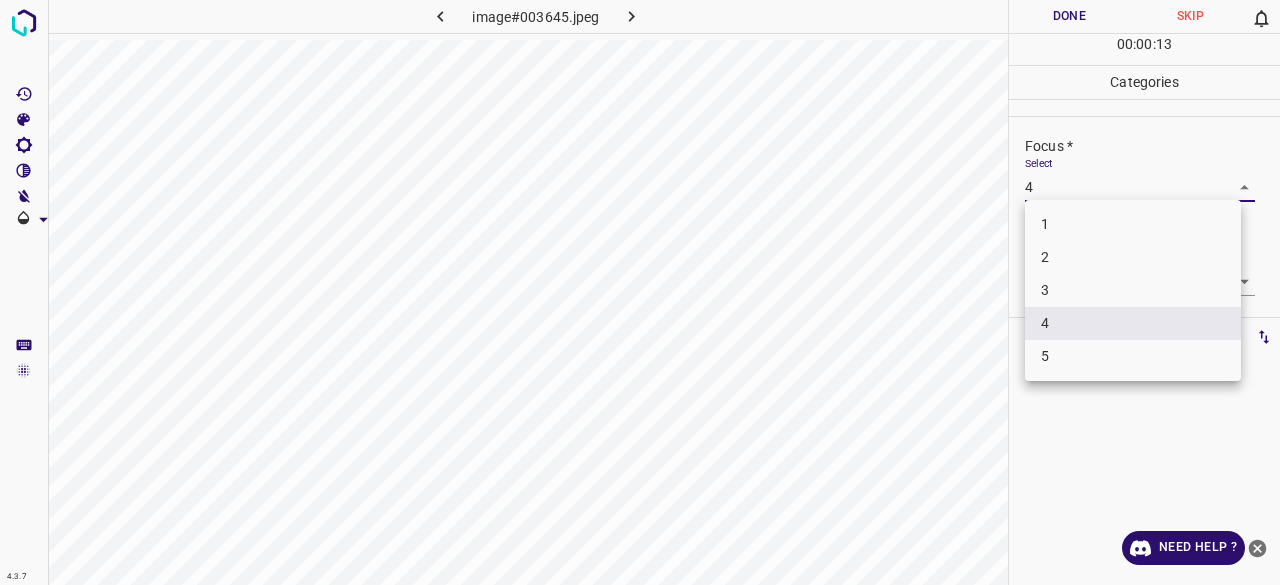 click at bounding box center (640, 292) 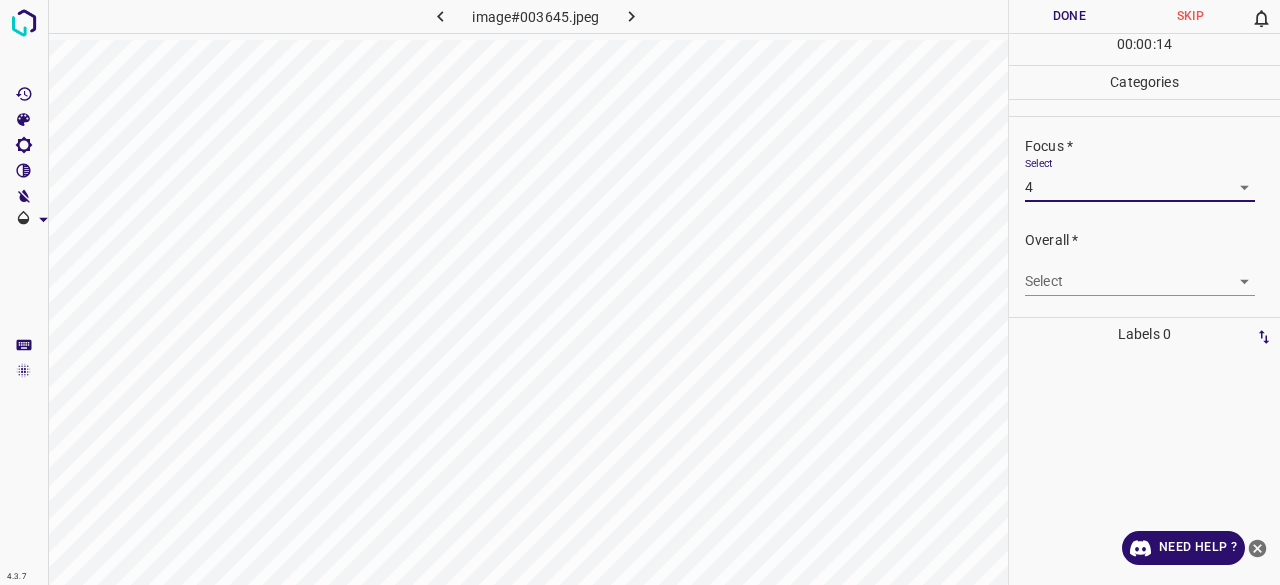 click on "4.3.7 image#003645.jpeg Done Skip 0 00   : 00   : 14   Categories Lighting *  Select 3 3 Focus *  Select 4 4 Overall *  Select ​ Labels   0 Categories 1 Lighting 2 Focus 3 Overall Tools Space Change between modes (Draw & Edit) I Auto labeling R Restore zoom M Zoom in N Zoom out Delete Delete selecte label Filters Z Restore filters X Saturation filter C Brightness filter V Contrast filter B Gray scale filter General O Download Need Help ? - Text - Hide - Delete" at bounding box center [640, 292] 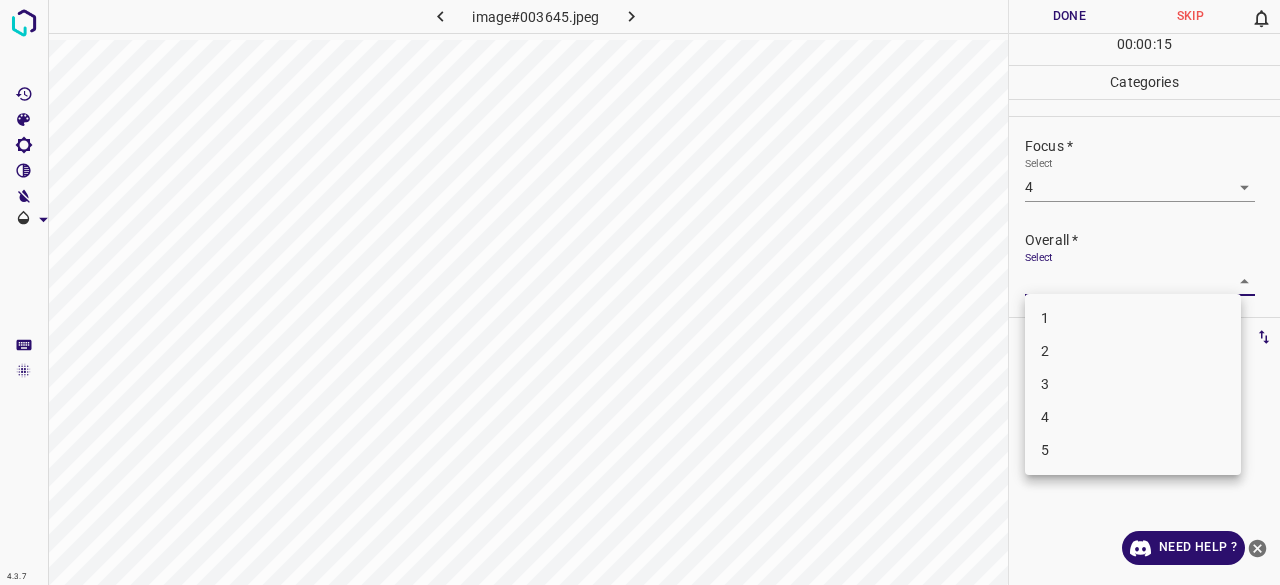 click on "3" at bounding box center (1133, 384) 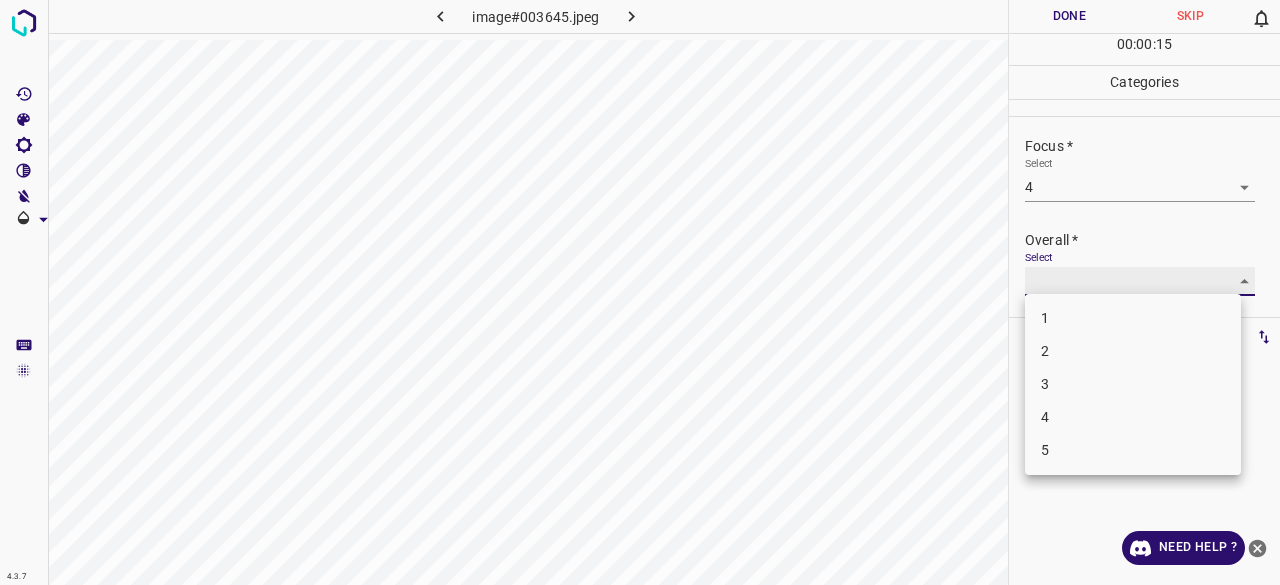 type on "3" 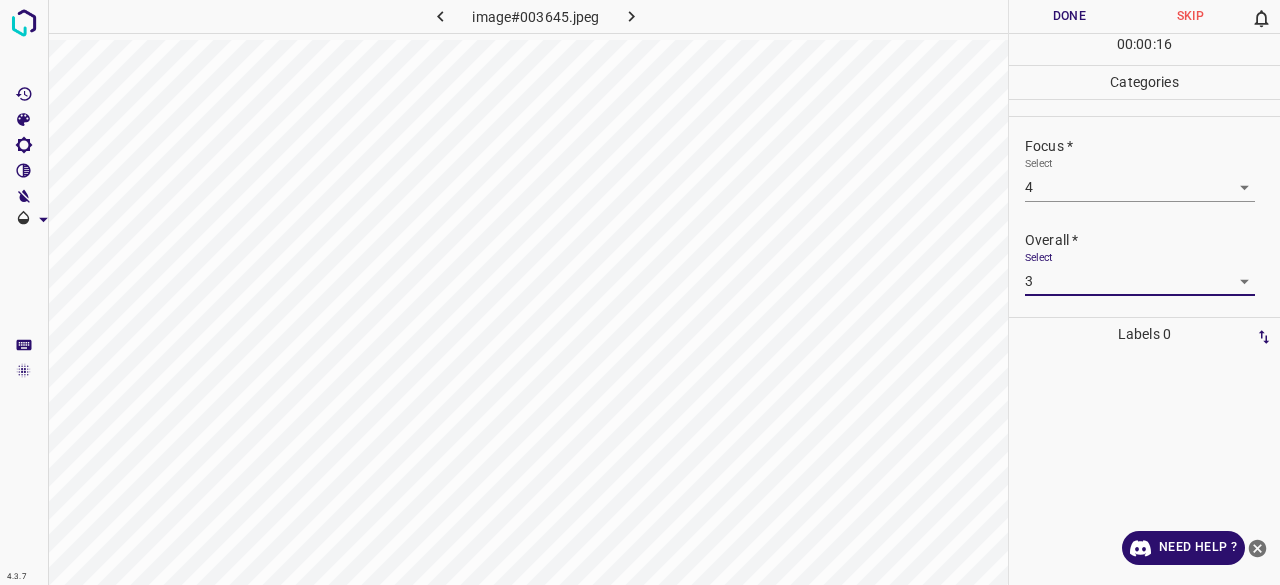 click on "Done" at bounding box center [1069, 16] 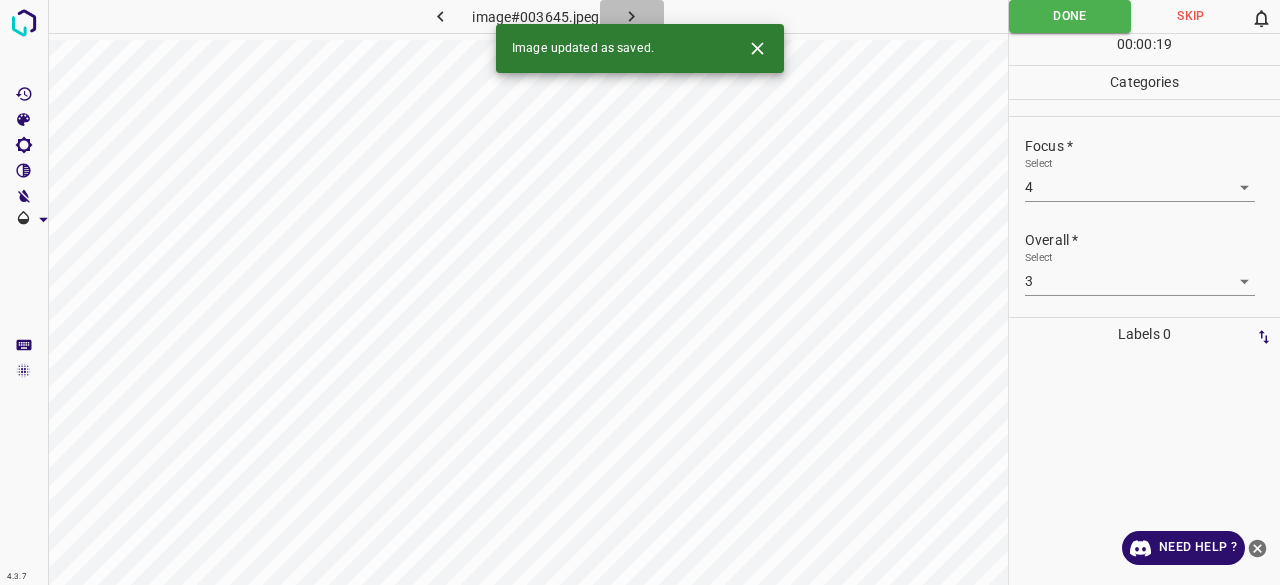 click 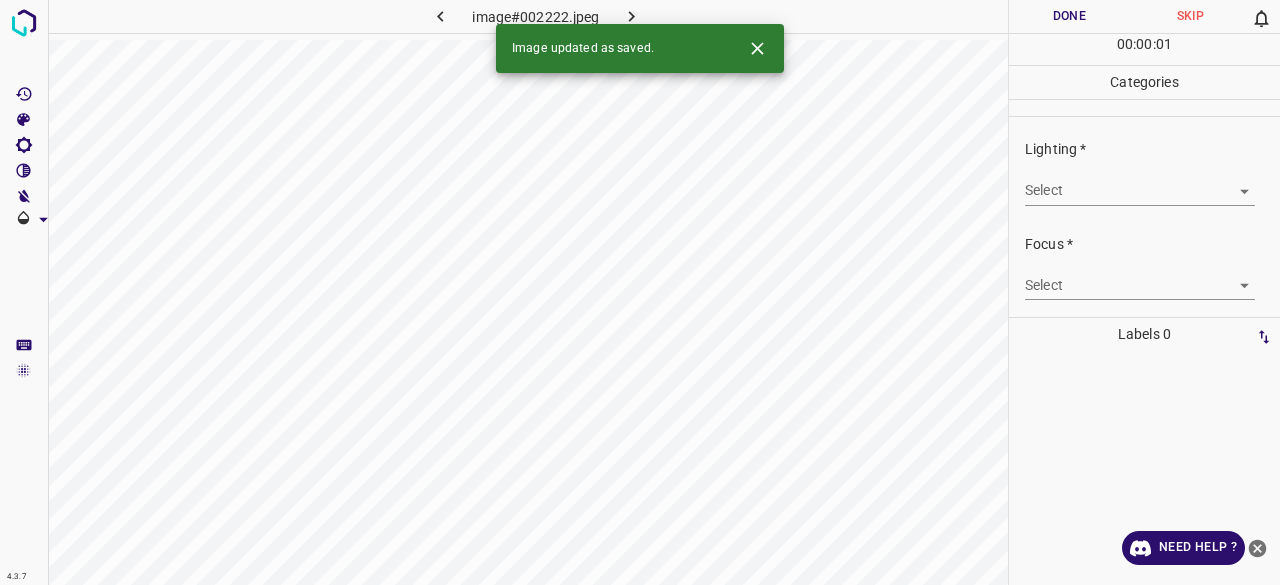 click on "4.3.7 image#002222.jpeg Done Skip 0 00   : 00   : 01   Categories Lighting *  Select ​ Focus *  Select ​ Overall *  Select ​ Labels   0 Categories 1 Lighting 2 Focus 3 Overall Tools Space Change between modes (Draw & Edit) I Auto labeling R Restore zoom M Zoom in N Zoom out Delete Delete selecte label Filters Z Restore filters X Saturation filter C Brightness filter V Contrast filter B Gray scale filter General O Download Image updated as saved. Need Help ? - Text - Hide - Delete" at bounding box center [640, 292] 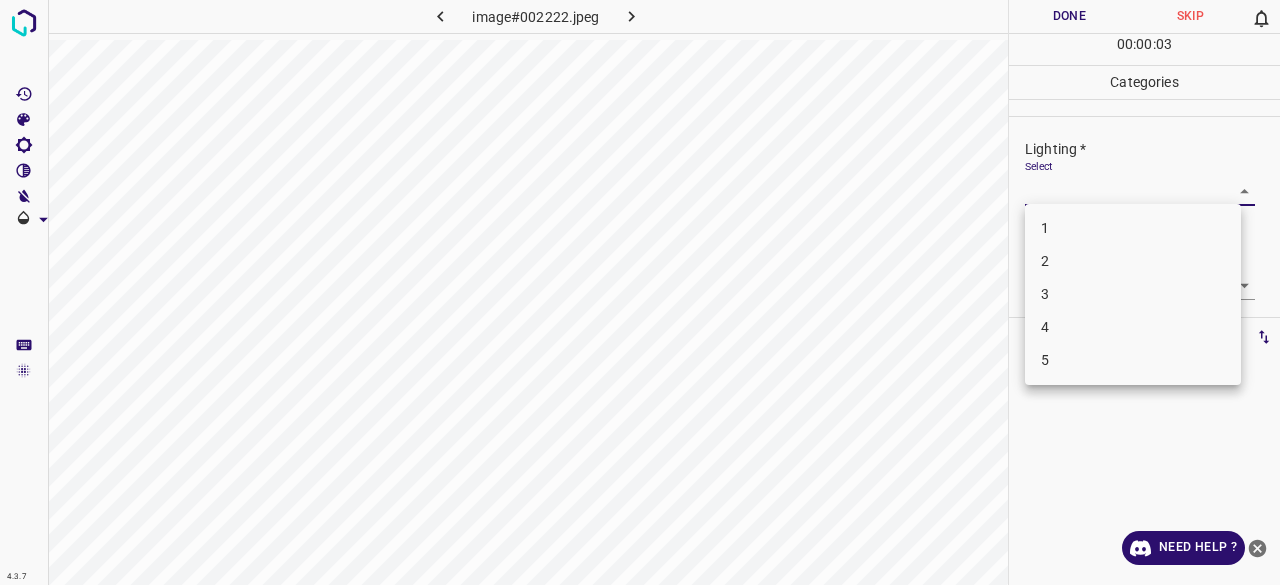 click on "3" at bounding box center [1133, 294] 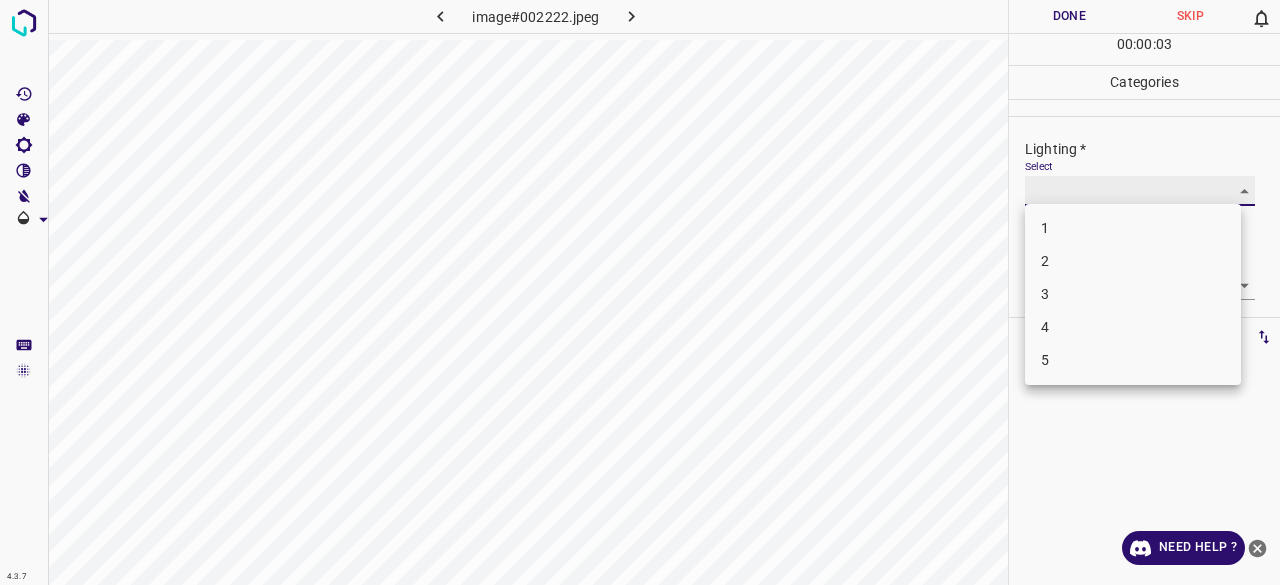 type on "3" 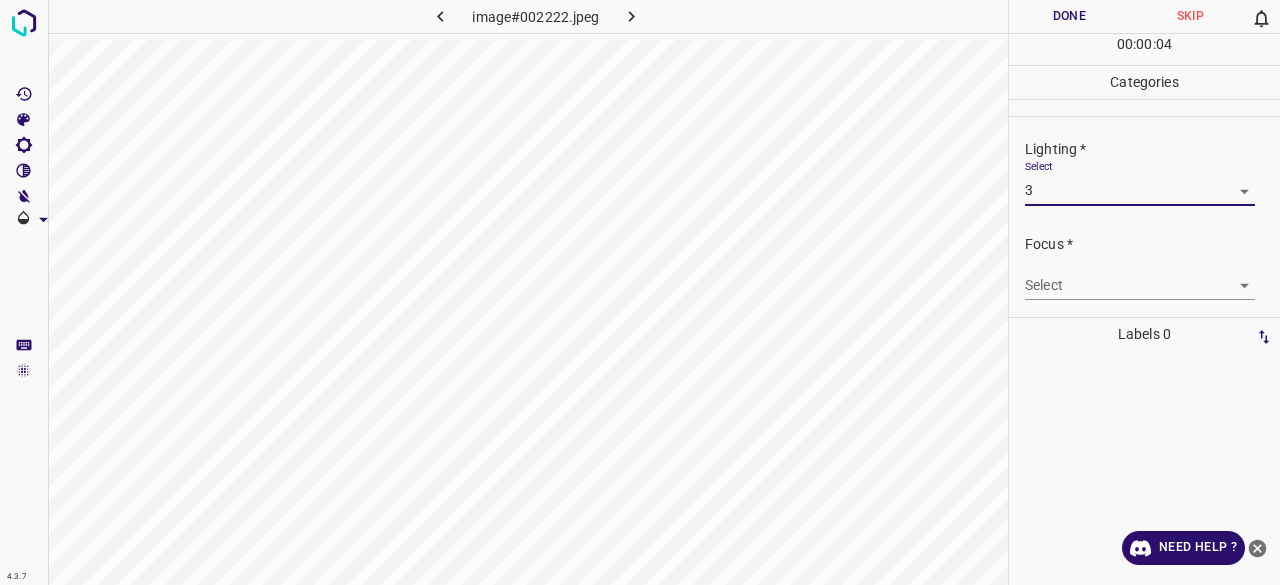 click on "4.3.7 image#002222.jpeg Done Skip 0 00   : 00   : 04   Categories Lighting *  Select 3 3 Focus *  Select ​ Overall *  Select ​ Labels   0 Categories 1 Lighting 2 Focus 3 Overall Tools Space Change between modes (Draw & Edit) I Auto labeling R Restore zoom M Zoom in N Zoom out Delete Delete selecte label Filters Z Restore filters X Saturation filter C Brightness filter V Contrast filter B Gray scale filter General O Download Need Help ? - Text - Hide - Delete" at bounding box center (640, 292) 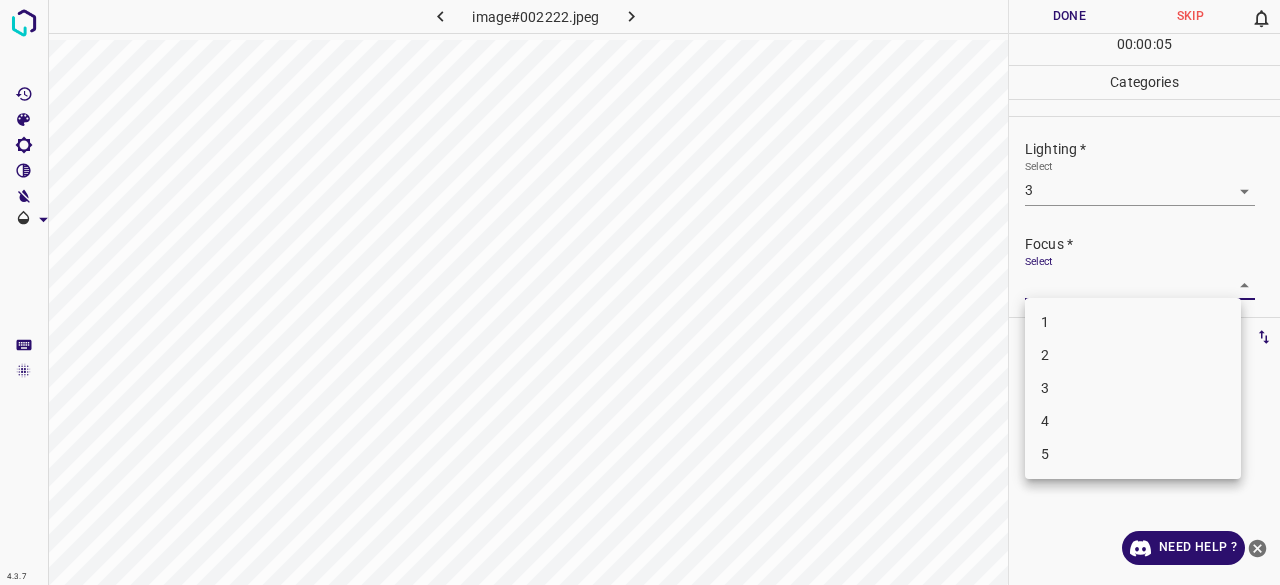 click on "2" at bounding box center [1133, 355] 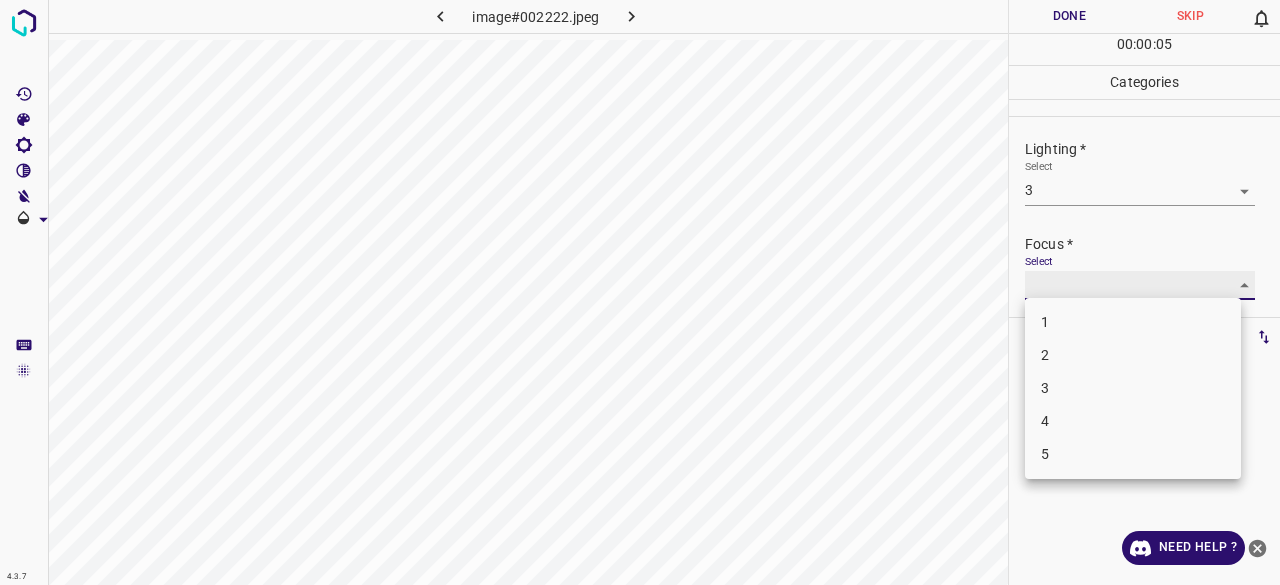 type on "2" 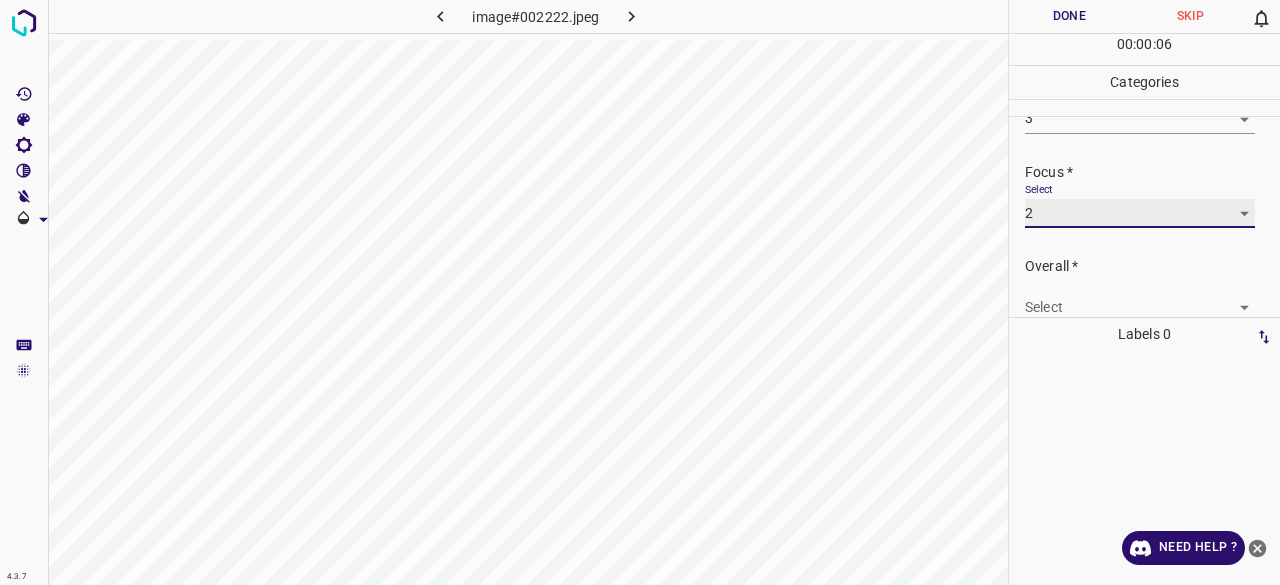 scroll, scrollTop: 98, scrollLeft: 0, axis: vertical 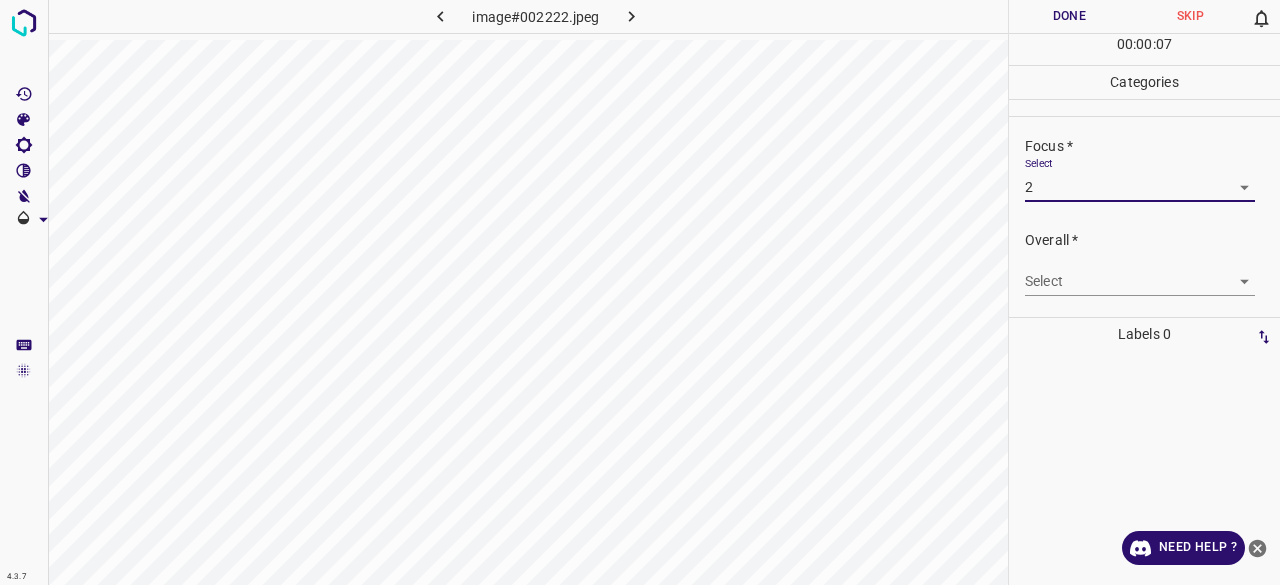 click on "4.3.7 image#002222.jpeg Done Skip 0 00   : 00   : 07   Categories Lighting *  Select 3 3 Focus *  Select 2 2 Overall *  Select ​ Labels   0 Categories 1 Lighting 2 Focus 3 Overall Tools Space Change between modes (Draw & Edit) I Auto labeling R Restore zoom M Zoom in N Zoom out Delete Delete selecte label Filters Z Restore filters X Saturation filter C Brightness filter V Contrast filter B Gray scale filter General O Download Need Help ? - Text - Hide - Delete" at bounding box center [640, 292] 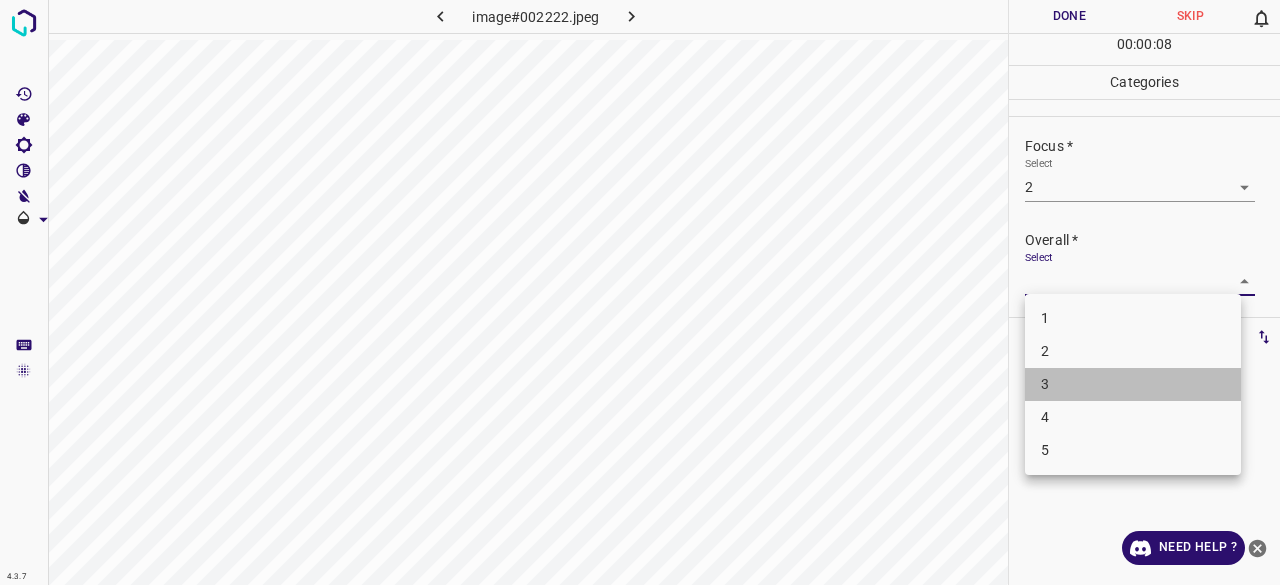click on "3" at bounding box center (1133, 384) 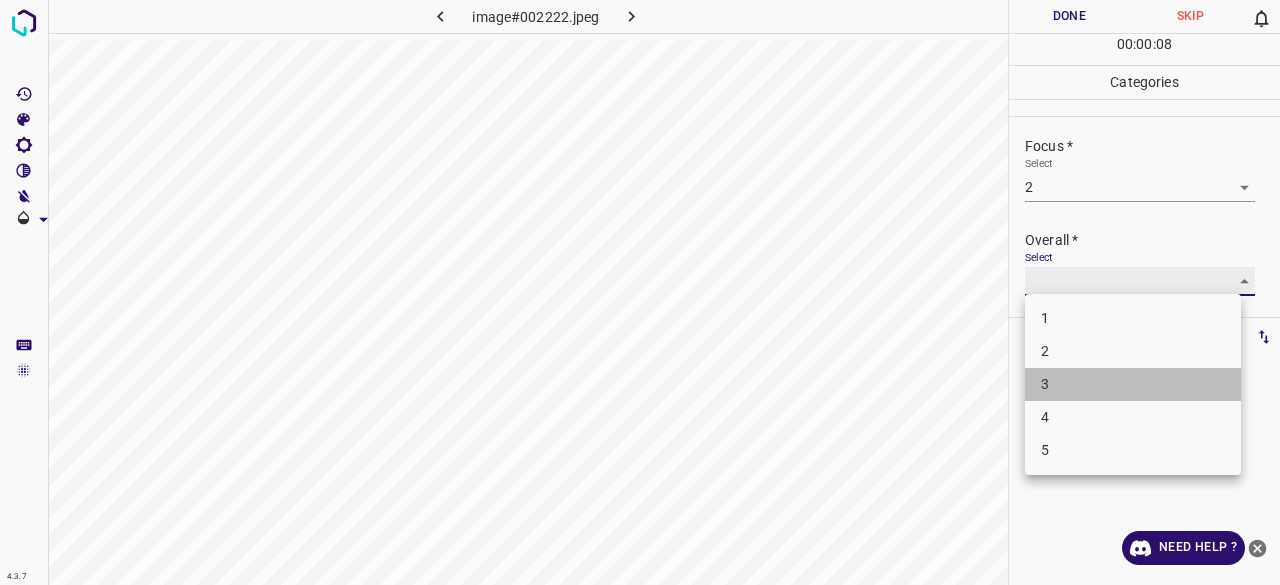 type on "3" 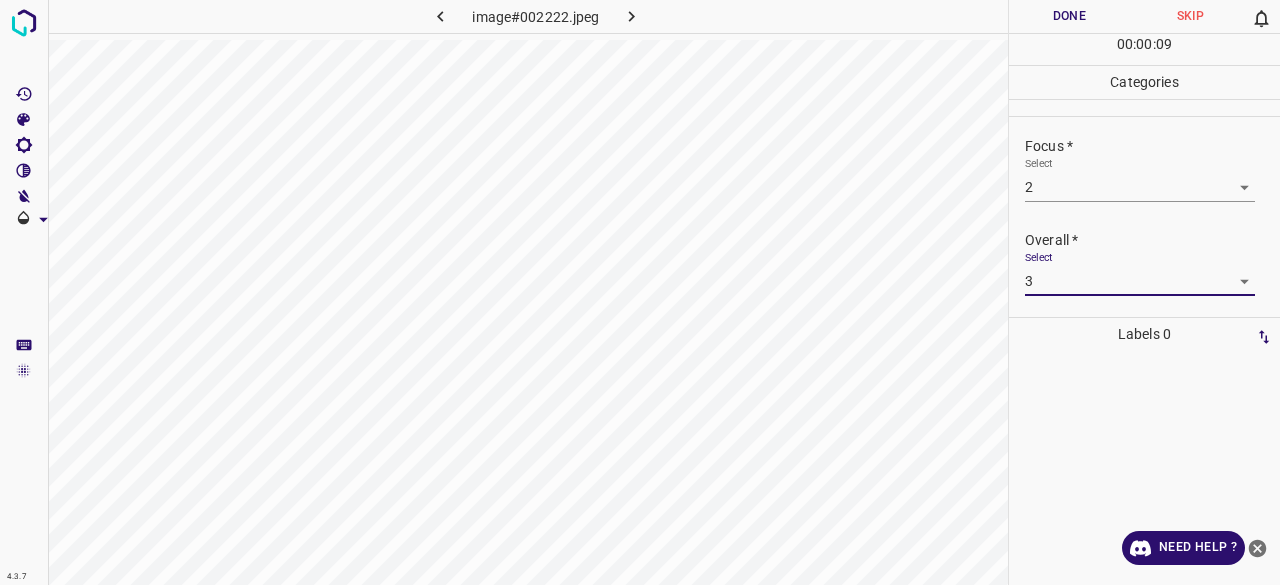 click on "Done" at bounding box center [1069, 16] 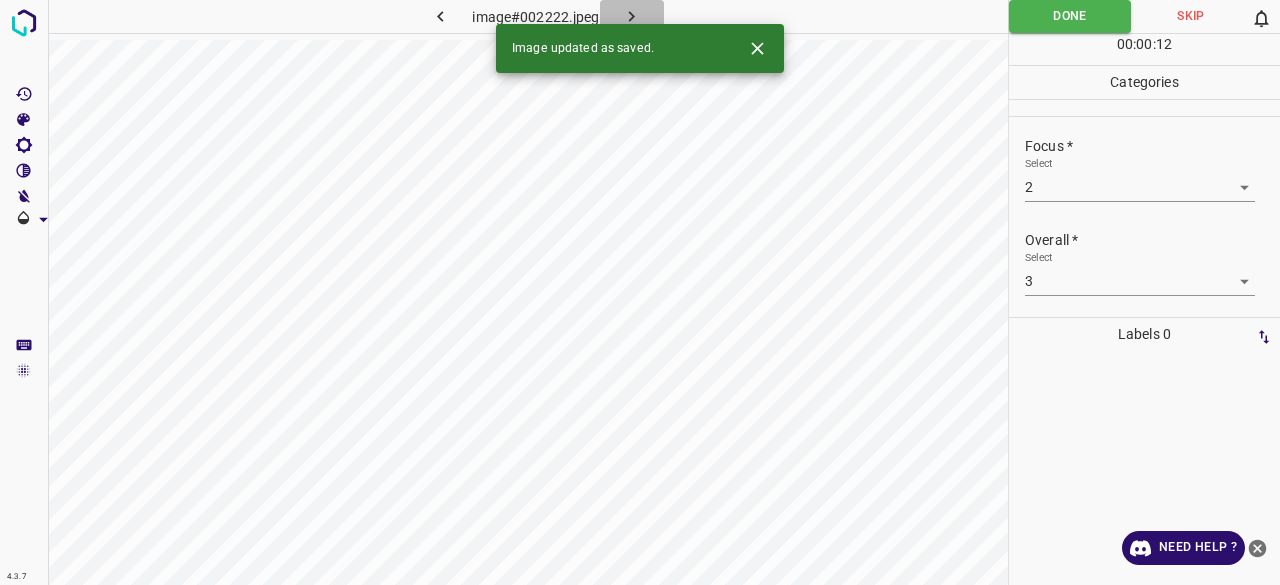 click 